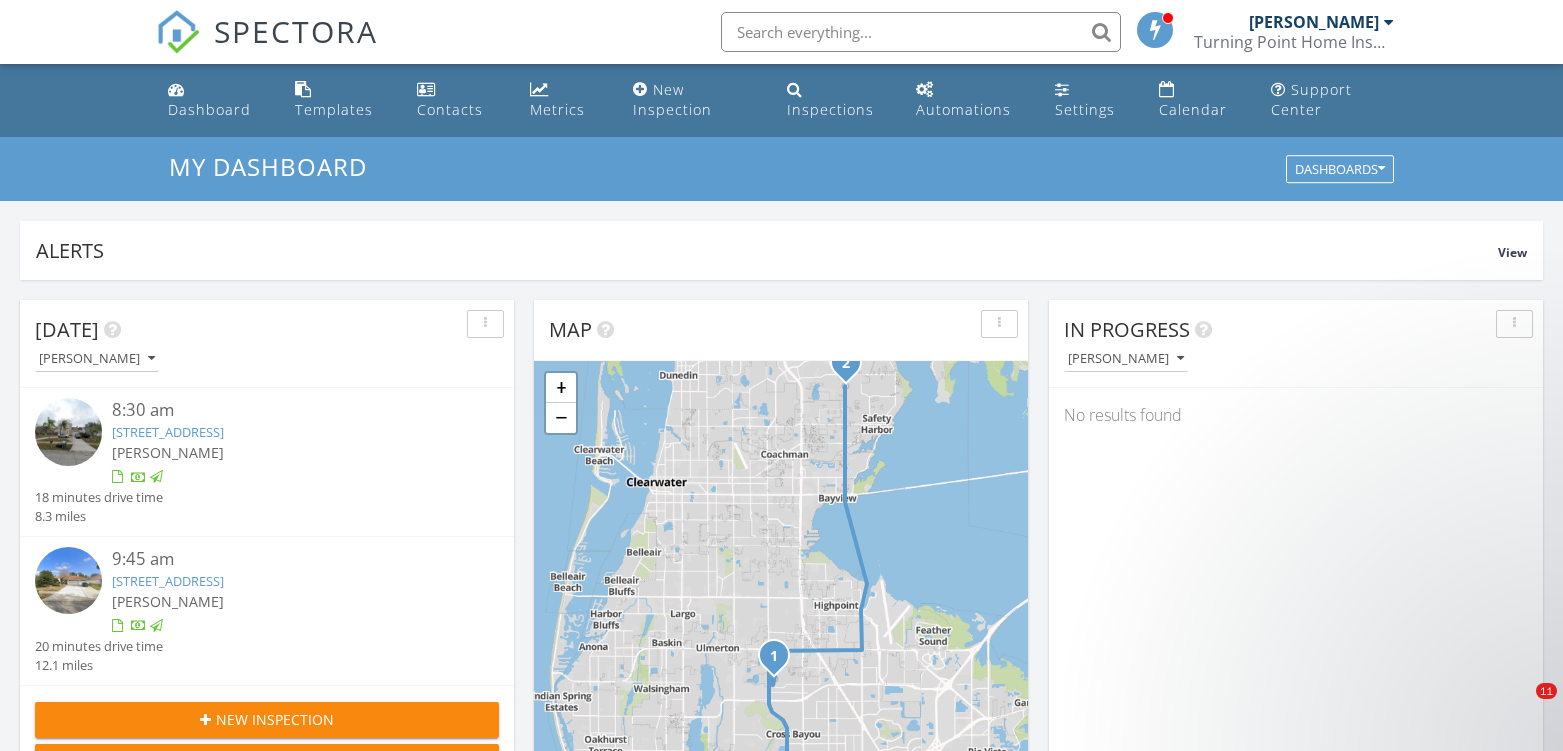 scroll, scrollTop: 1111, scrollLeft: 0, axis: vertical 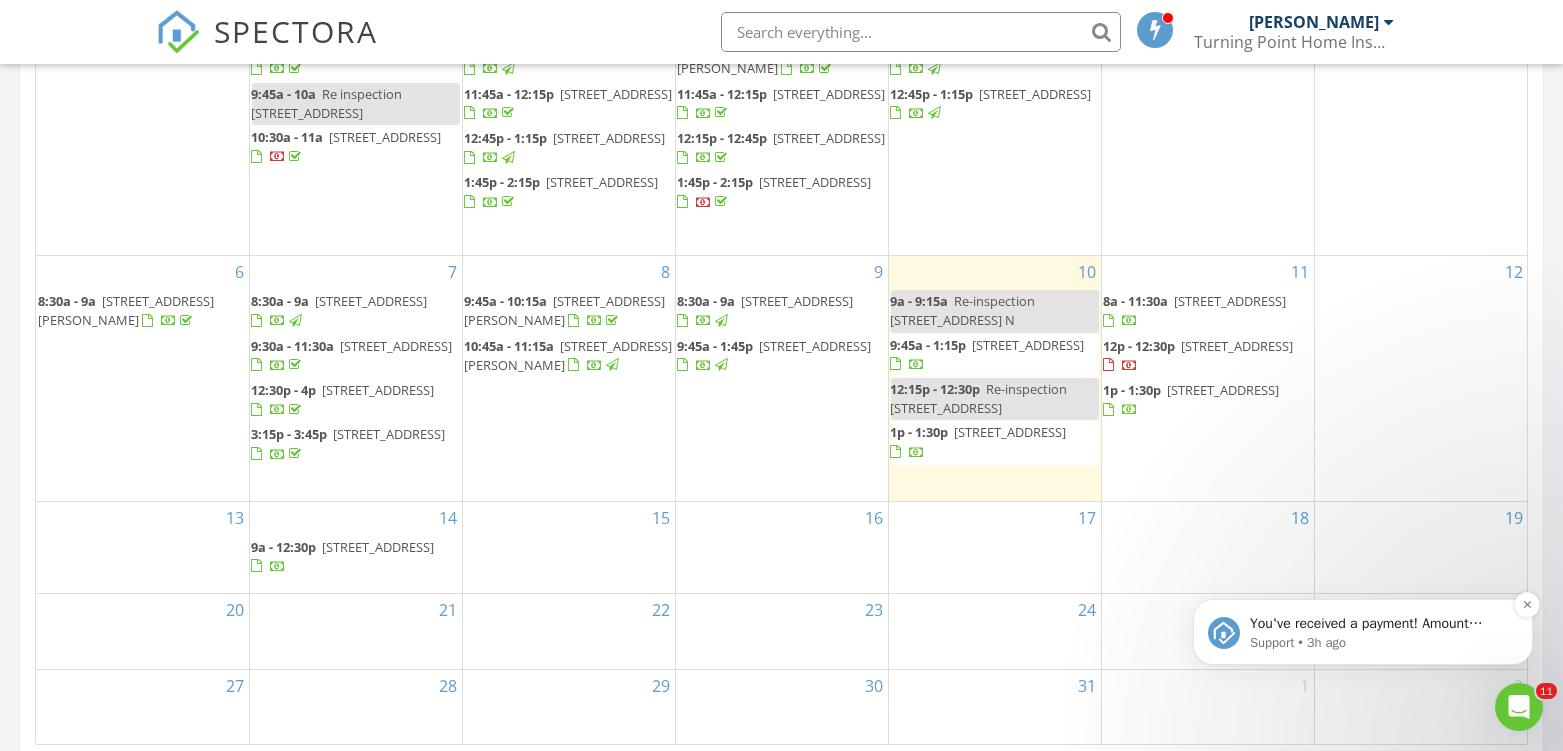 click on "You've received a payment!  Amount  $25.00  Fee  $0.00  Net  $25.00  Transaction #    Inspection  3451 8th Ave N, St. Petersburg, FL 33713" at bounding box center (1378, 624) 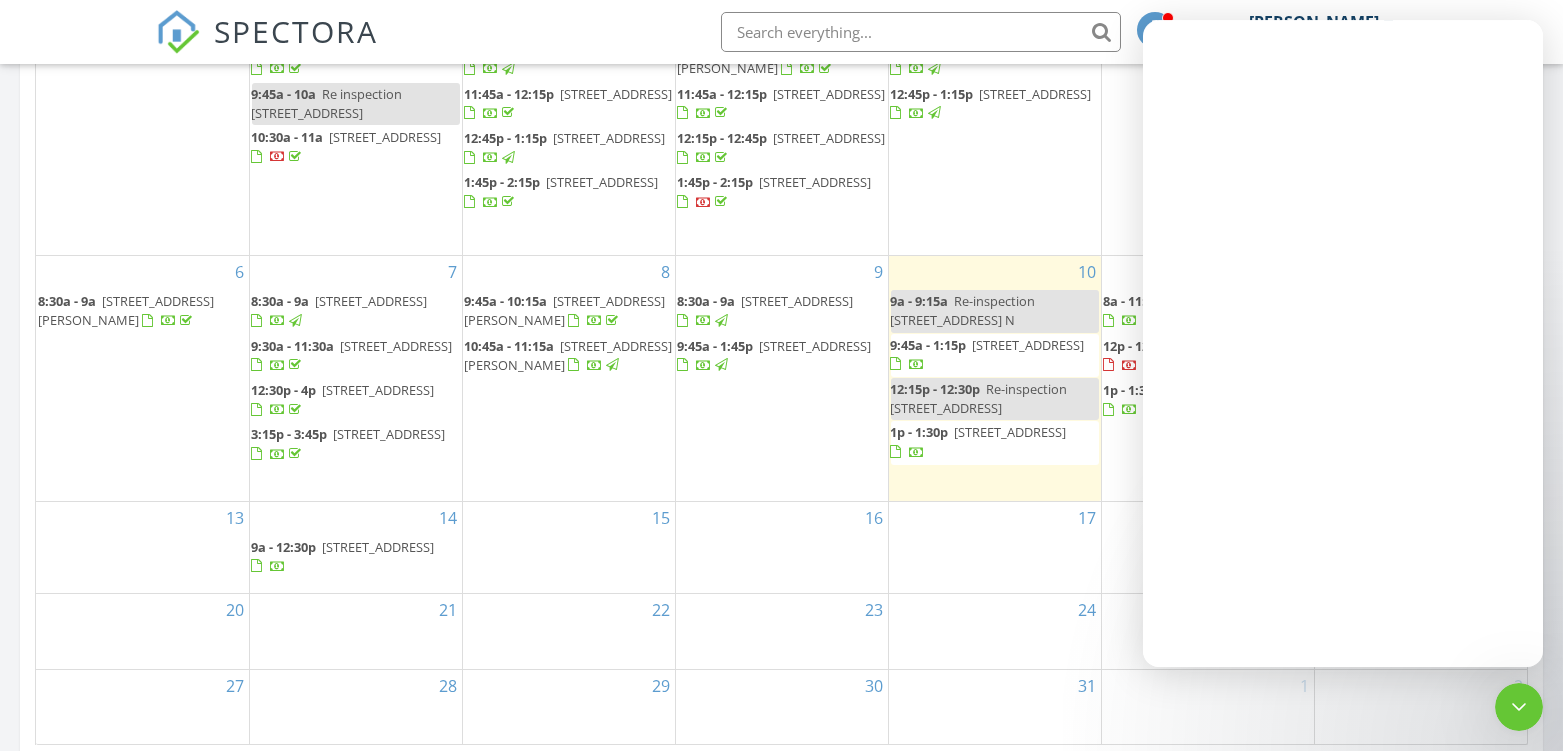 scroll, scrollTop: 0, scrollLeft: 0, axis: both 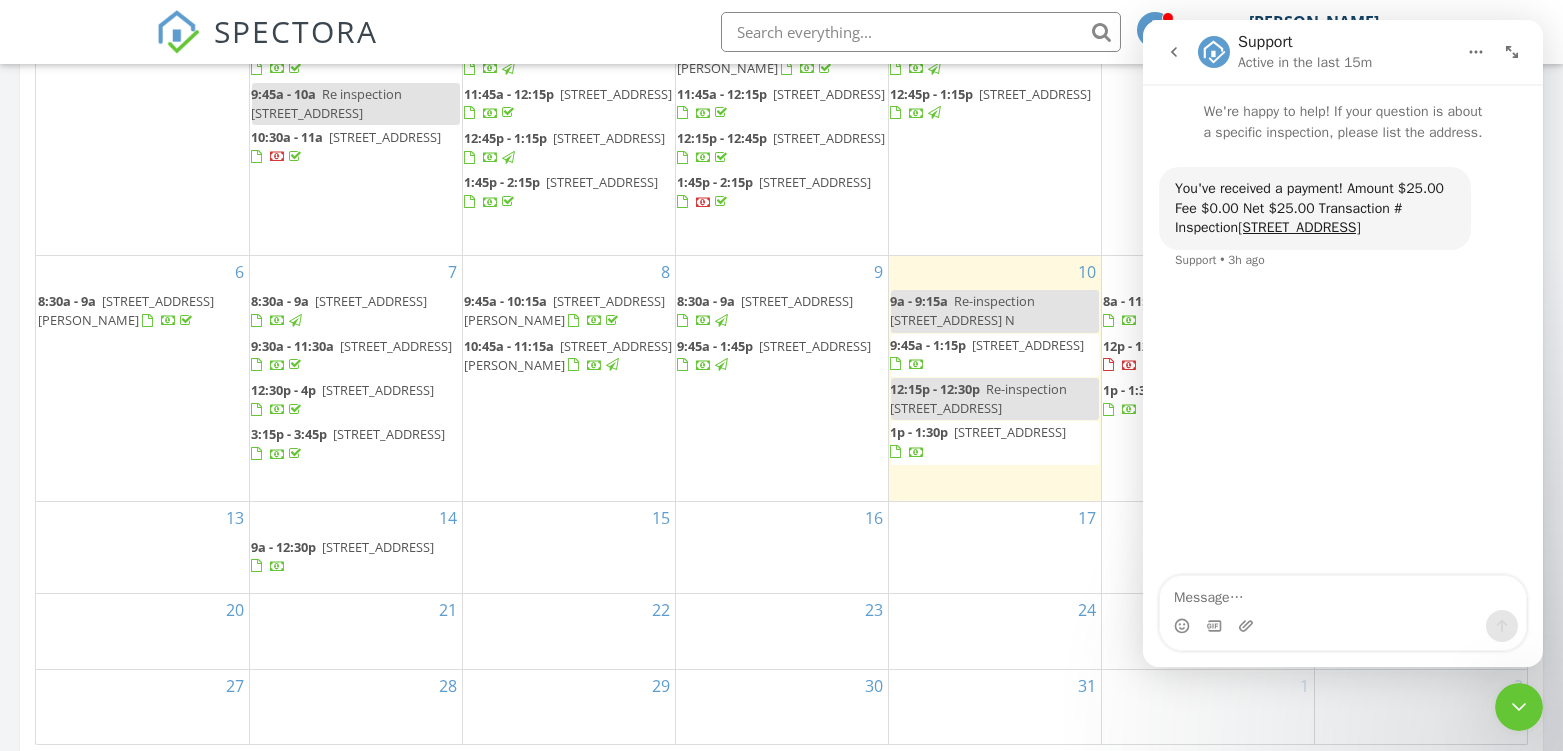 click at bounding box center [1518, 706] 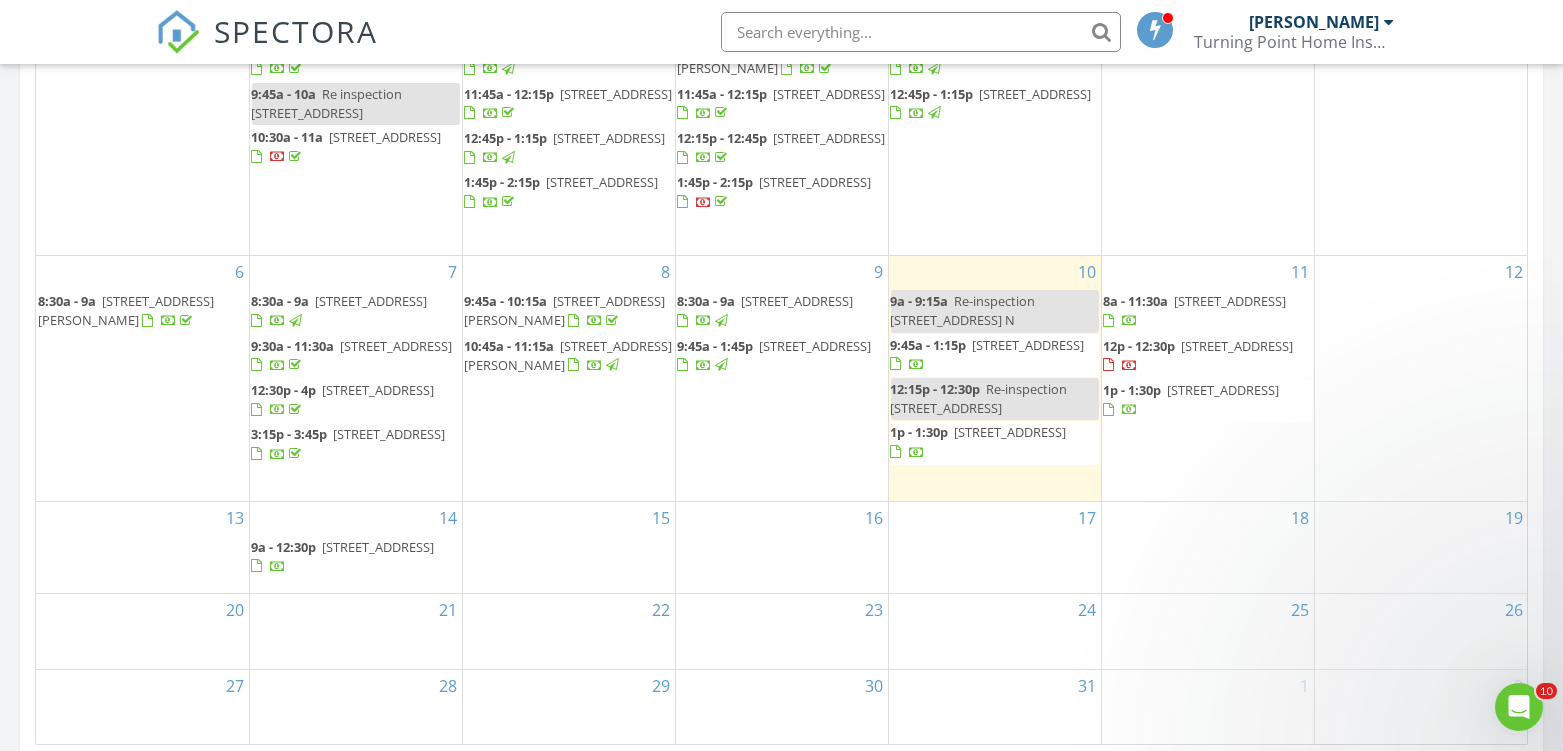 scroll, scrollTop: 0, scrollLeft: 0, axis: both 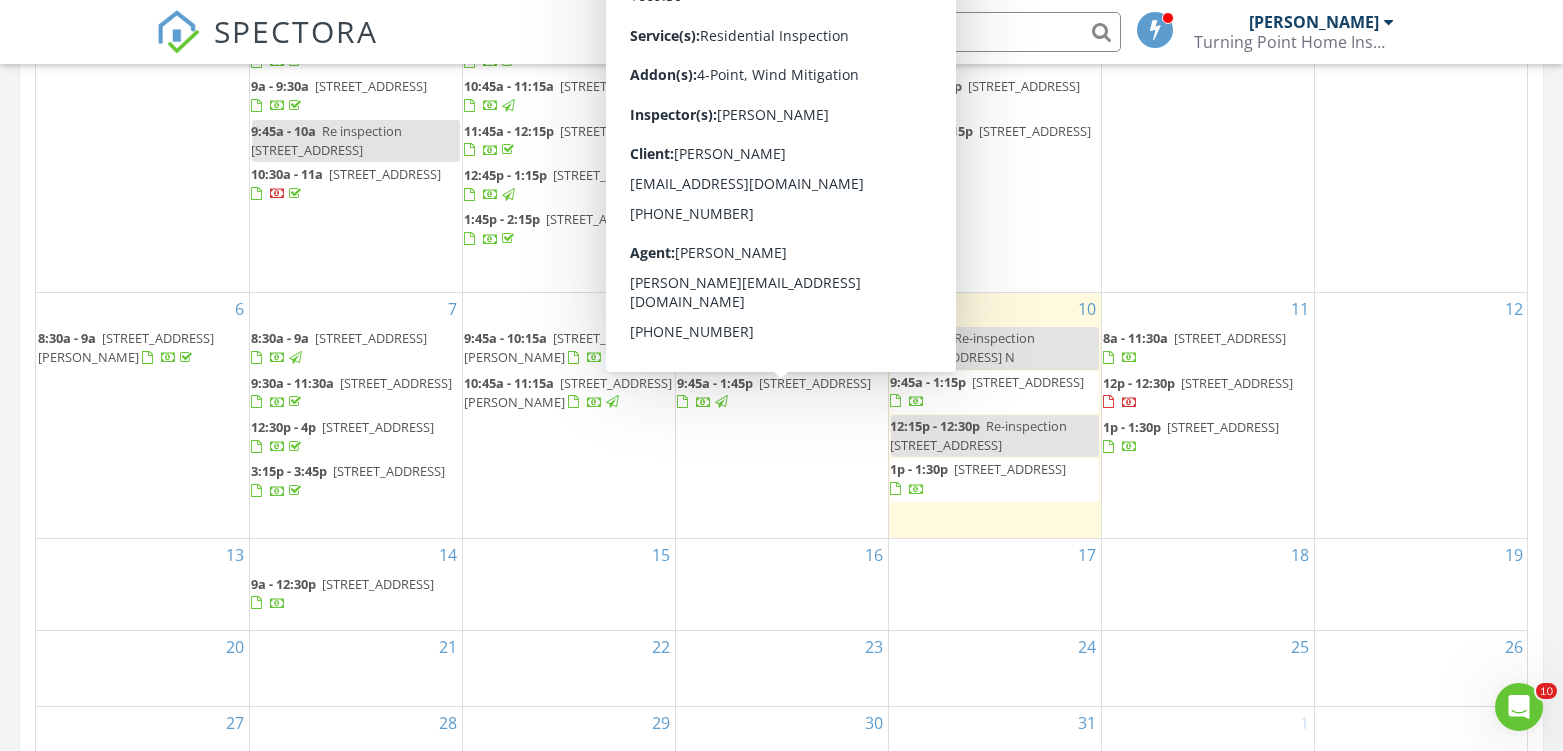 click on "167 Woodcreek Dr W, Safety Harbor 34695" at bounding box center (816, 383) 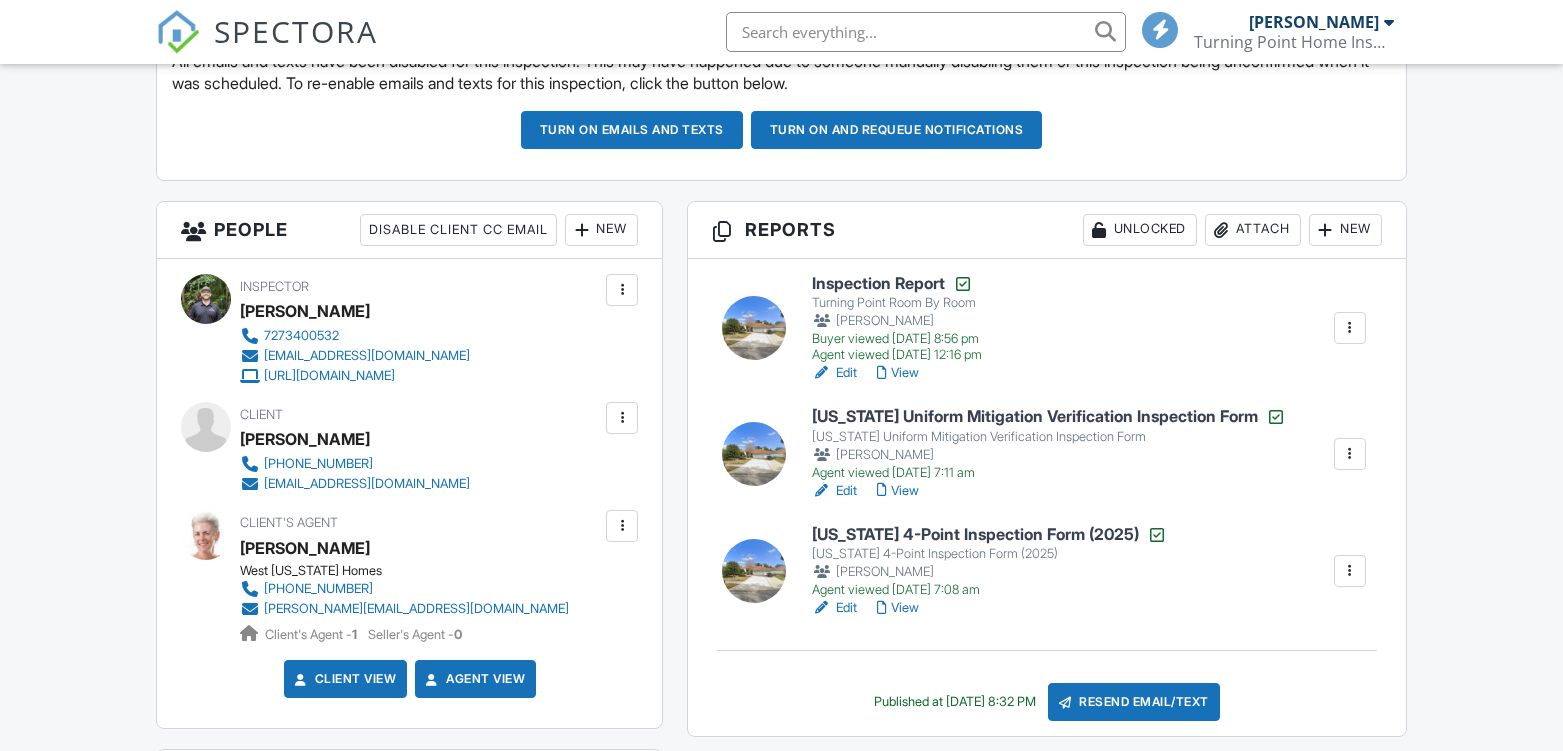 scroll, scrollTop: 777, scrollLeft: 0, axis: vertical 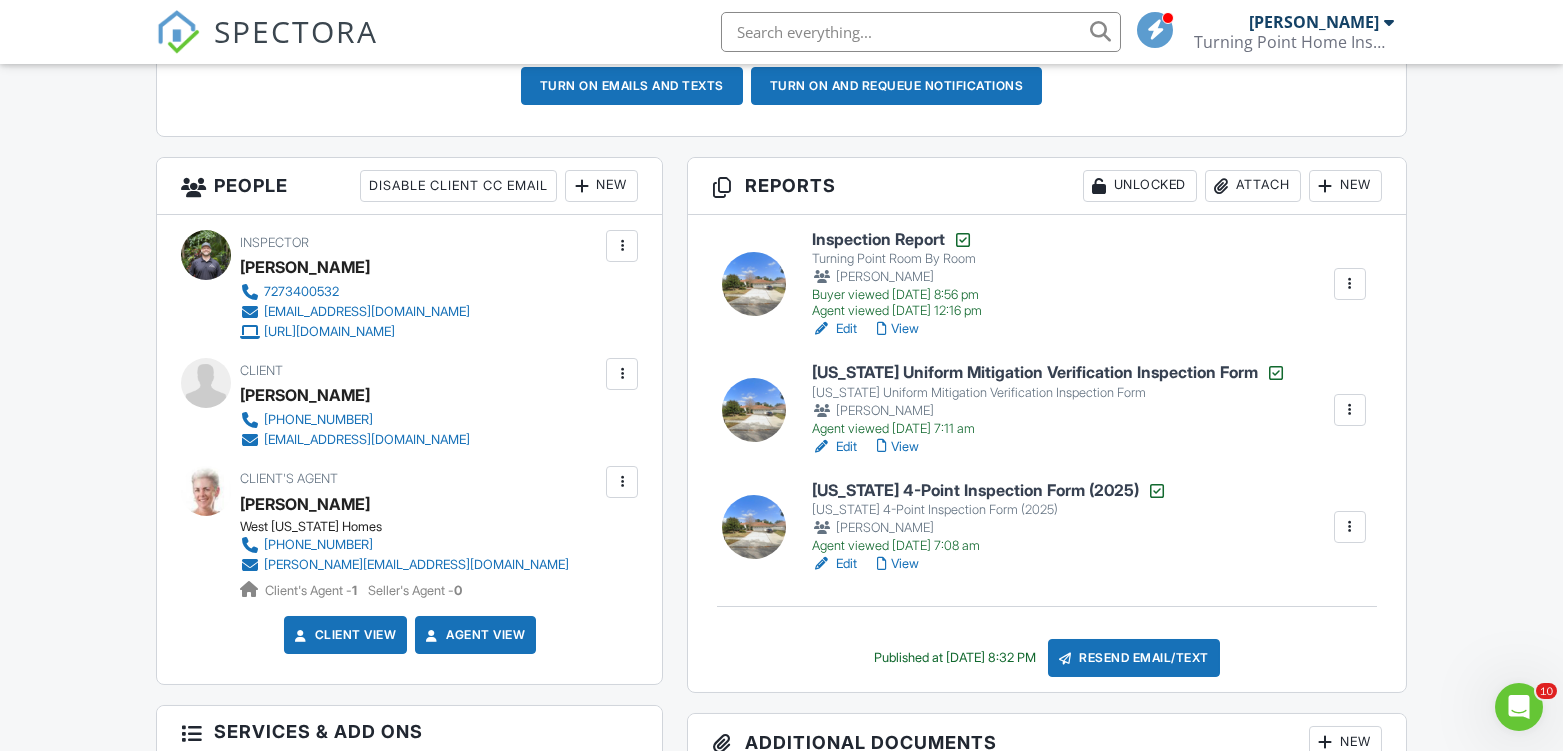 click on "Edit" at bounding box center [834, 329] 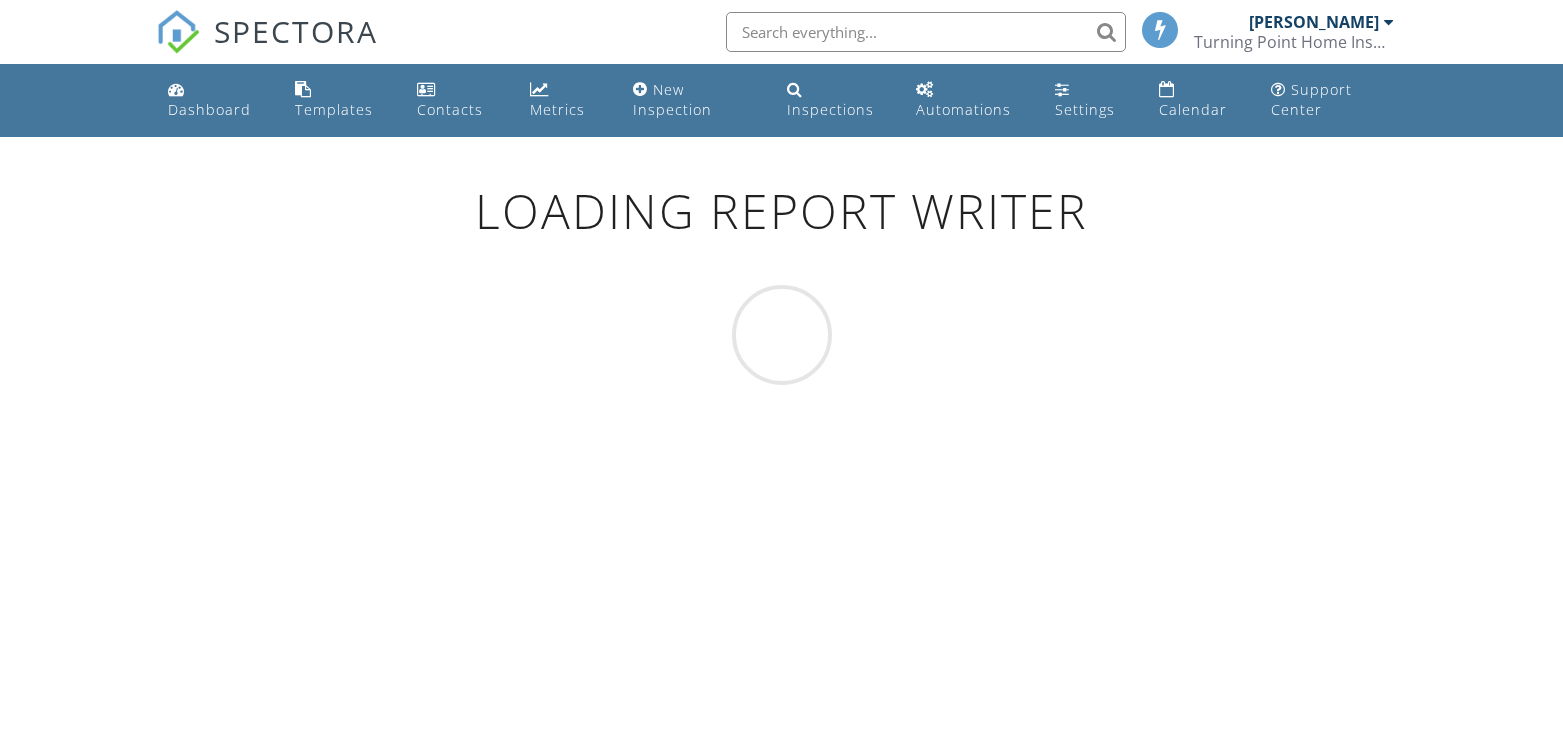 scroll, scrollTop: 0, scrollLeft: 0, axis: both 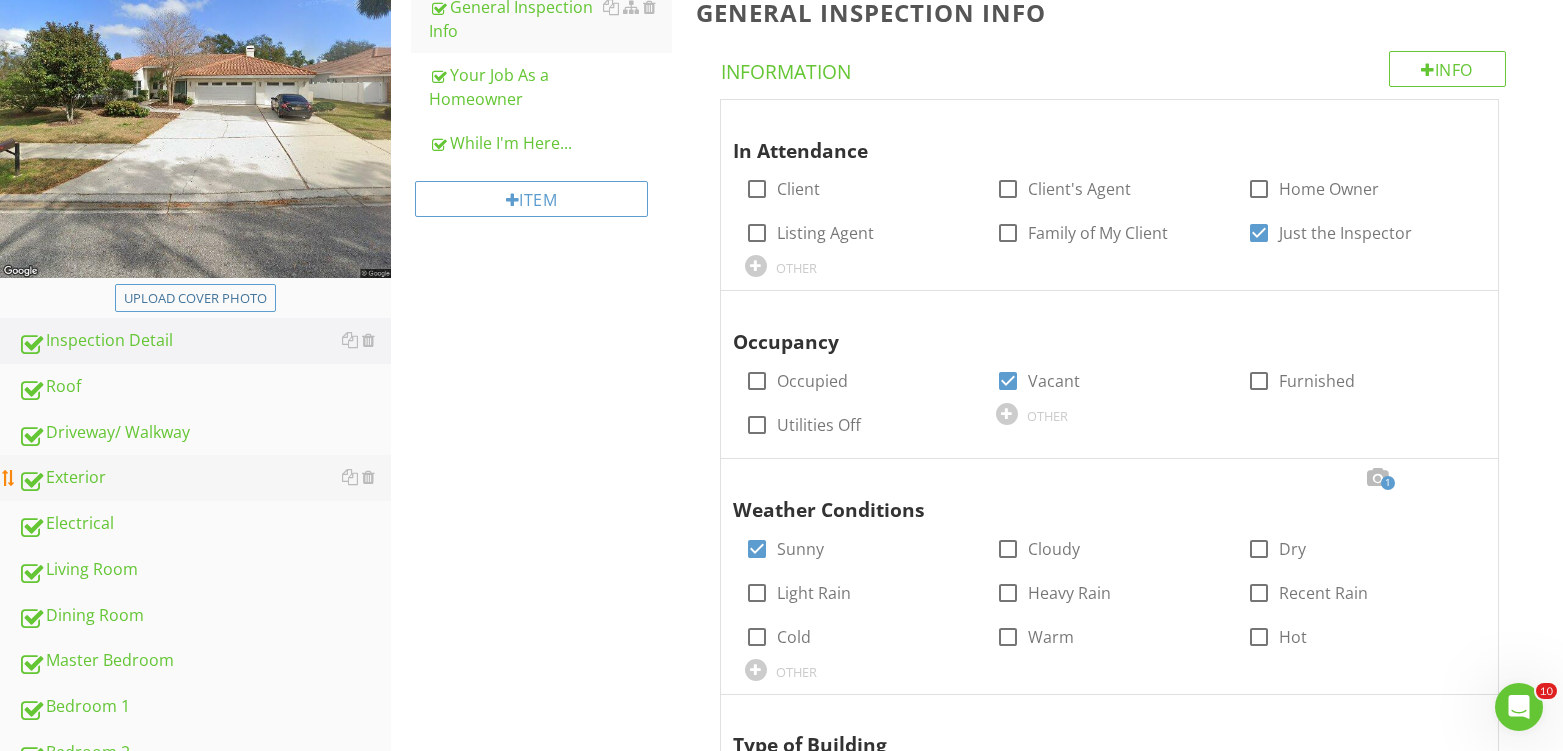 click on "Exterior" at bounding box center [204, 478] 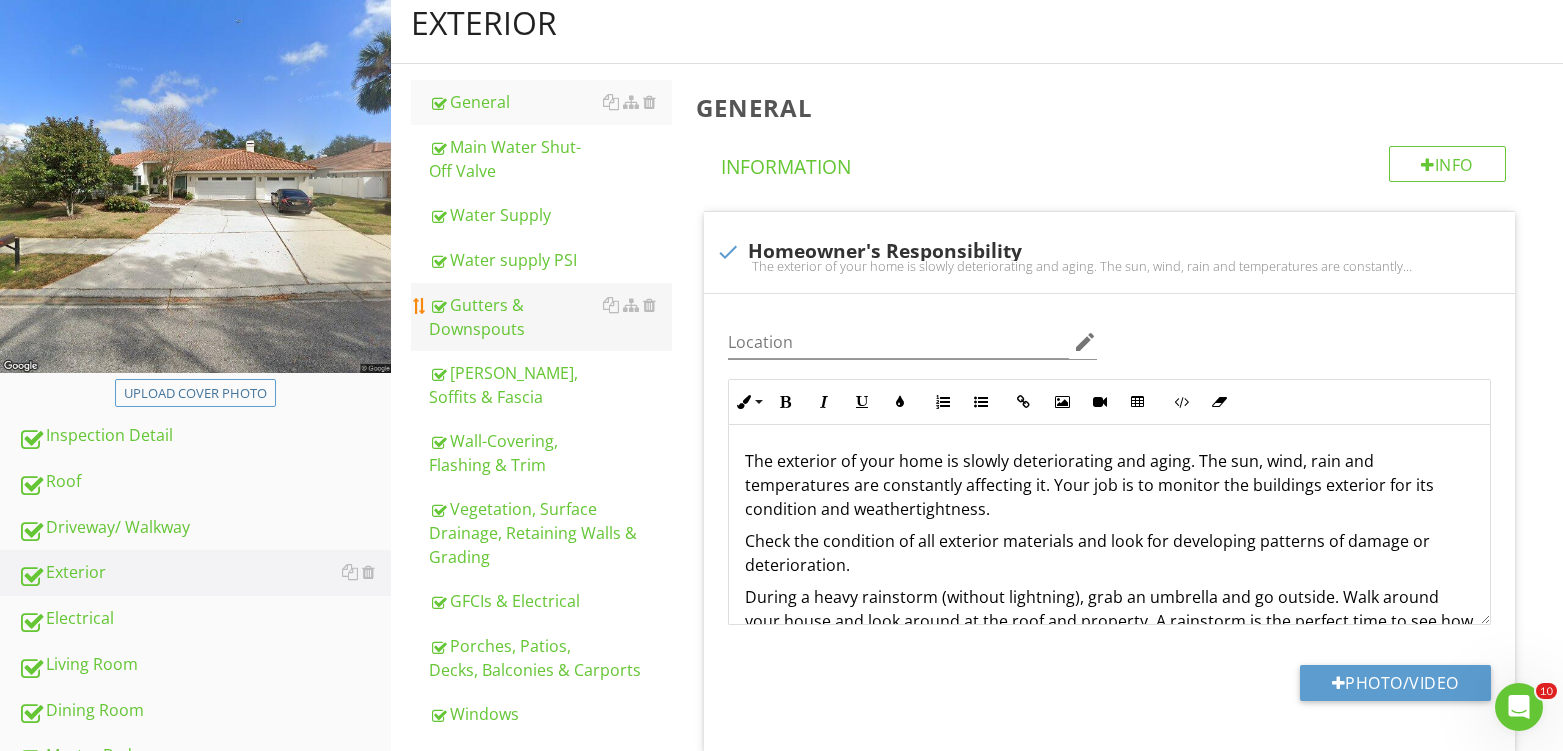 scroll, scrollTop: 362, scrollLeft: 0, axis: vertical 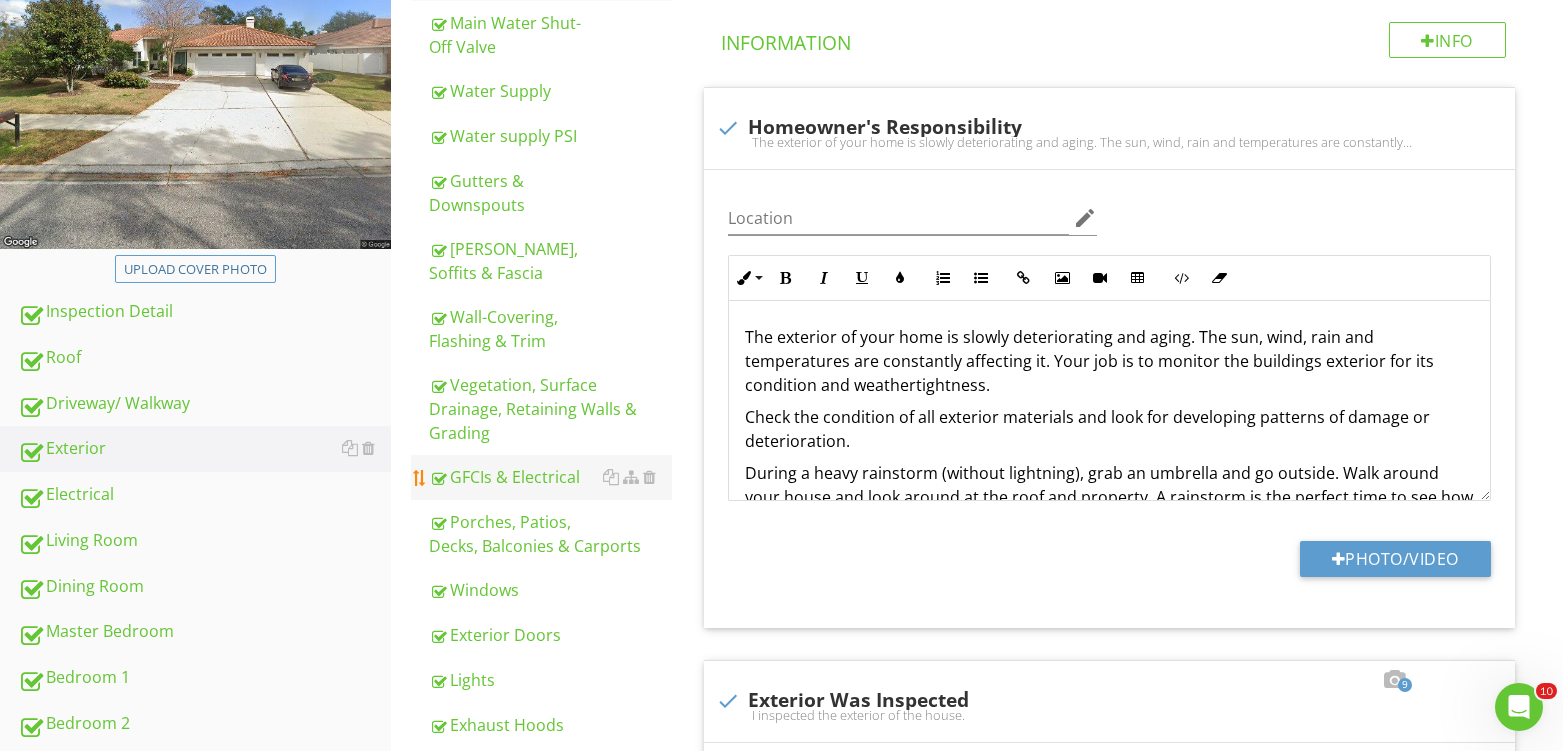 click on "GFCIs & Electrical" at bounding box center (550, 477) 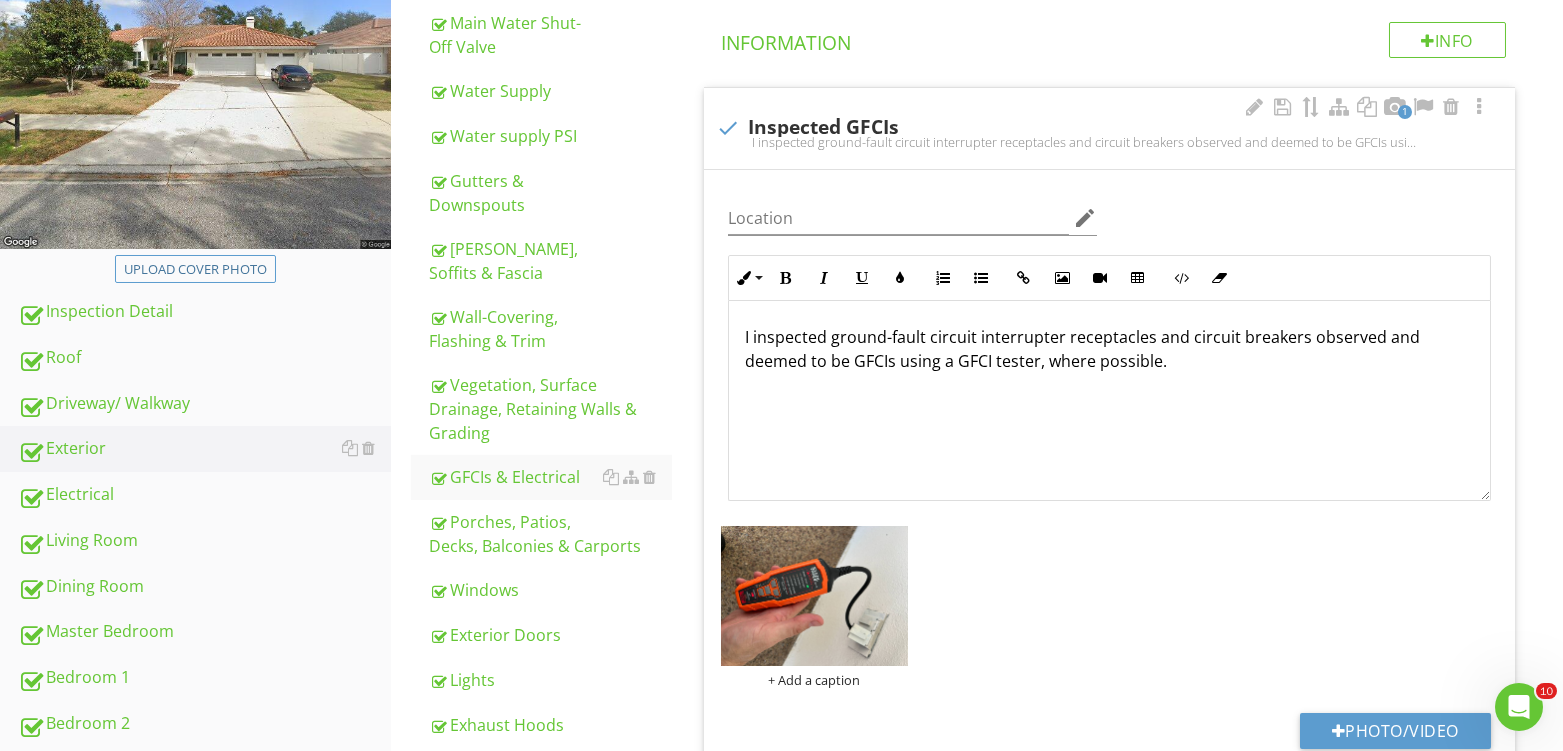 scroll, scrollTop: 0, scrollLeft: 0, axis: both 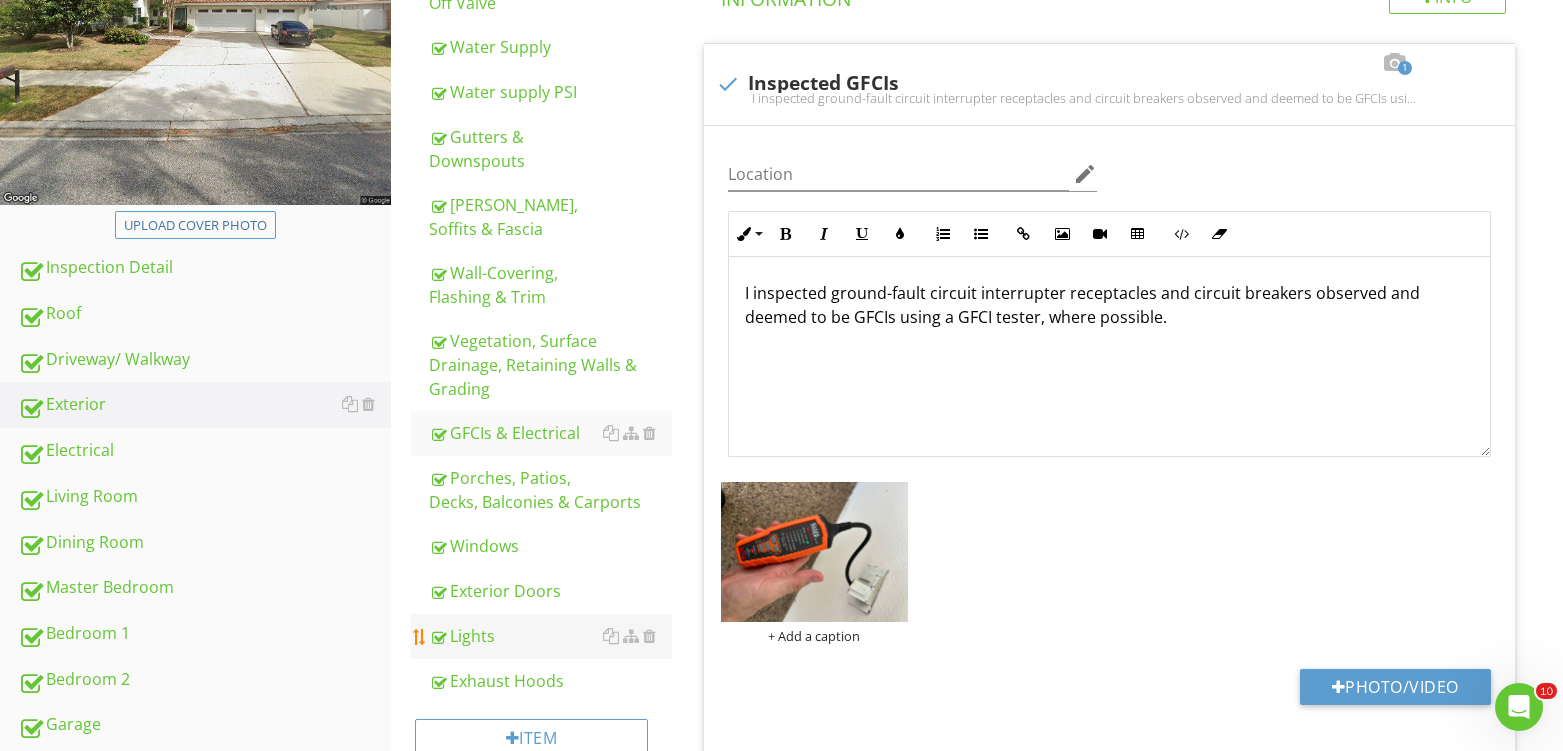 click on "Lights" at bounding box center (550, 636) 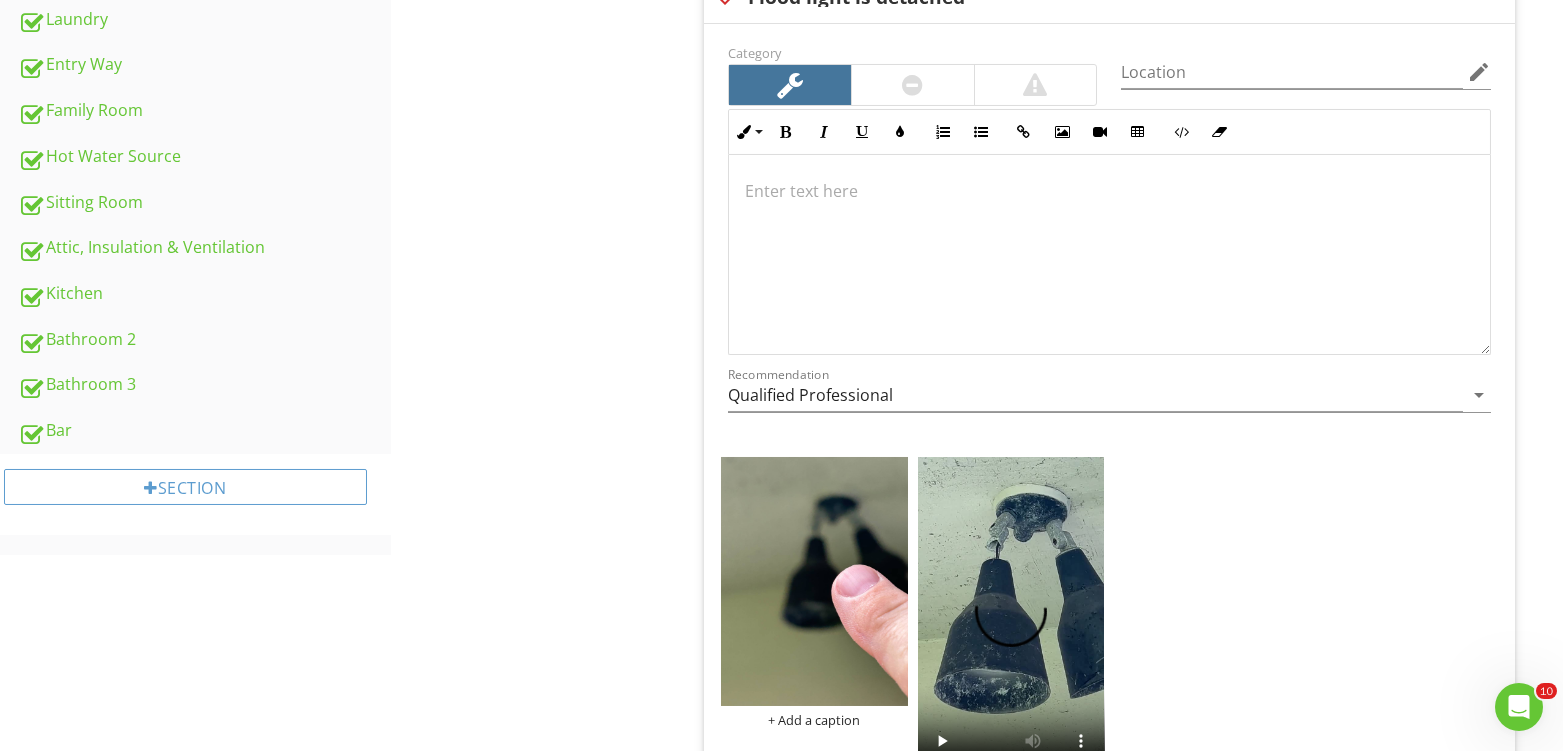 scroll, scrollTop: 1517, scrollLeft: 0, axis: vertical 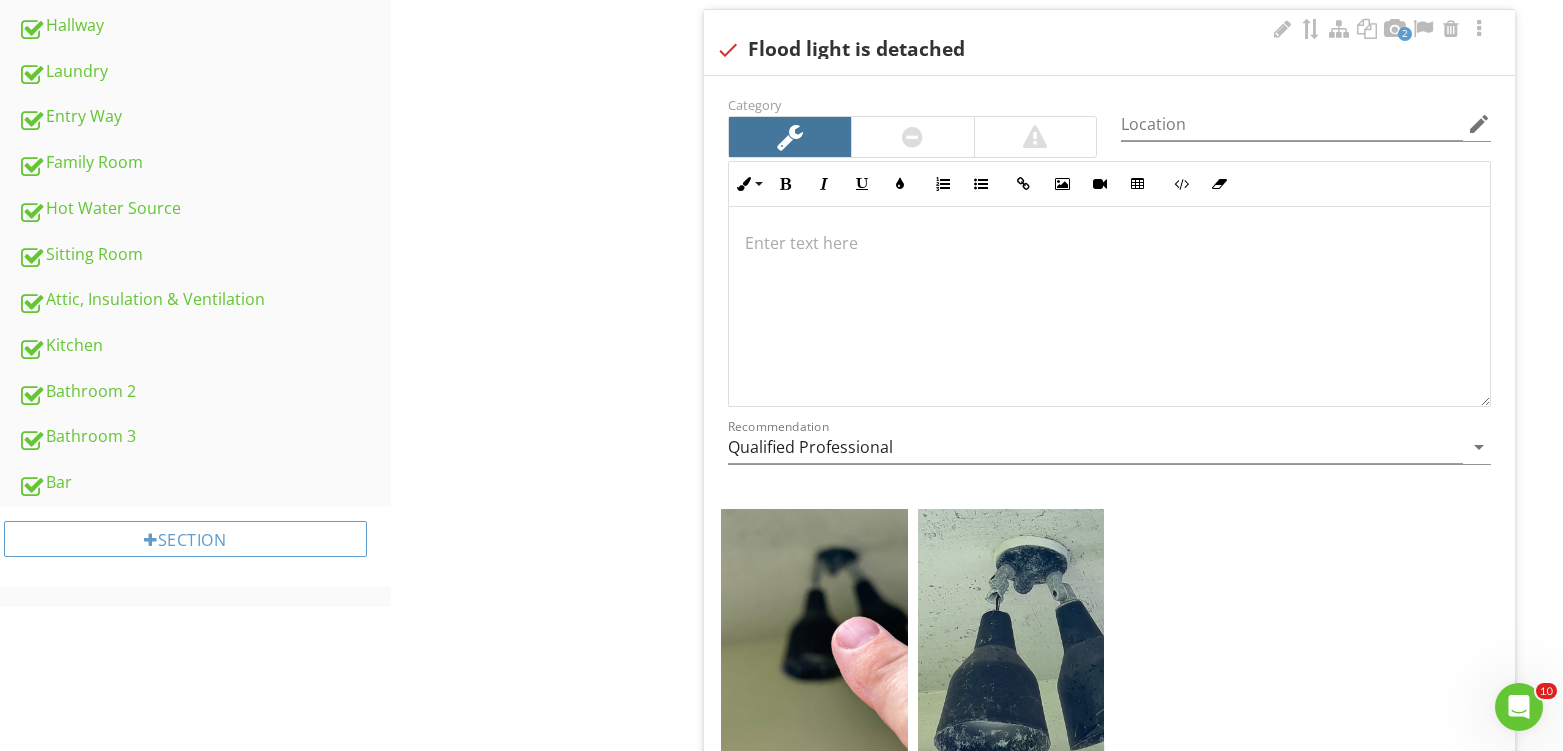 click at bounding box center (912, 137) 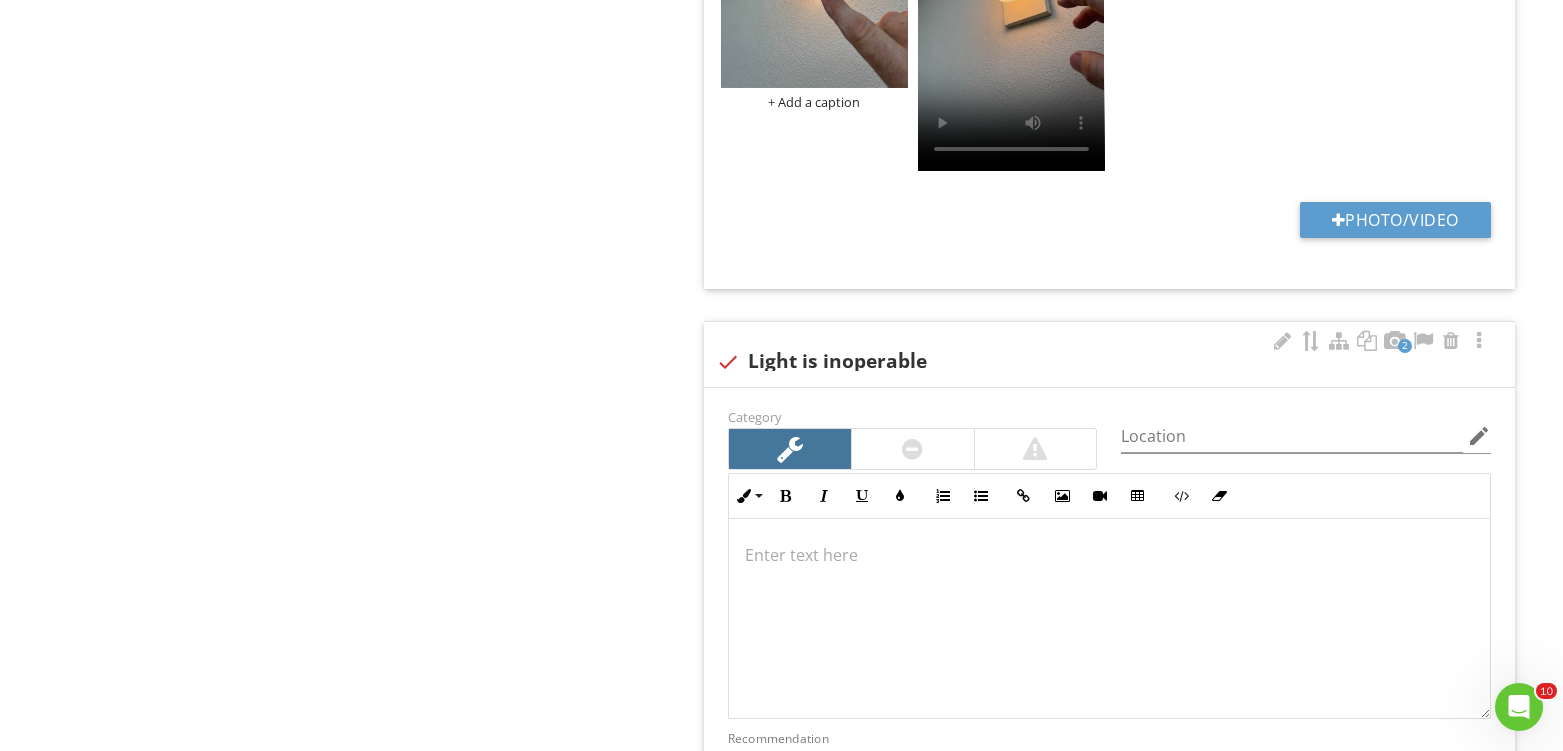 scroll, scrollTop: 3184, scrollLeft: 0, axis: vertical 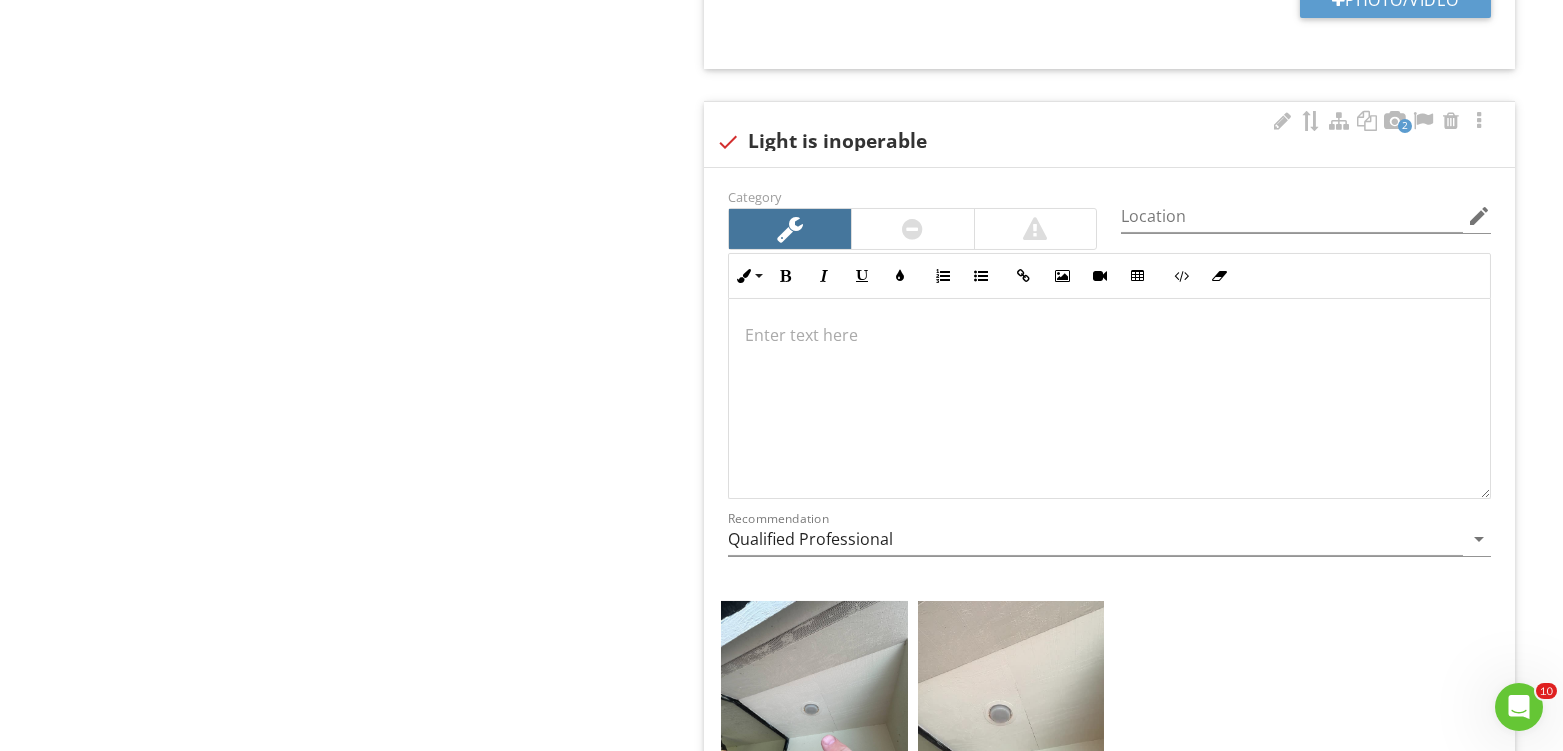 click at bounding box center (912, 229) 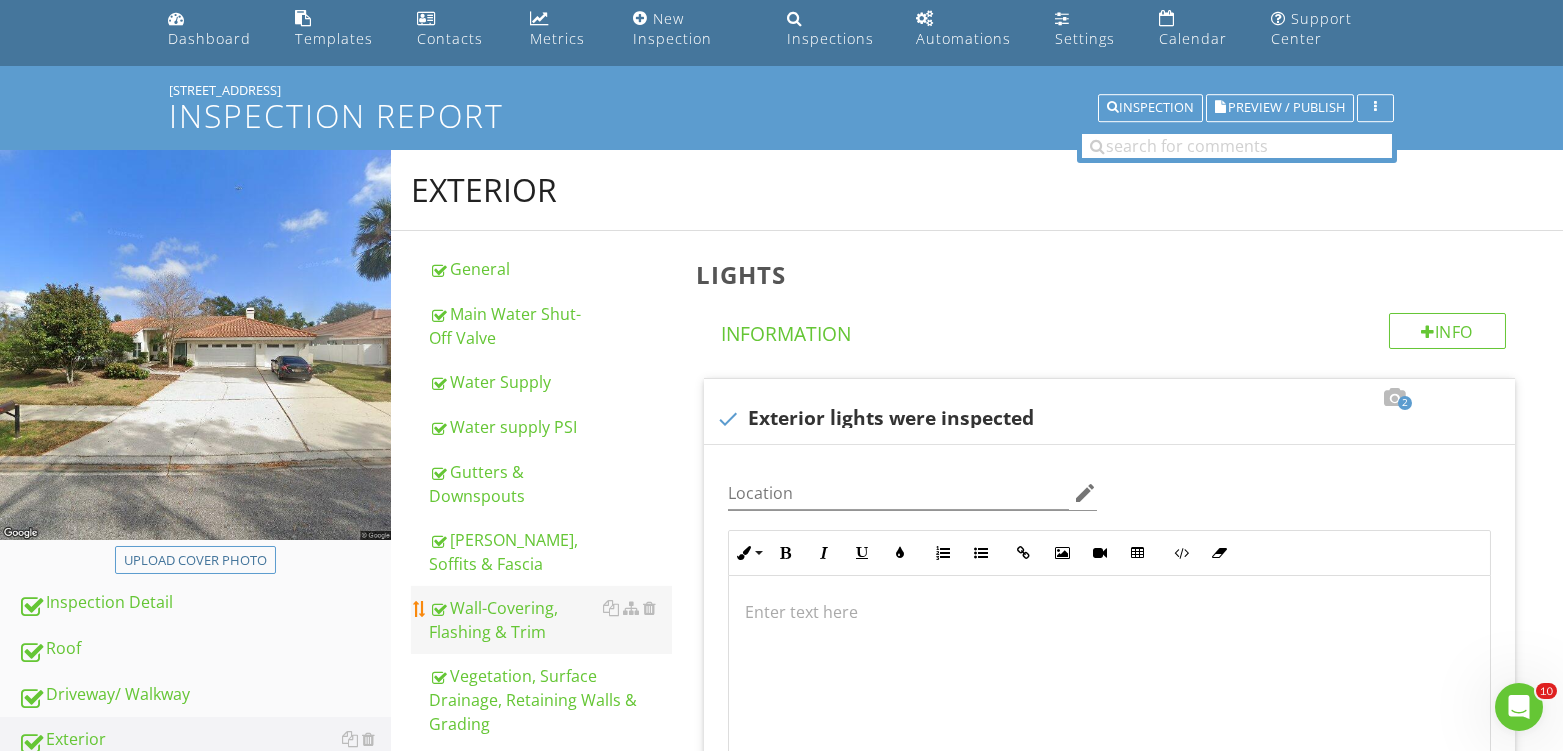 scroll, scrollTop: 0, scrollLeft: 0, axis: both 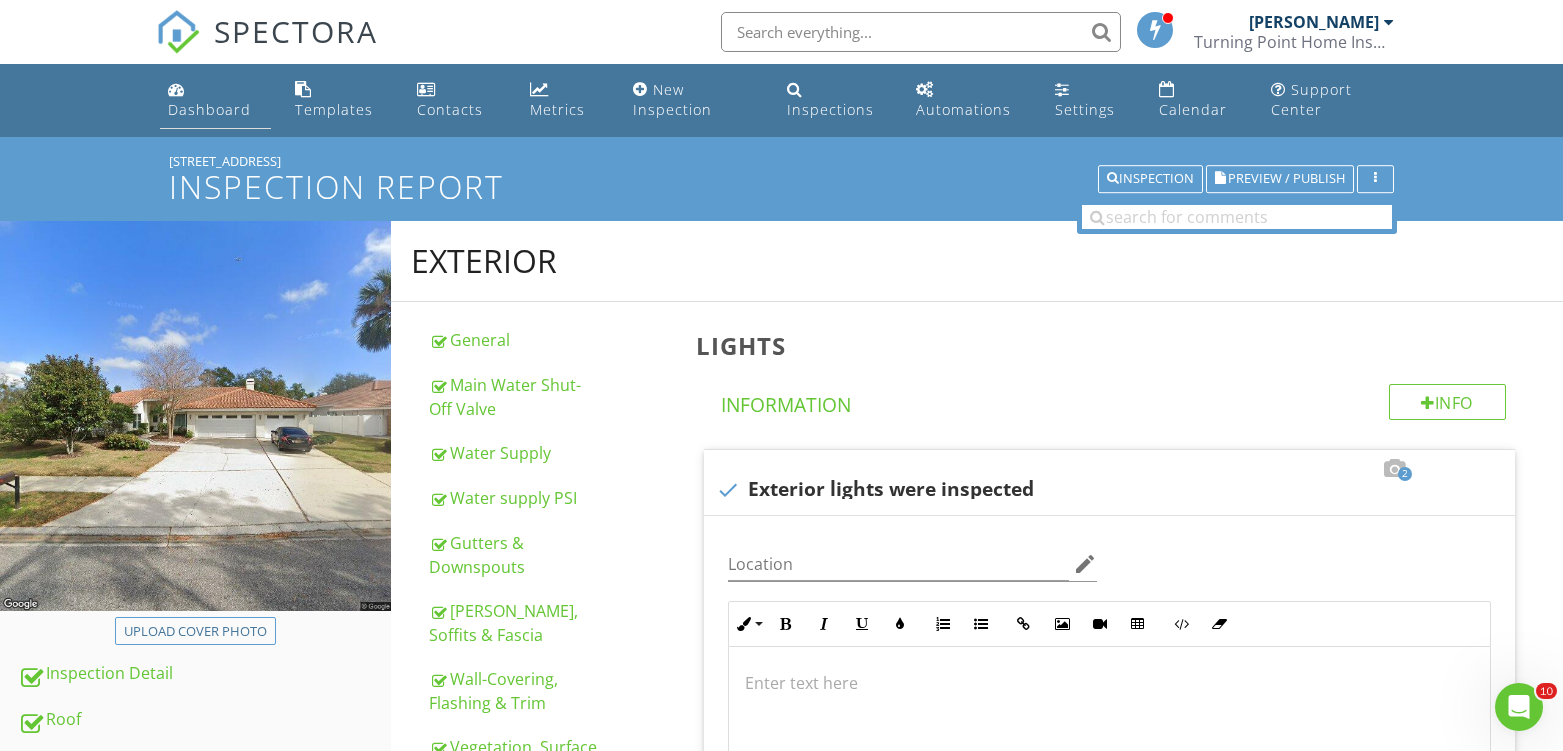 click on "Dashboard" at bounding box center (209, 109) 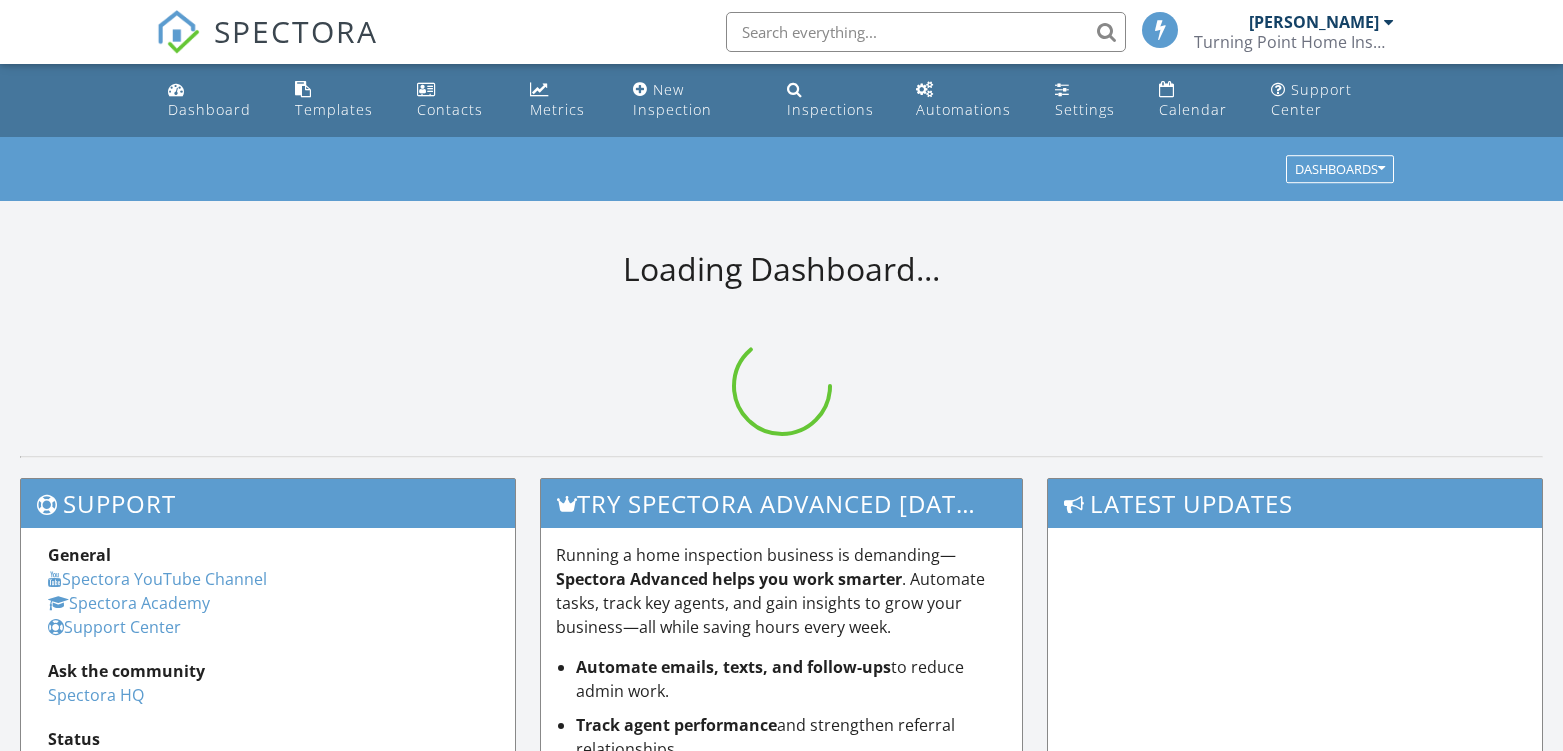 scroll, scrollTop: 0, scrollLeft: 0, axis: both 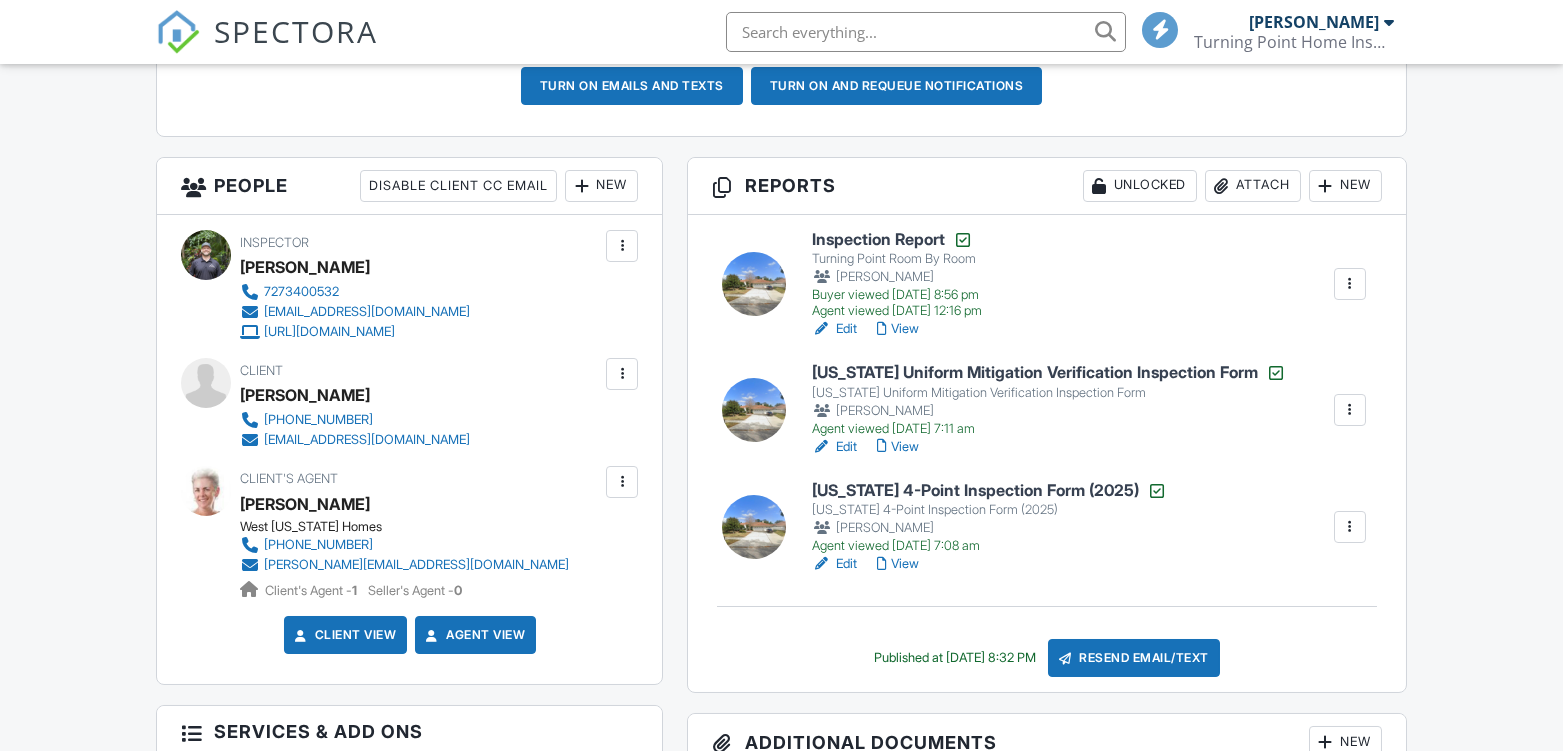click on "View" at bounding box center [898, 329] 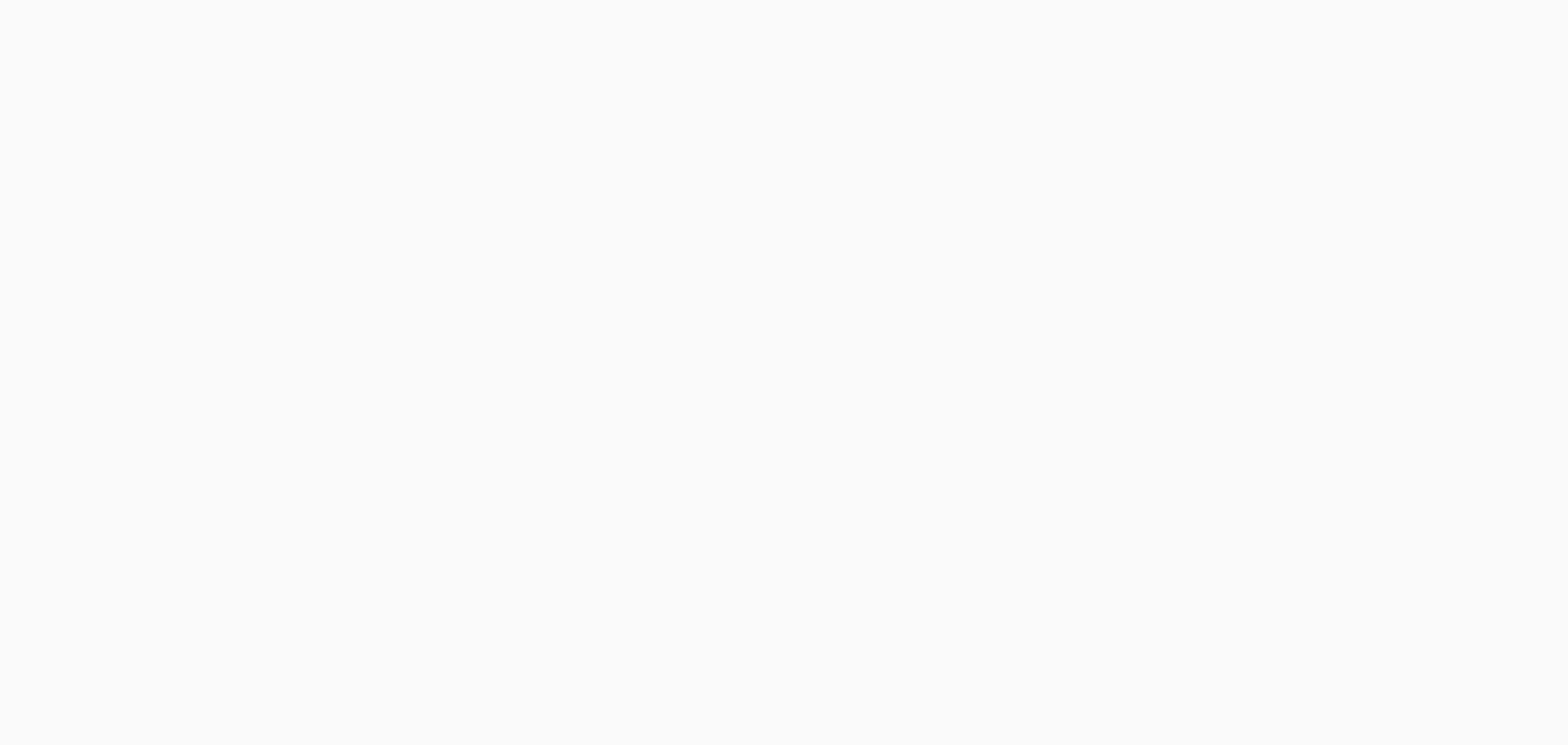 scroll, scrollTop: 0, scrollLeft: 0, axis: both 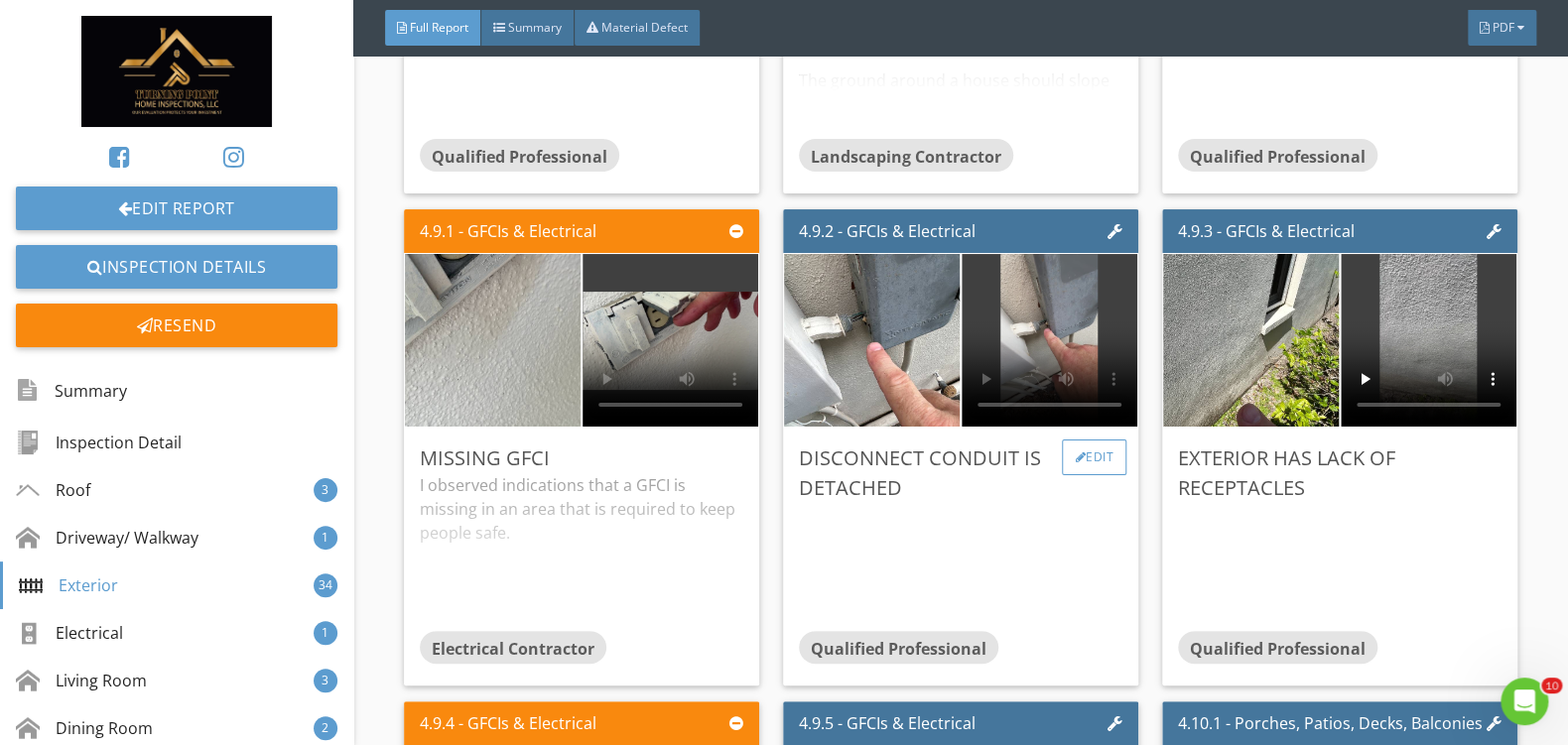 click on "Edit" at bounding box center (1094, 457) 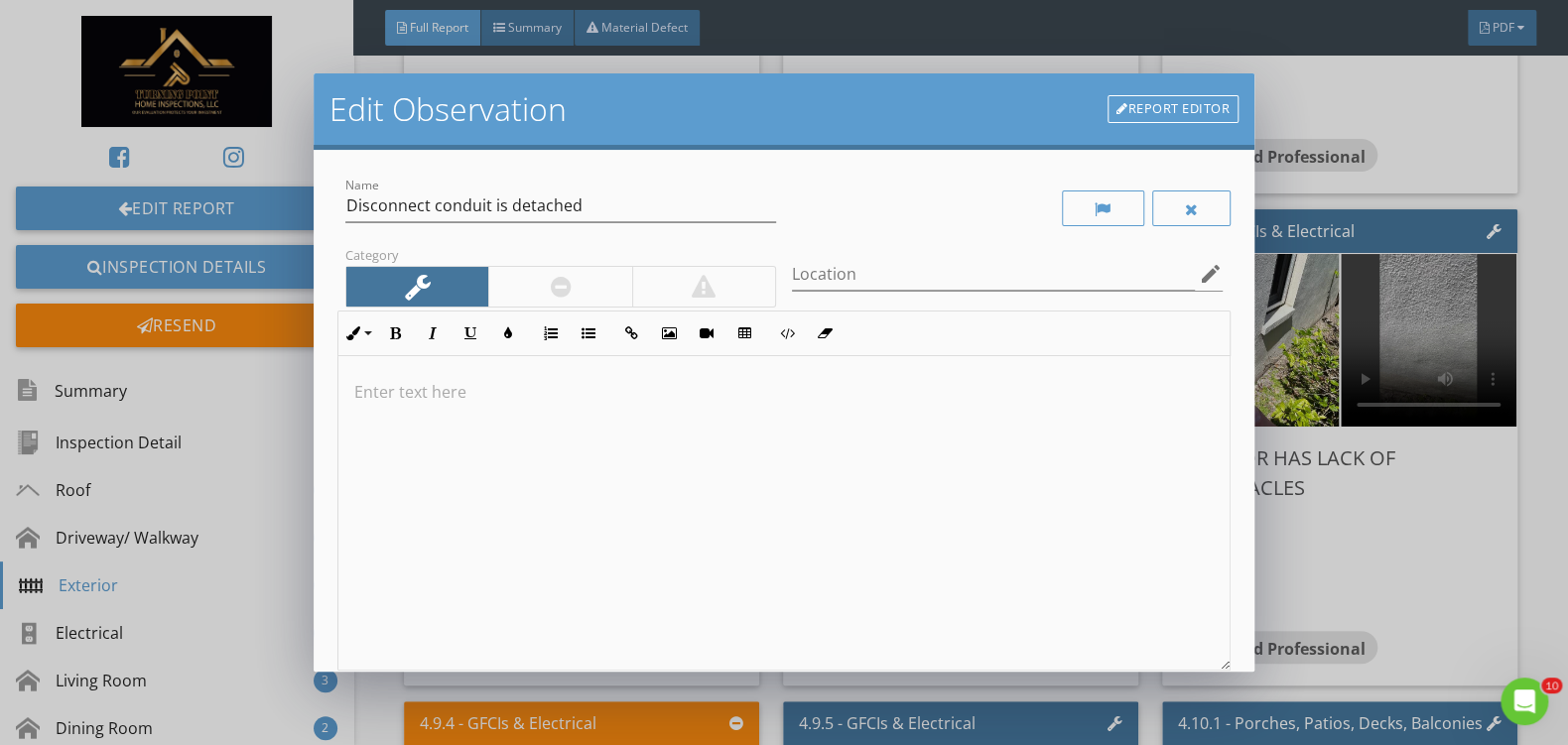 click at bounding box center [560, 287] 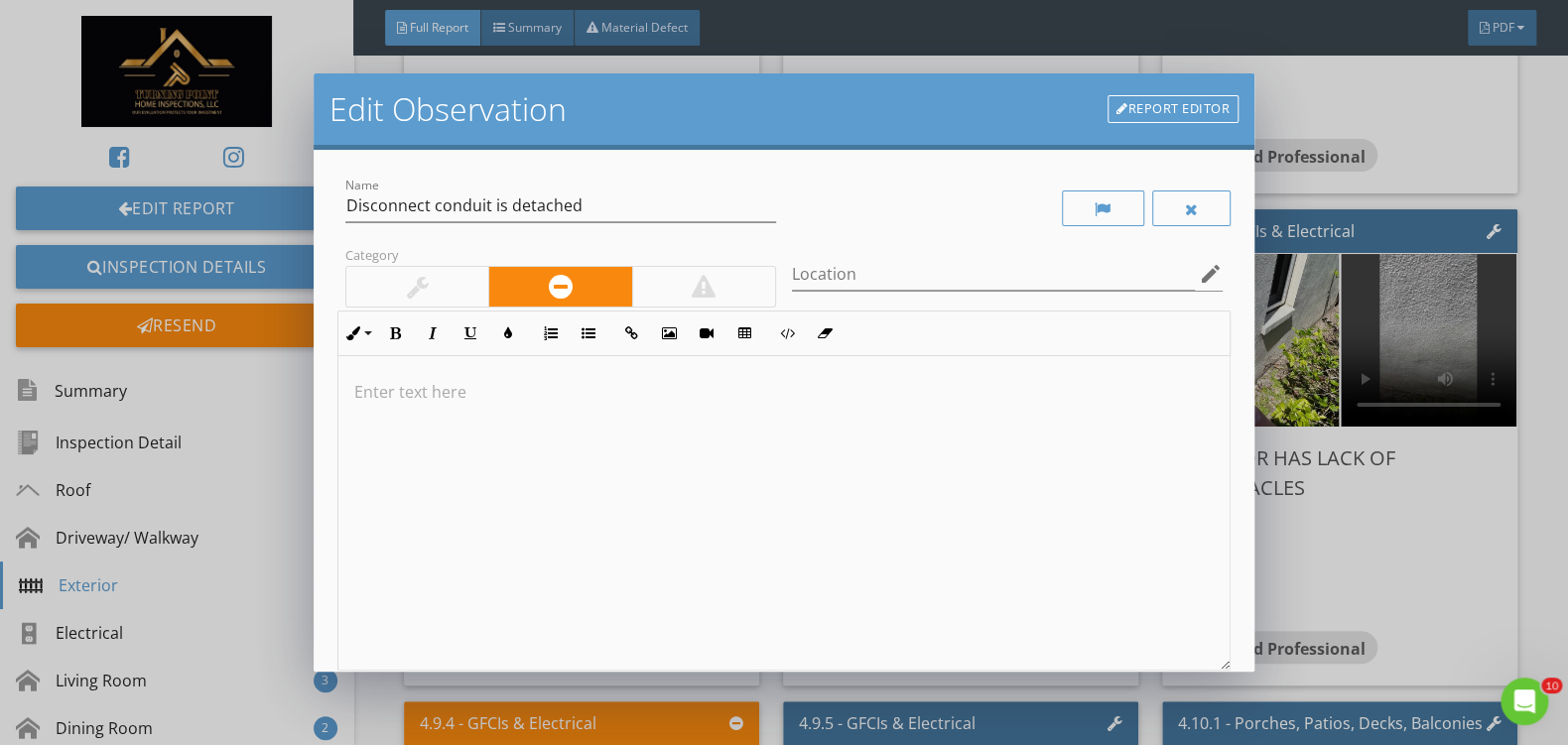 scroll, scrollTop: 0, scrollLeft: 0, axis: both 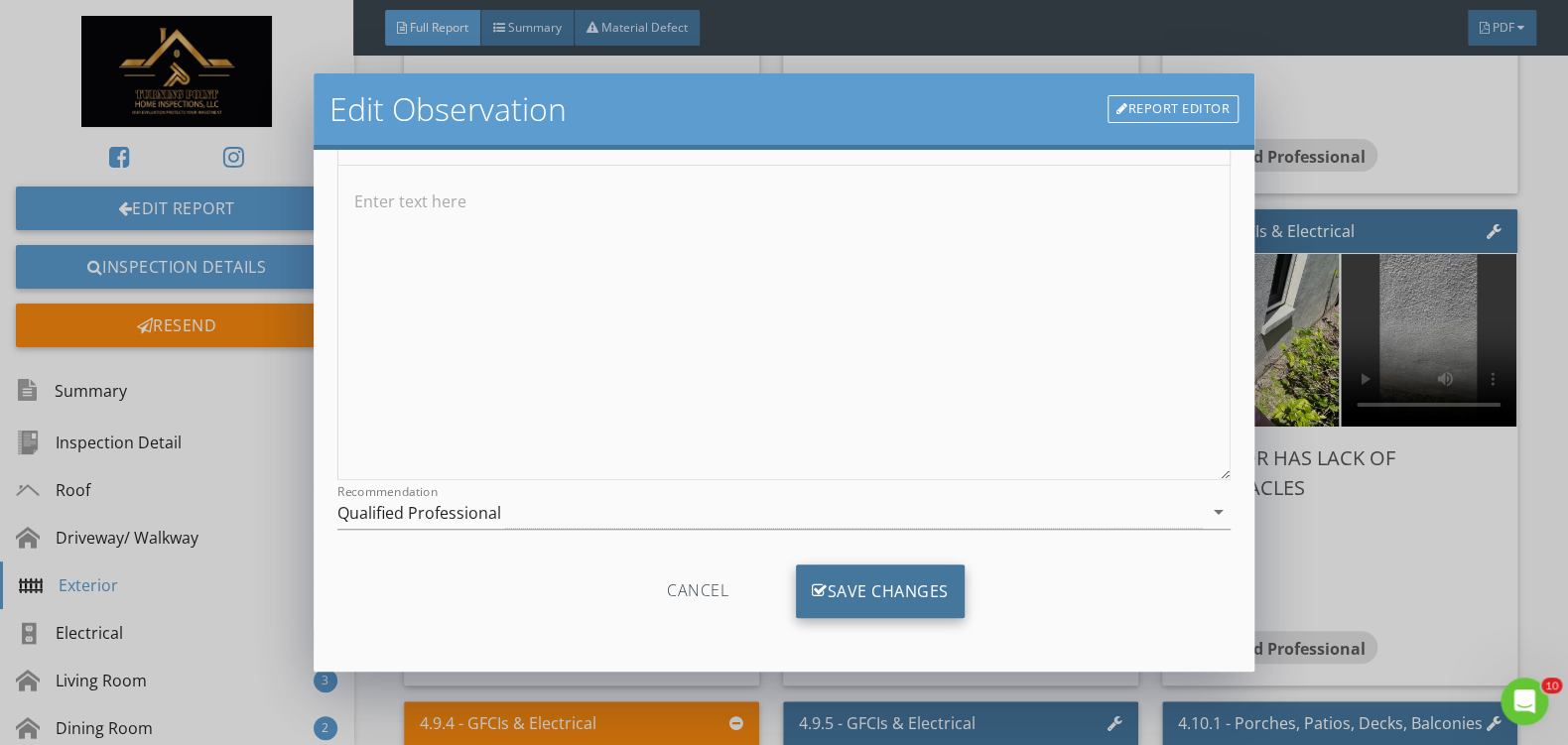 click on "Save Changes" at bounding box center [880, 591] 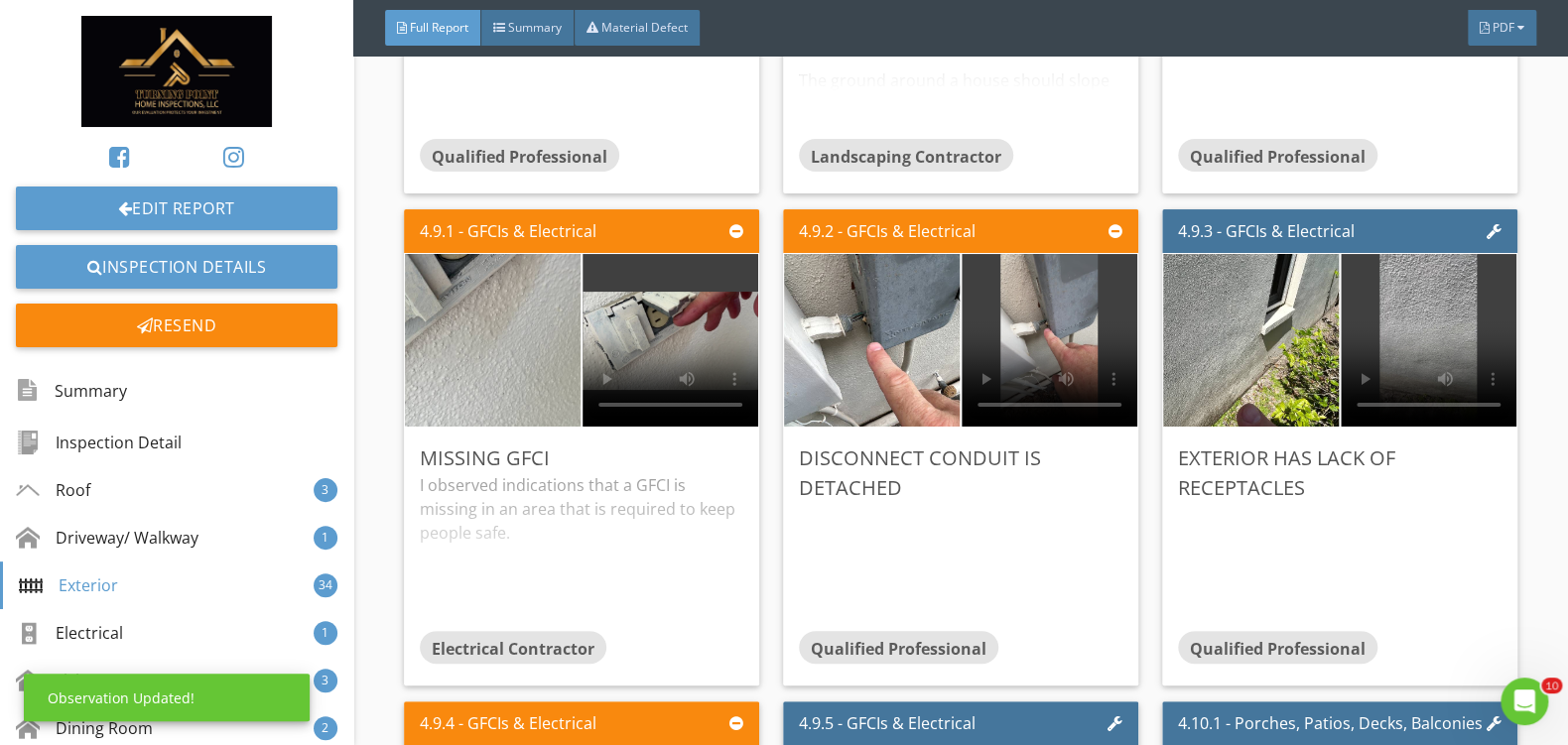 scroll, scrollTop: 0, scrollLeft: 0, axis: both 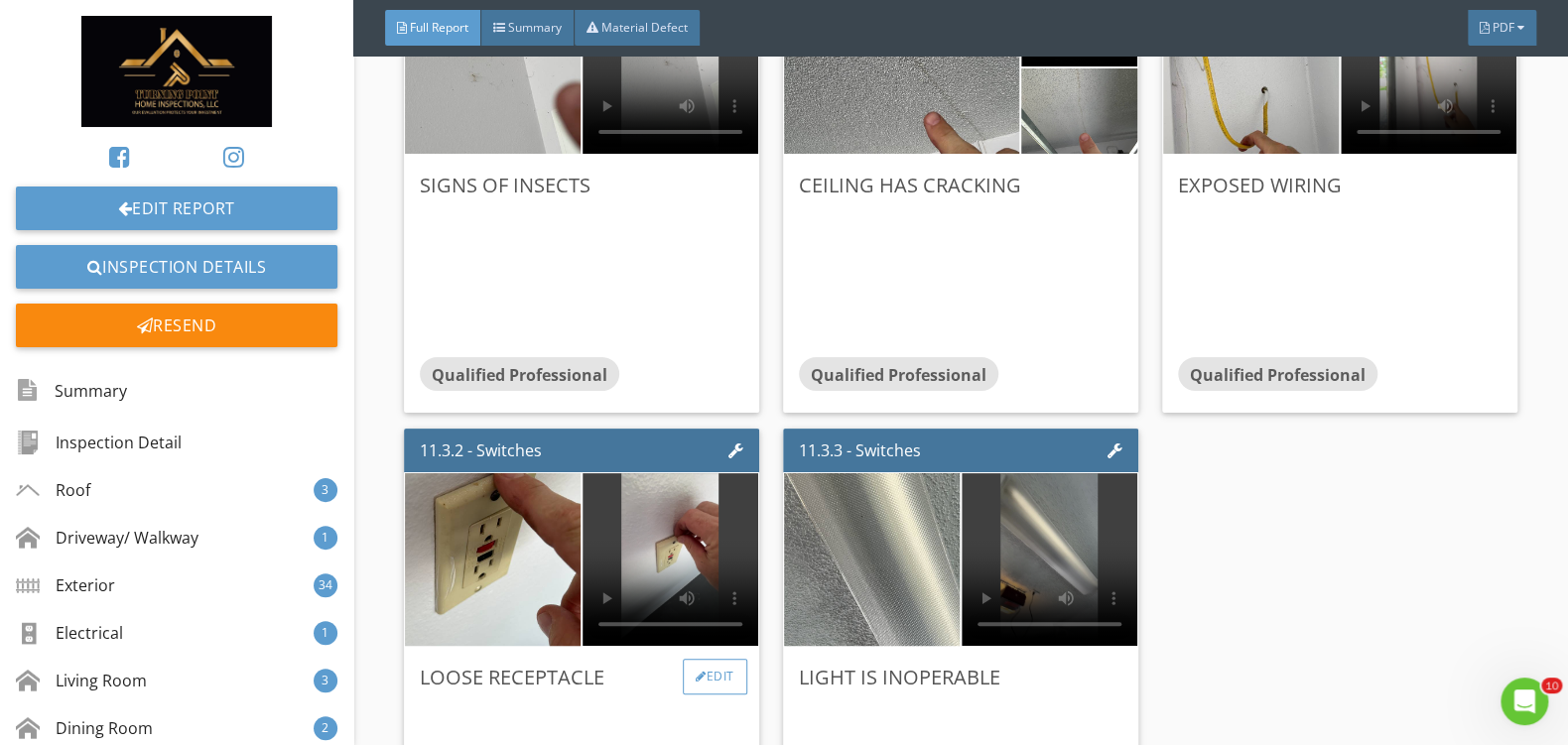 click on "Edit" at bounding box center [715, 677] 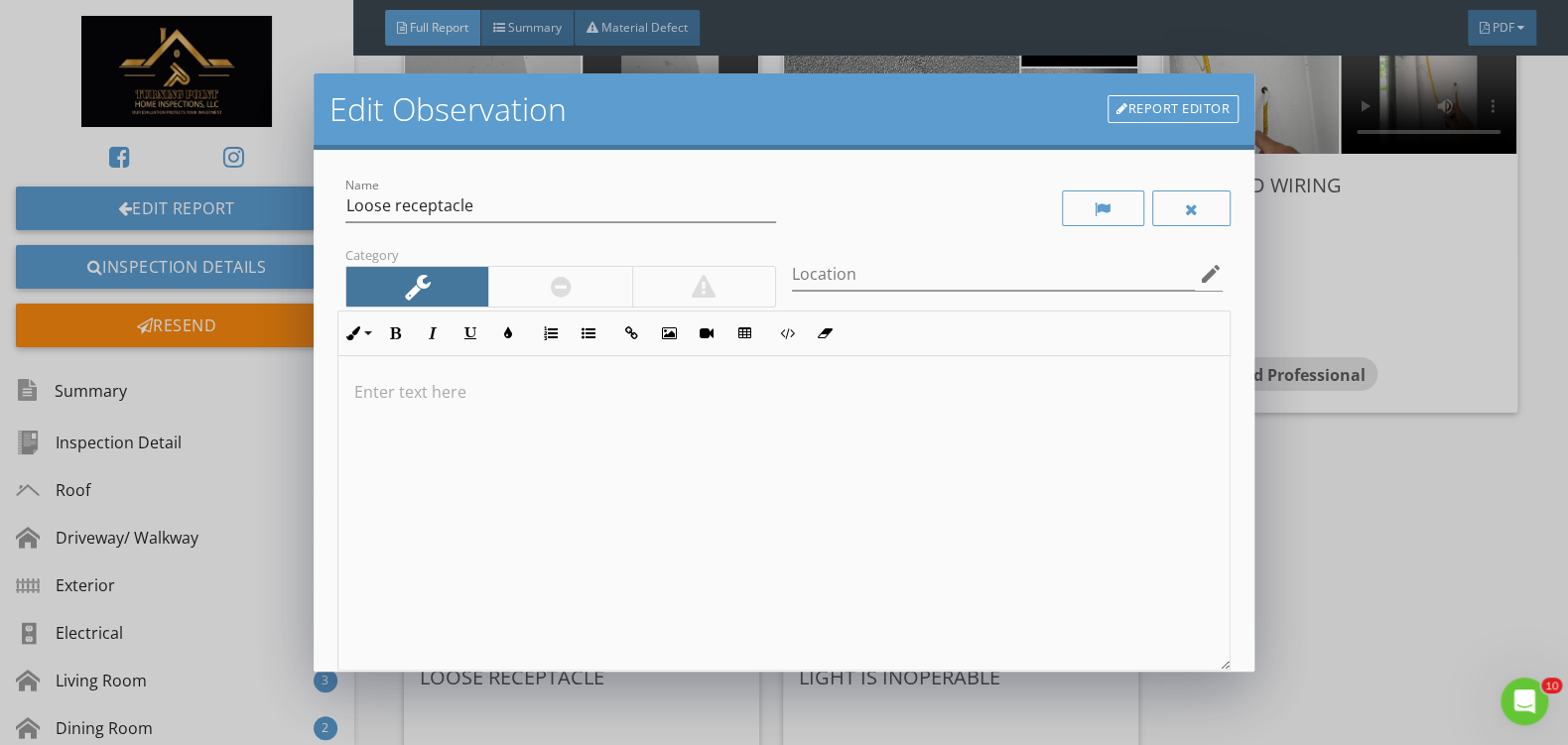 click at bounding box center (560, 287) 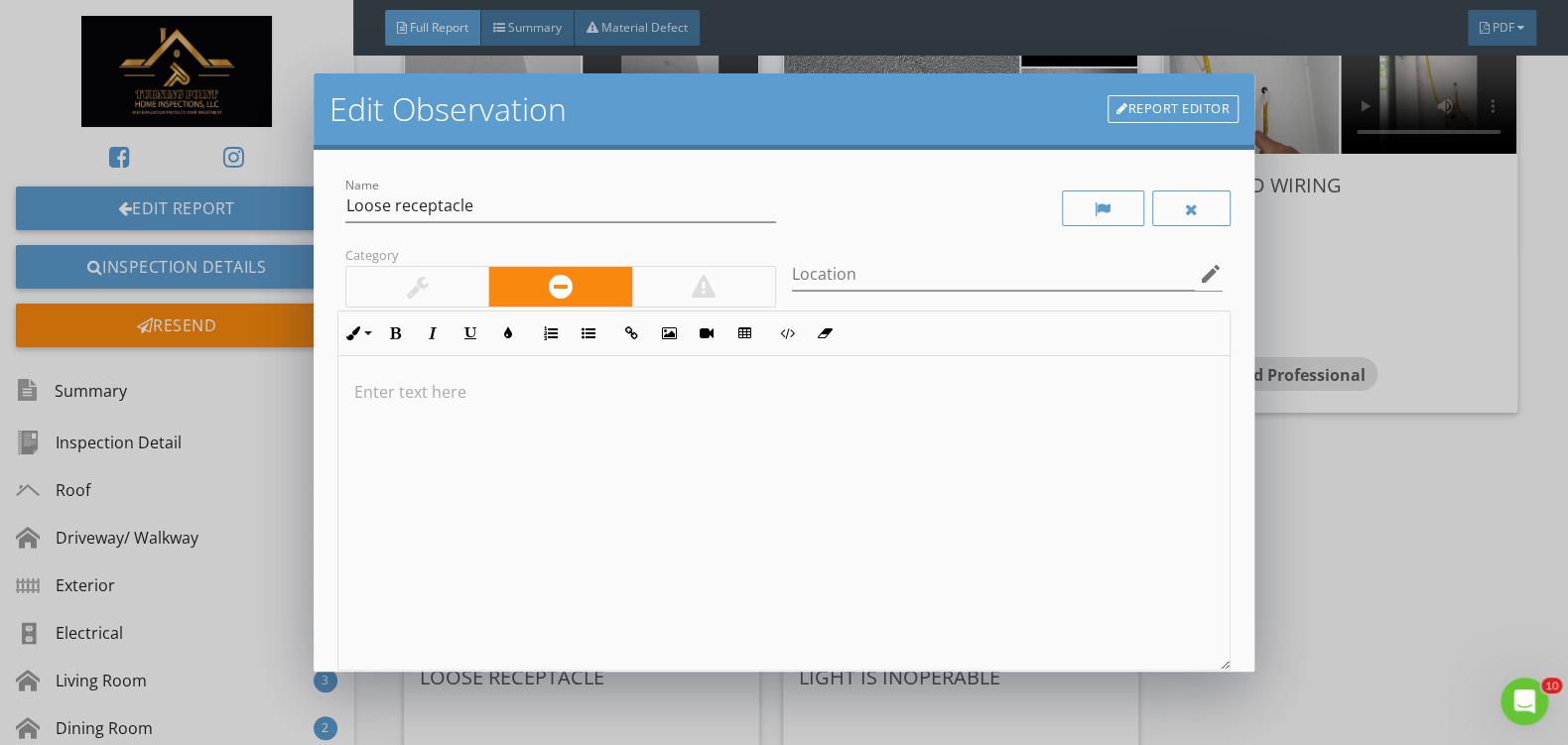 scroll, scrollTop: 0, scrollLeft: 0, axis: both 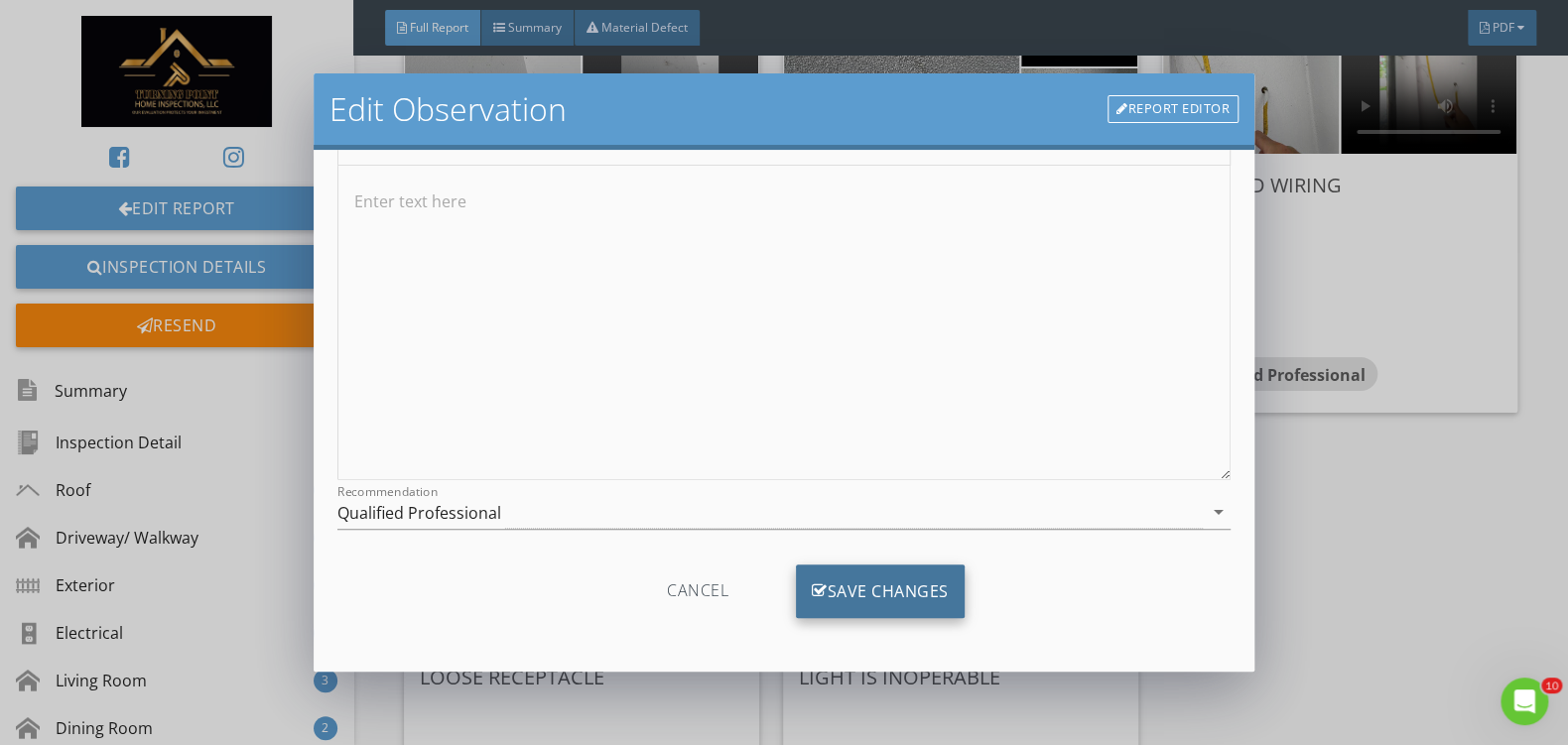 click on "Save Changes" at bounding box center [880, 591] 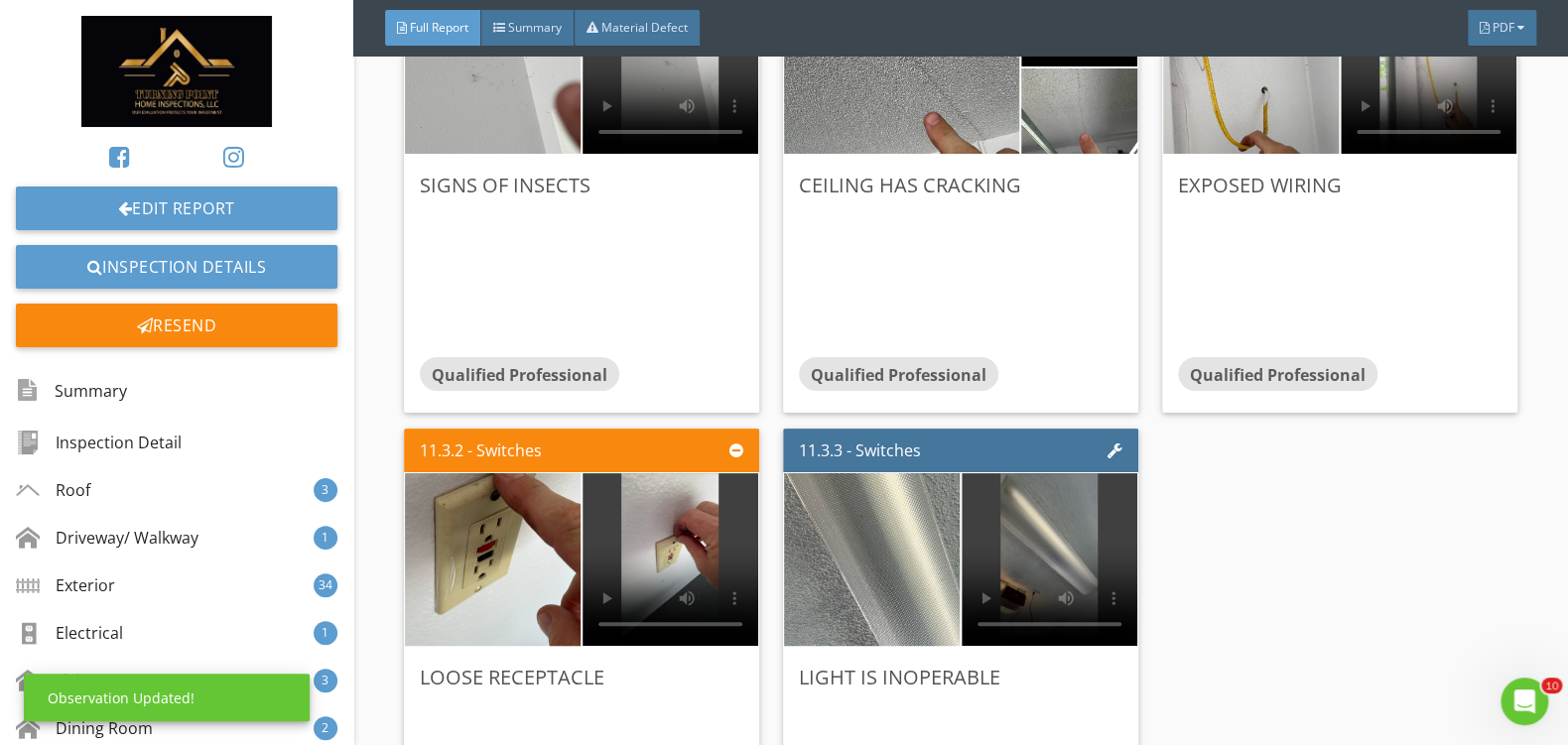 scroll, scrollTop: 0, scrollLeft: 0, axis: both 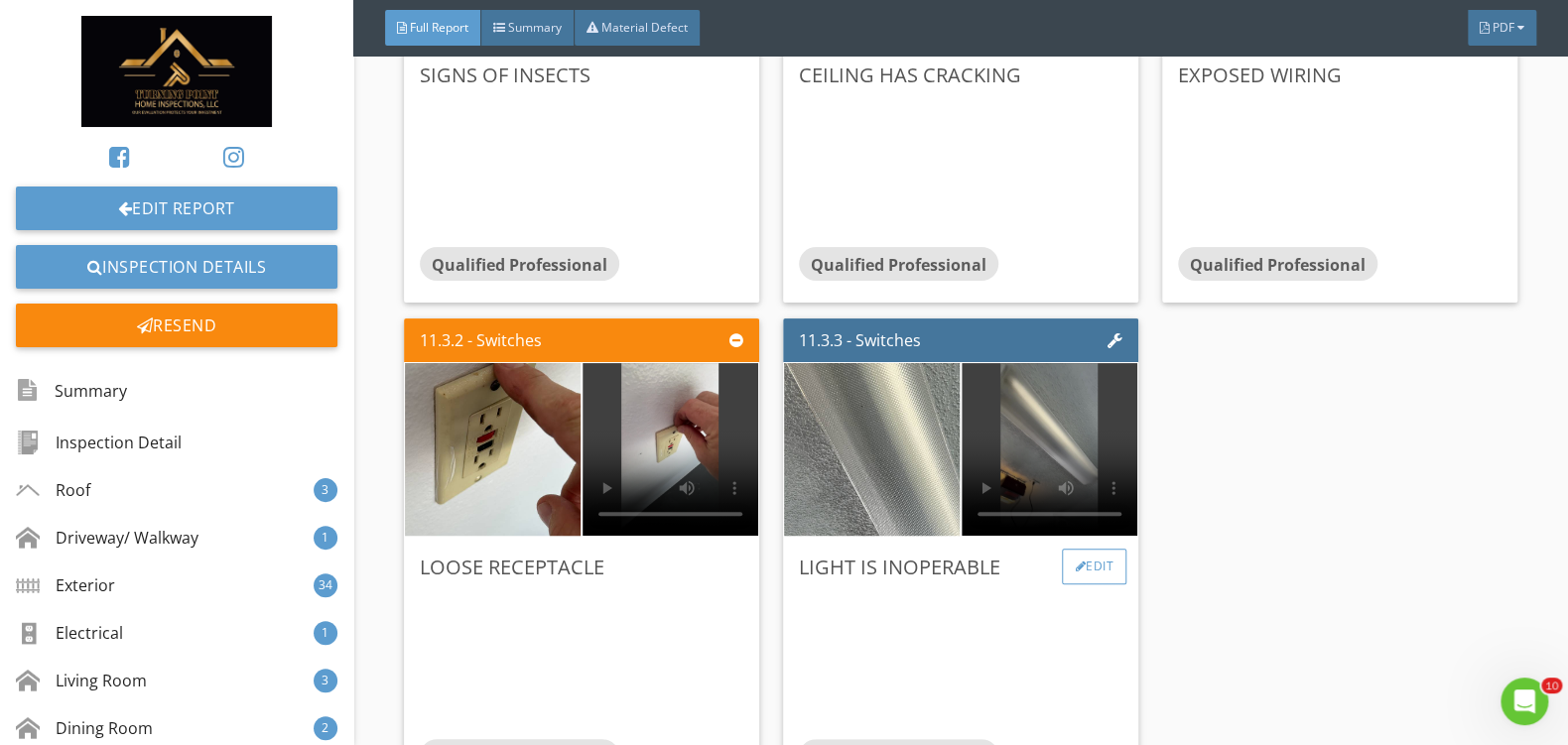 click on "Edit" at bounding box center [1094, 566] 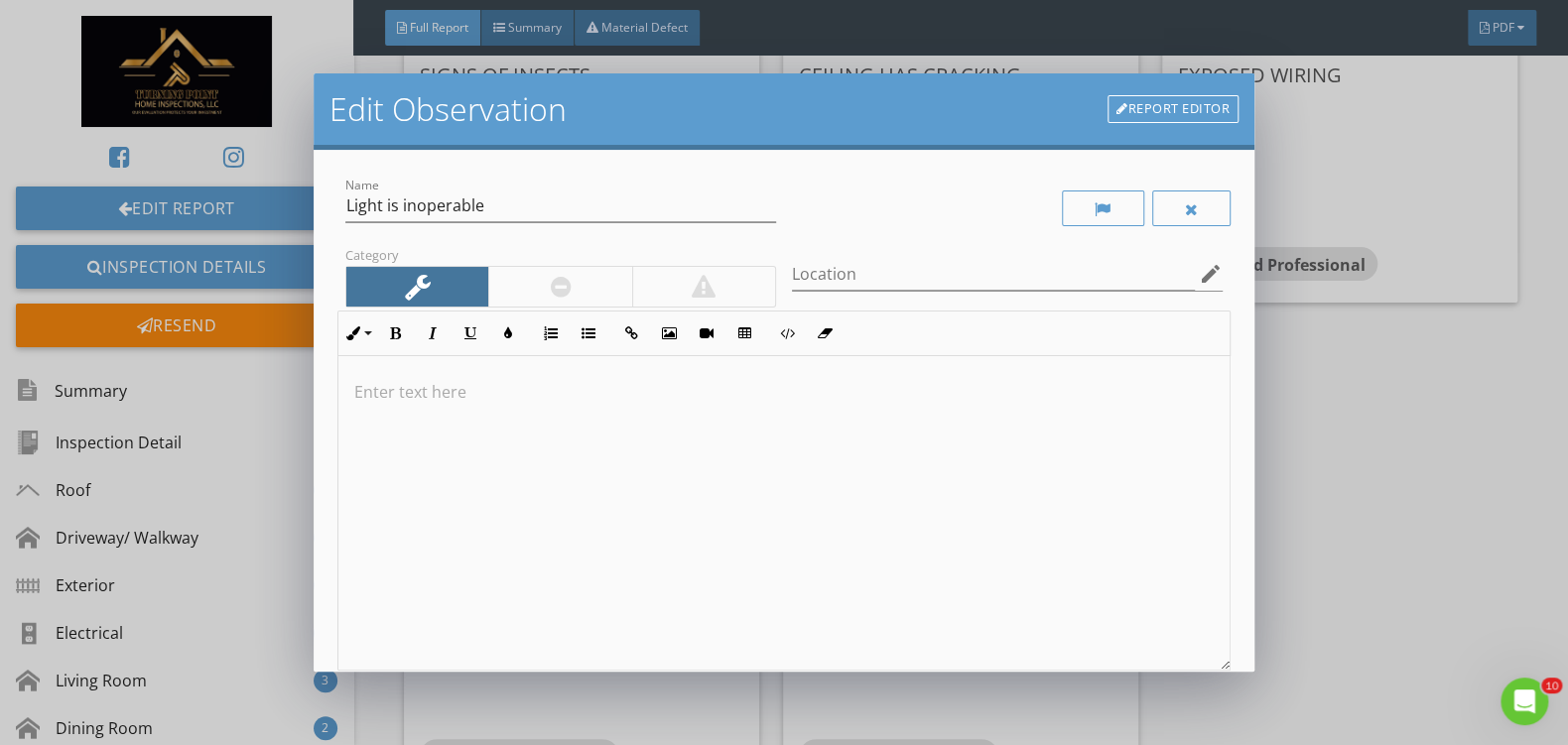 click at bounding box center (560, 287) 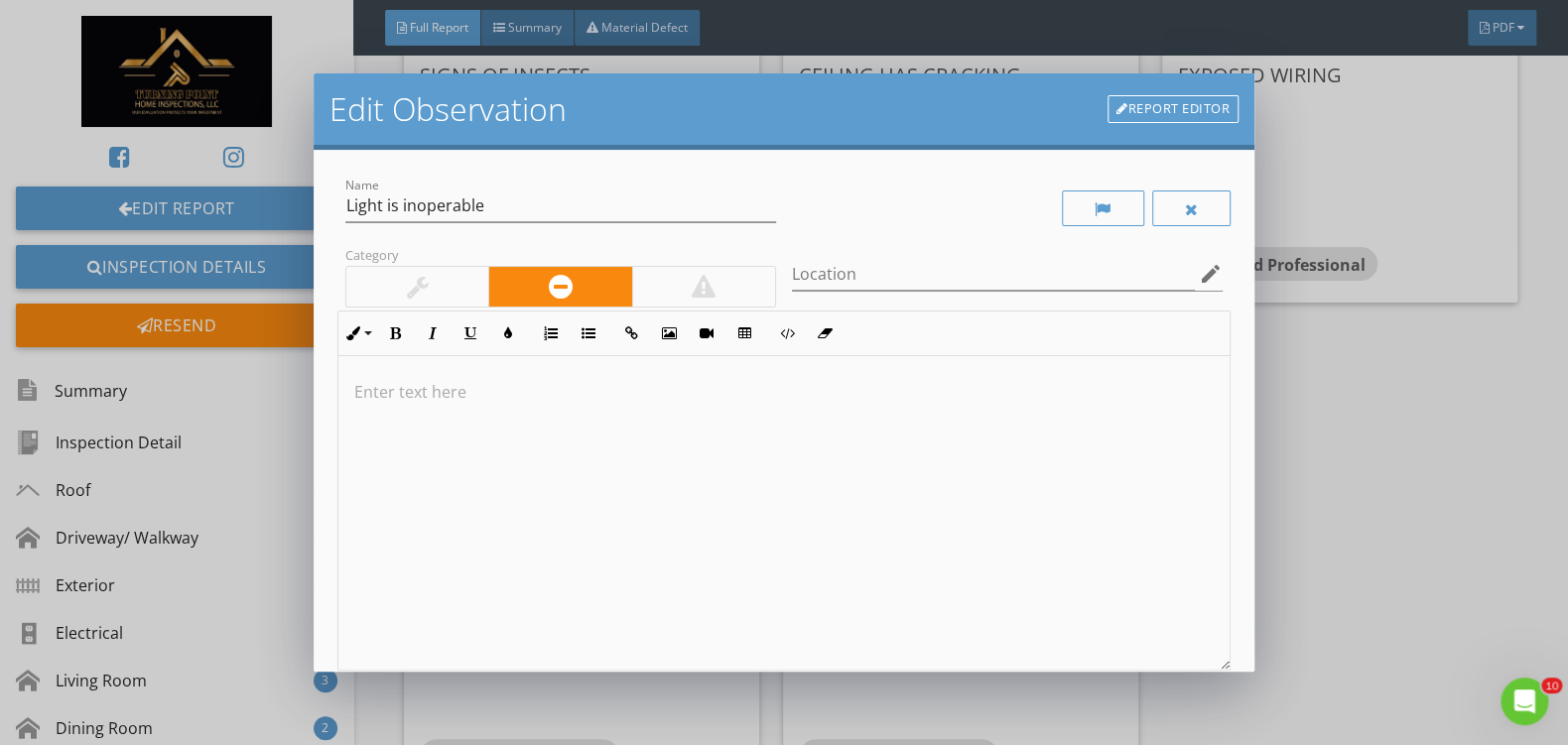 scroll, scrollTop: 0, scrollLeft: 0, axis: both 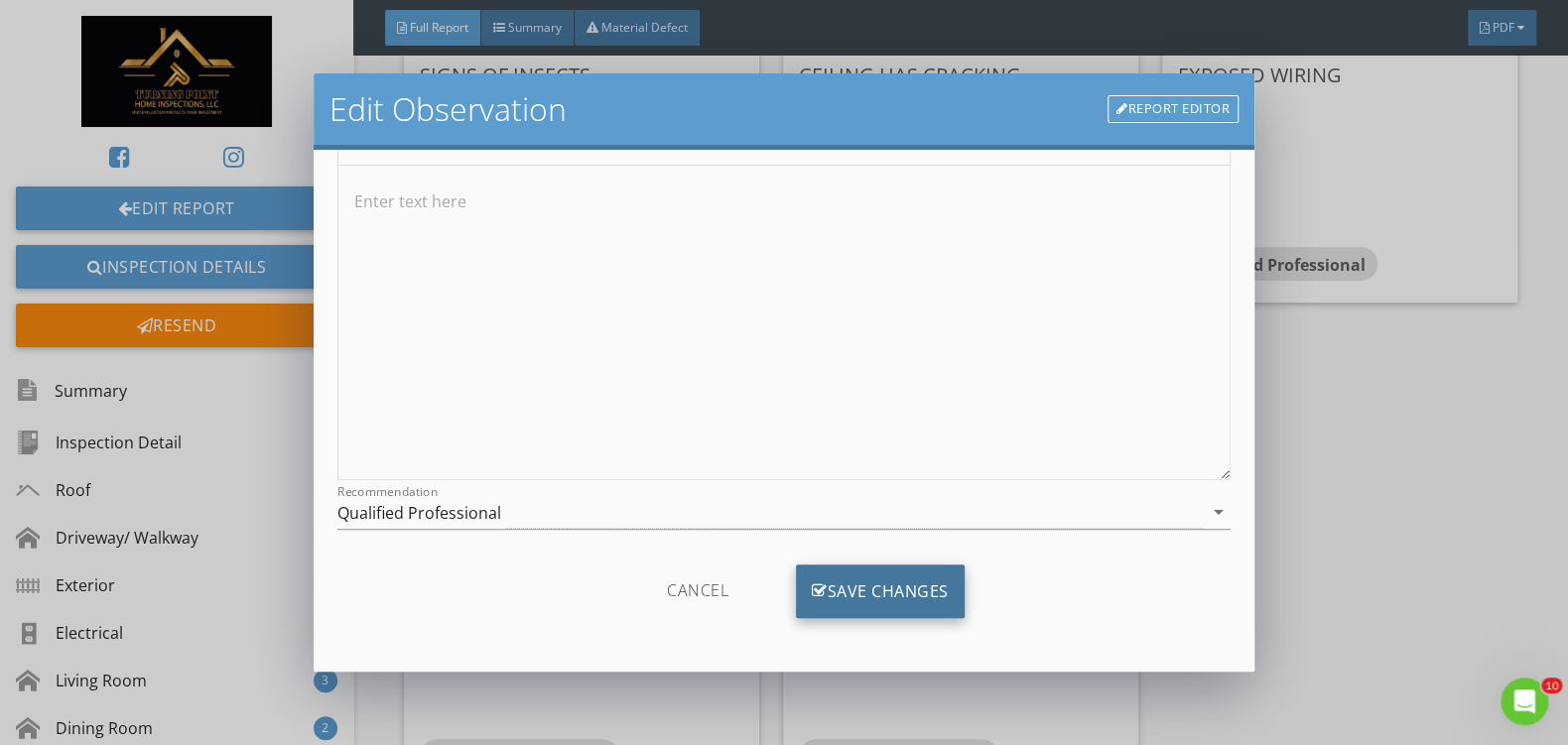 click on "Save Changes" at bounding box center (880, 591) 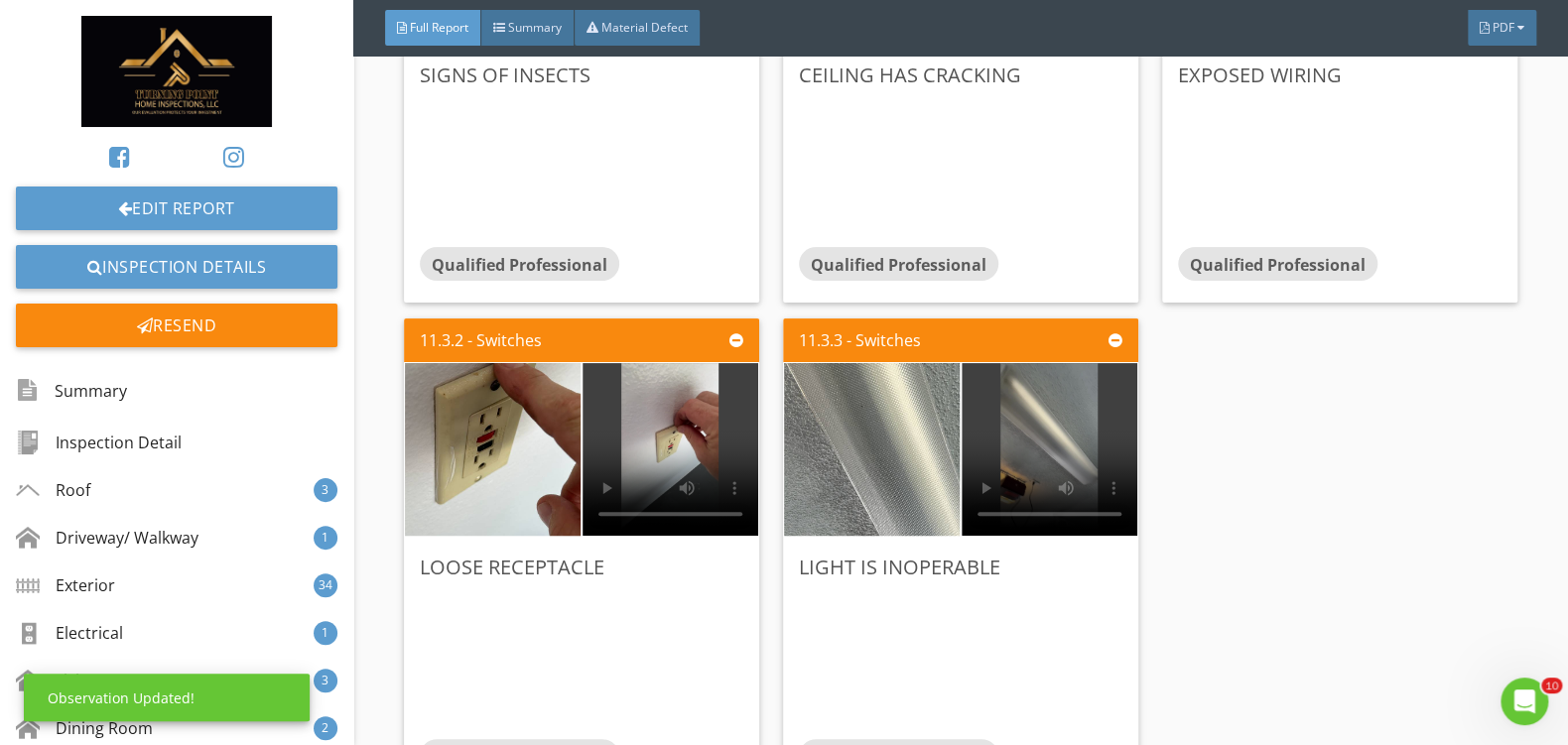 scroll, scrollTop: 0, scrollLeft: 0, axis: both 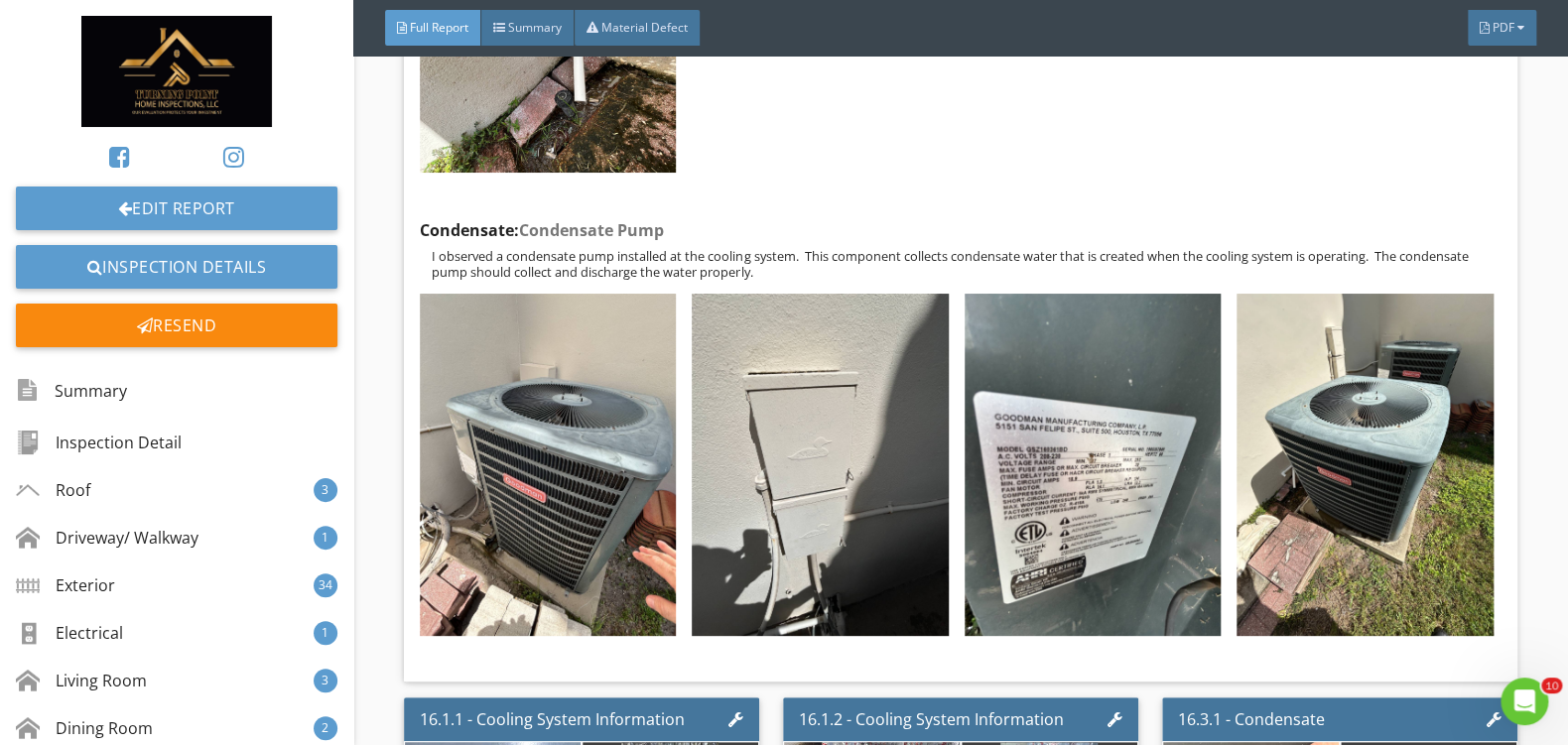 click on "Edit" at bounding box center (1473, 945) 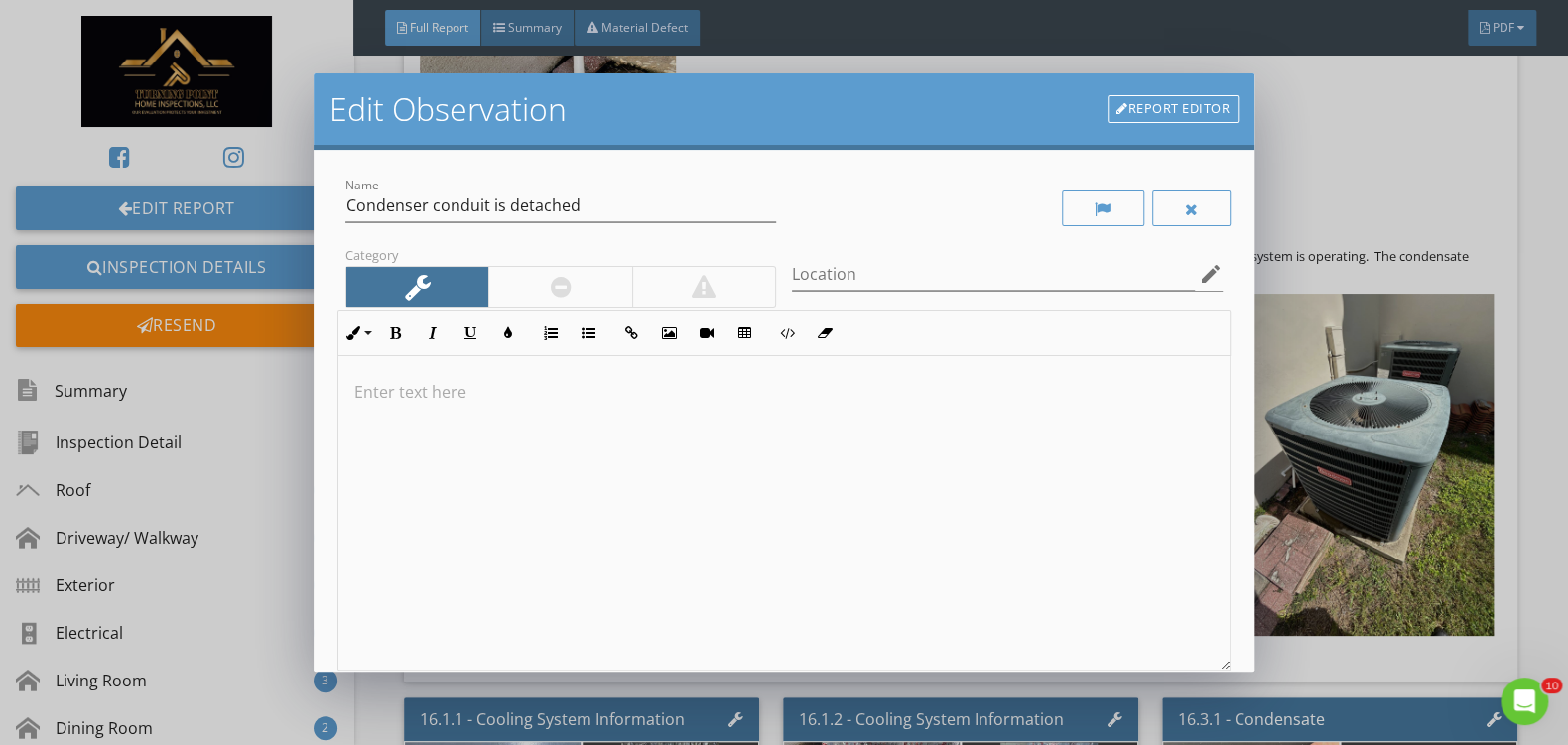 click at bounding box center (560, 287) 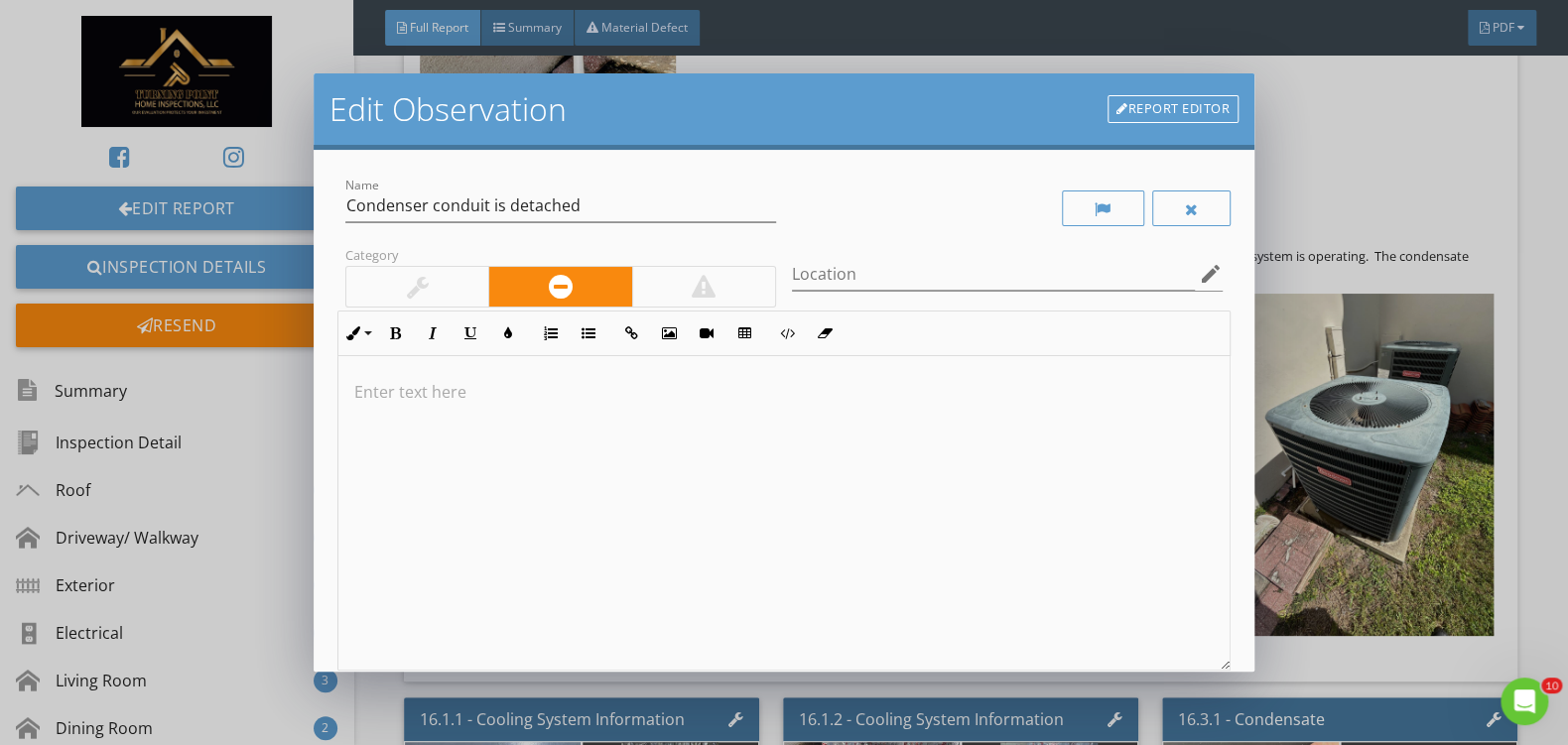 scroll, scrollTop: 0, scrollLeft: 0, axis: both 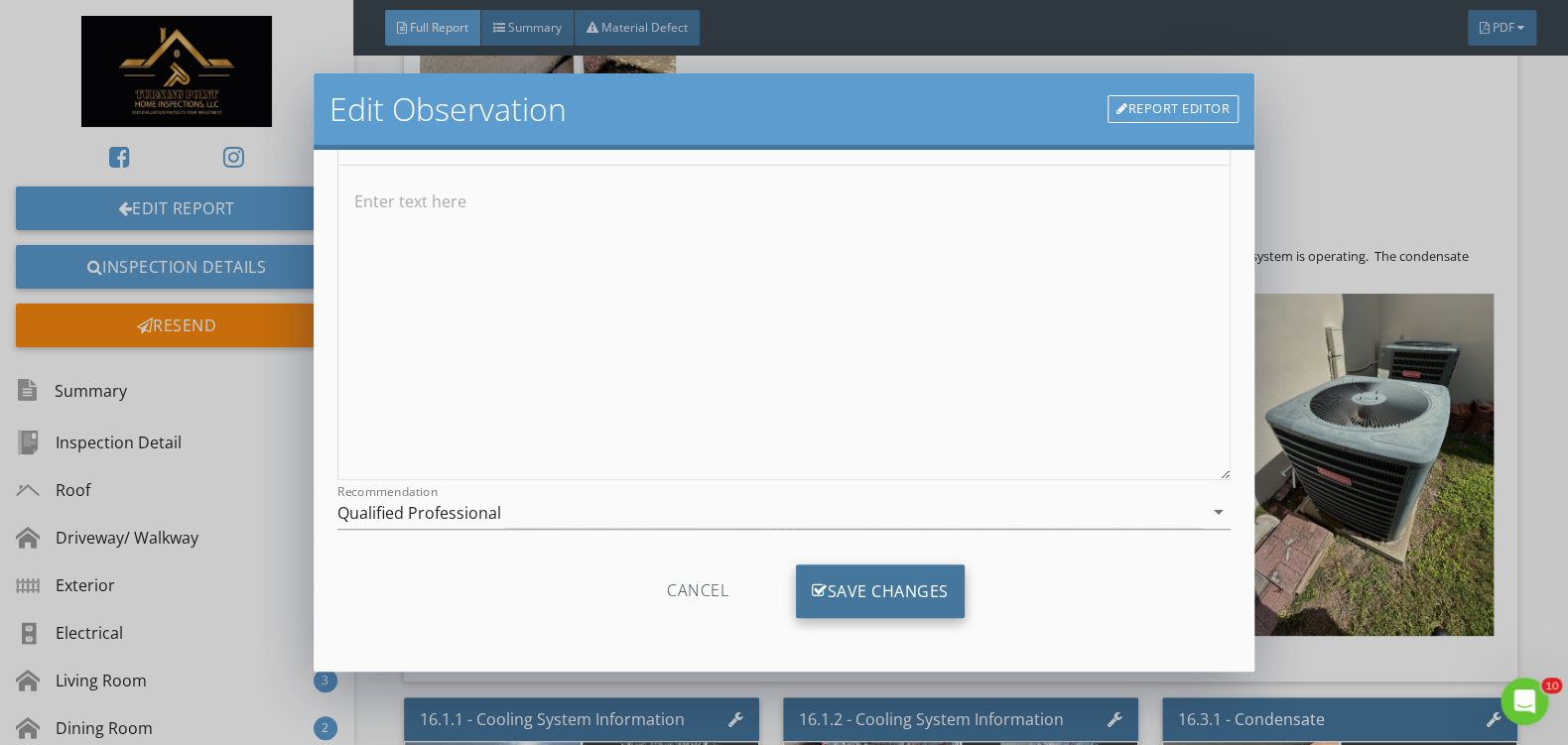 click on "Save Changes" at bounding box center (880, 591) 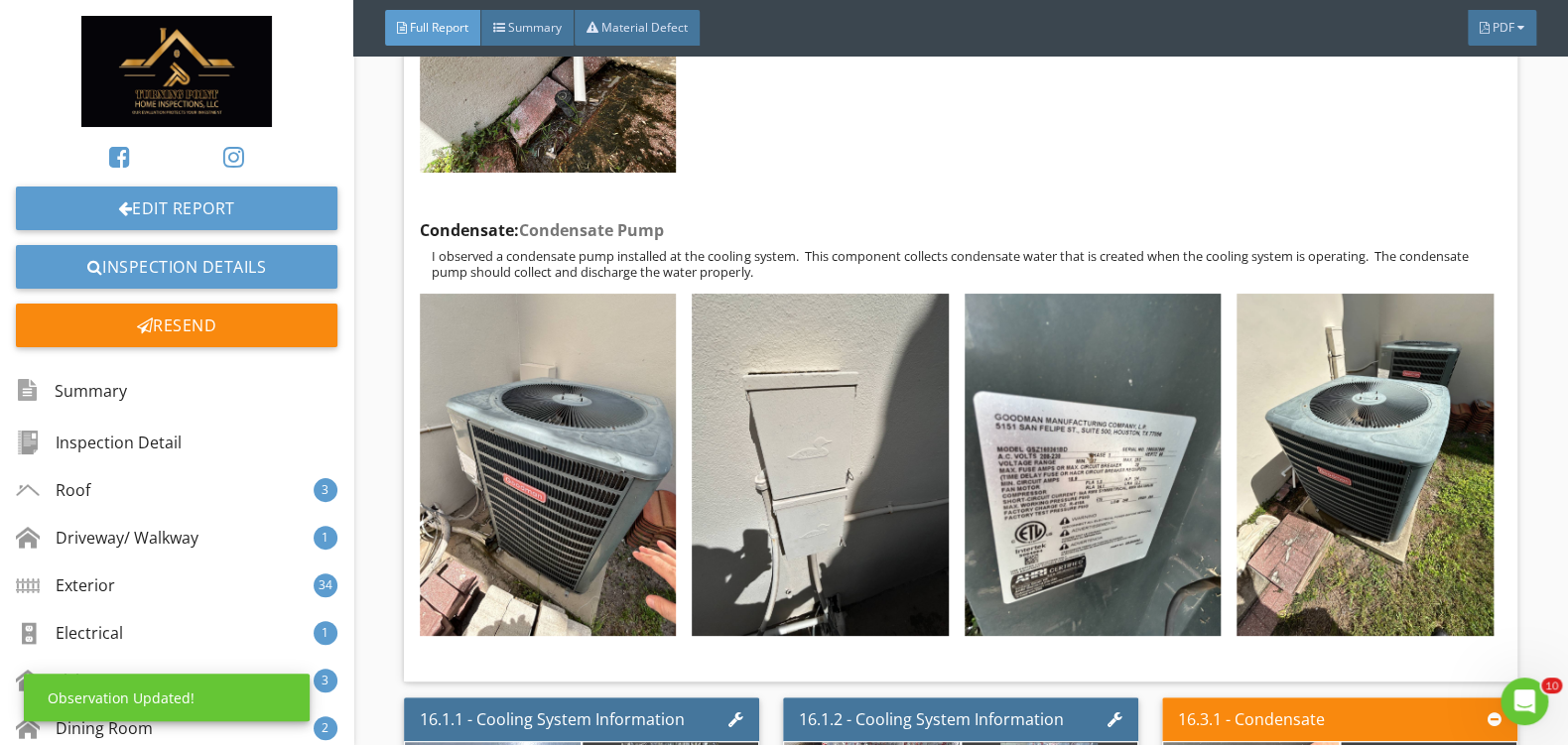 scroll, scrollTop: 0, scrollLeft: 0, axis: both 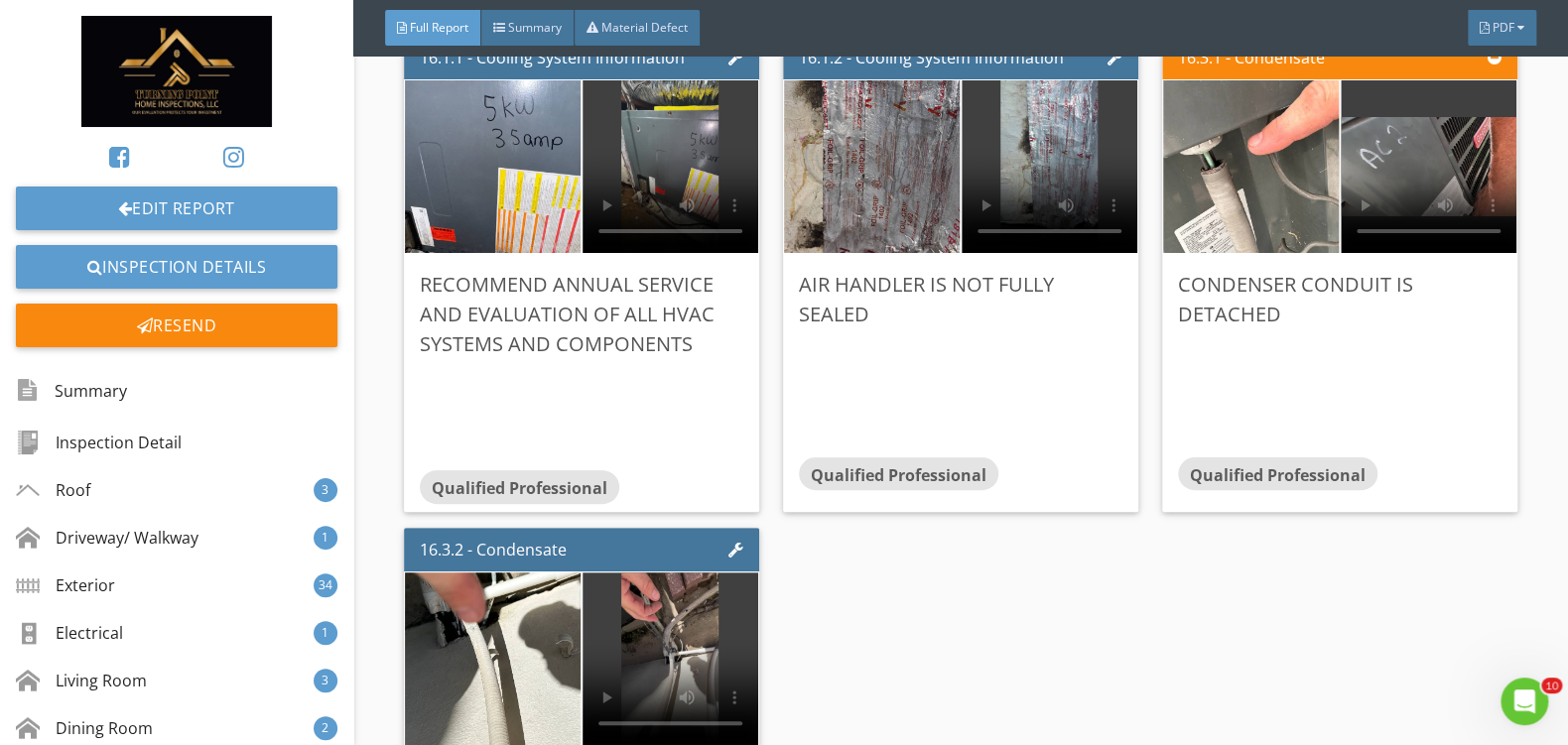 click on "Edit" at bounding box center (715, 776) 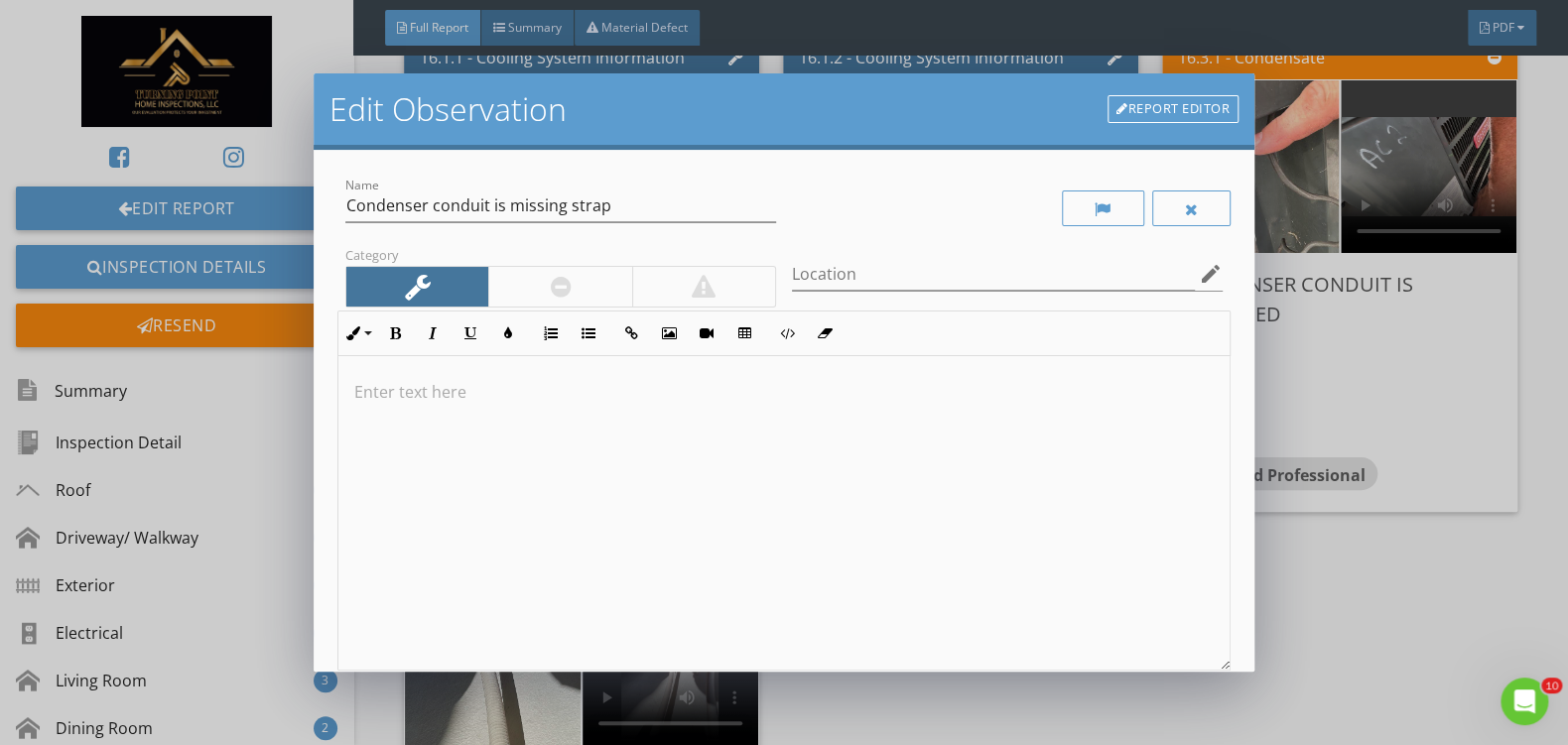 click at bounding box center (560, 287) 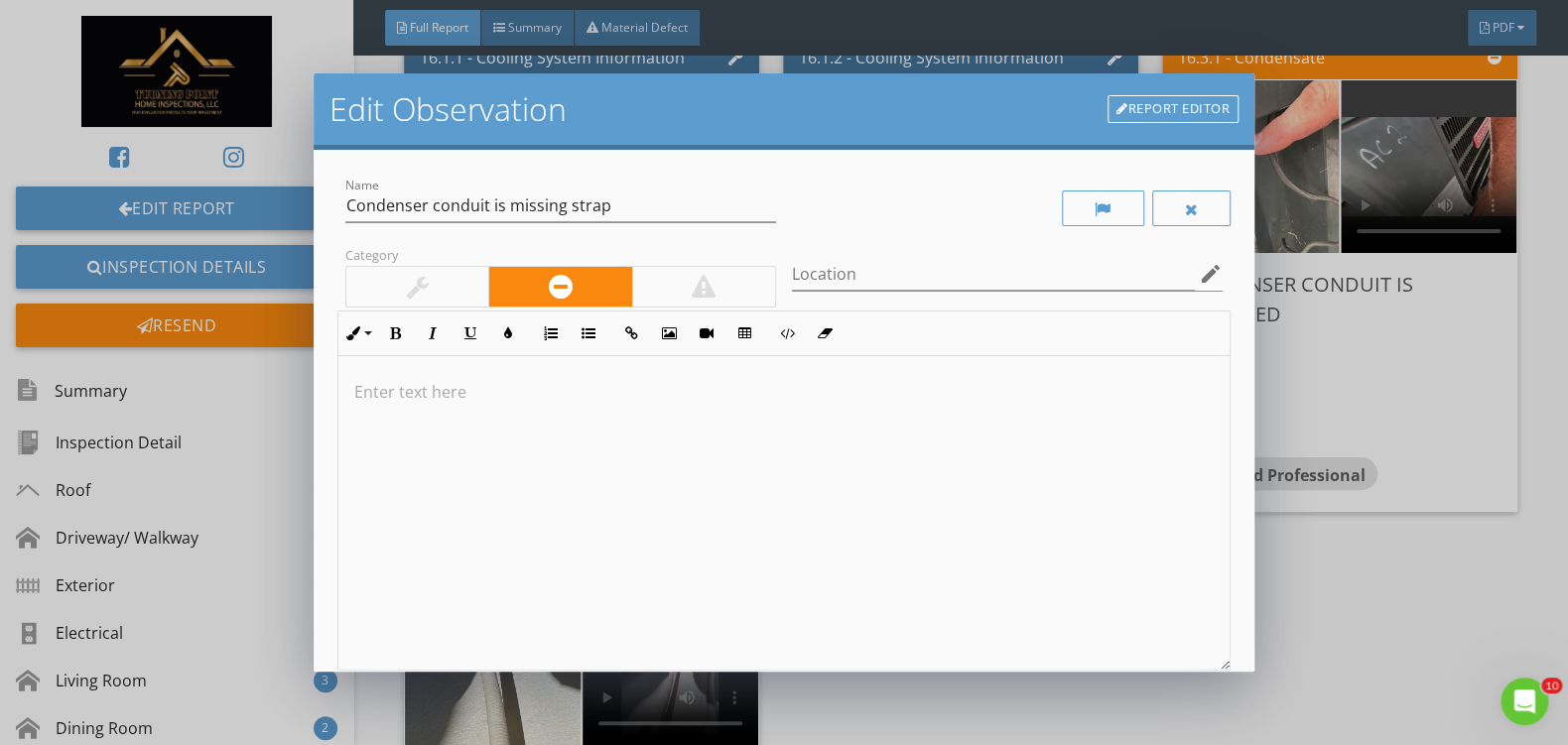 scroll, scrollTop: 0, scrollLeft: 0, axis: both 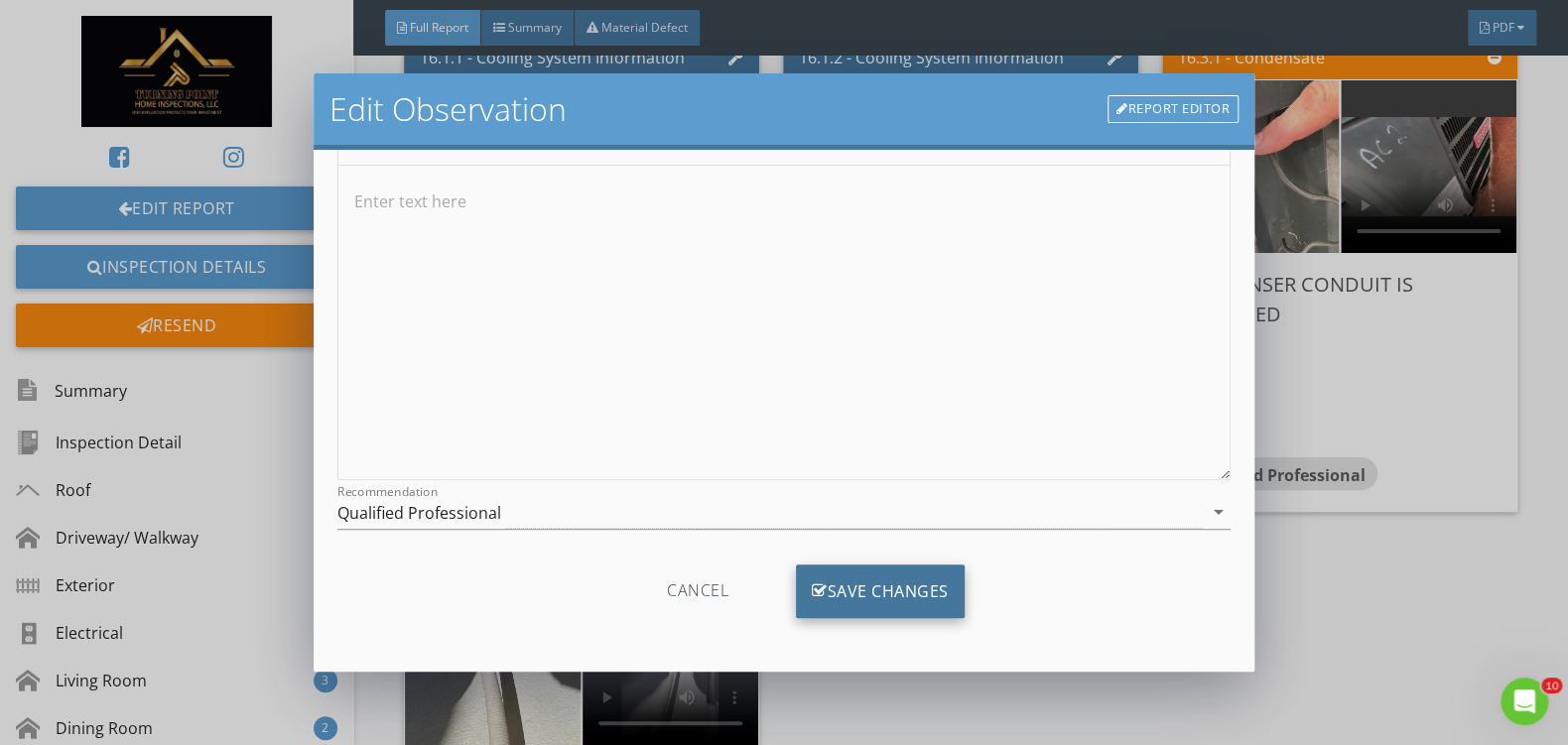 click on "Save Changes" at bounding box center [880, 591] 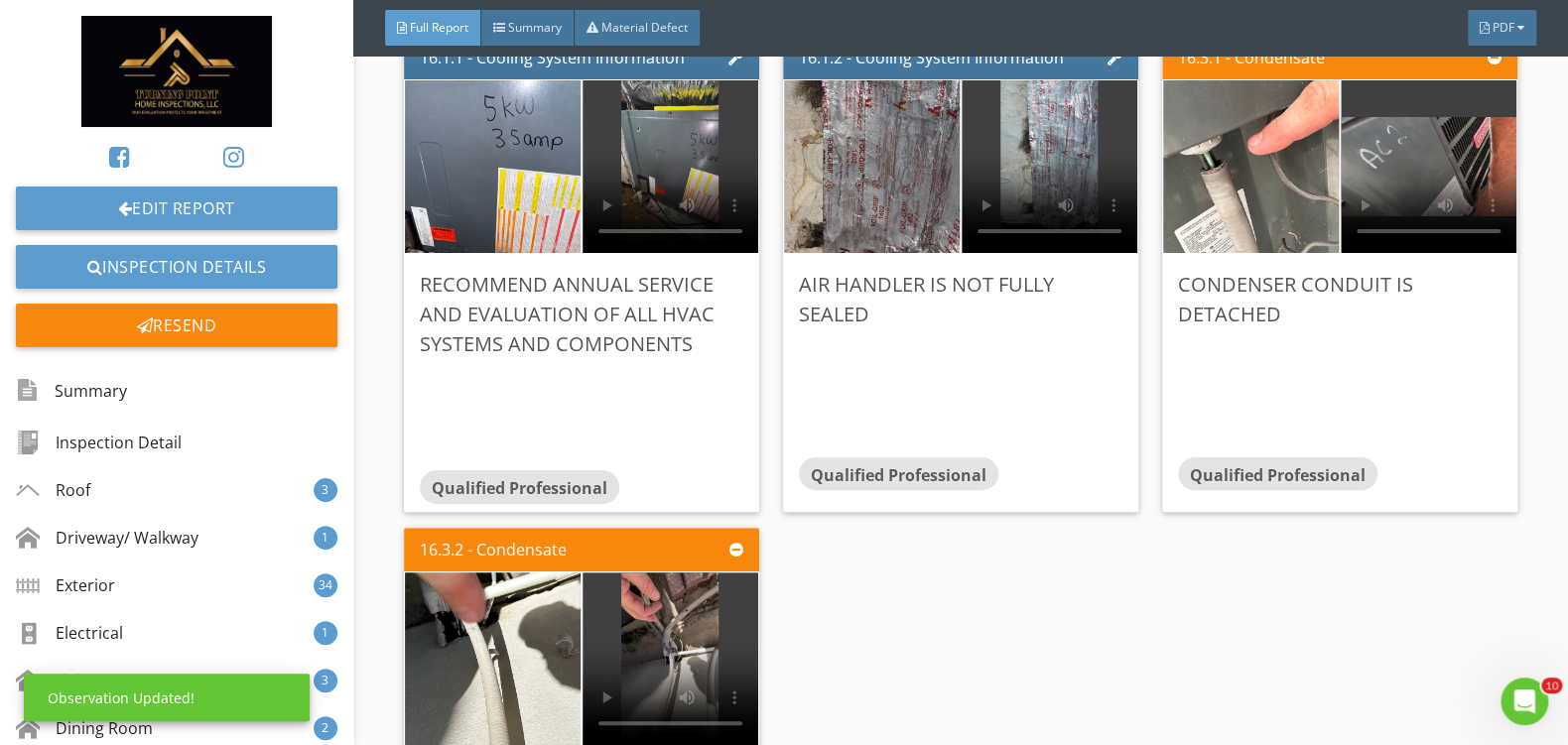 scroll, scrollTop: 0, scrollLeft: 0, axis: both 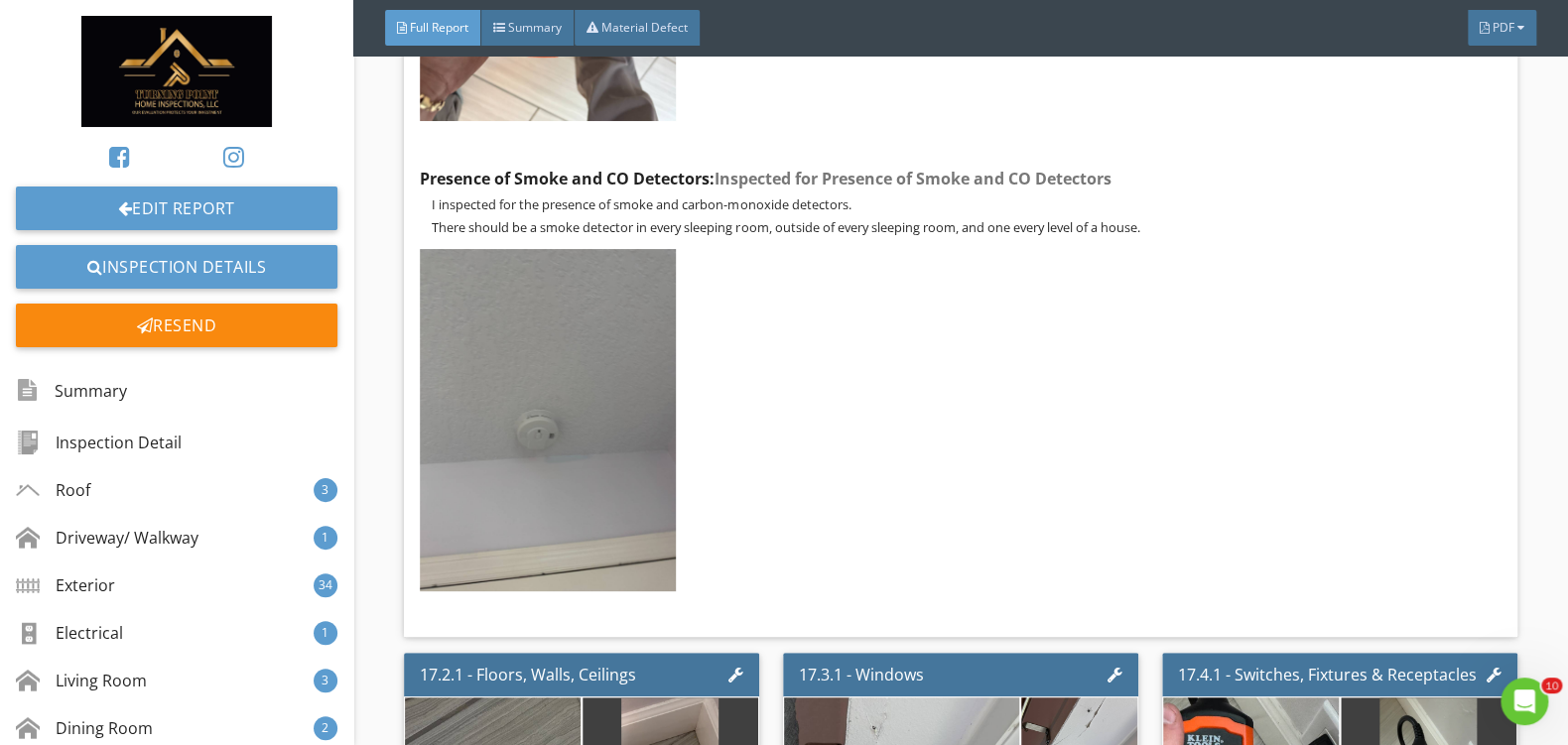 click on "Edit" at bounding box center [1473, 901] 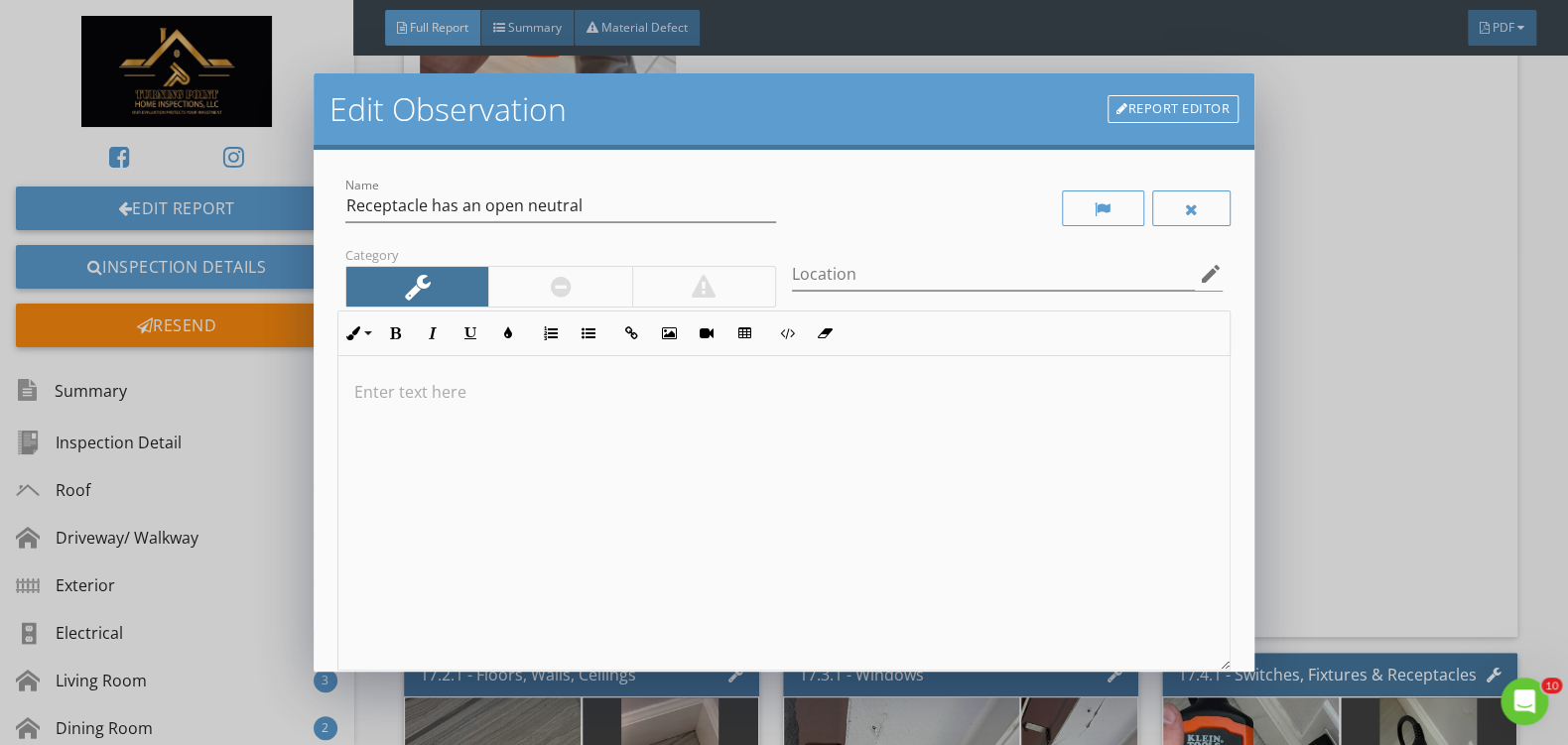 click at bounding box center [560, 287] 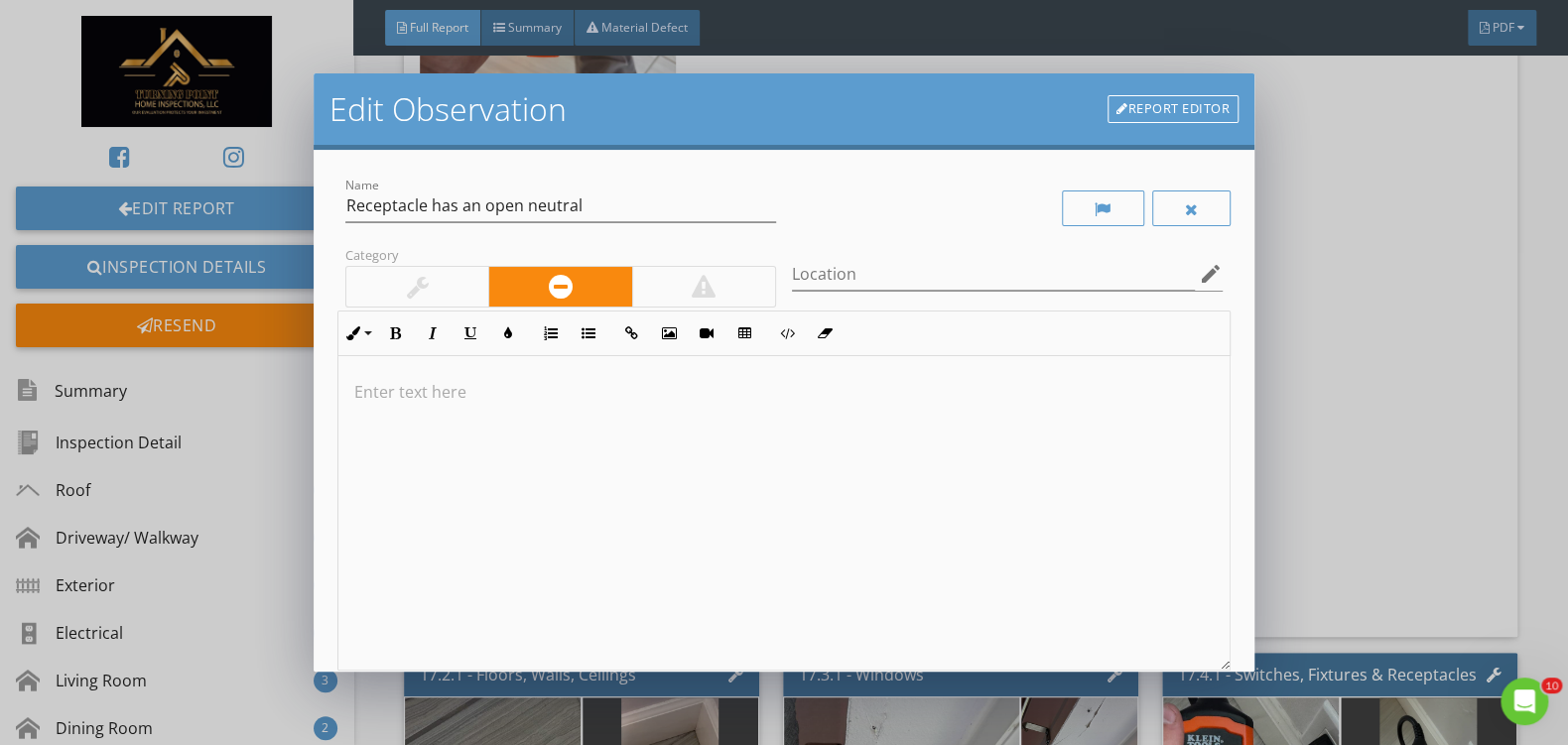 scroll, scrollTop: 0, scrollLeft: 0, axis: both 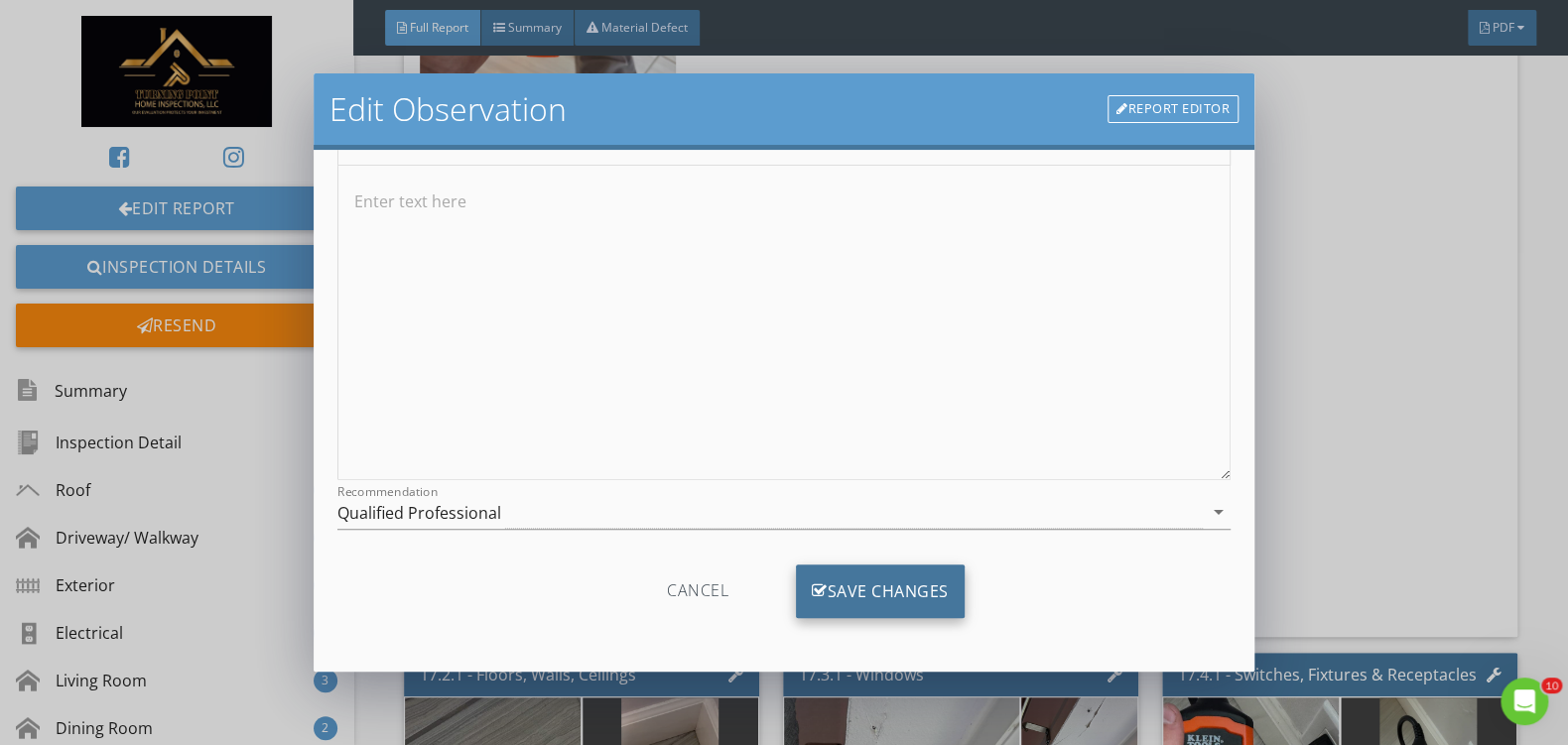 click on "Save Changes" at bounding box center [880, 591] 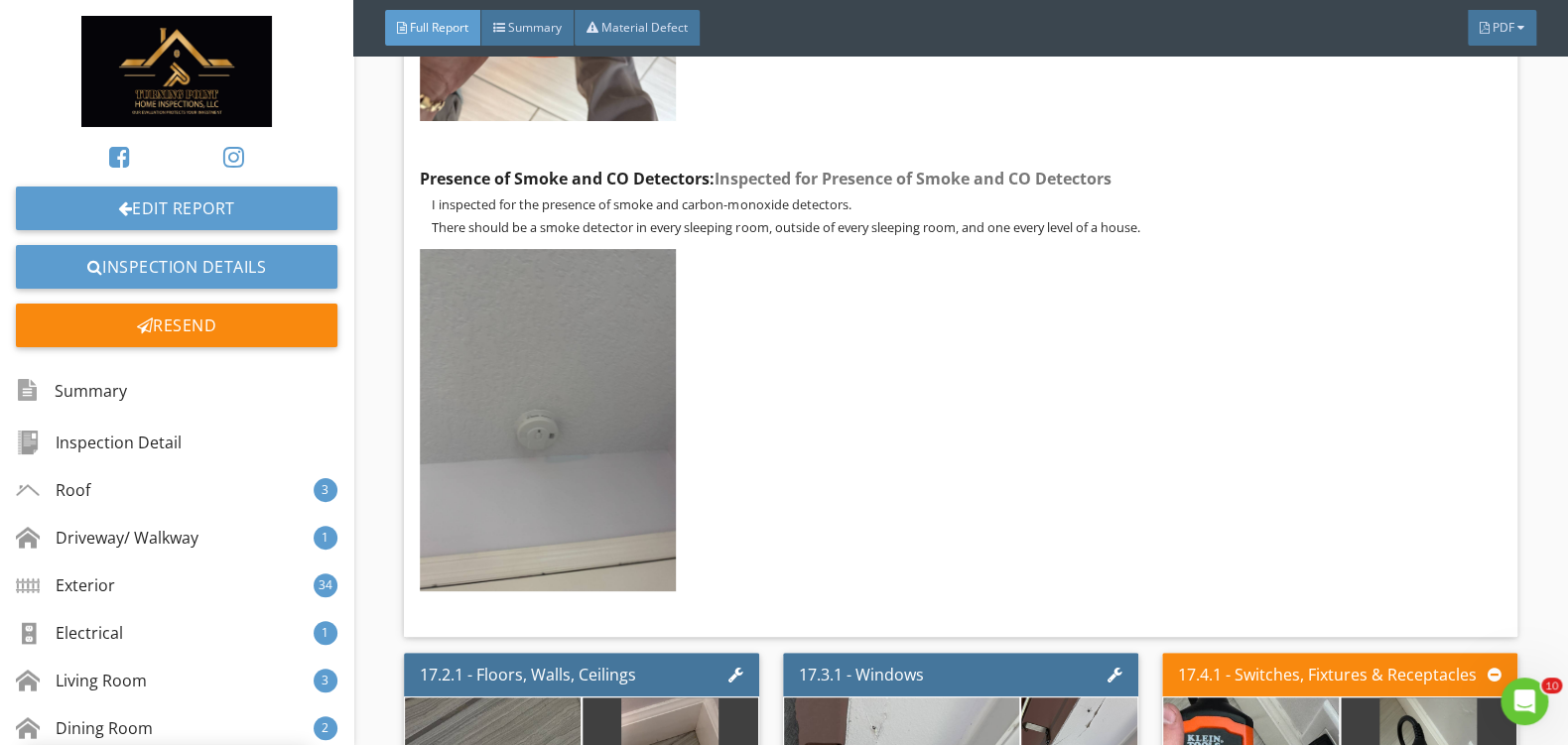 scroll, scrollTop: 0, scrollLeft: 0, axis: both 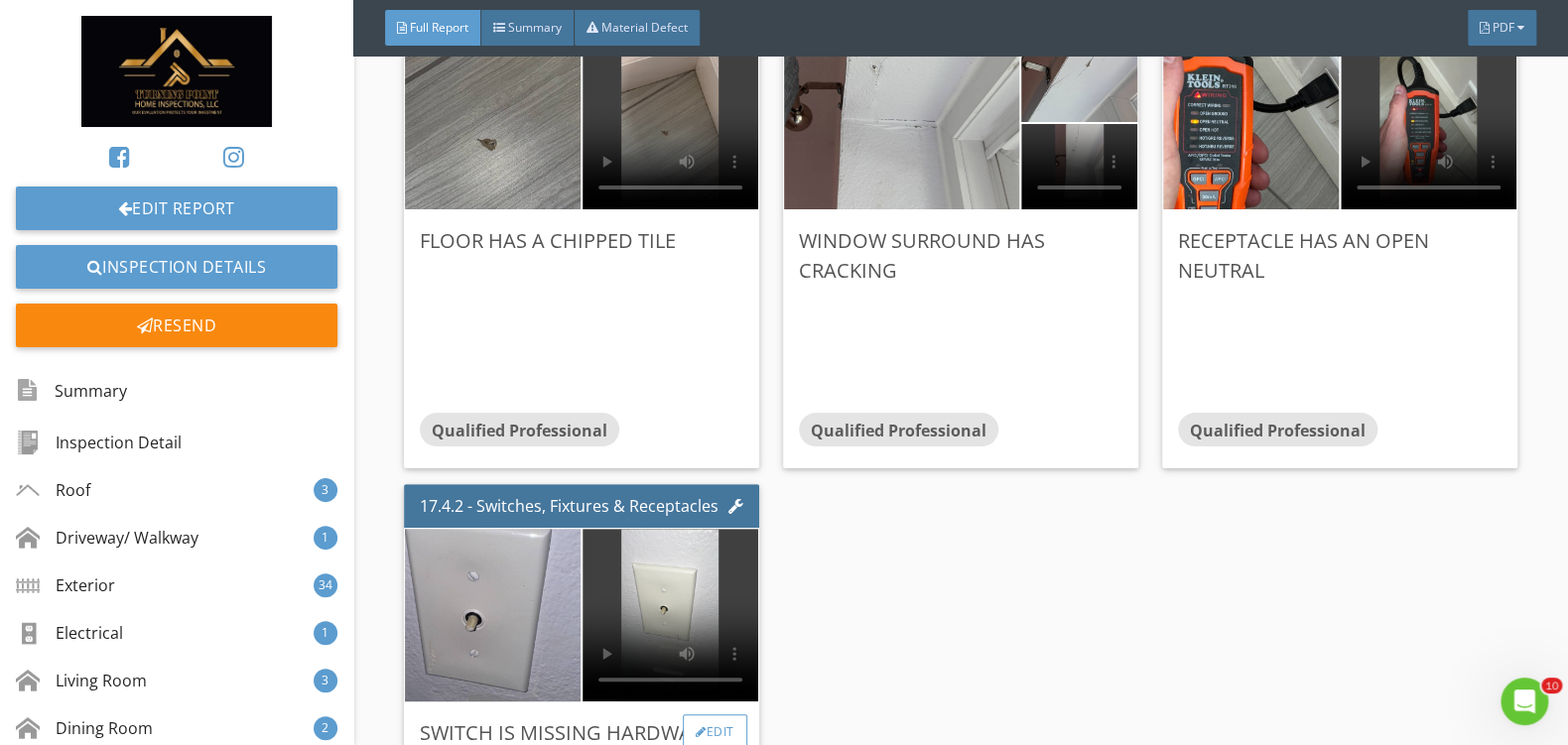click on "Edit" at bounding box center [715, 732] 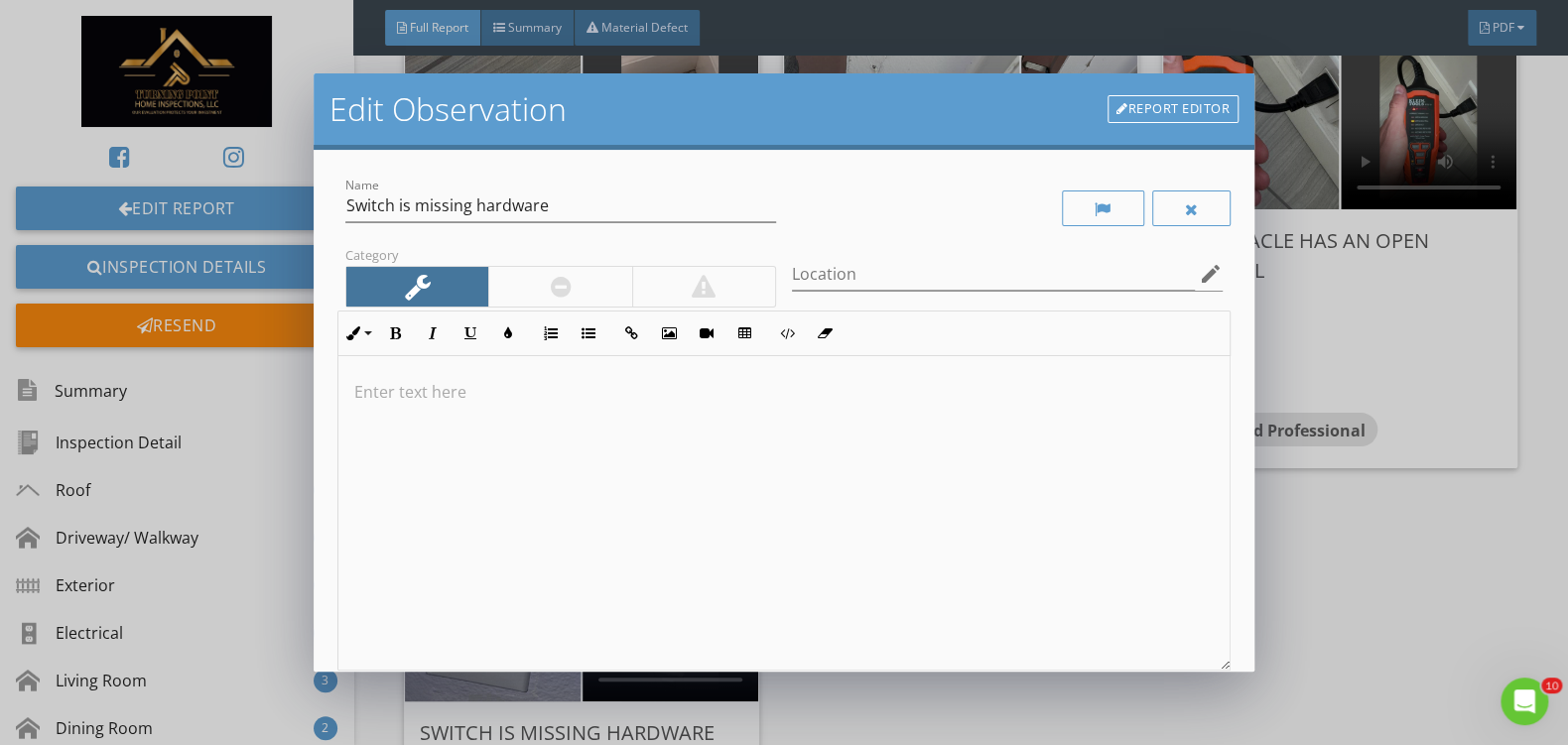click at bounding box center [560, 287] 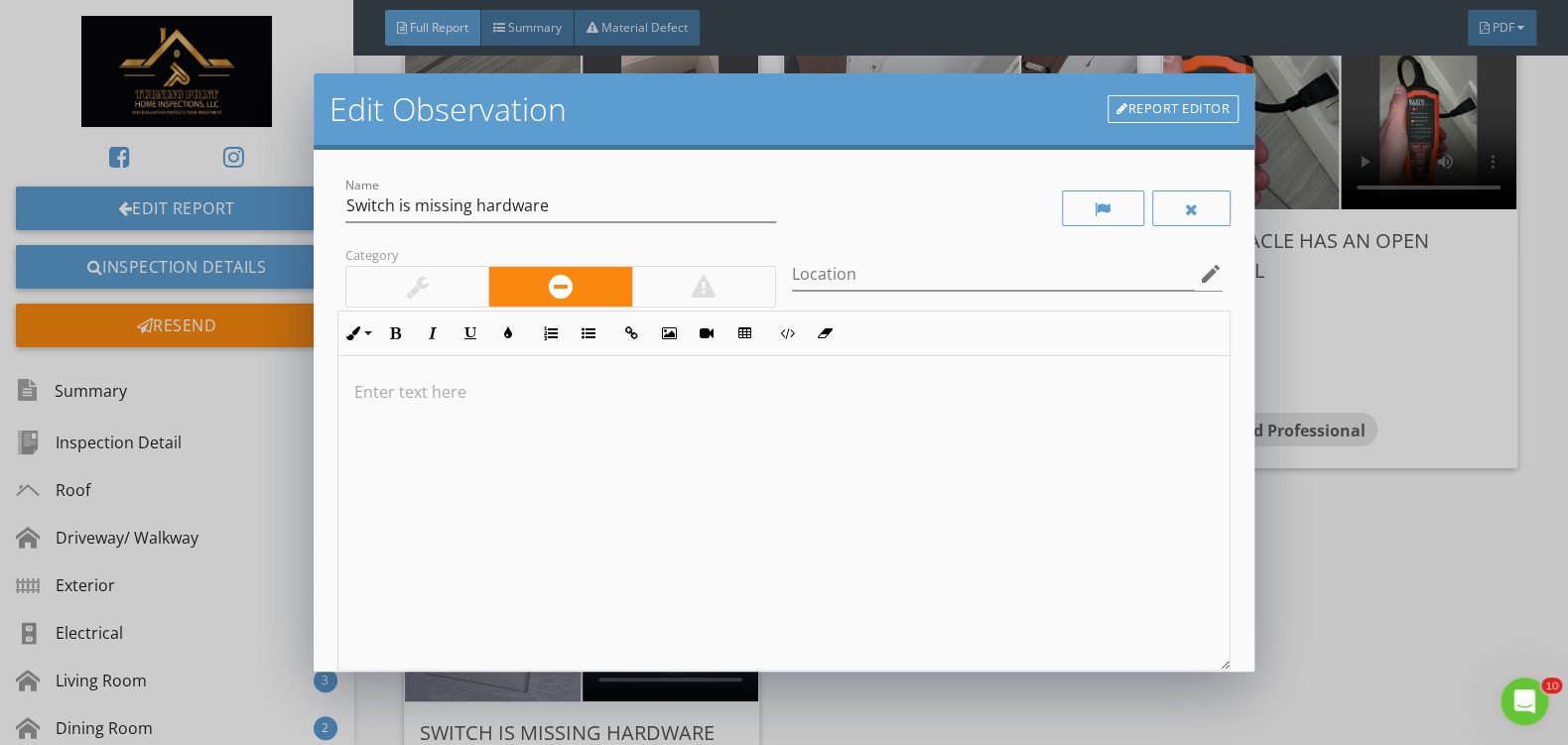 scroll, scrollTop: 0, scrollLeft: 0, axis: both 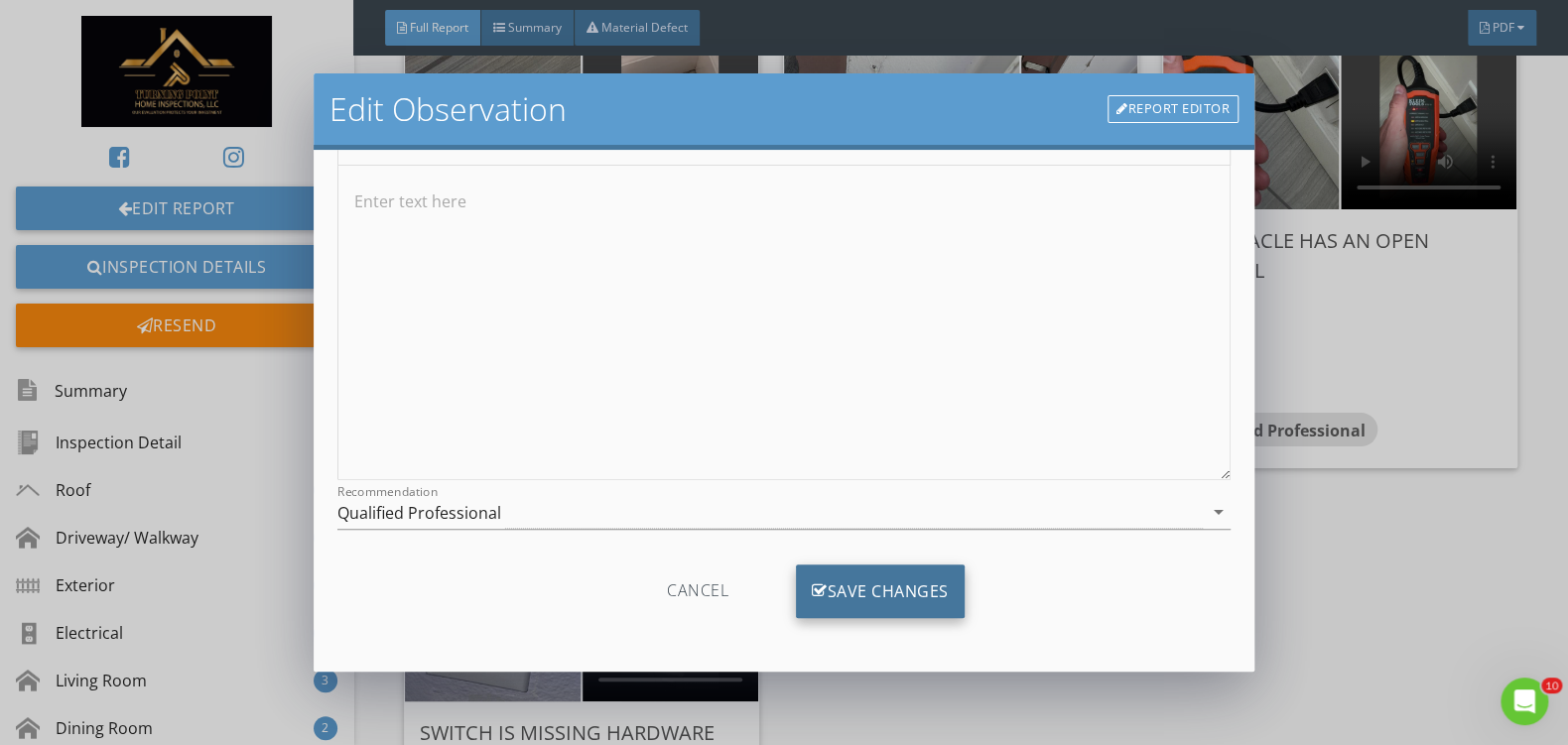 click on "Save Changes" at bounding box center [880, 591] 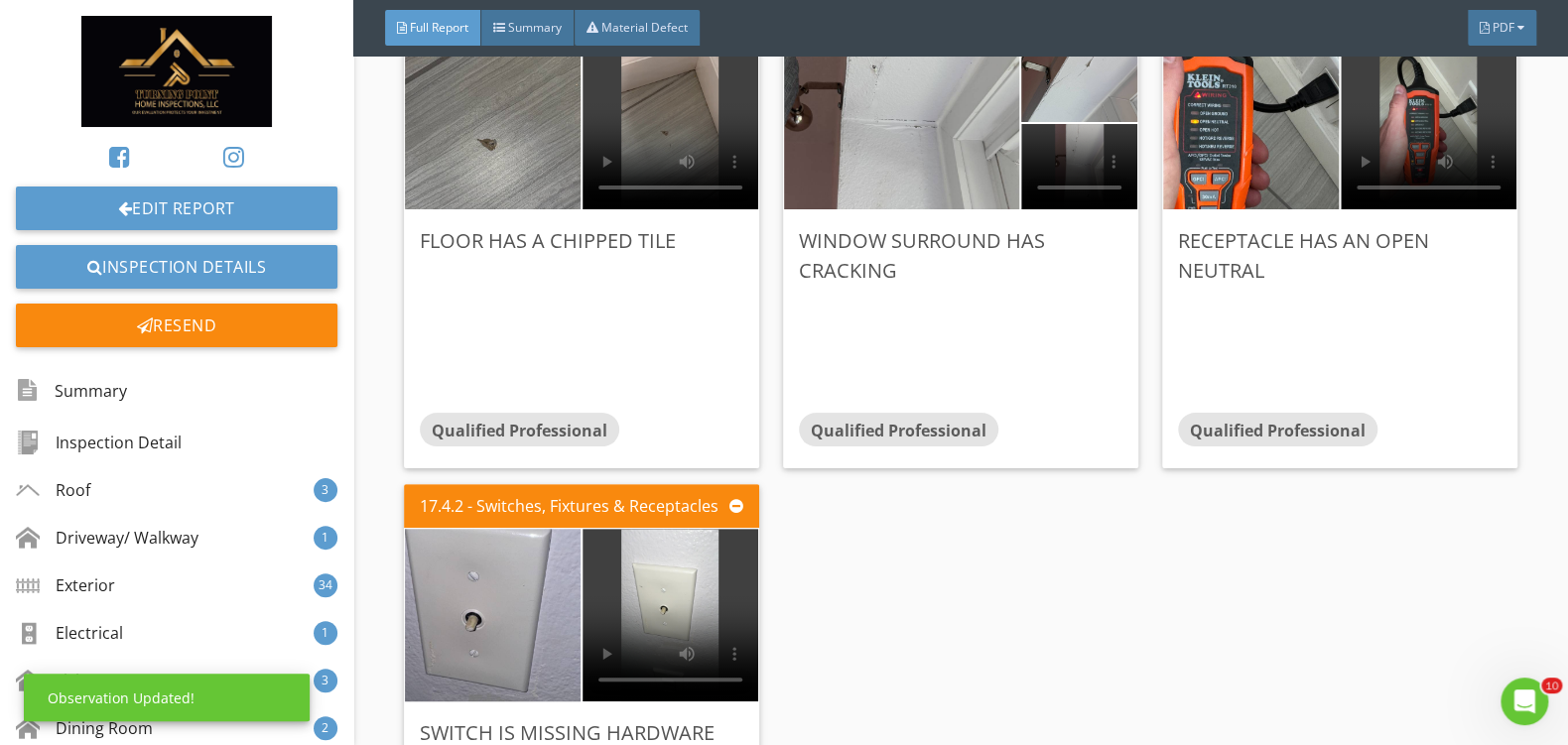scroll, scrollTop: 0, scrollLeft: 0, axis: both 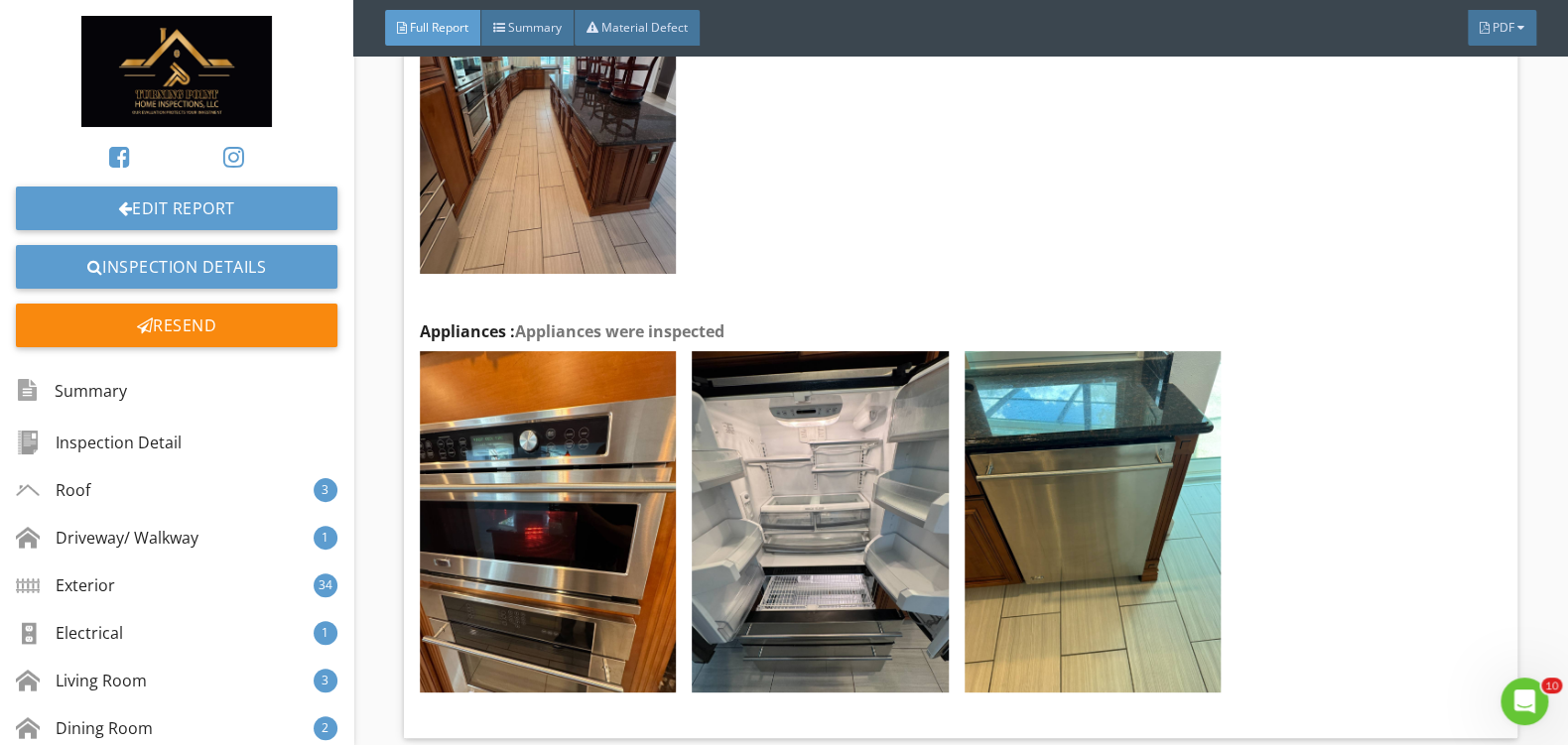 click at bounding box center [1080, 1002] 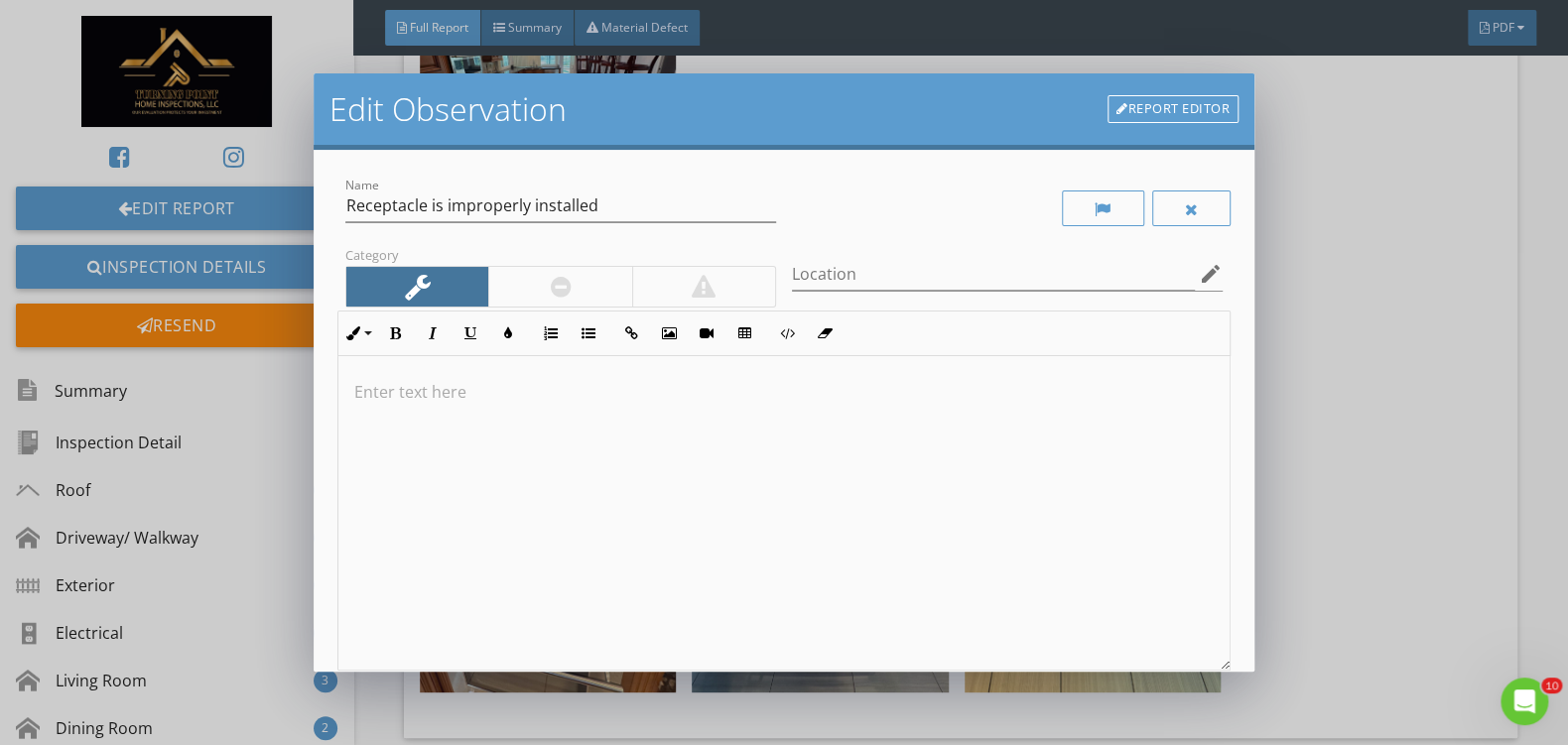 click at bounding box center [560, 287] 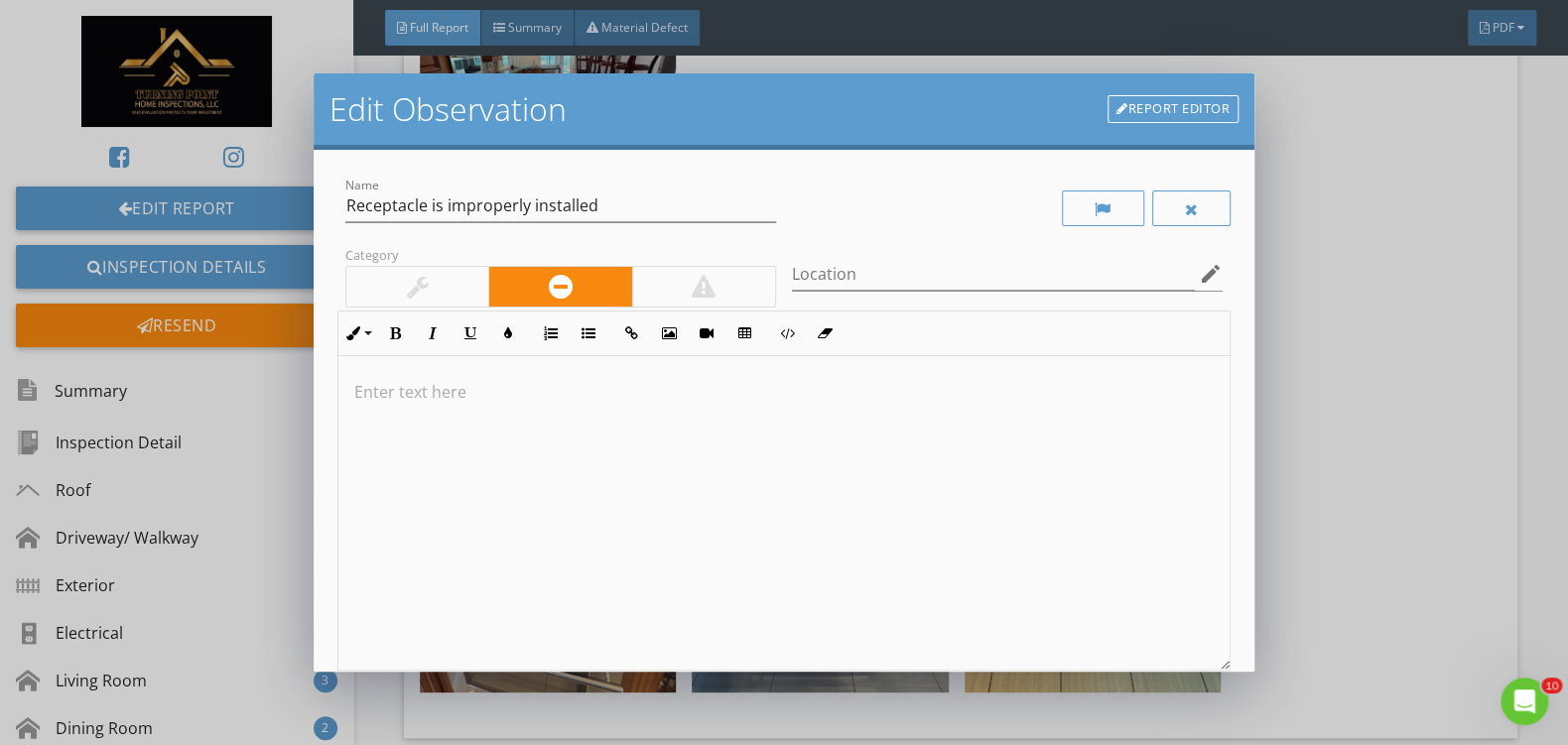 scroll, scrollTop: 0, scrollLeft: 0, axis: both 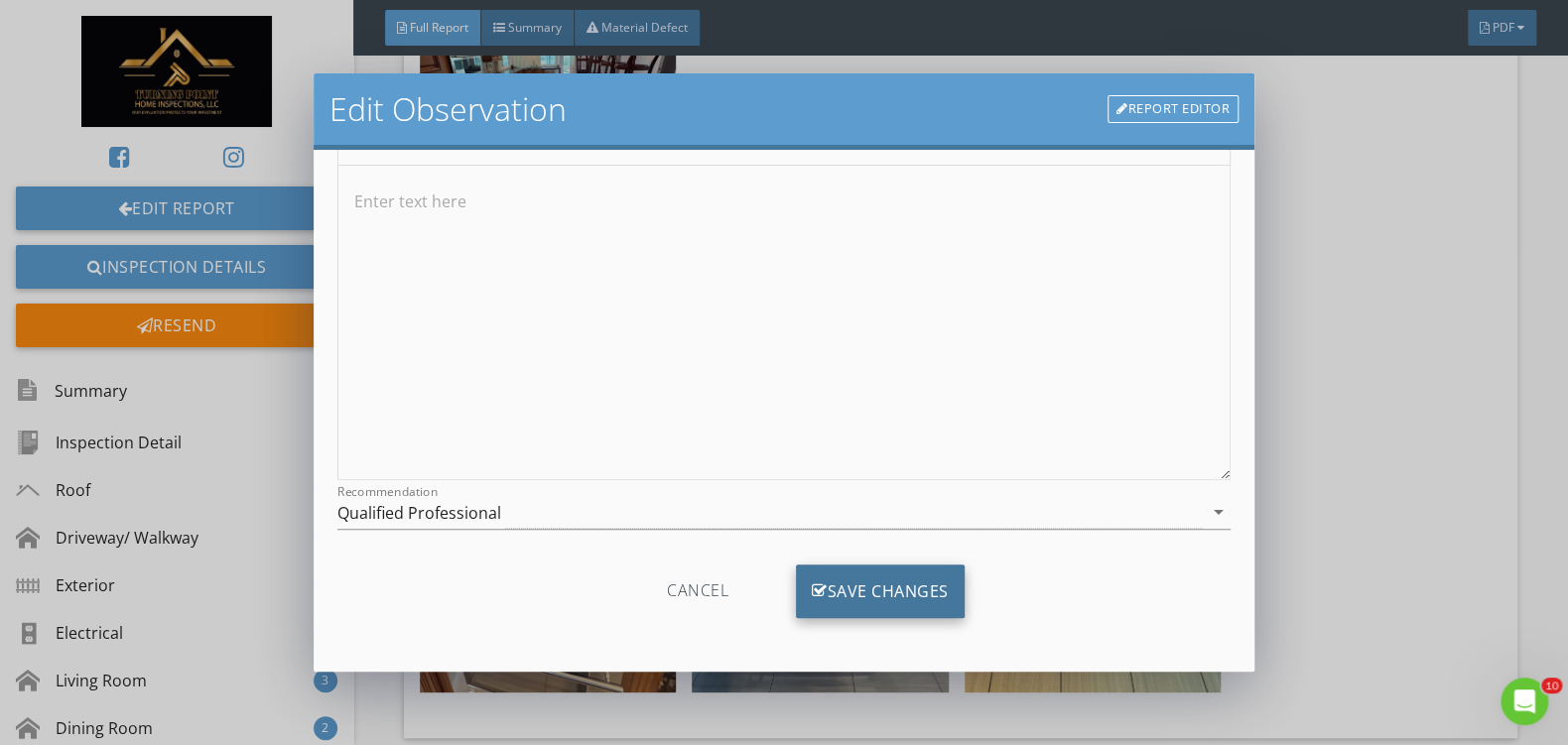 click on "Save Changes" at bounding box center [880, 591] 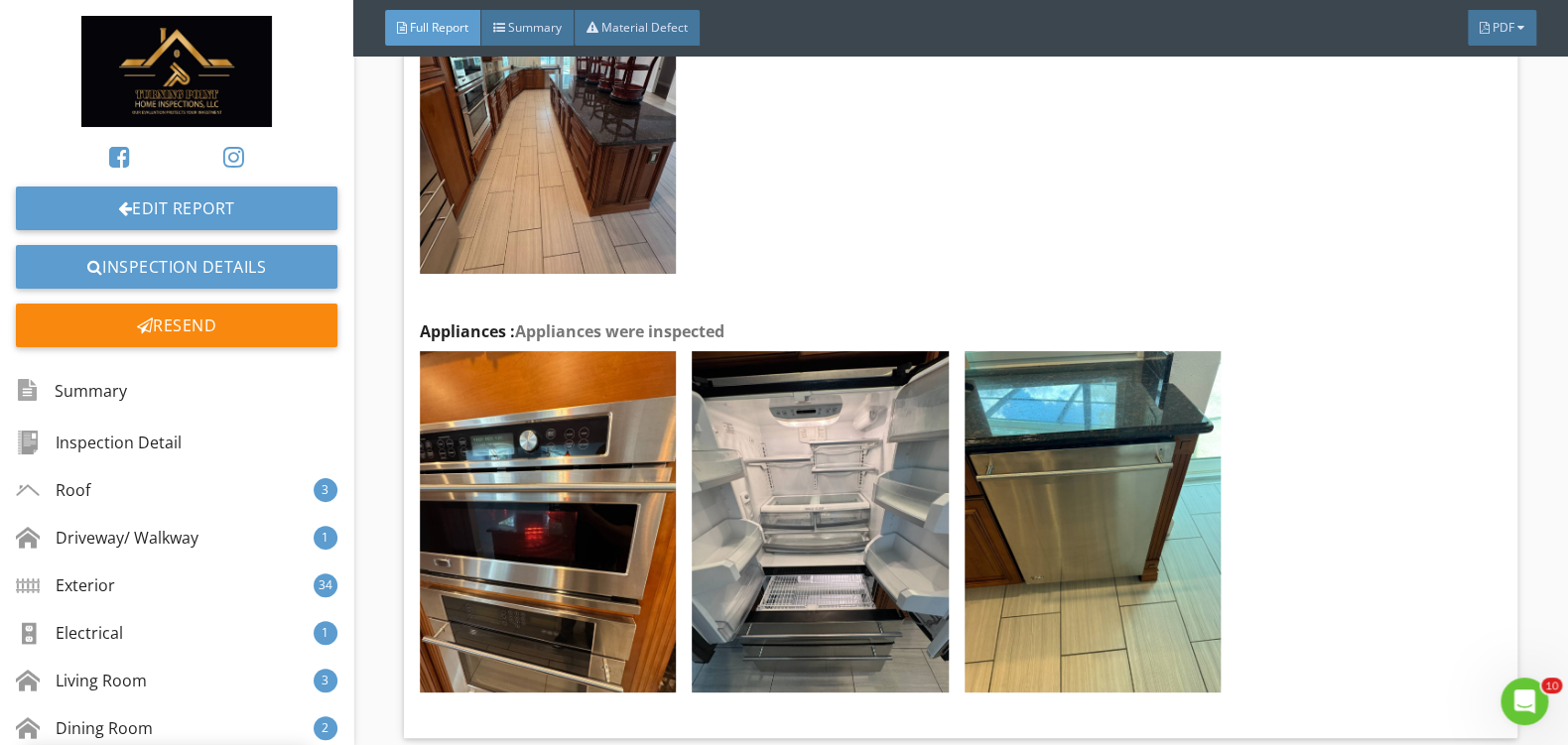 scroll, scrollTop: 0, scrollLeft: 0, axis: both 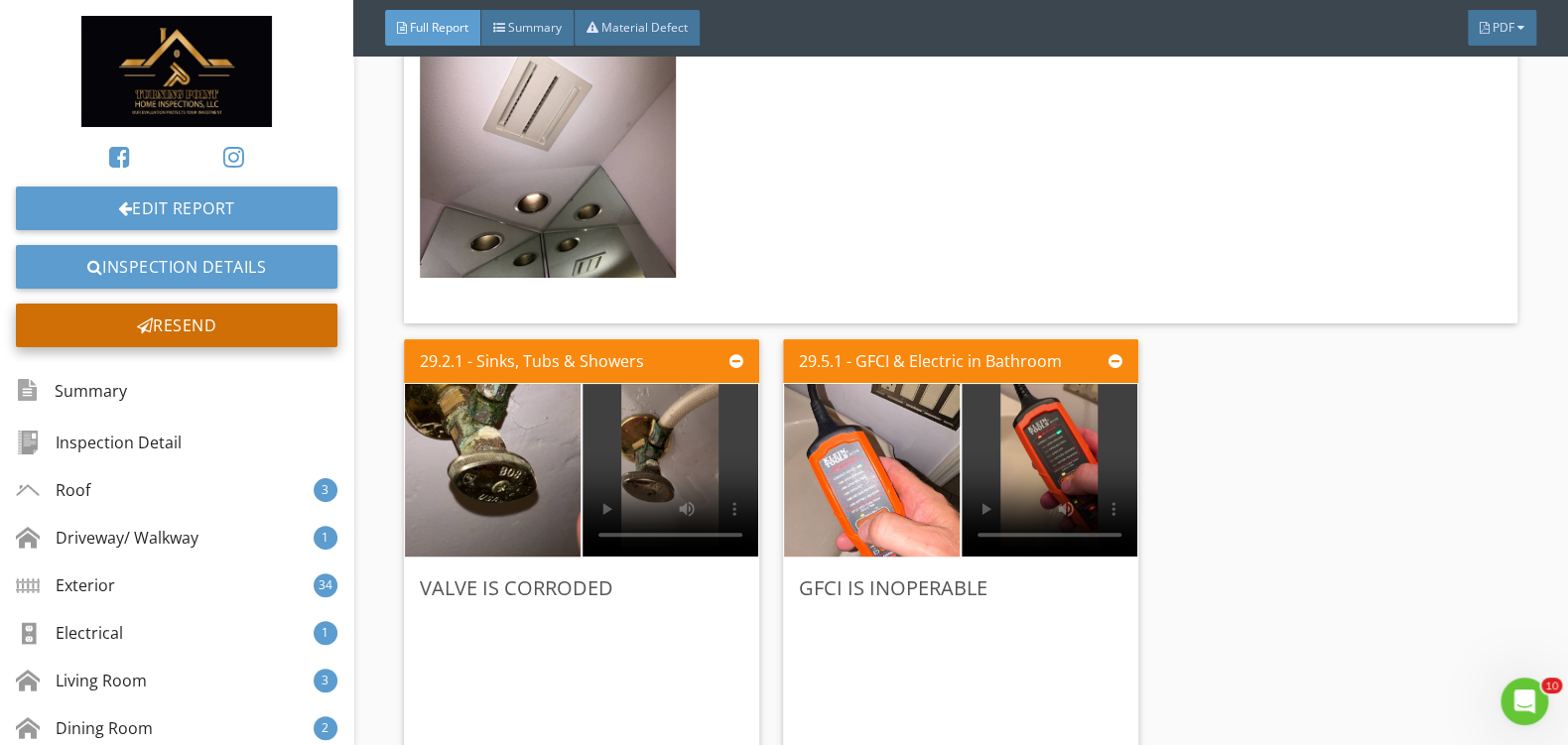 click on "Resend" at bounding box center [177, 325] 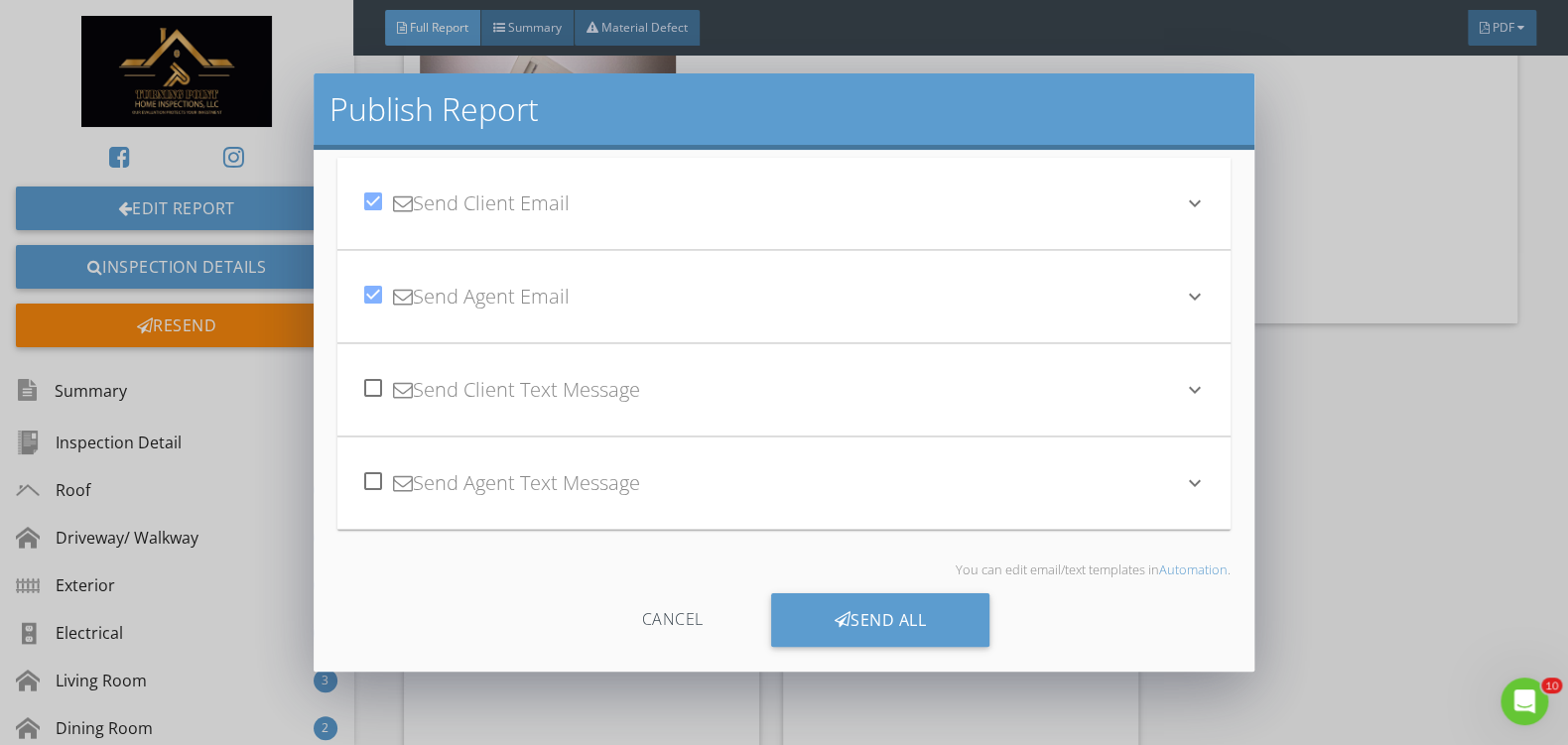 scroll, scrollTop: 60, scrollLeft: 0, axis: vertical 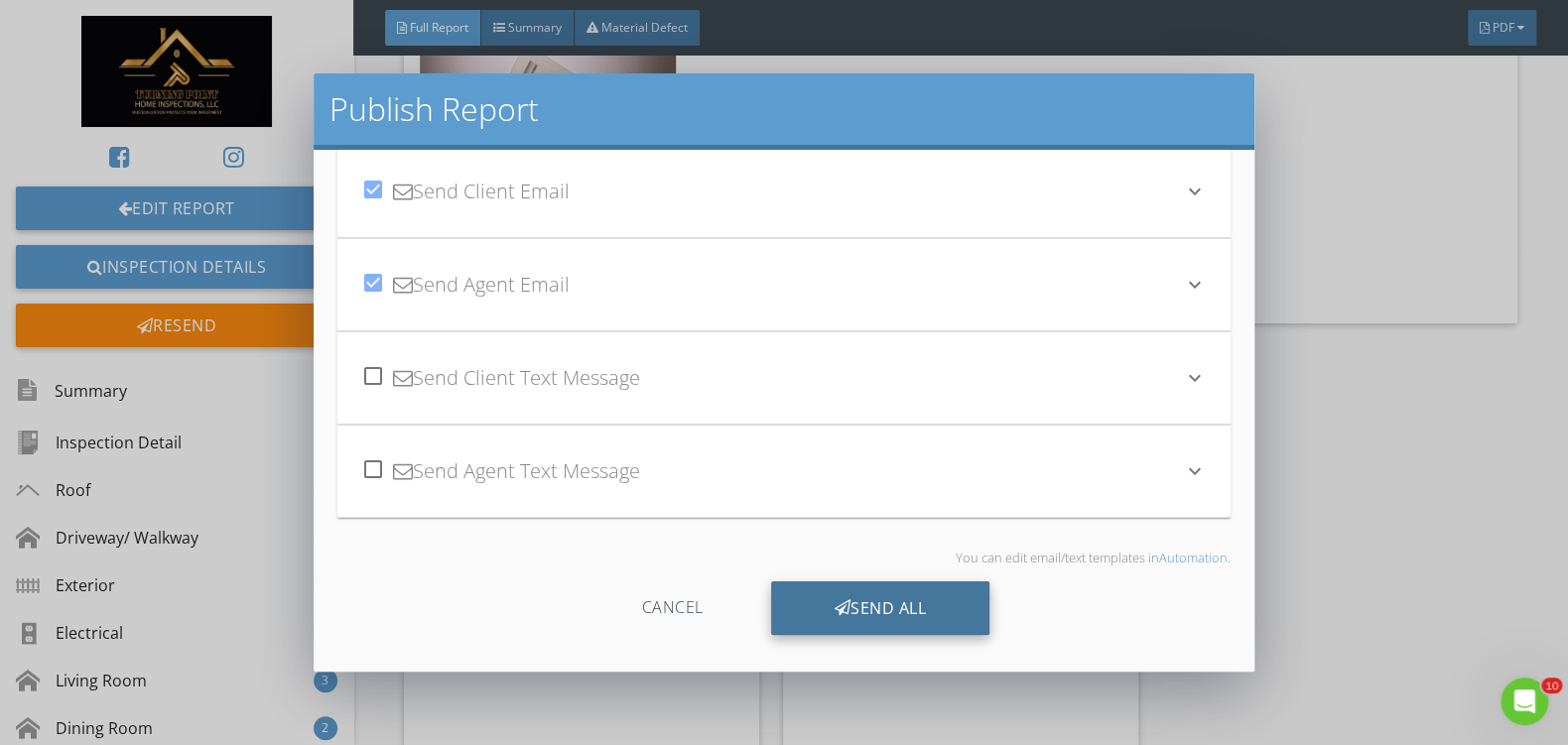click on "Send All" at bounding box center [880, 608] 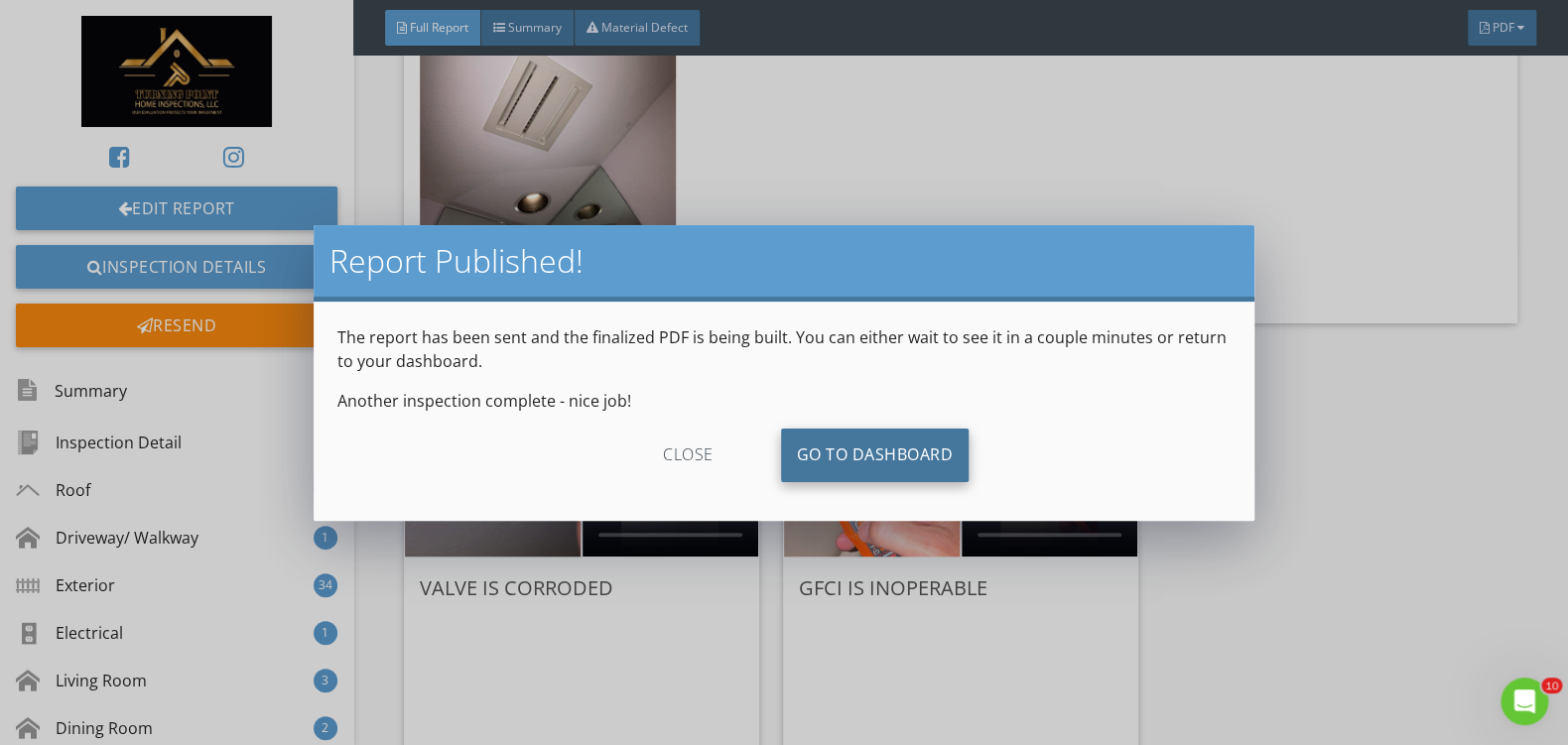 click on "Go To Dashboard" at bounding box center [875, 455] 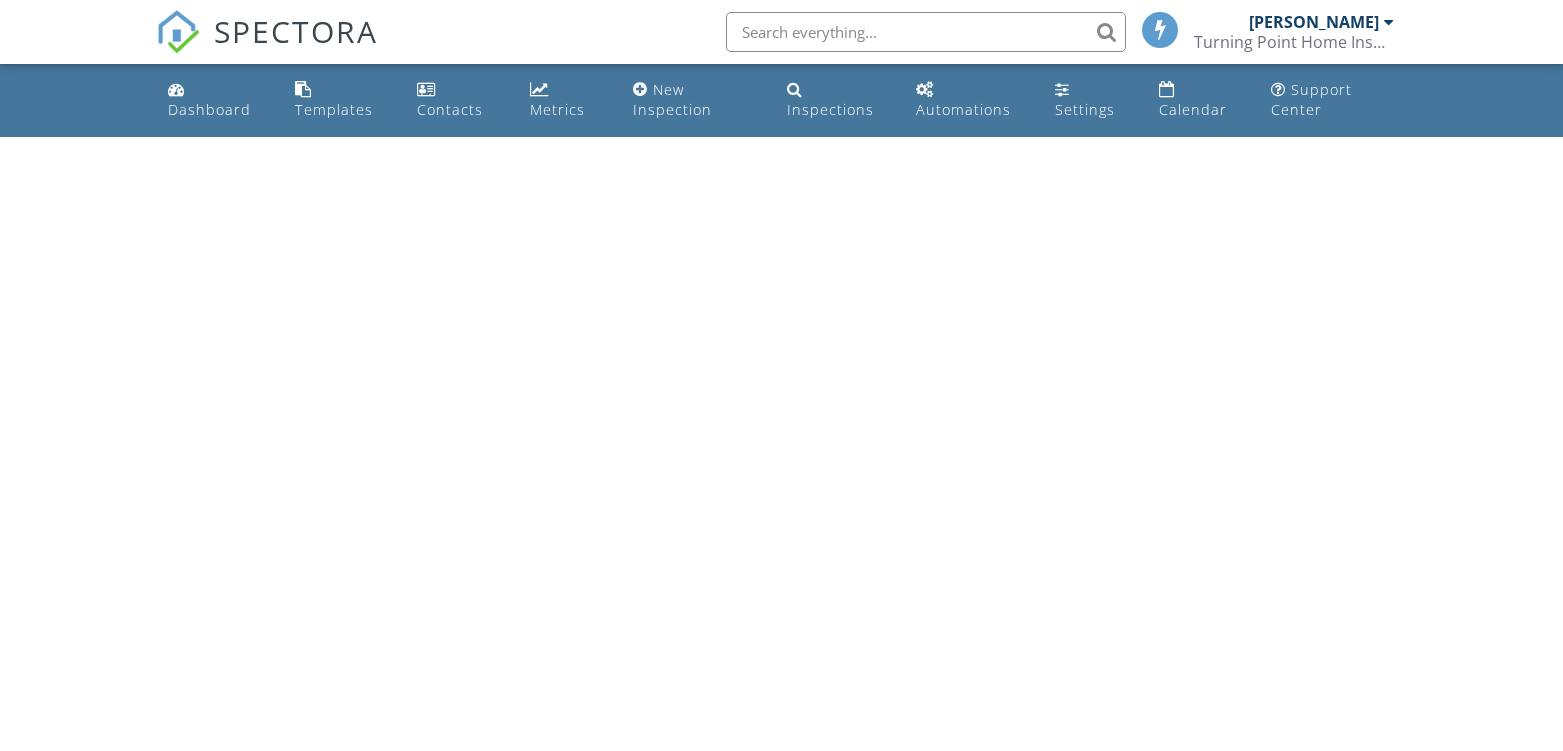 scroll, scrollTop: 0, scrollLeft: 0, axis: both 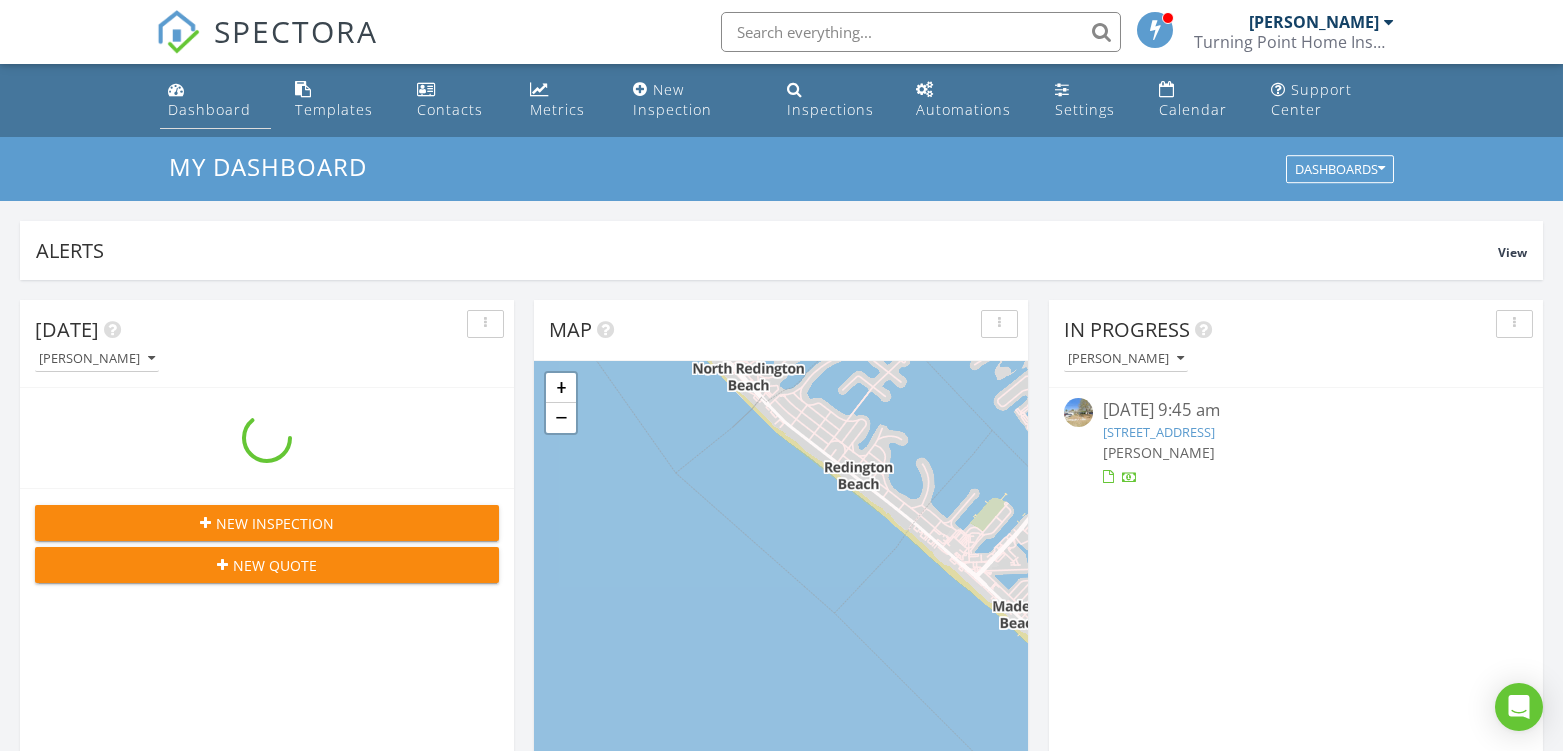 click on "Dashboard" at bounding box center [209, 109] 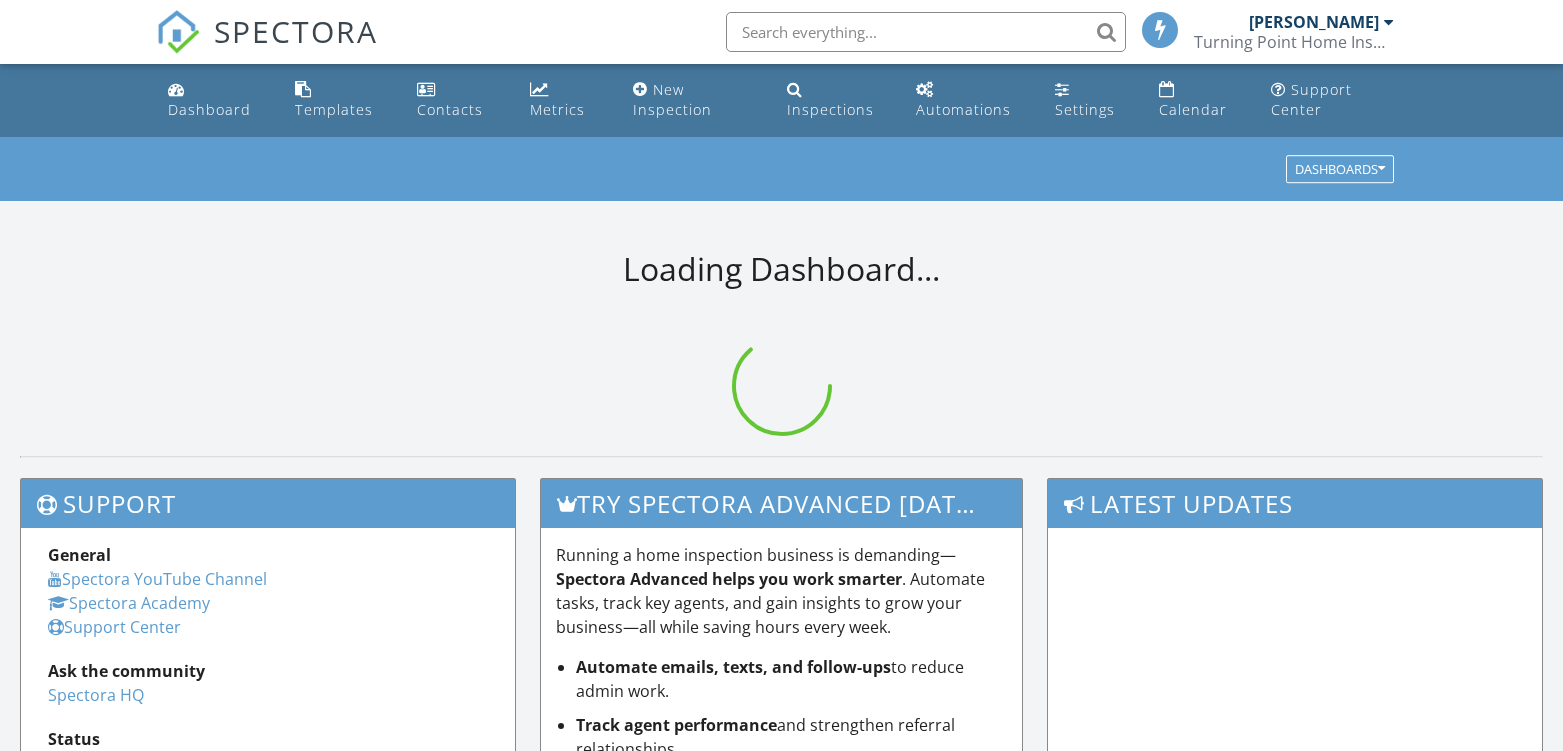 scroll, scrollTop: 0, scrollLeft: 0, axis: both 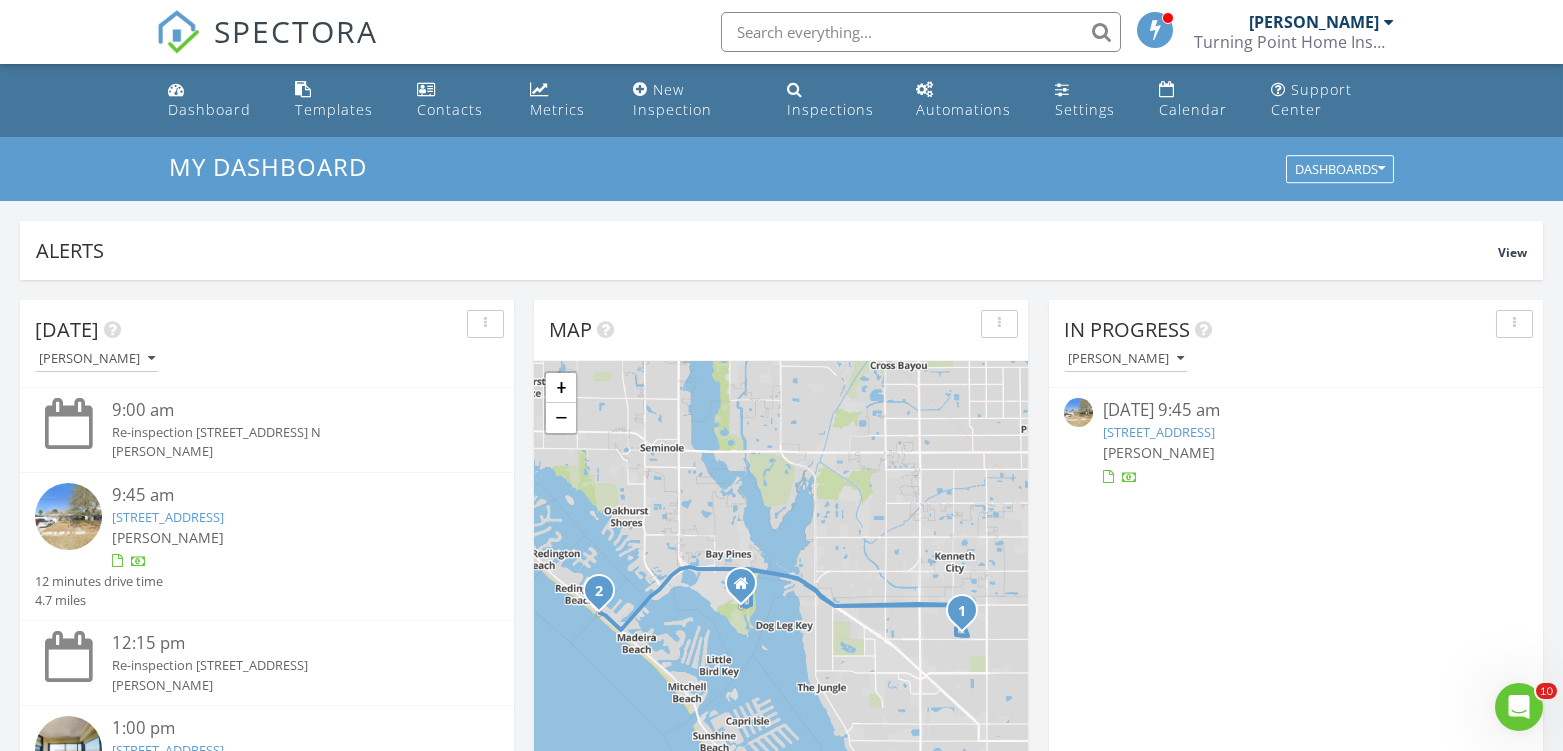 click at bounding box center (68, 516) 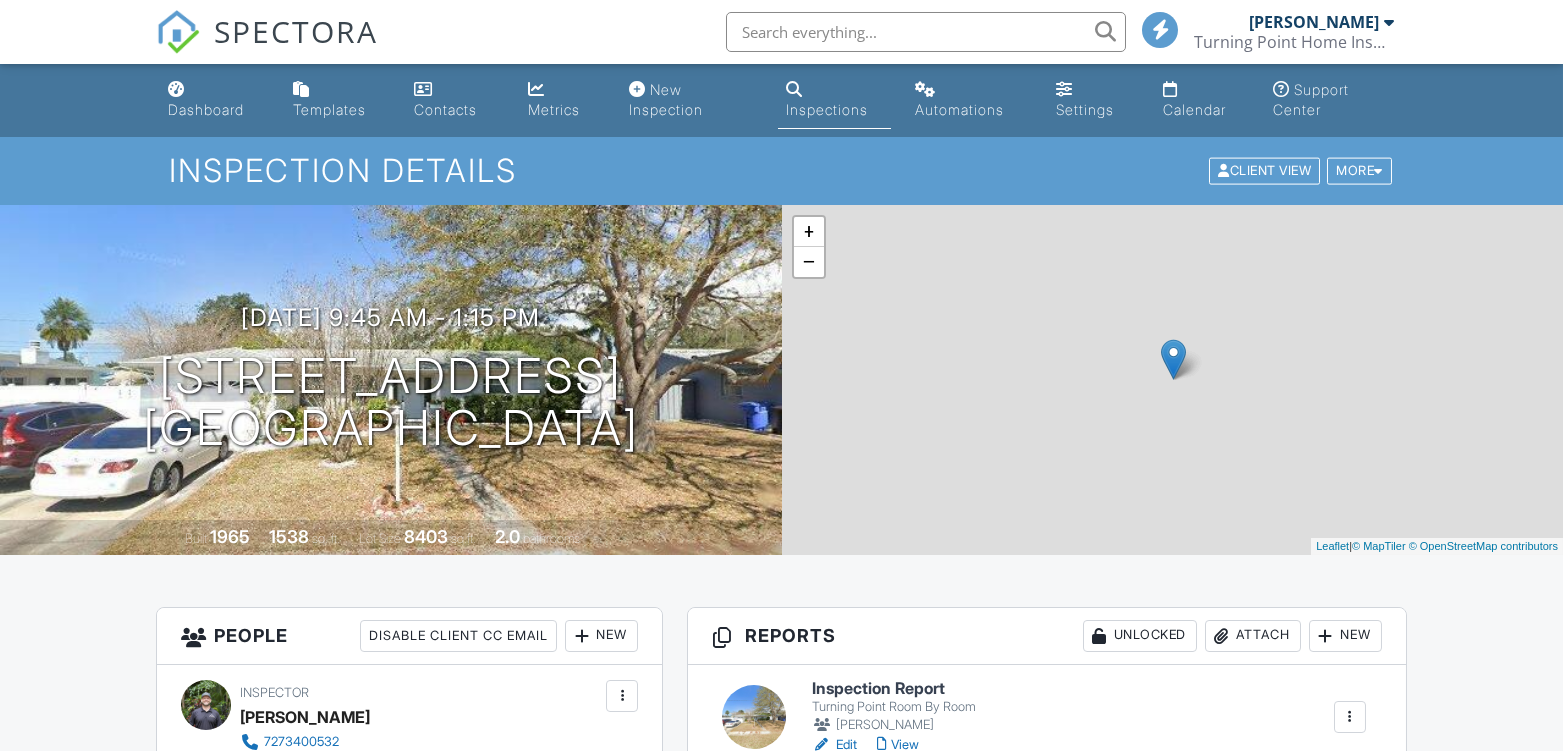 scroll, scrollTop: 374, scrollLeft: 0, axis: vertical 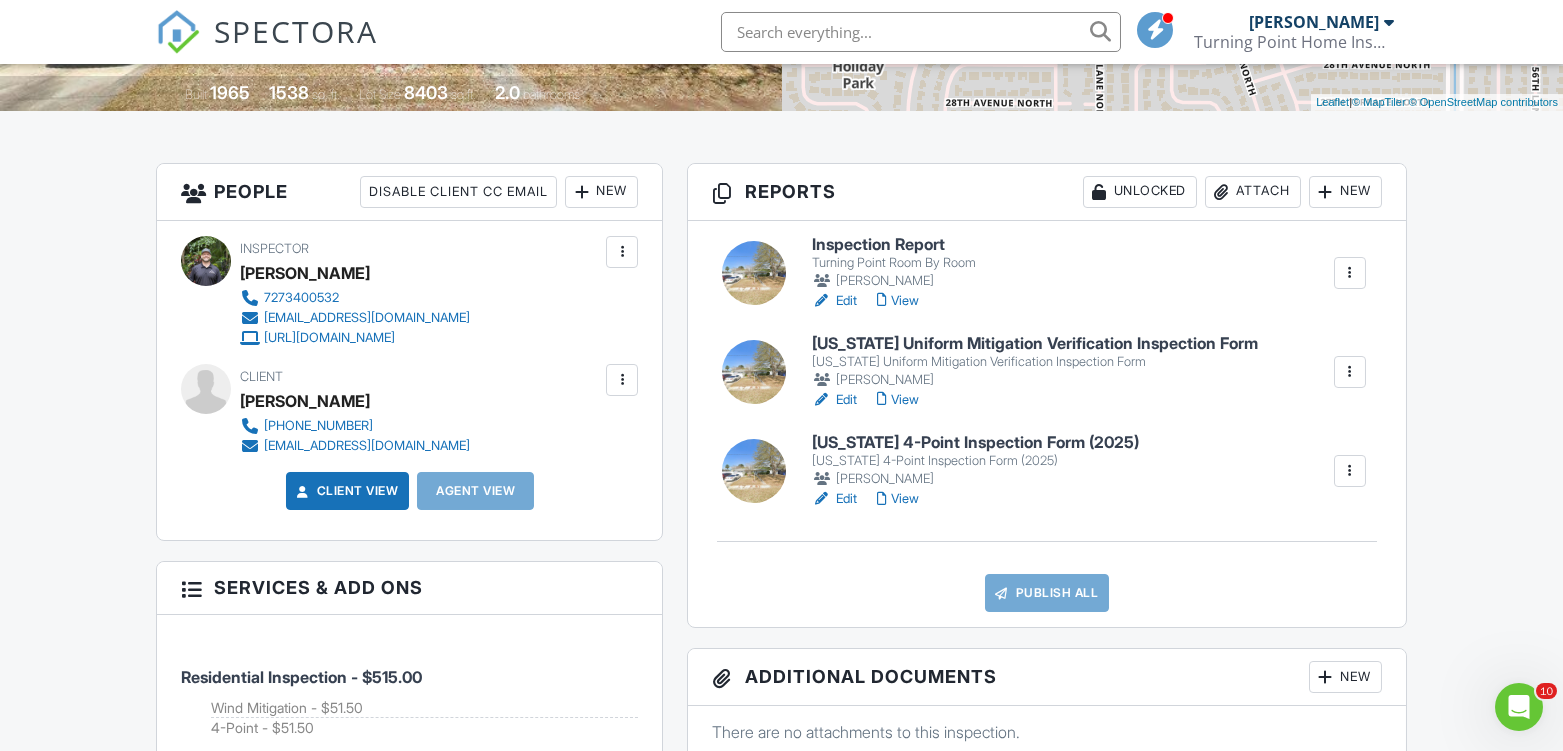 click on "New" at bounding box center [601, 192] 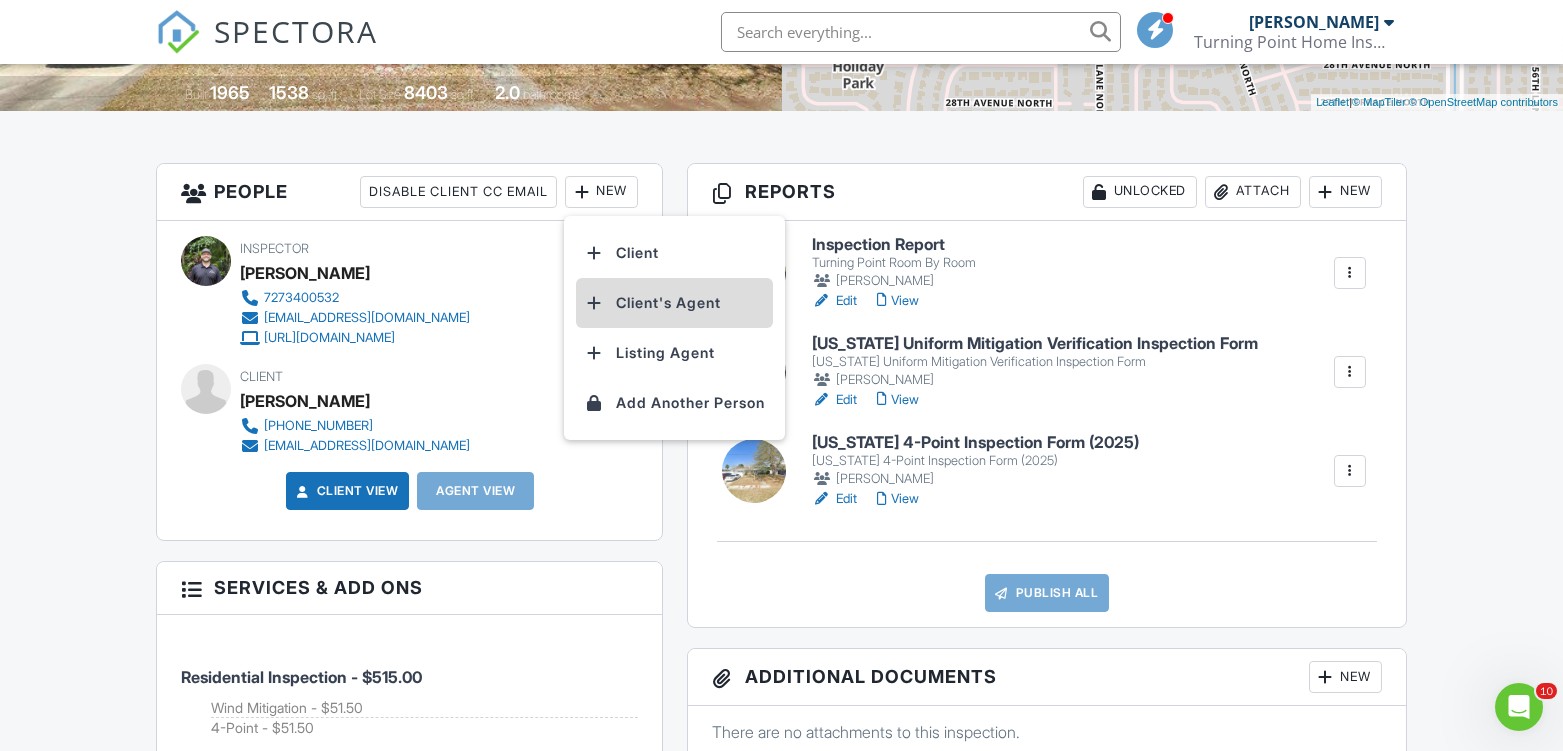 click on "Client's Agent" at bounding box center [674, 303] 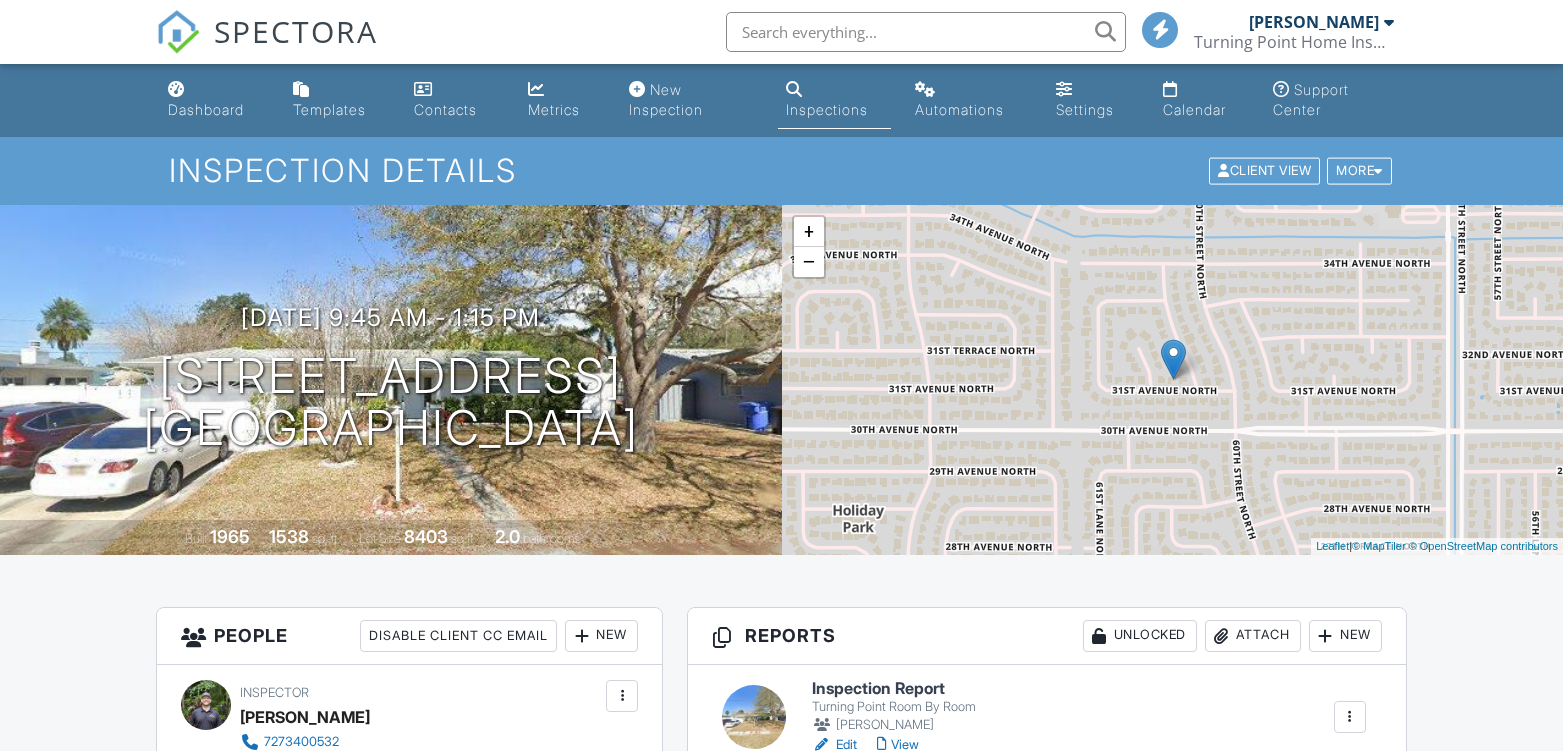 scroll, scrollTop: 394, scrollLeft: 0, axis: vertical 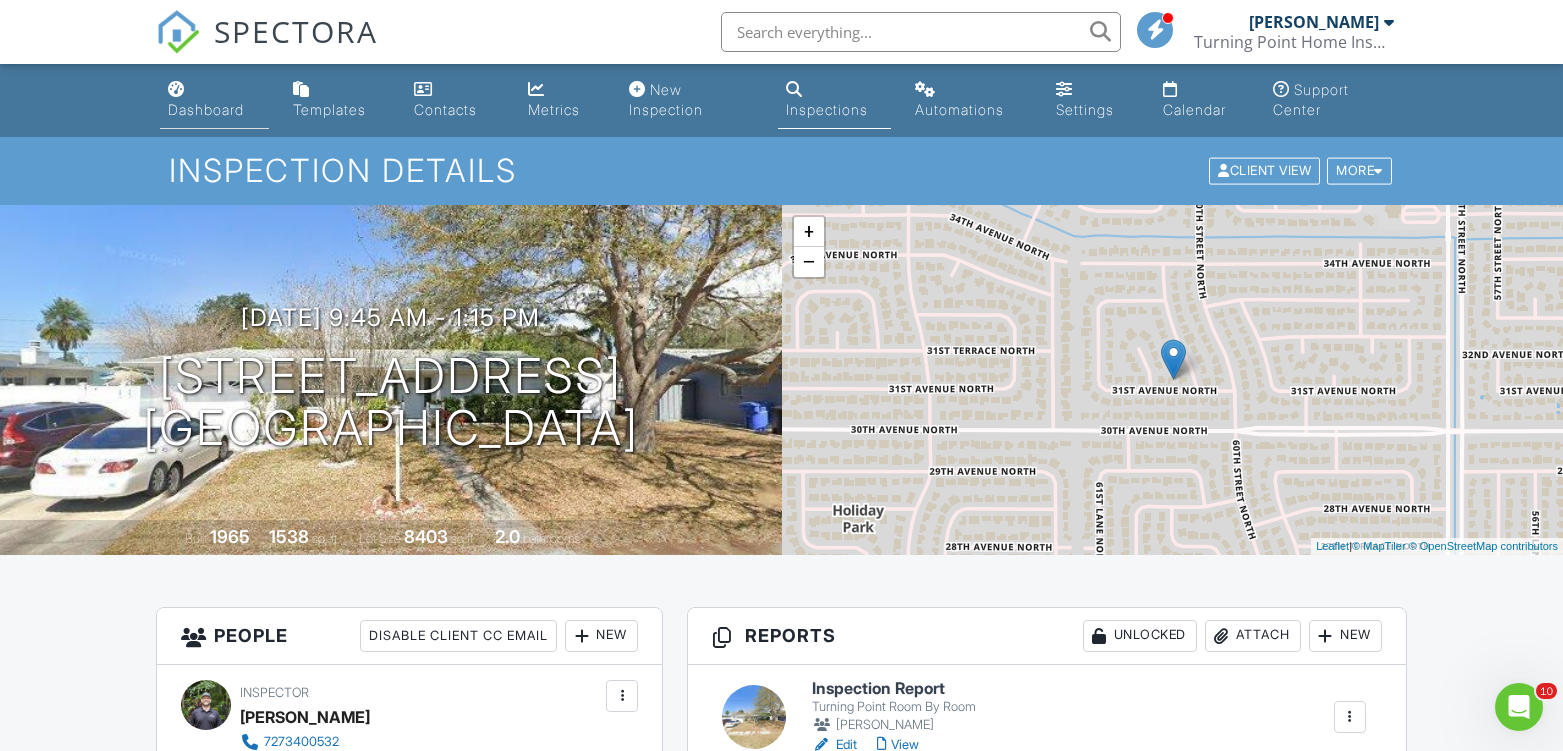 click on "Dashboard" at bounding box center (206, 109) 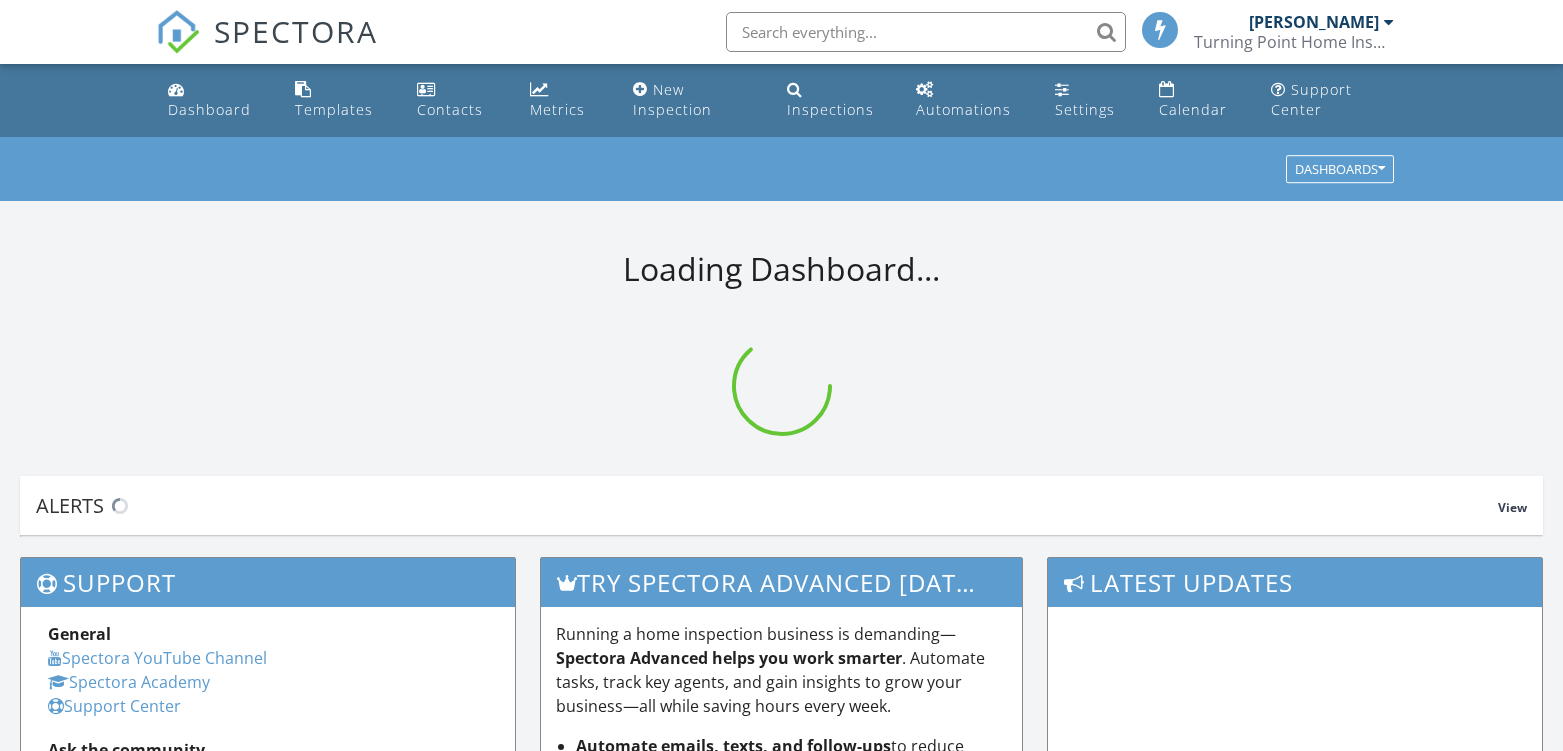scroll, scrollTop: 0, scrollLeft: 0, axis: both 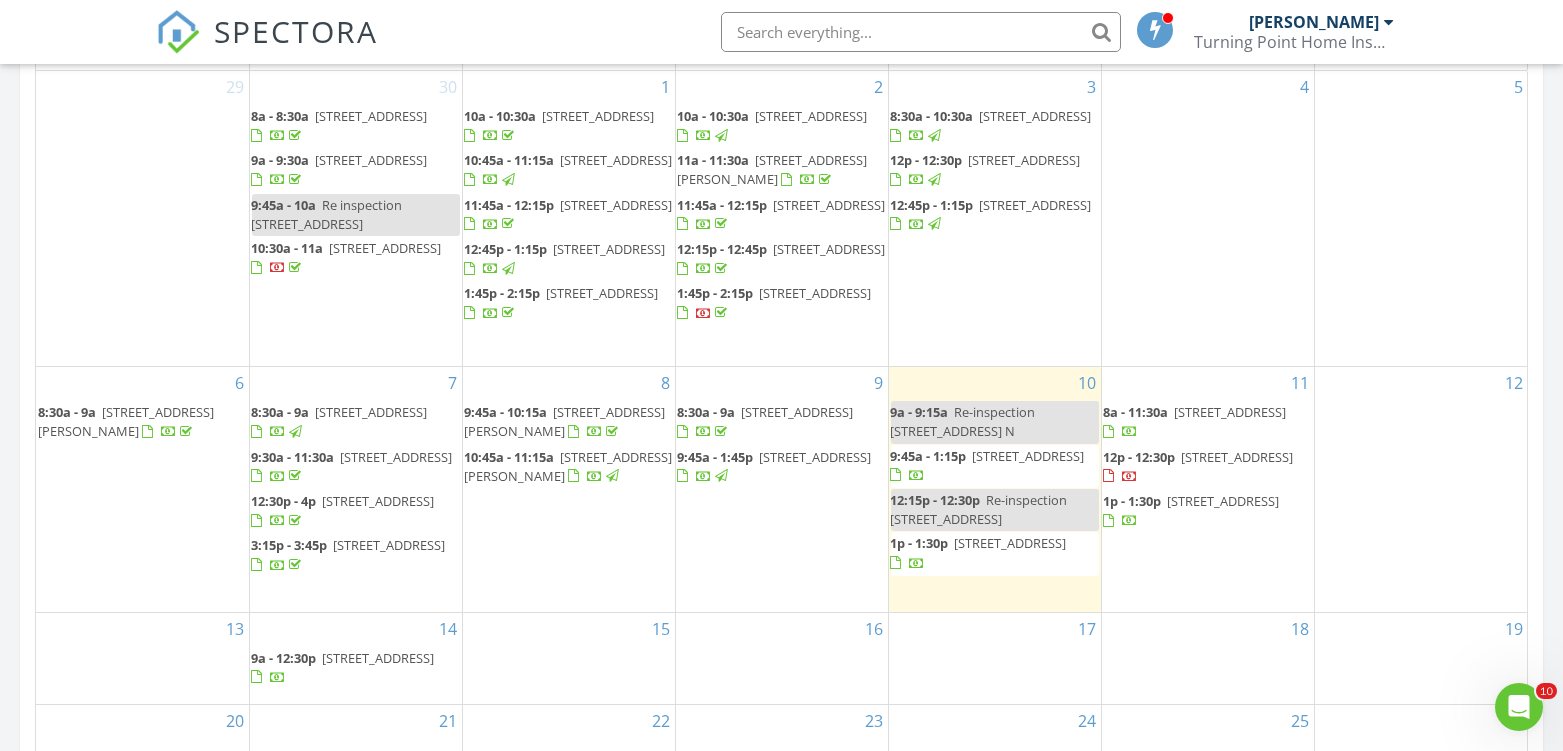 click on "[STREET_ADDRESS]" at bounding box center [379, 501] 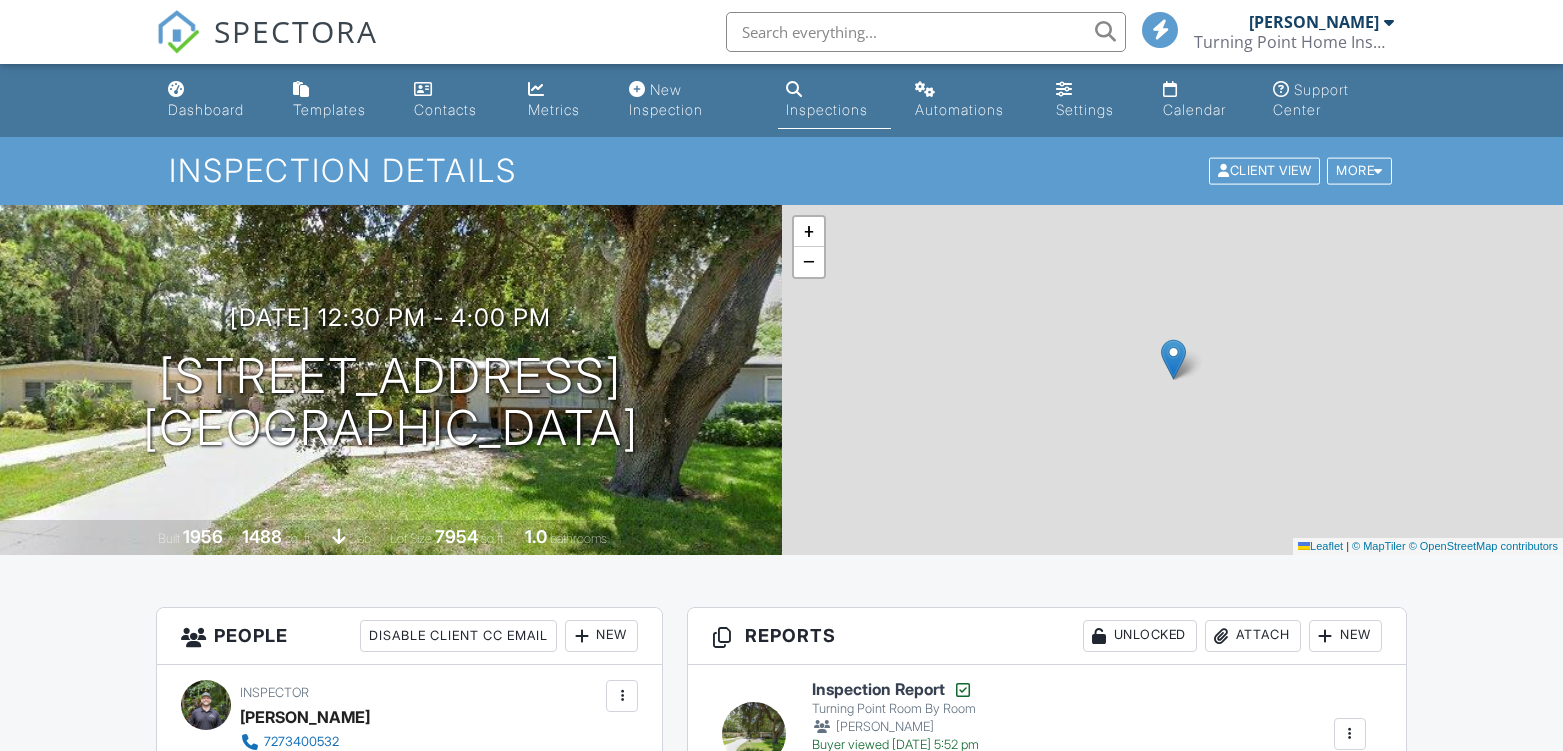 scroll, scrollTop: 444, scrollLeft: 0, axis: vertical 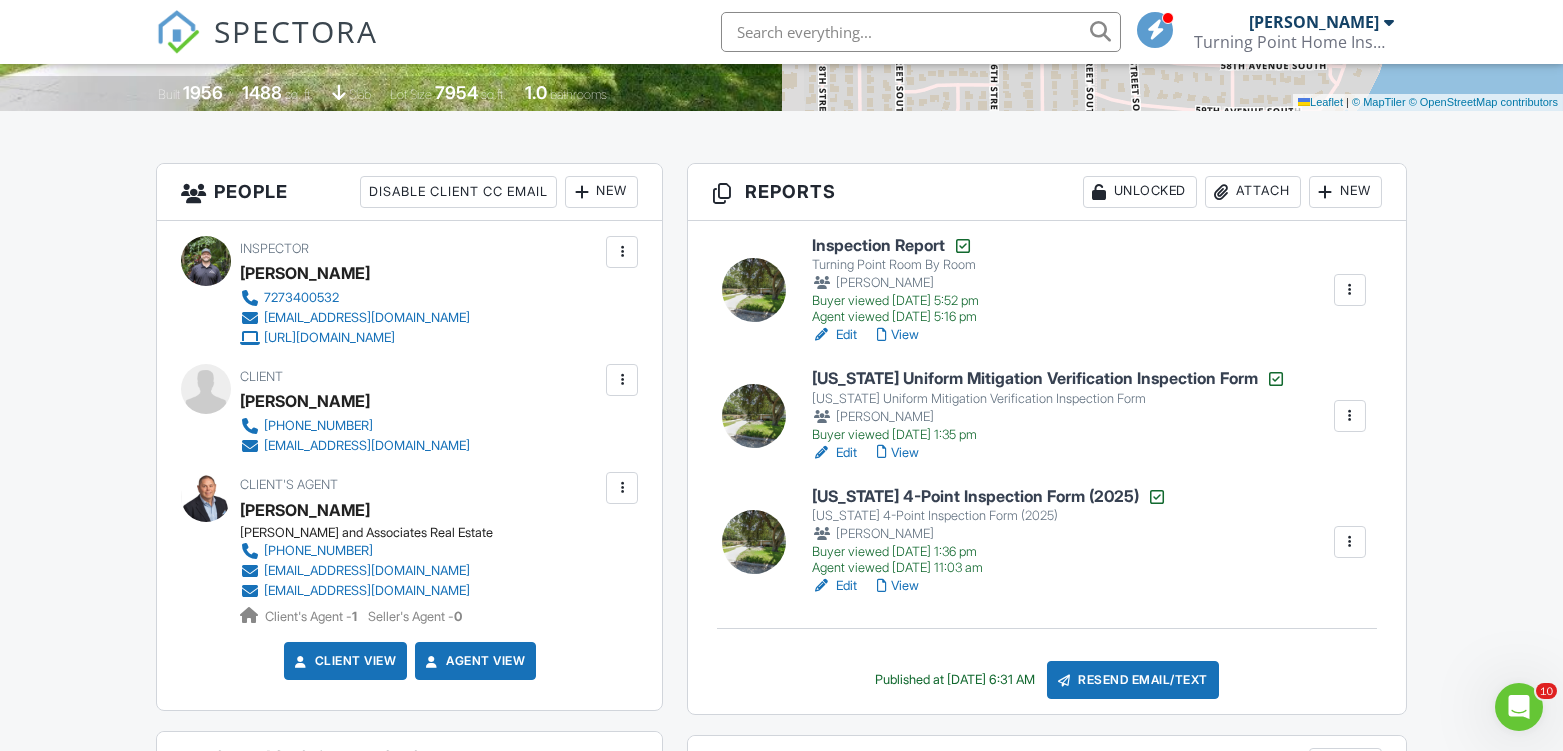 click on "View" at bounding box center (898, 586) 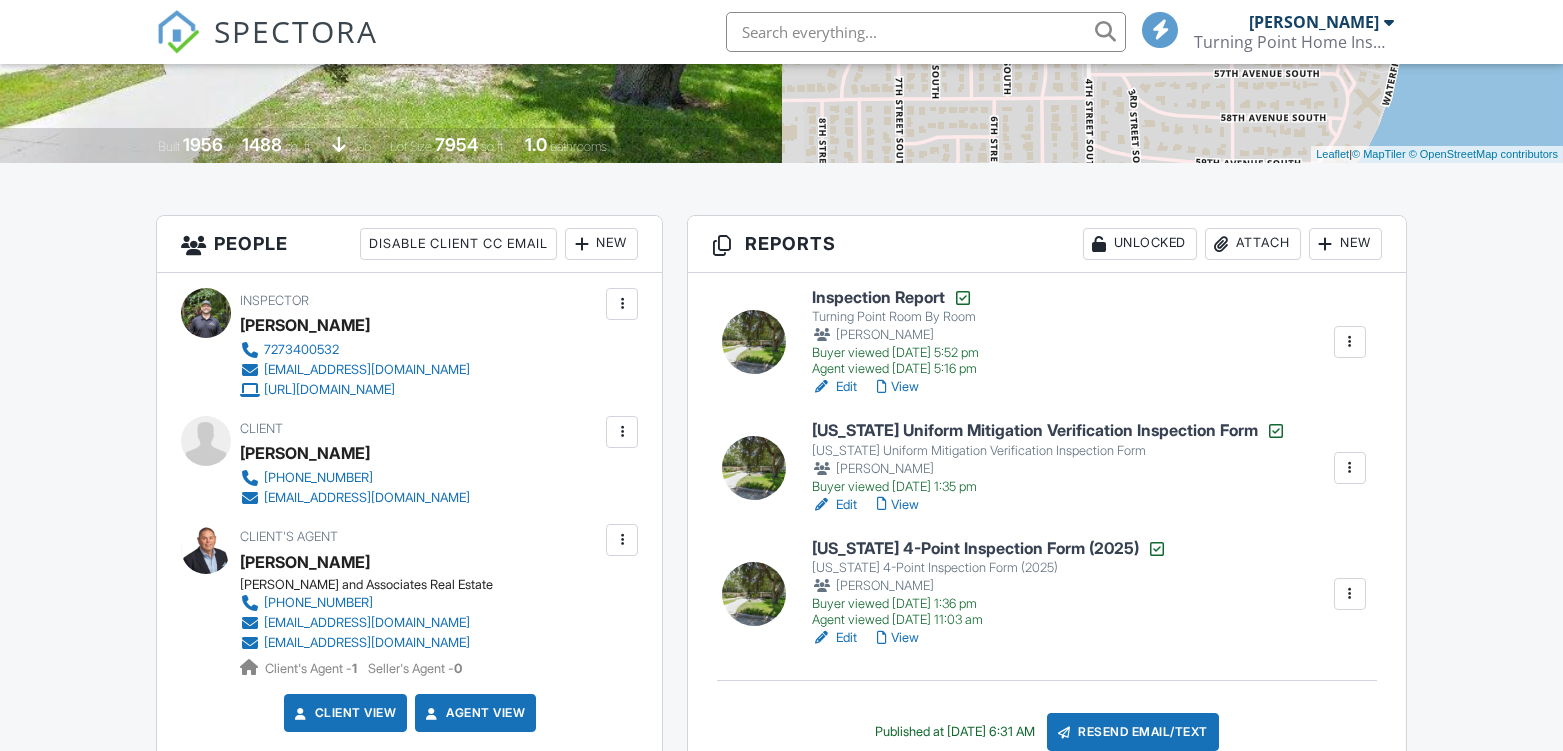 scroll, scrollTop: 444, scrollLeft: 0, axis: vertical 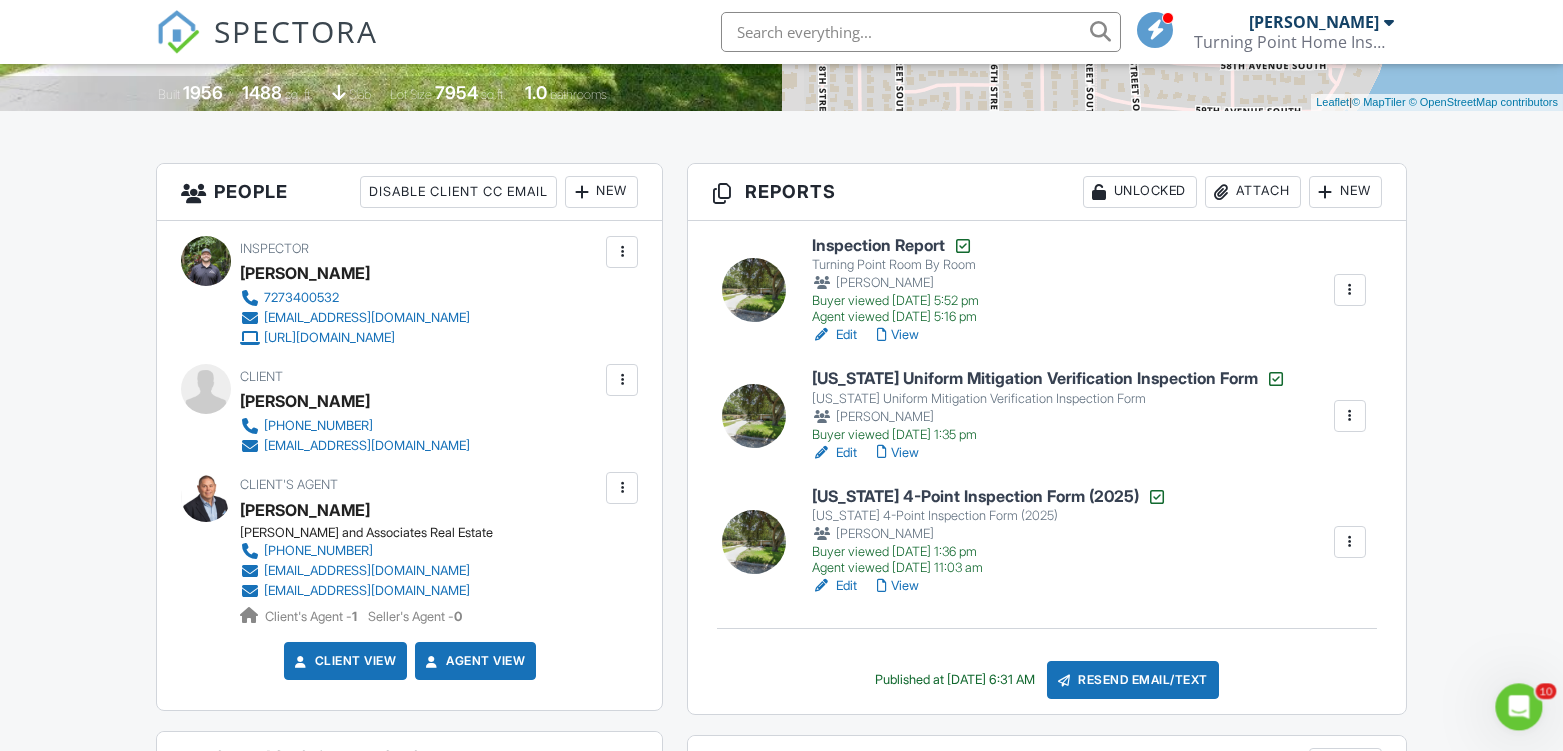 click on "View" at bounding box center [898, 335] 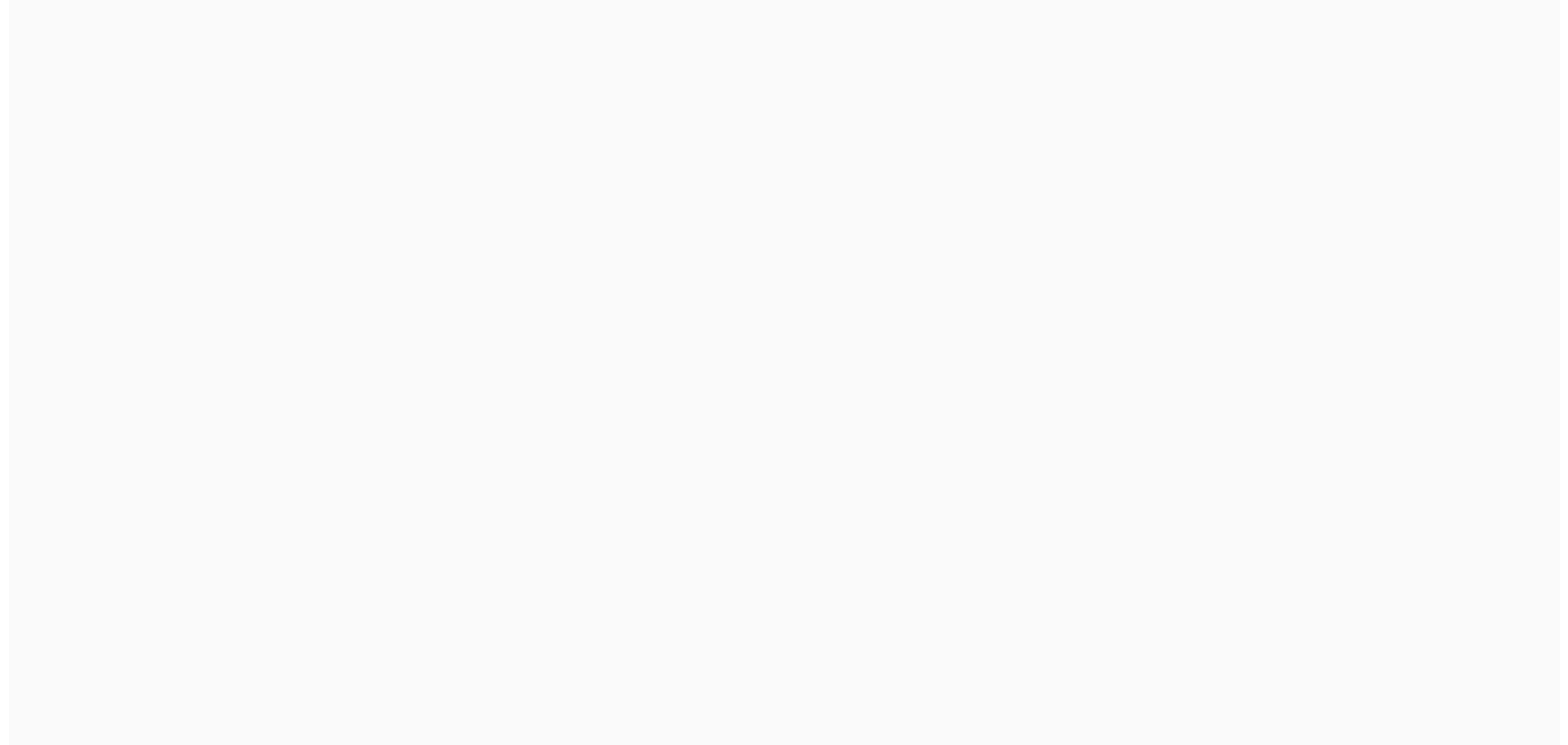scroll, scrollTop: 0, scrollLeft: 0, axis: both 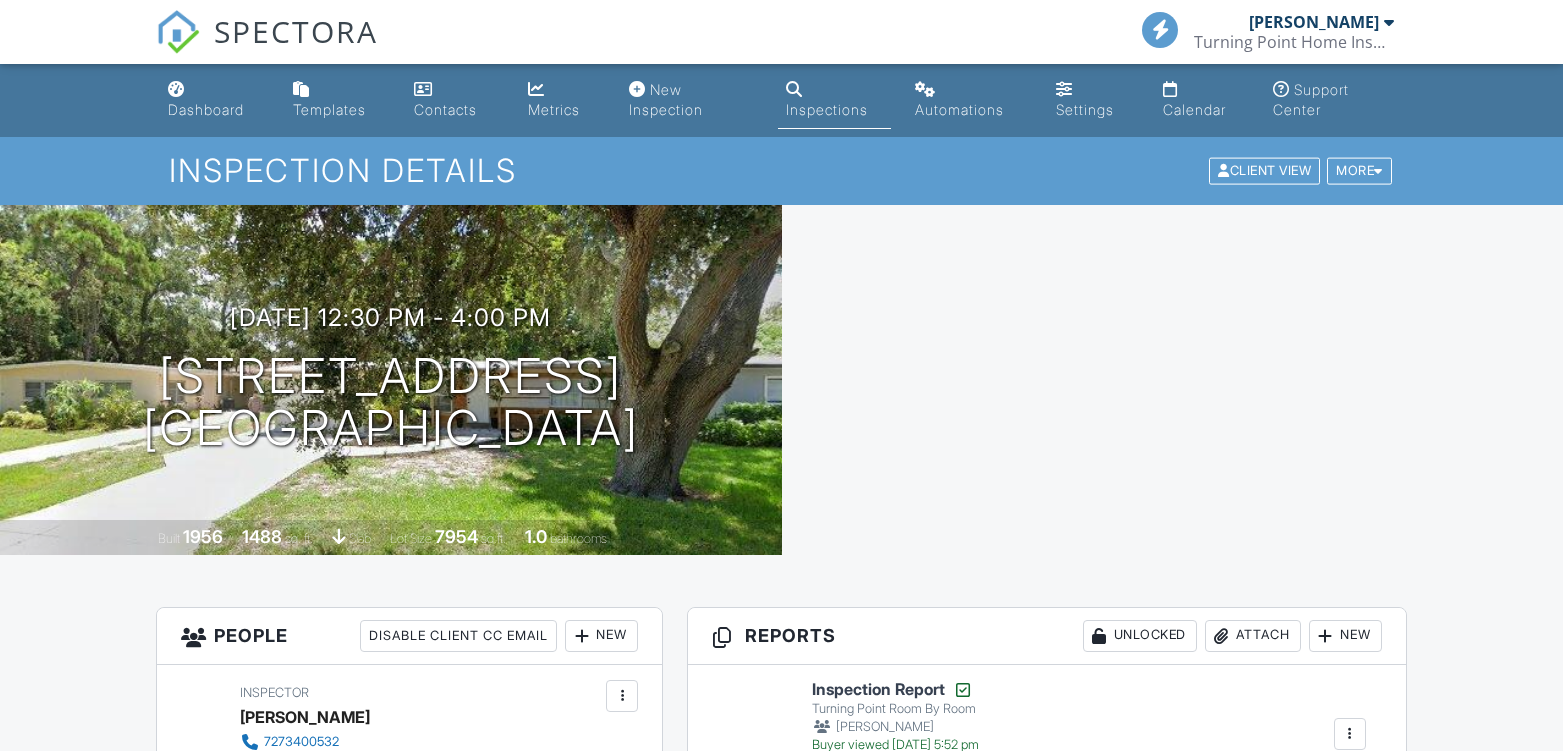 click on "View" at bounding box center [898, 1030] 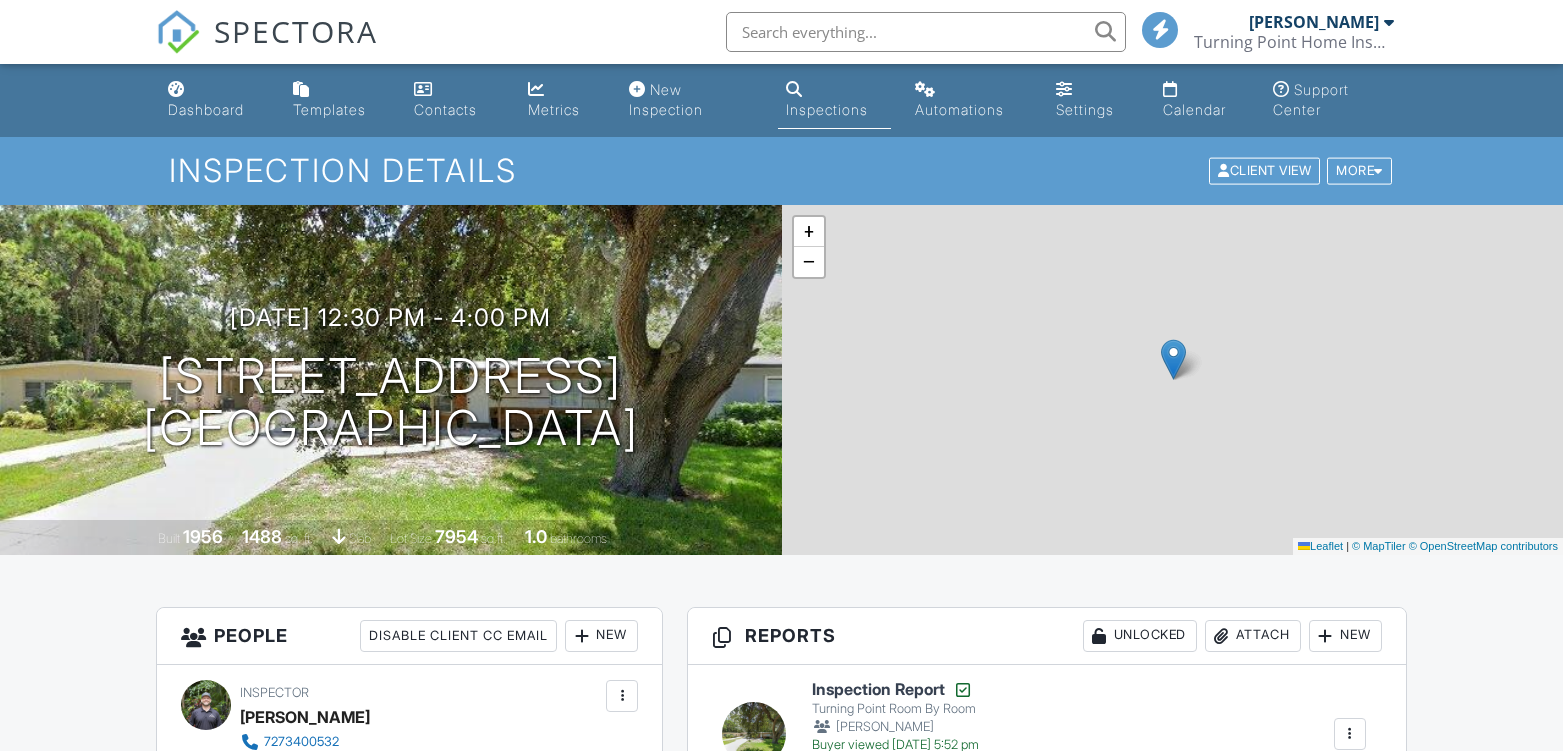 scroll, scrollTop: 616, scrollLeft: 0, axis: vertical 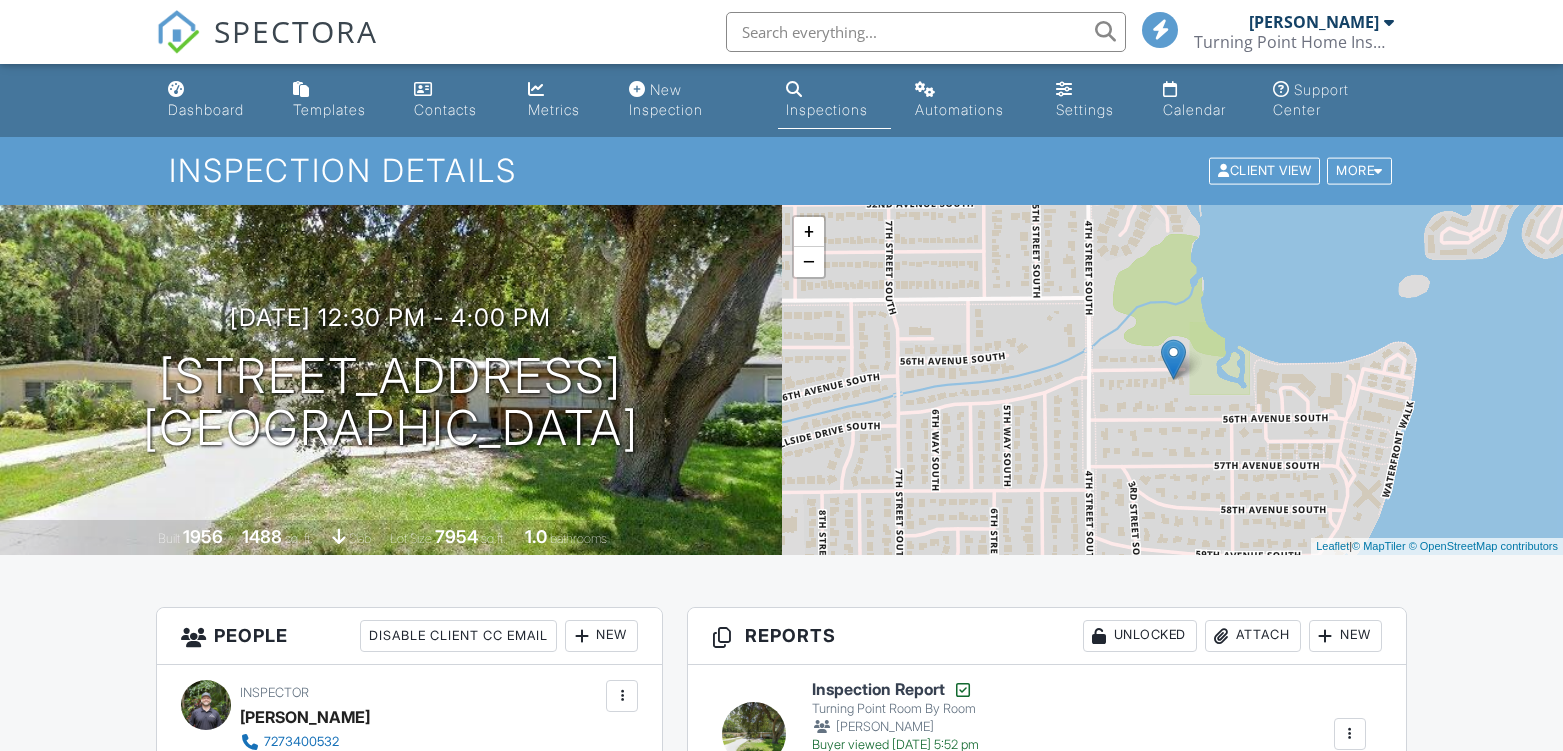 click on "View" at bounding box center (898, 779) 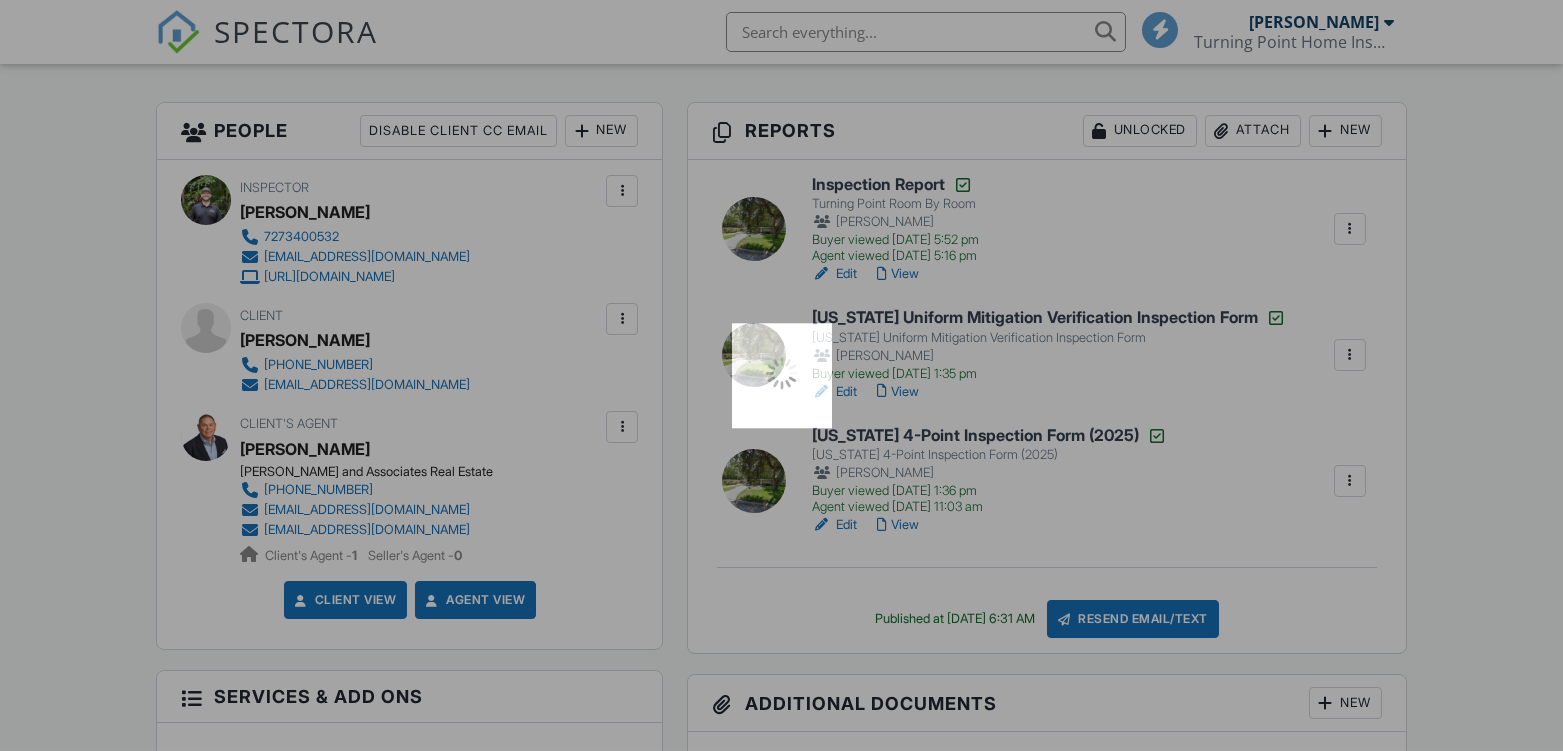 scroll, scrollTop: 505, scrollLeft: 0, axis: vertical 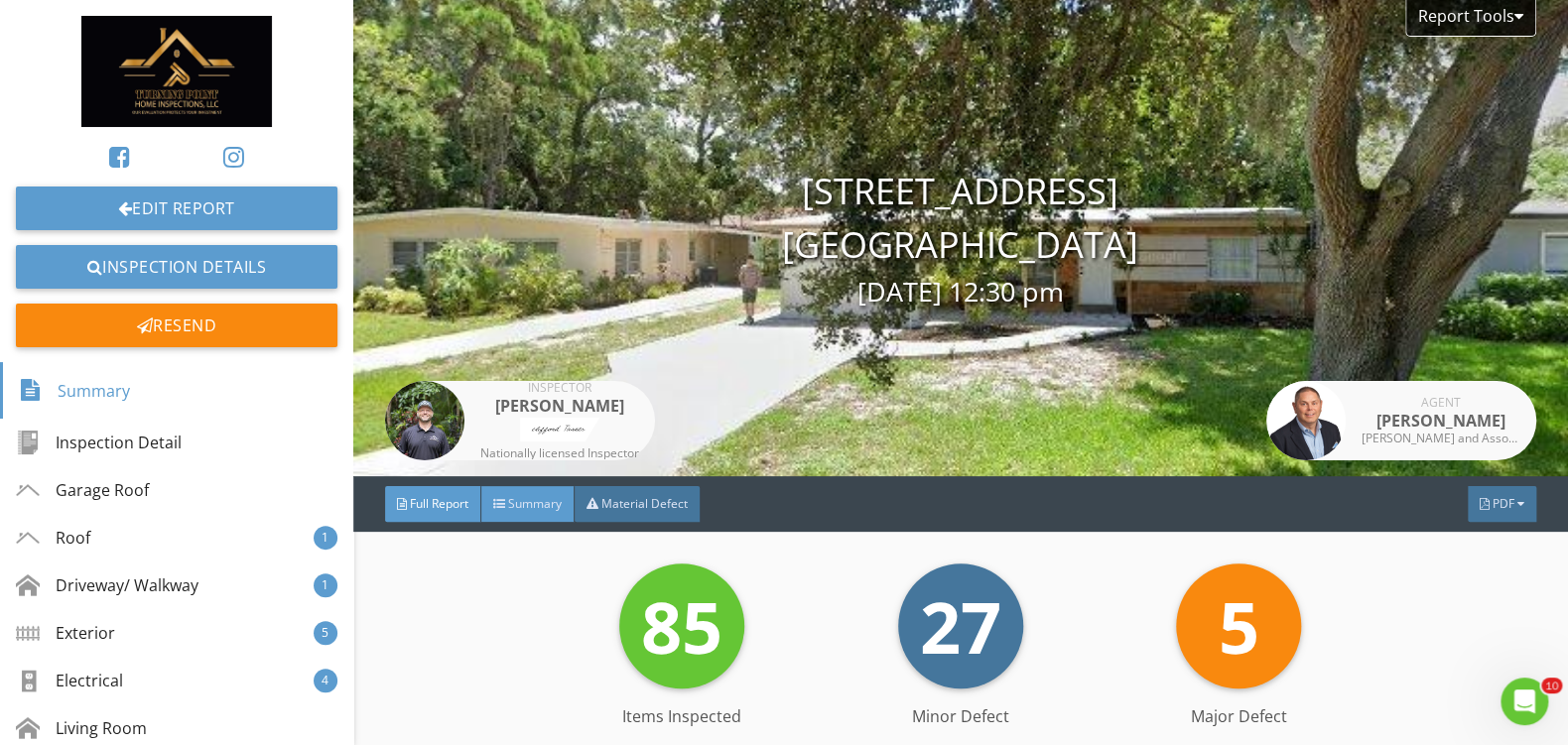 click on "Summary" at bounding box center [528, 504] 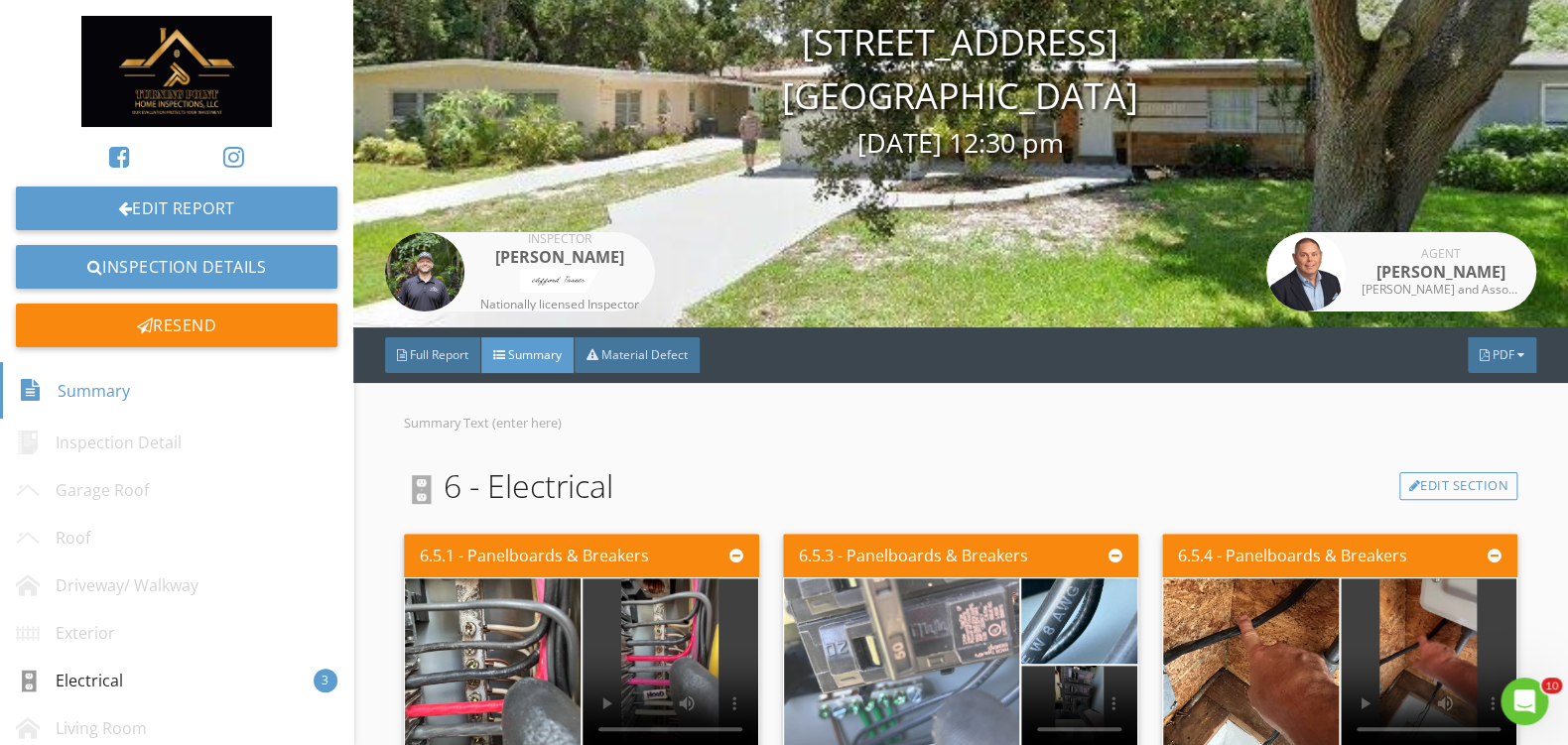 scroll, scrollTop: 0, scrollLeft: 0, axis: both 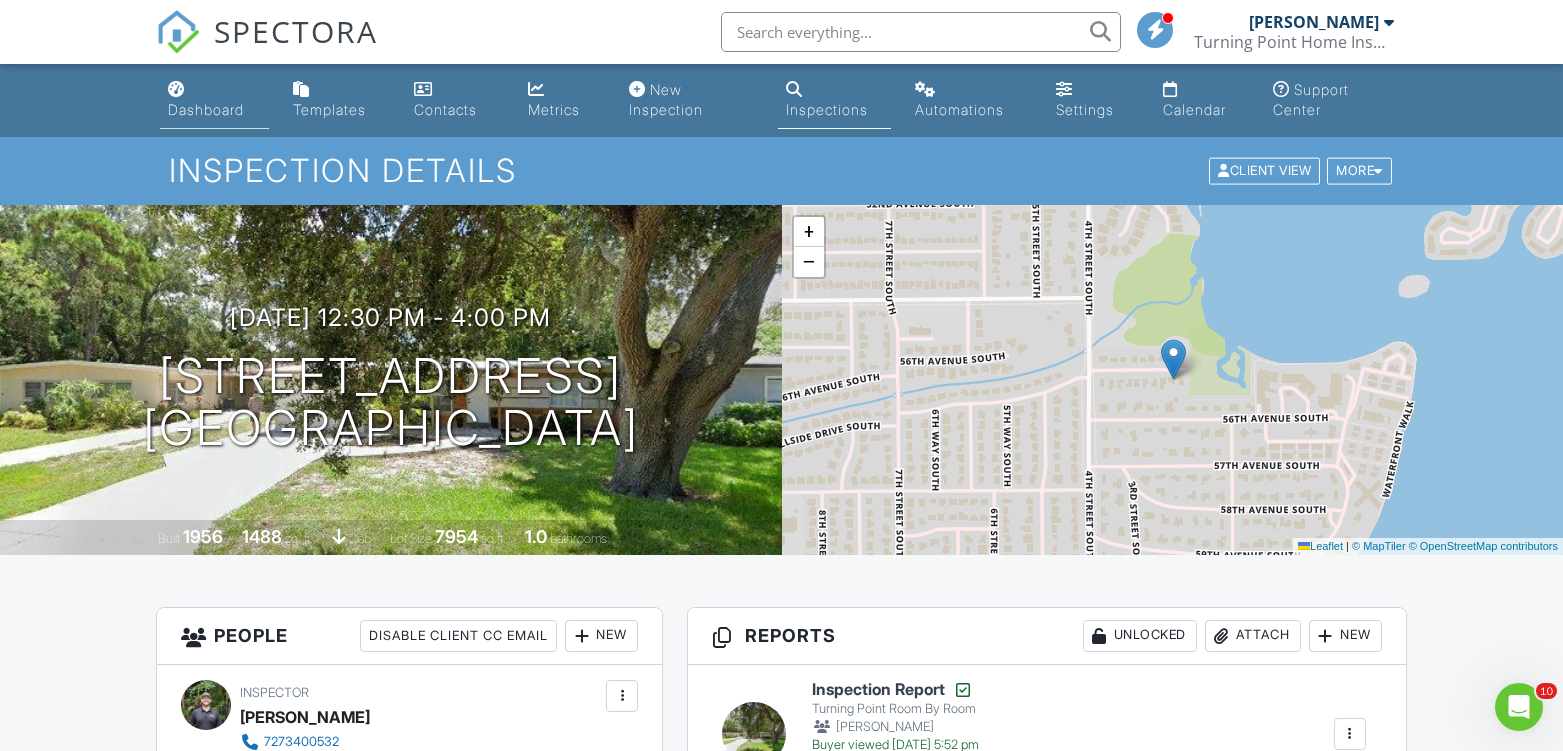 click on "Dashboard" at bounding box center [206, 109] 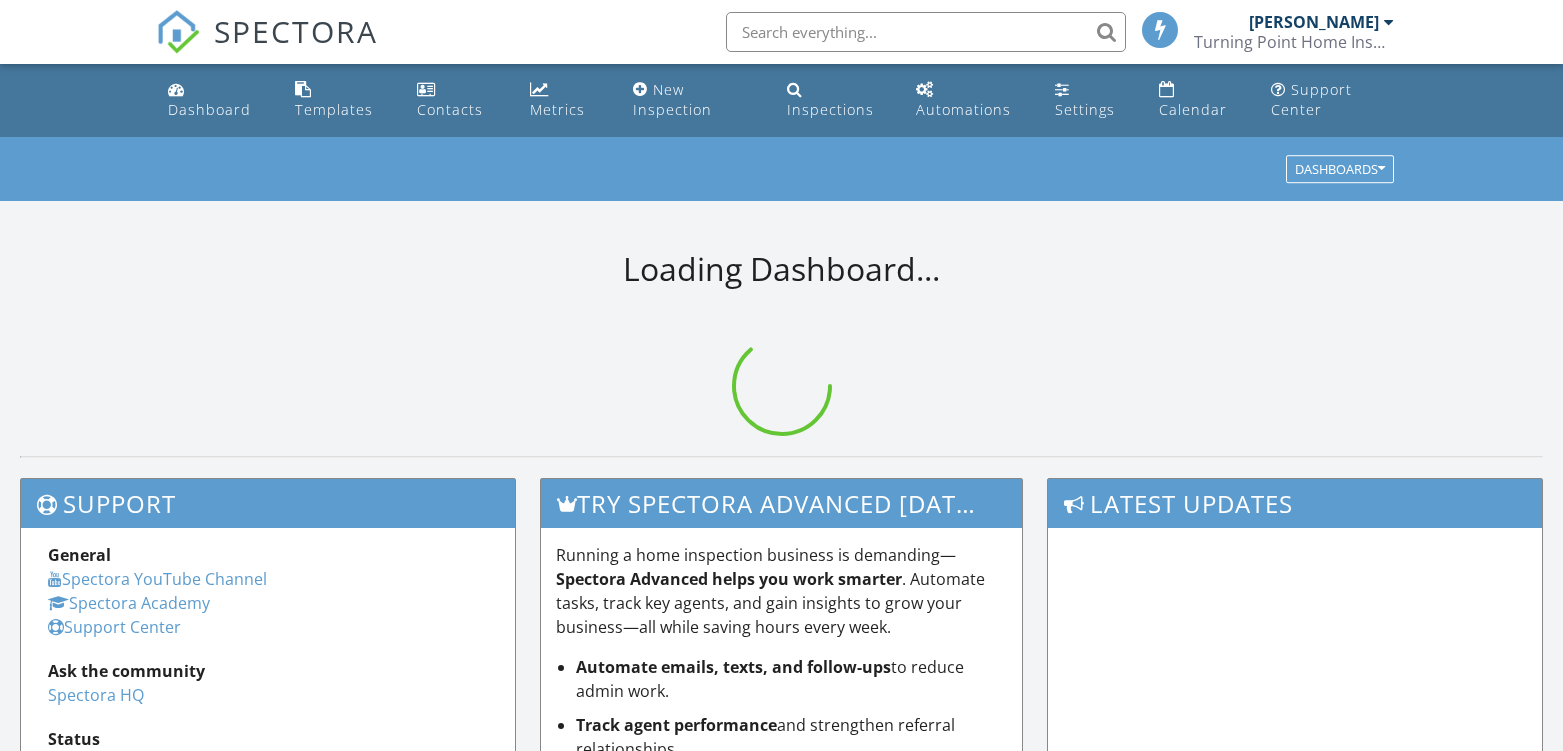 scroll, scrollTop: 0, scrollLeft: 0, axis: both 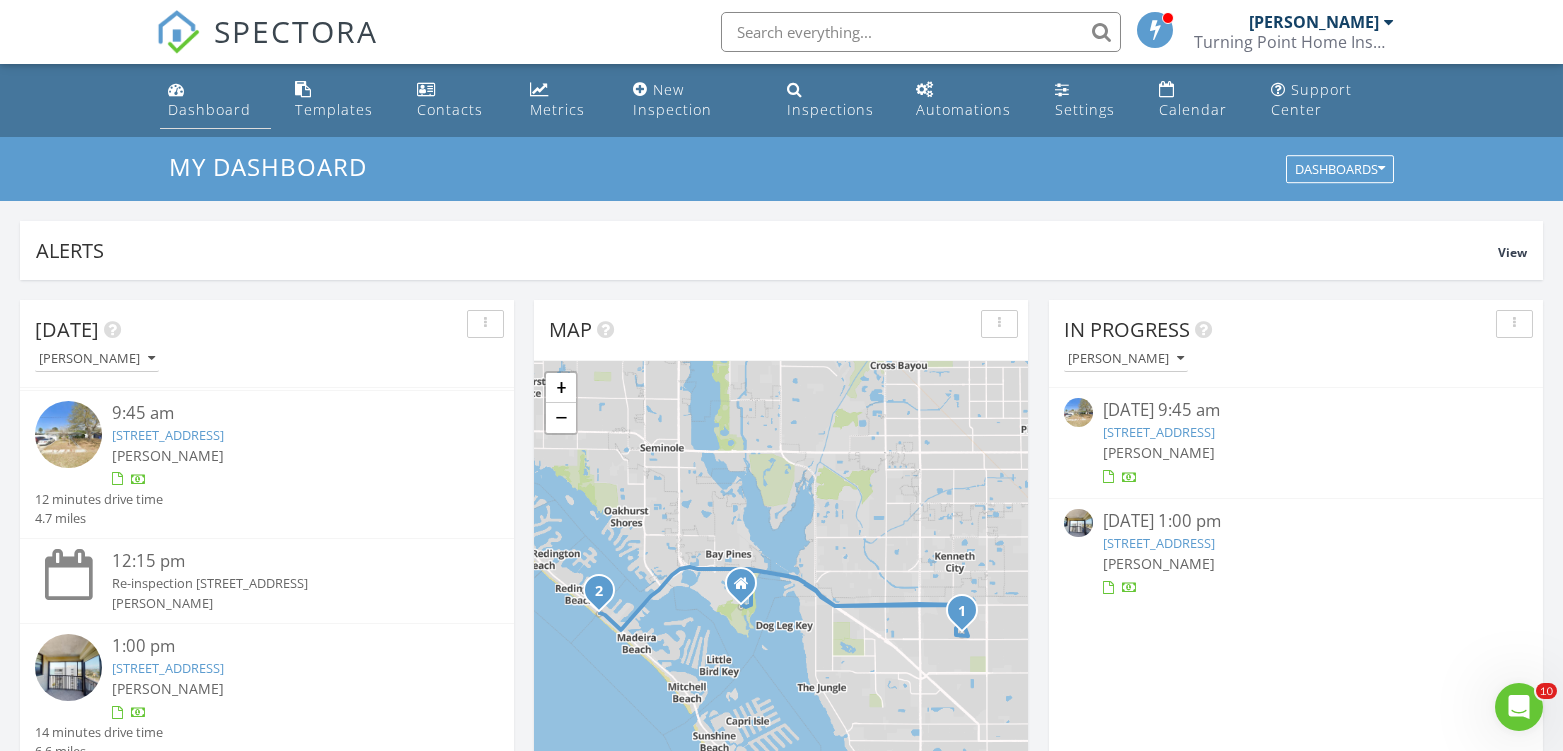 click on "Dashboard" at bounding box center [209, 109] 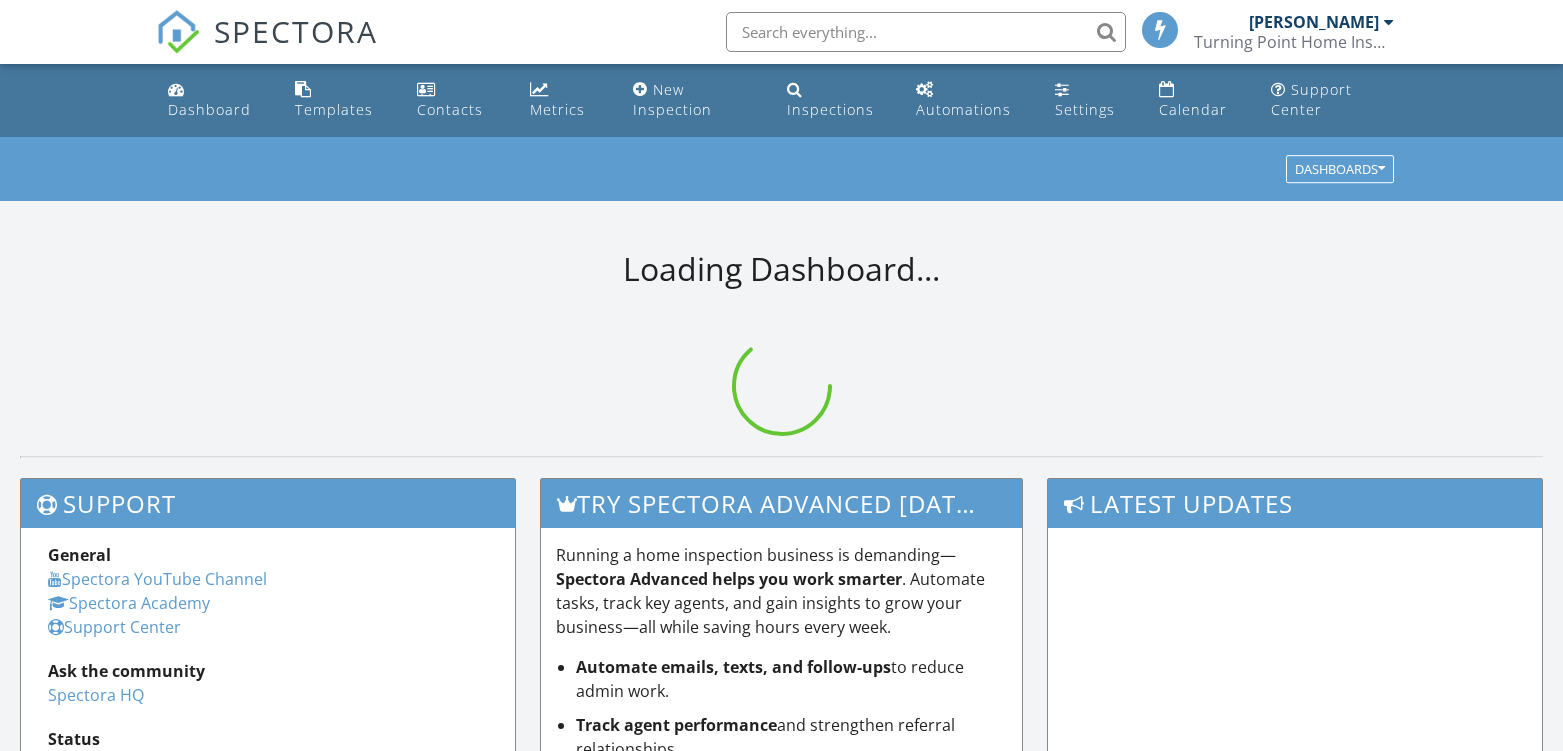 scroll, scrollTop: 0, scrollLeft: 0, axis: both 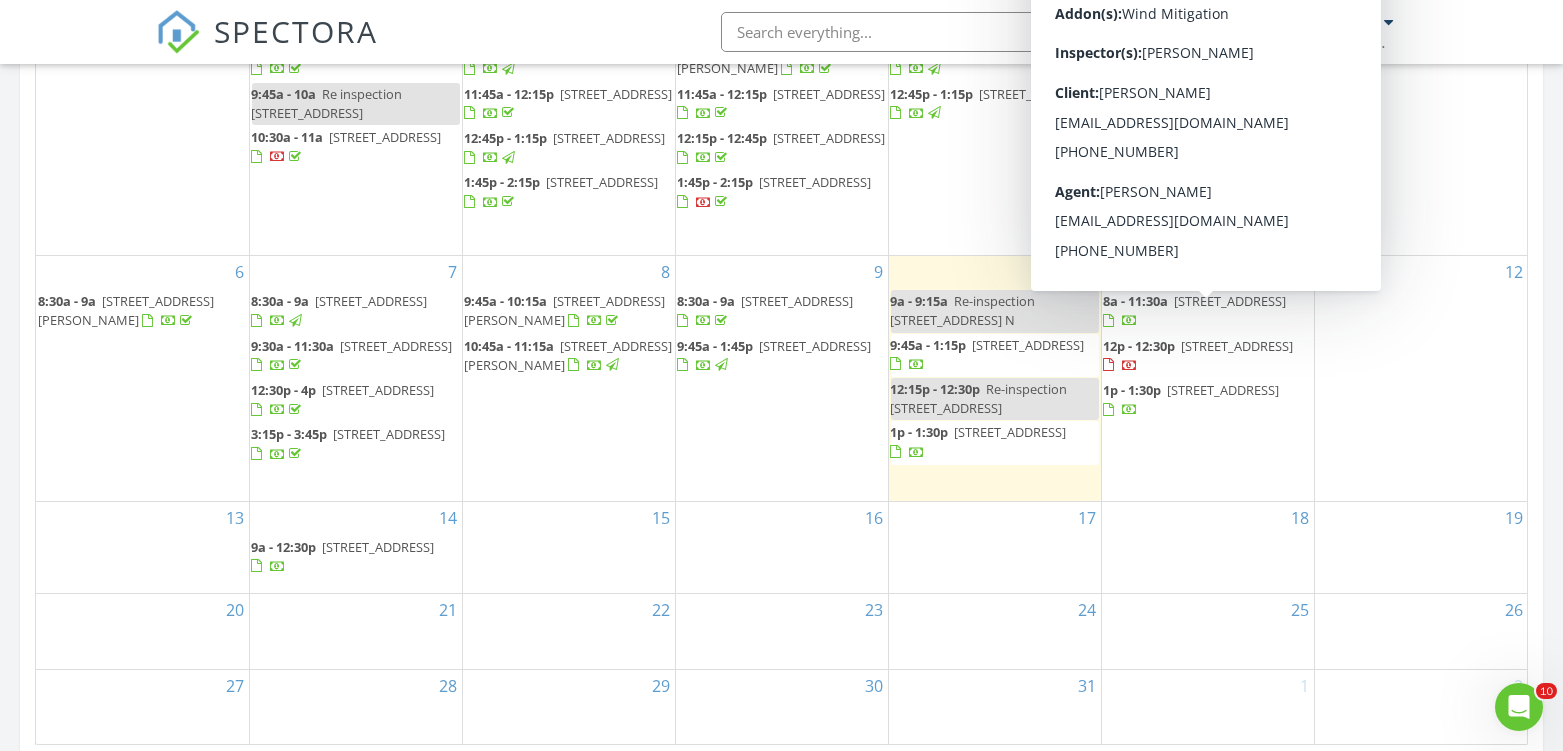 click at bounding box center [1109, 321] 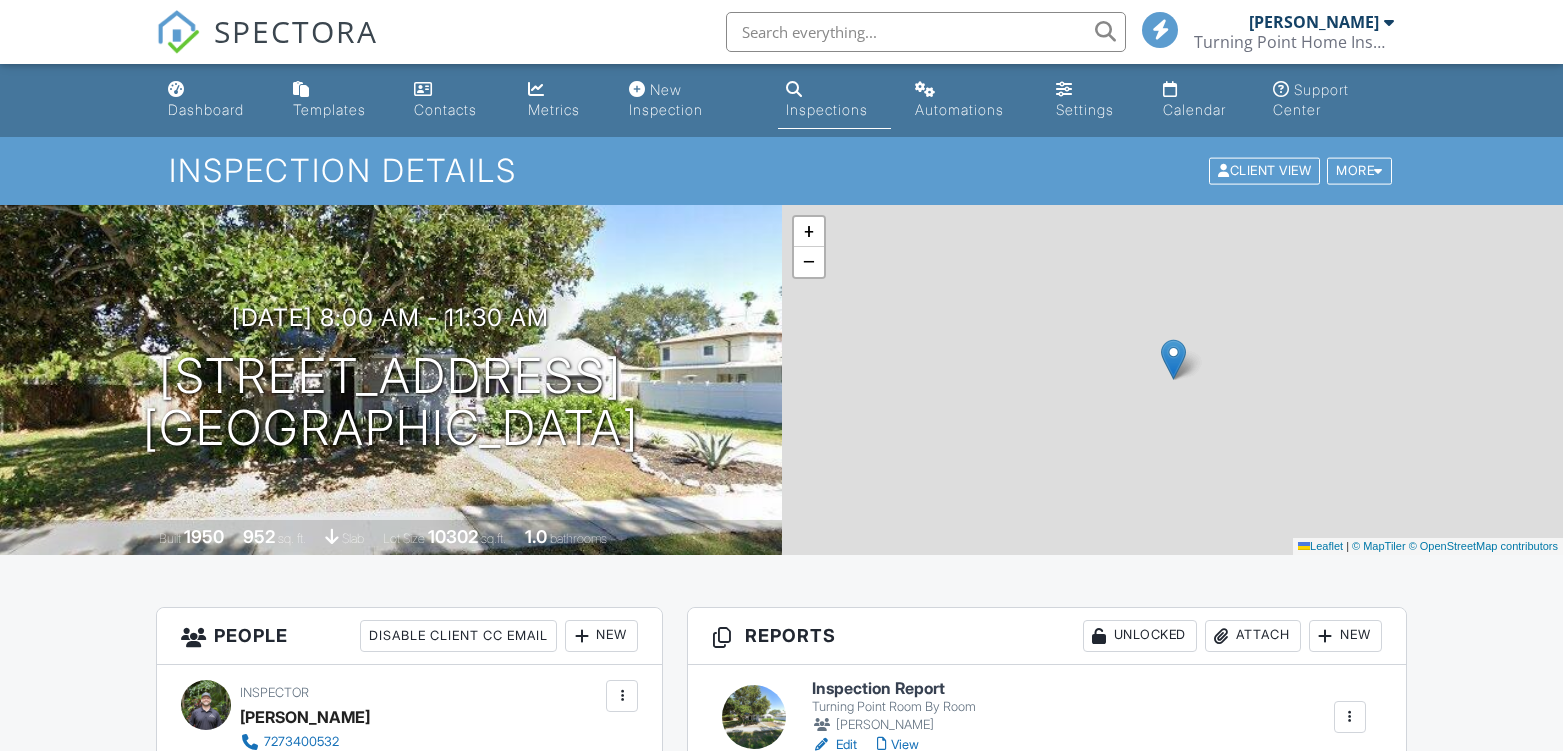 scroll, scrollTop: 222, scrollLeft: 0, axis: vertical 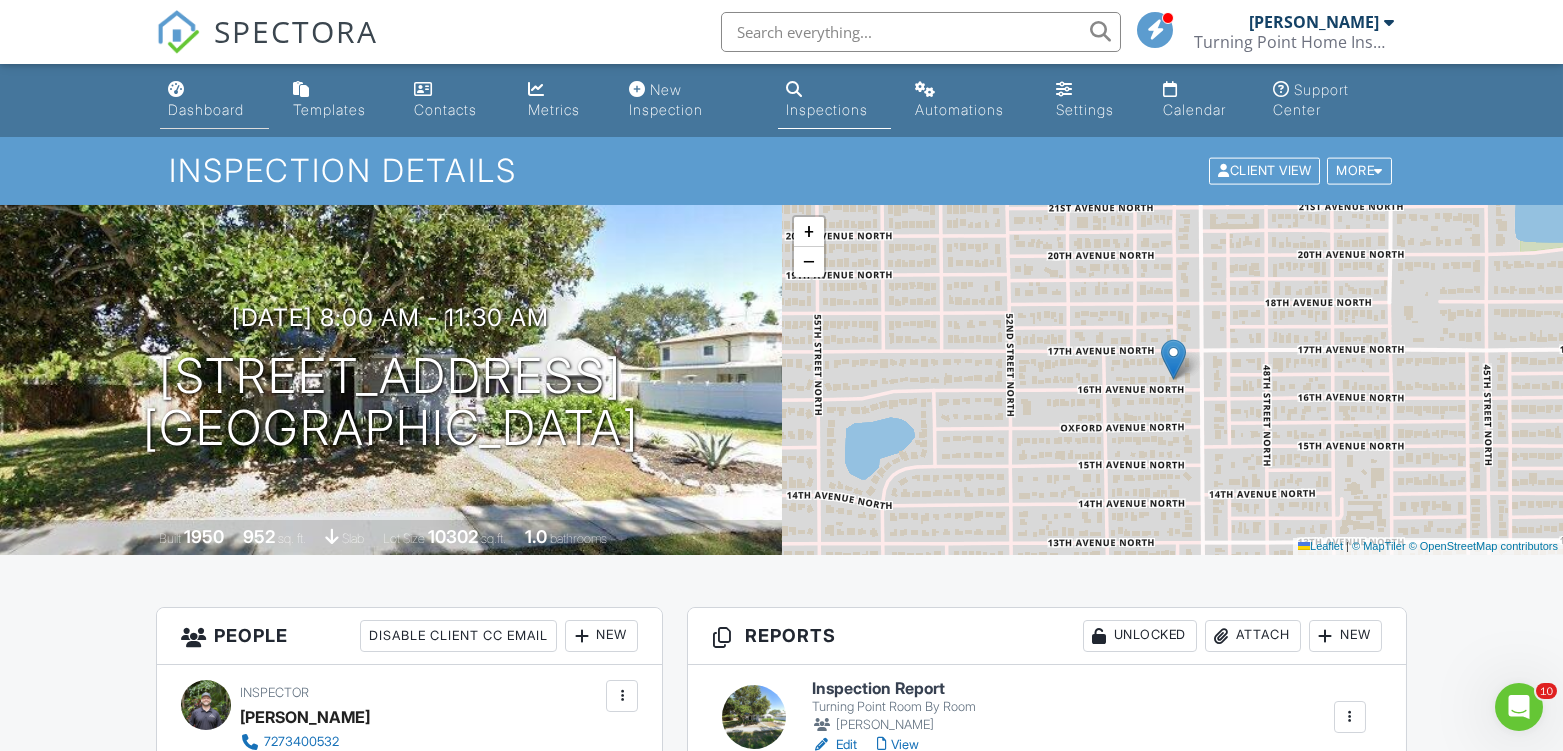 click on "Dashboard" at bounding box center [206, 109] 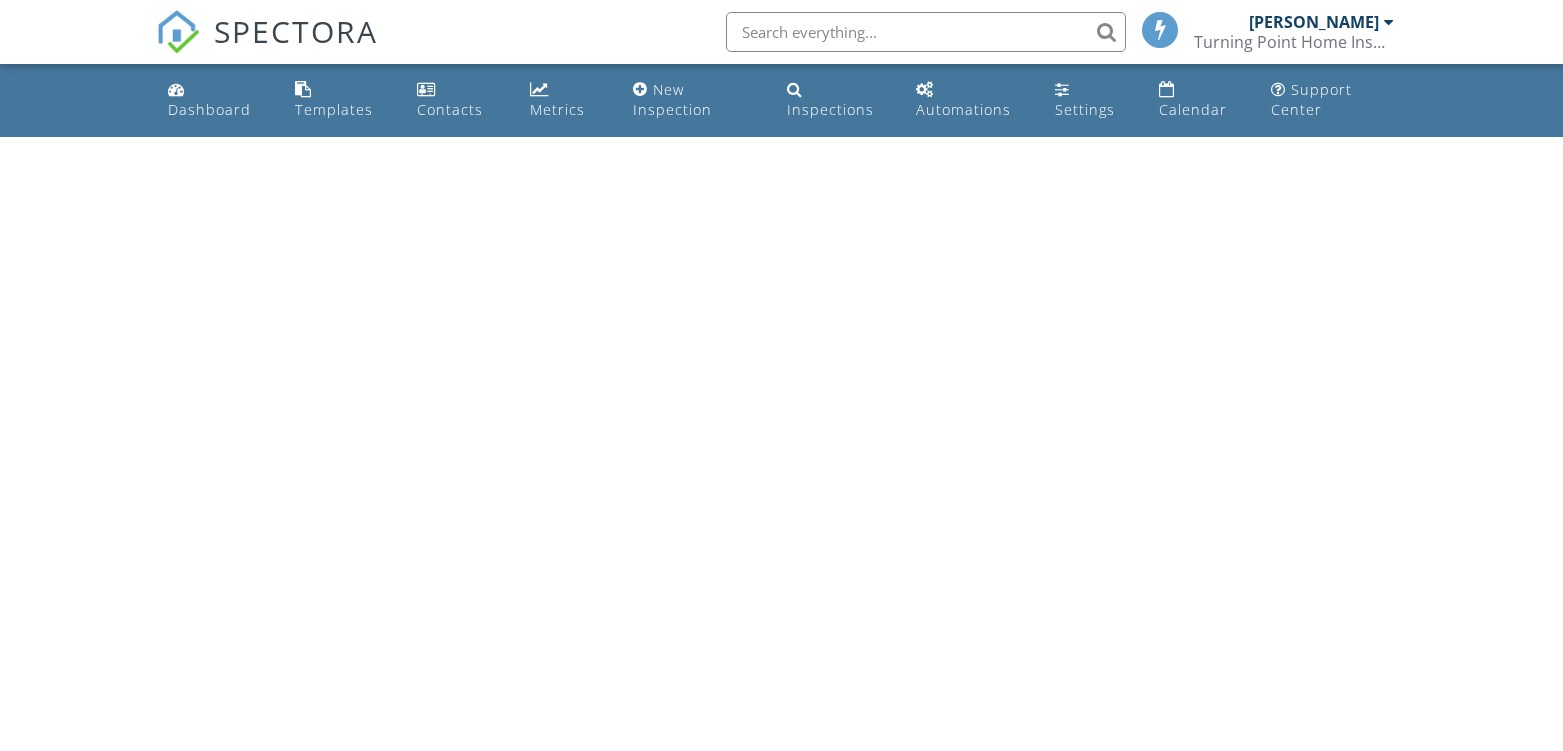 scroll, scrollTop: 0, scrollLeft: 0, axis: both 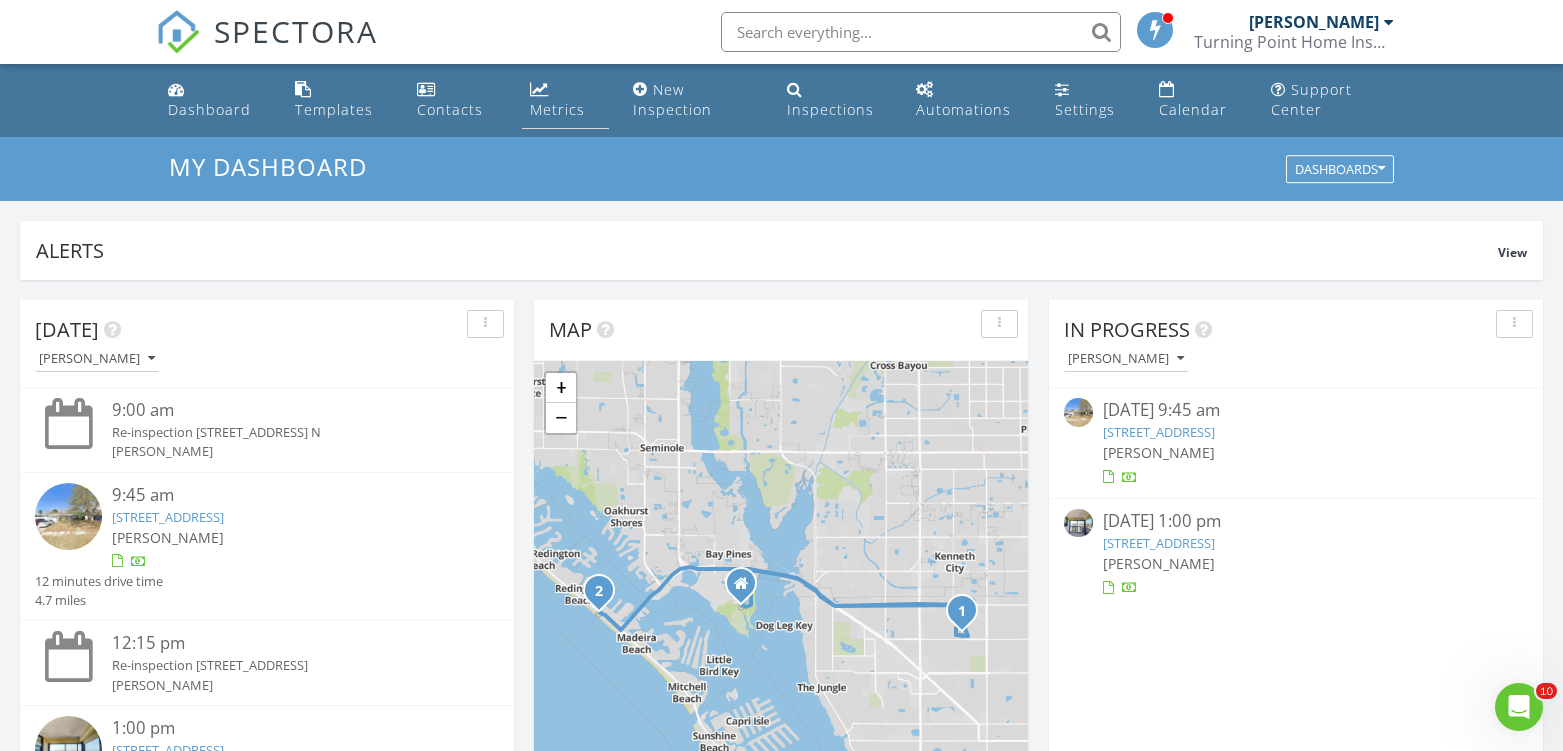 click on "Metrics" at bounding box center (565, 100) 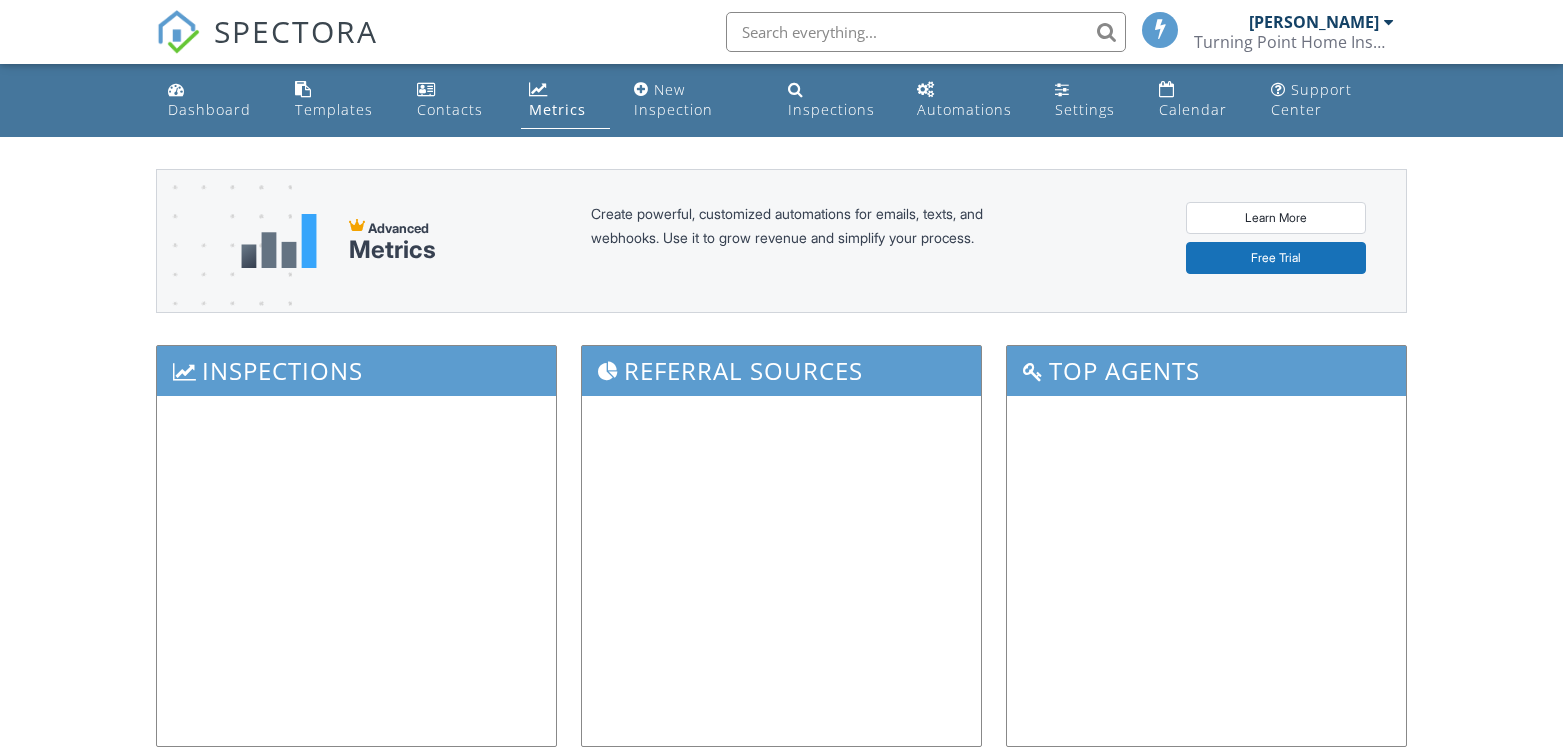 scroll, scrollTop: 0, scrollLeft: 0, axis: both 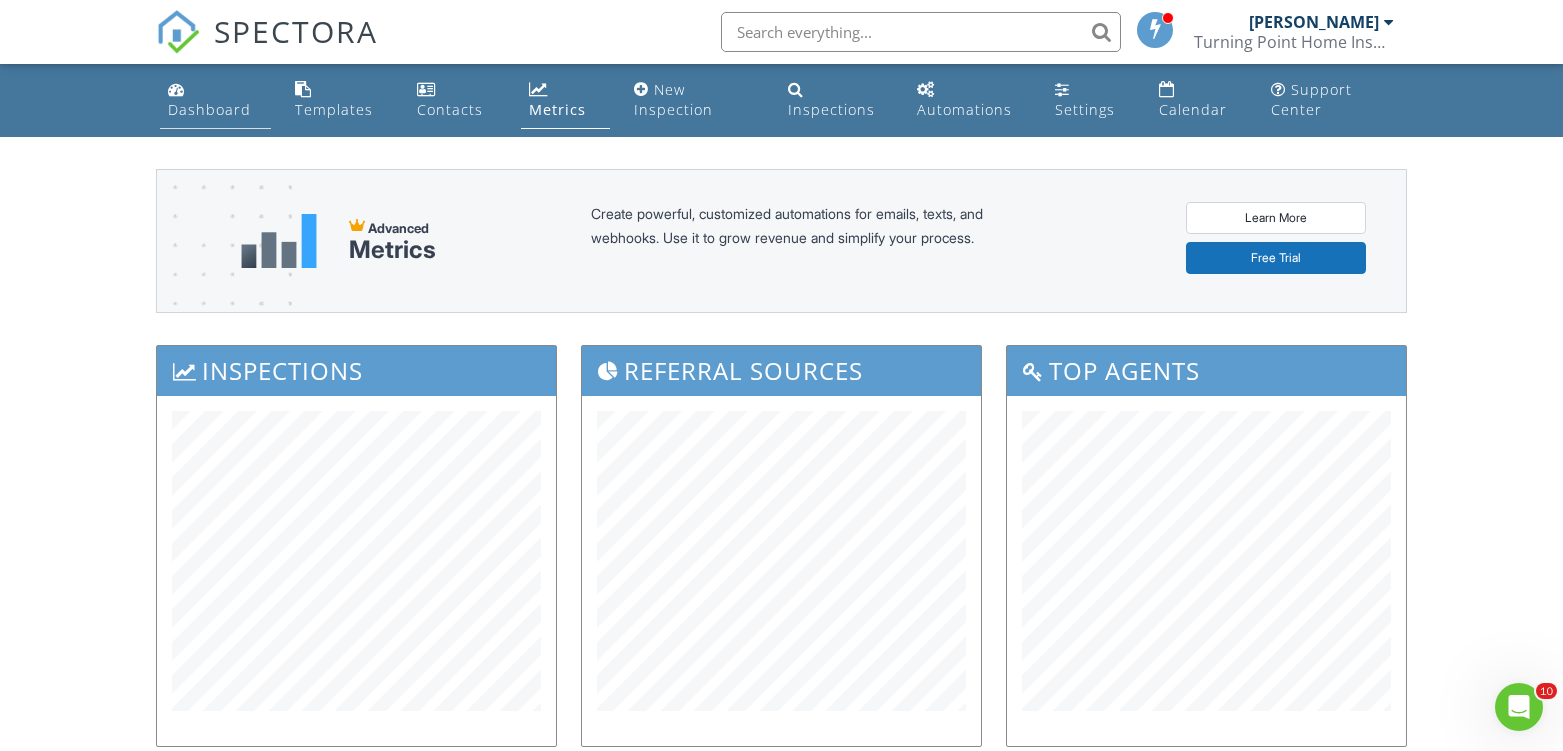 click on "Dashboard" at bounding box center [209, 109] 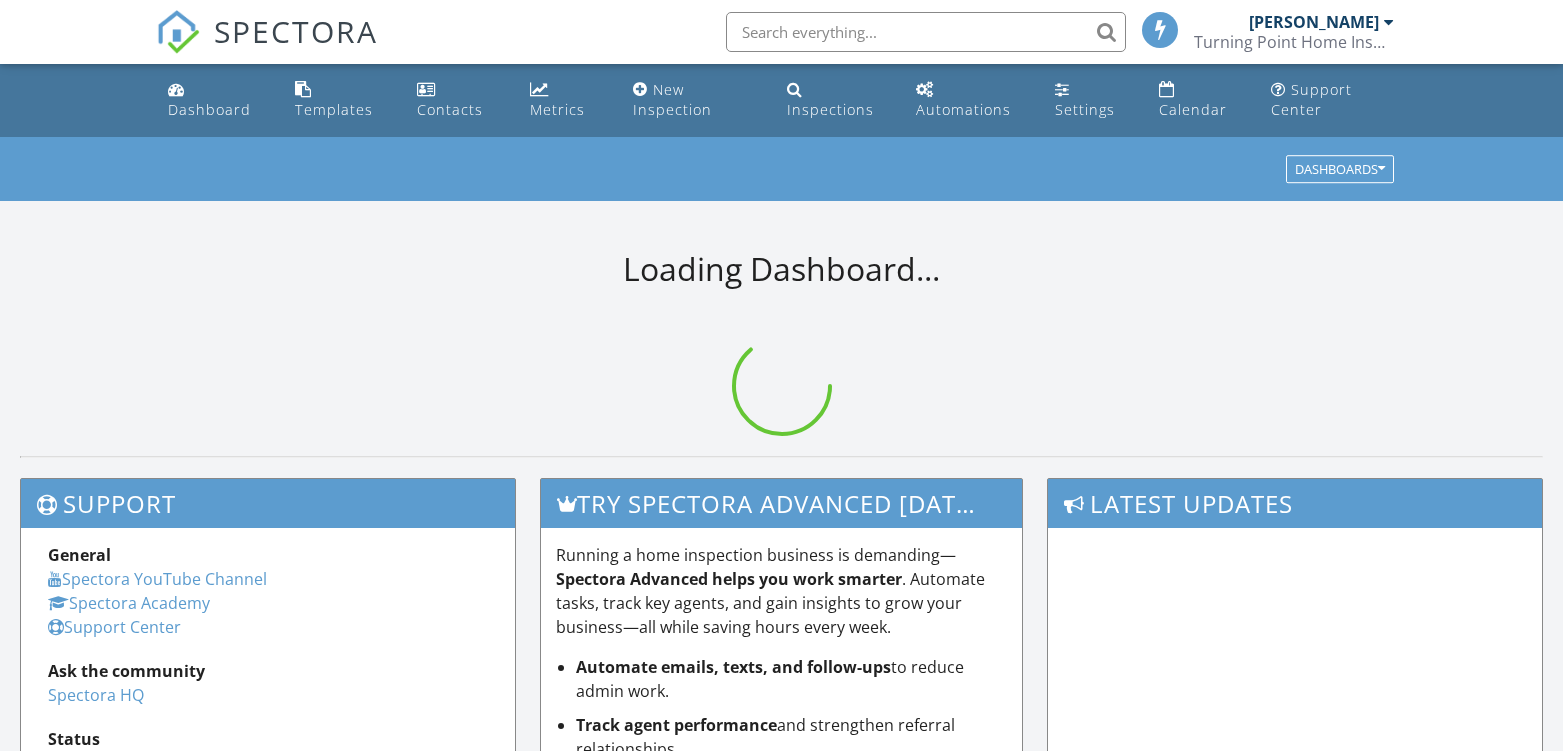 scroll, scrollTop: 0, scrollLeft: 0, axis: both 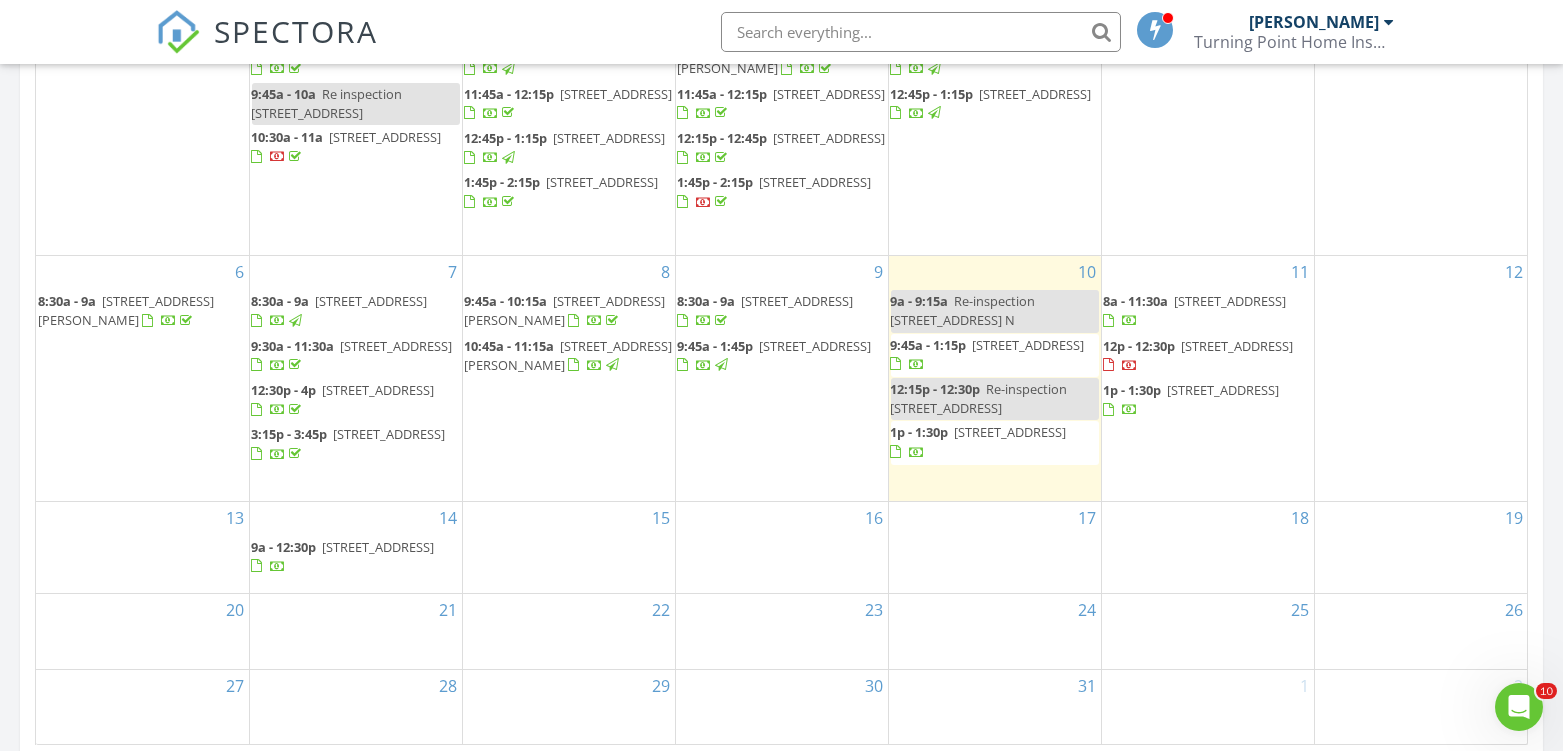 click on "15" at bounding box center [569, 547] 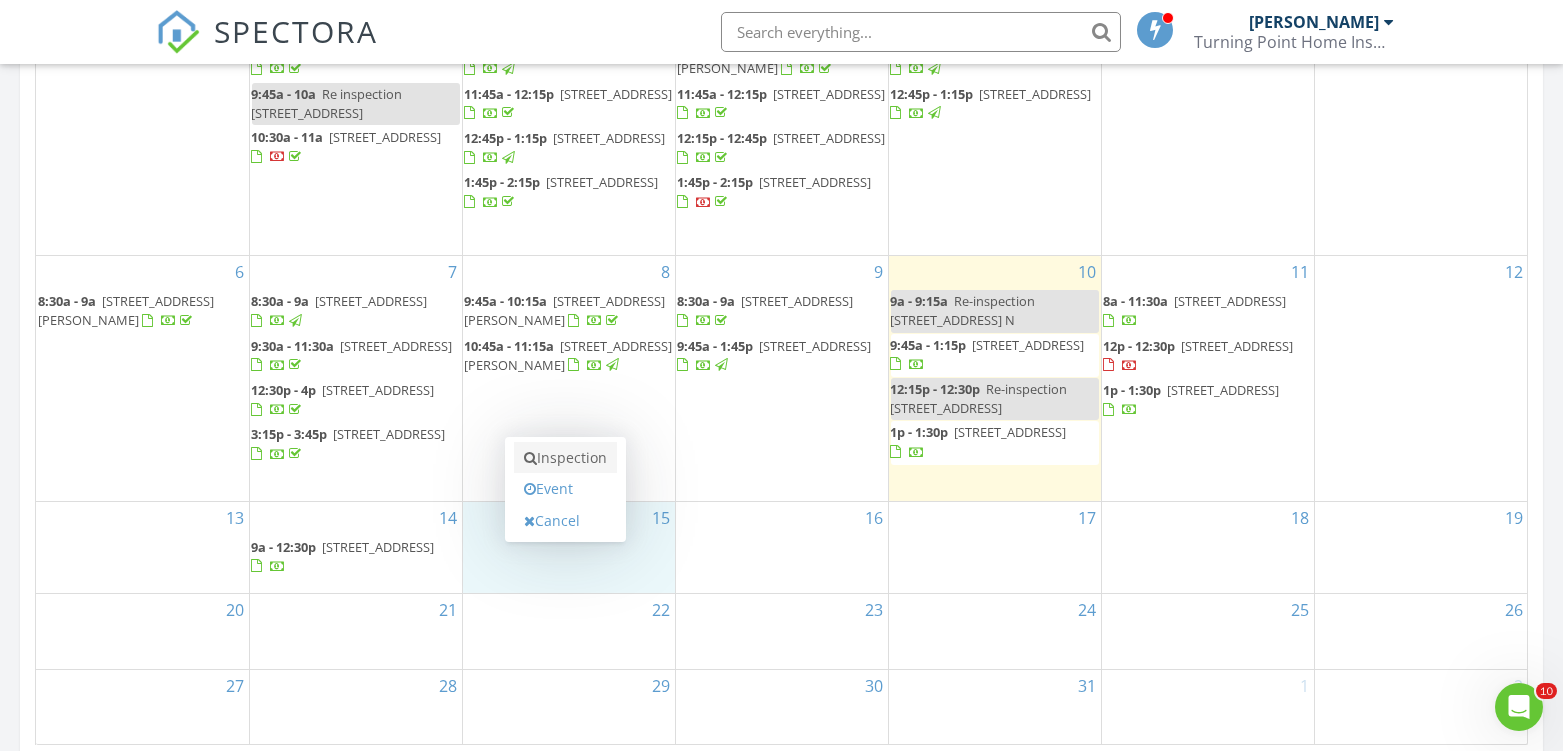 click on "Inspection" at bounding box center [565, 458] 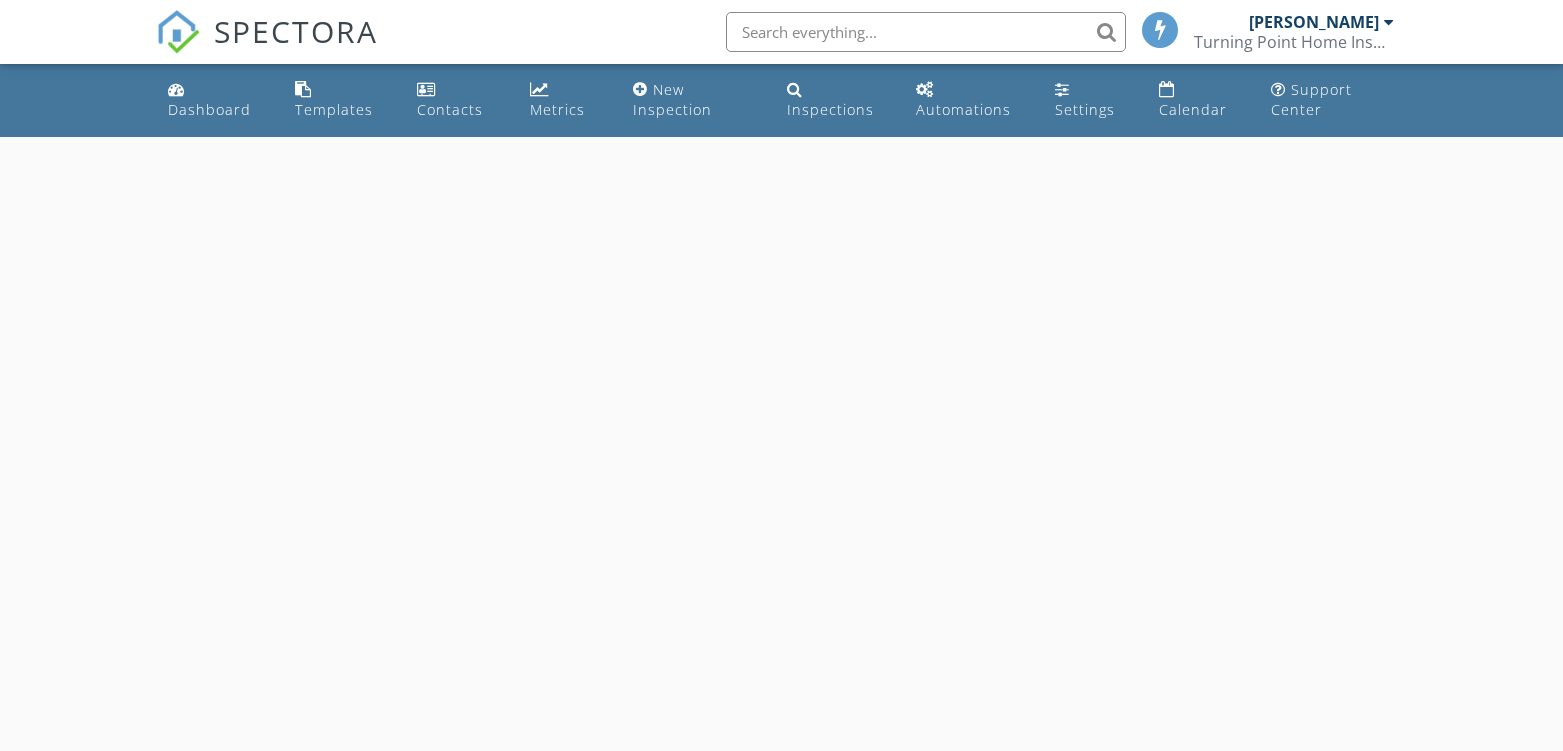 scroll, scrollTop: 0, scrollLeft: 0, axis: both 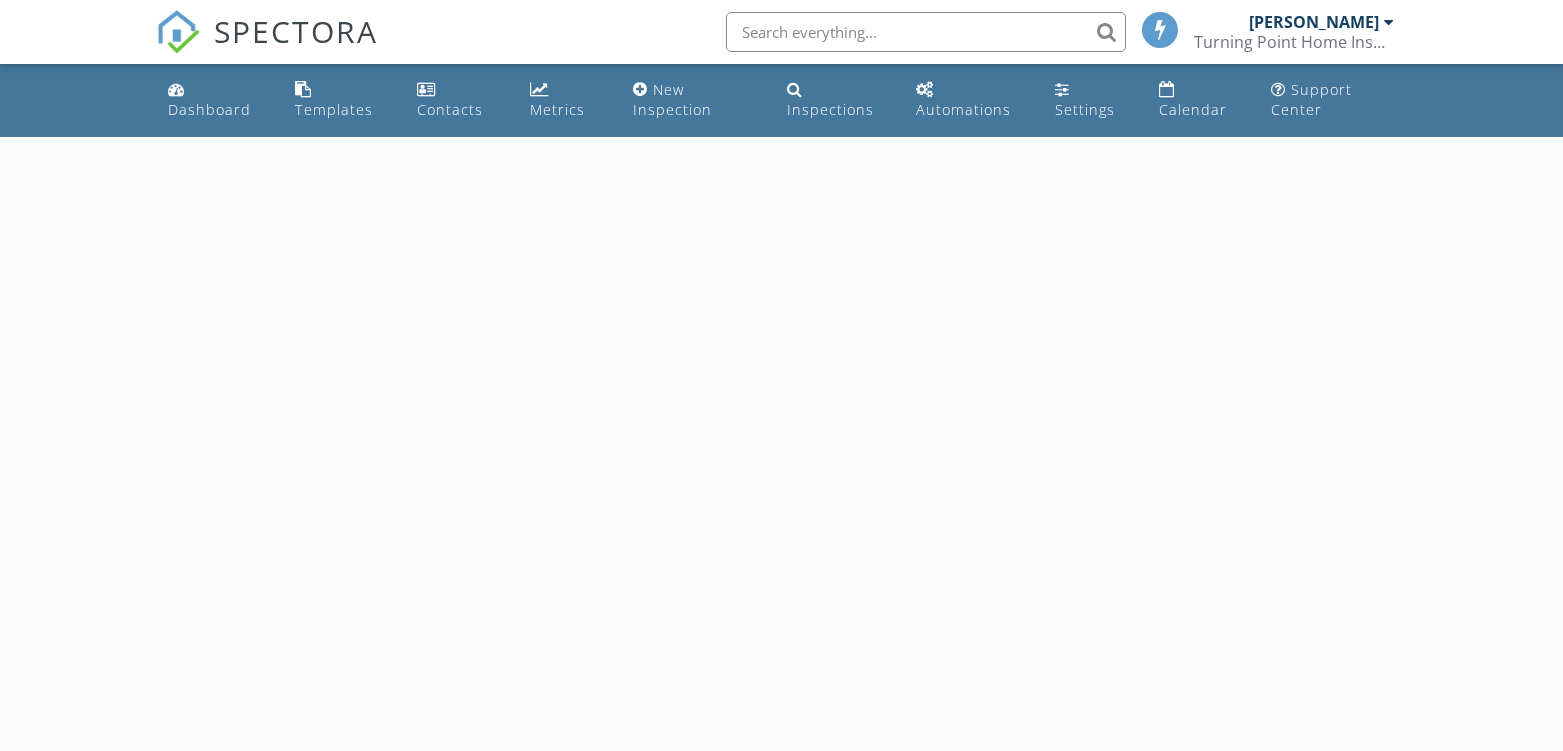 select on "6" 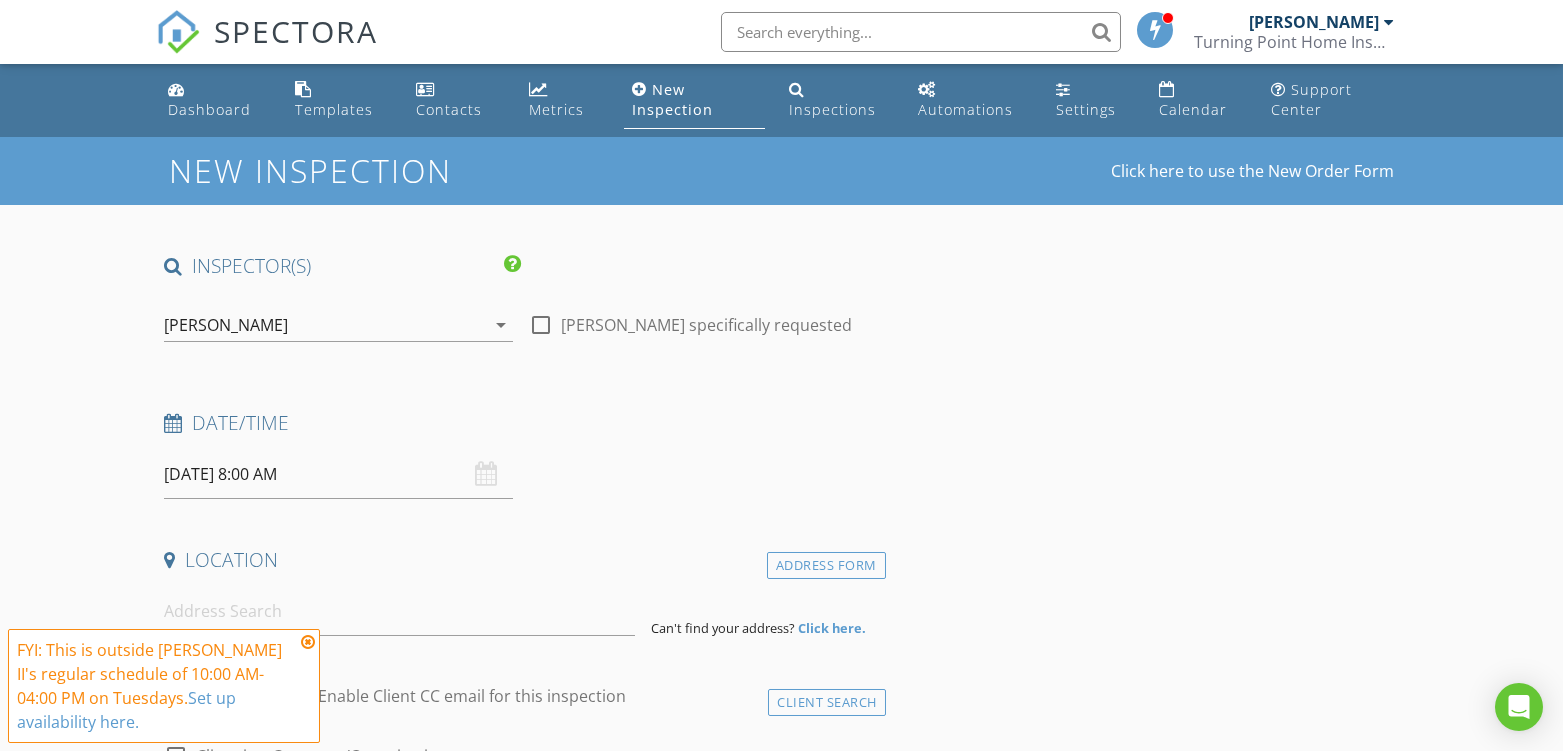 click on "07/15/2025 8:00 AM" at bounding box center [338, 474] 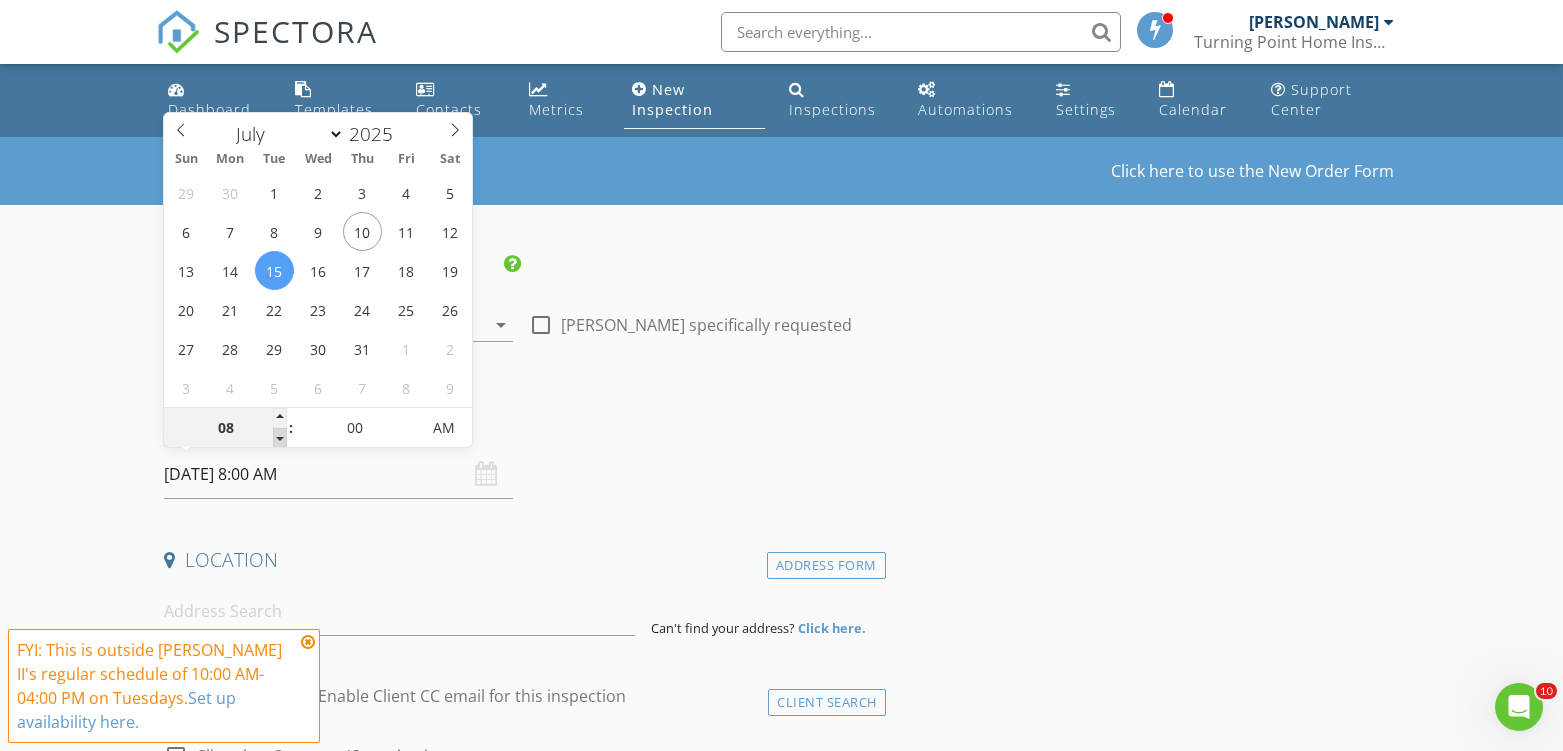 scroll, scrollTop: 0, scrollLeft: 0, axis: both 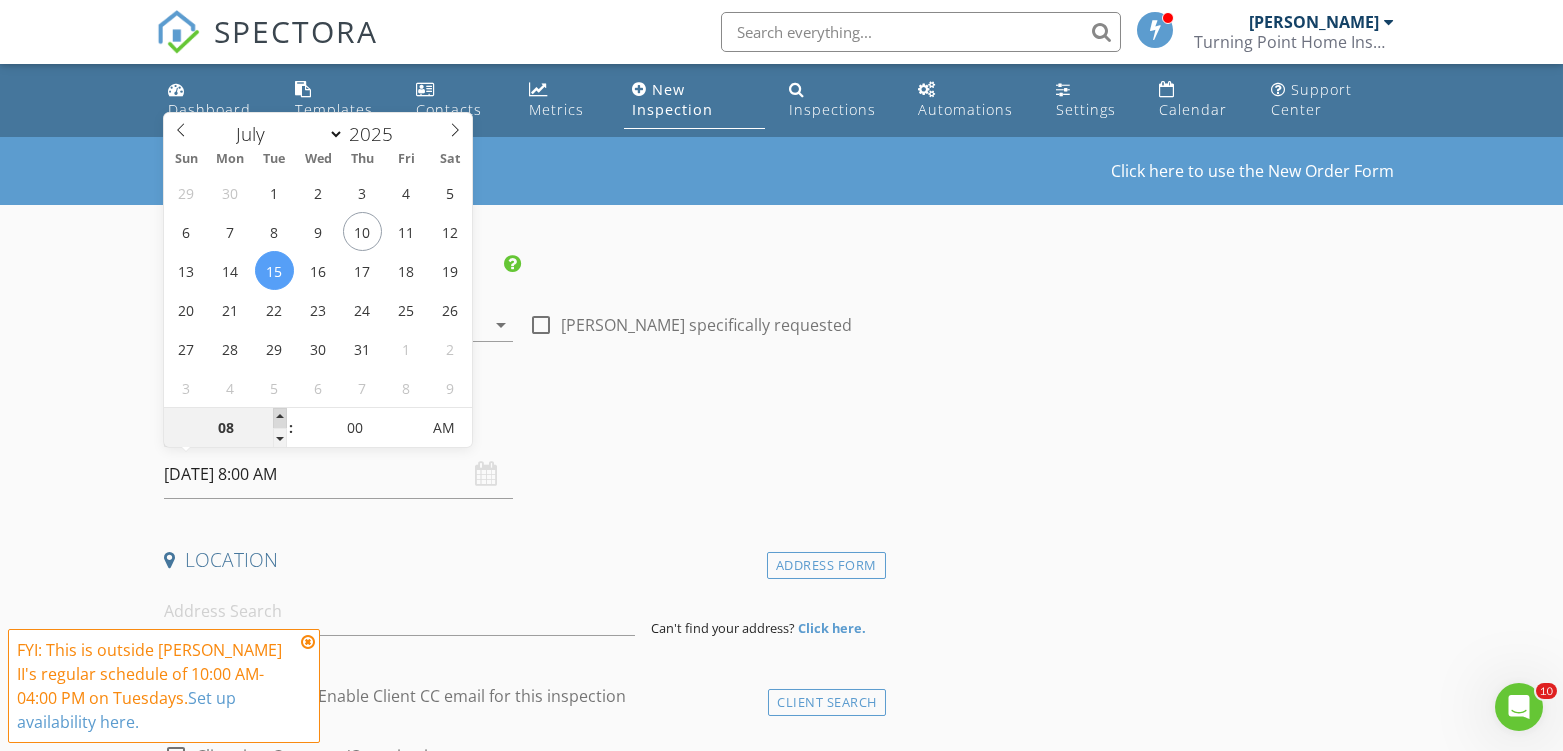 type on "09" 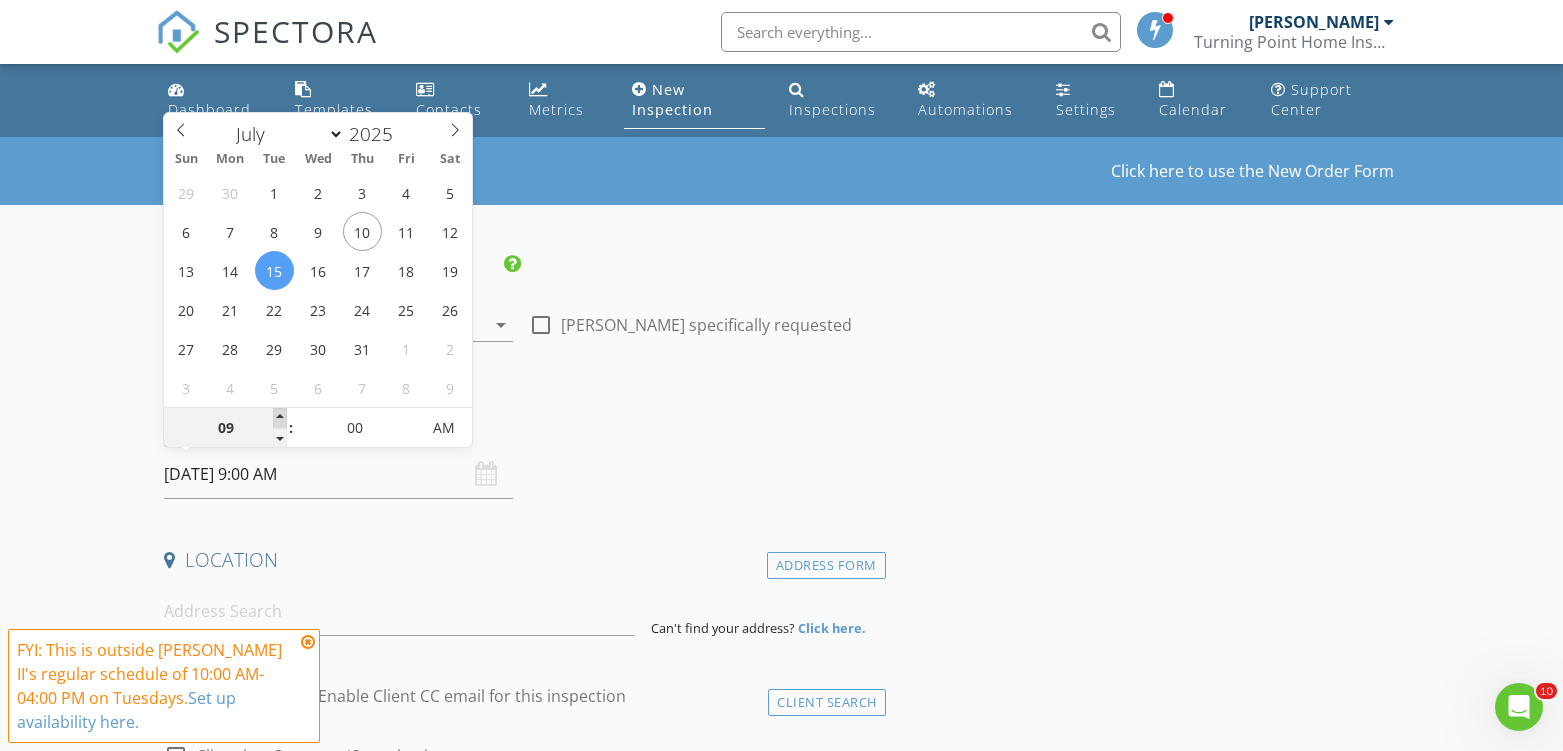 click at bounding box center [280, 418] 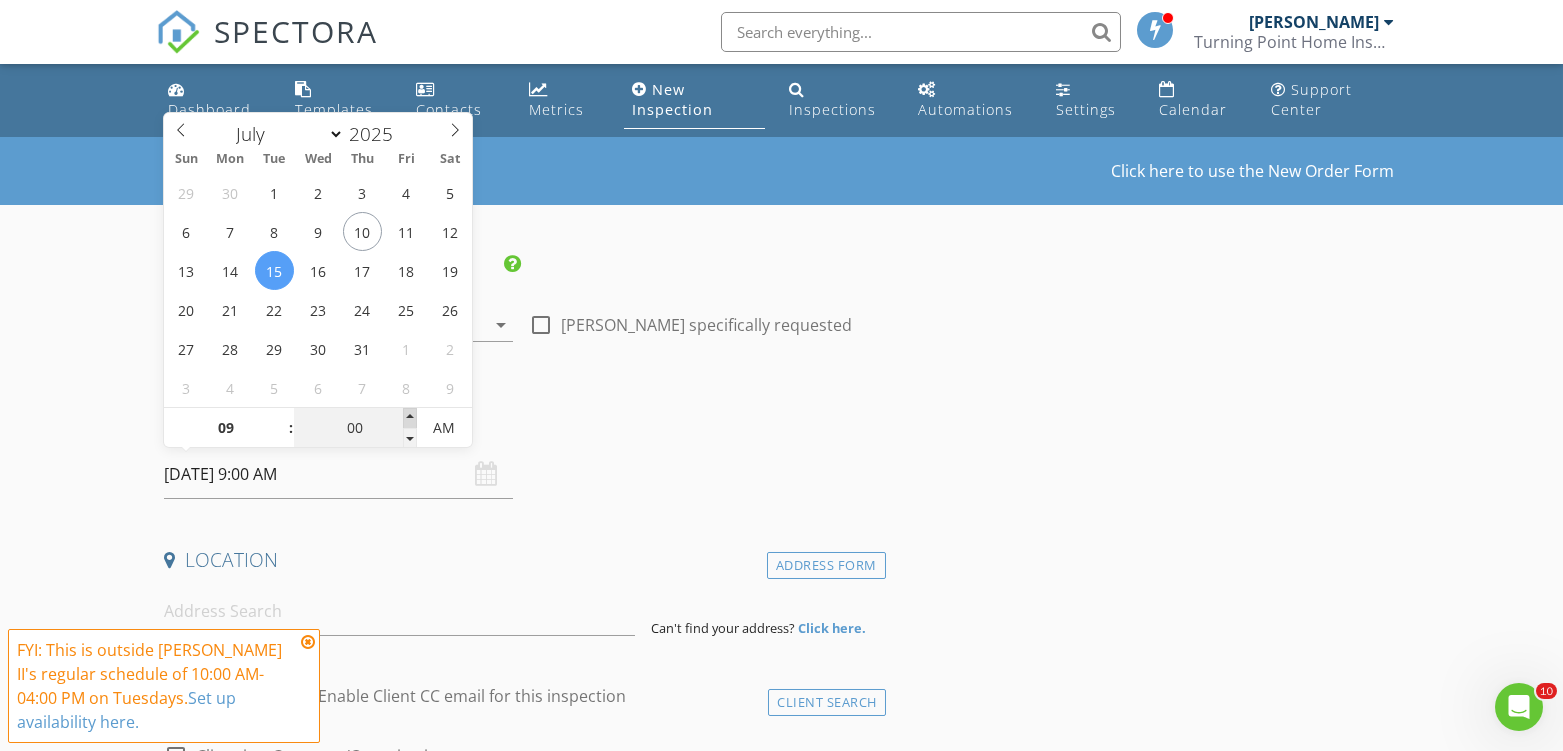 type on "05" 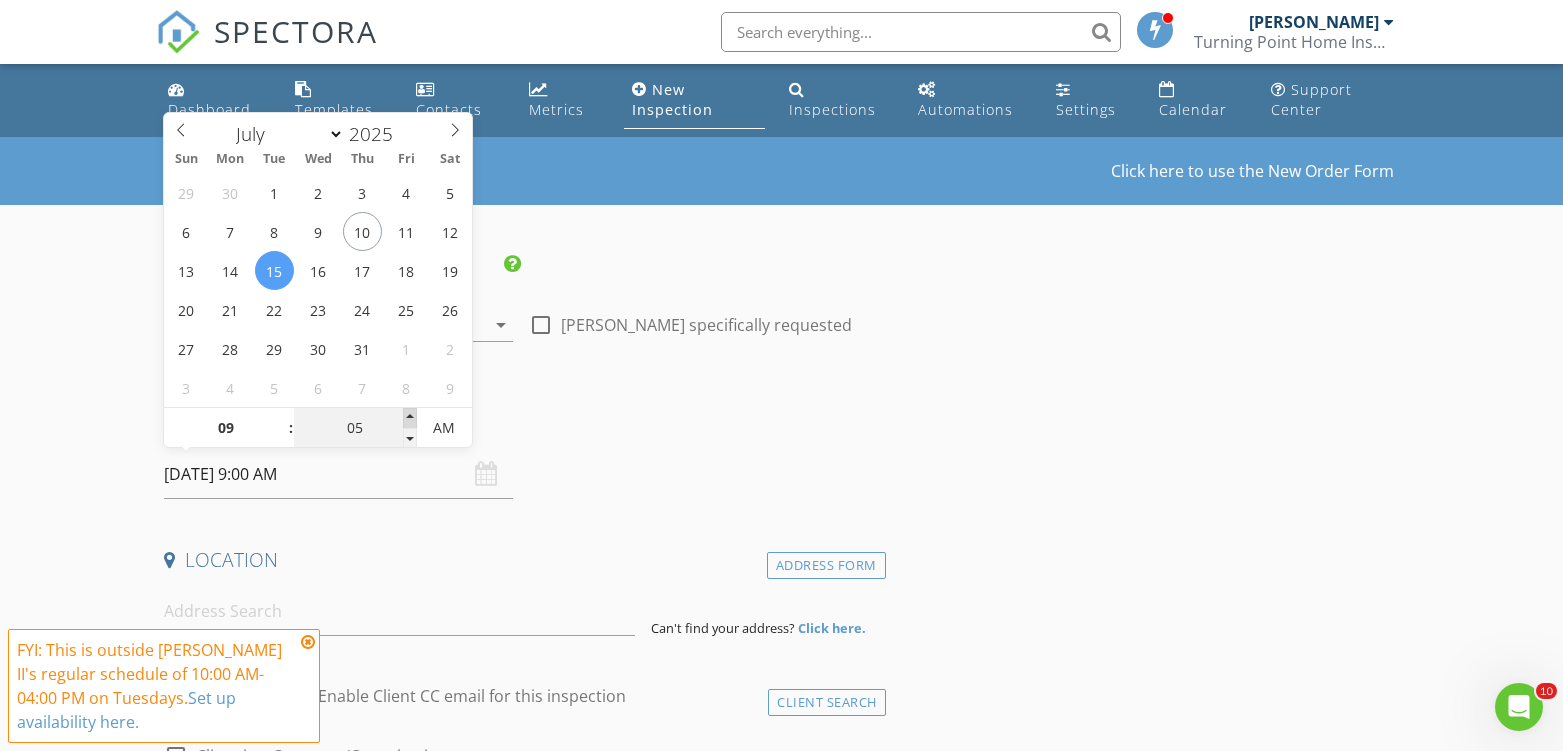 type on "07/15/2025 9:05 AM" 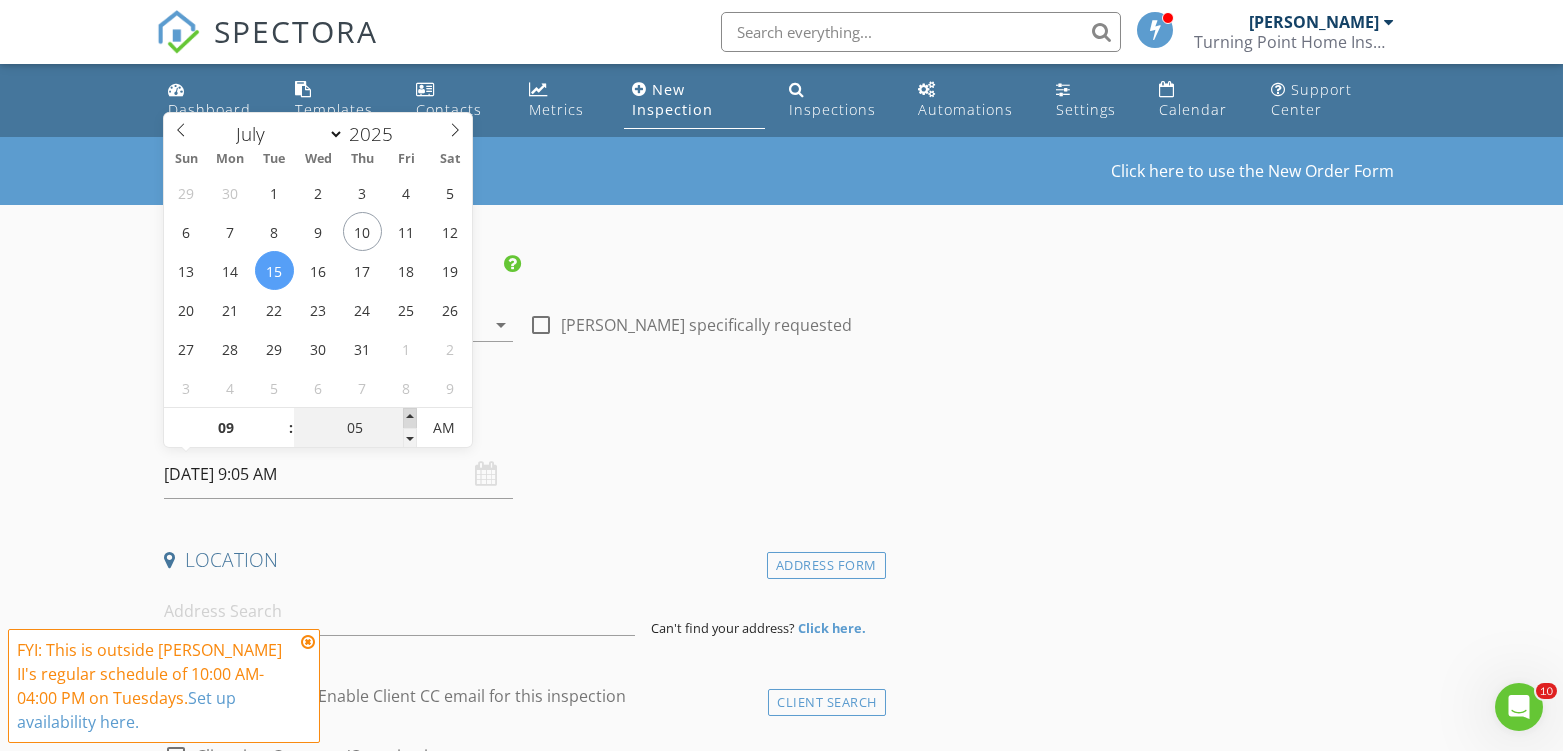 click at bounding box center (410, 418) 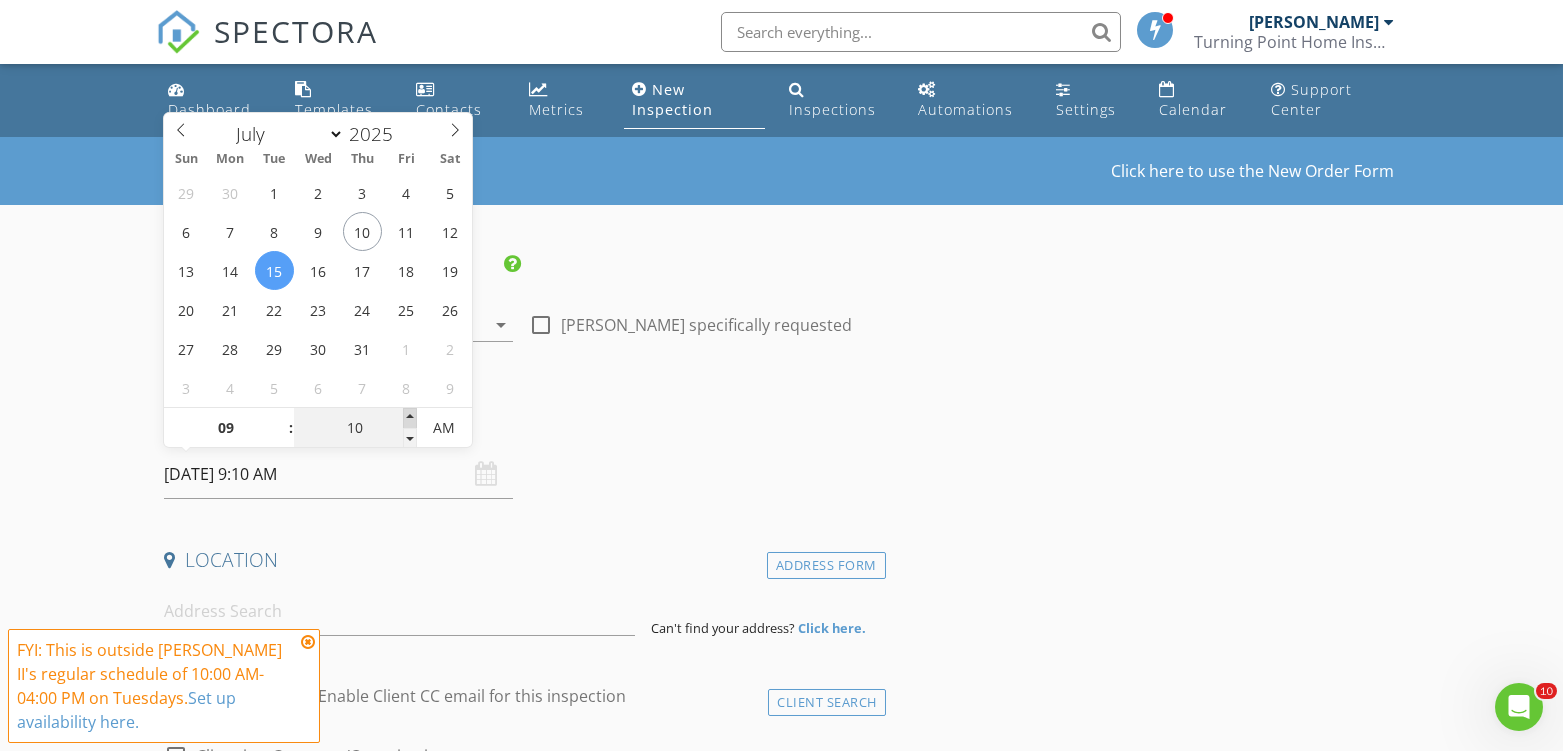 click at bounding box center [410, 418] 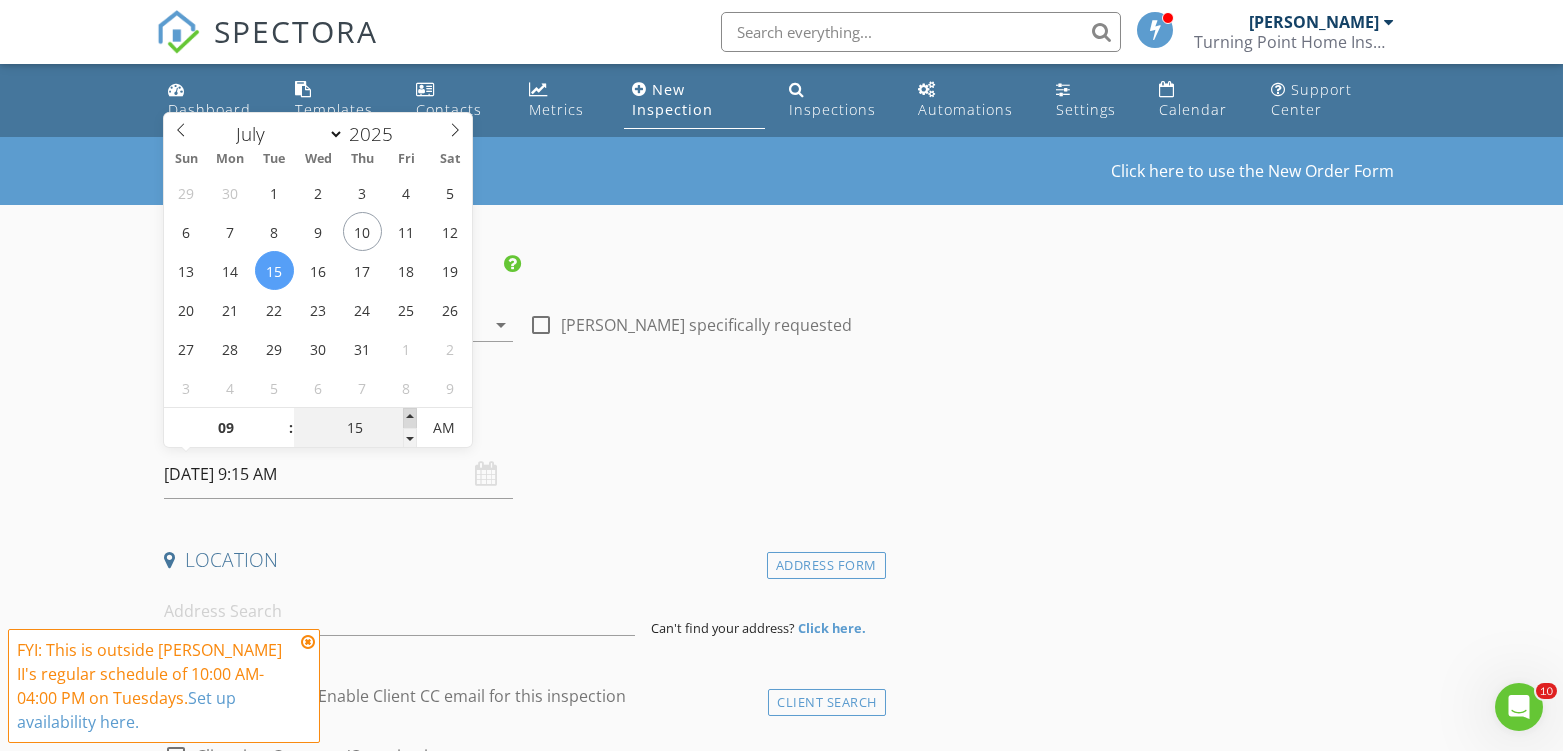 click at bounding box center (410, 418) 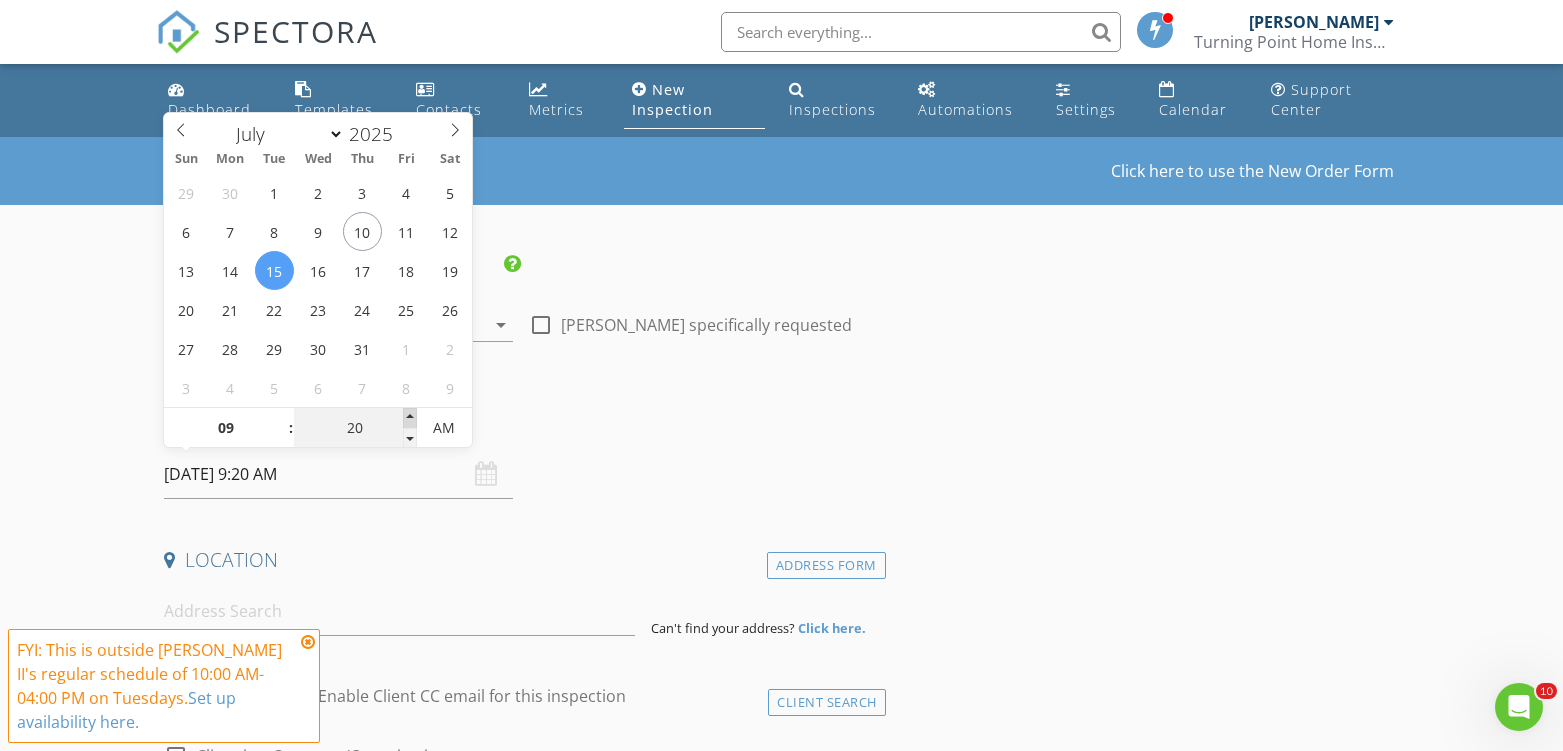 click at bounding box center [410, 418] 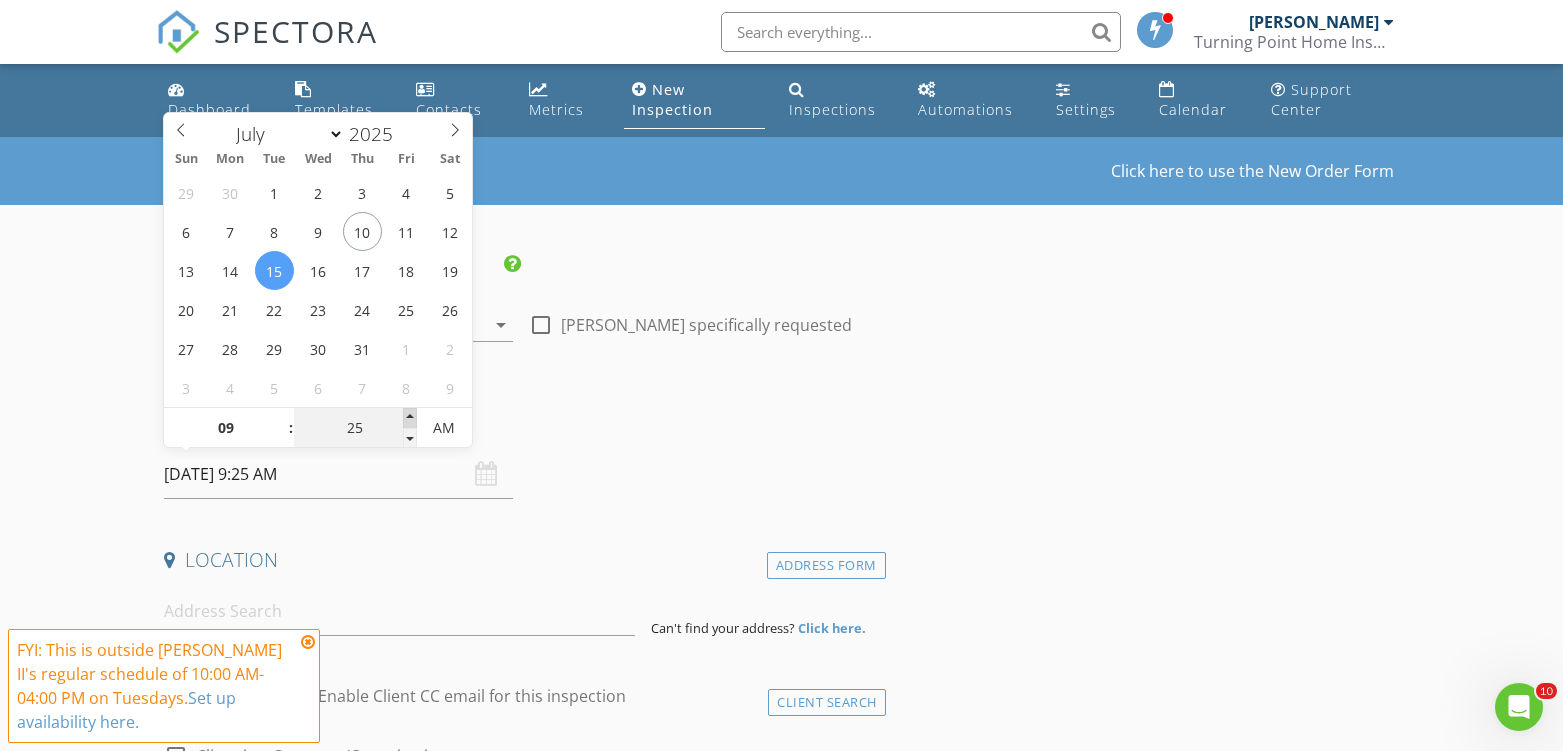 click at bounding box center (410, 418) 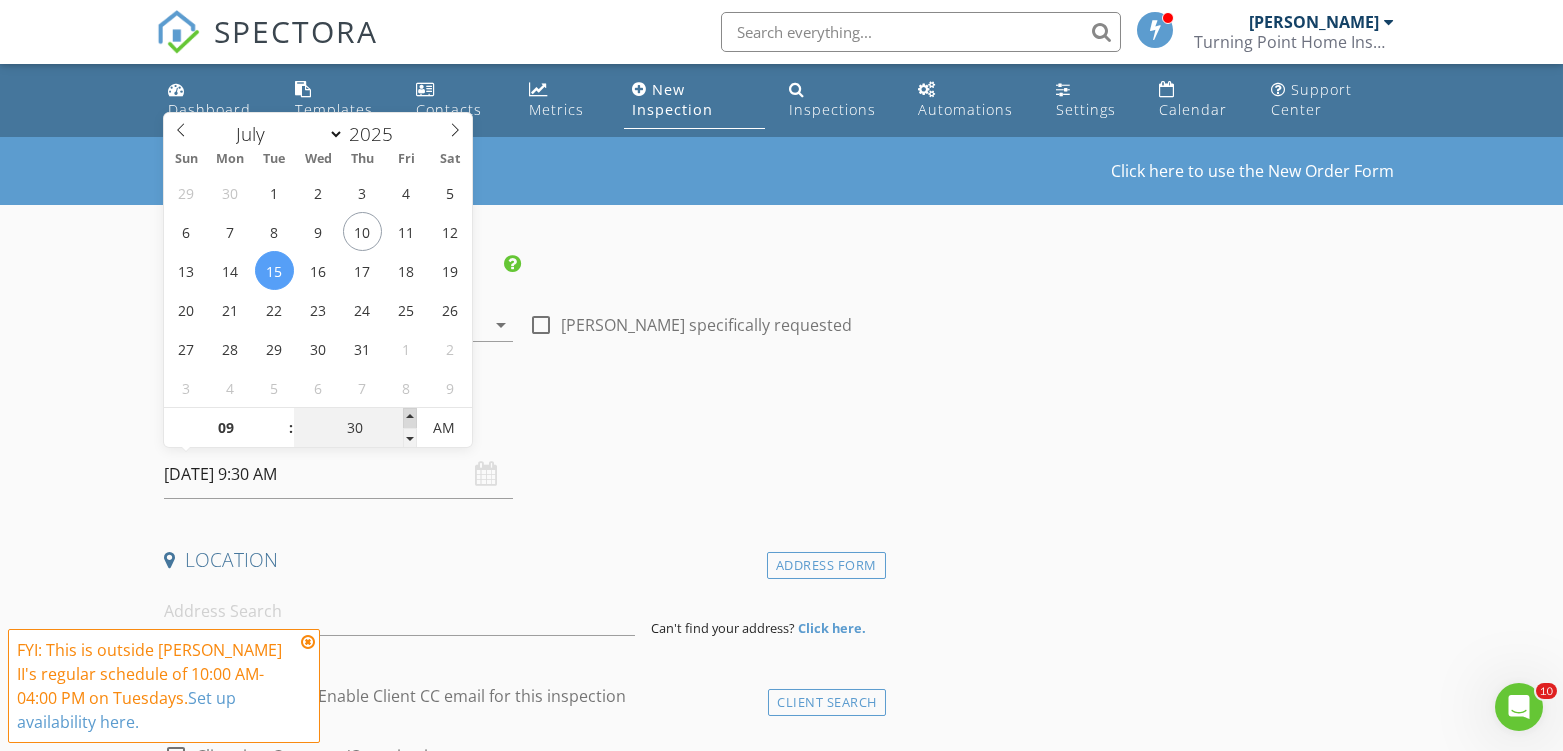click at bounding box center [410, 418] 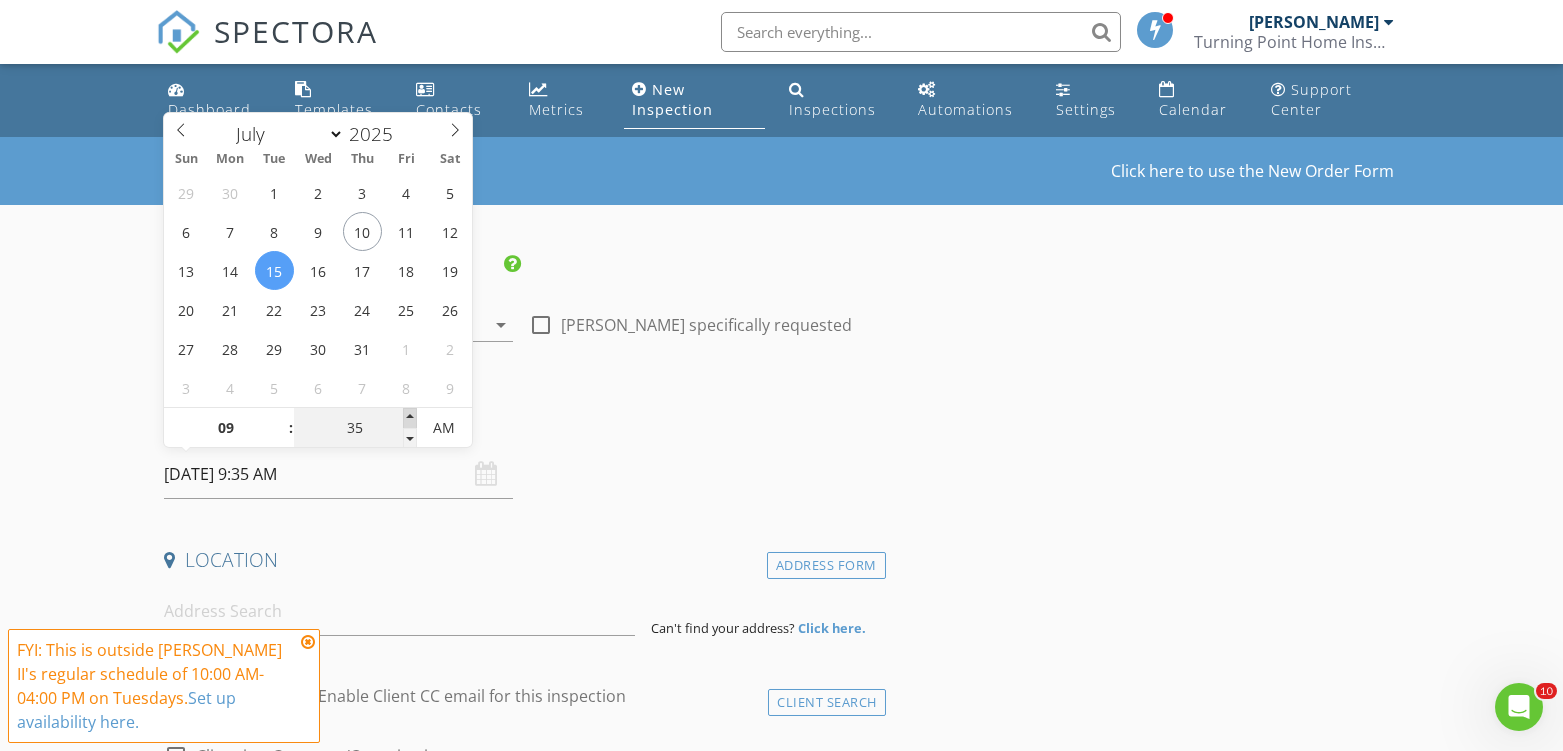 click at bounding box center [410, 418] 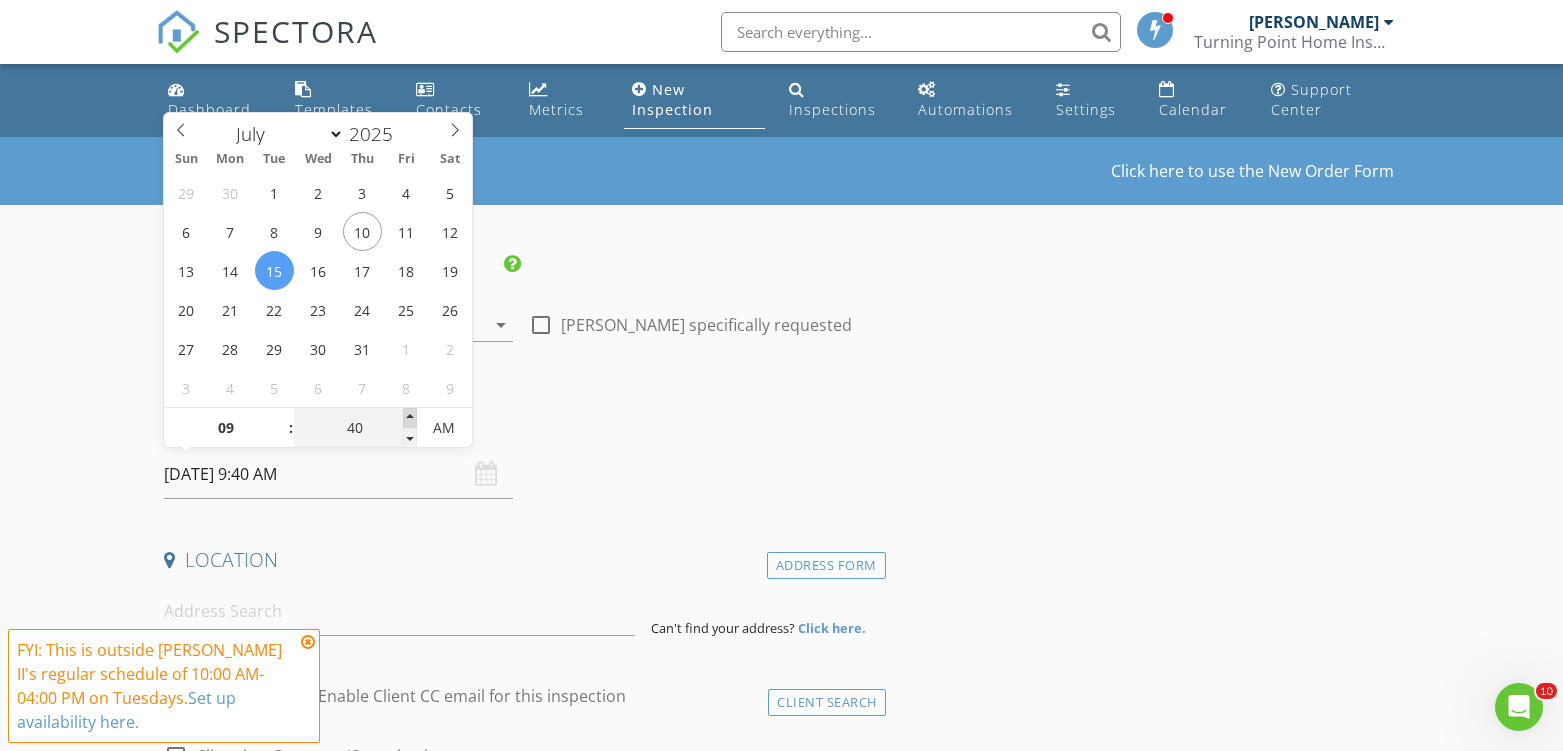 click at bounding box center [410, 418] 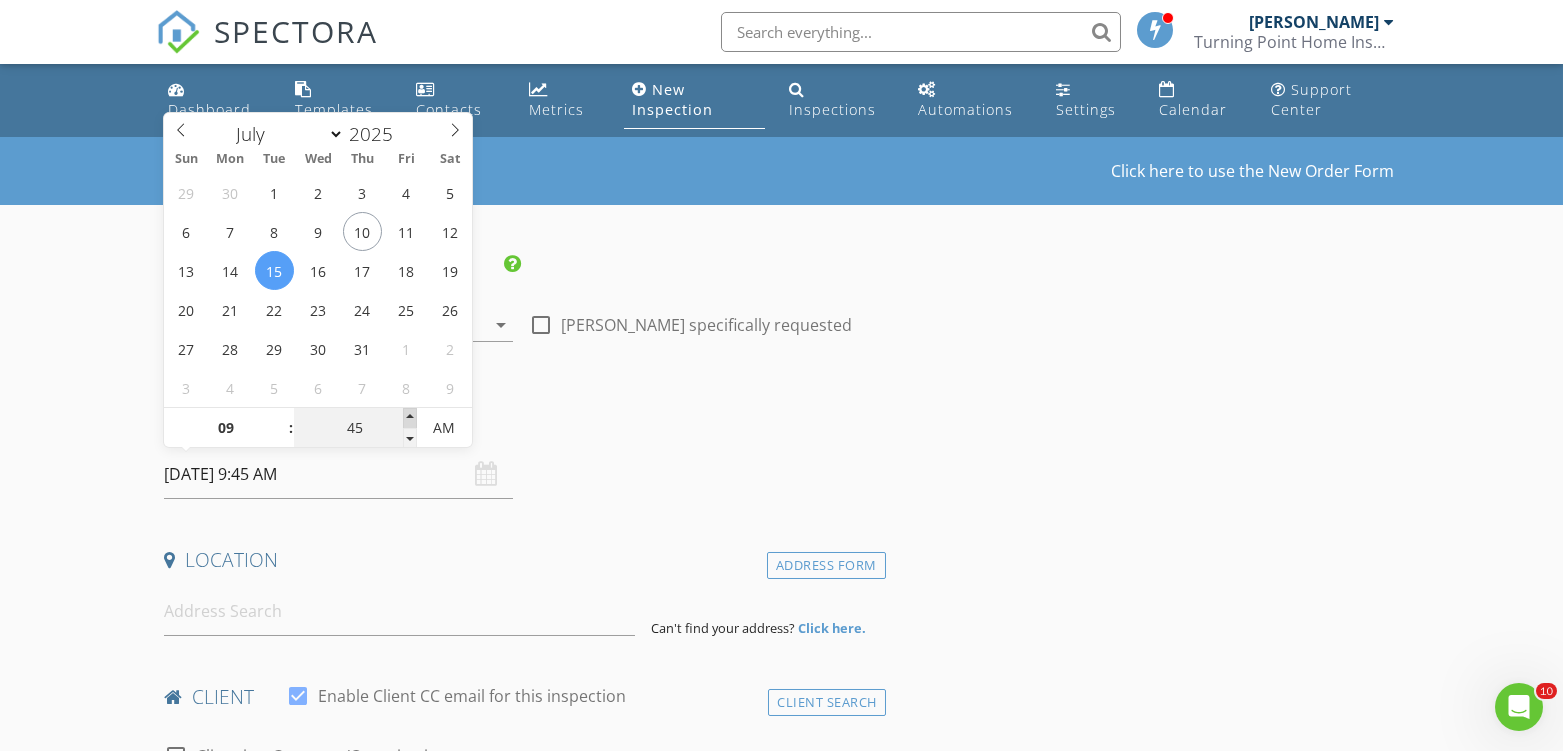 click at bounding box center [410, 418] 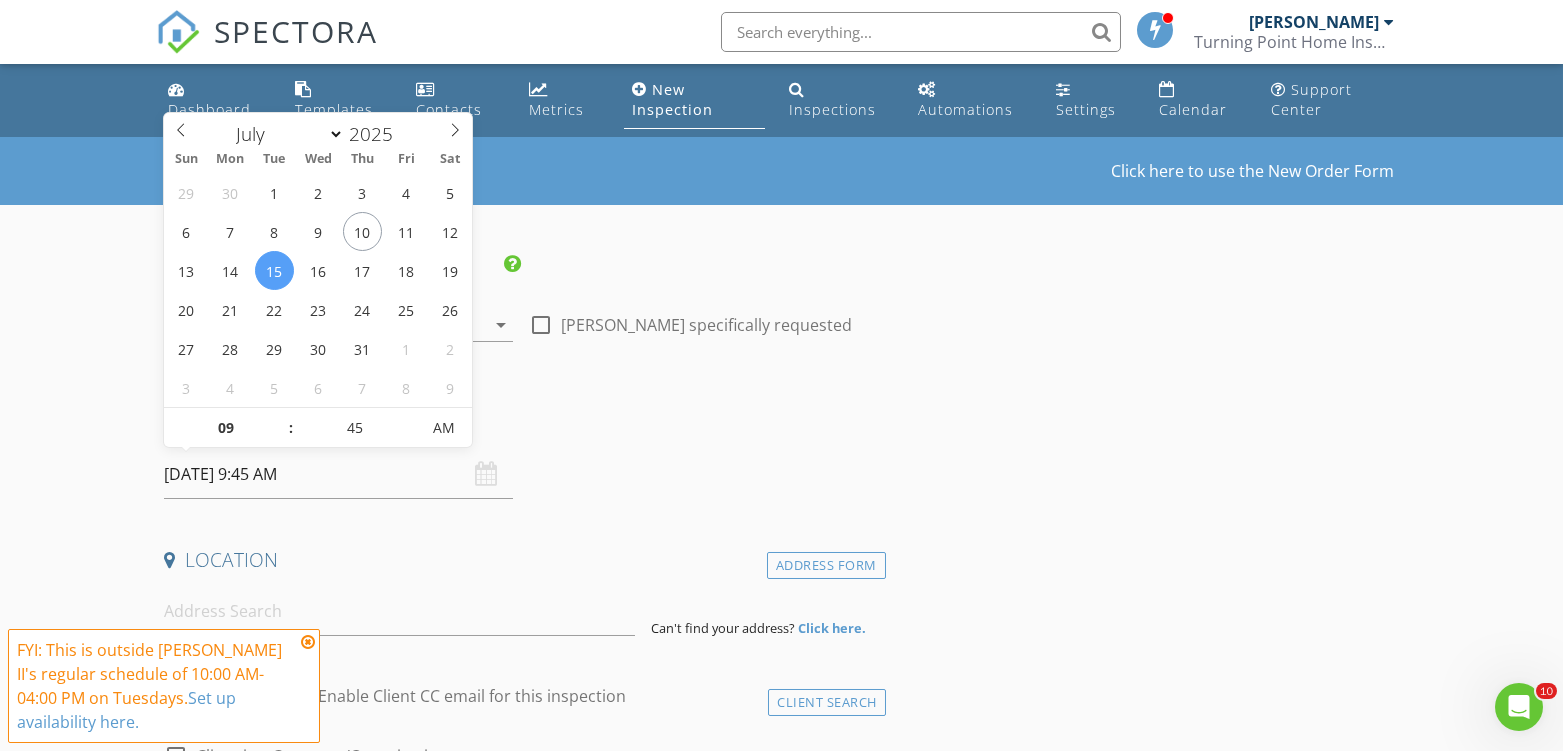 click on "New Inspection
Click here to use the New Order Form
INSPECTOR(S)
check_box   Cliff Turner II   PRIMARY   Cliff Turner II arrow_drop_down   check_box_outline_blank Cliff Turner II specifically requested
Date/Time
07/15/2025 9:45 AM
Location
Address Form       Can't find your address?   Click here.
client
check_box Enable Client CC email for this inspection   Client Search     check_box_outline_blank Client is a Company/Organization     First Name   Last Name   Email   CC Email   Phone   Address   City   State   Zip       Notes   Private Notes
ADD ADDITIONAL client
SERVICES
check_box_outline_blank   4 Point Inspection   check_box_outline_blank   Wind Mitigation   check_box_outline_blank   Roof Cert   check_box_outline_blank   Re-Inspection   check_box_outline_blank" at bounding box center [781, 1679] 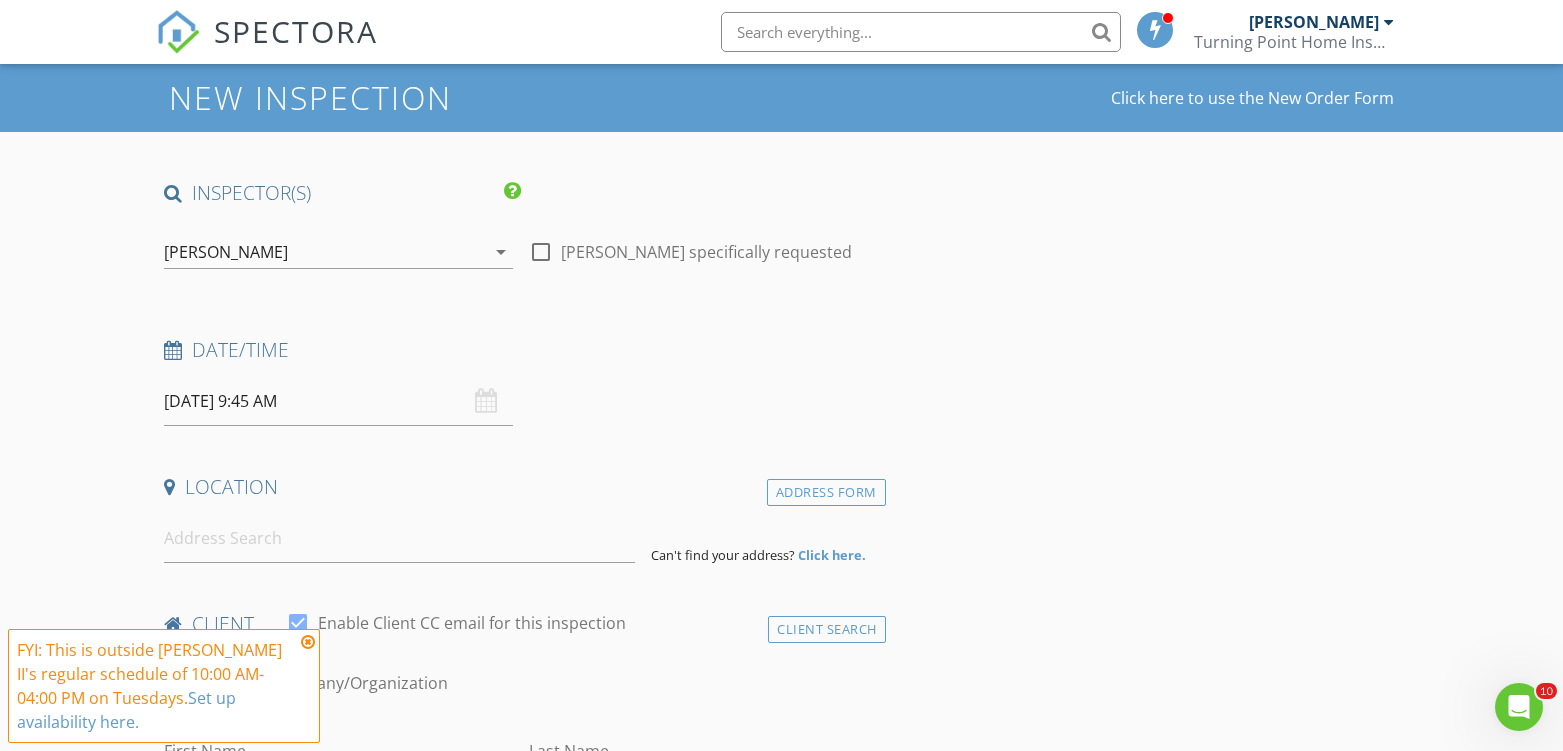 scroll, scrollTop: 111, scrollLeft: 0, axis: vertical 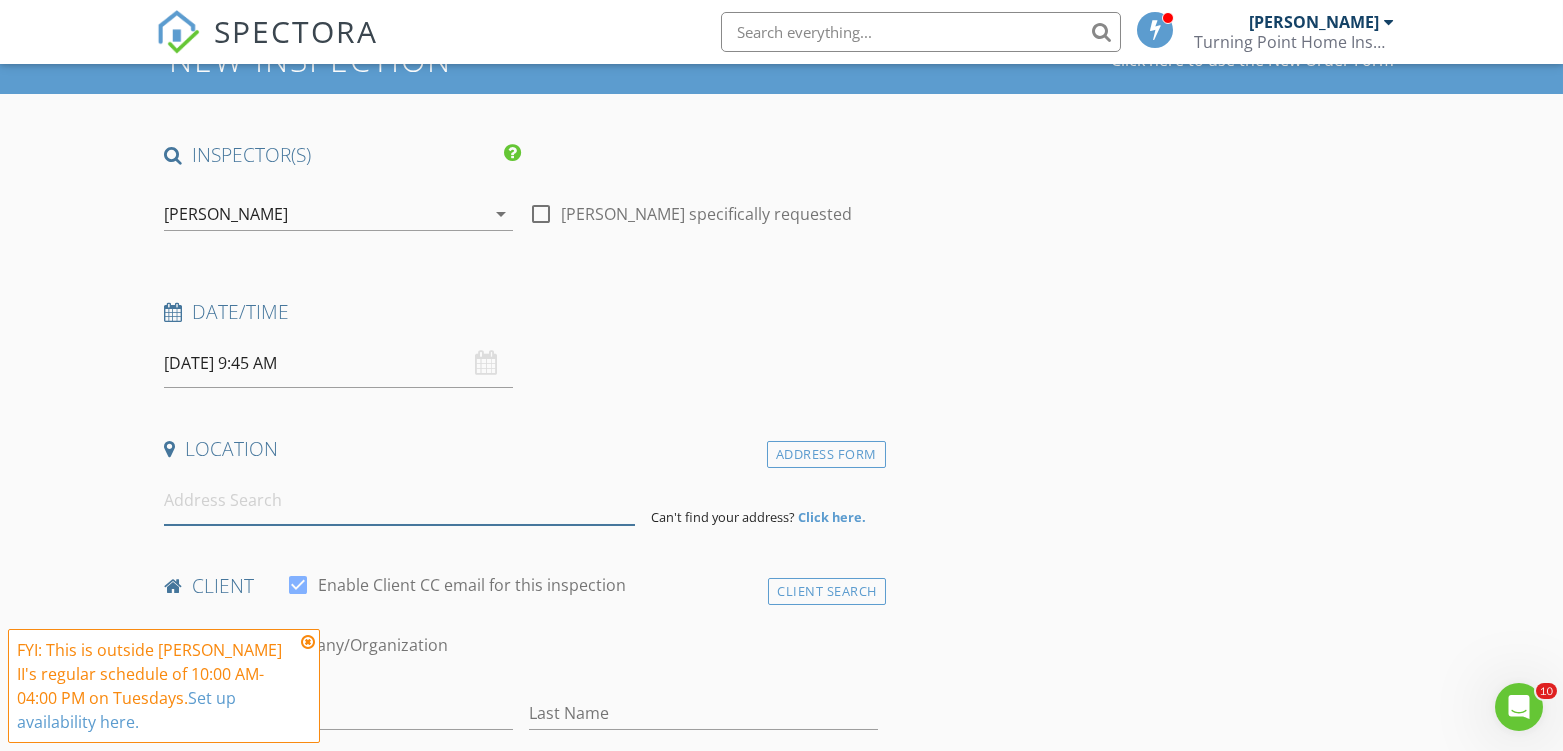 click at bounding box center [399, 500] 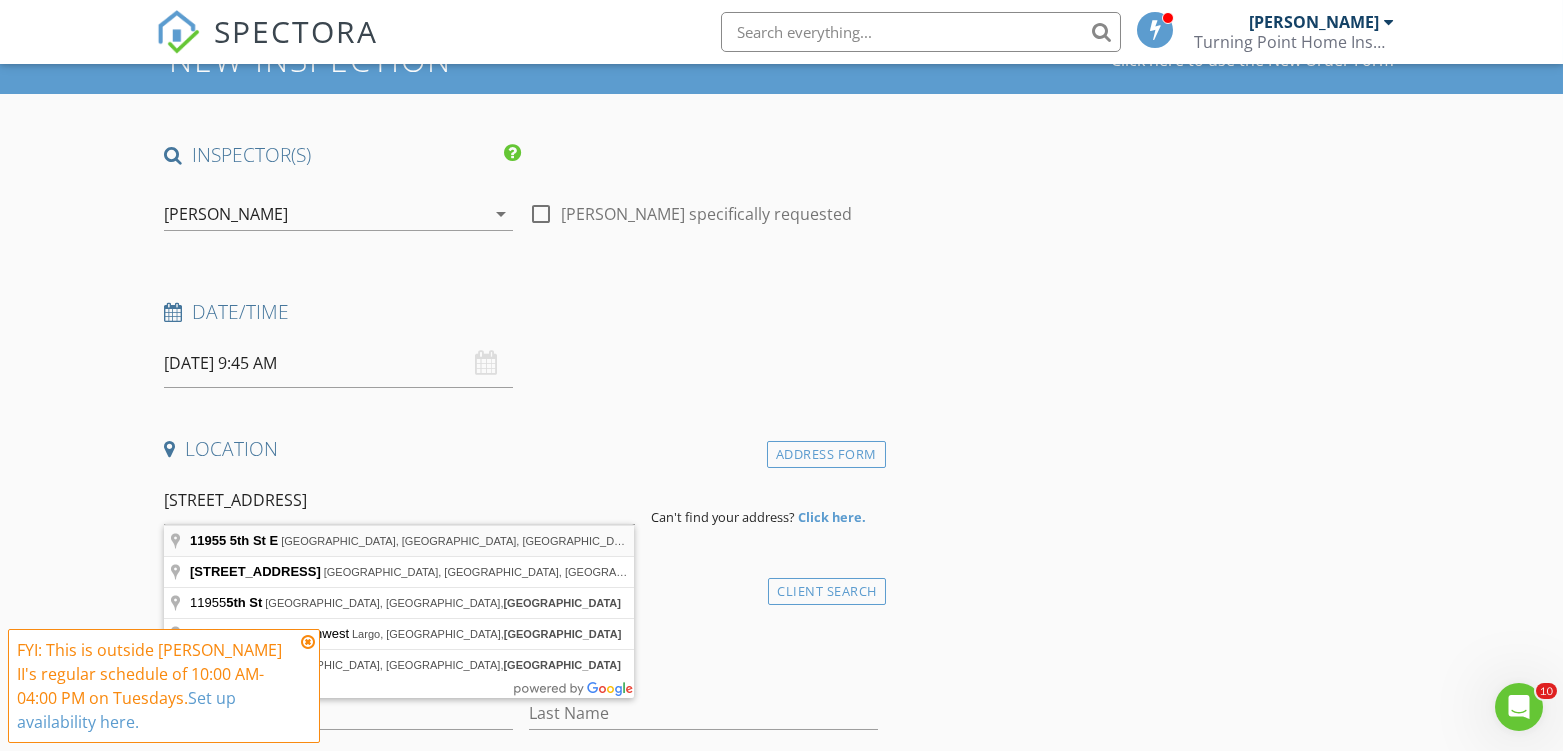 type on "11955 5th St E, Treasure Island, FL, USA" 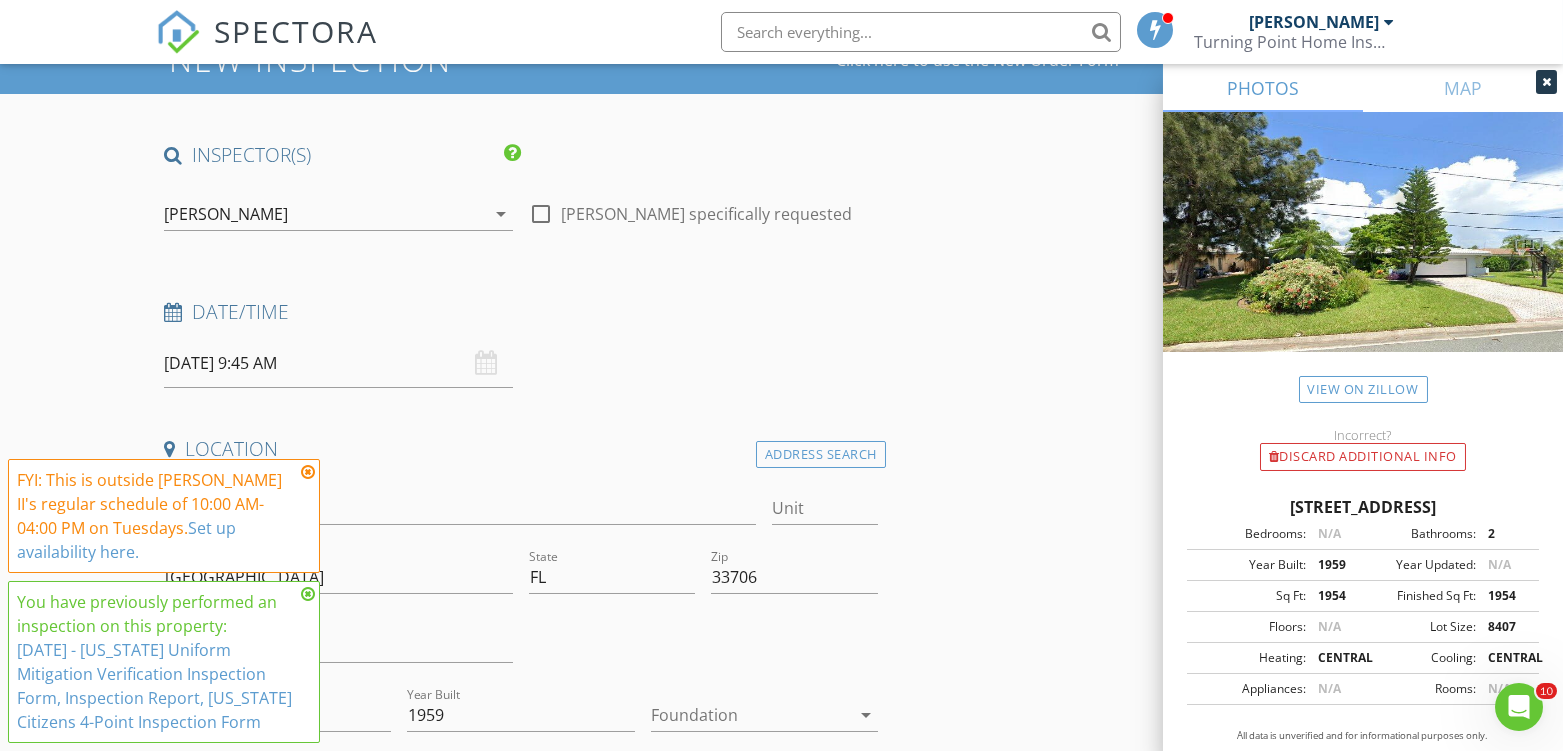click at bounding box center [308, 472] 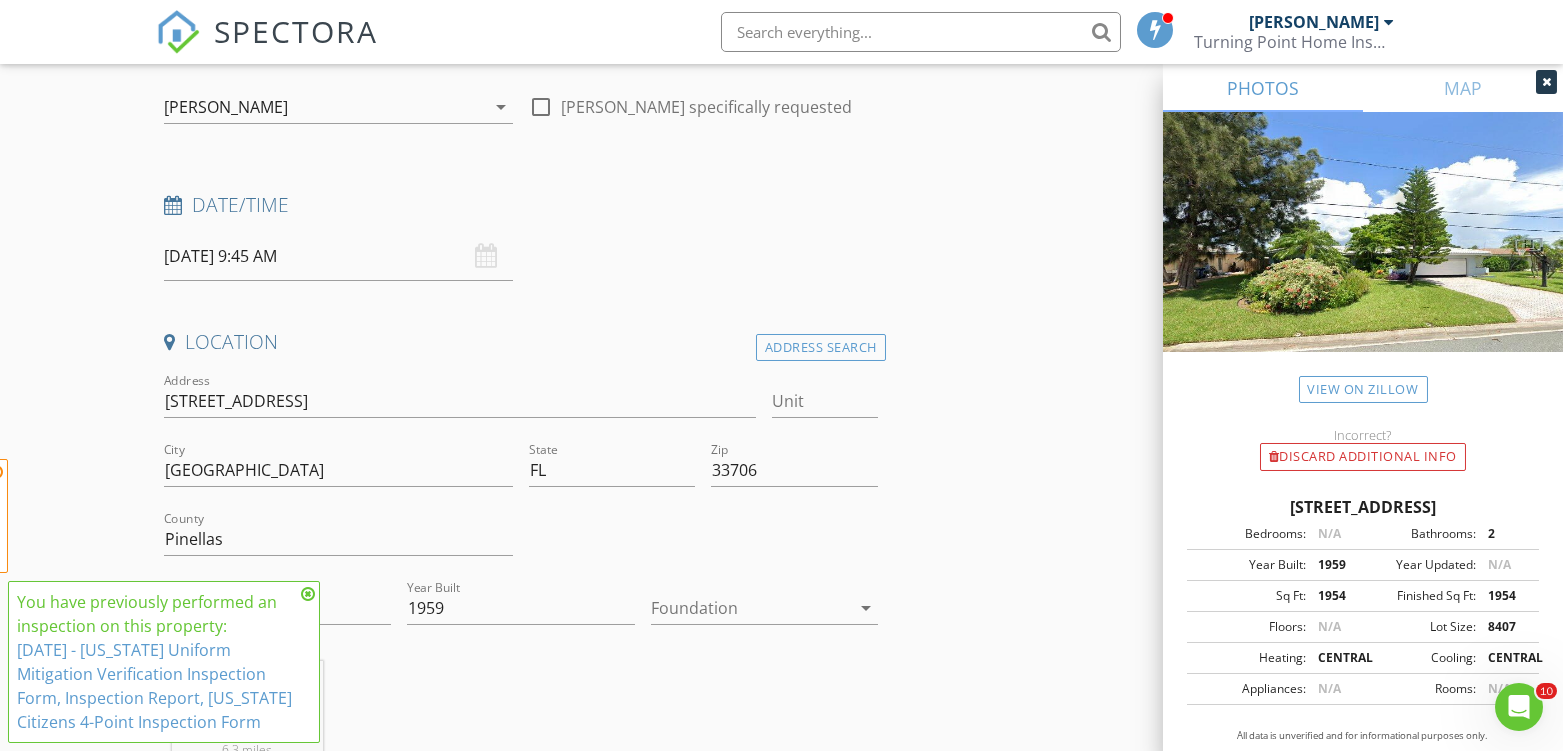 scroll, scrollTop: 444, scrollLeft: 0, axis: vertical 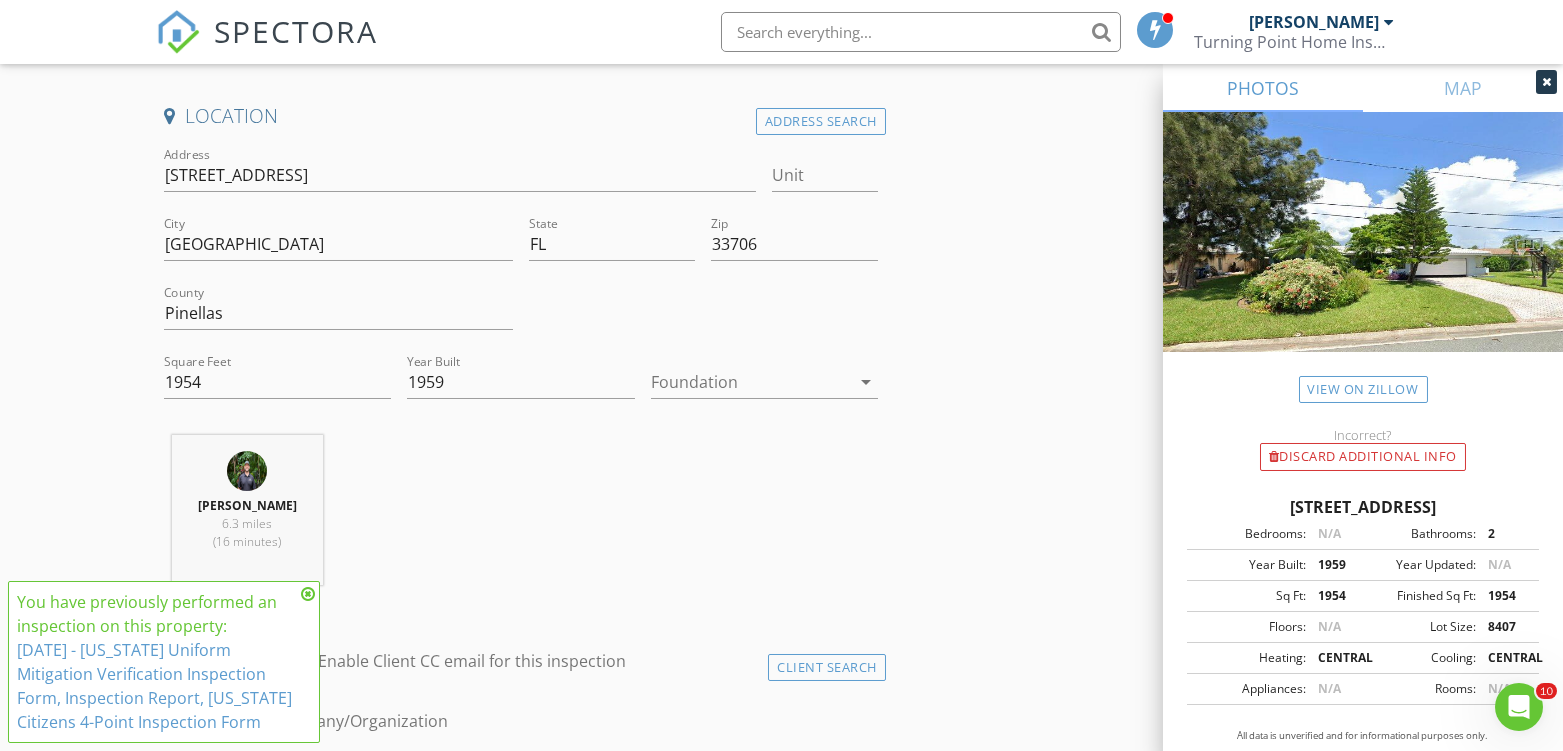 click at bounding box center (750, 382) 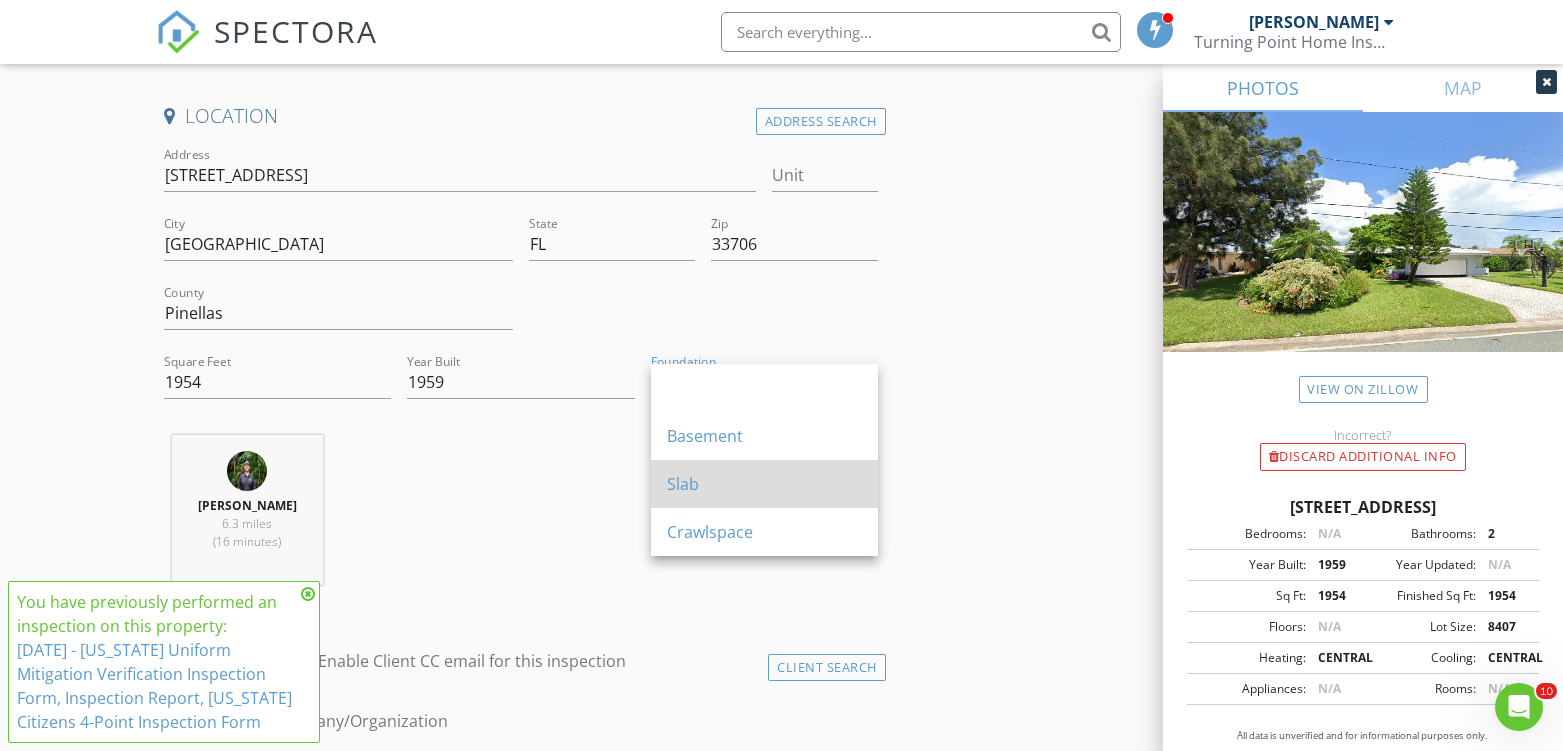 click on "Slab" at bounding box center [764, 484] 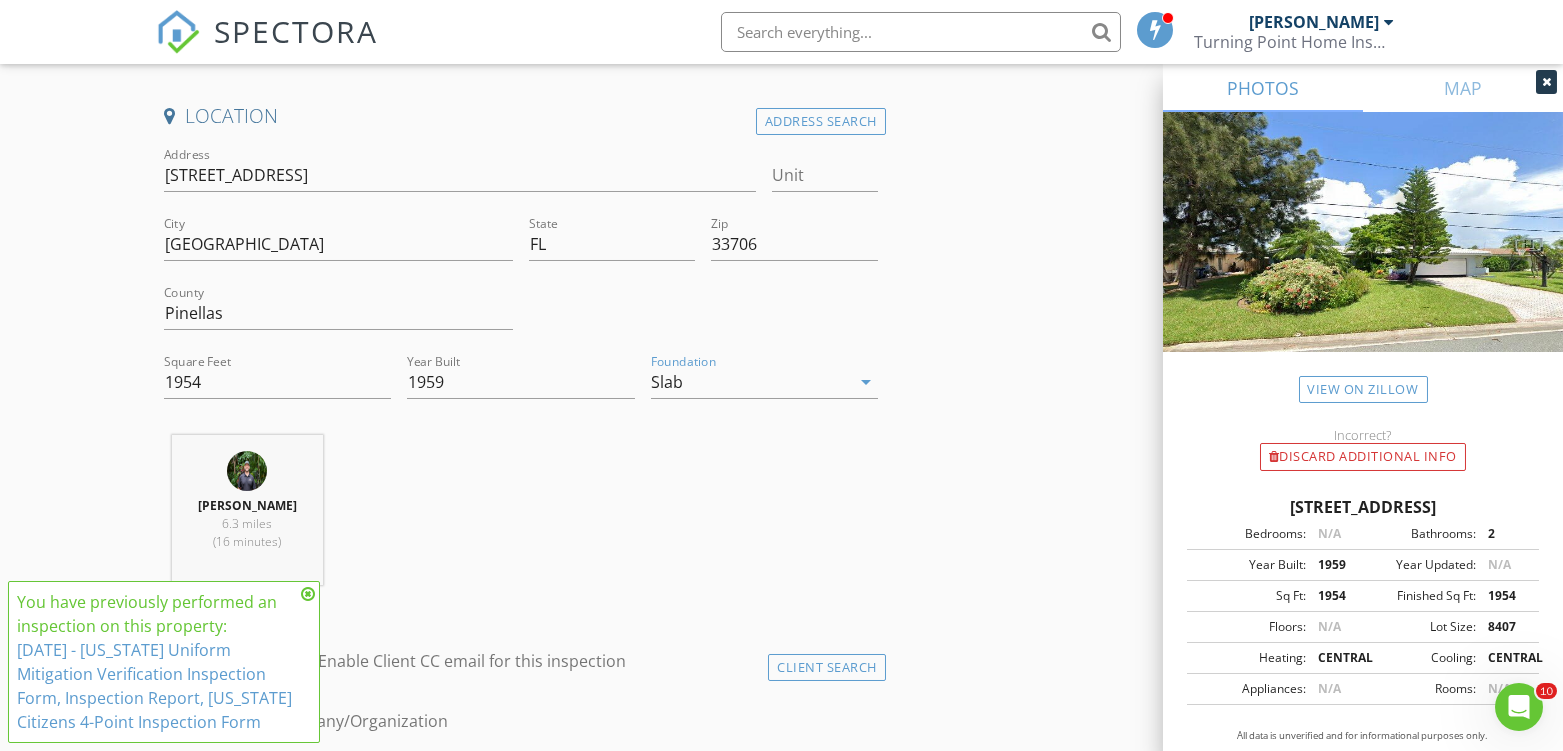 click on "New Inspection
Click here to use the New Order Form
INSPECTOR(S)
check_box   Cliff Turner II   PRIMARY   Cliff Turner II arrow_drop_down   check_box_outline_blank Cliff Turner II specifically requested
Date/Time
07/15/2025 9:45 AM
Location
Address Search       Address 11955 5th St E   Unit   City Treasure Island   State FL   Zip 33706   County Pinellas     Square Feet 1954   Year Built 1959   Foundation Slab arrow_drop_down     Cliff Turner II     6.3 miles     (16 minutes)
client
check_box Enable Client CC email for this inspection   Client Search     check_box_outline_blank Client is a Company/Organization     First Name   Last Name   Email   CC Email   Phone   Address   City   State   Zip       Notes   Private Notes
ADD ADDITIONAL client
SERVICES" at bounding box center (781, 1439) 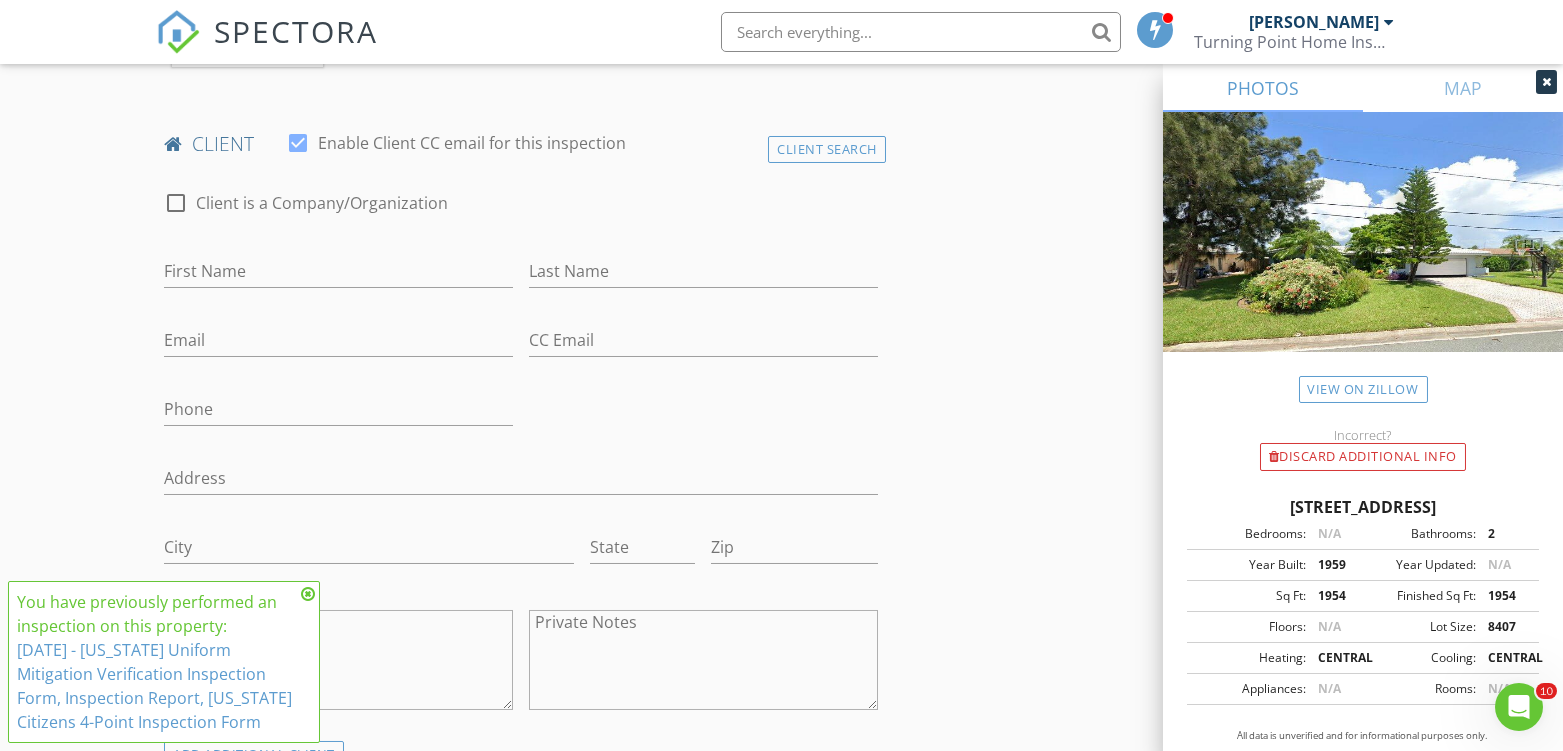 scroll, scrollTop: 1000, scrollLeft: 0, axis: vertical 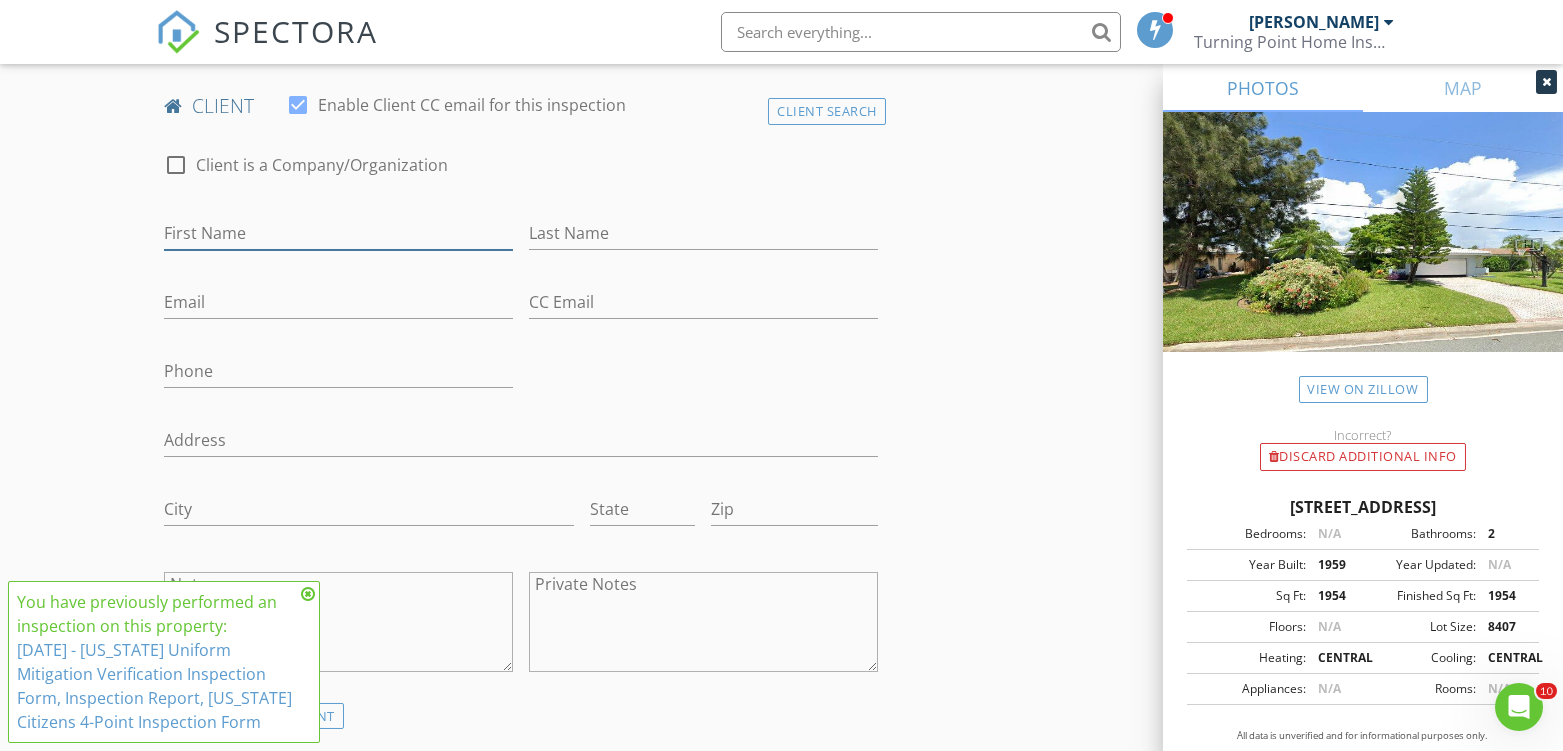 click on "First Name" at bounding box center (338, 233) 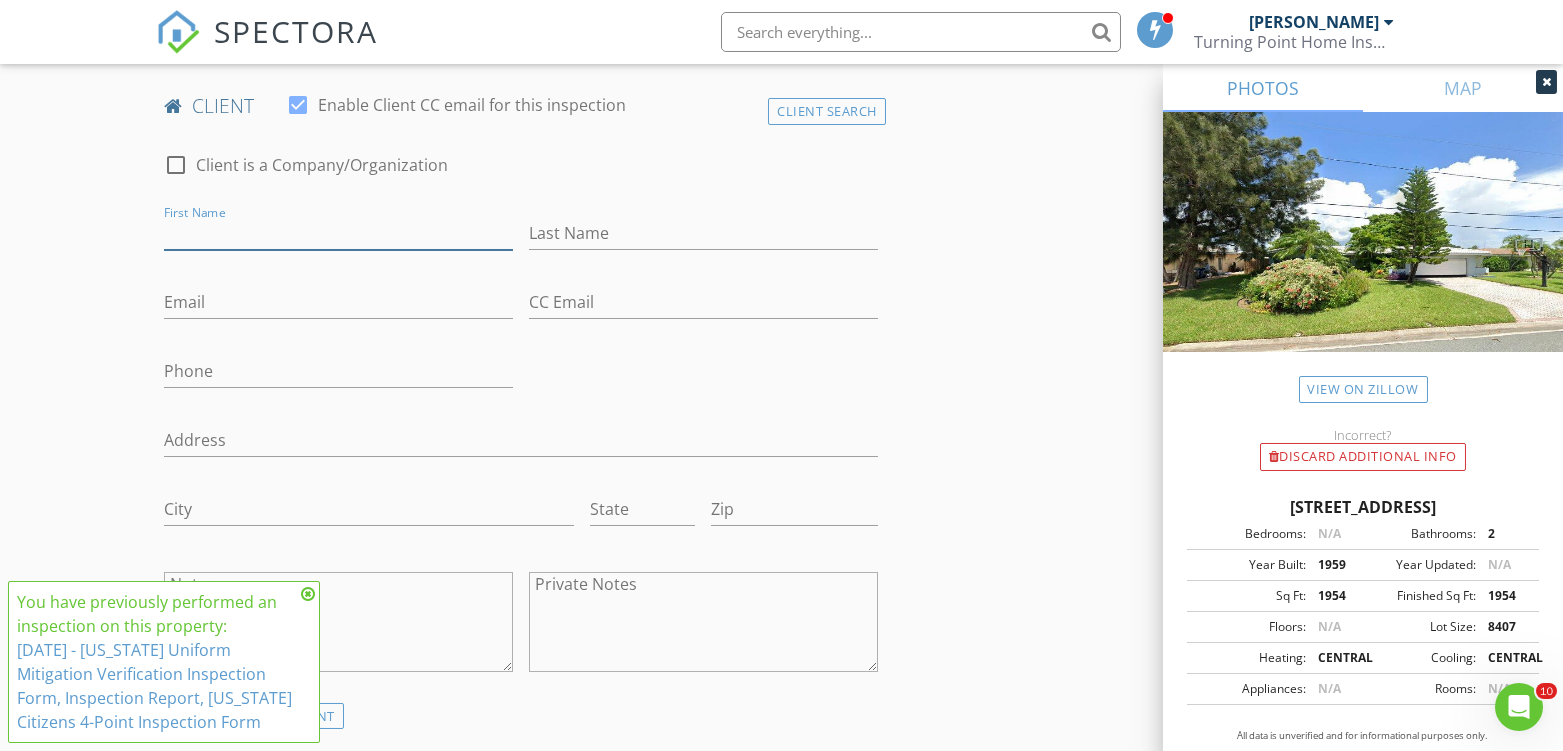 paste on "Rick Korn" 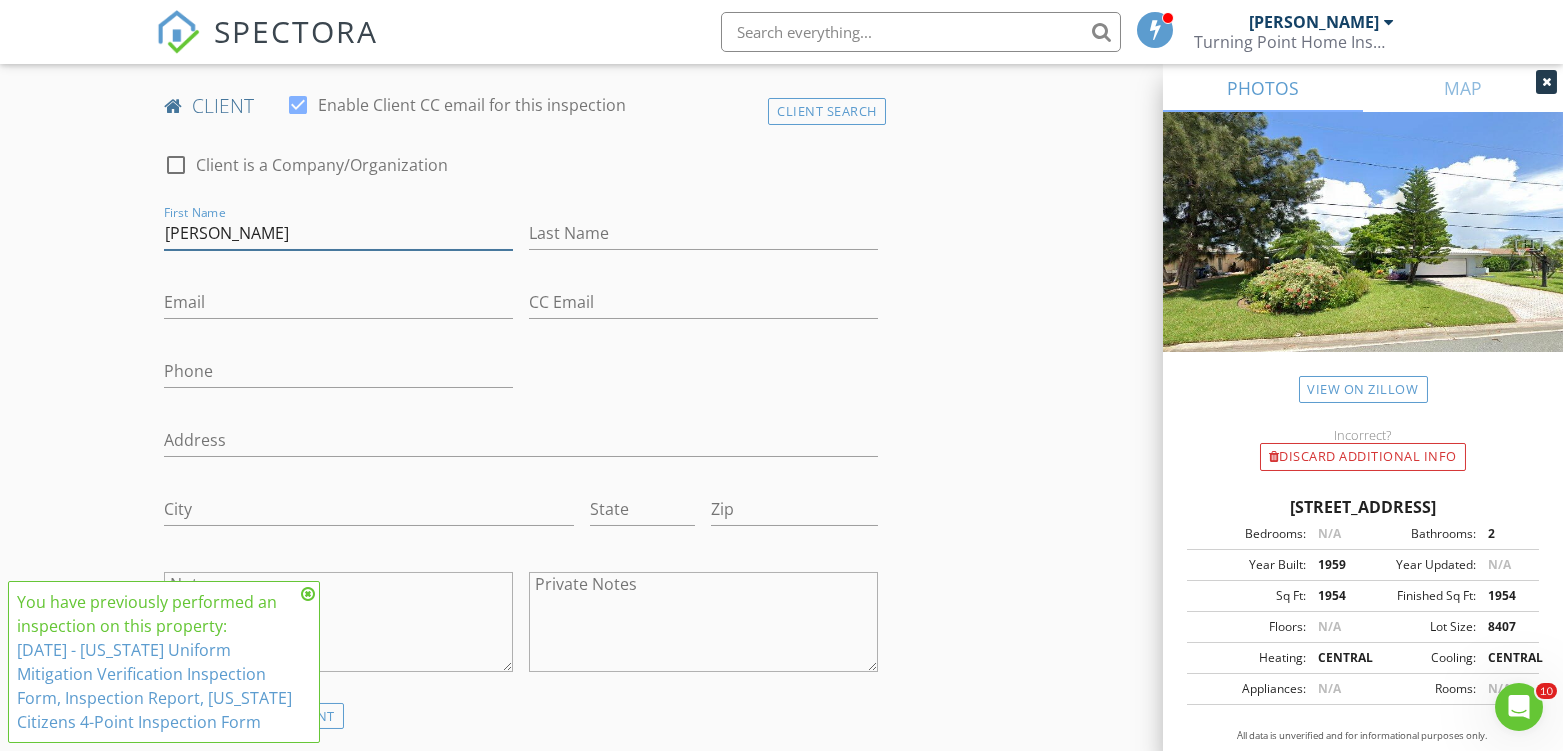 type on "Rick Korn" 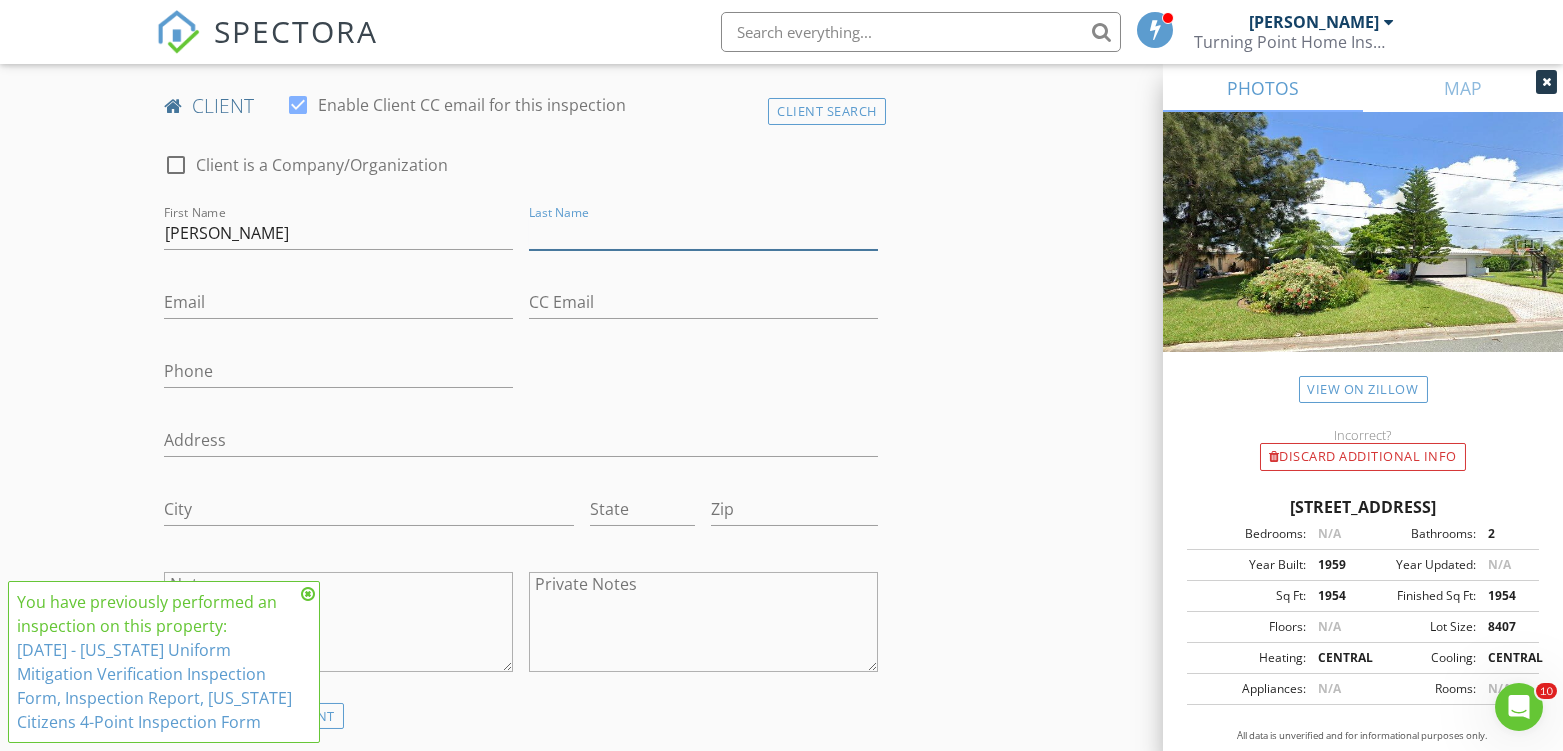 click on "Last Name" at bounding box center (703, 233) 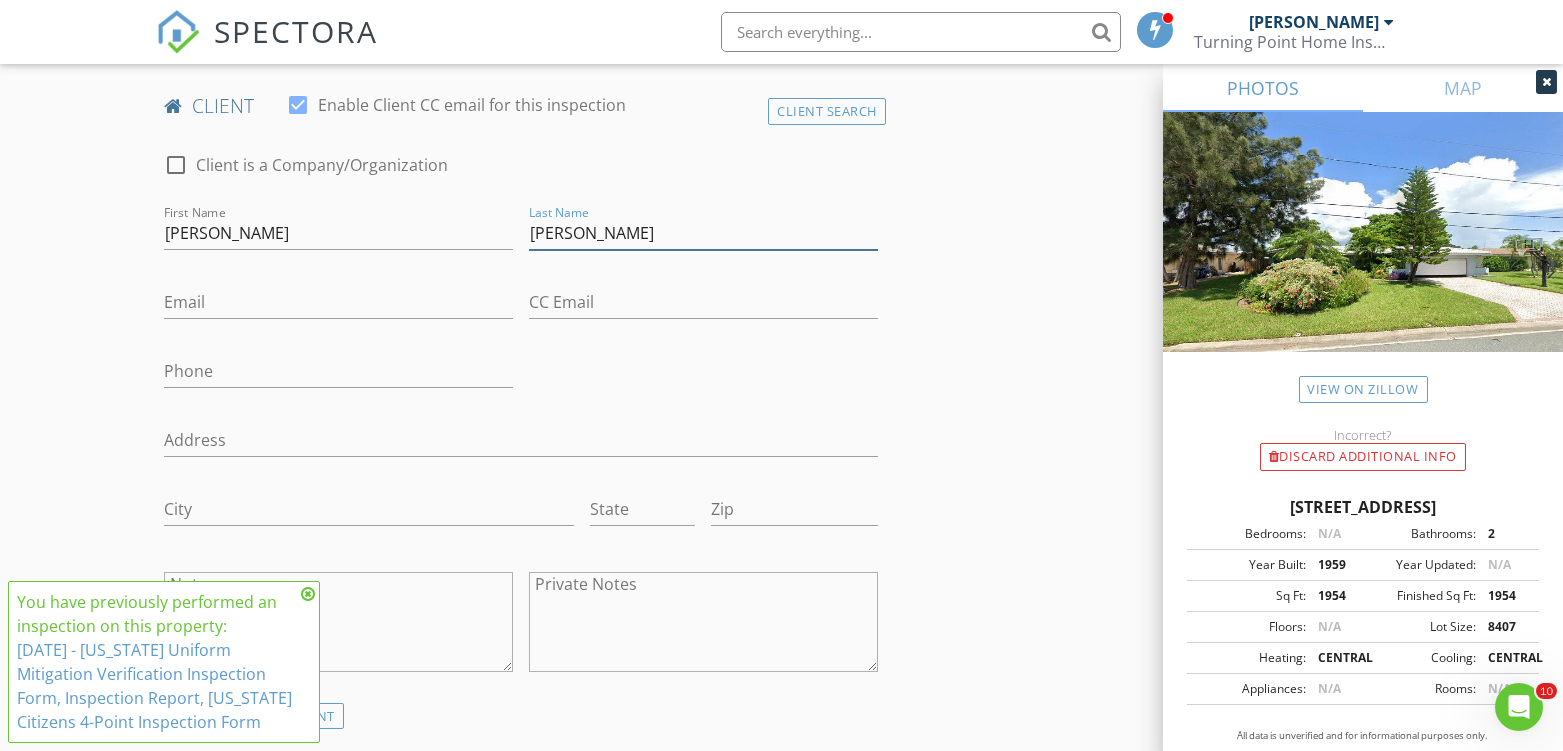 drag, startPoint x: 563, startPoint y: 232, endPoint x: 476, endPoint y: 235, distance: 87.05171 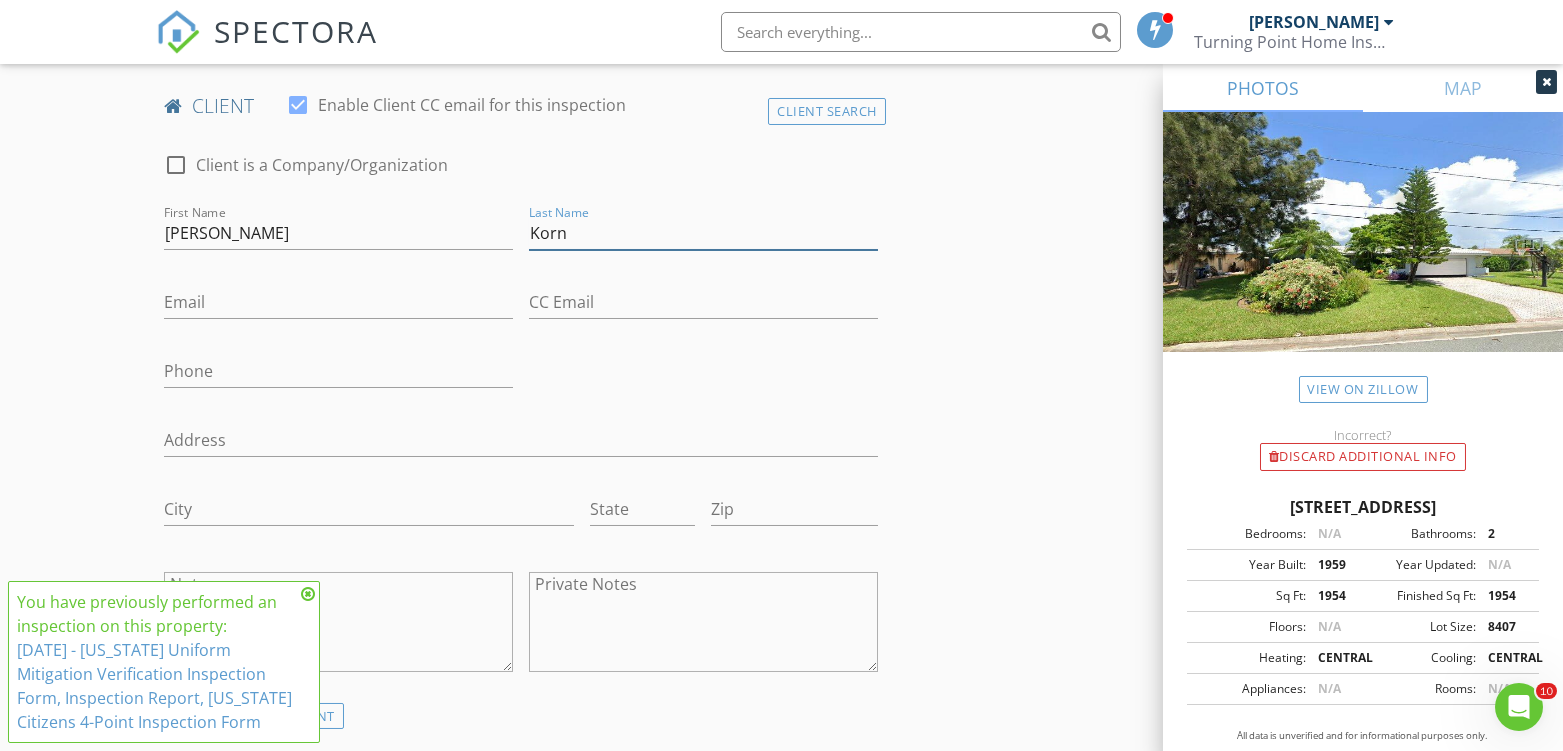 type on "Korn" 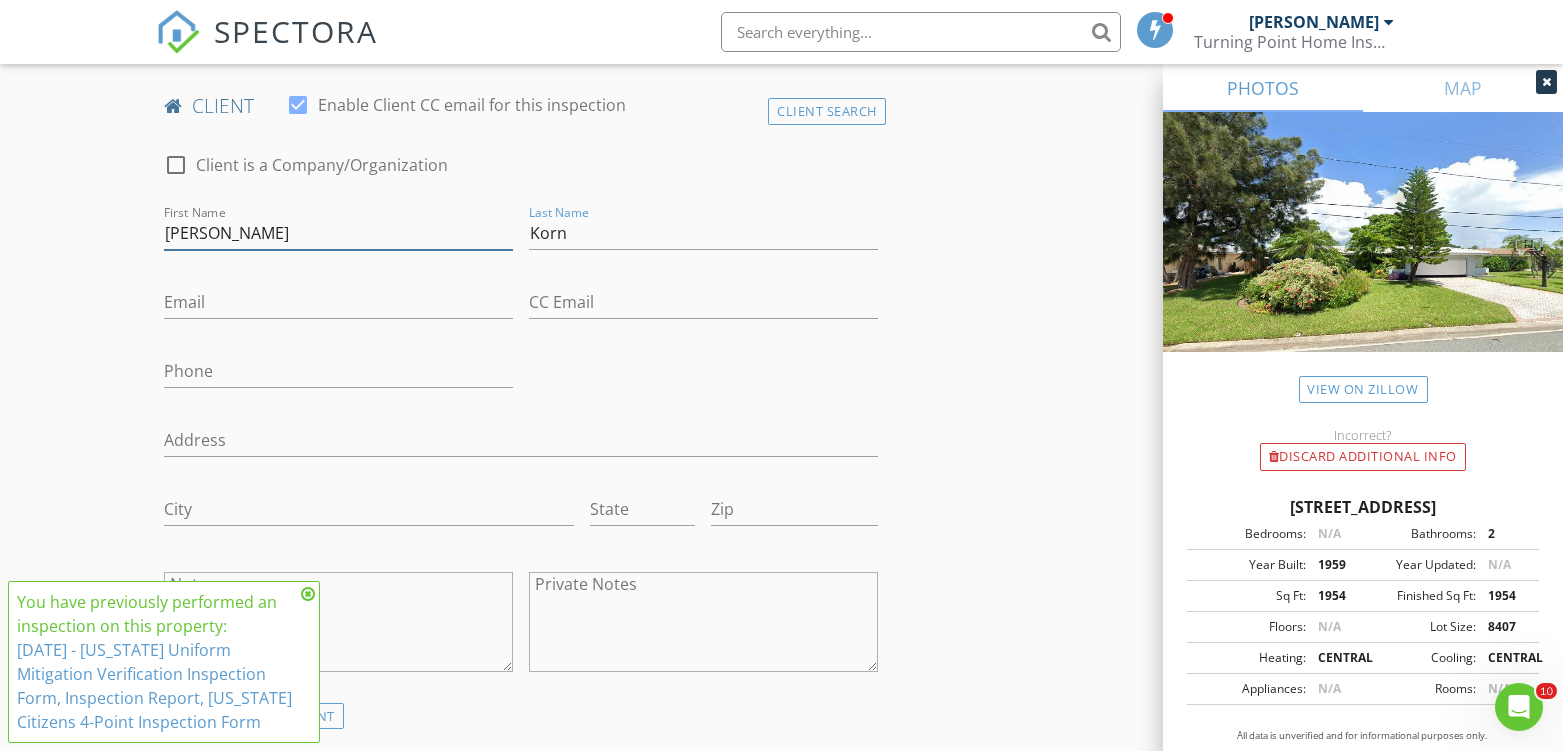 click on "Rick Korn" at bounding box center (338, 233) 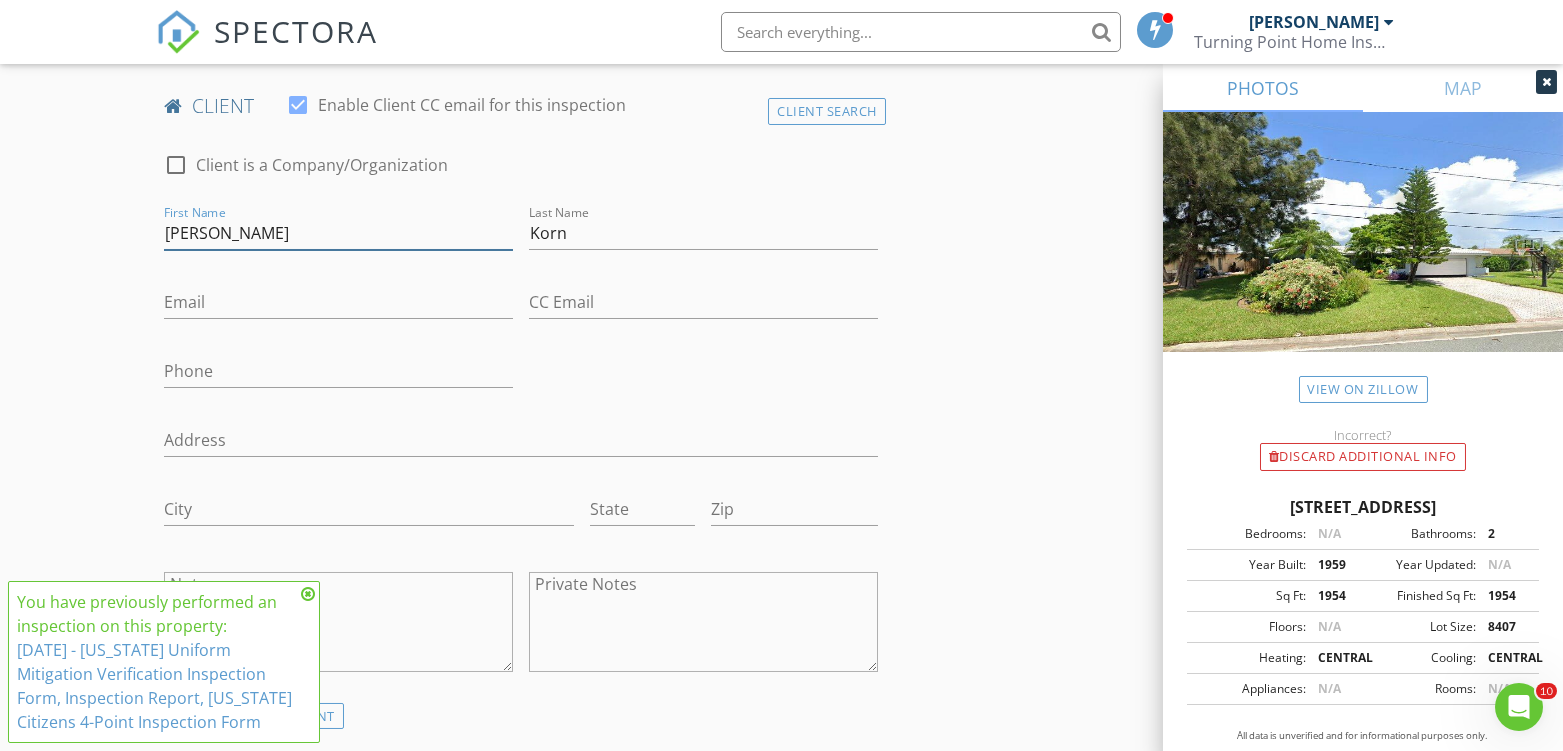 type on "Rick" 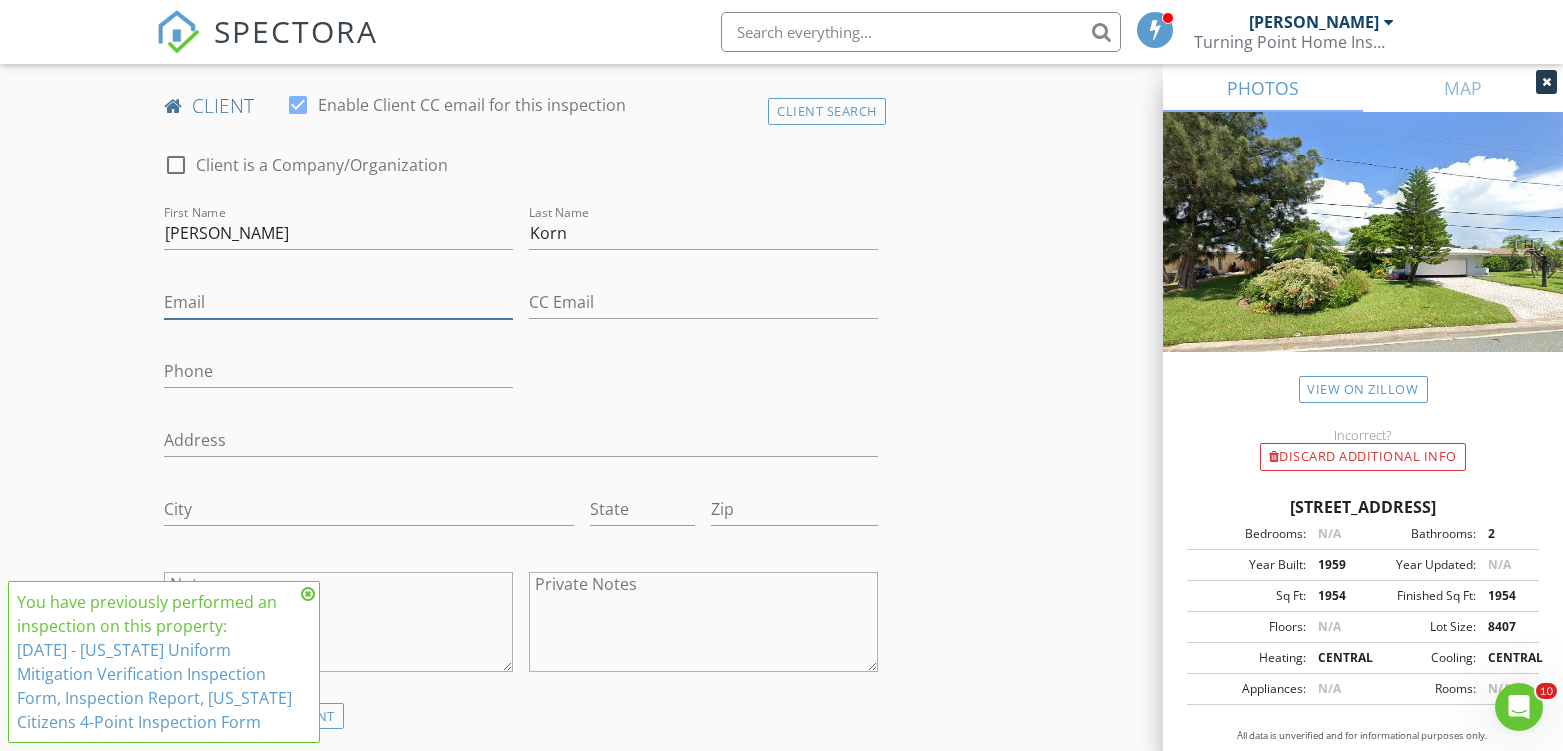 click on "Email" at bounding box center [338, 302] 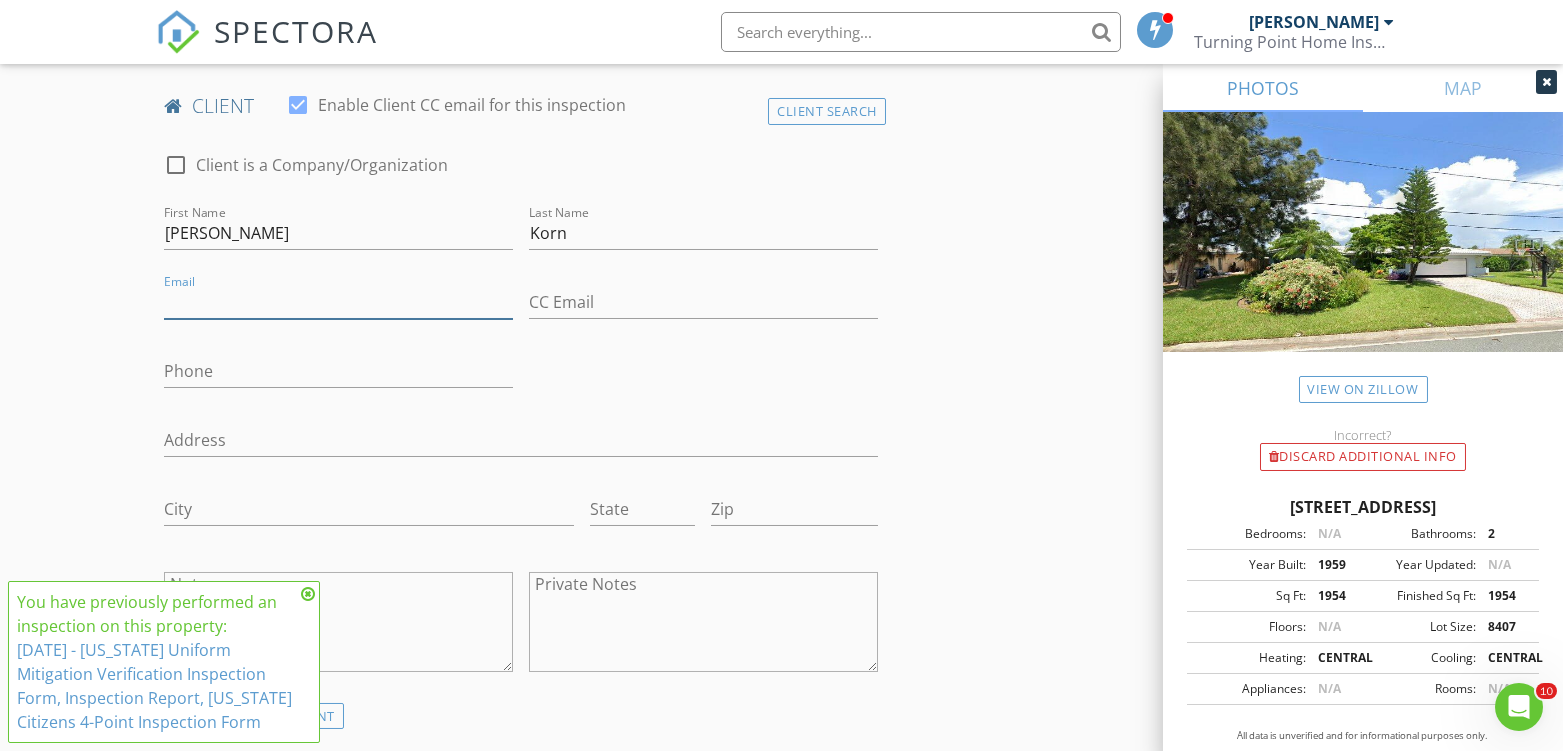 paste on "rickkorn@yahoo.com" 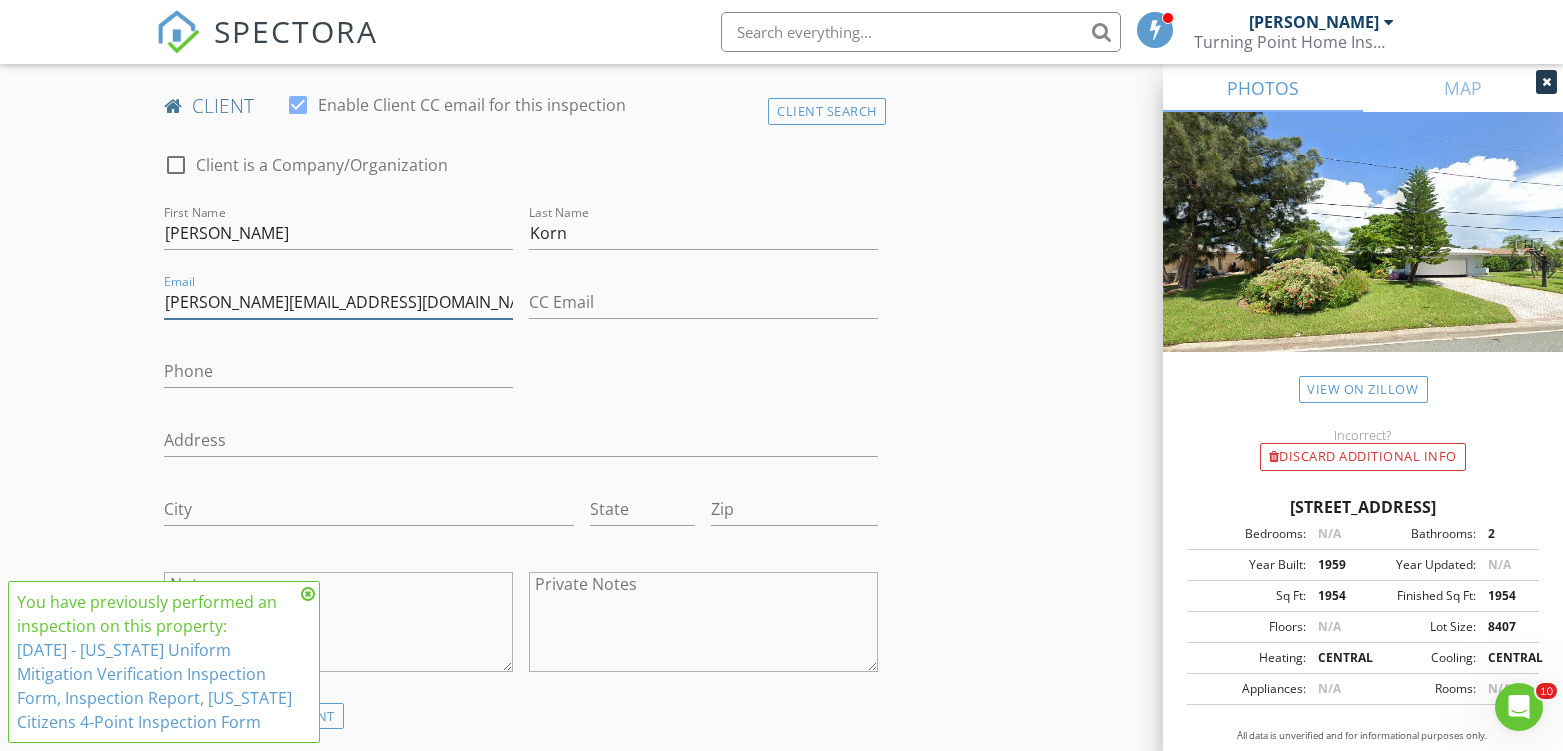 type on "rickkorn@yahoo.com" 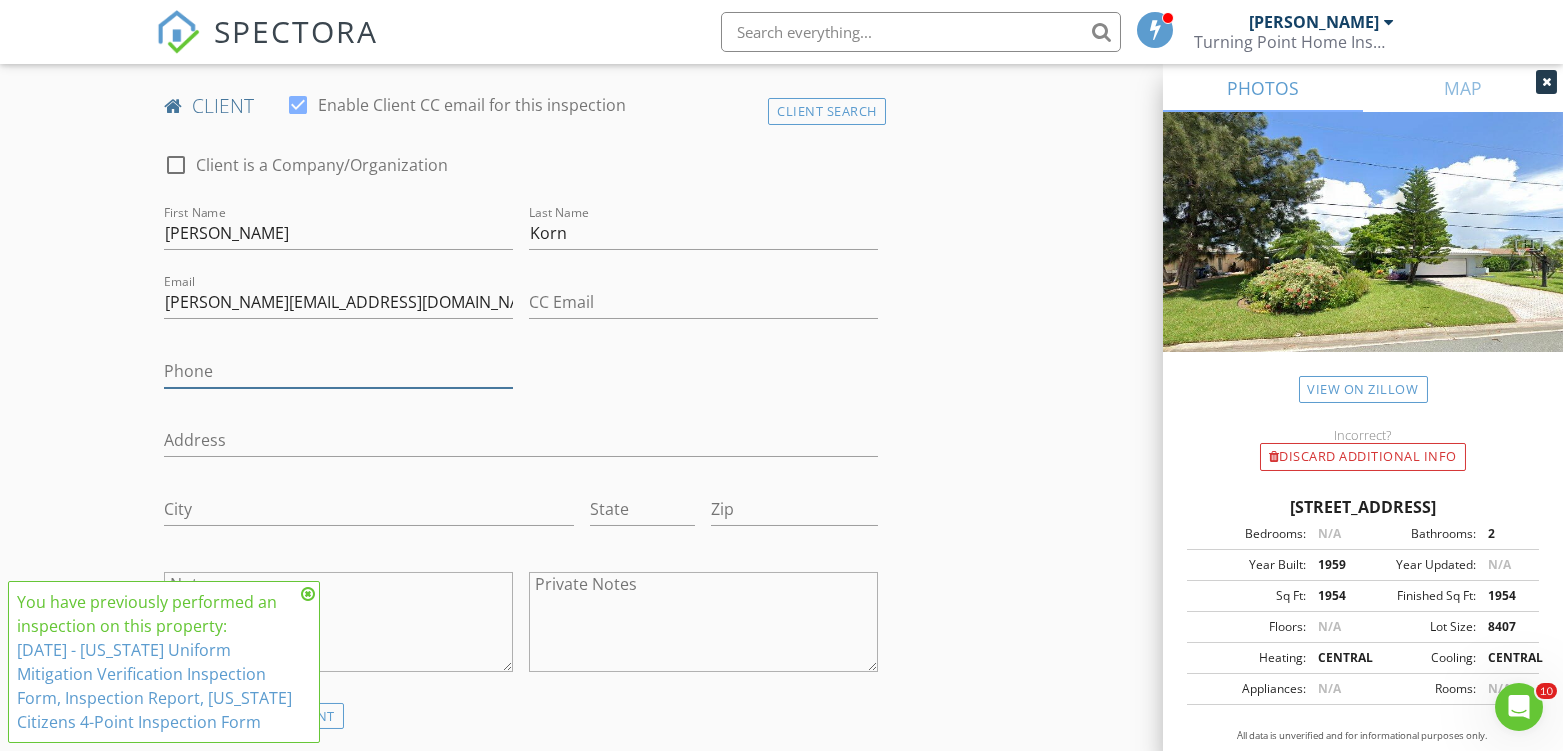 click on "Phone" at bounding box center [338, 371] 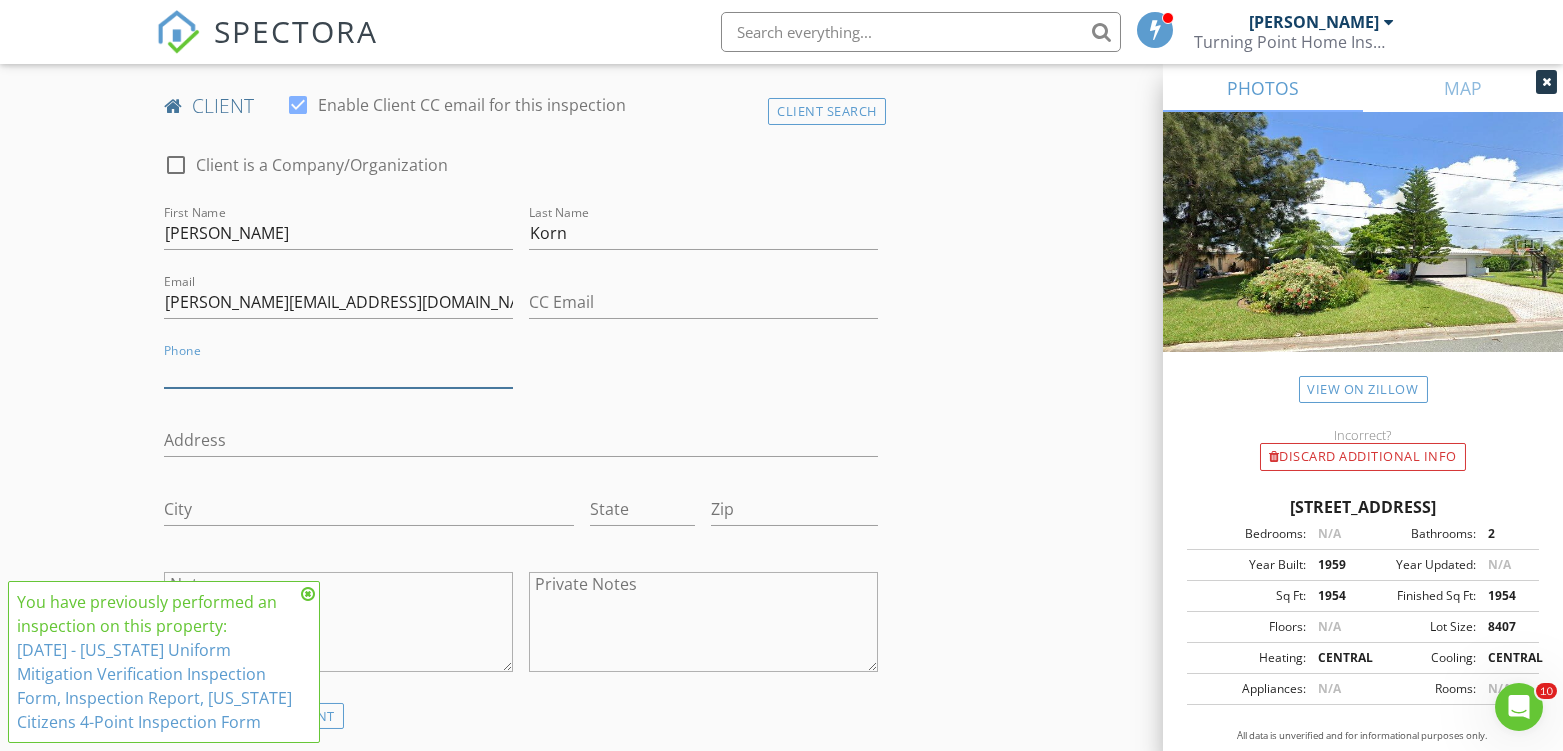 paste on "603-365-0683" 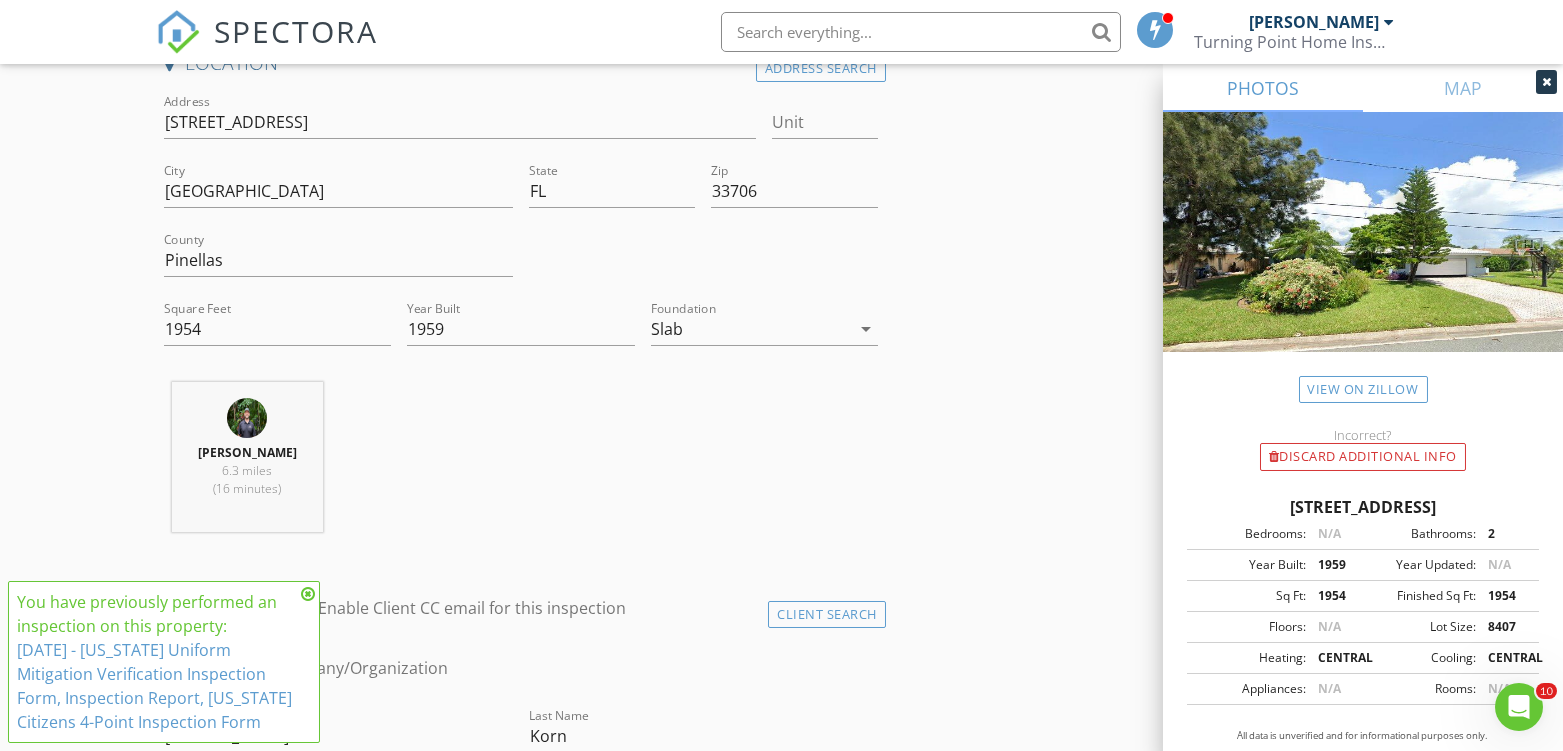 scroll, scrollTop: 444, scrollLeft: 0, axis: vertical 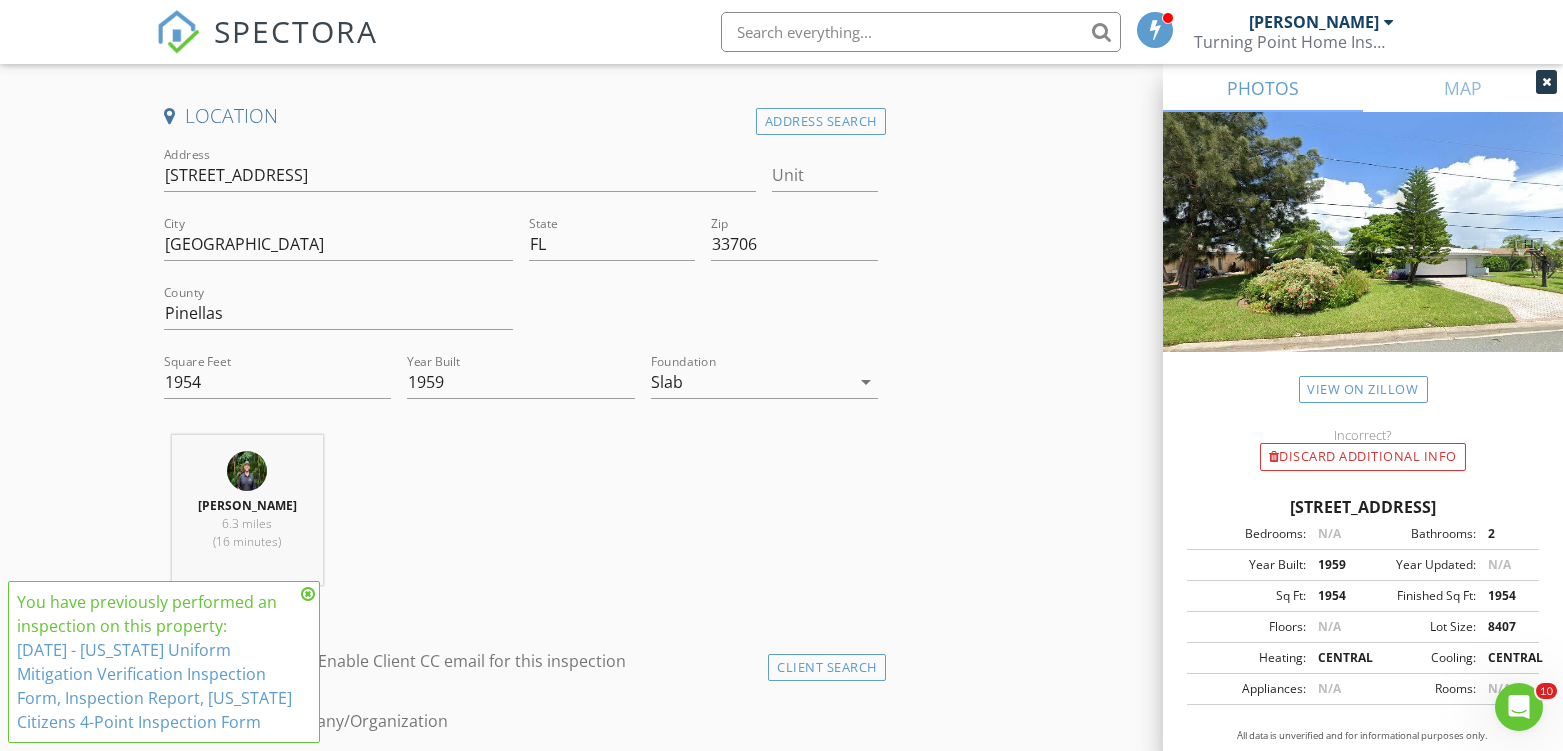 type on "603-365-0683" 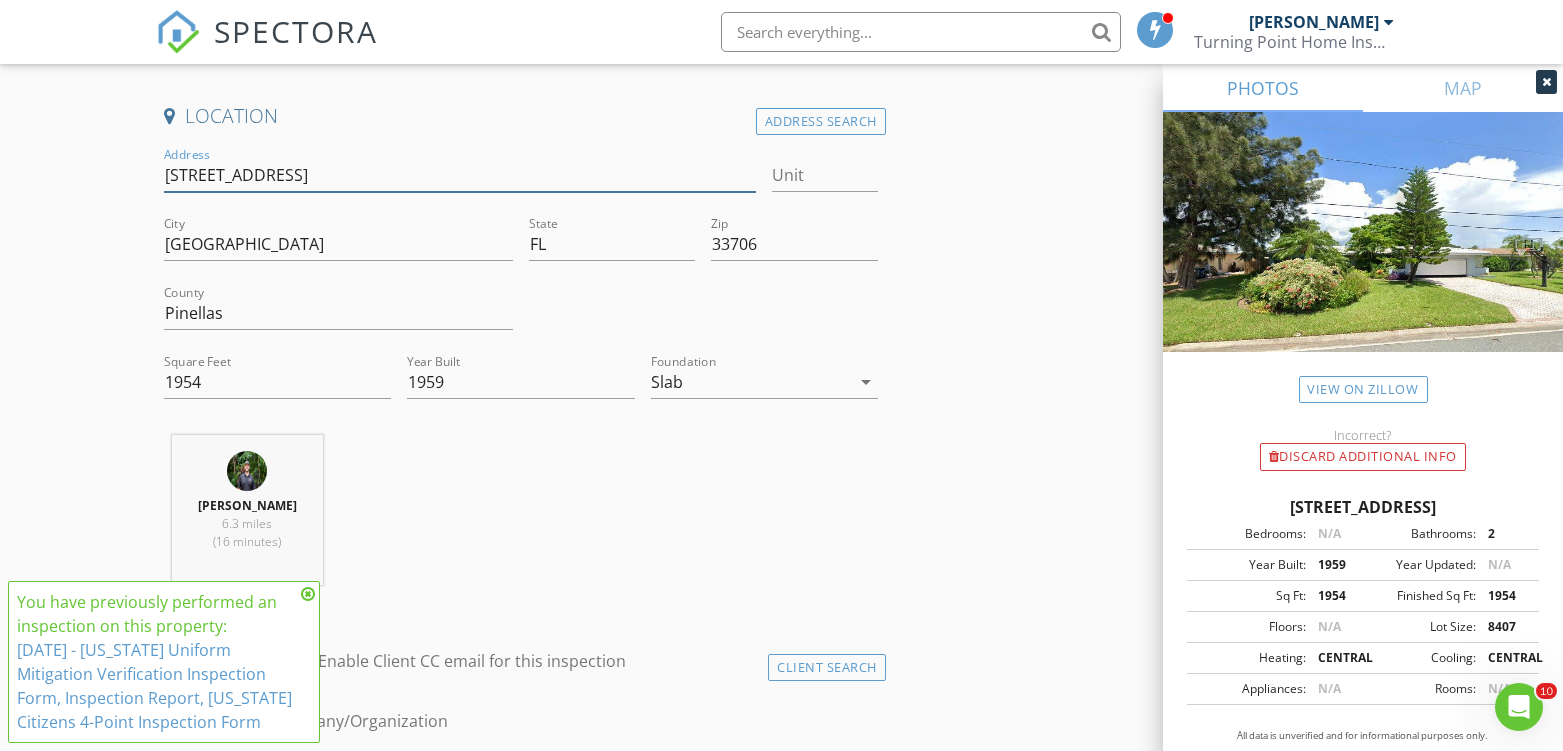 drag, startPoint x: 277, startPoint y: 184, endPoint x: 70, endPoint y: 184, distance: 207 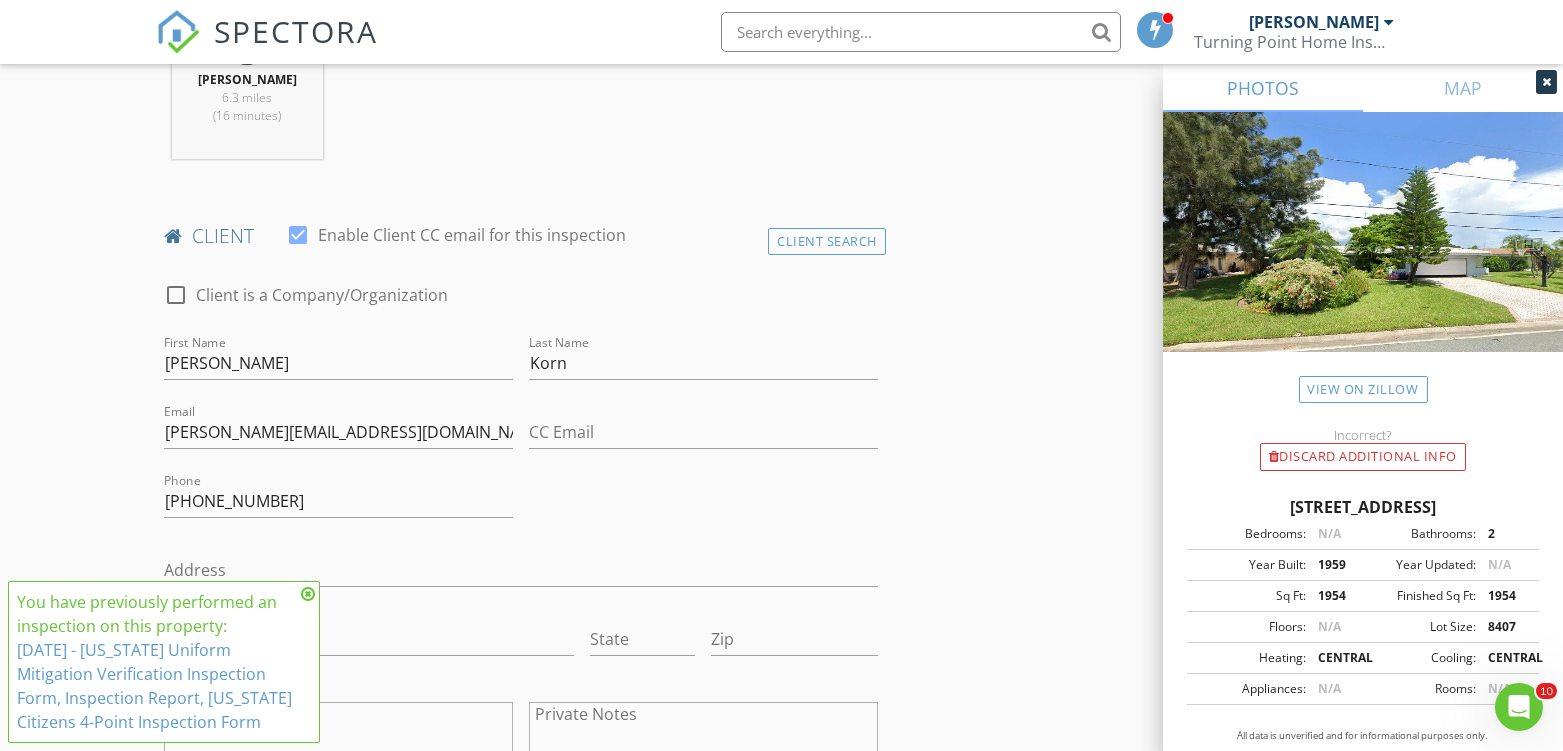 scroll, scrollTop: 1111, scrollLeft: 0, axis: vertical 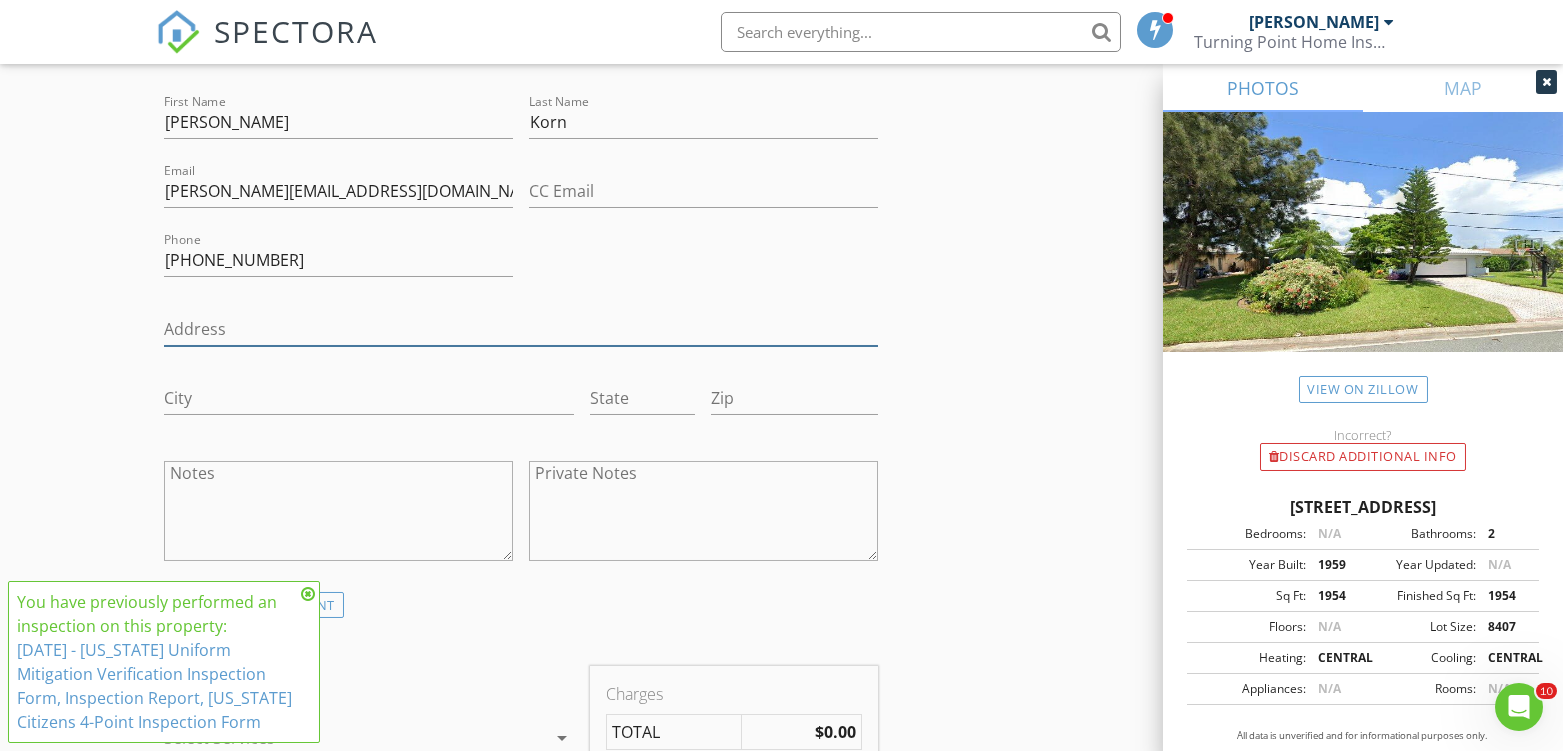 click on "Address" at bounding box center (520, 329) 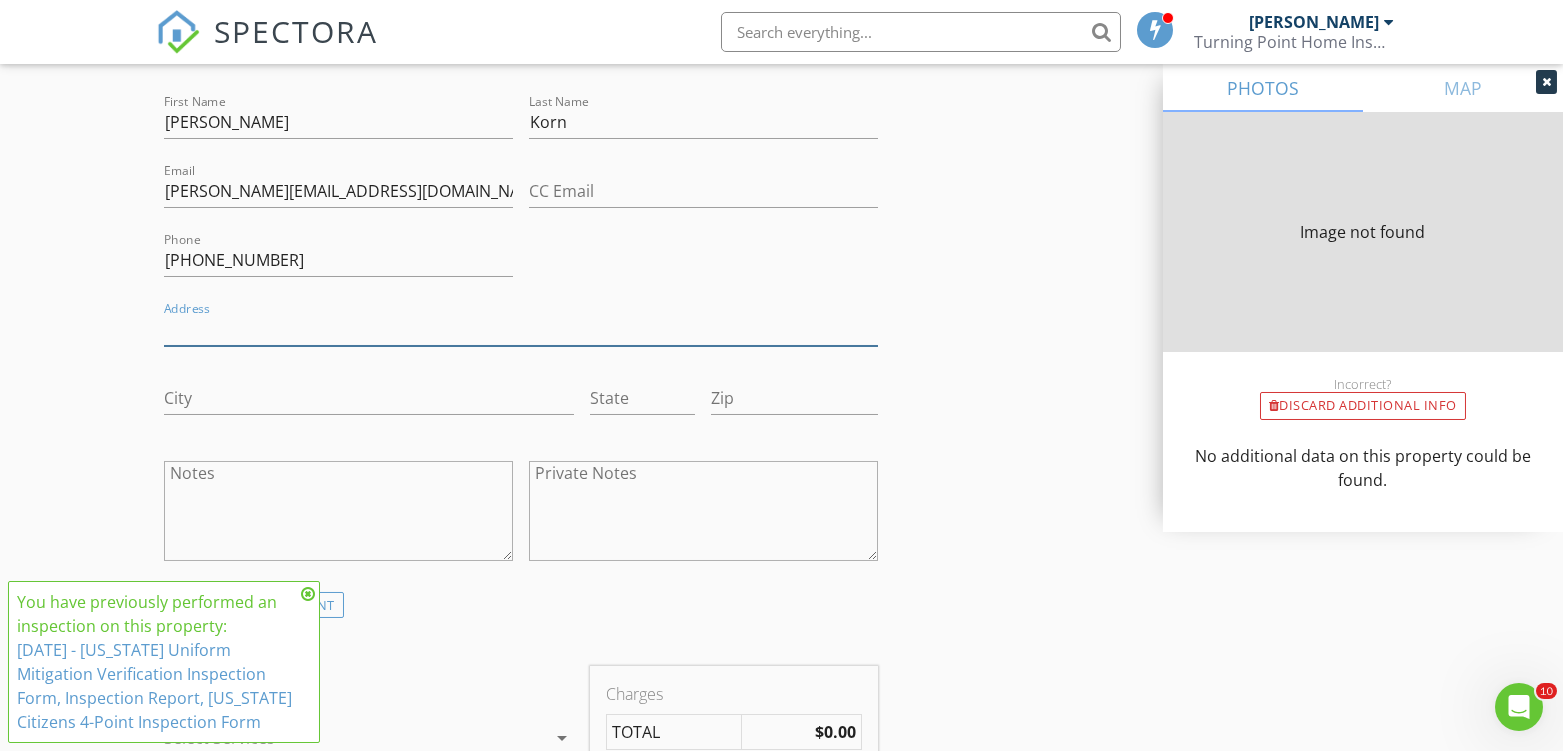 paste on "11955 5th St E" 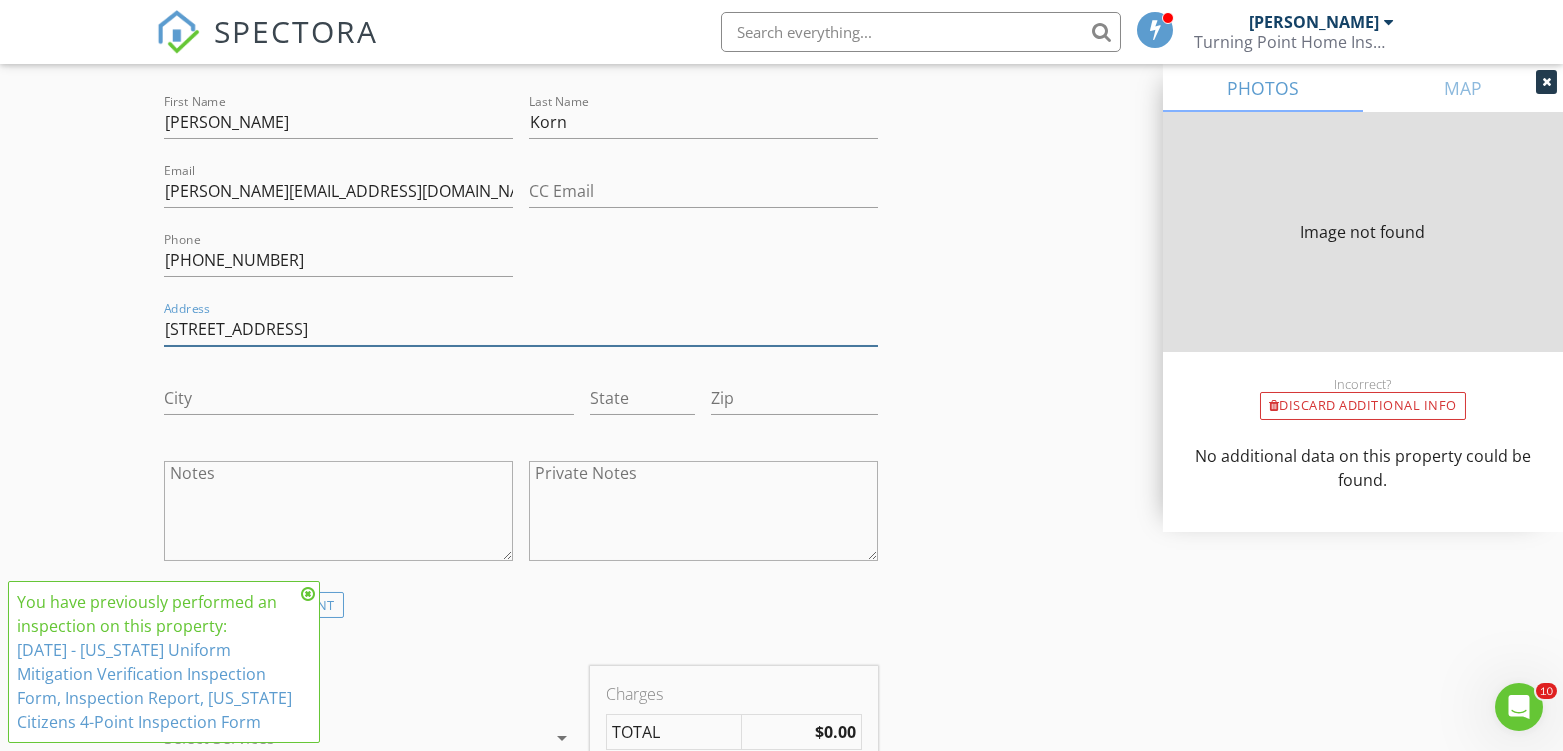 type on "1954" 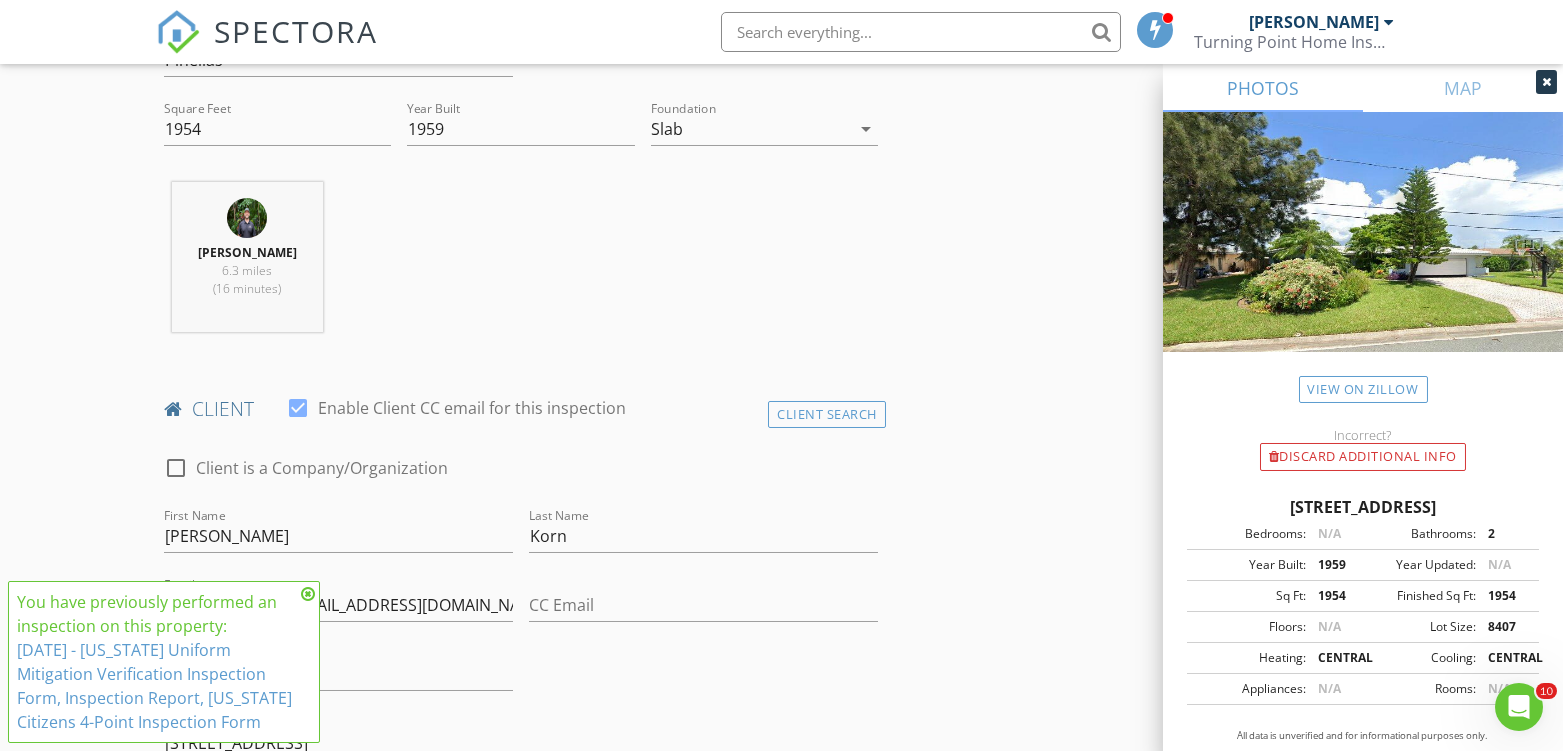 scroll, scrollTop: 444, scrollLeft: 0, axis: vertical 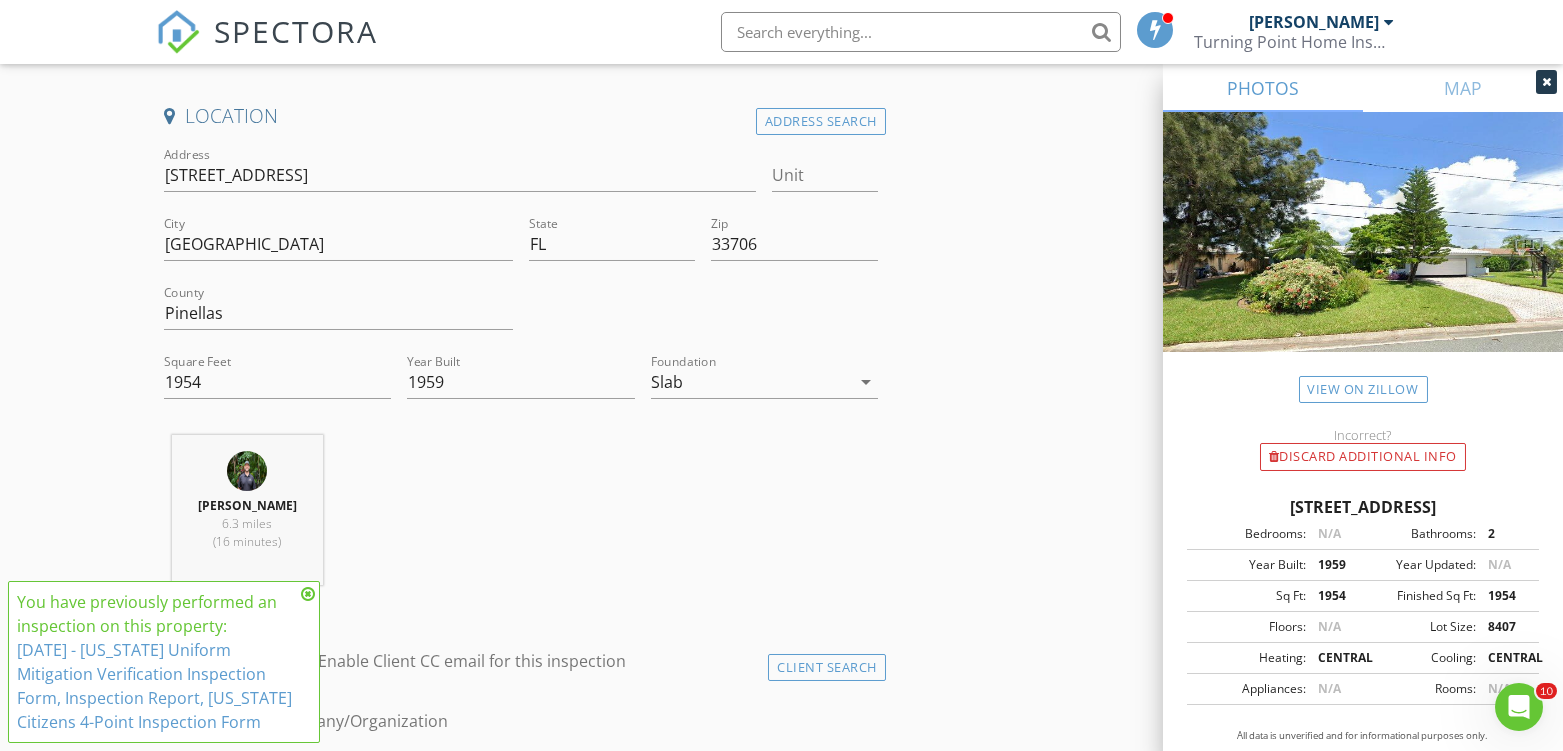 type on "11955 5th St E" 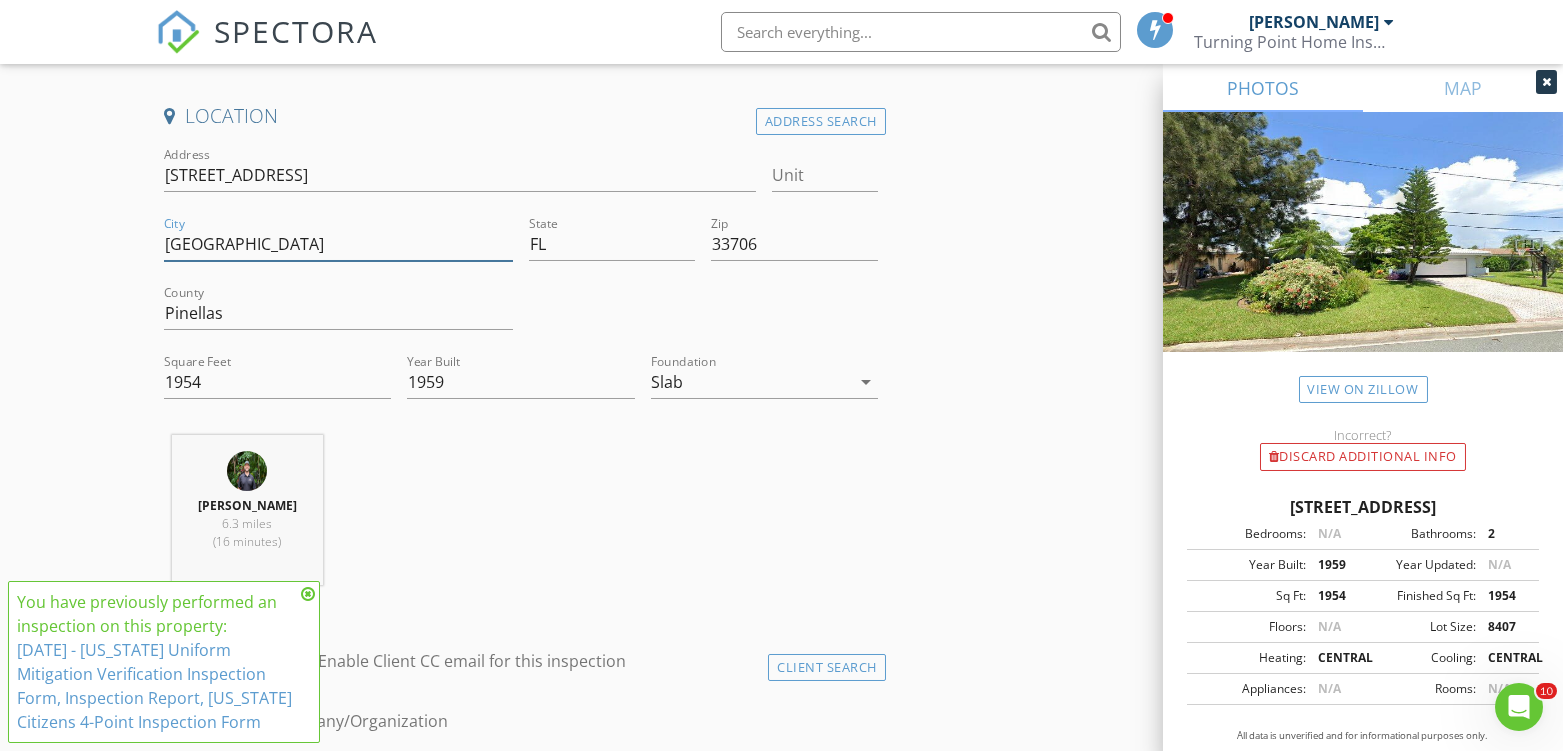 drag, startPoint x: 288, startPoint y: 246, endPoint x: 52, endPoint y: 241, distance: 236.05296 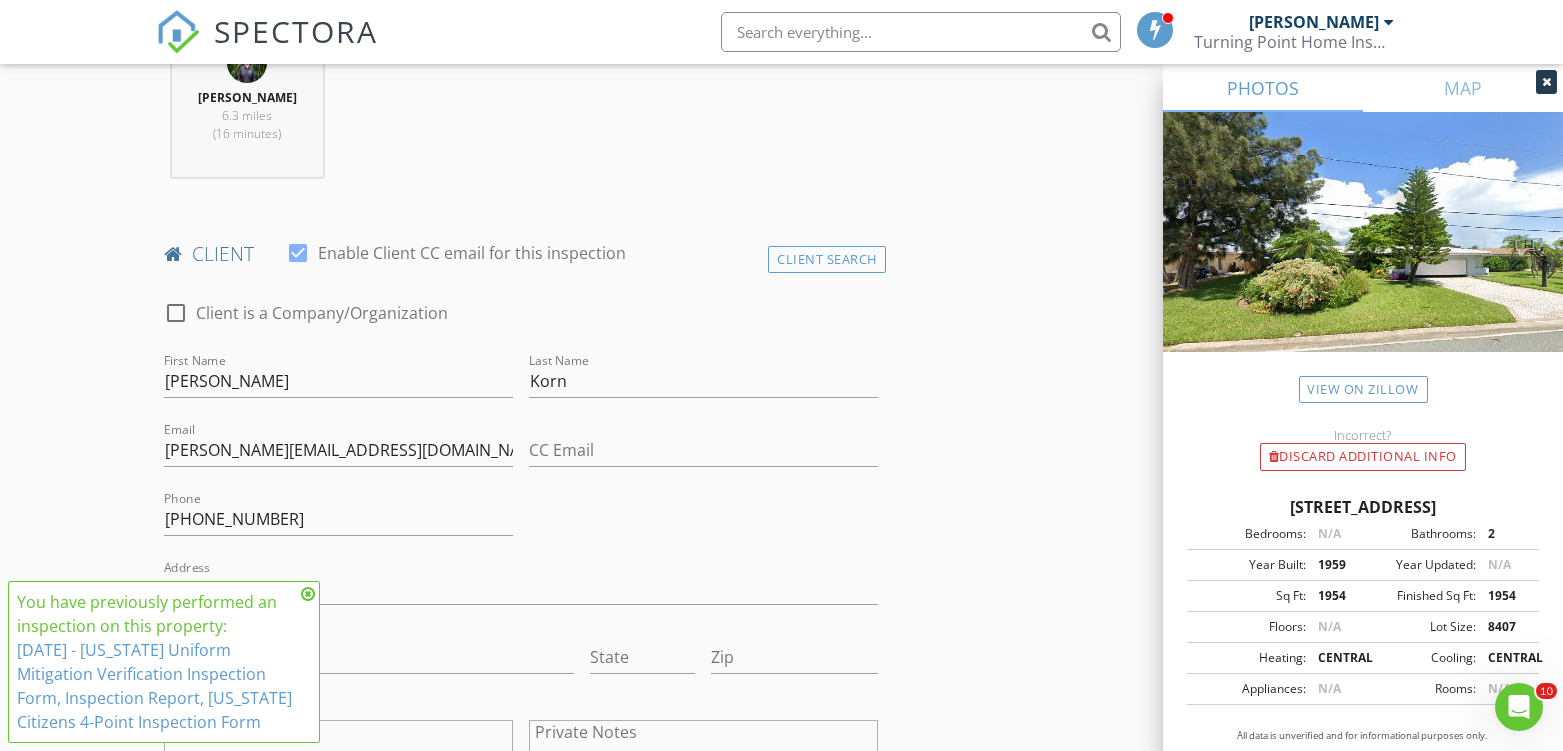 scroll, scrollTop: 1111, scrollLeft: 0, axis: vertical 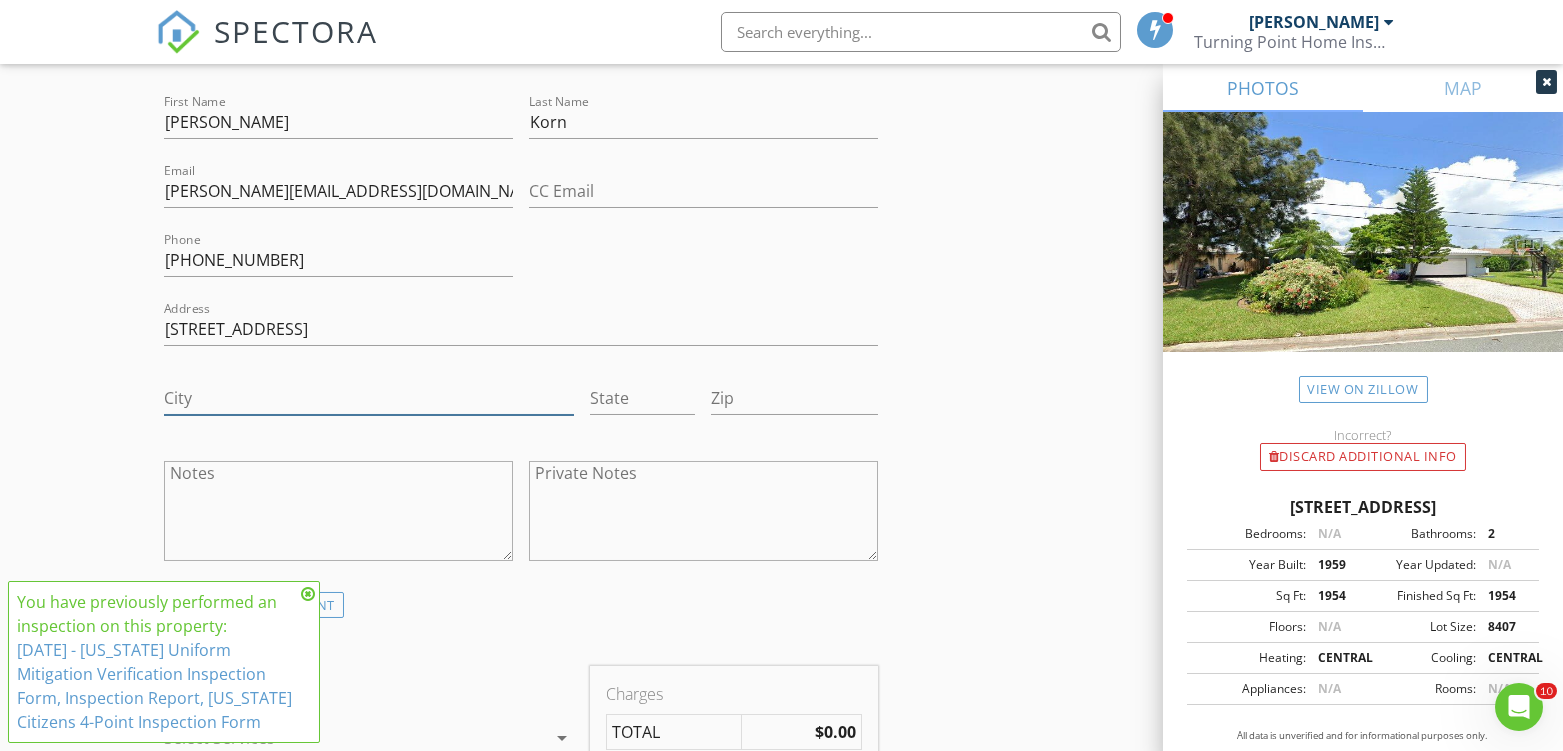 click on "City" at bounding box center (368, 398) 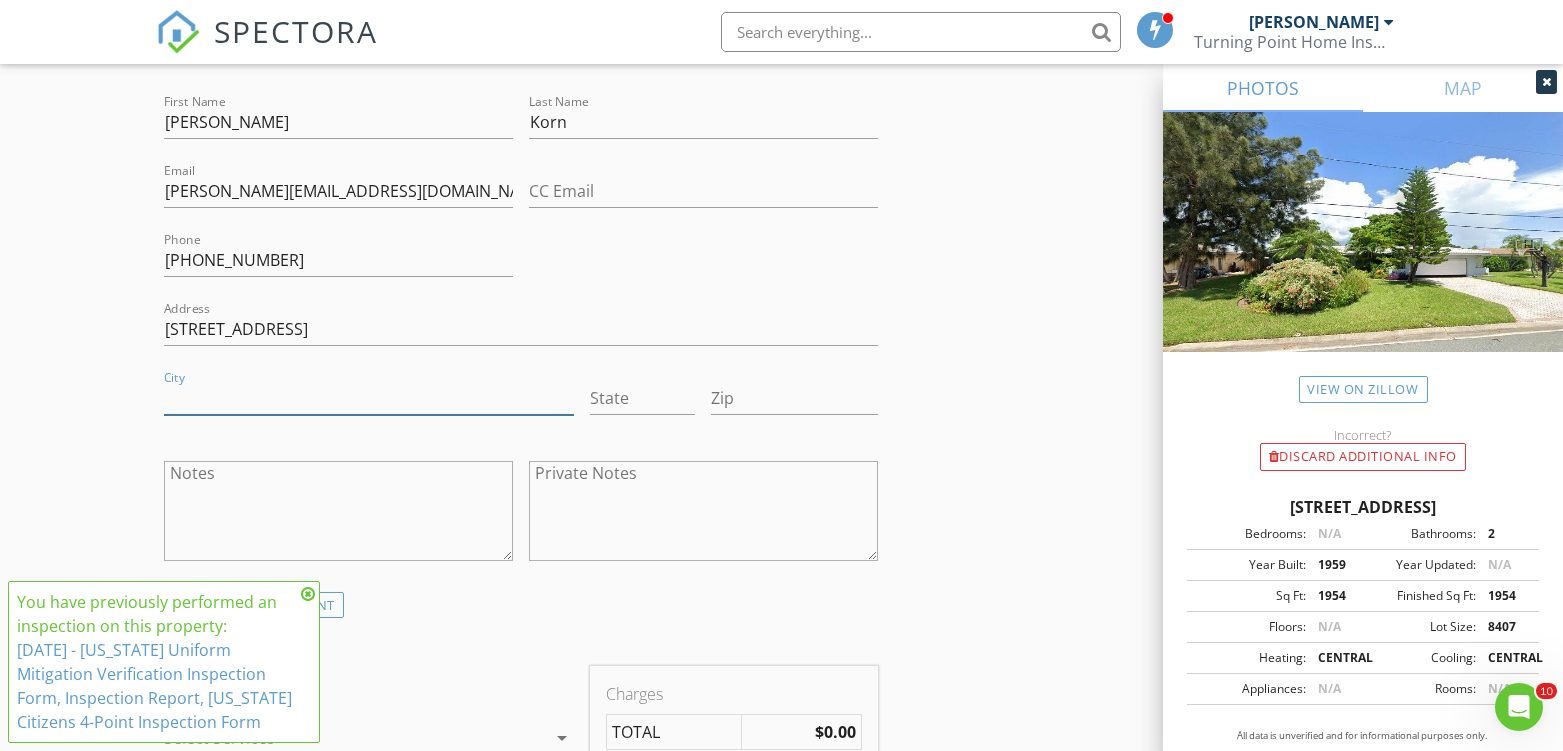 paste on "Treasure Island" 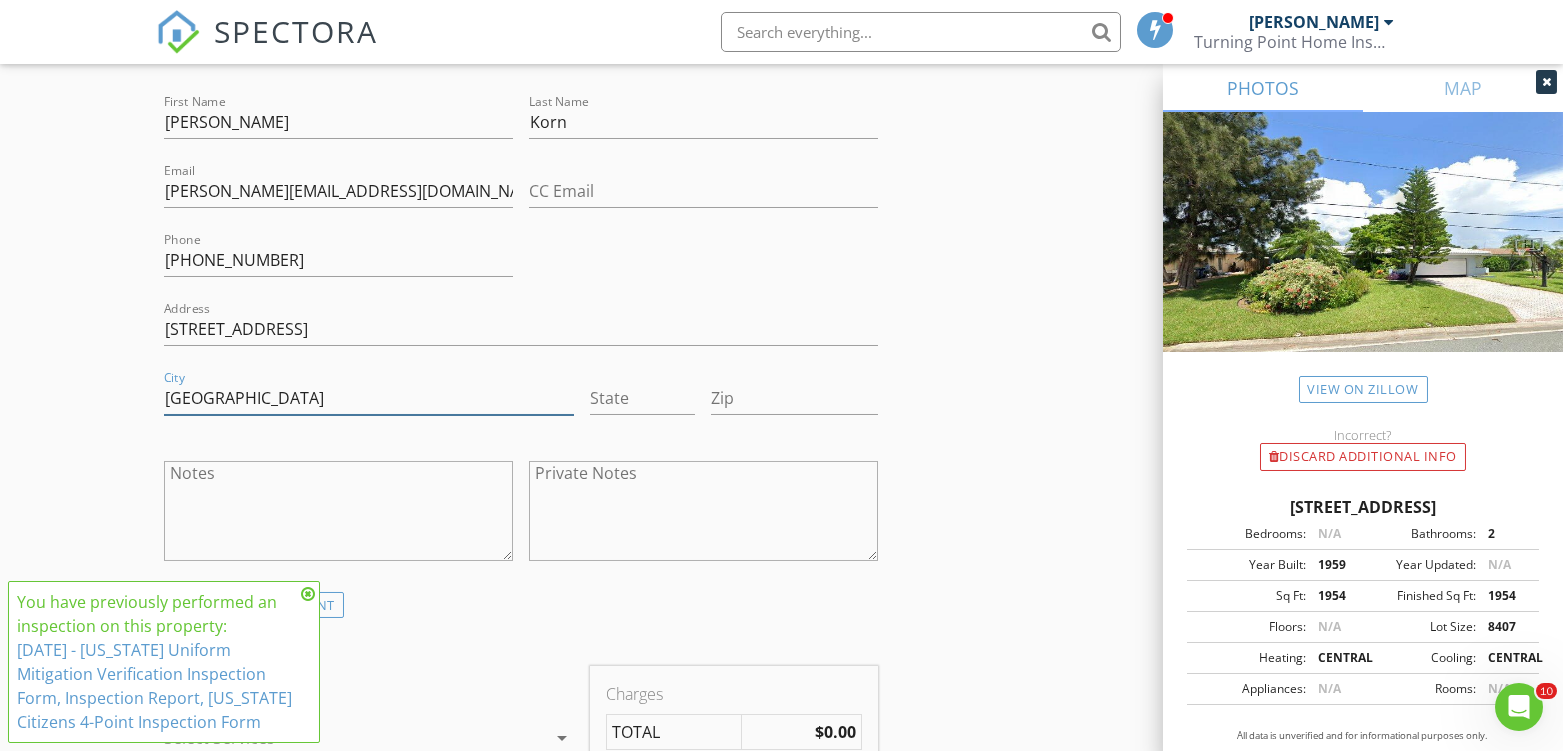 type on "Treasure Island" 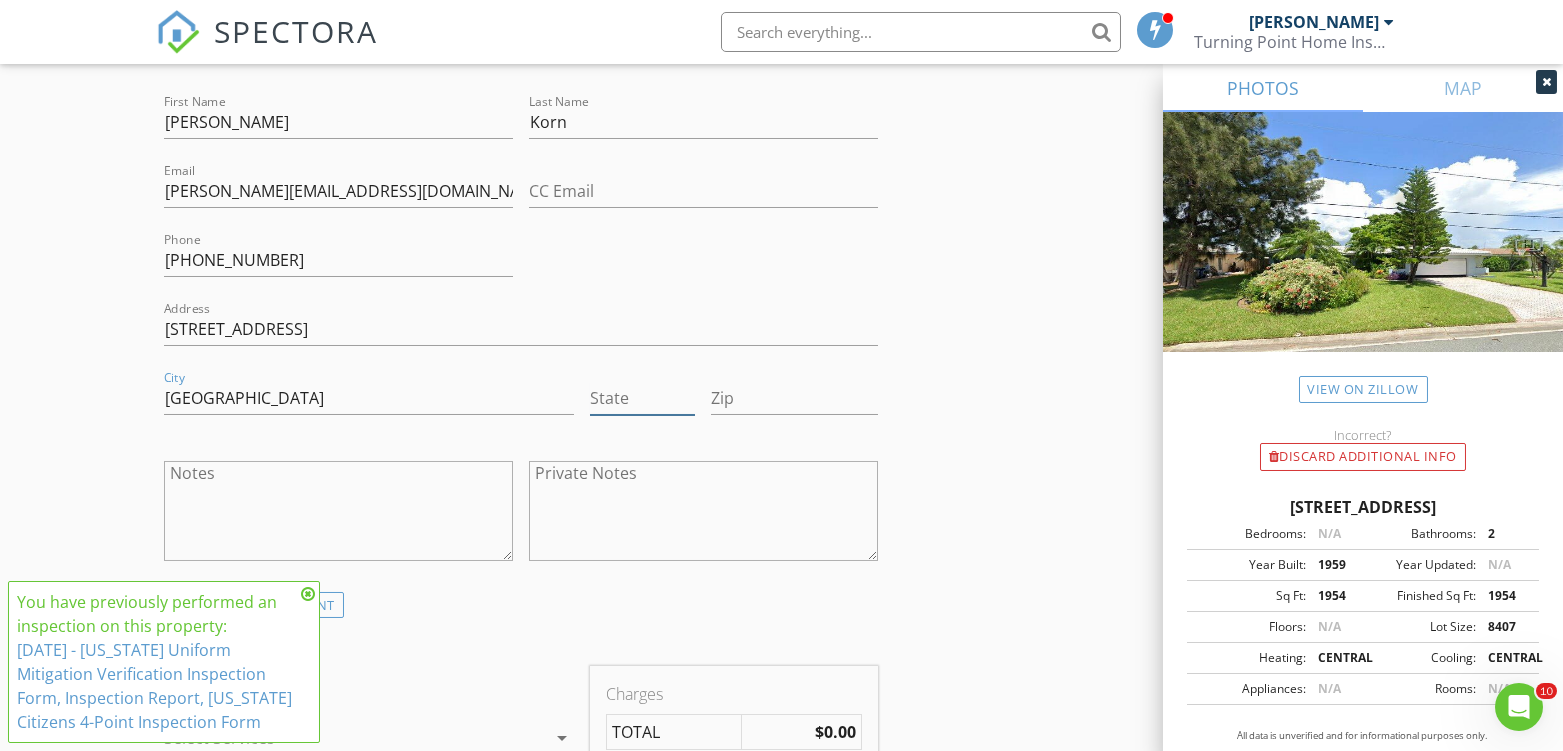 click on "State" at bounding box center (643, 398) 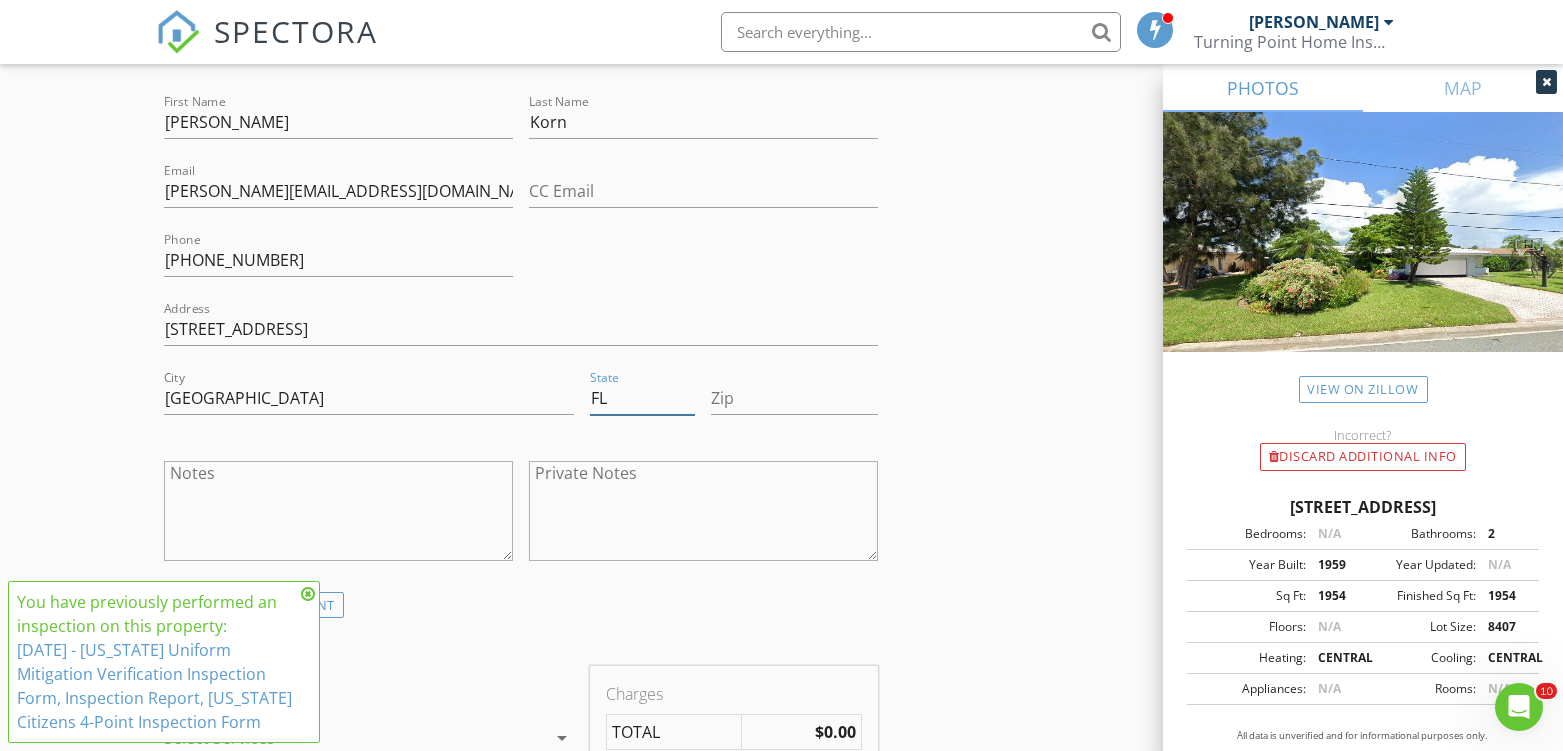 type on "FL" 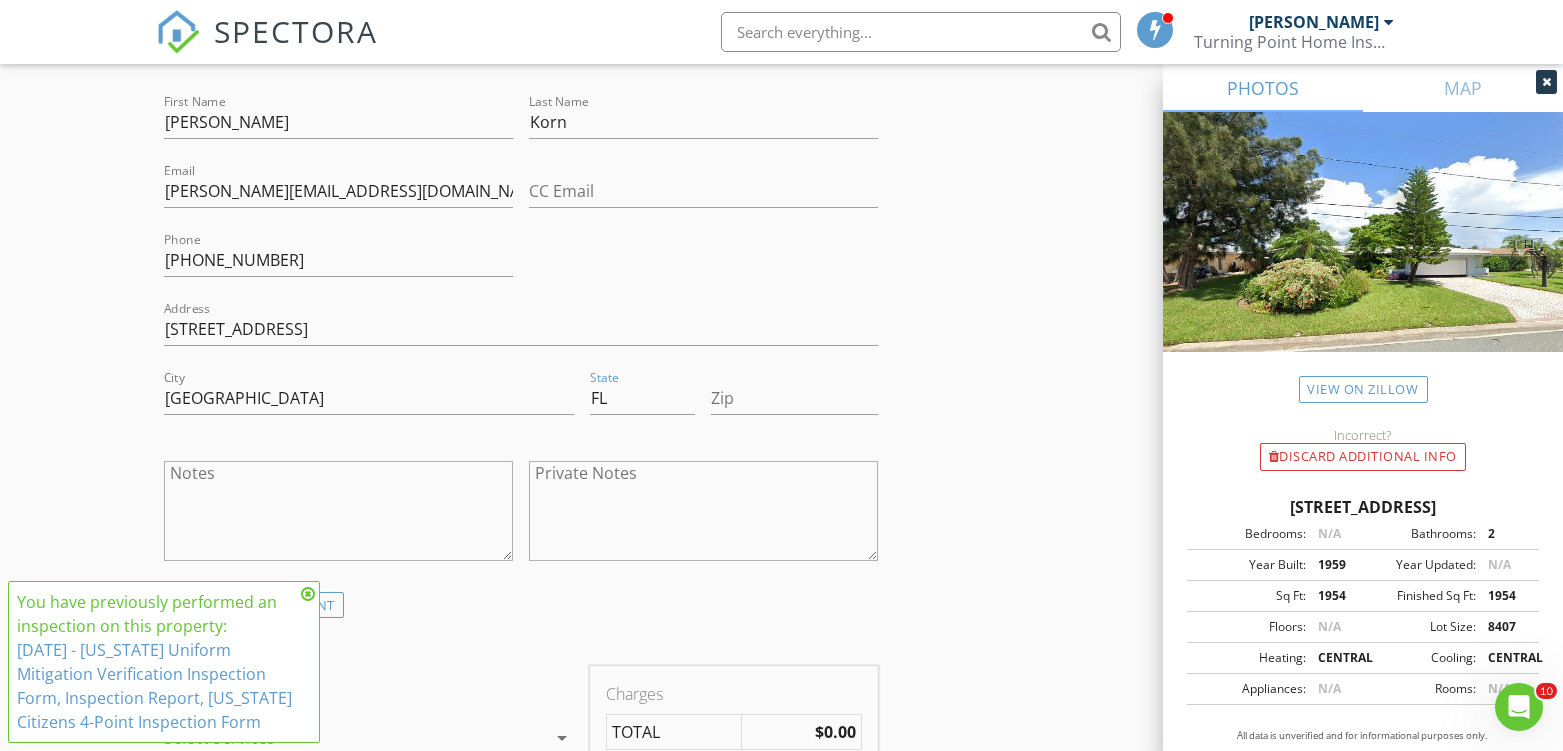click on "INSPECTOR(S)
check_box   Cliff Turner II   PRIMARY   Cliff Turner II arrow_drop_down   check_box_outline_blank Cliff Turner II specifically requested
Date/Time
07/15/2025 9:45 AM
Location
Address Search       Address 11955 5th St E   Unit   City Treasure Island   State FL   Zip 33706   County Pinellas     Square Feet 1954   Year Built 1959   Foundation Slab arrow_drop_down     Cliff Turner II     6.3 miles     (16 minutes)
client
check_box Enable Client CC email for this inspection   Client Search     check_box_outline_blank Client is a Company/Organization     First Name Rick   Last Name Korn   Email rickkorn@yahoo.com   CC Email   Phone 603-365-0683   Address 11955 5th St E   City Treasure Island   State FL   Zip       Notes   Private Notes
ADD ADDITIONAL client
SERVICES" at bounding box center [781, 806] 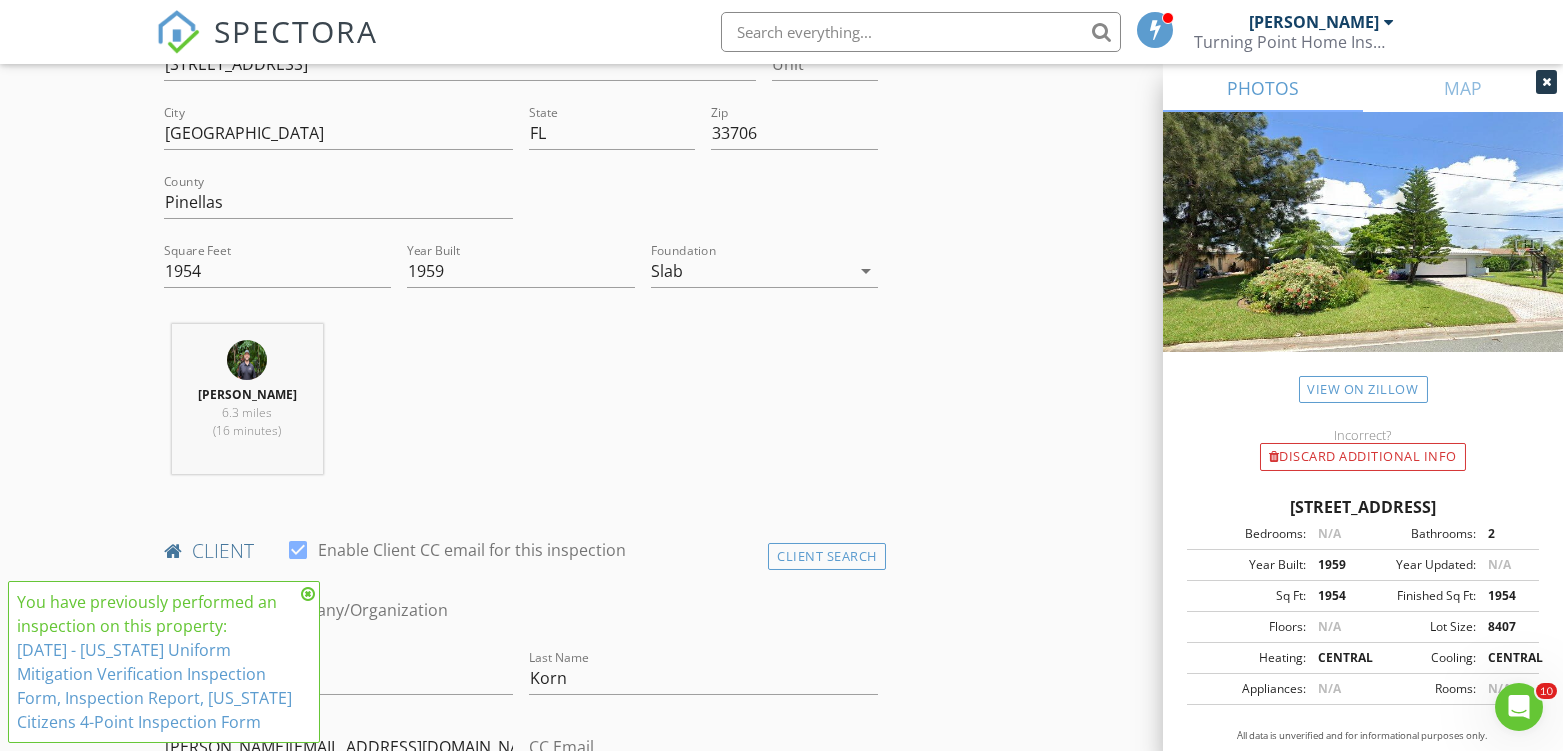 scroll, scrollTop: 444, scrollLeft: 0, axis: vertical 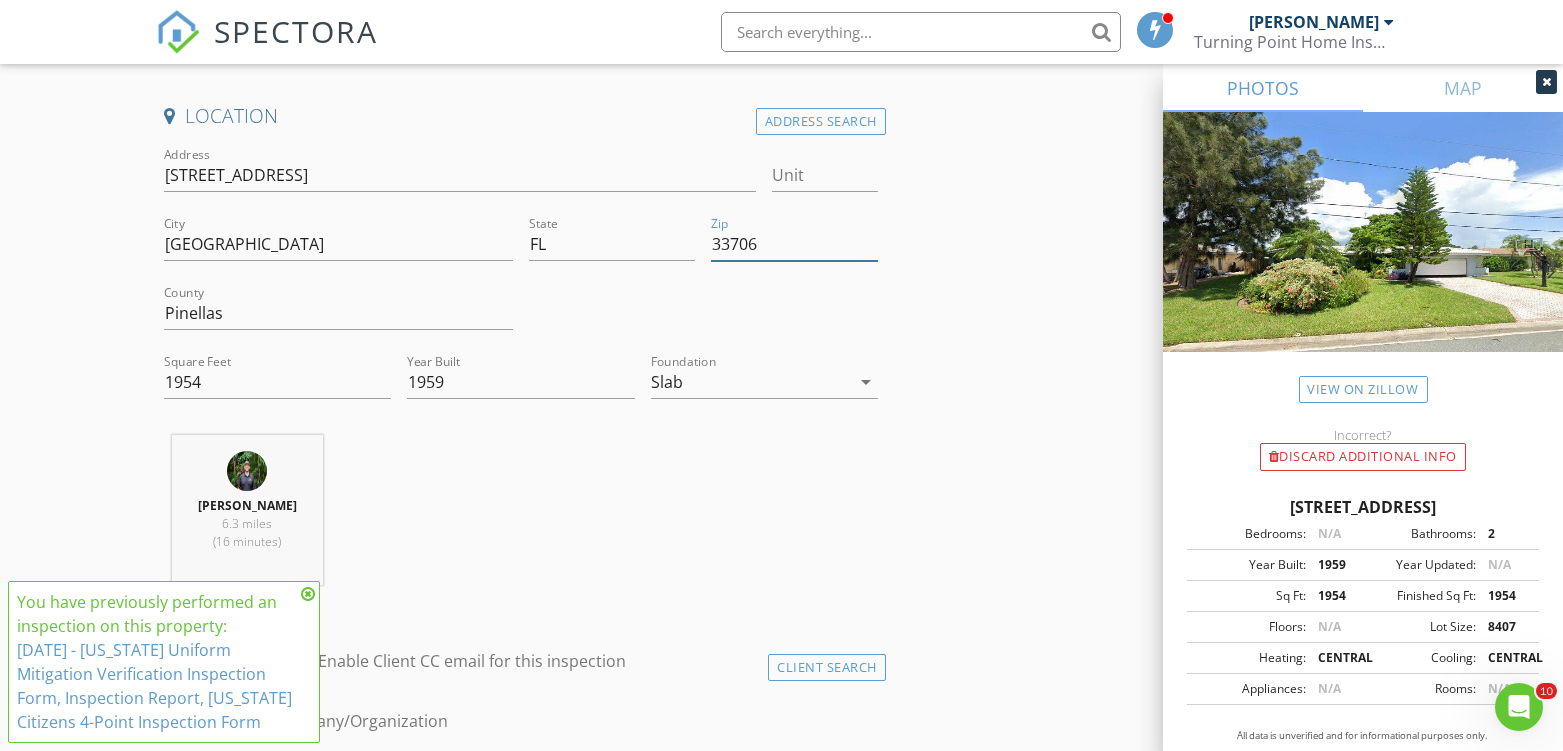 drag, startPoint x: 747, startPoint y: 251, endPoint x: 702, endPoint y: 247, distance: 45.17743 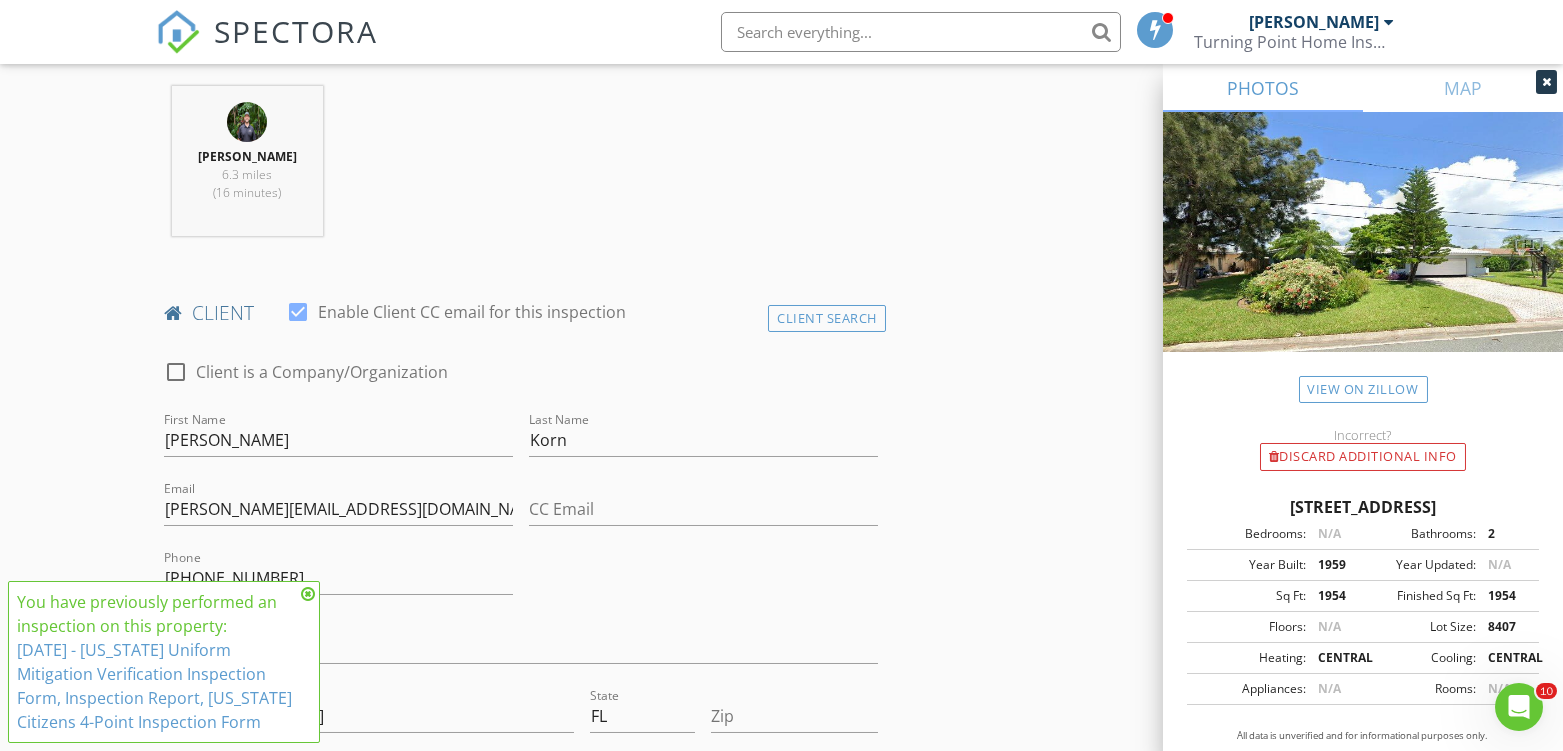 scroll, scrollTop: 1111, scrollLeft: 0, axis: vertical 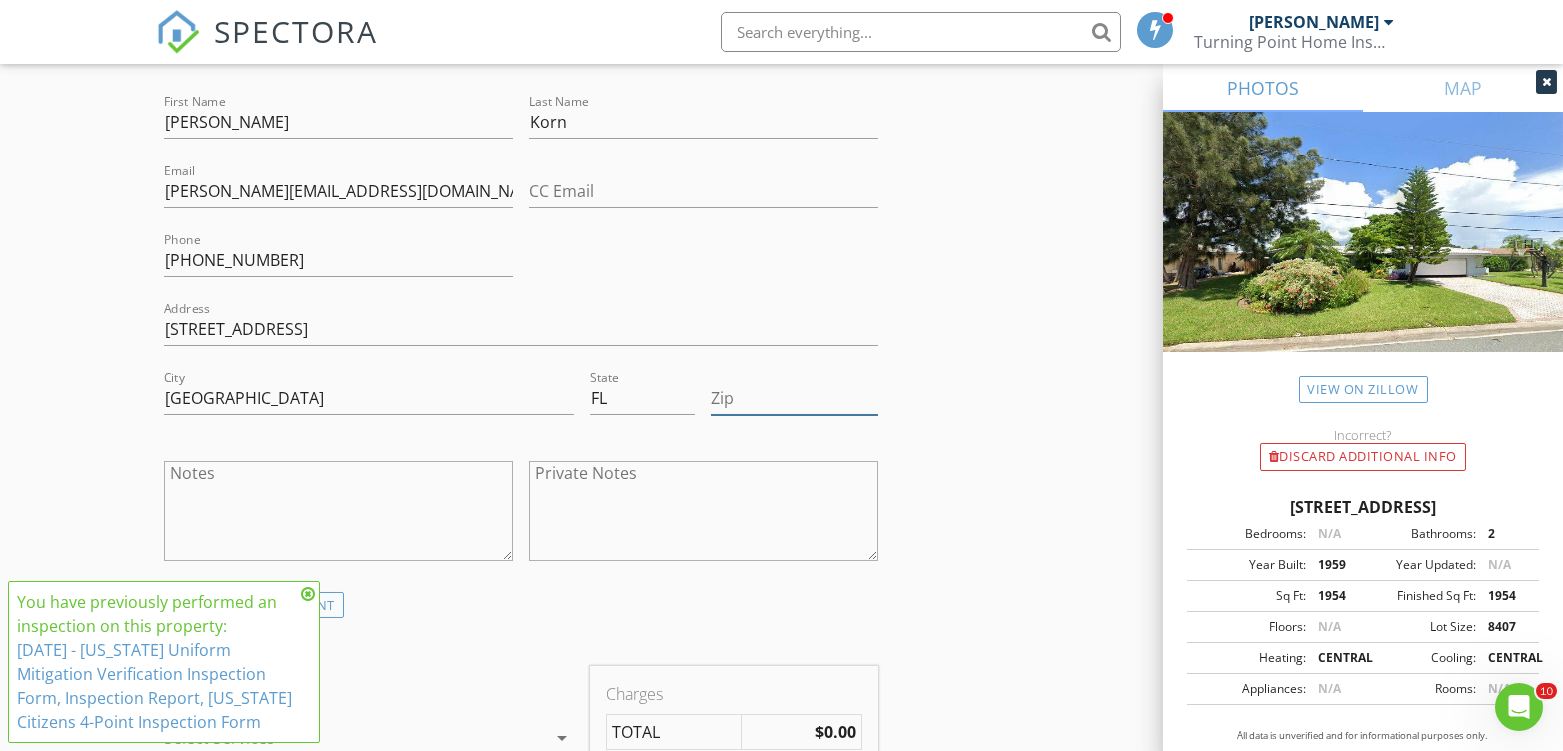 click on "Zip" at bounding box center (794, 398) 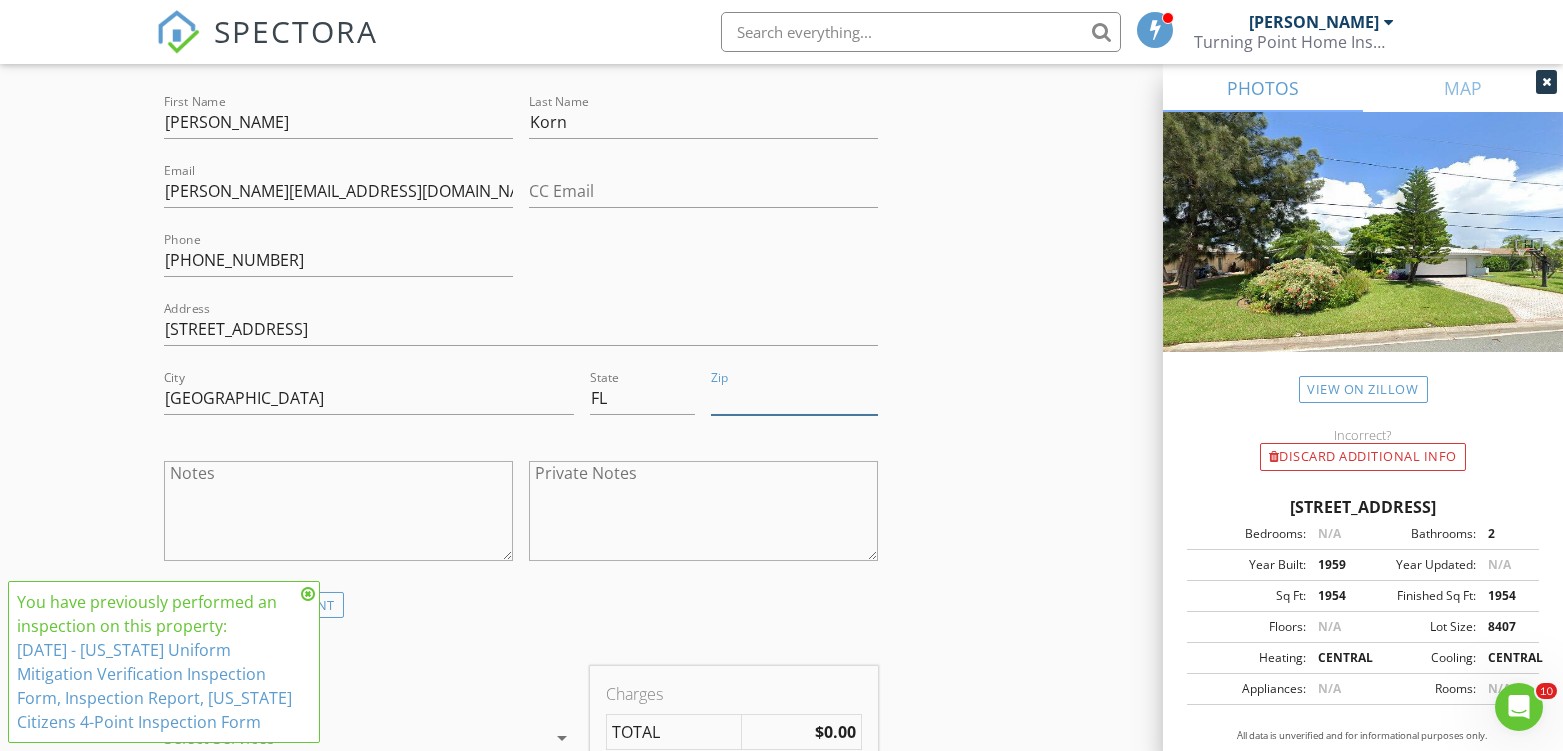 type 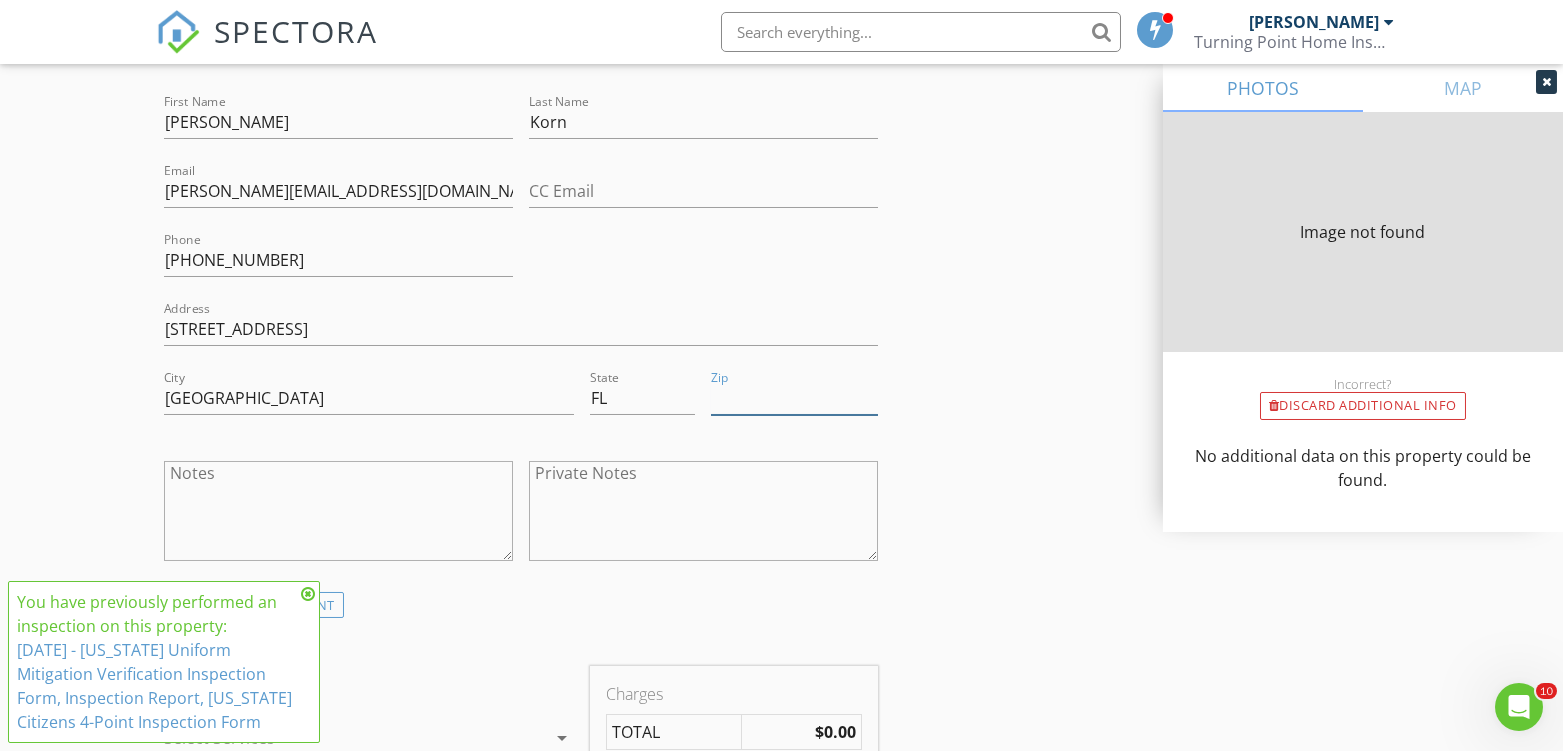 paste on "33706" 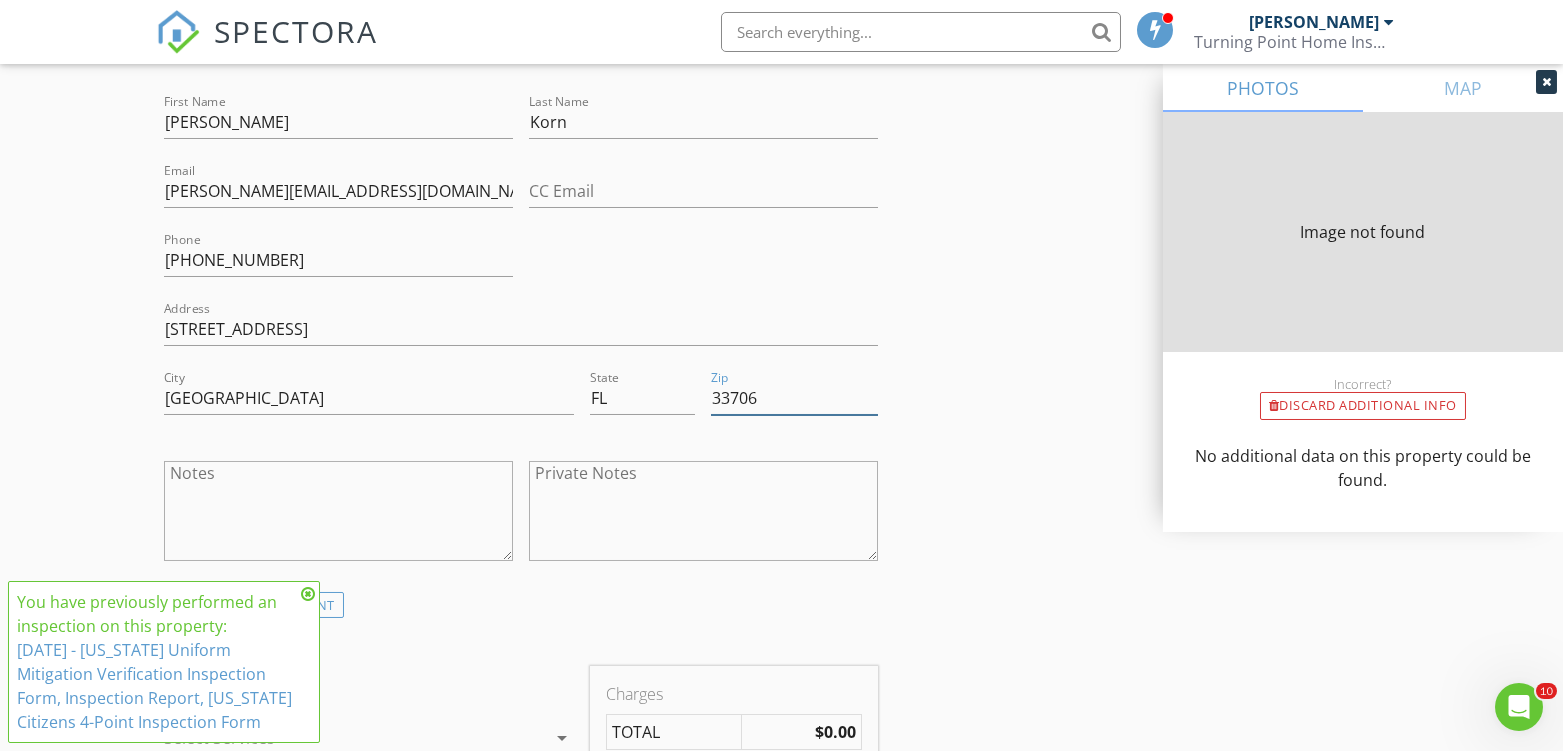 type on "1954" 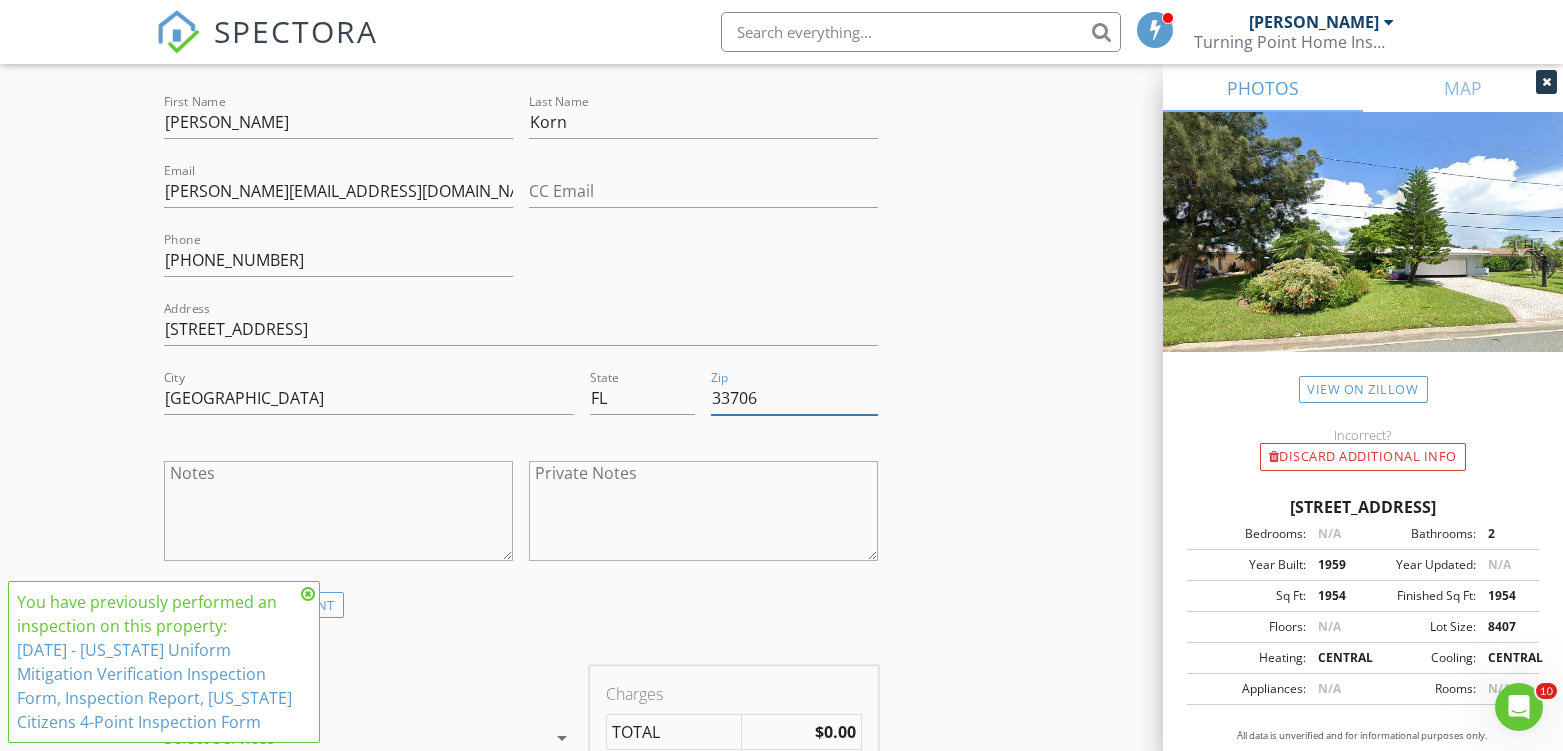 scroll, scrollTop: 1333, scrollLeft: 0, axis: vertical 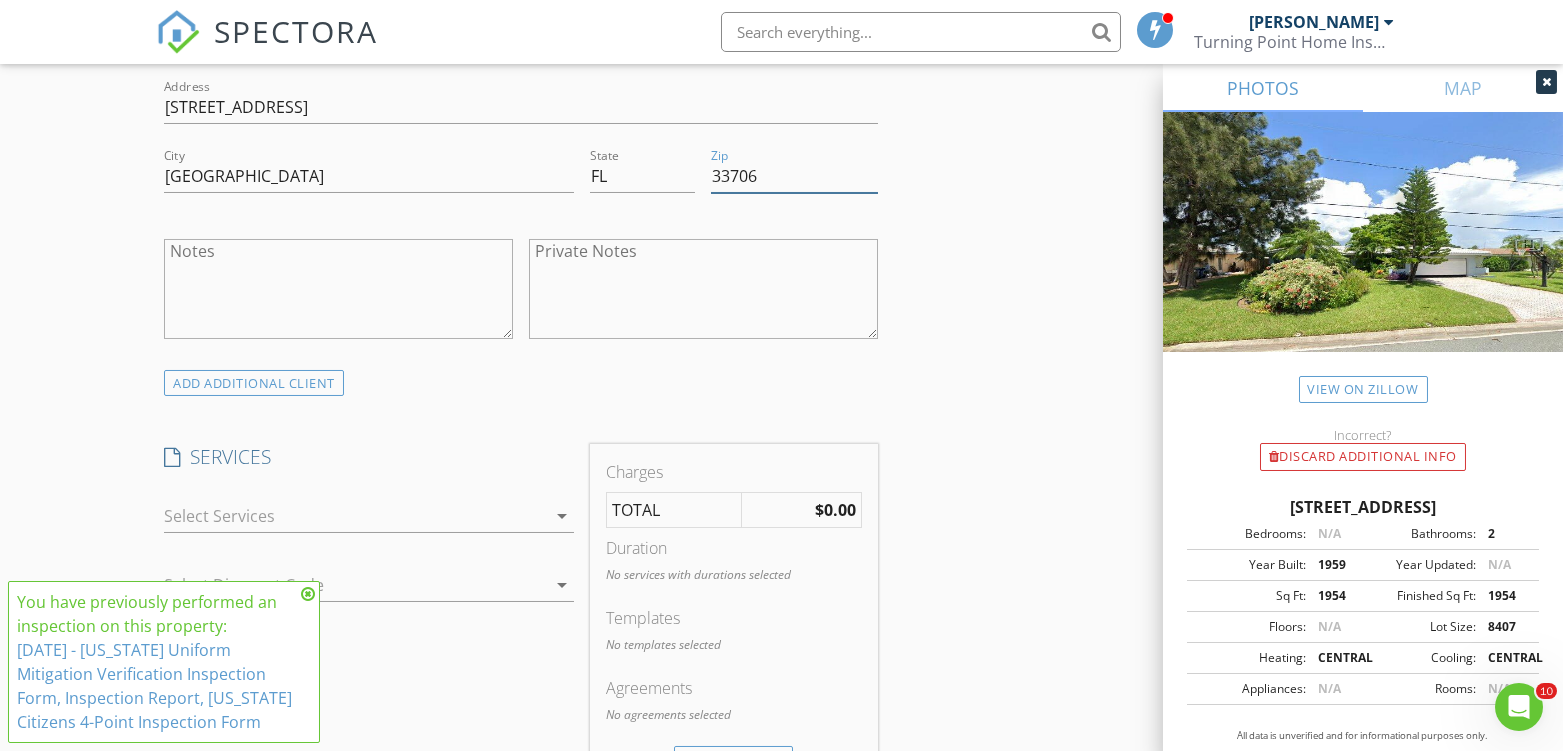 type on "33706" 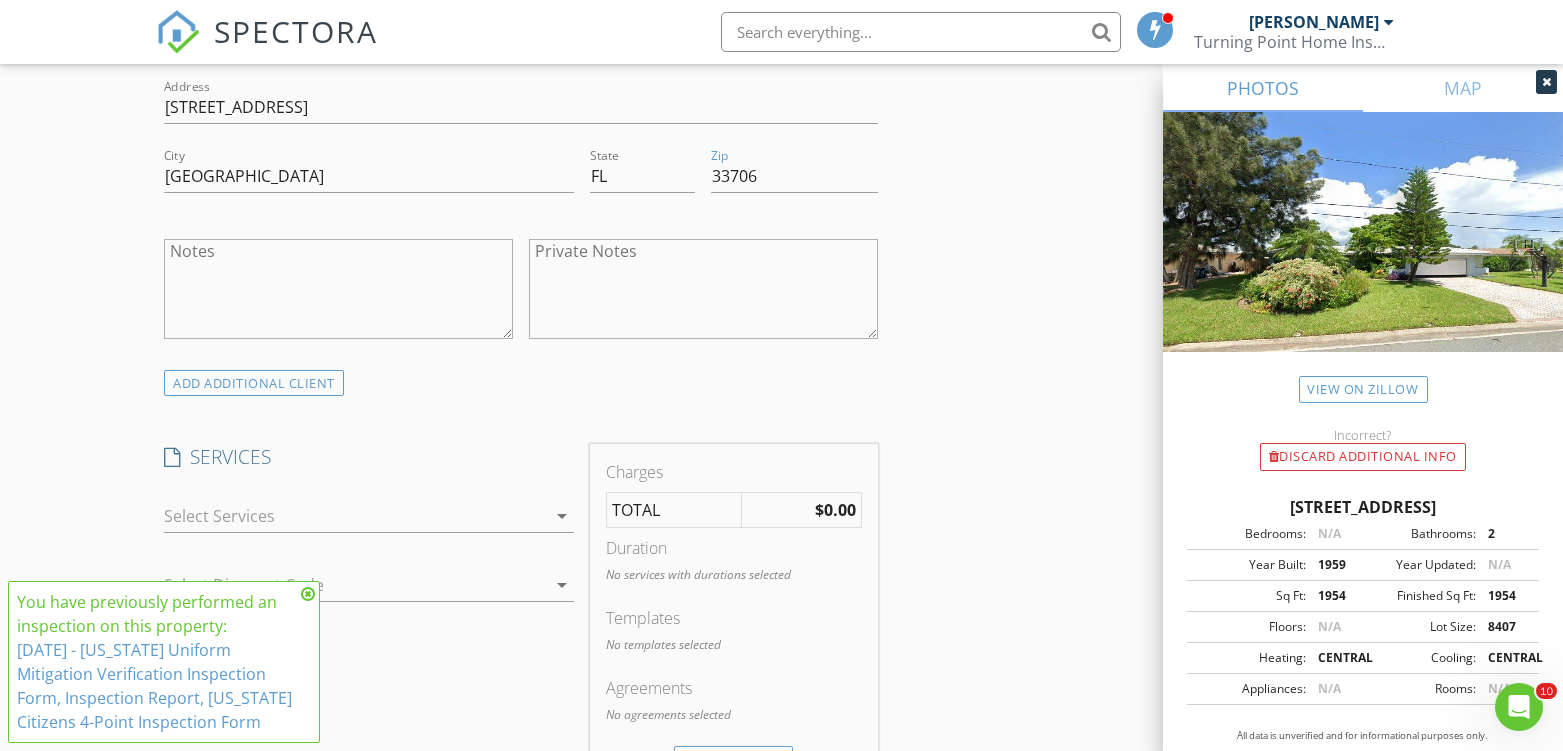 click at bounding box center [354, 516] 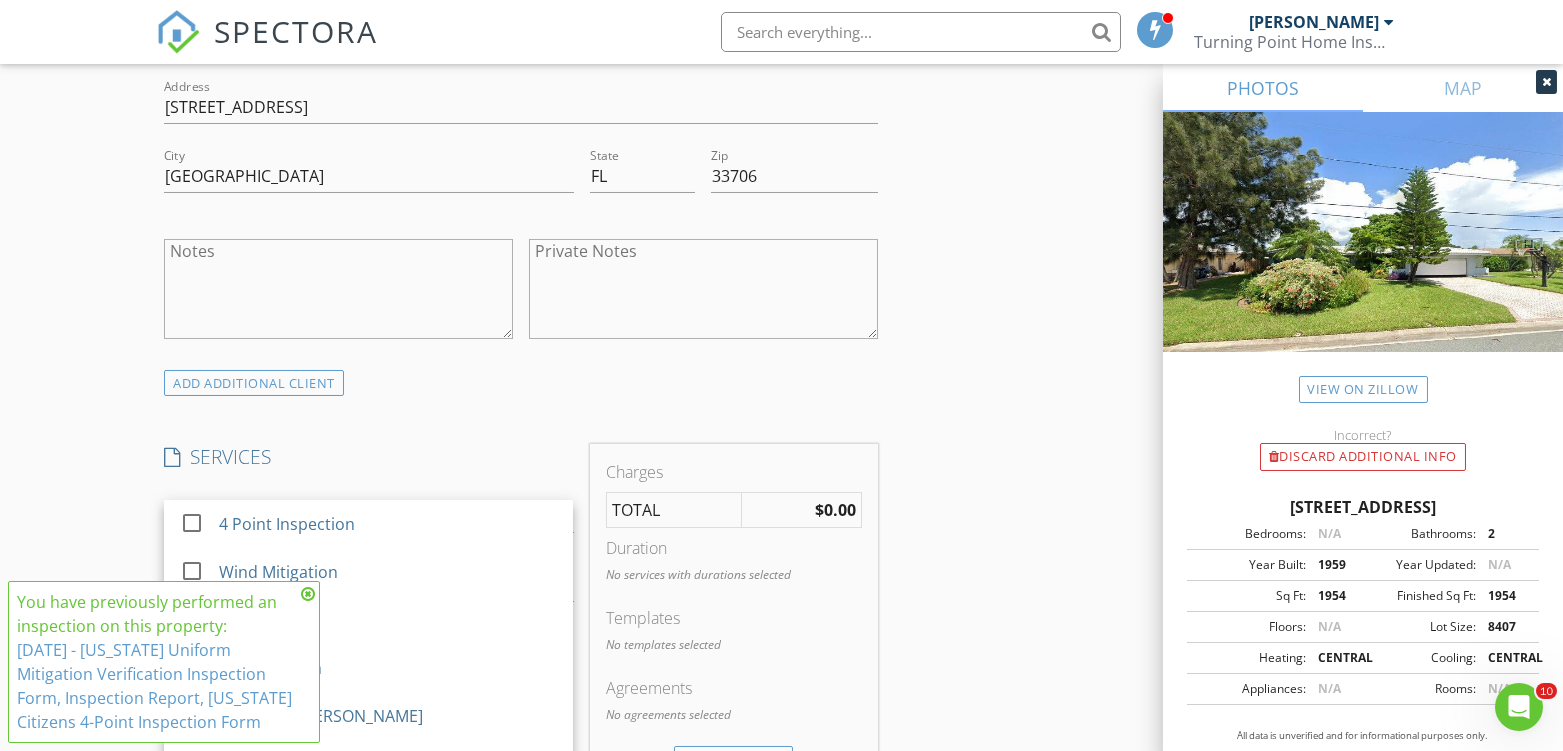 click on "4 Point Inspection" at bounding box center [288, 524] 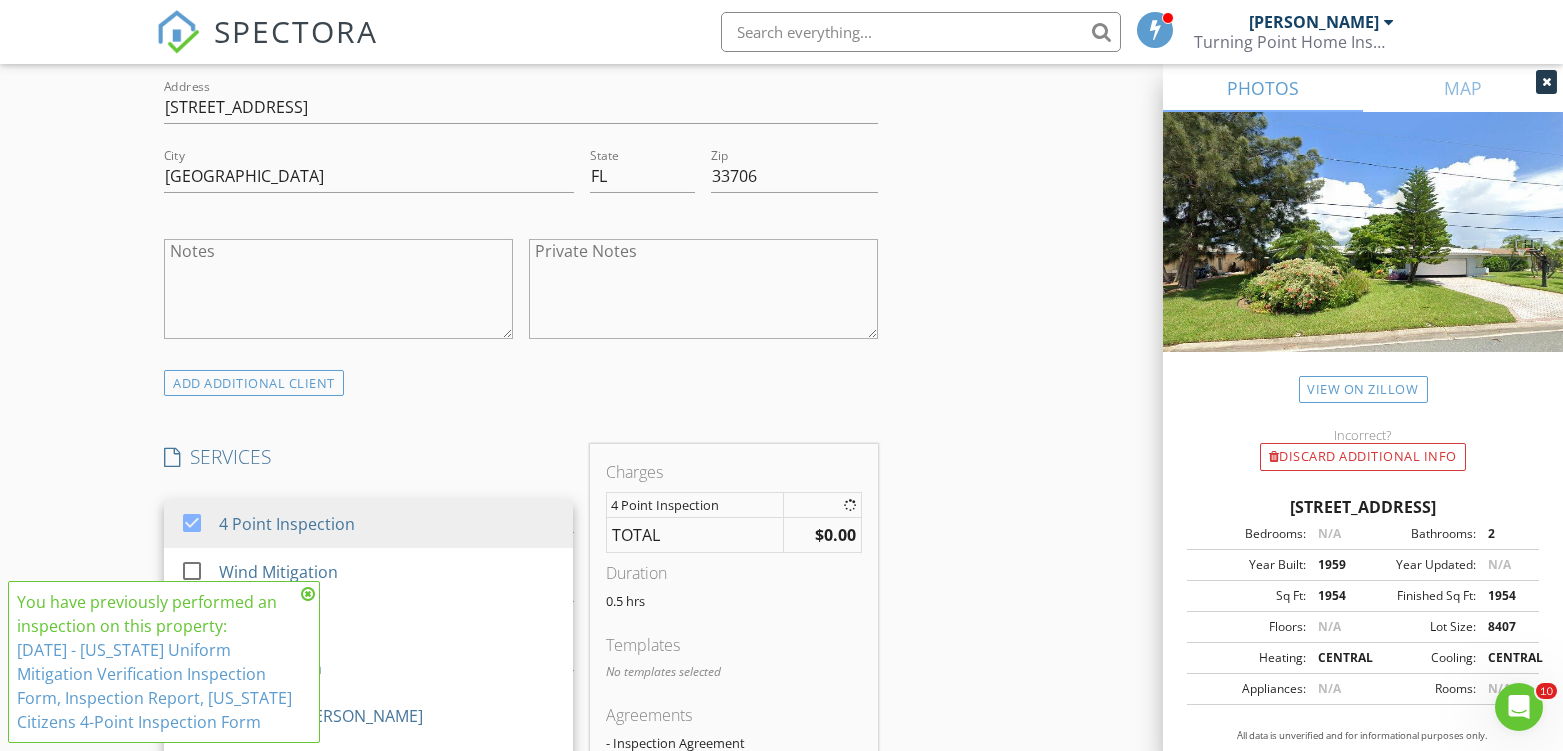 click on "New Inspection
Click here to use the New Order Form
INSPECTOR(S)
check_box   Cliff Turner II   PRIMARY   Cliff Turner II arrow_drop_down   check_box_outline_blank Cliff Turner II specifically requested
Date/Time
07/15/2025 9:45 AM
Location
Address Search       Address 11955 5th St E   Unit   City Treasure Island   State FL   Zip 33706   County Pinellas     Square Feet 1954   Year Built 1959   Foundation Slab arrow_drop_down     Cliff Turner II     6.3 miles     (16 minutes)
client
check_box Enable Client CC email for this inspection   Client Search     check_box_outline_blank Client is a Company/Organization     First Name Rick   Last Name Korn   Email rickkorn@yahoo.com   CC Email   Phone 603-365-0683   Address 11955 5th St E   City Treasure Island   State FL   Zip 33706       Notes   Private Notes          check_box   4 Point Inspection" at bounding box center [781, 556] 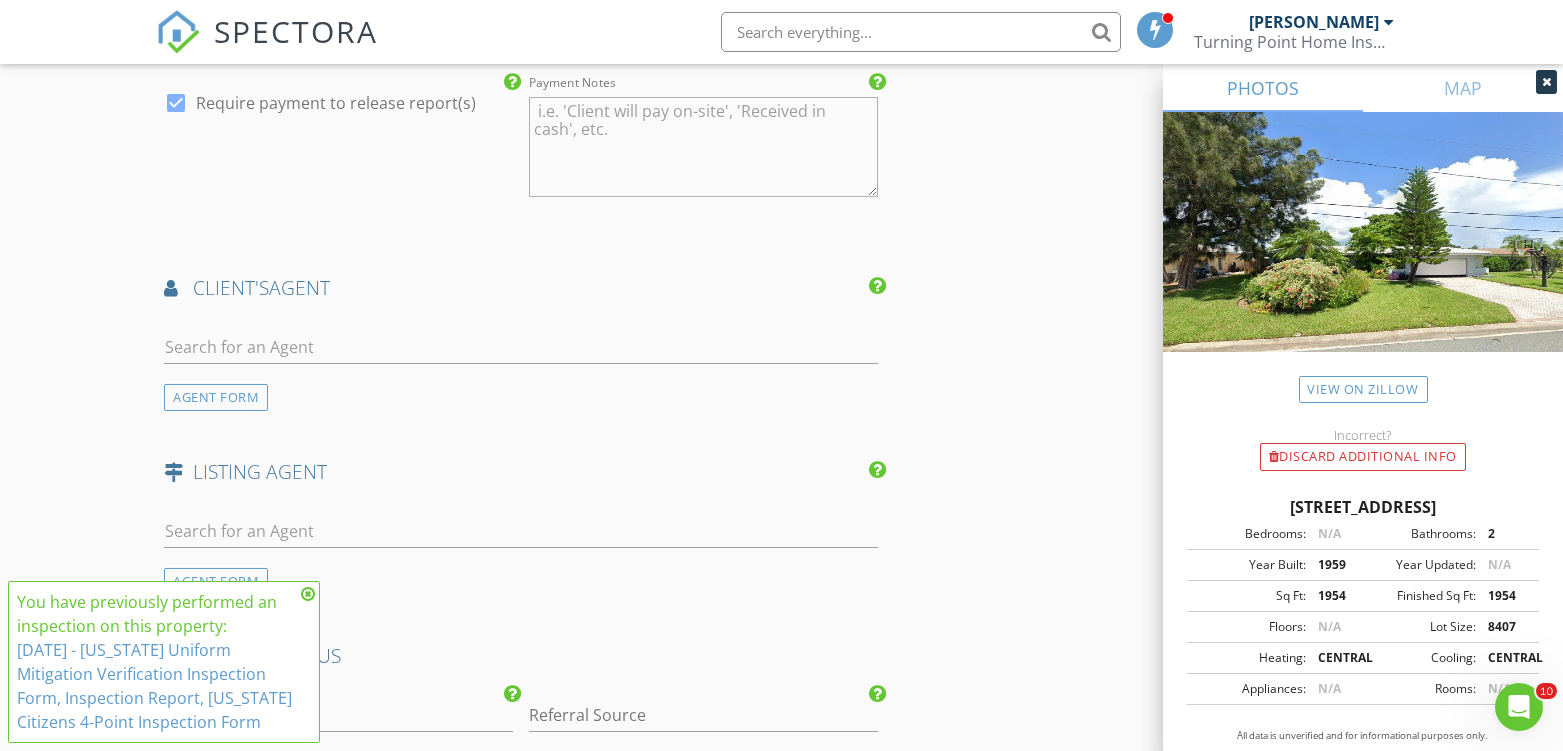 scroll, scrollTop: 2555, scrollLeft: 0, axis: vertical 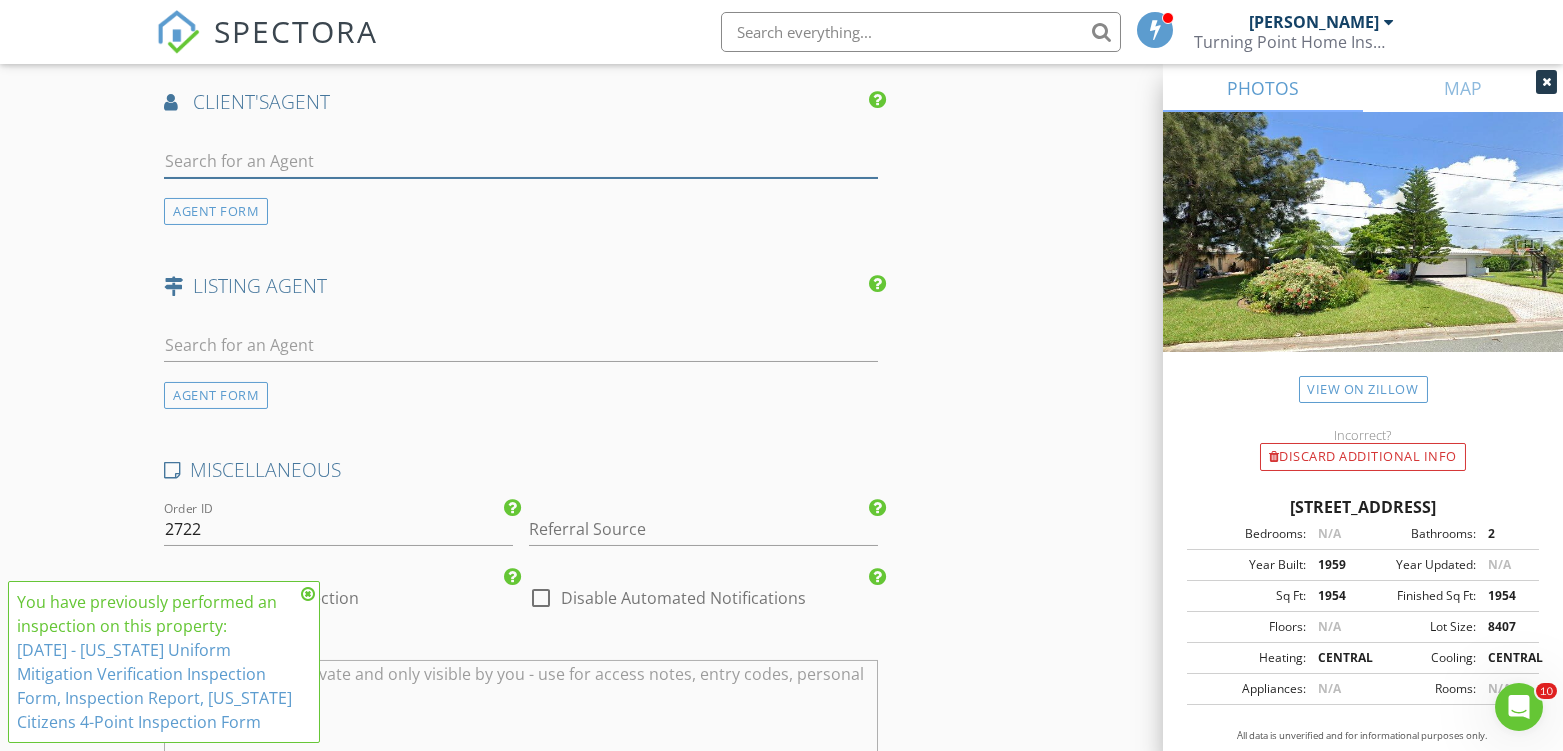 click at bounding box center [520, 161] 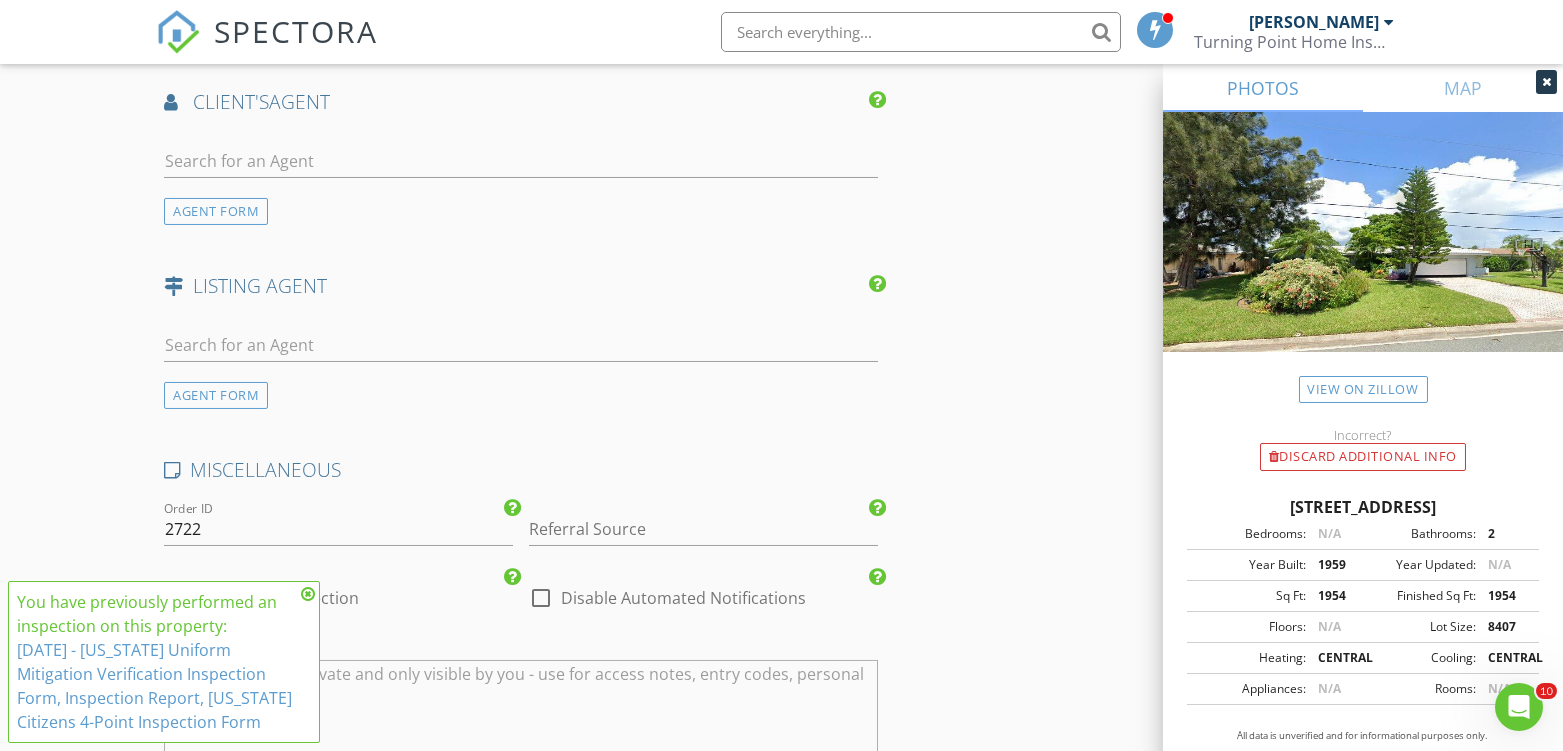 click on "New Inspection
Click here to use the New Order Form
INSPECTOR(S)
check_box   Cliff Turner II   PRIMARY   Cliff Turner II arrow_drop_down   check_box_outline_blank Cliff Turner II specifically requested
Date/Time
07/15/2025 9:45 AM
Location
Address Search       Address 11955 5th St E   Unit   City Treasure Island   State FL   Zip 33706   County Pinellas     Square Feet 1954   Year Built 1959   Foundation Slab arrow_drop_down     Cliff Turner II     6.3 miles     (16 minutes)
client
check_box Enable Client CC email for this inspection   Client Search     check_box_outline_blank Client is a Company/Organization     First Name Rick   Last Name Korn   Email rickkorn@yahoo.com   CC Email   Phone 603-365-0683   Address 11955 5th St E   City Treasure Island   State FL   Zip 33706       Notes   Private Notes          check_box   4 Point Inspection" at bounding box center (781, -634) 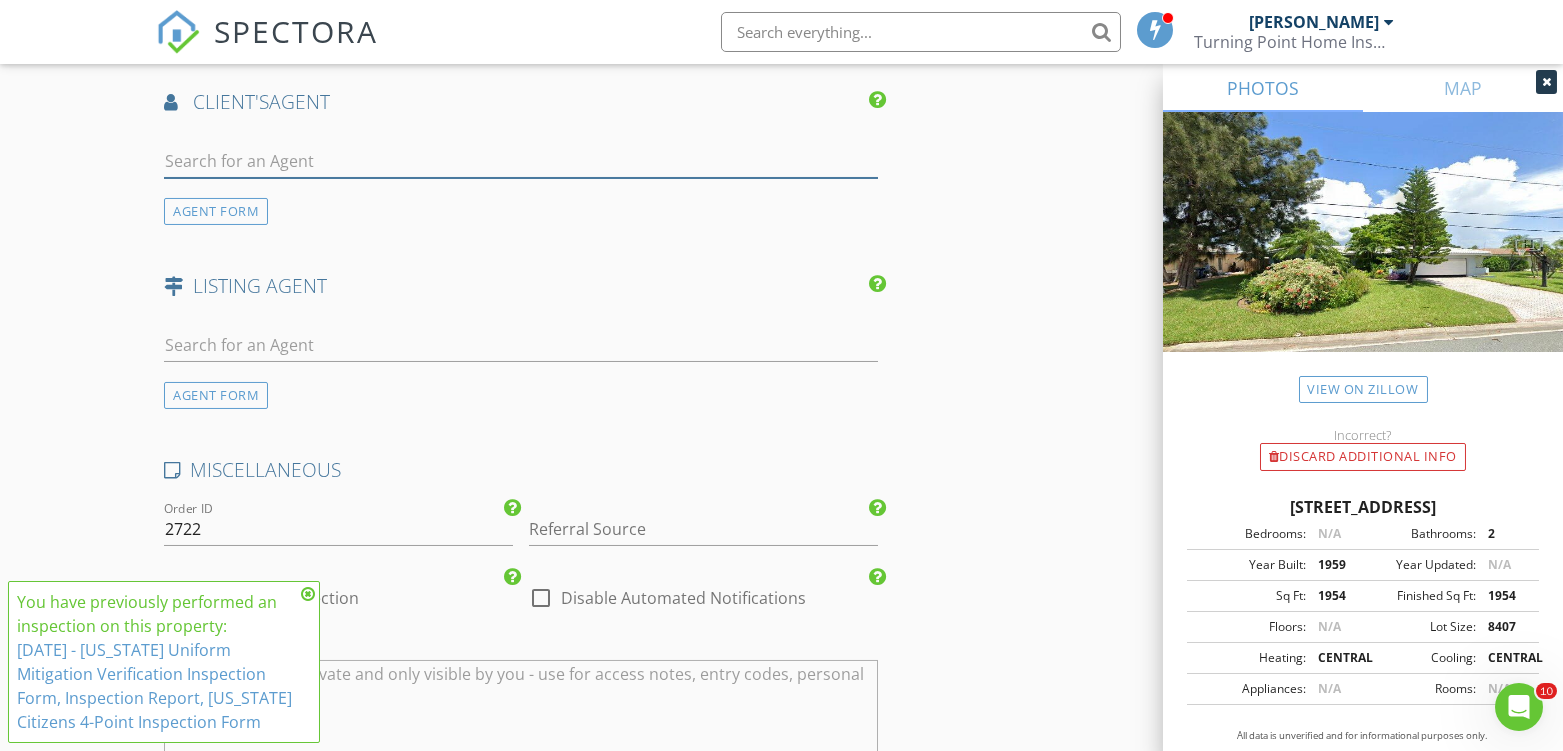 click at bounding box center [520, 161] 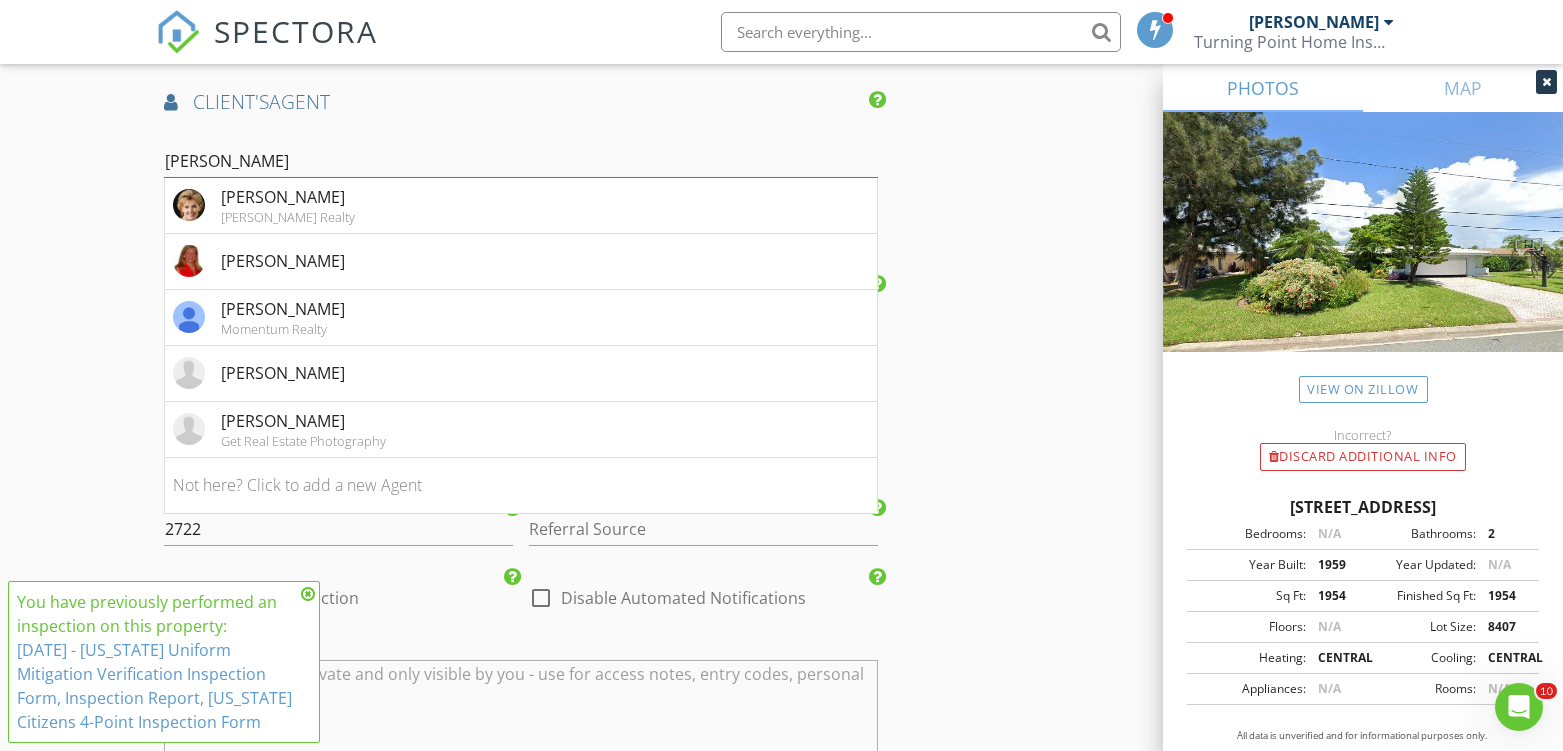 type on "debbie" 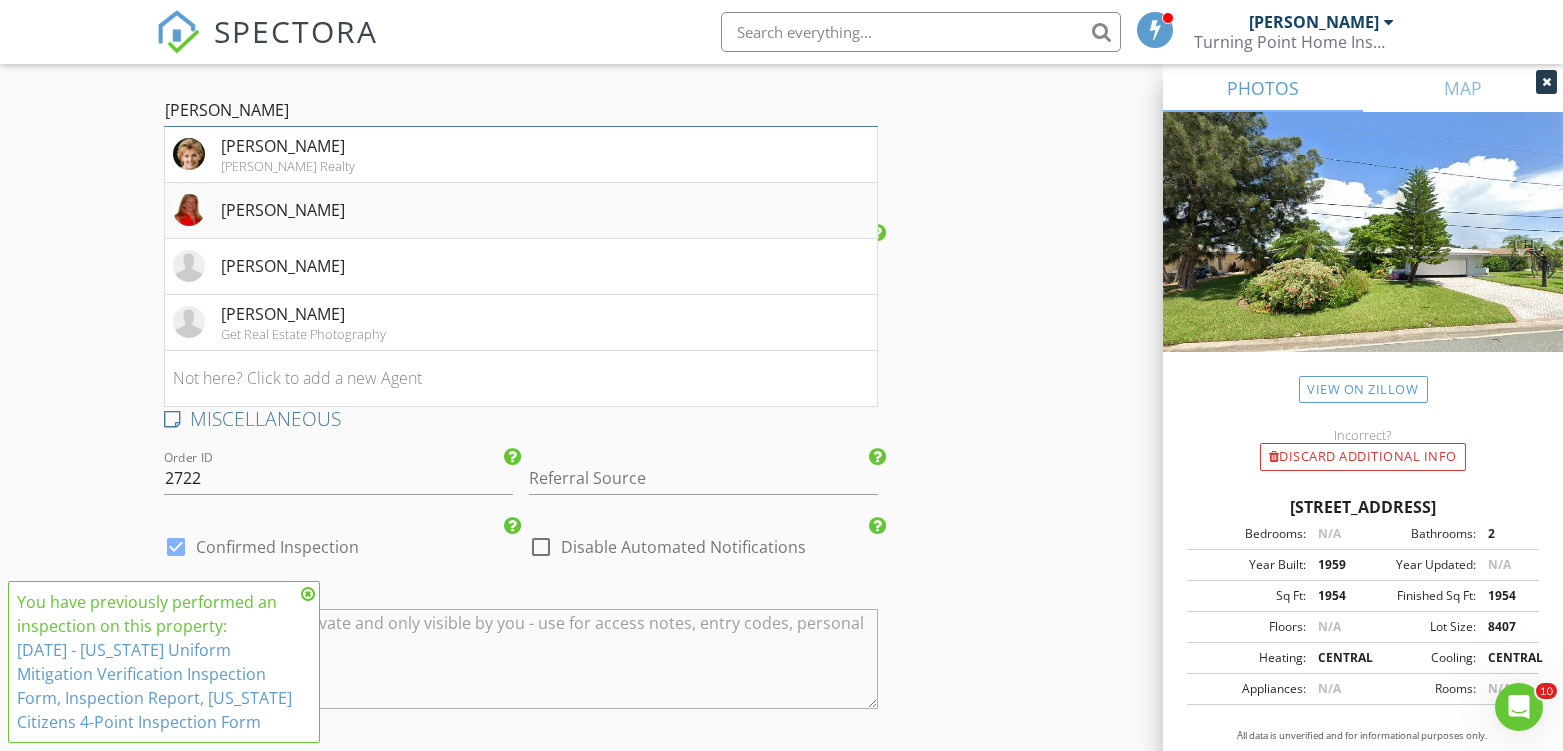 scroll, scrollTop: 2555, scrollLeft: 0, axis: vertical 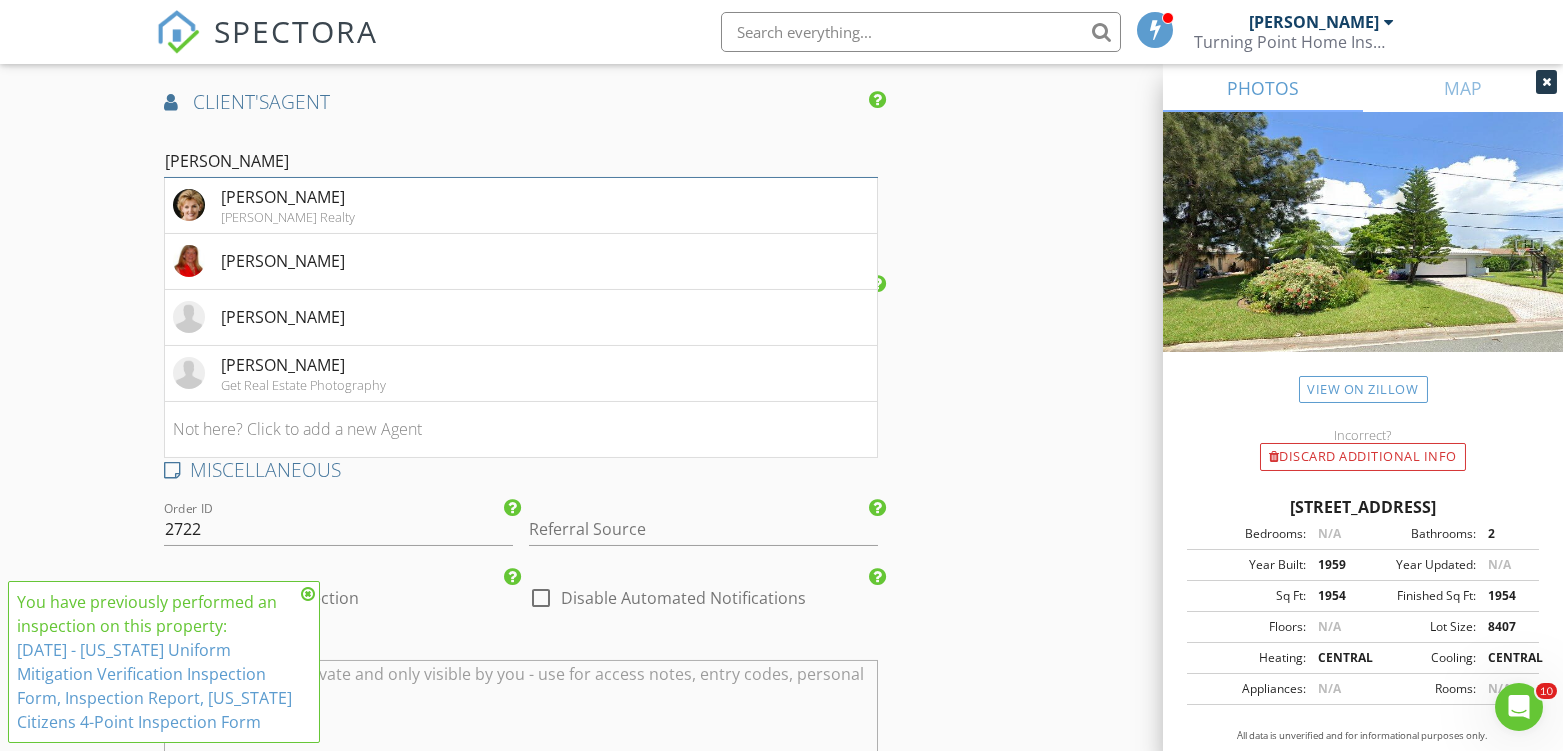 drag, startPoint x: 232, startPoint y: 162, endPoint x: 101, endPoint y: 153, distance: 131.30879 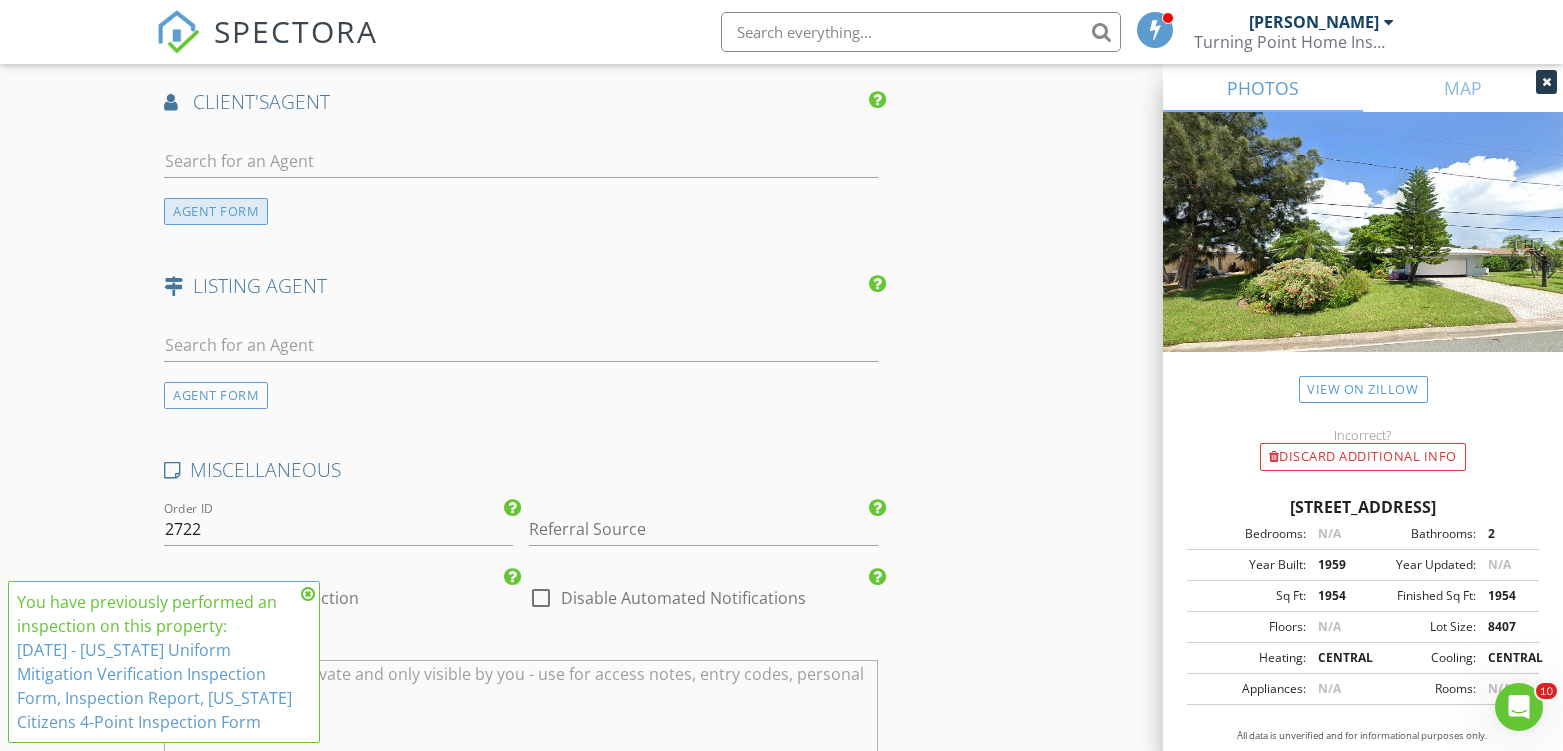 click on "AGENT FORM" at bounding box center [216, 211] 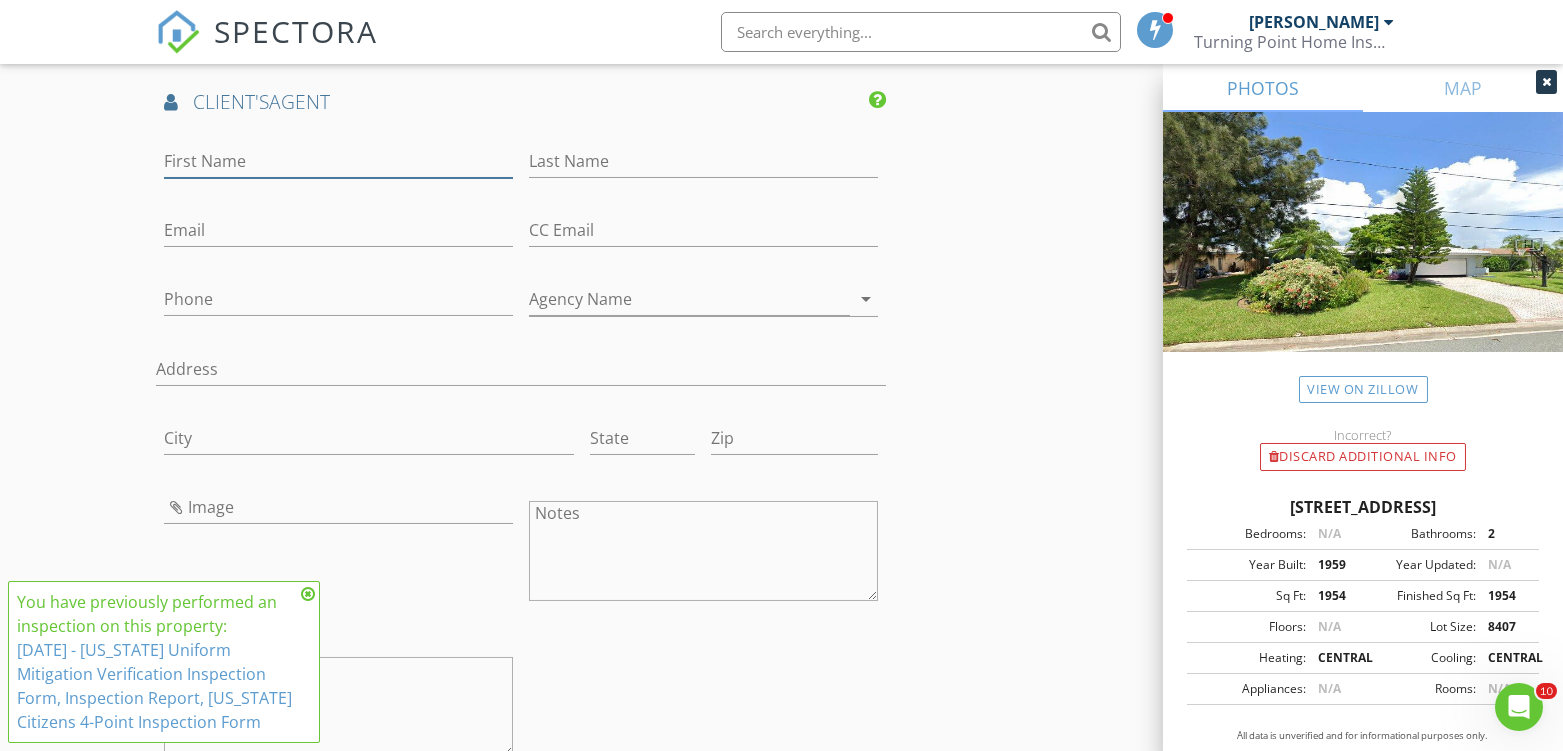 click on "First Name" at bounding box center [338, 161] 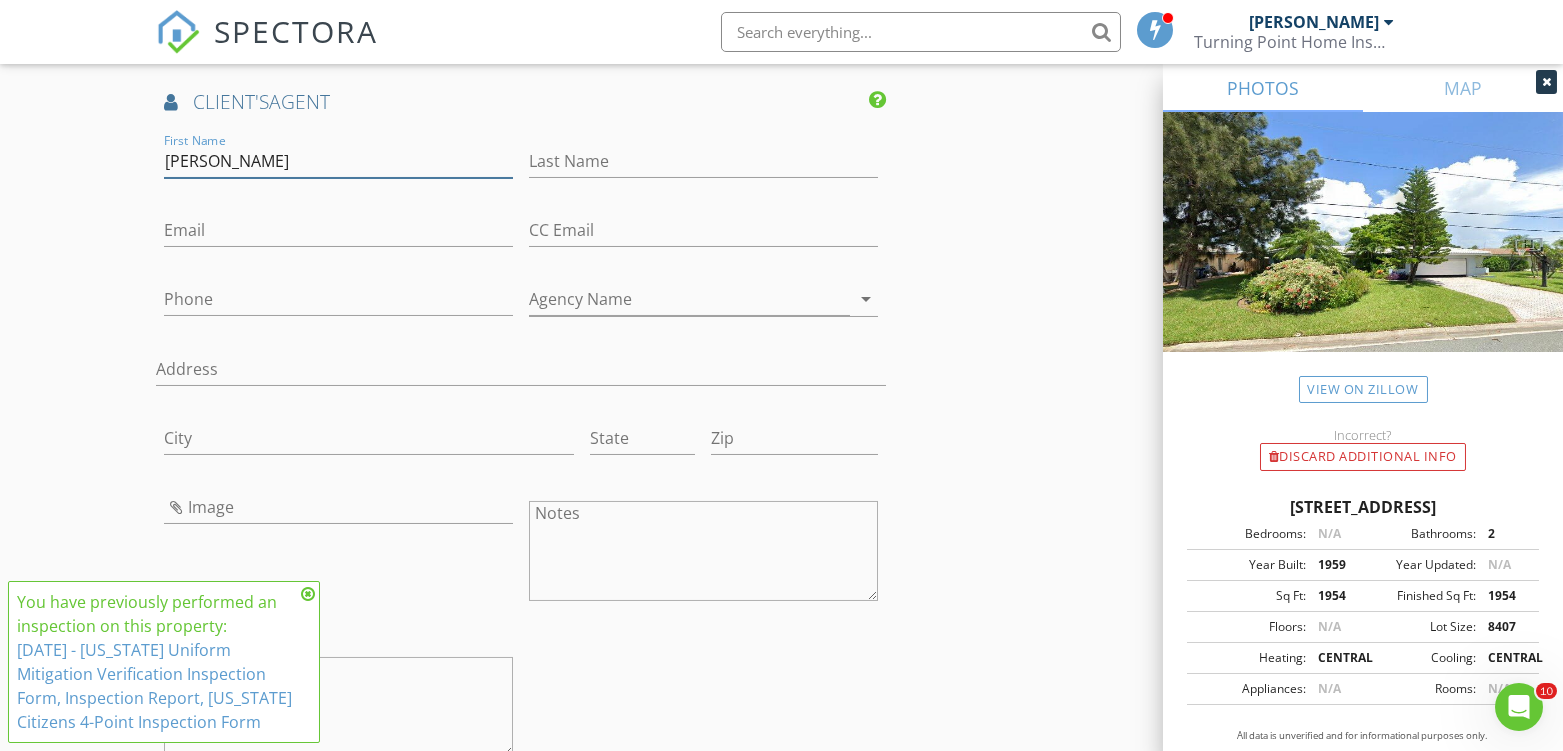 type on "Debbie" 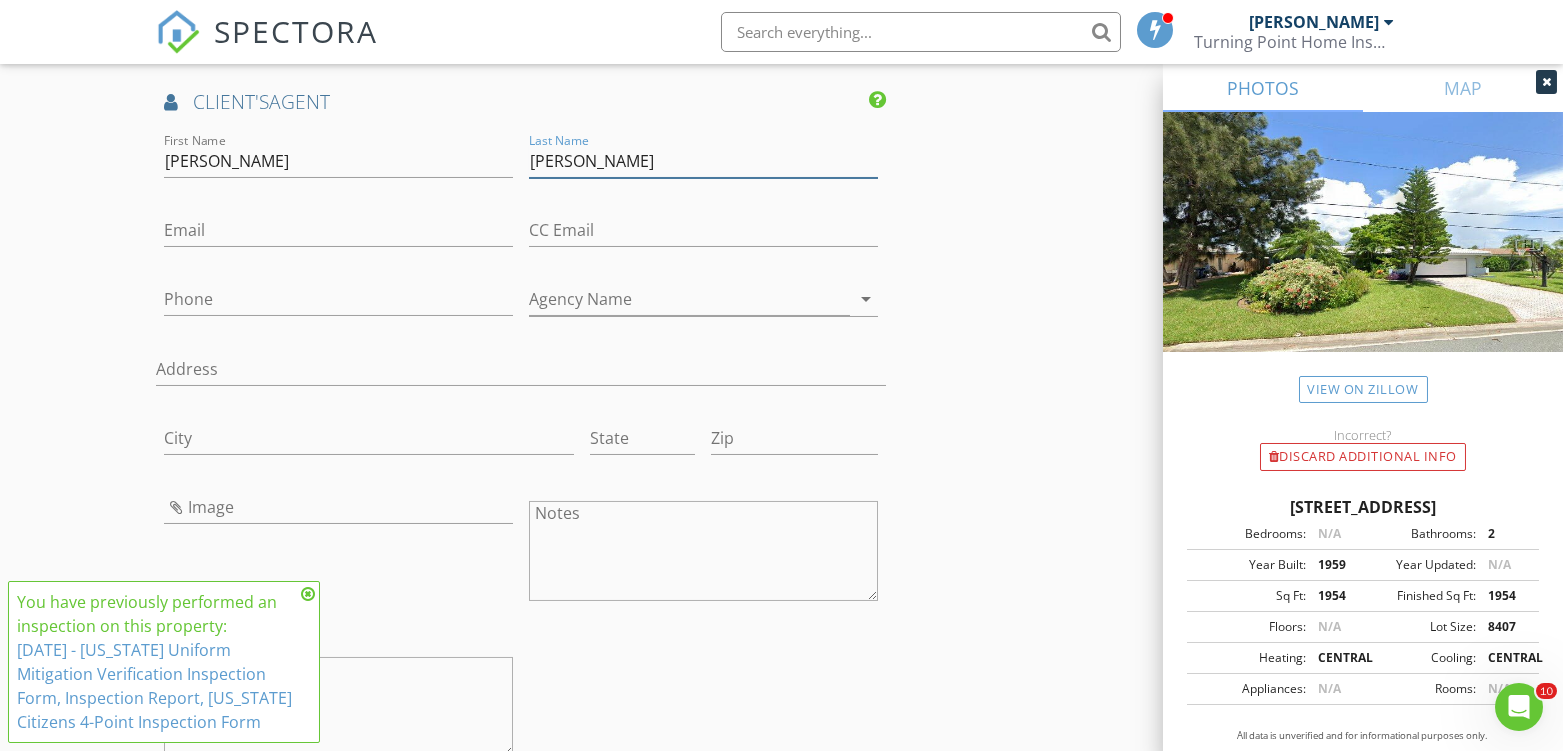 type on "Adams" 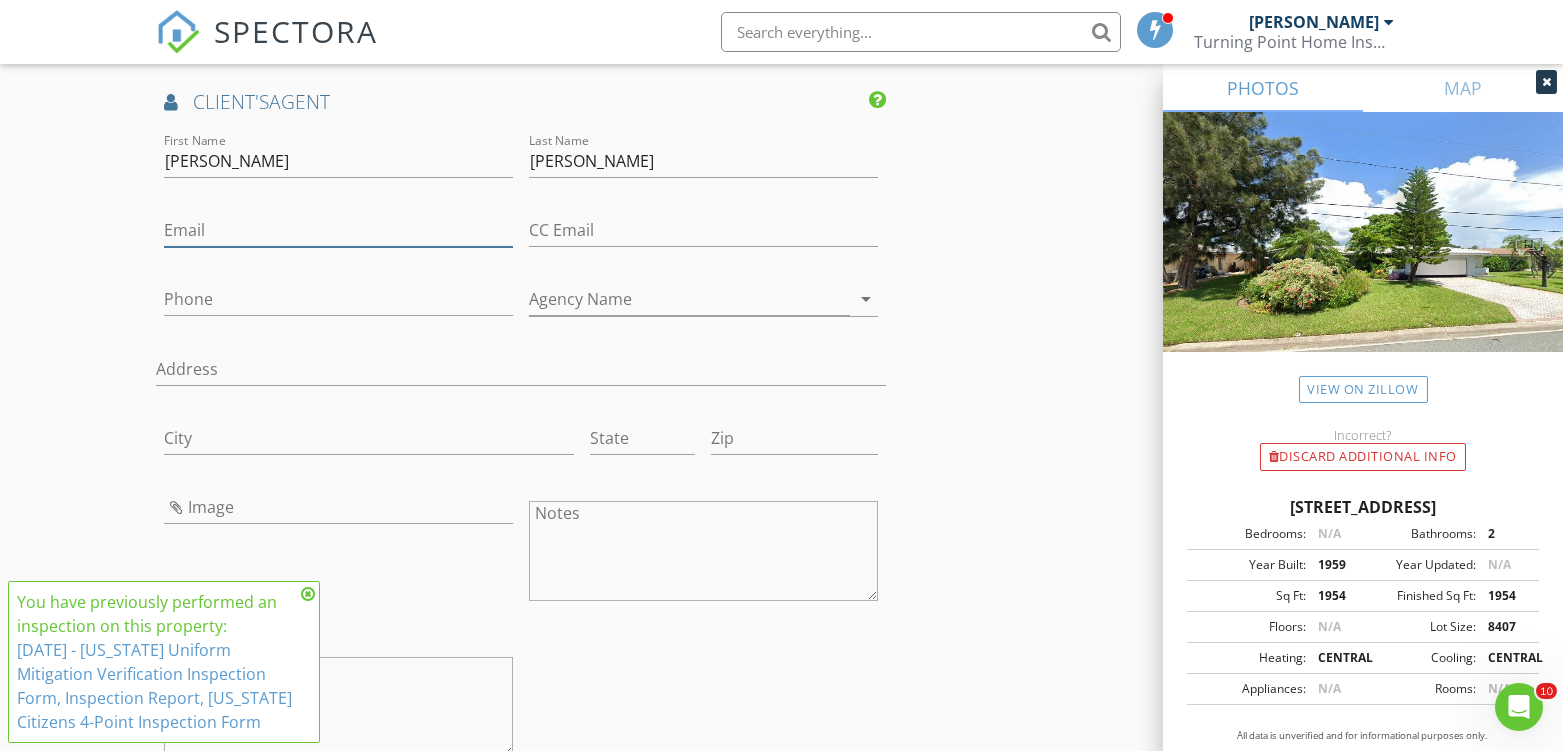 click on "Email" at bounding box center (338, 230) 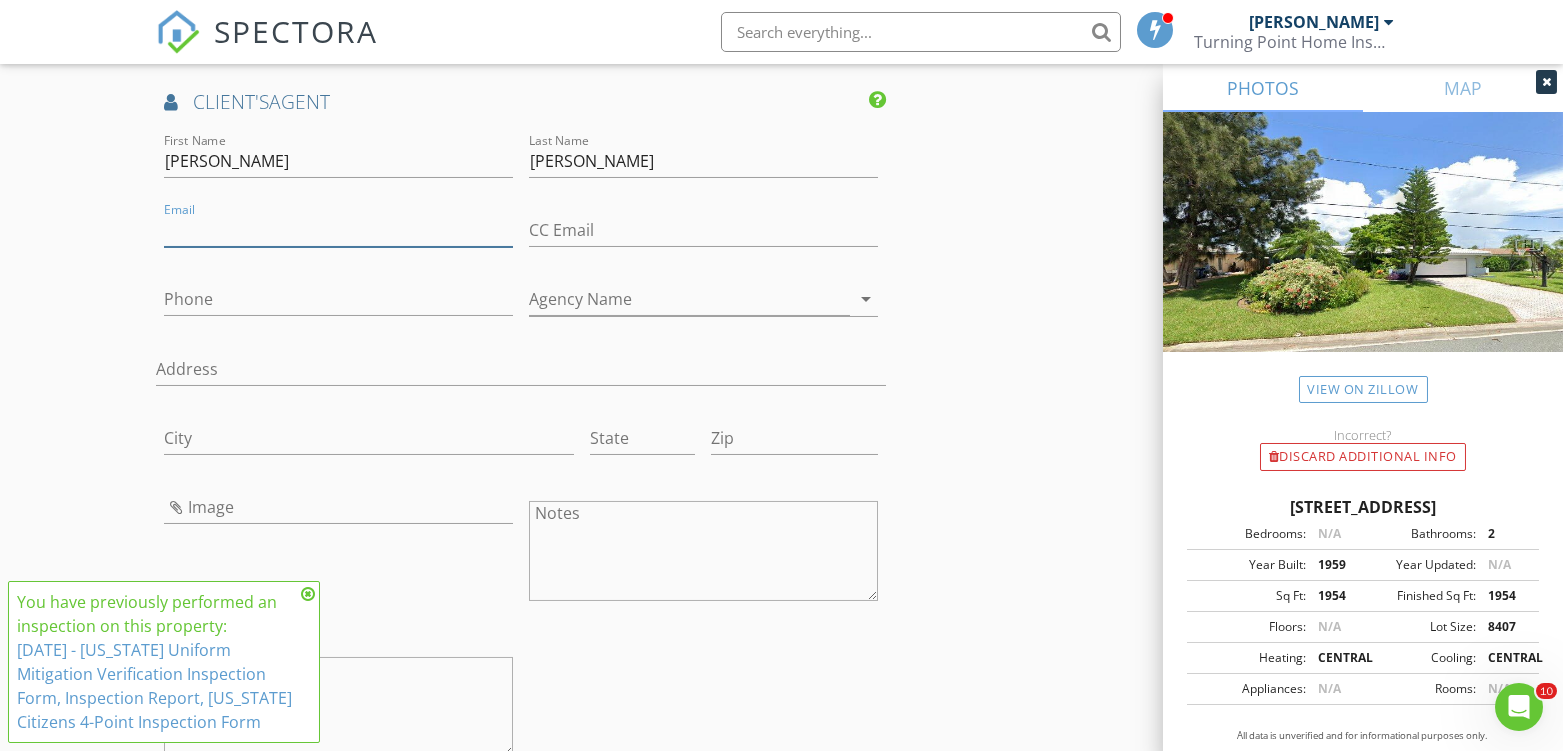 paste on "debbie@thewelchgroup.net" 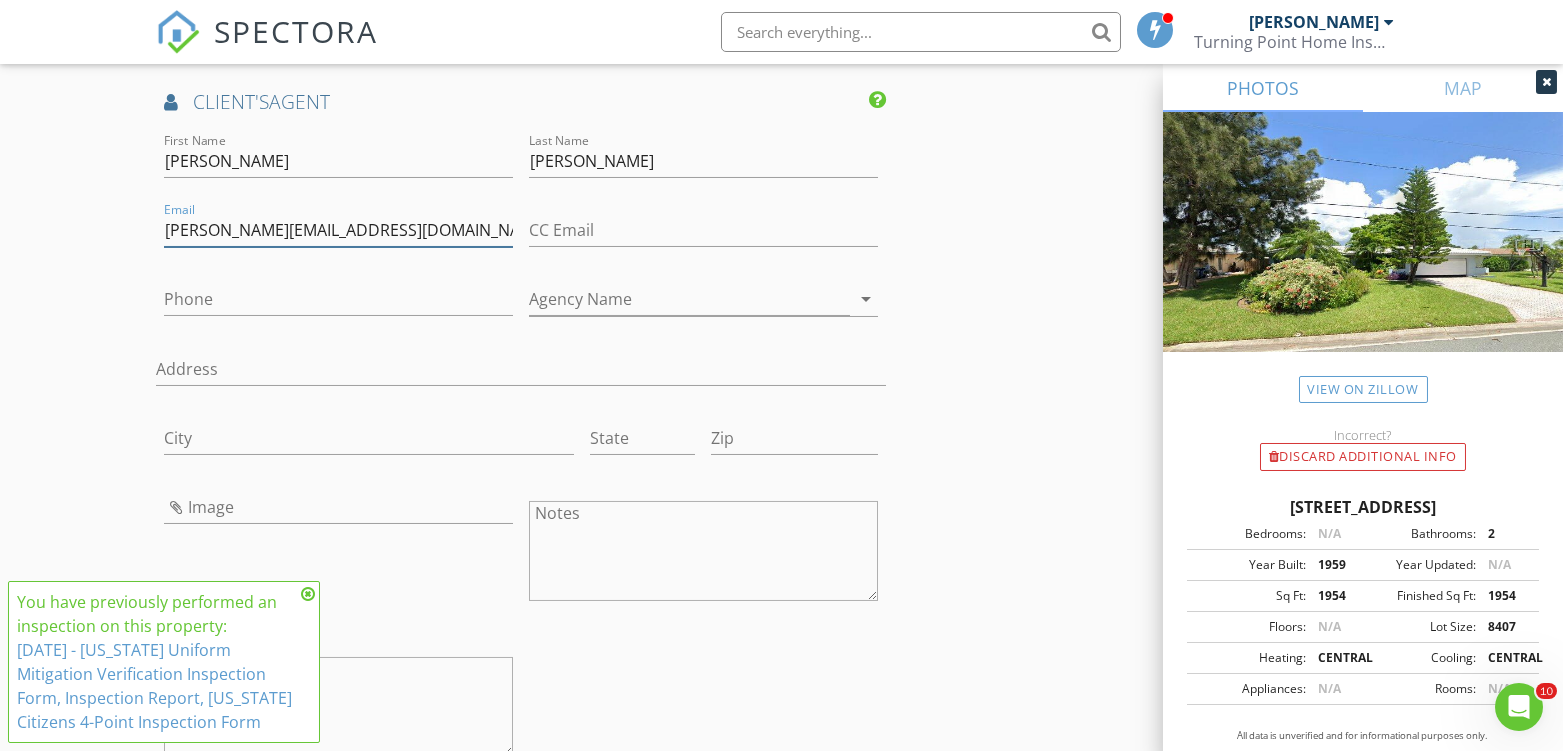 type on "debbie@thewelchgroup.net" 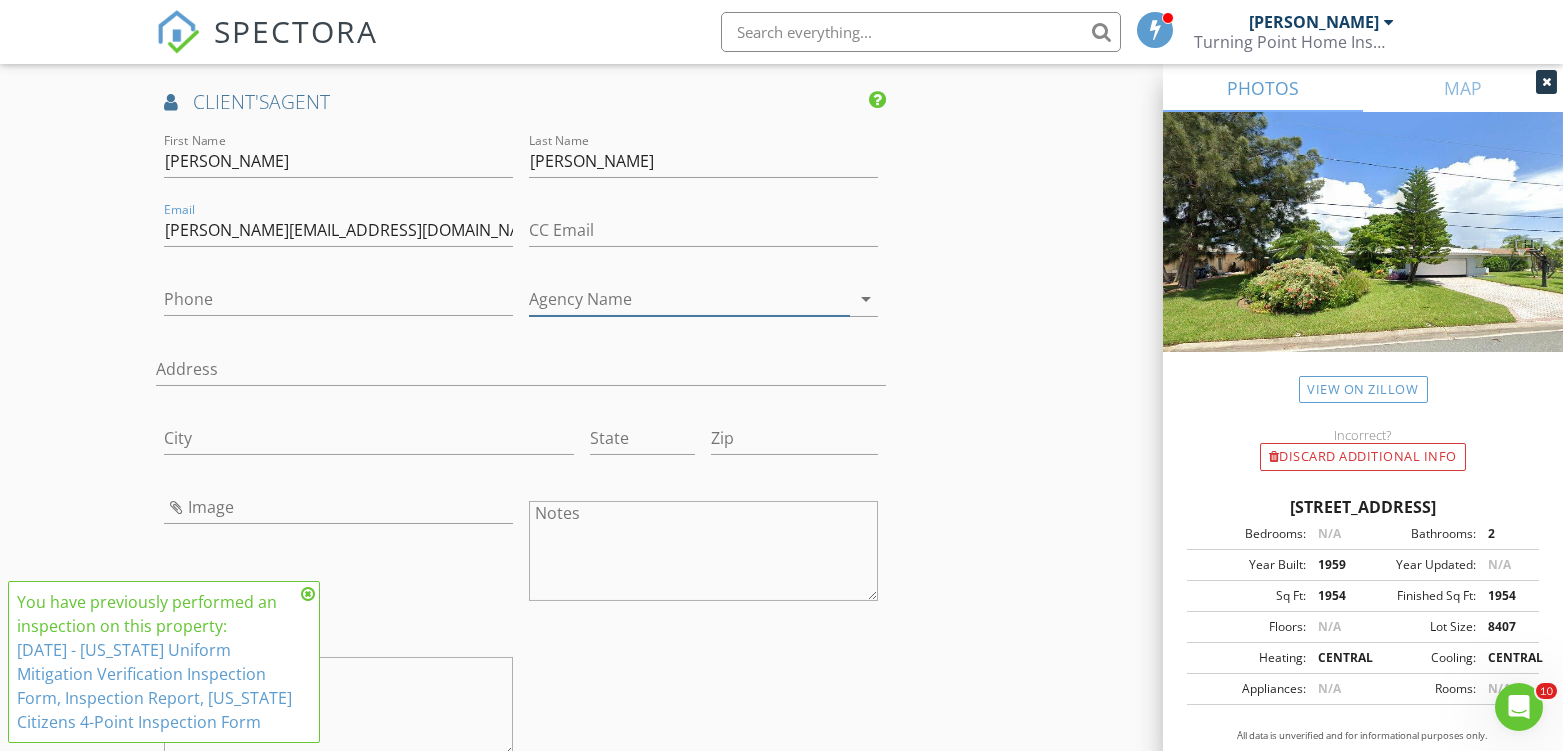 click on "Agency Name" at bounding box center [689, 299] 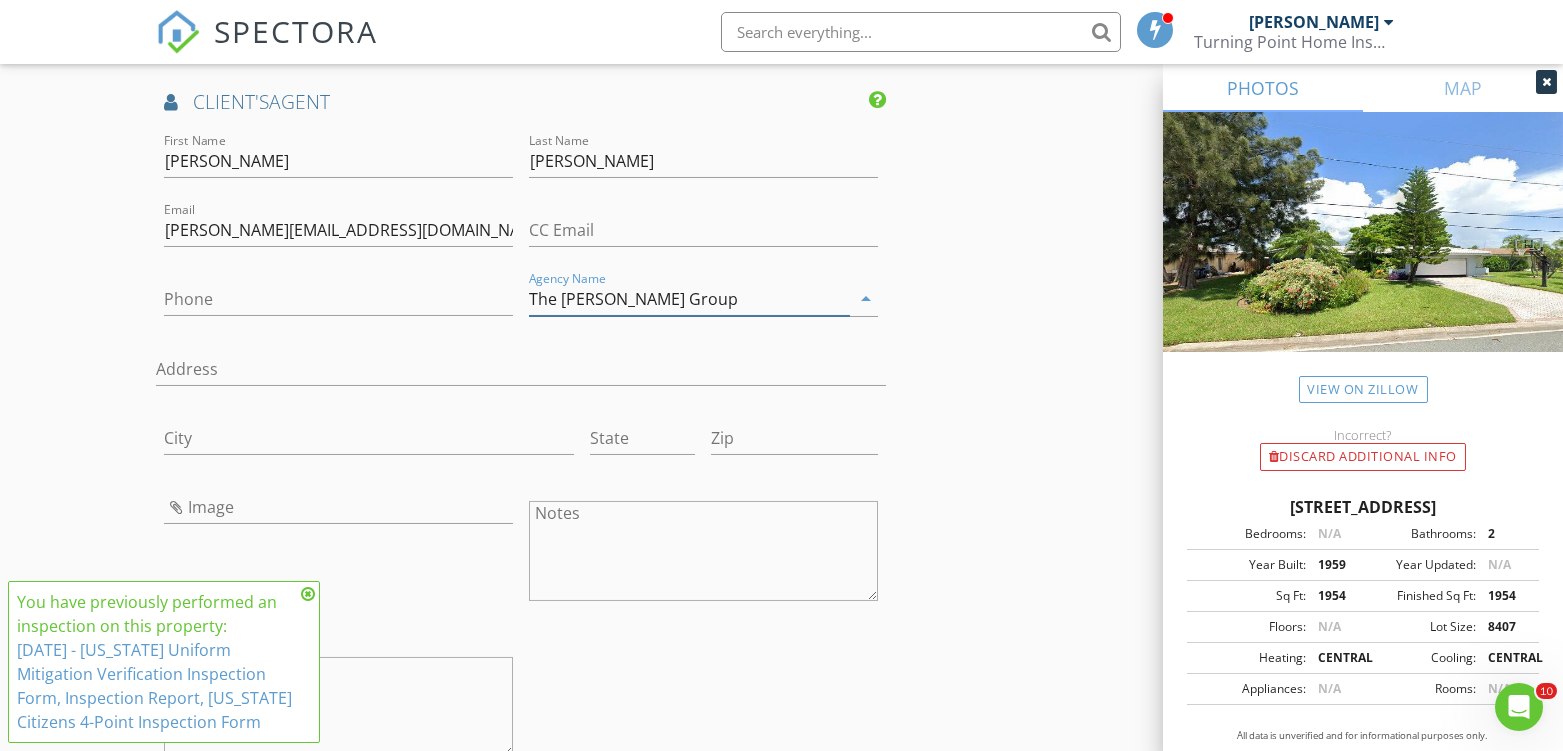 type on "The Welch Group" 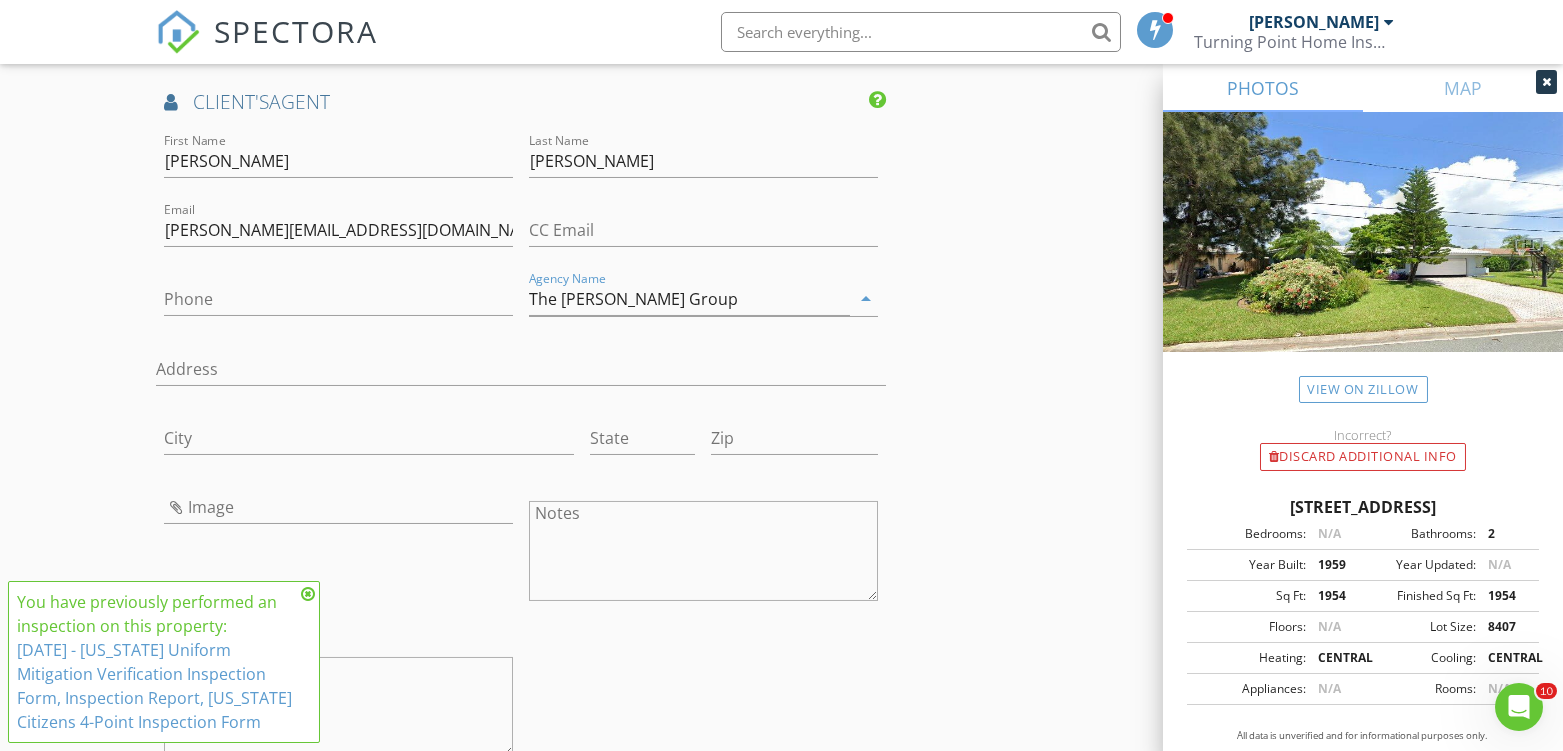 click on "New Inspection
Click here to use the New Order Form
INSPECTOR(S)
check_box   Cliff Turner II   PRIMARY   Cliff Turner II arrow_drop_down   check_box_outline_blank Cliff Turner II specifically requested
Date/Time
07/15/2025 9:45 AM
Location
Address Search       Address 11955 5th St E   Unit   City Treasure Island   State FL   Zip 33706   County Pinellas     Square Feet 1954   Year Built 1959   Foundation Slab arrow_drop_down     Cliff Turner II     6.3 miles     (16 minutes)
client
check_box Enable Client CC email for this inspection   Client Search     check_box_outline_blank Client is a Company/Organization     First Name Rick   Last Name Korn   Email rickkorn@yahoo.com   CC Email   Phone 603-365-0683   Address 11955 5th St E   City Treasure Island   State FL   Zip 33706       Notes   Private Notes          check_box   4 Point Inspection" at bounding box center (781, -339) 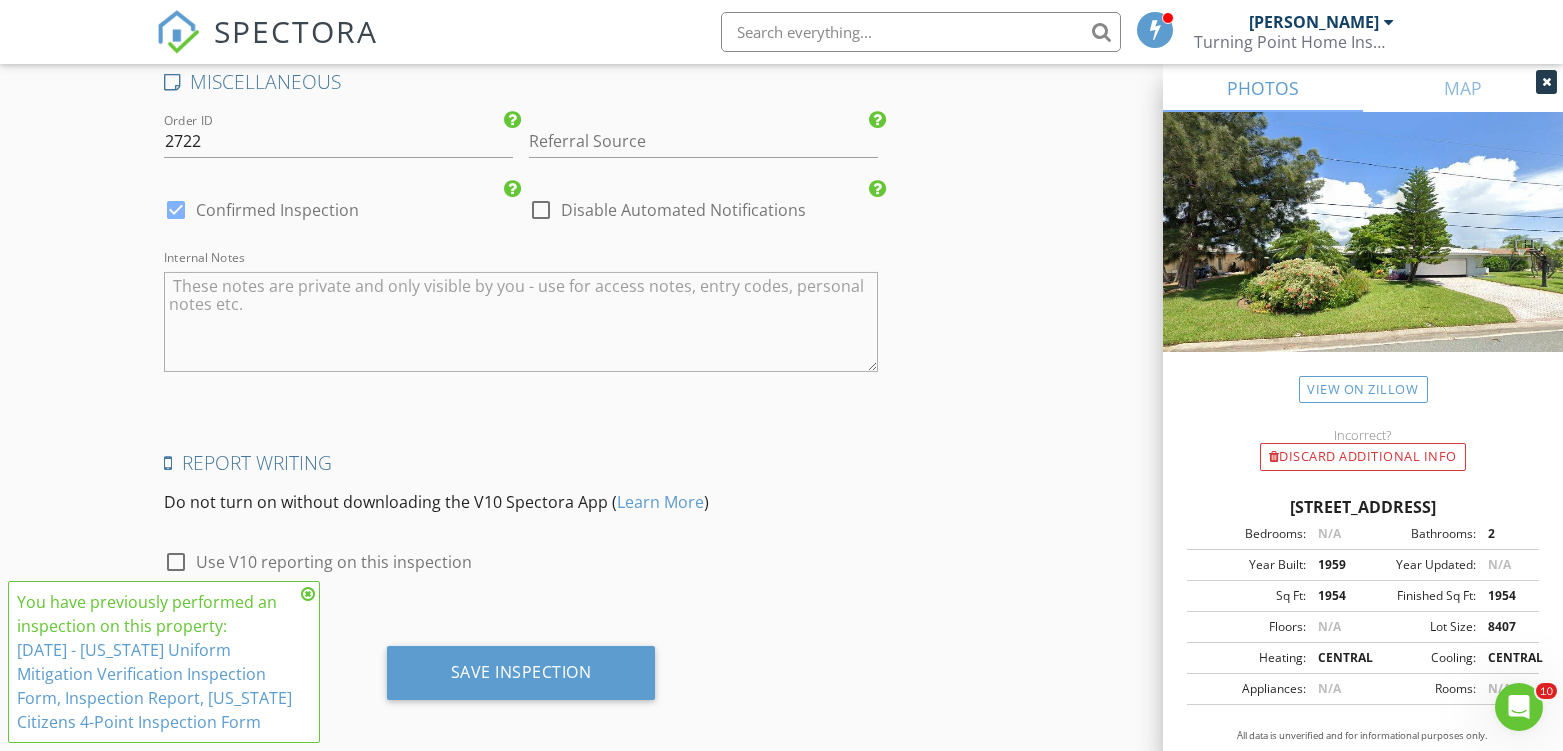 scroll, scrollTop: 3536, scrollLeft: 0, axis: vertical 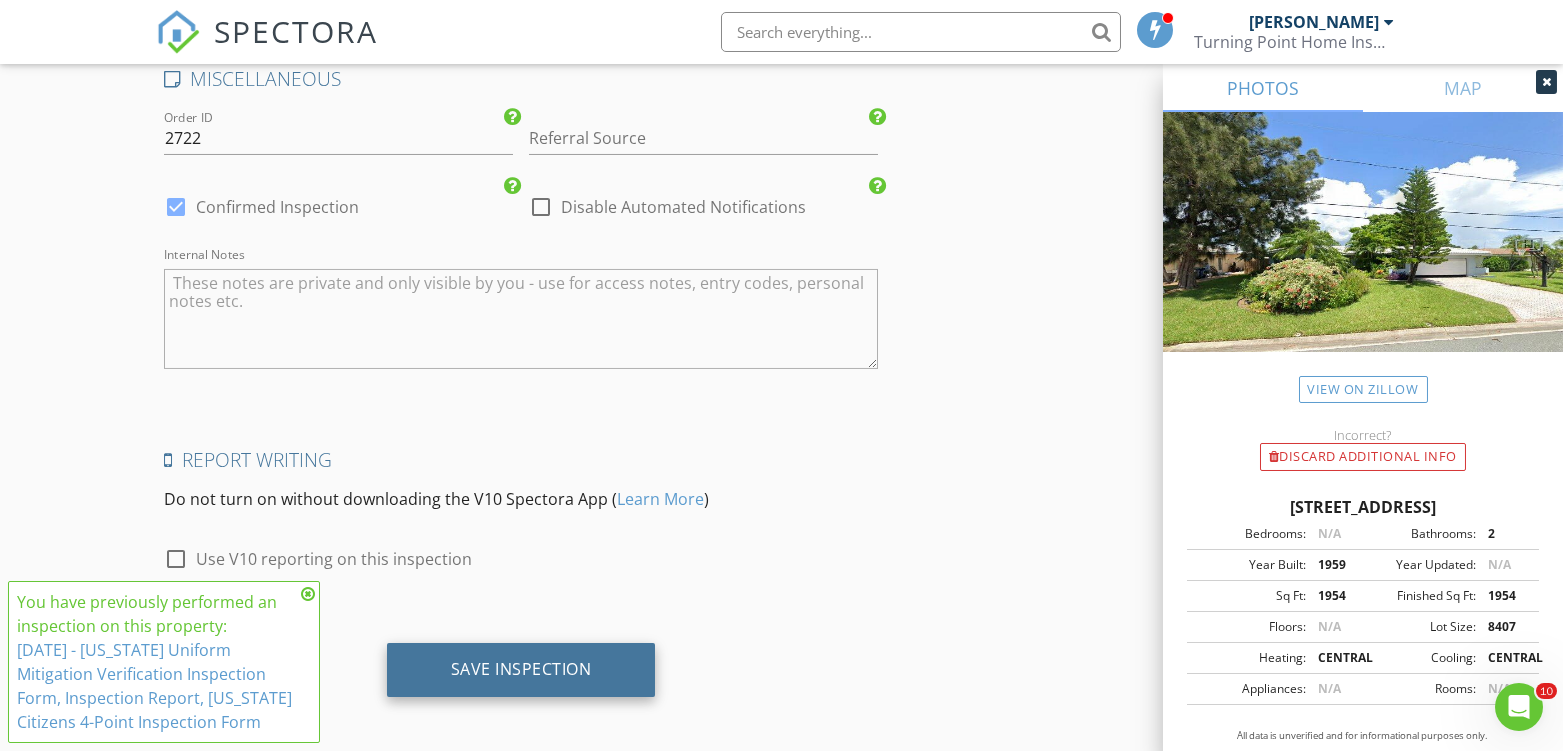 click on "Save Inspection" at bounding box center (521, 670) 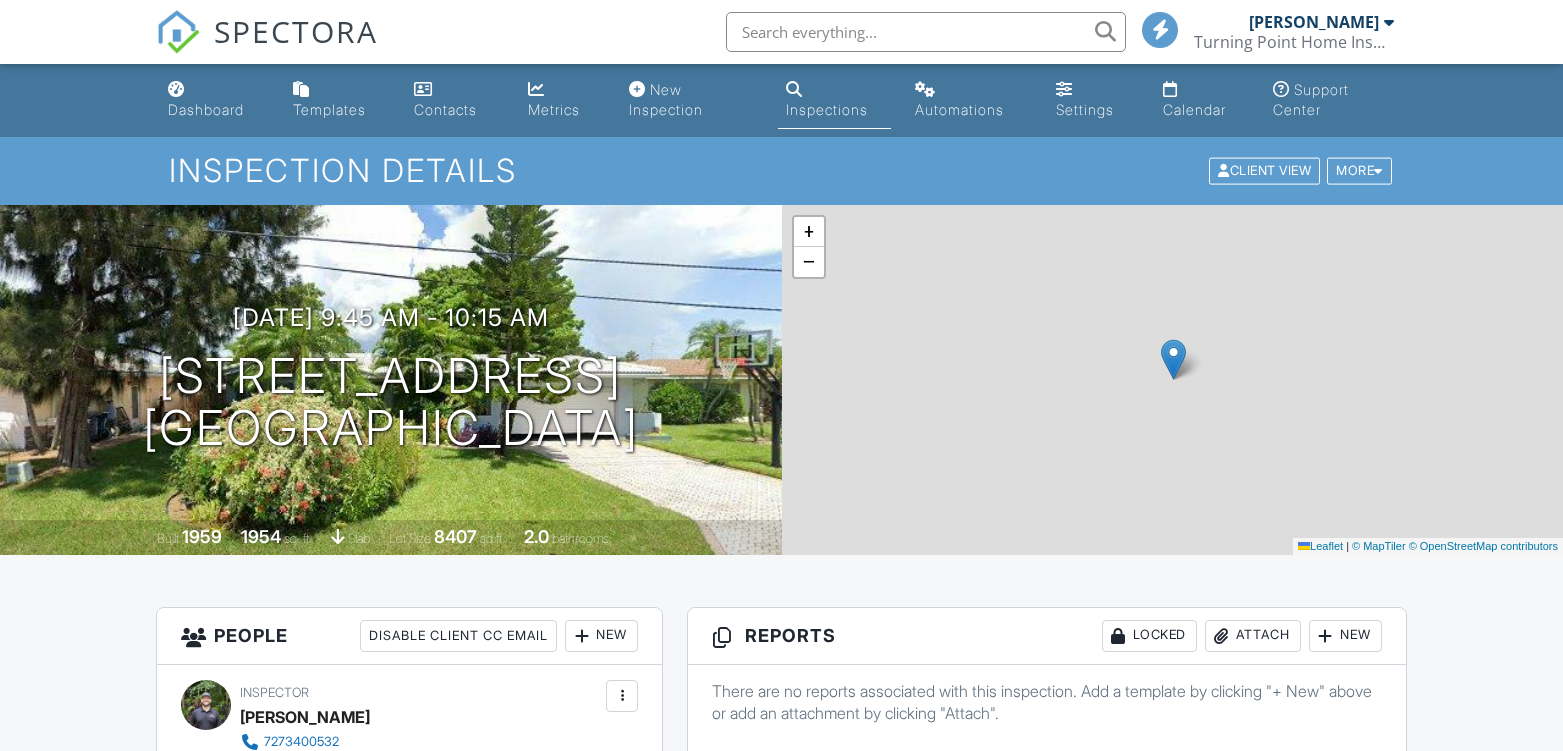 scroll, scrollTop: 0, scrollLeft: 0, axis: both 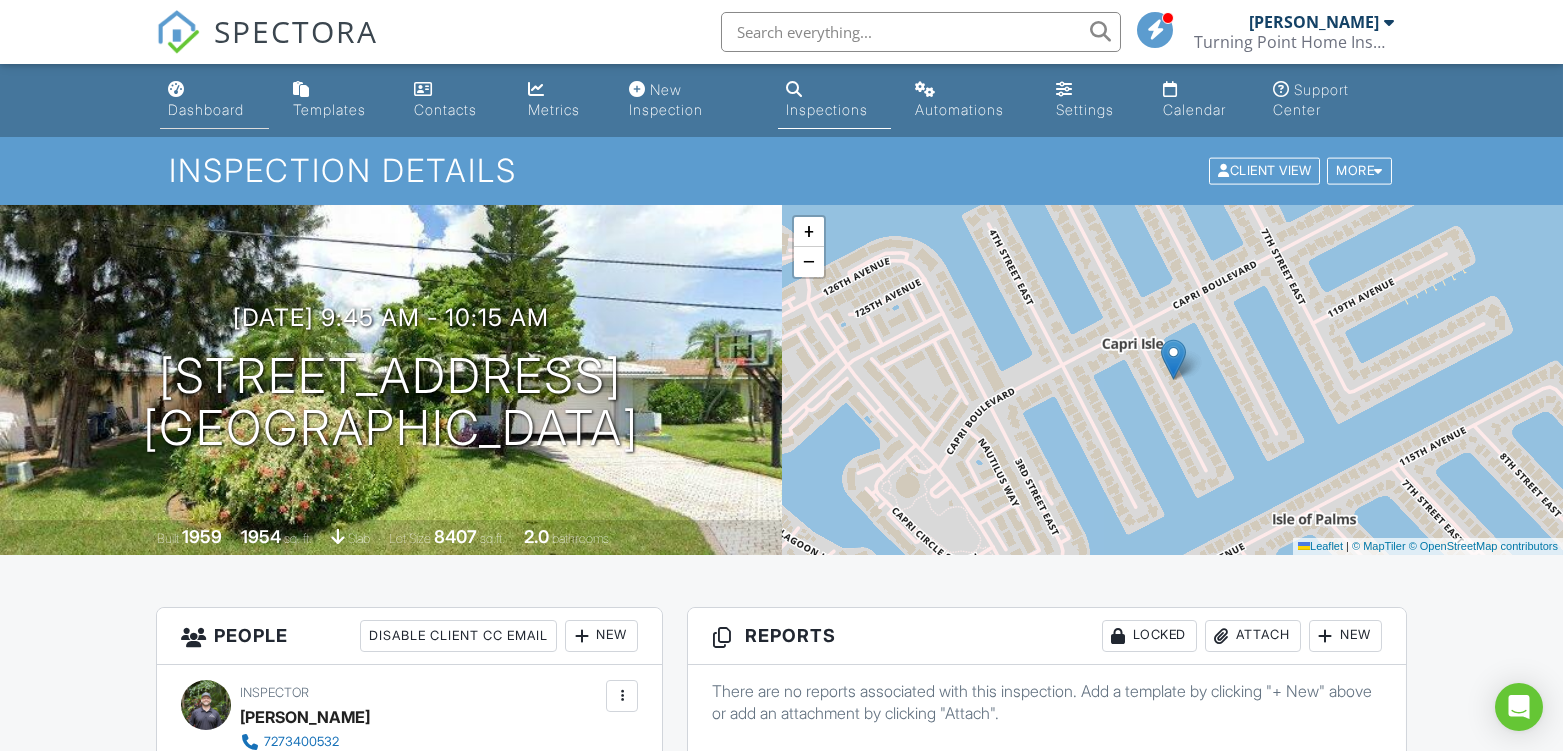 click on "Dashboard" at bounding box center (206, 109) 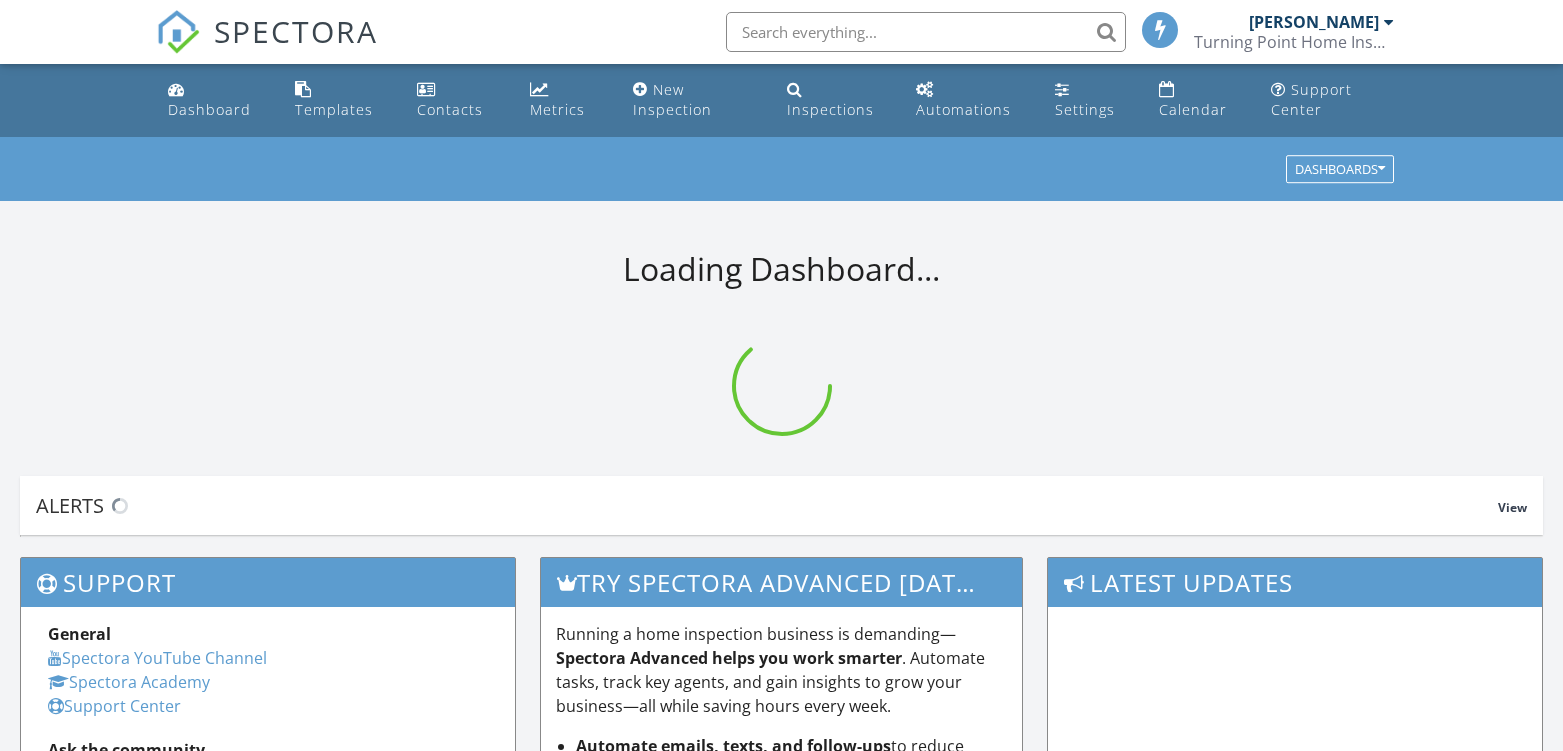 scroll, scrollTop: 0, scrollLeft: 0, axis: both 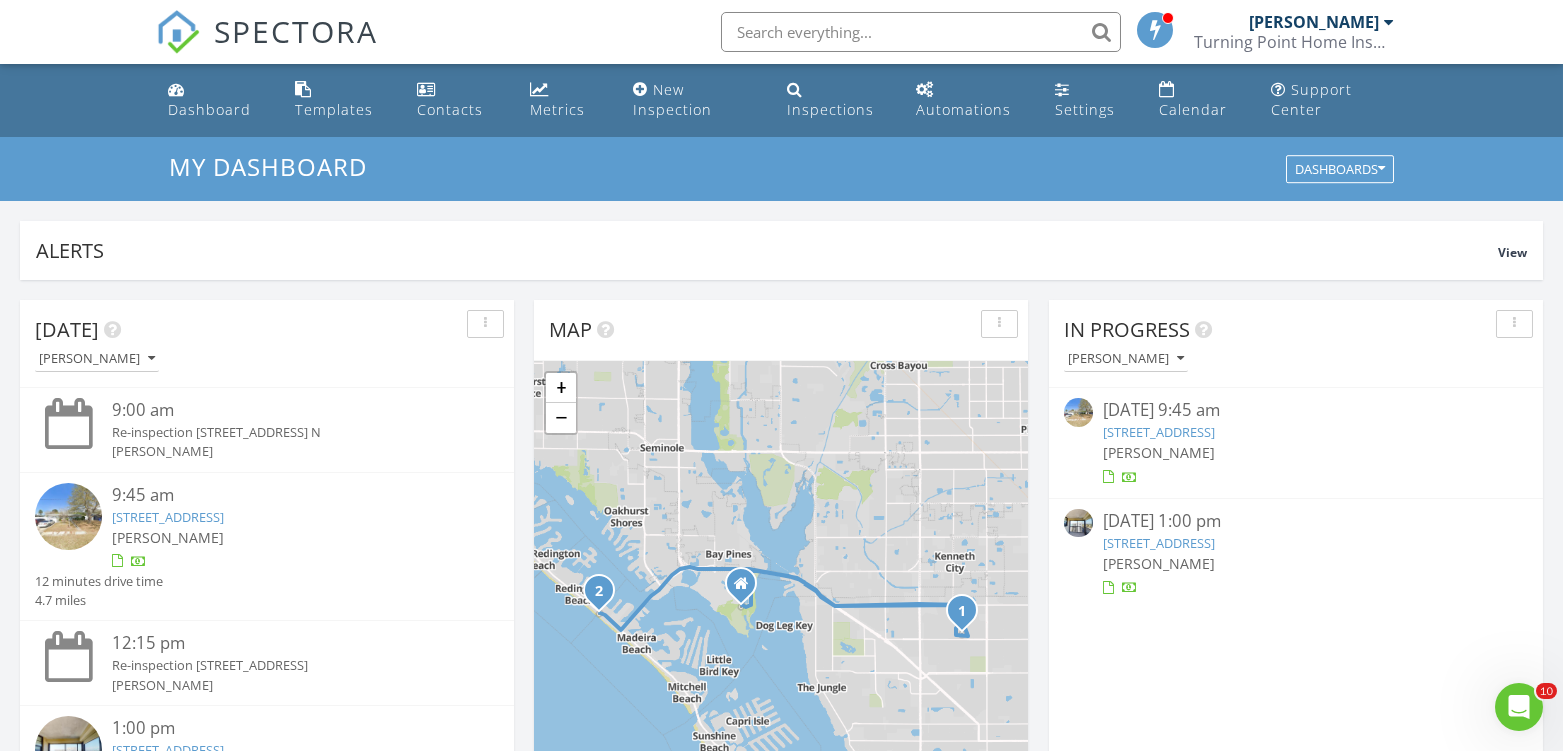 click at bounding box center (921, 32) 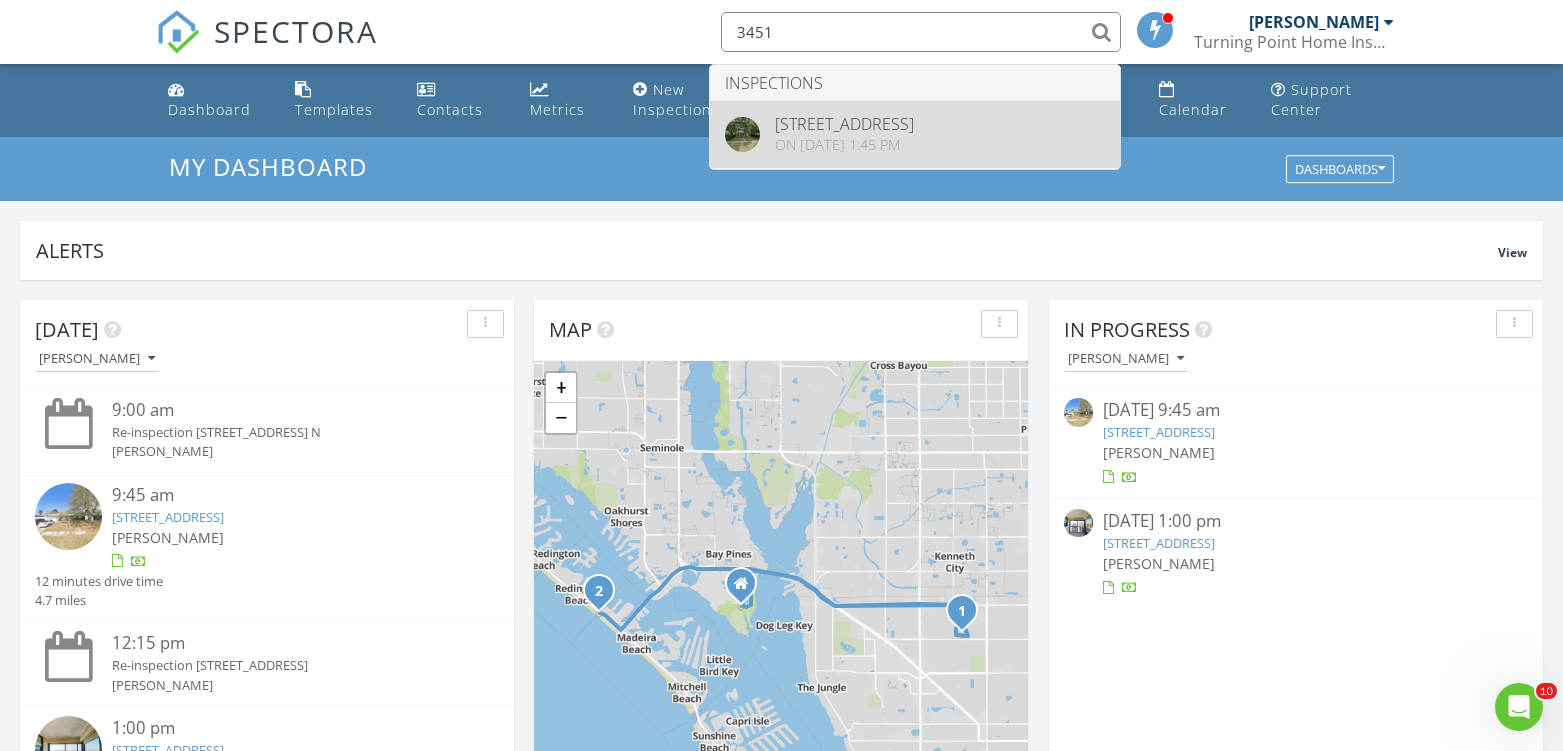 type on "3451" 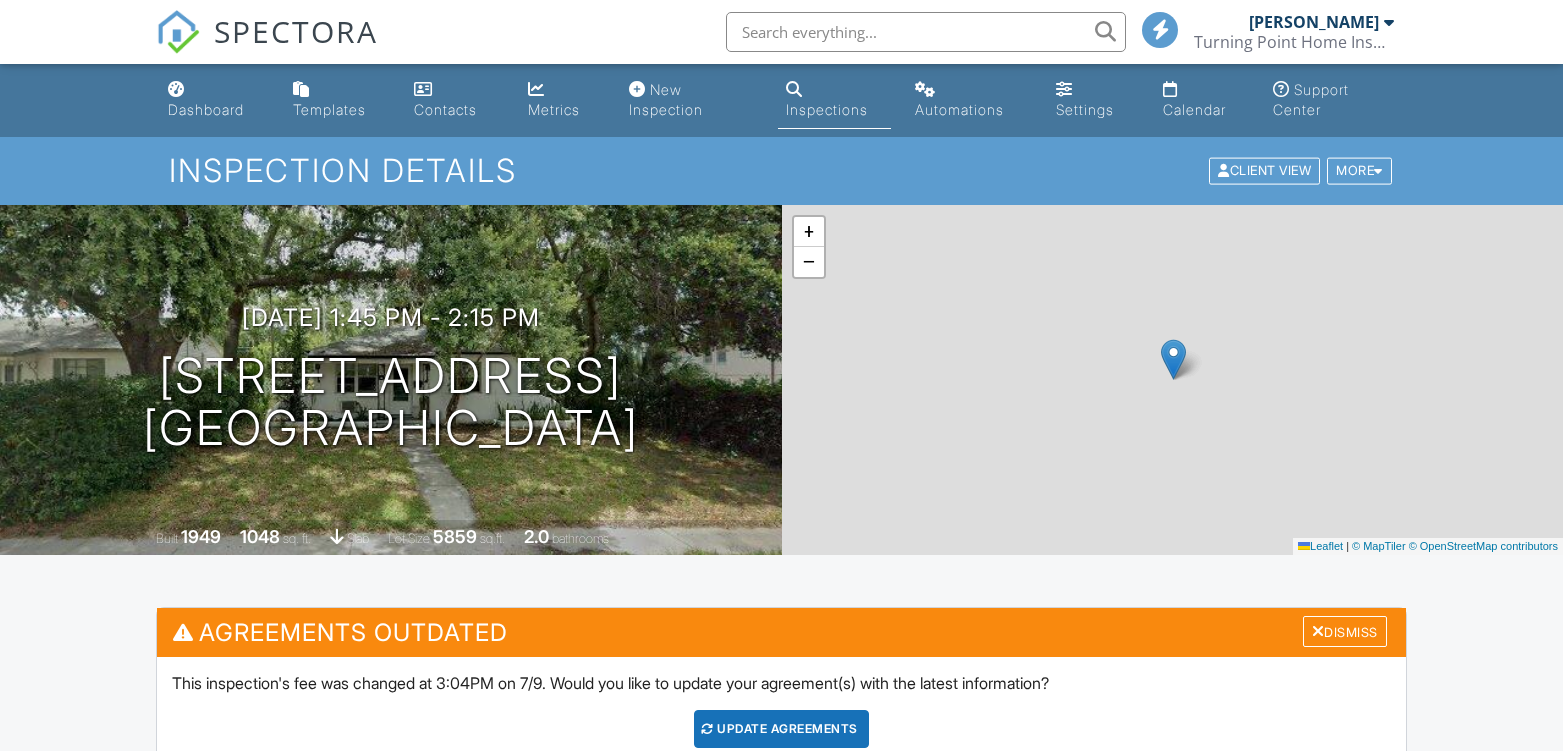 scroll, scrollTop: 1196, scrollLeft: 0, axis: vertical 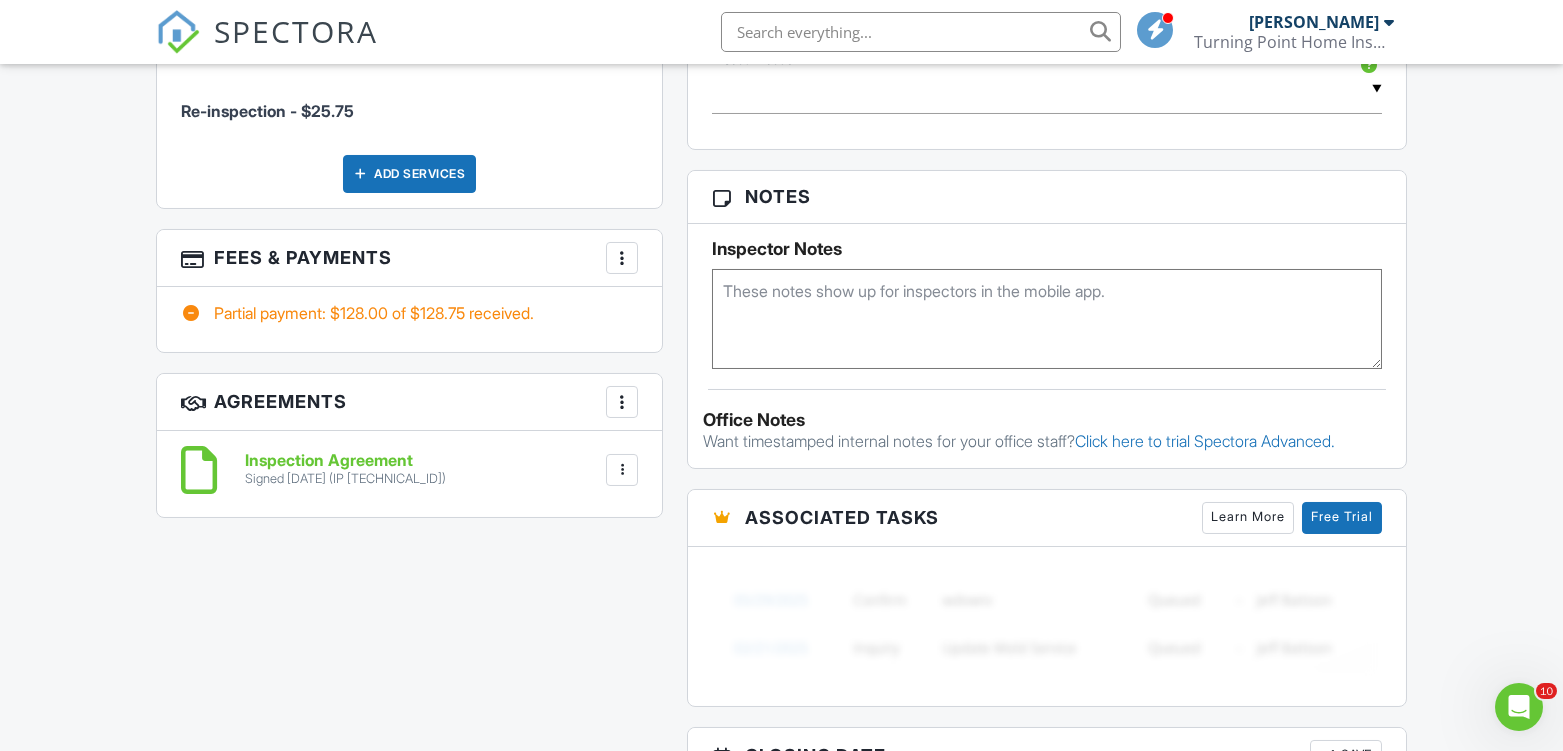 click on "More" at bounding box center [622, 258] 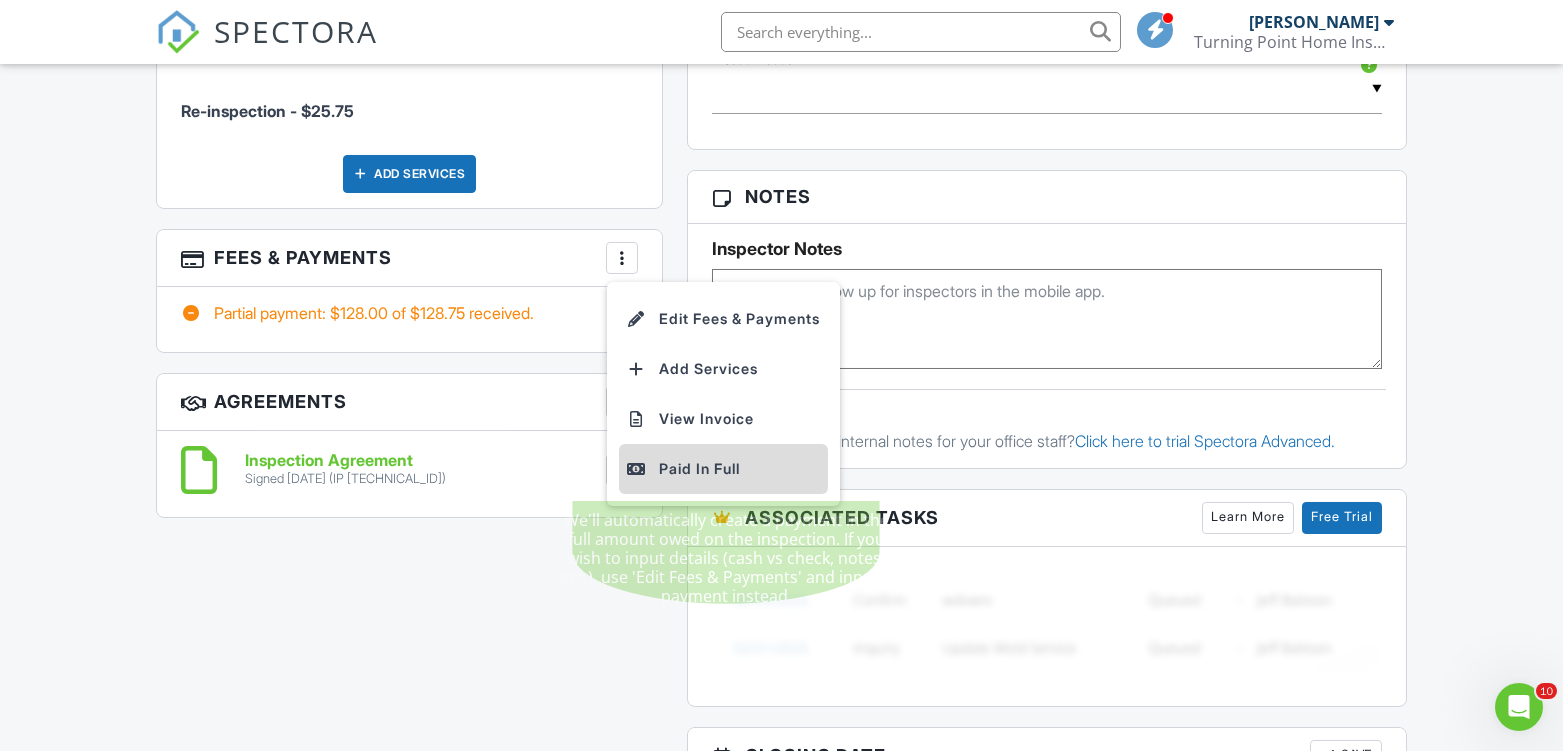 click on "Paid In Full" at bounding box center [723, 469] 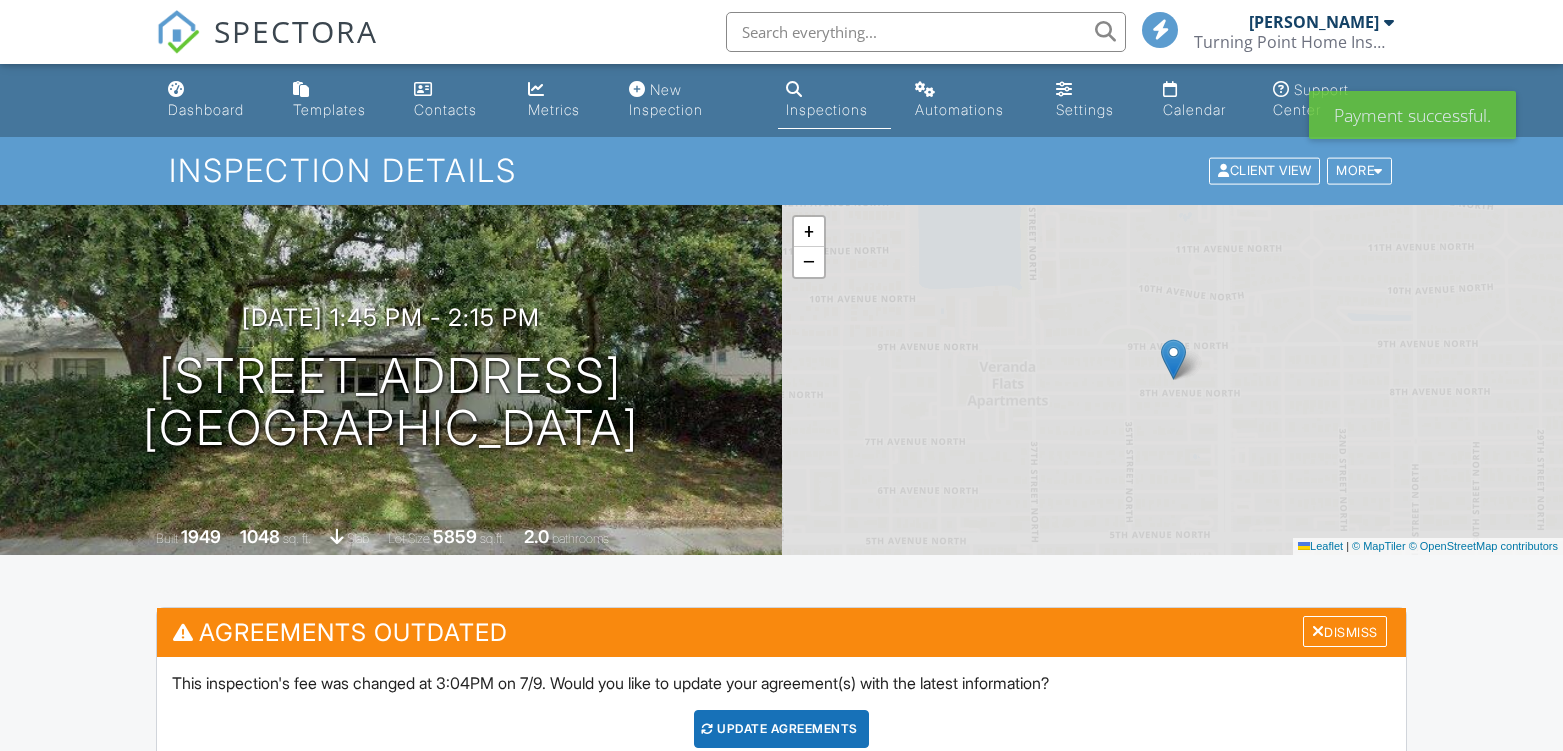 scroll, scrollTop: 444, scrollLeft: 0, axis: vertical 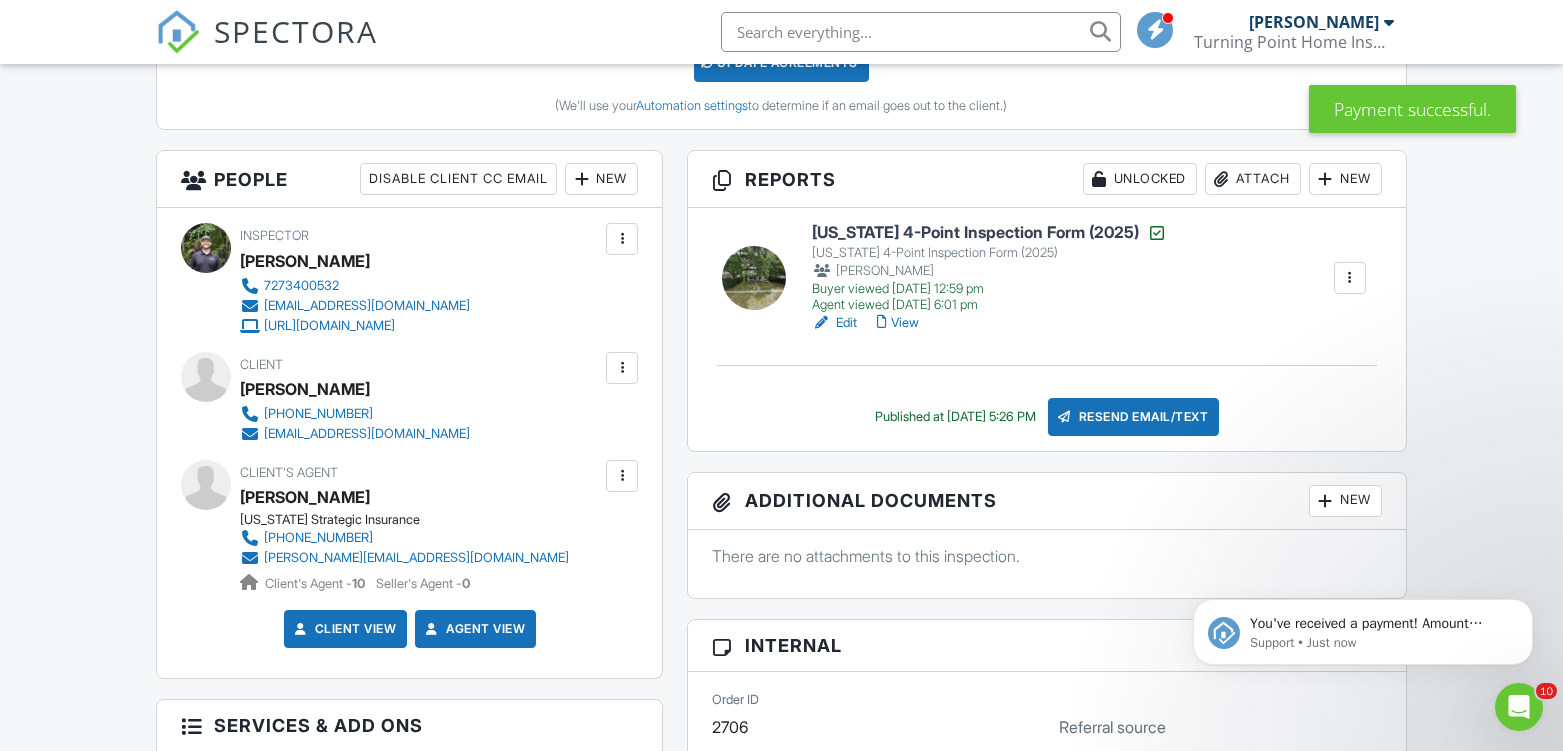 click on "View" at bounding box center [898, 323] 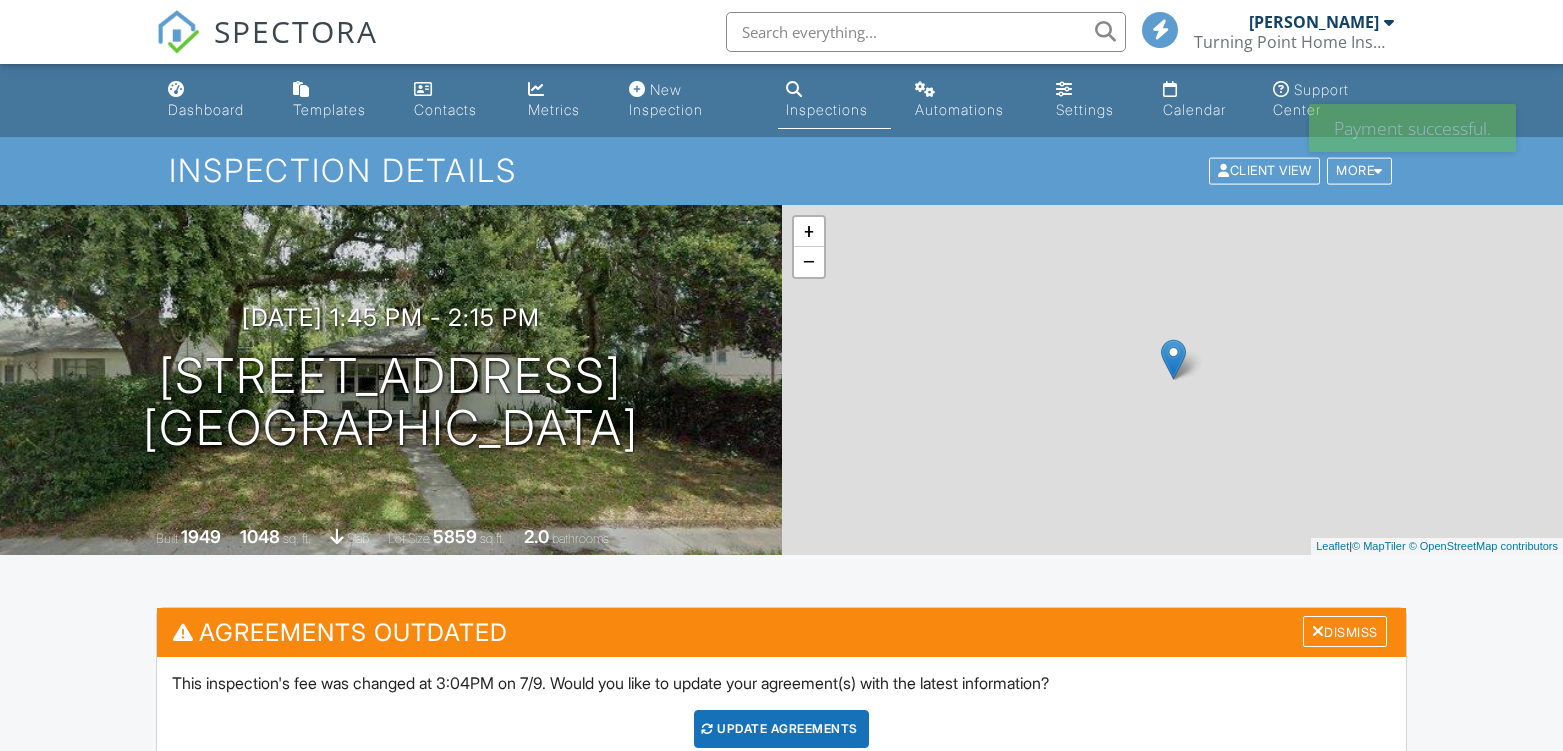 click on "Resend Email/Text" at bounding box center [1134, 1083] 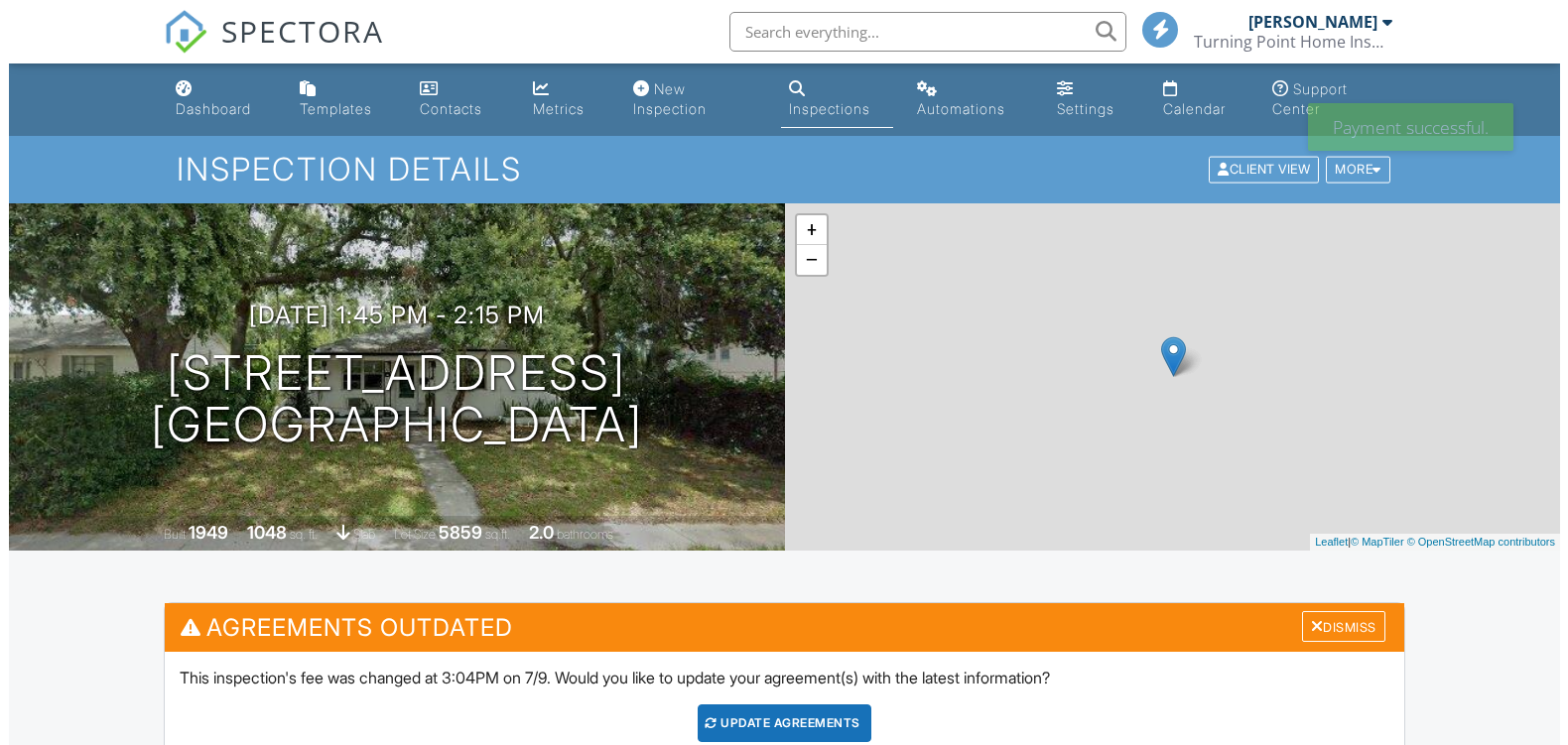 scroll, scrollTop: 645, scrollLeft: 0, axis: vertical 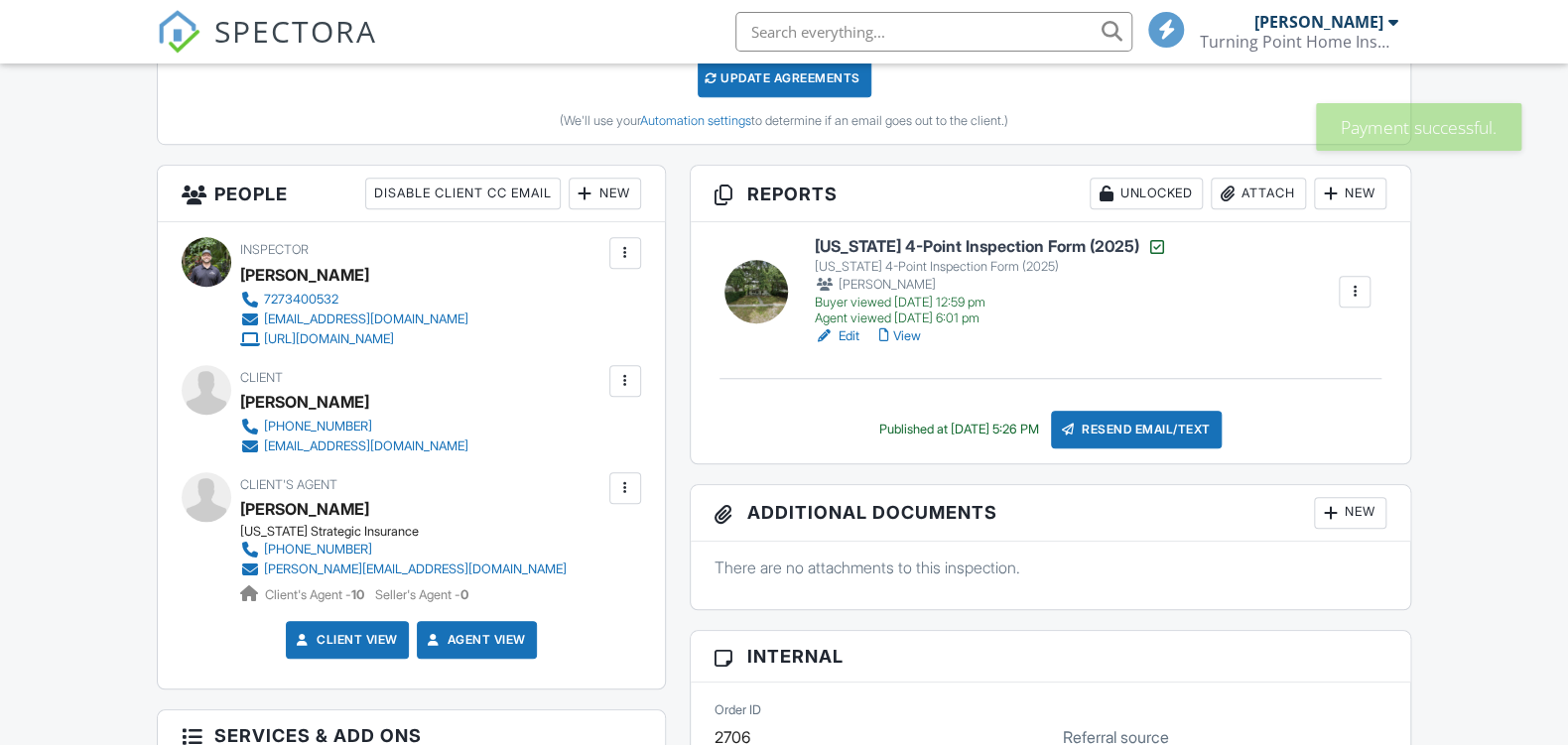 click on "Send All" at bounding box center (0, 0) 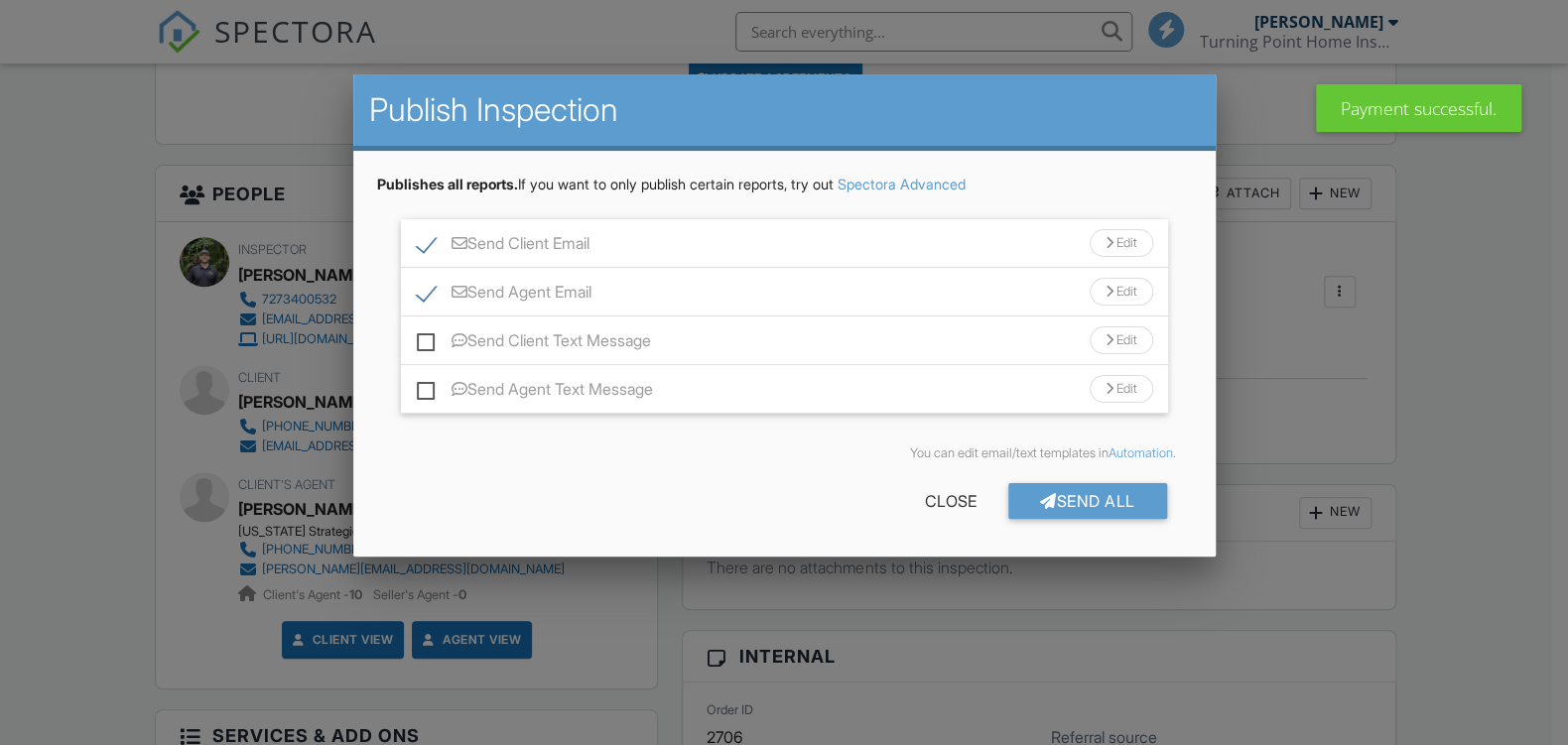 scroll, scrollTop: 645, scrollLeft: 0, axis: vertical 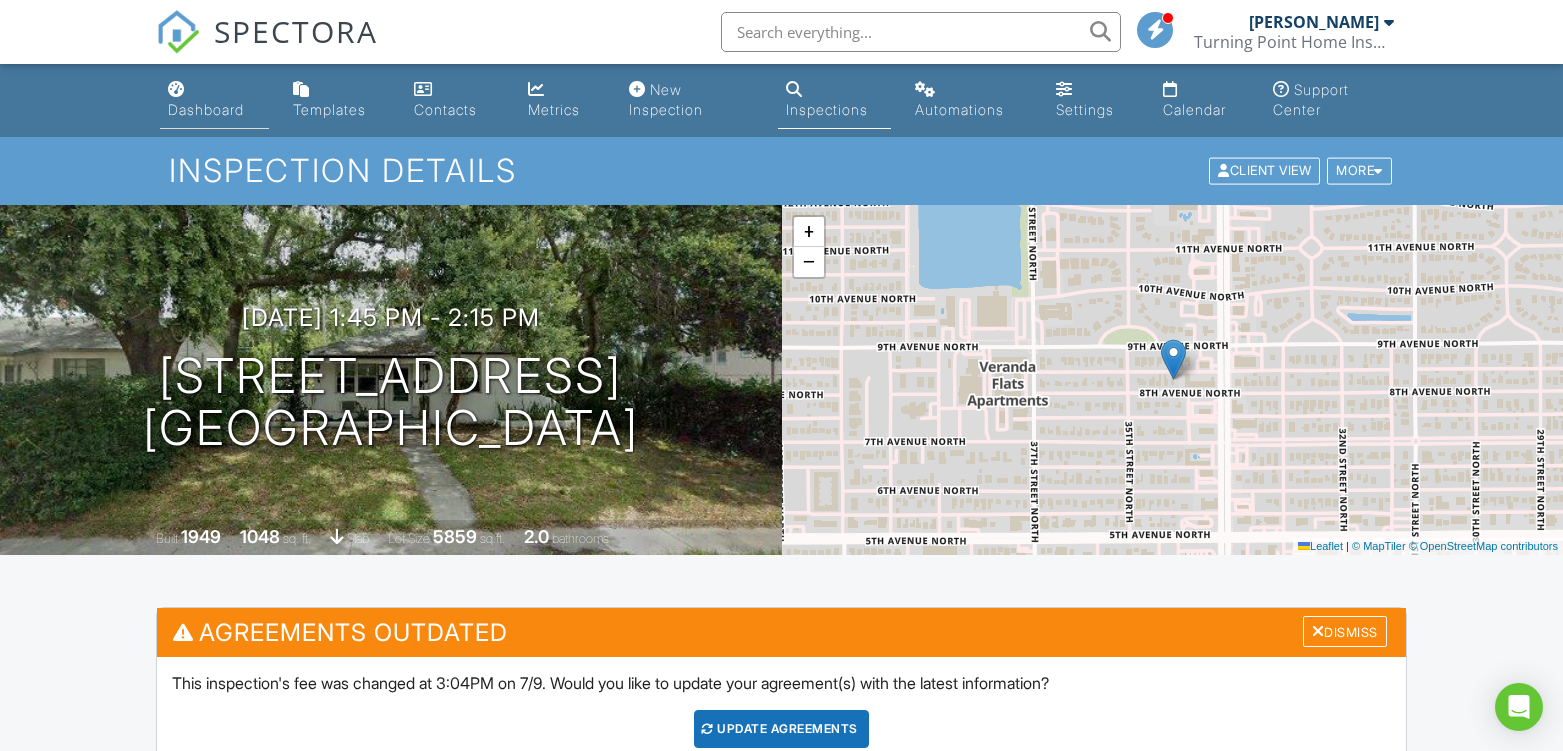 click on "Dashboard" at bounding box center [206, 109] 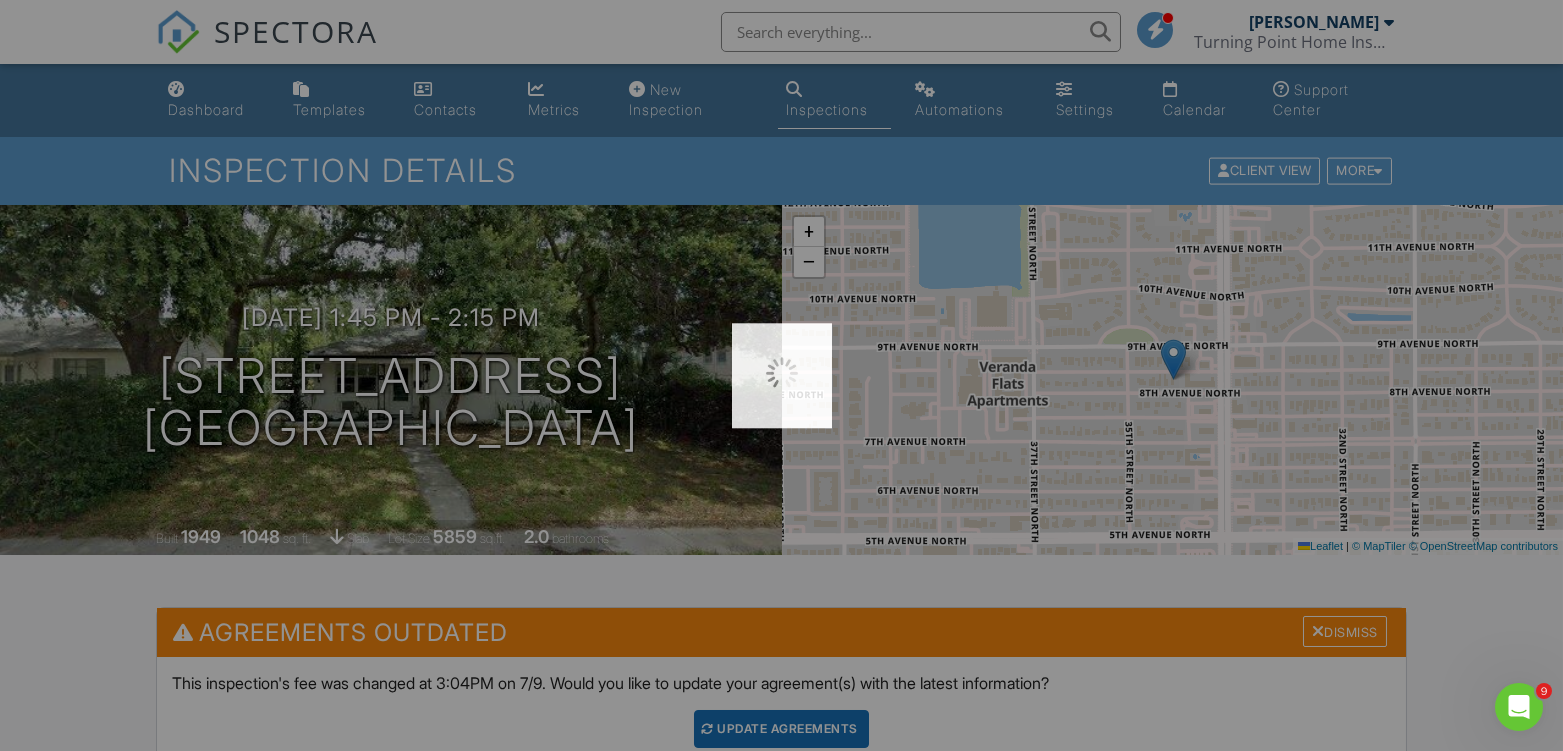 scroll, scrollTop: 0, scrollLeft: 0, axis: both 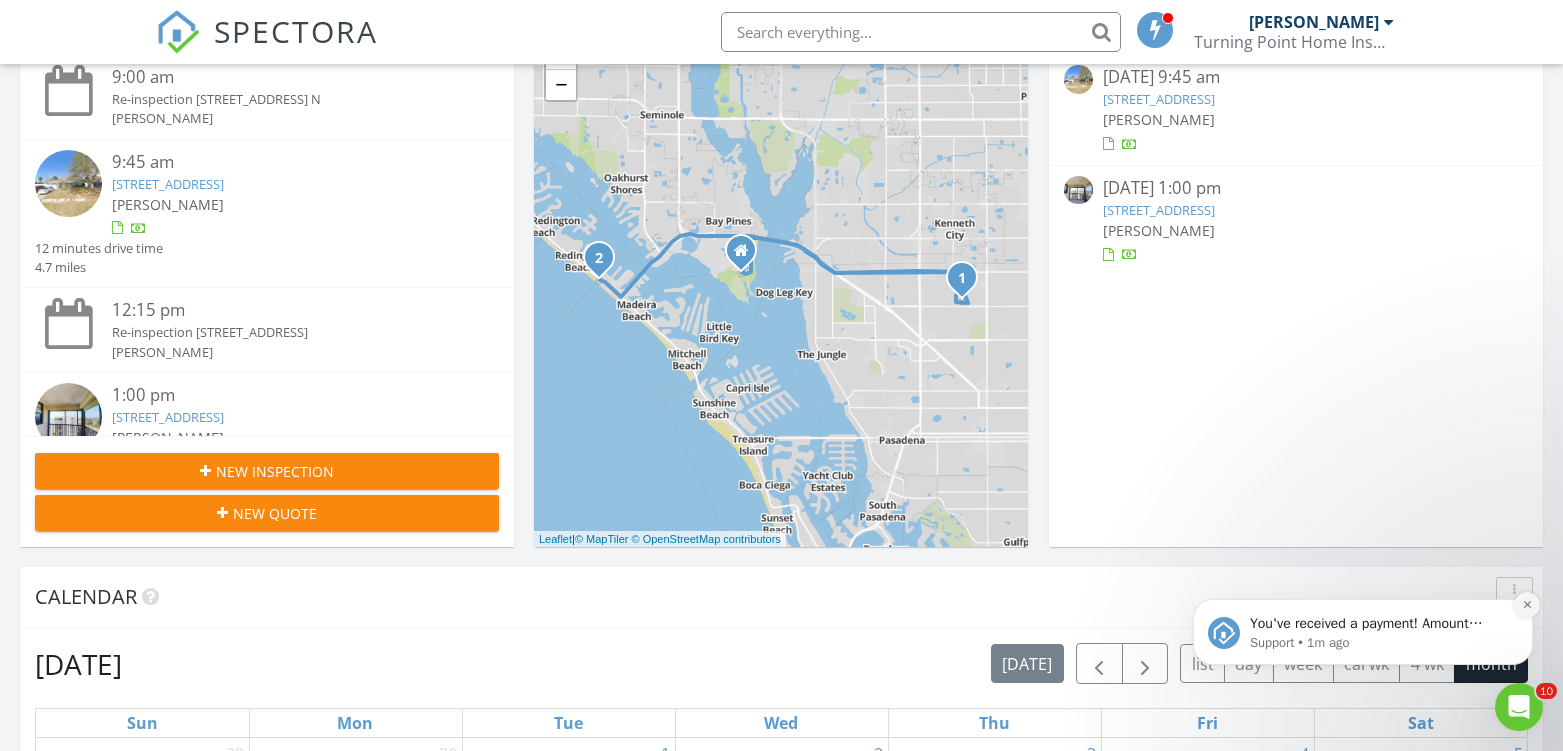 click 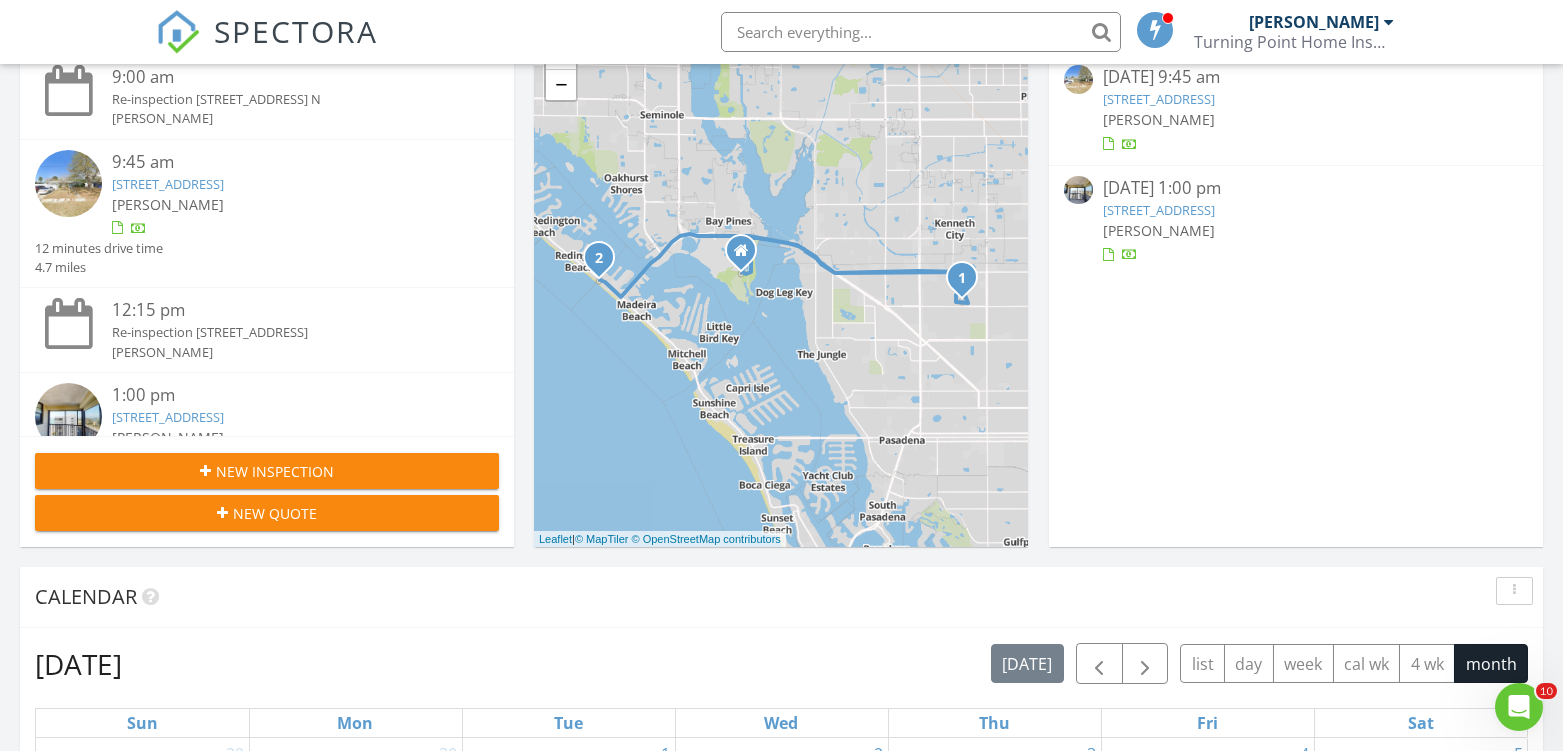 click at bounding box center (68, 416) 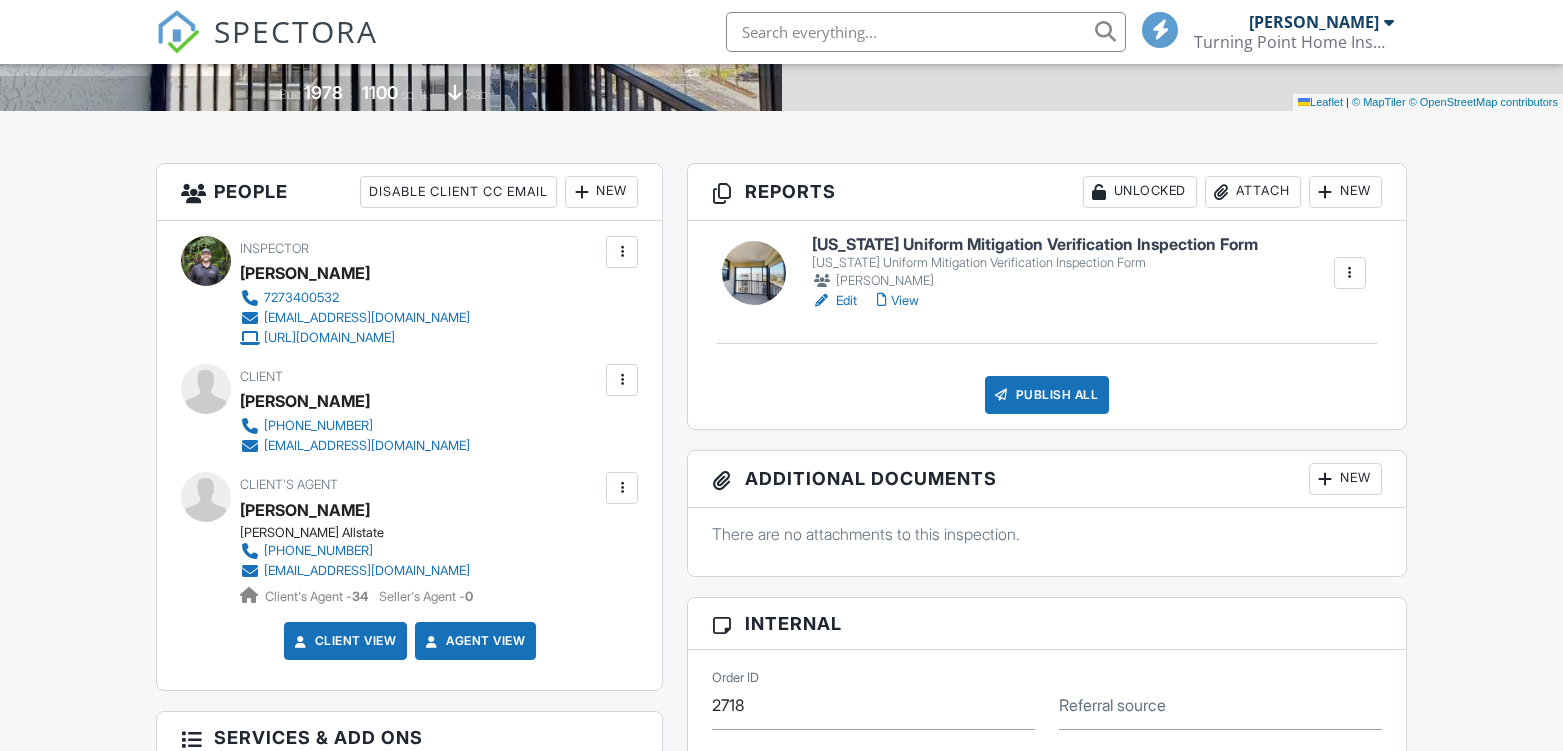 scroll, scrollTop: 444, scrollLeft: 0, axis: vertical 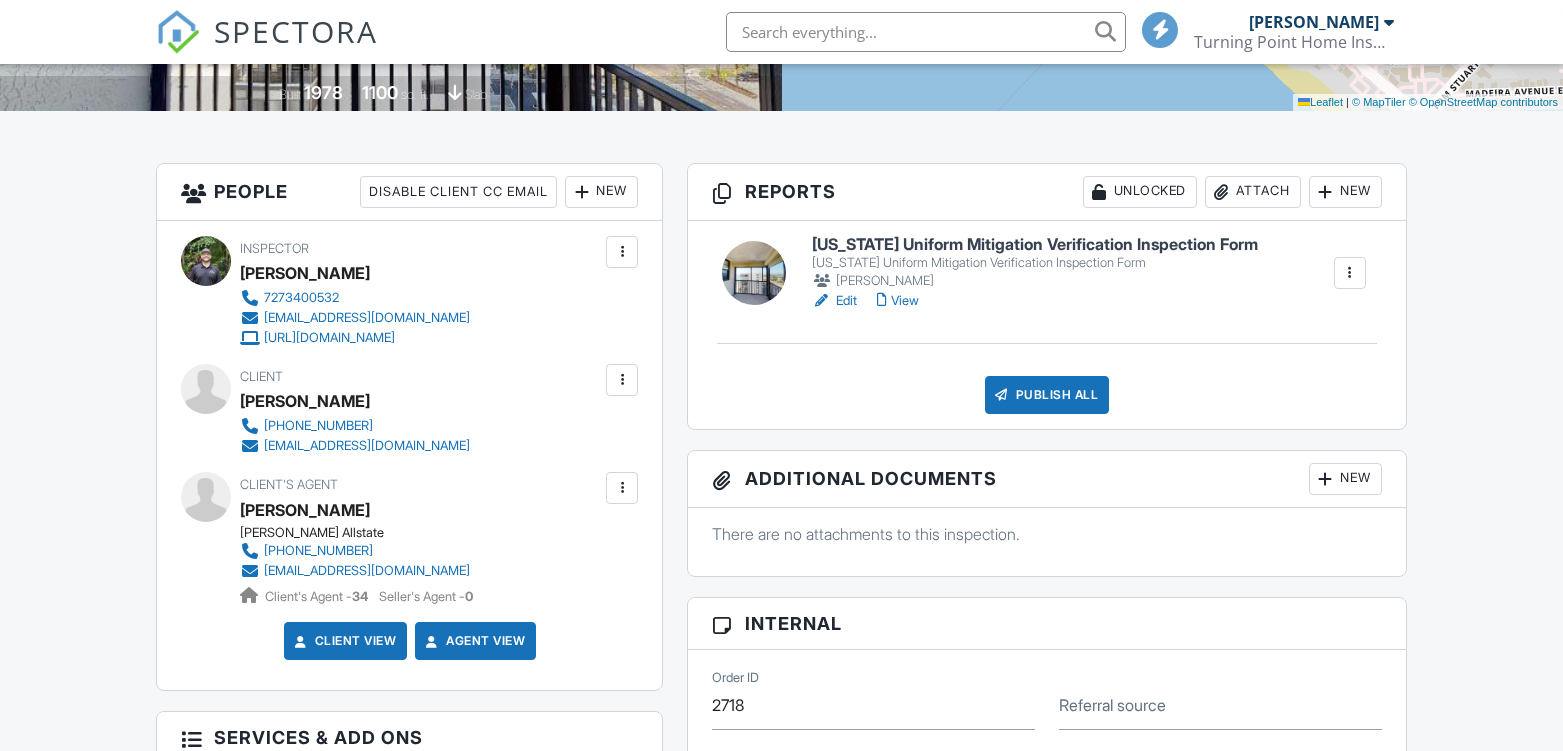 click on "View" at bounding box center (898, 301) 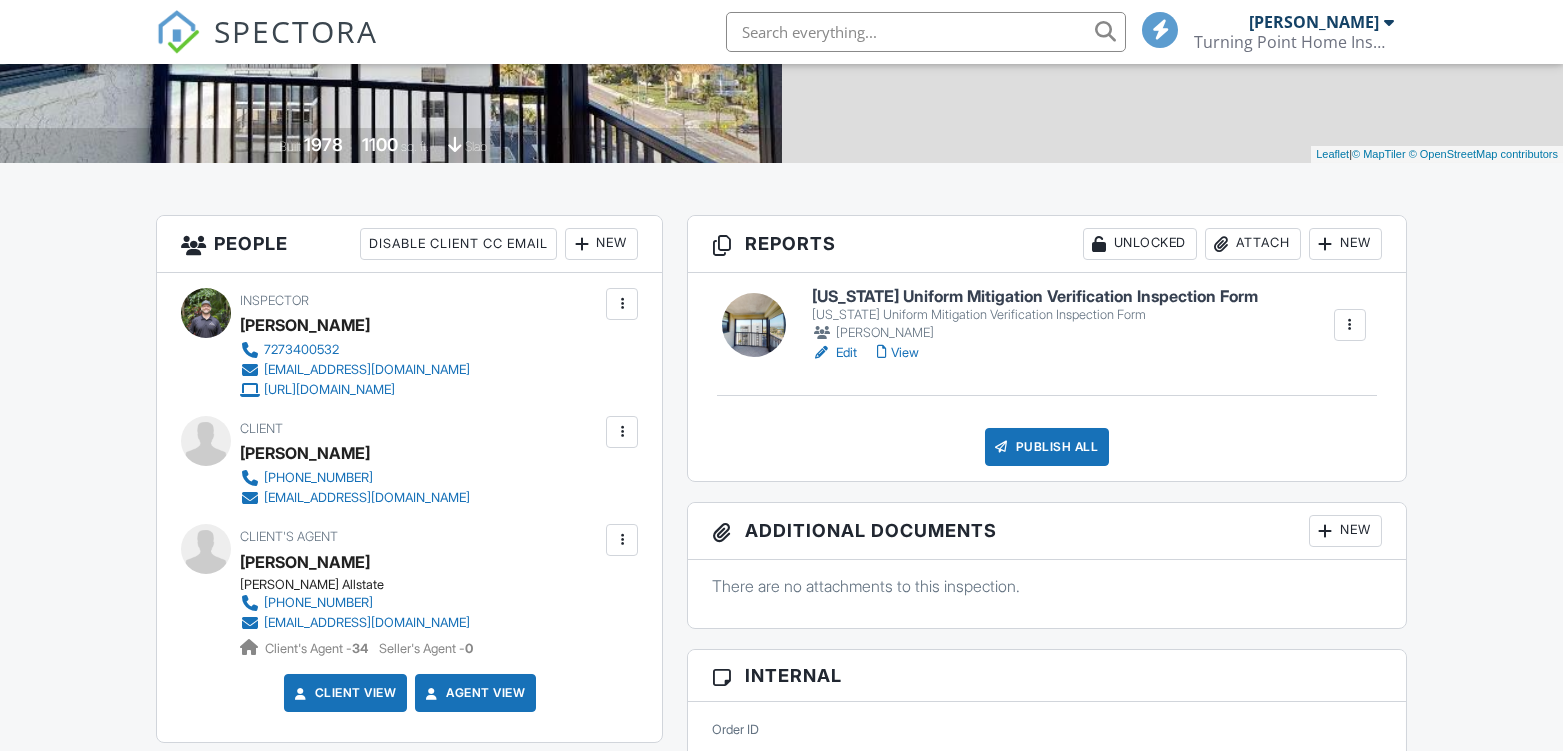 scroll, scrollTop: 392, scrollLeft: 0, axis: vertical 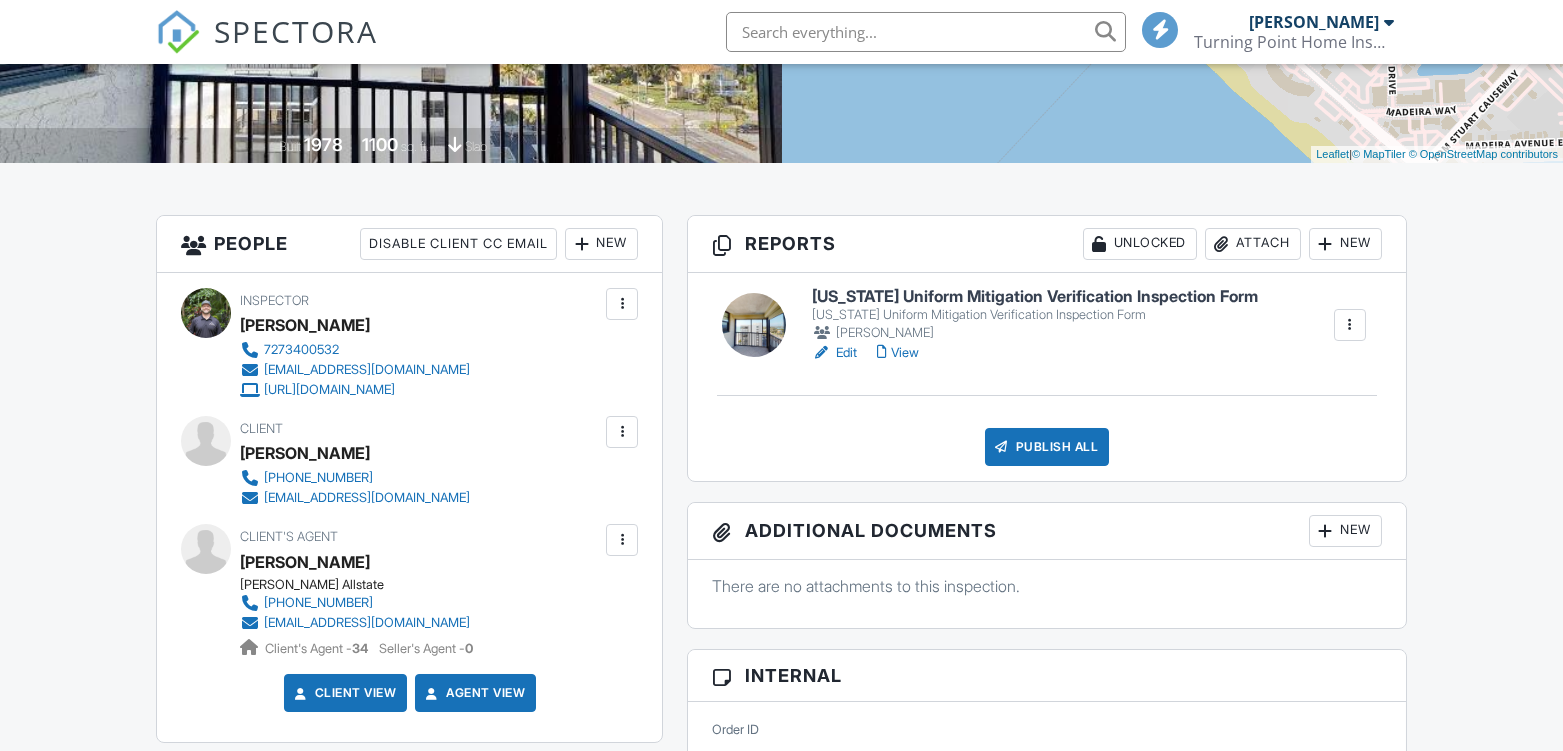 click on "Publish All" at bounding box center (1047, 447) 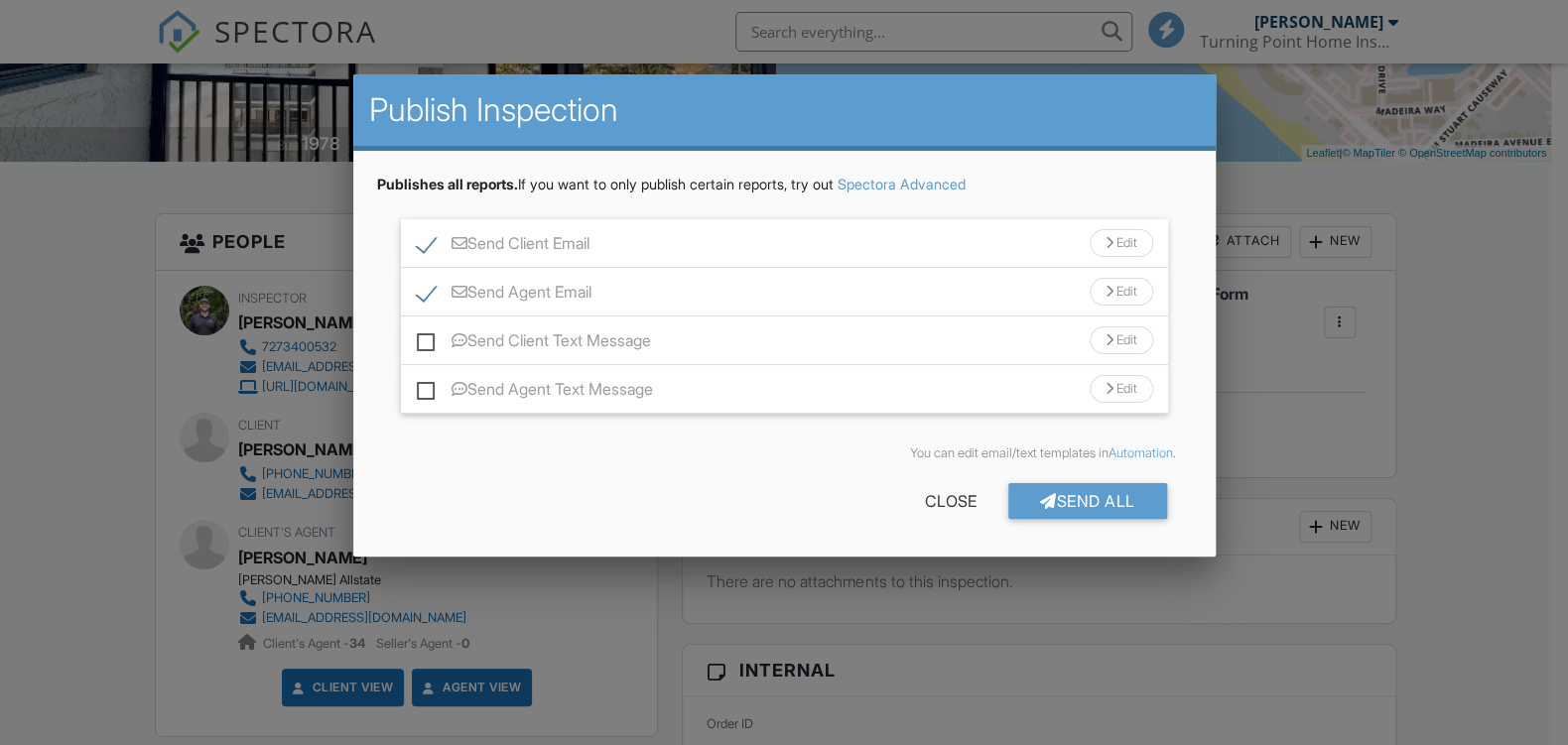scroll, scrollTop: 440, scrollLeft: 0, axis: vertical 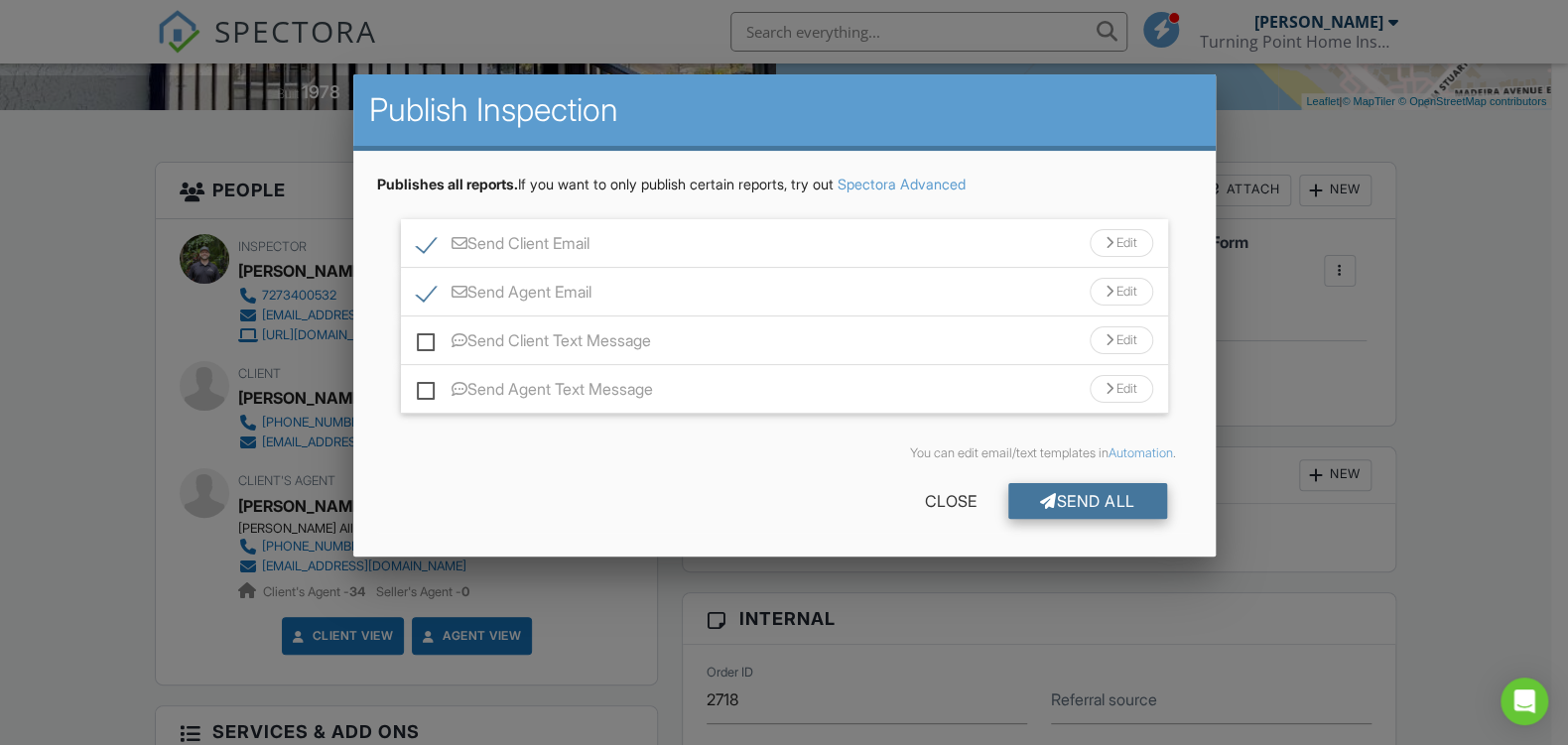 click on "Send All" at bounding box center [1088, 501] 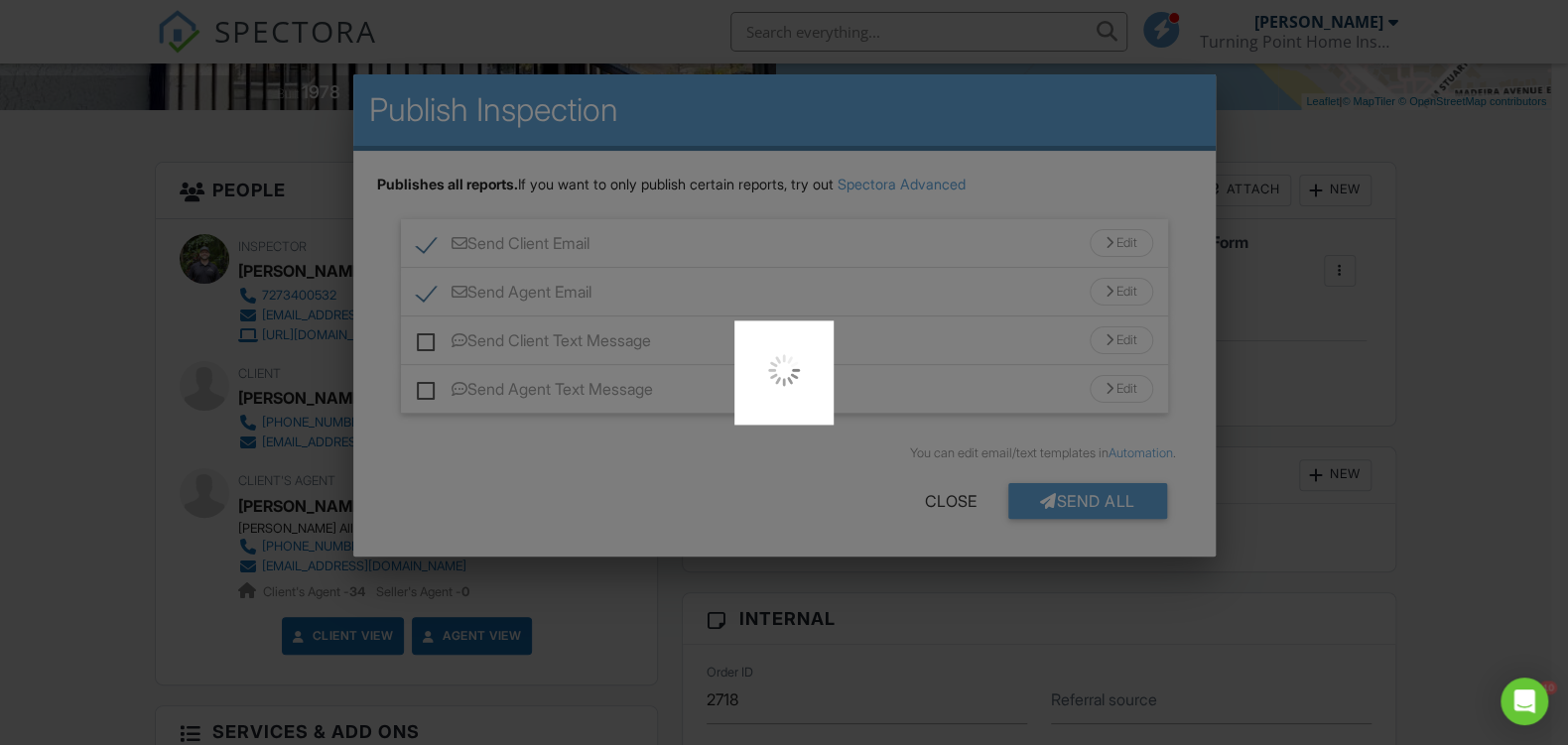 scroll, scrollTop: 0, scrollLeft: 0, axis: both 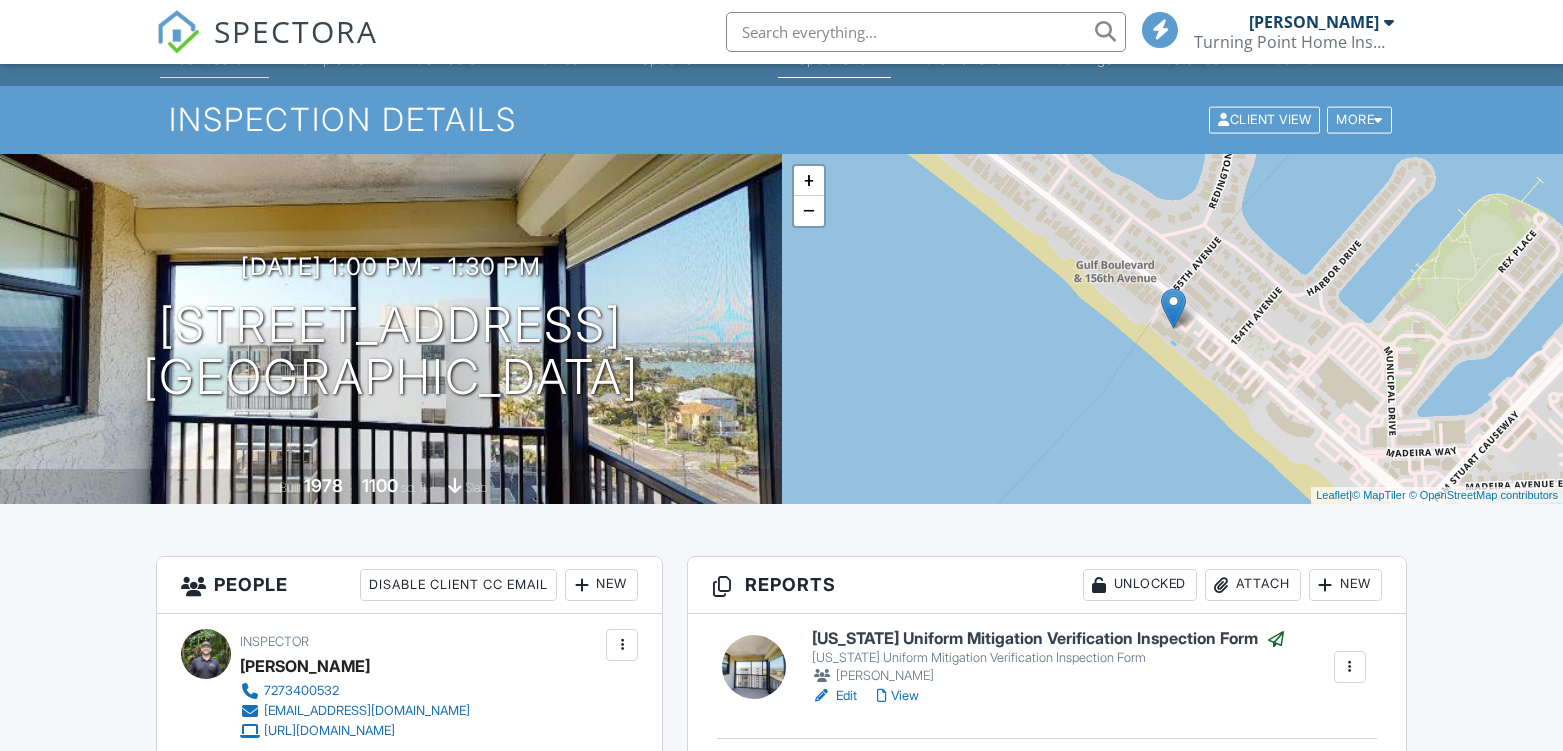 click on "Dashboard" at bounding box center [206, 58] 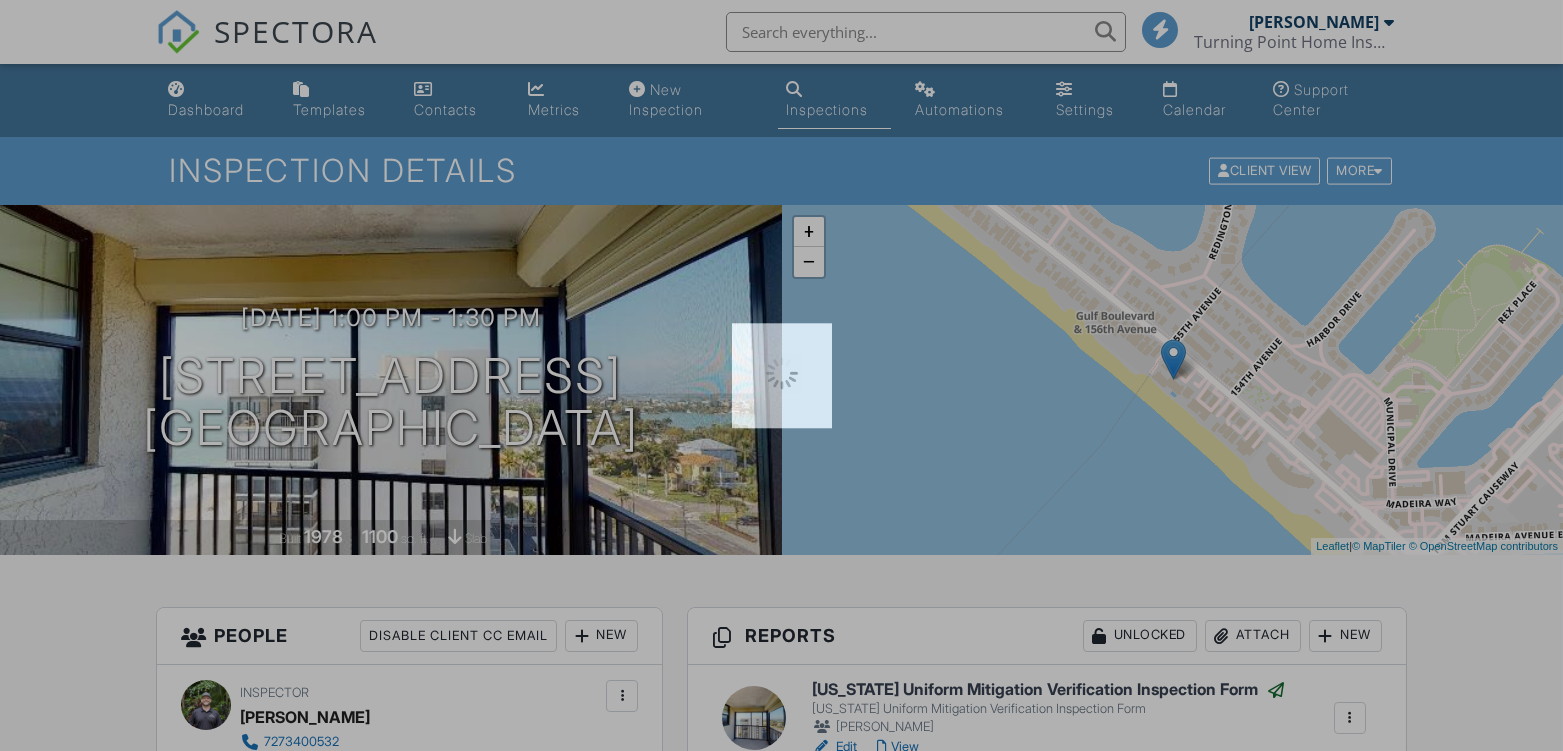 scroll, scrollTop: 0, scrollLeft: 0, axis: both 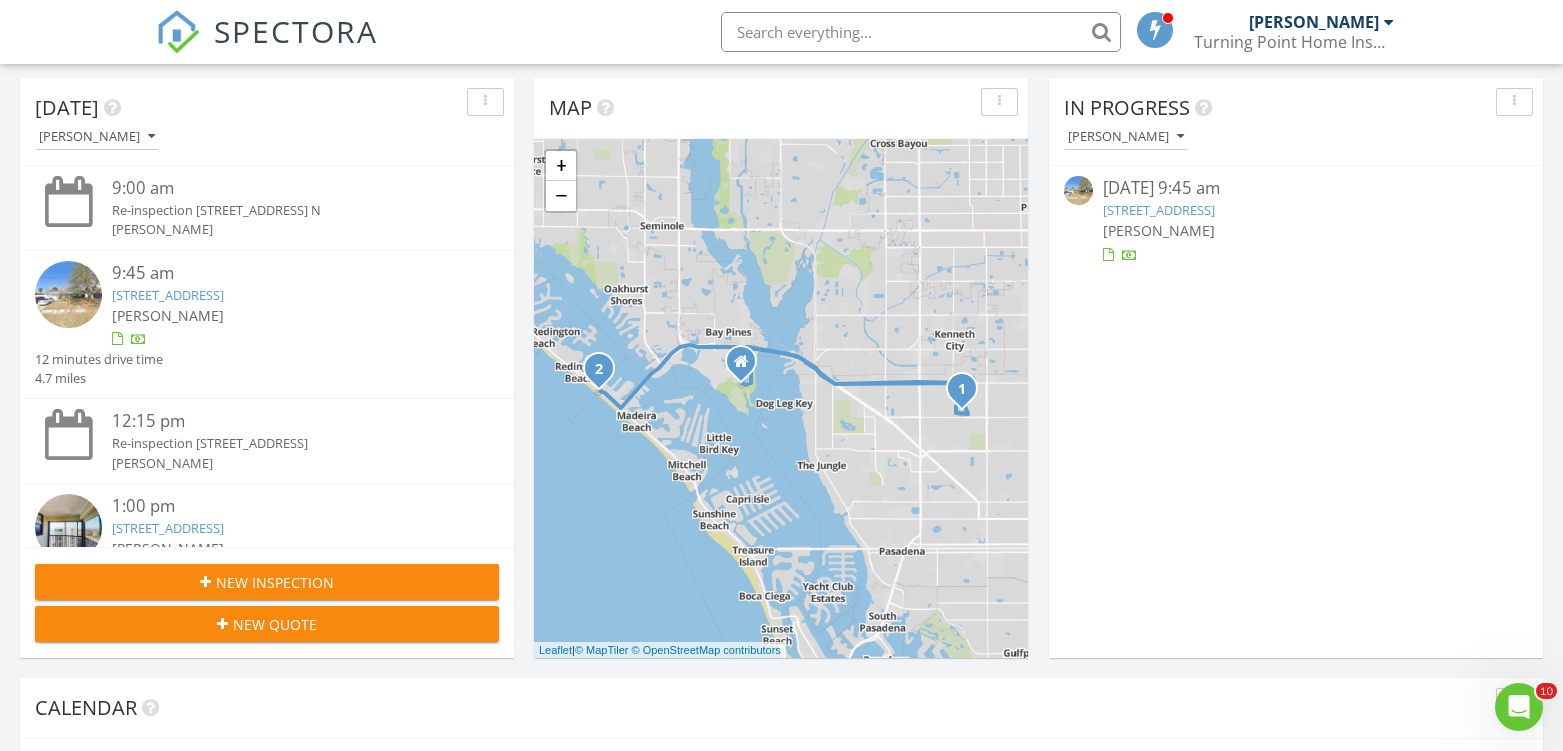 click at bounding box center (921, 32) 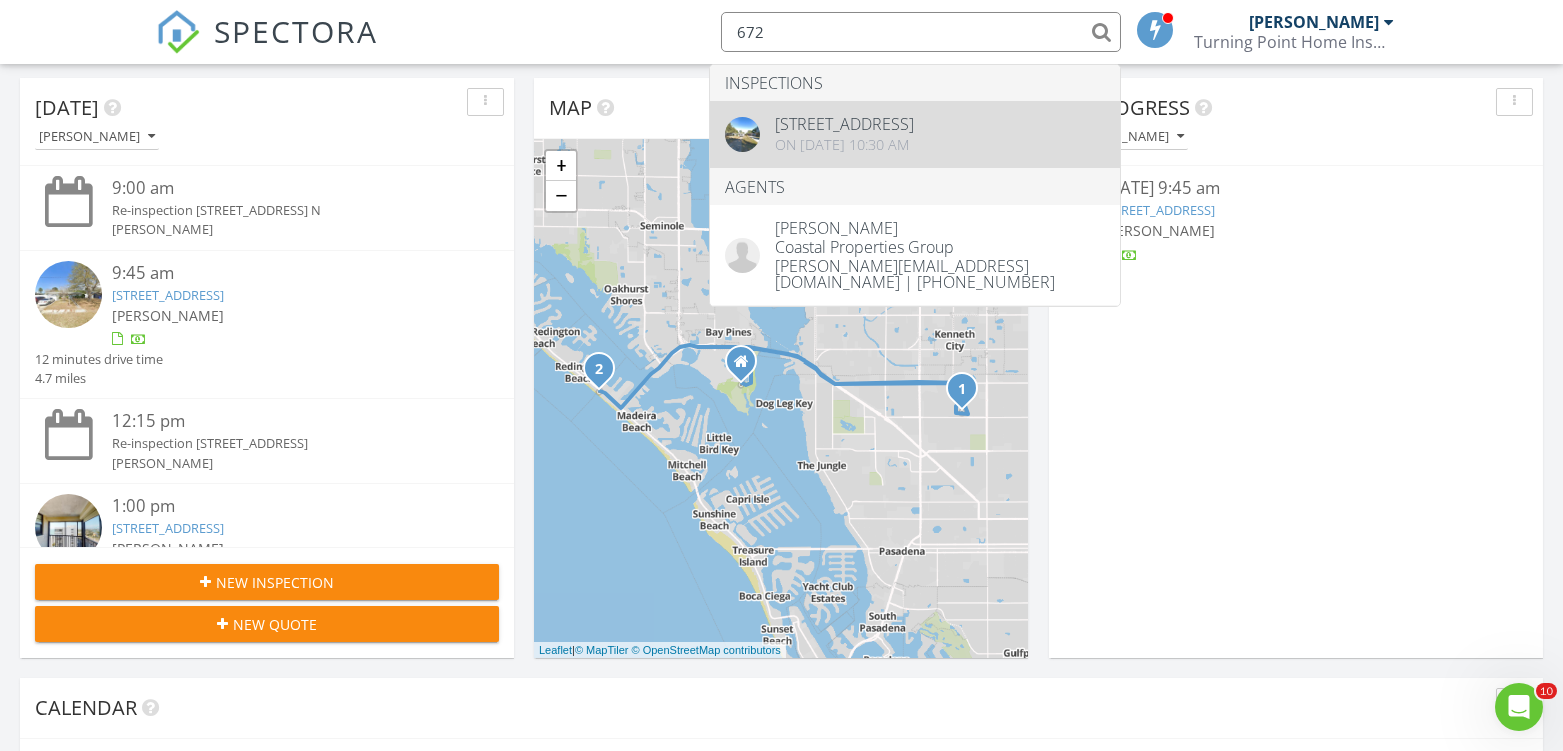 type on "672" 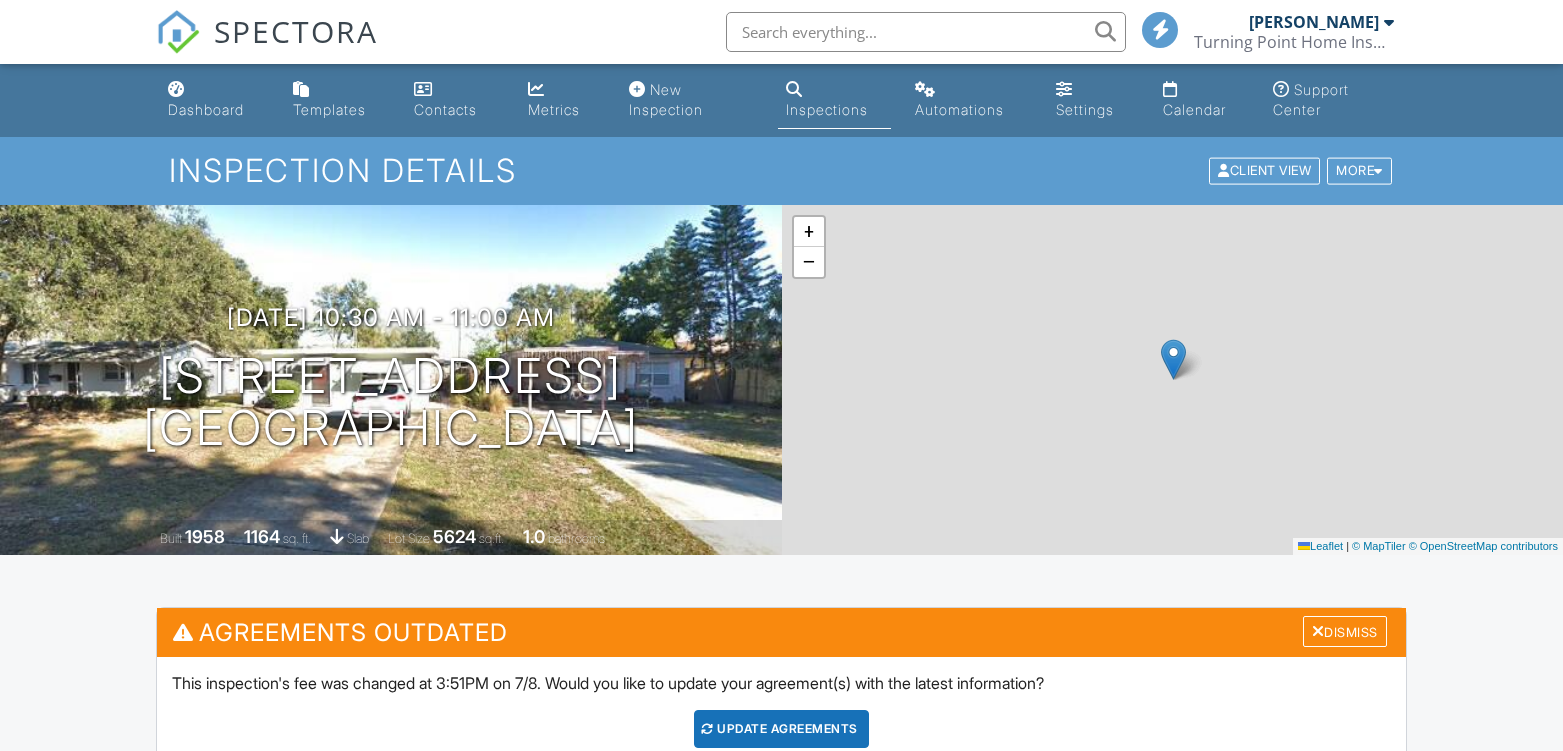 scroll, scrollTop: 555, scrollLeft: 0, axis: vertical 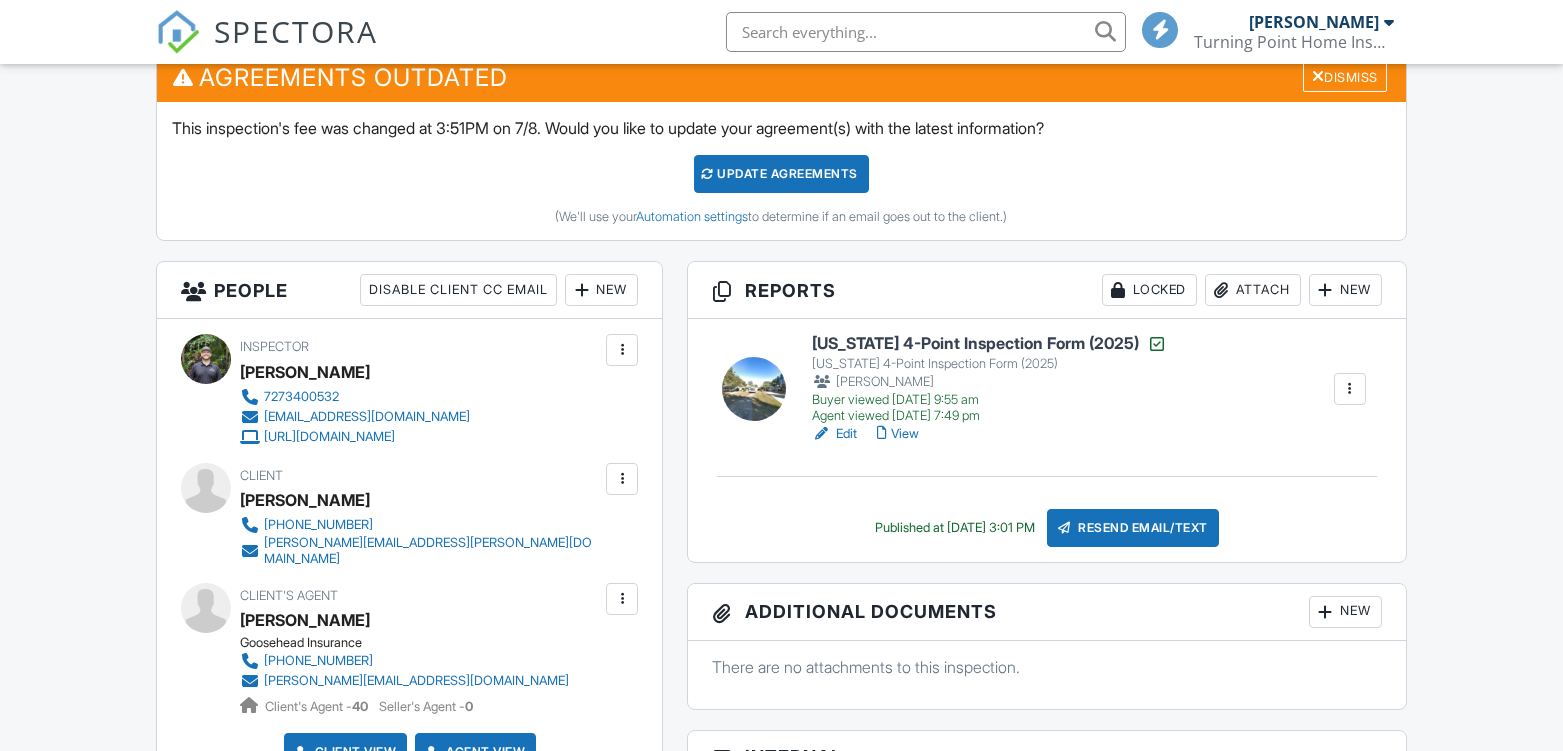 click on "View" at bounding box center (898, 434) 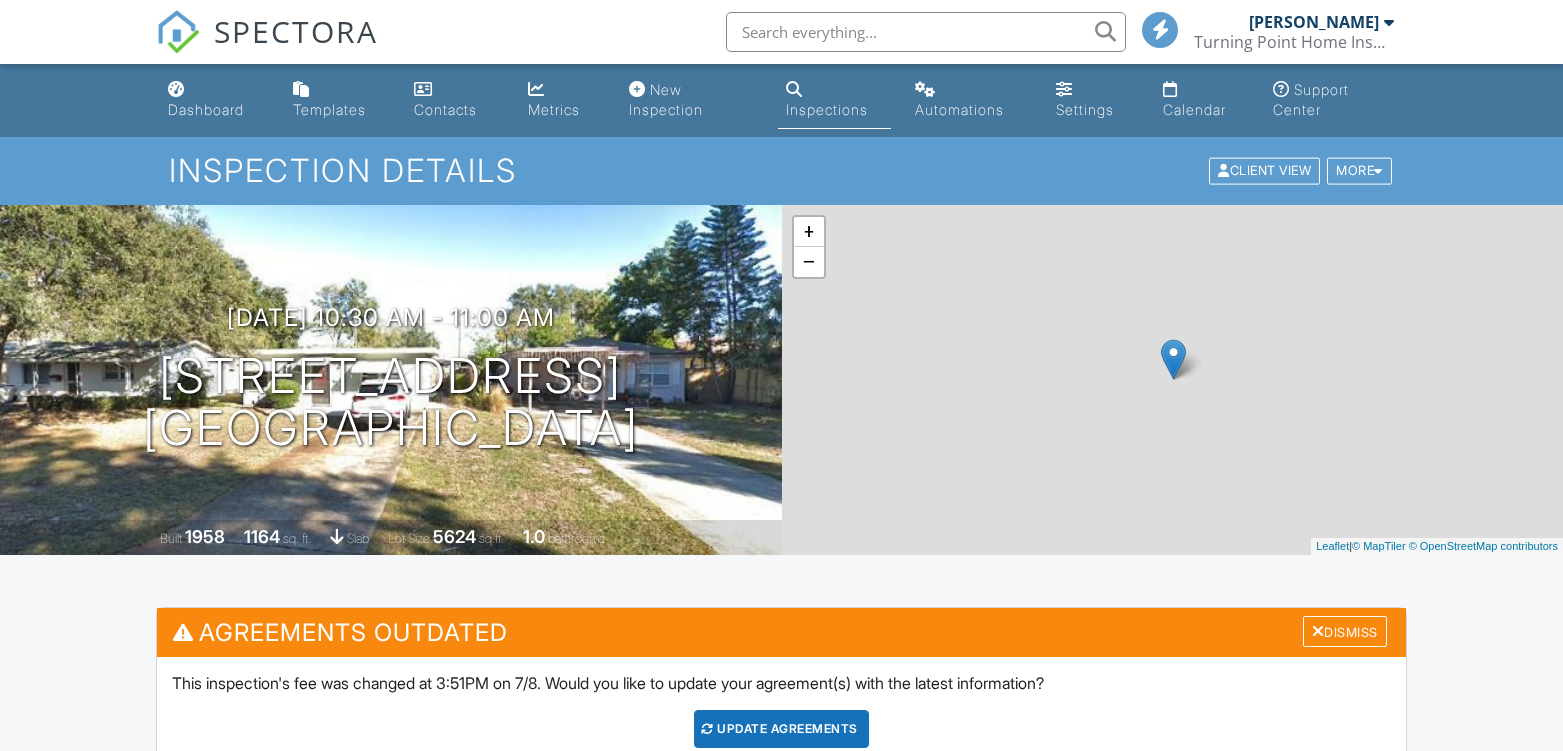 scroll, scrollTop: 555, scrollLeft: 0, axis: vertical 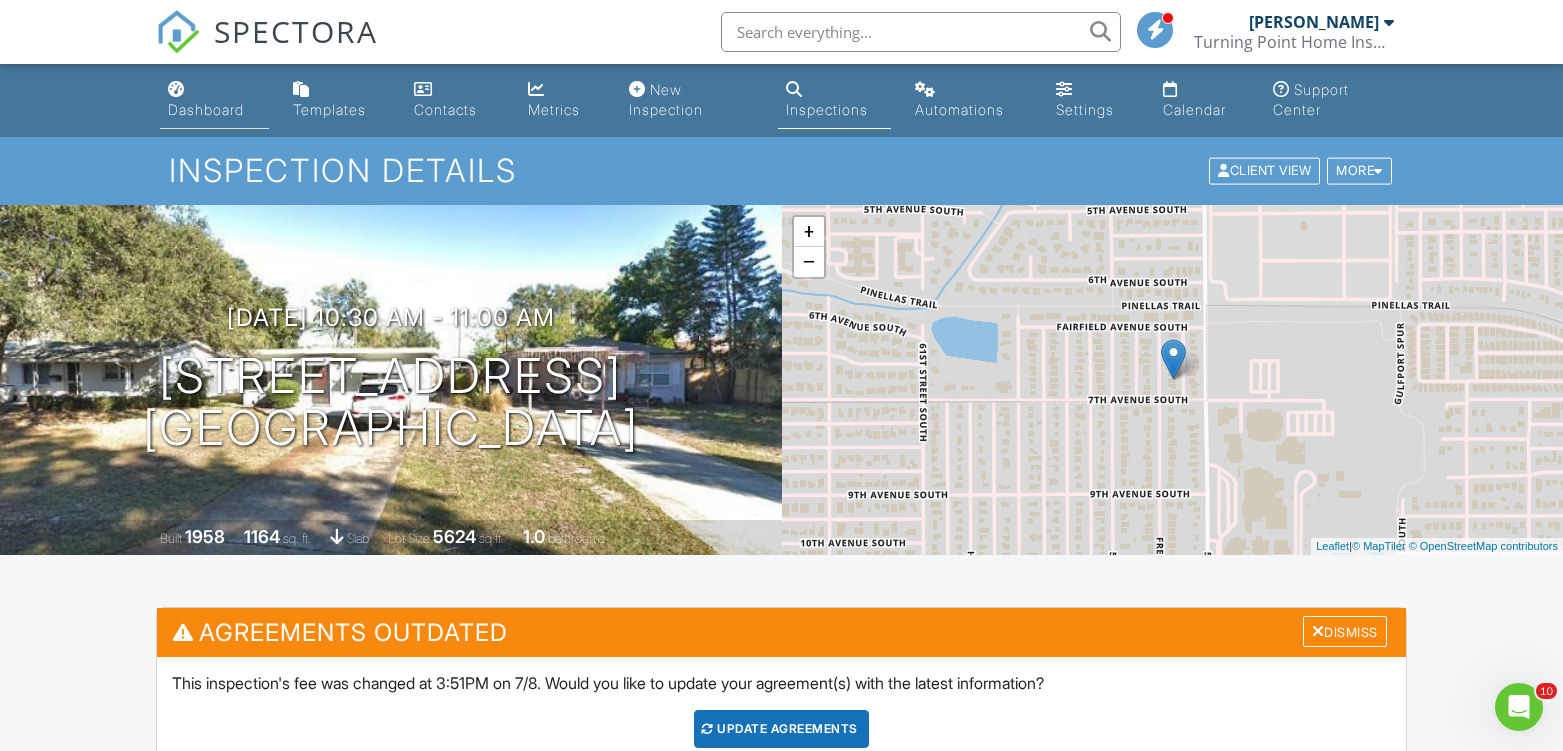 click on "Dashboard" at bounding box center (206, 109) 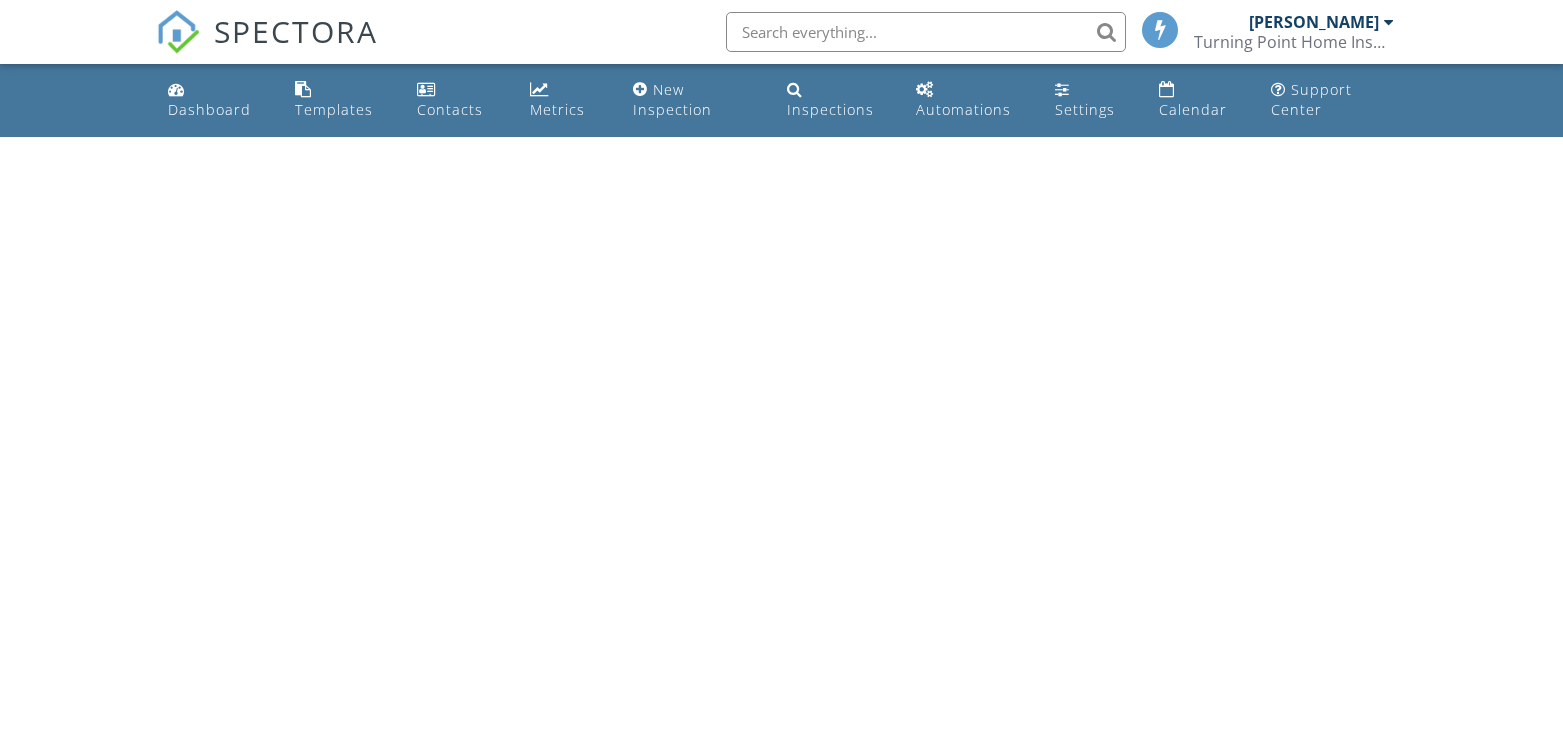 scroll, scrollTop: 0, scrollLeft: 0, axis: both 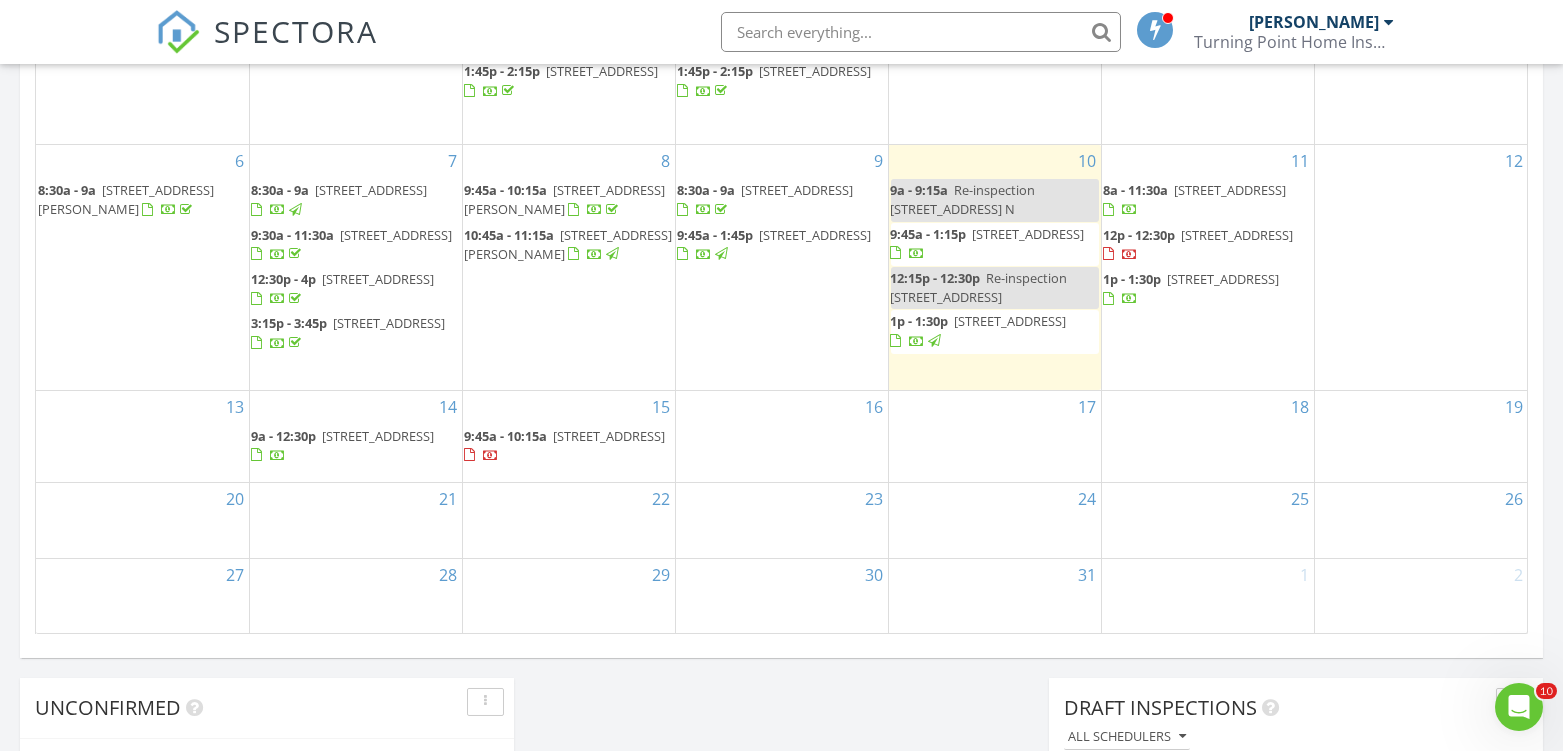 click on "8a - 11:30a" at bounding box center [1136, 190] 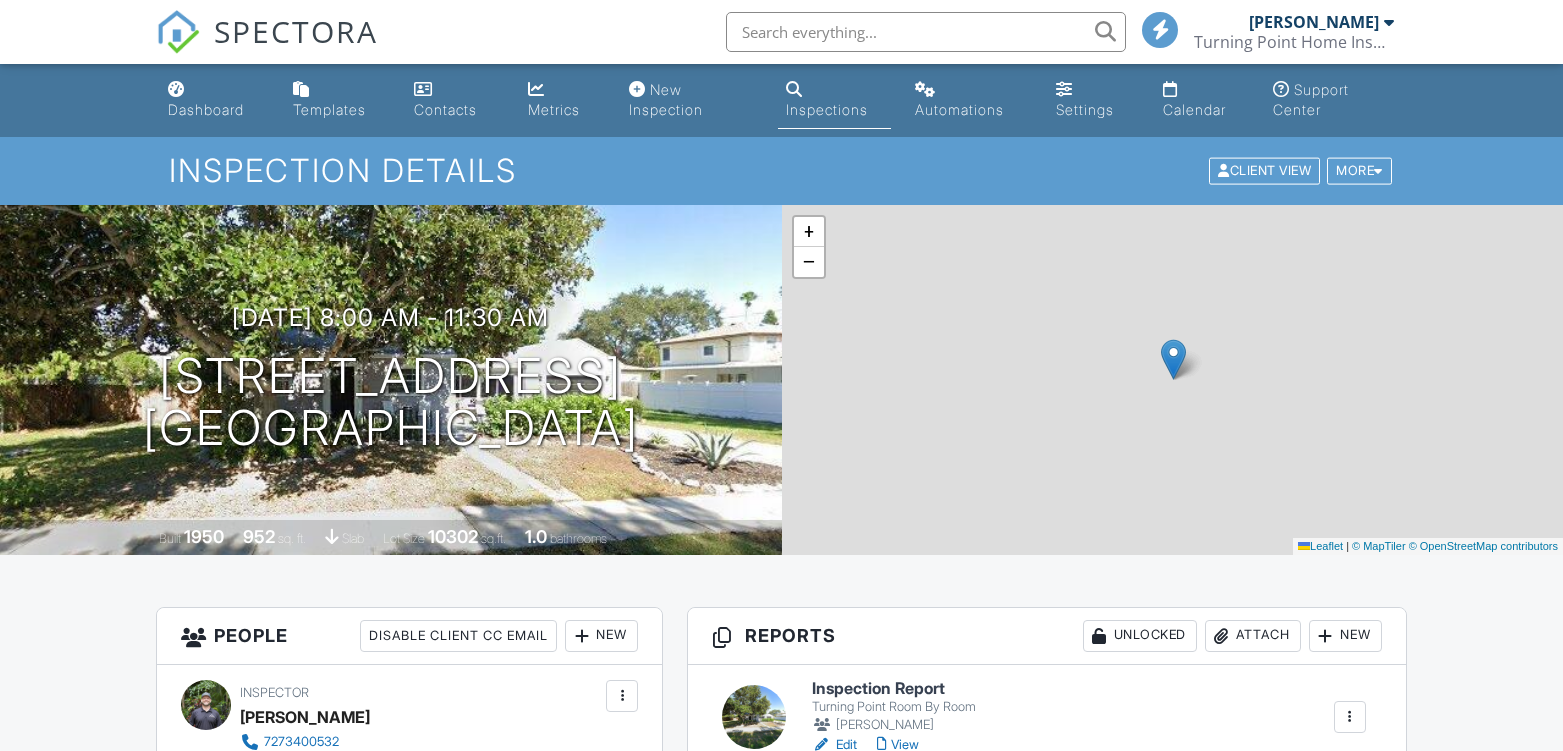 scroll, scrollTop: 222, scrollLeft: 0, axis: vertical 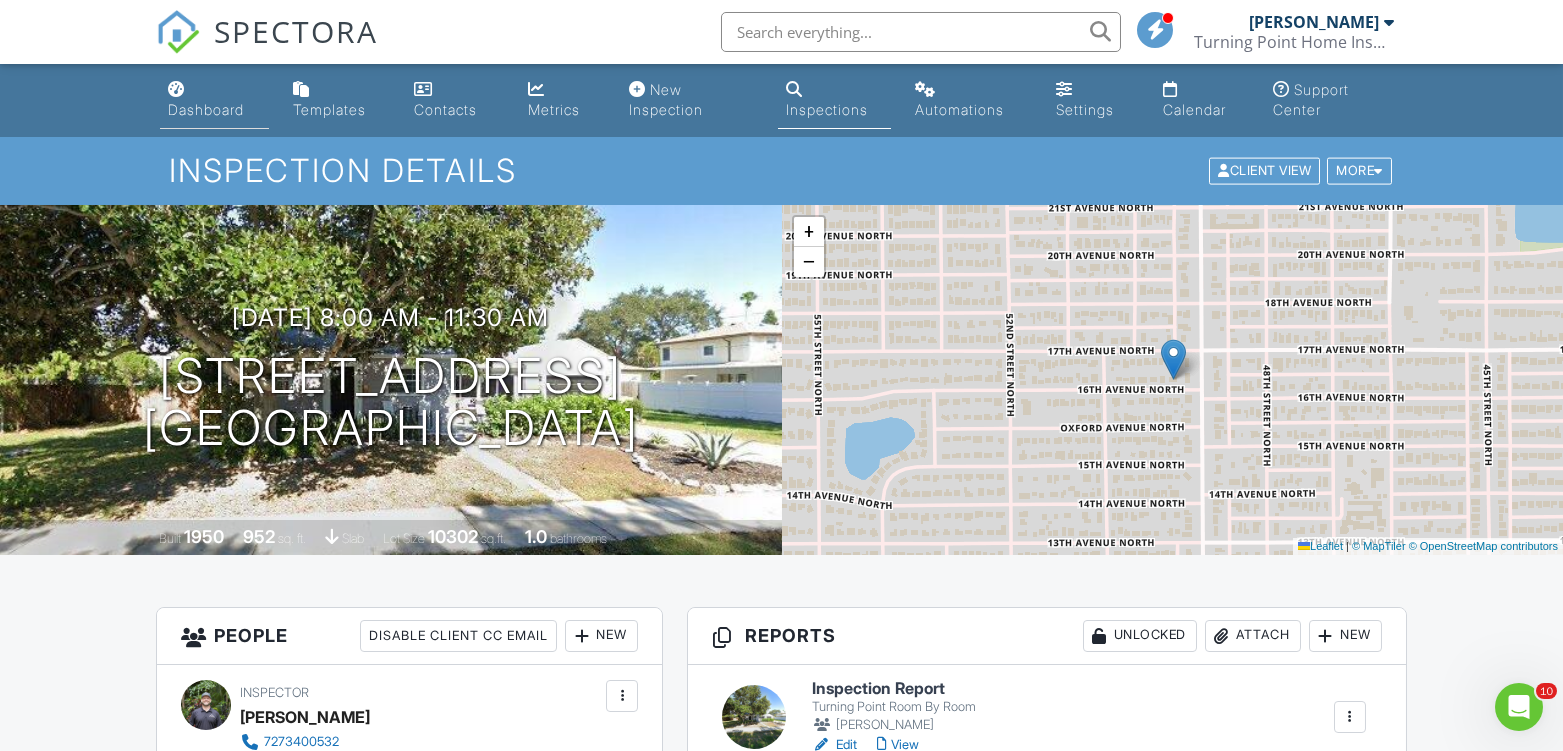 click on "Dashboard" at bounding box center (206, 109) 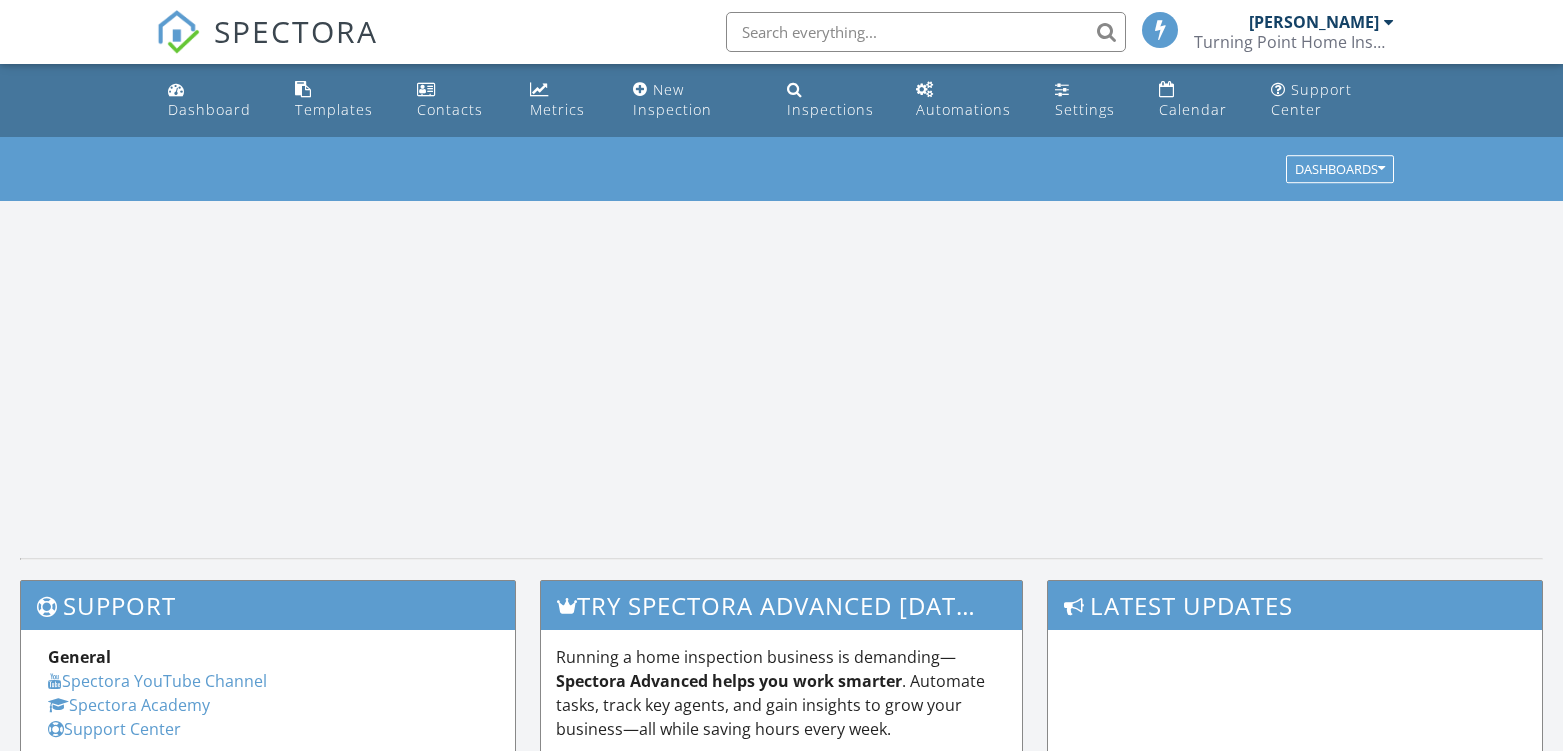 scroll, scrollTop: 0, scrollLeft: 0, axis: both 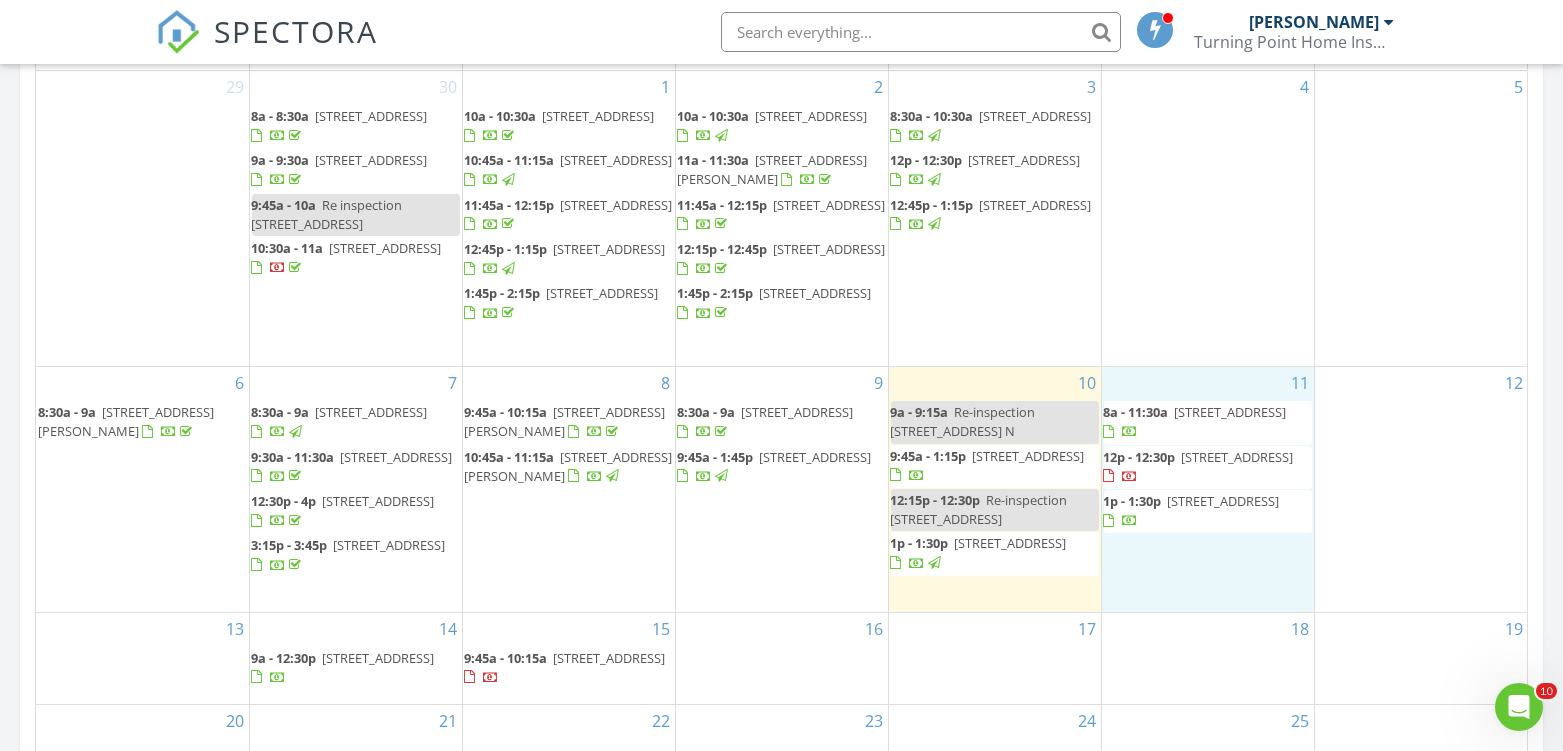 click on "11
8a - 11:30a
[STREET_ADDRESS]
12p - 12:30p
[STREET_ADDRESS]
1p - 1:30p
[STREET_ADDRESS]" at bounding box center (1208, 489) 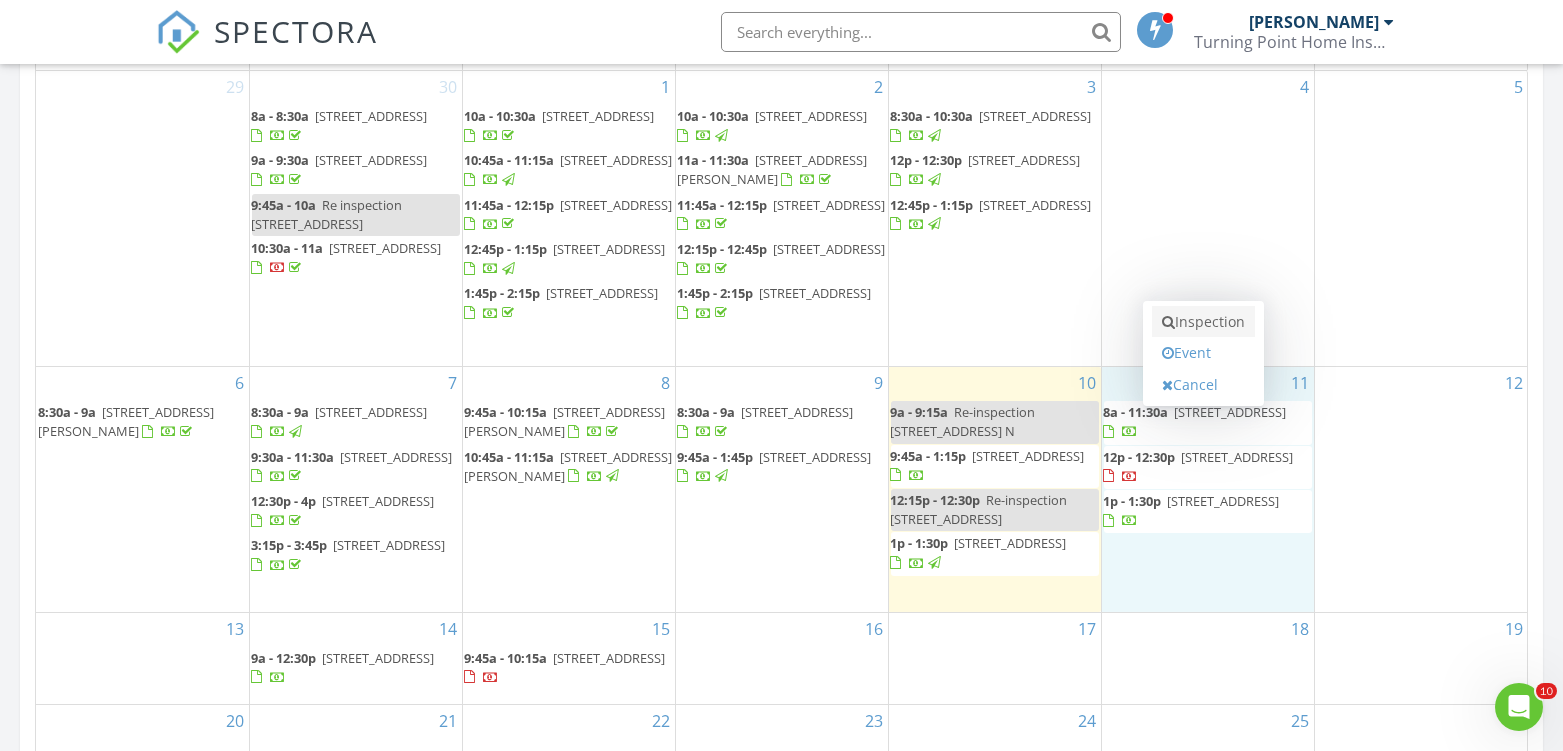 click on "Inspection" at bounding box center (1203, 322) 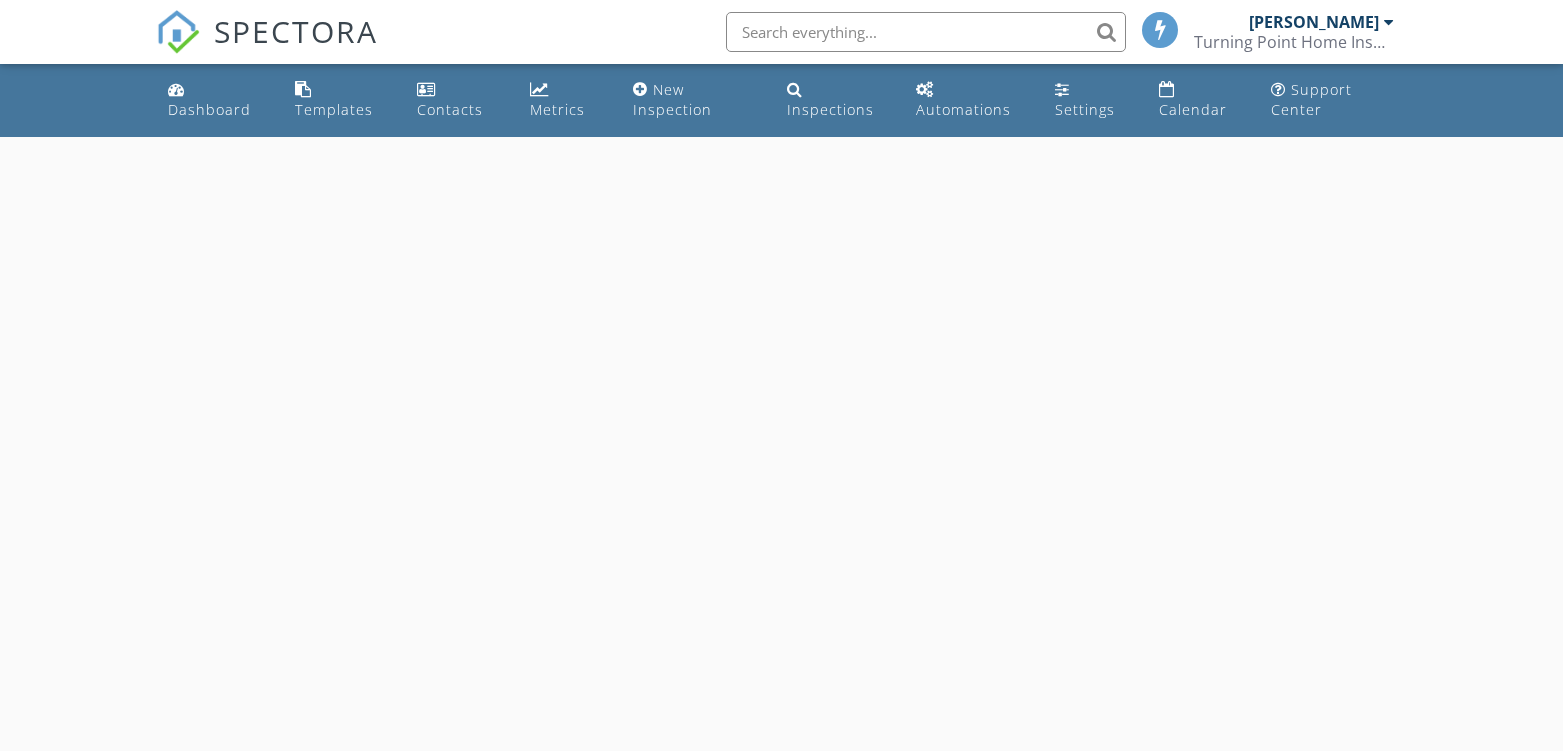 scroll, scrollTop: 0, scrollLeft: 0, axis: both 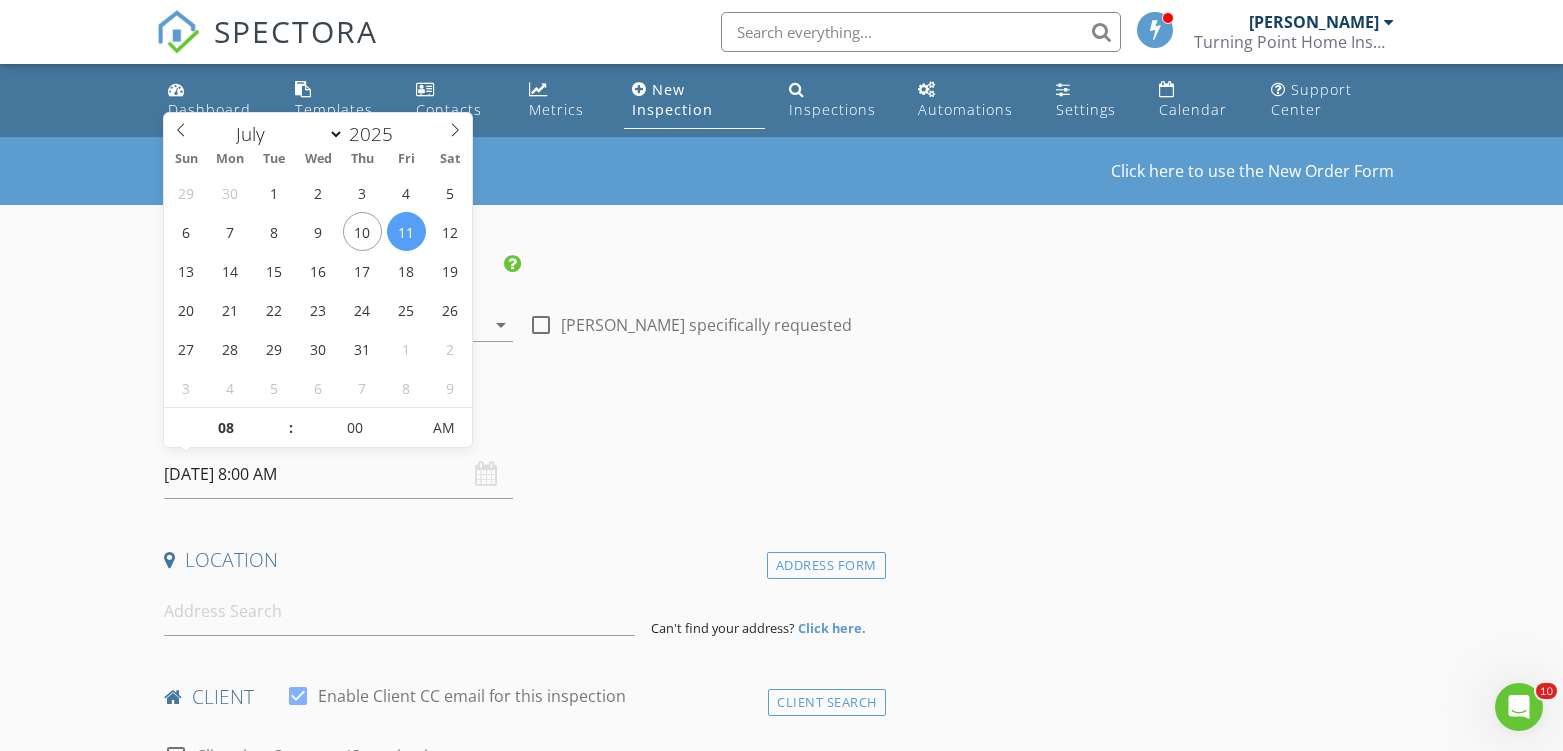 click on "[DATE] 8:00 AM" at bounding box center (338, 474) 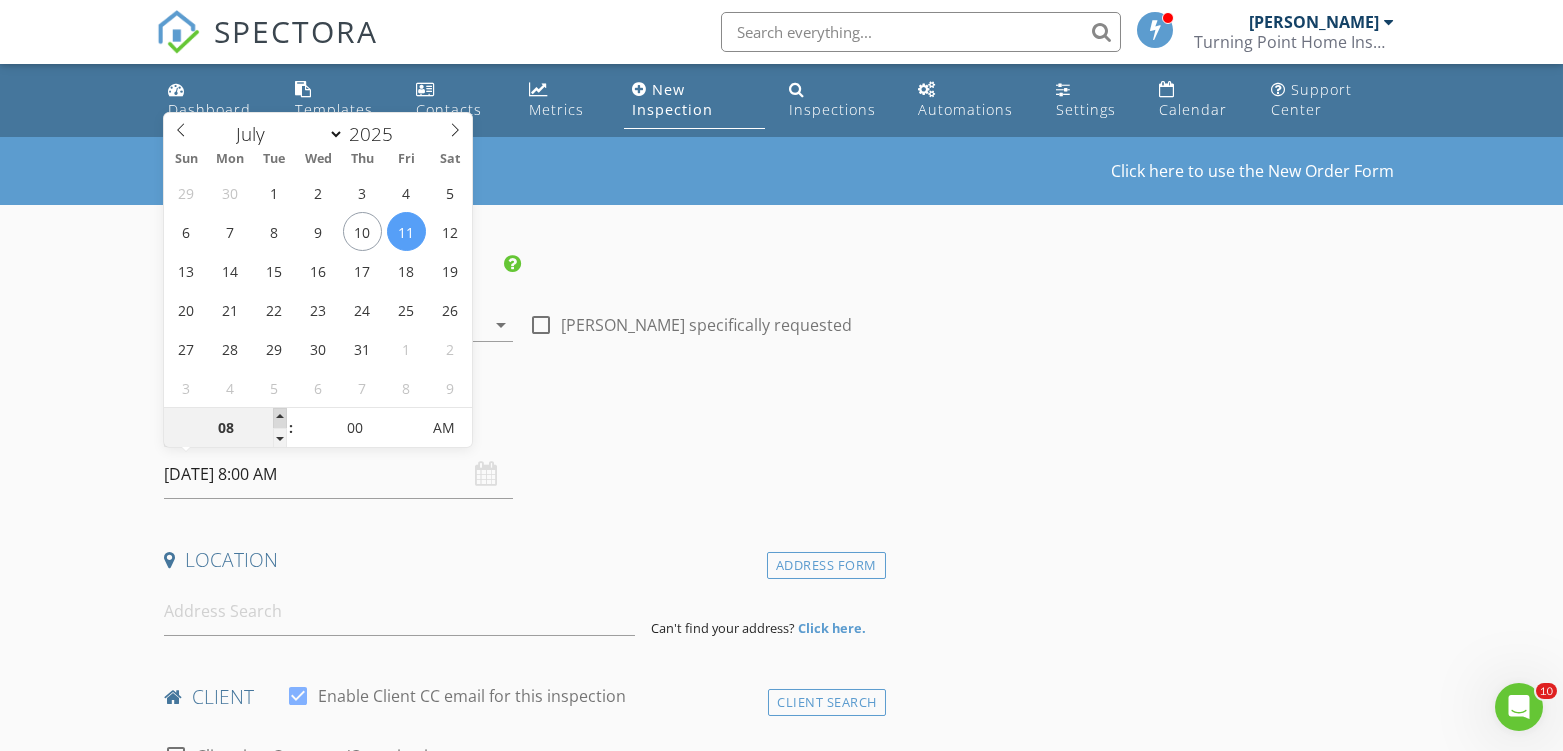 type on "09" 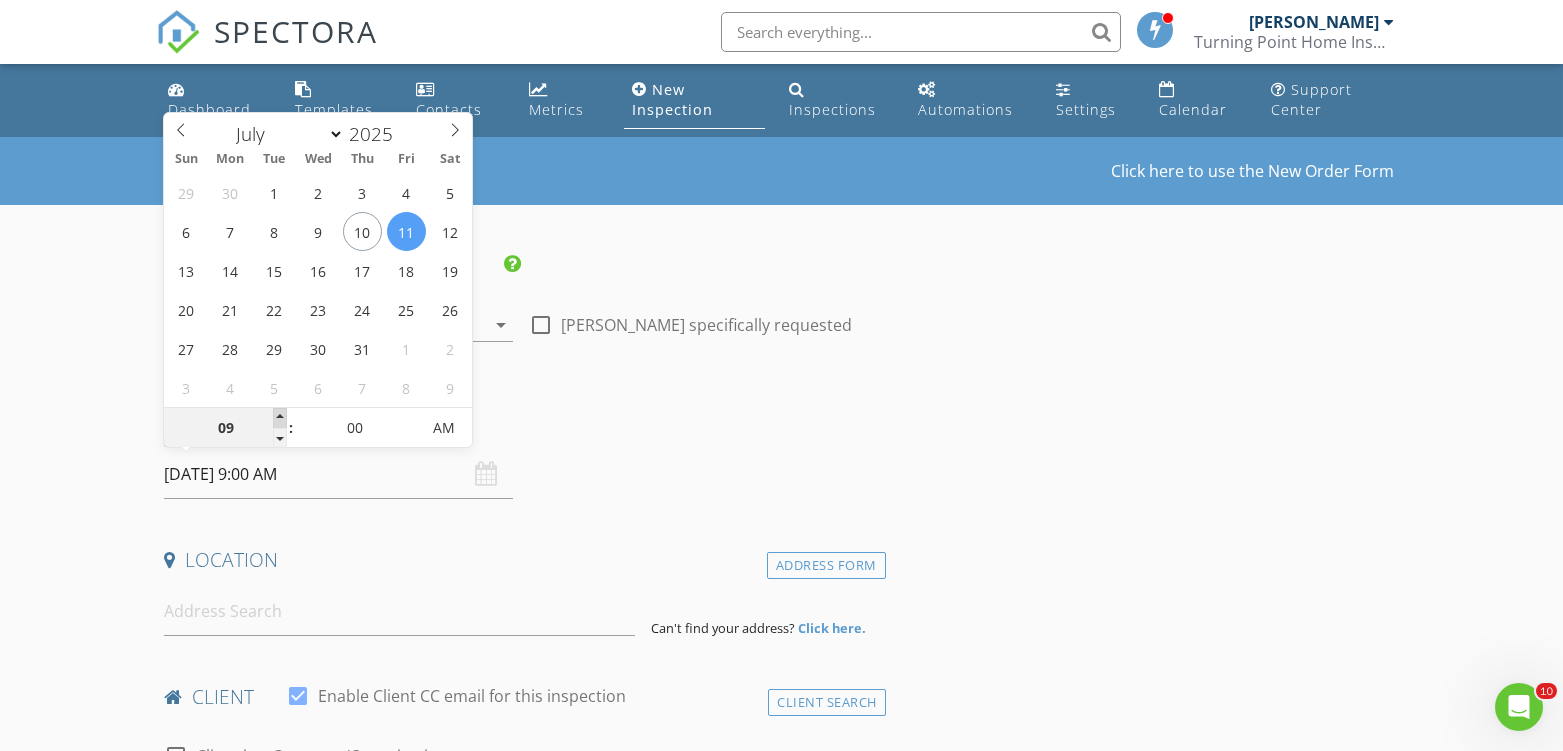 click at bounding box center [280, 418] 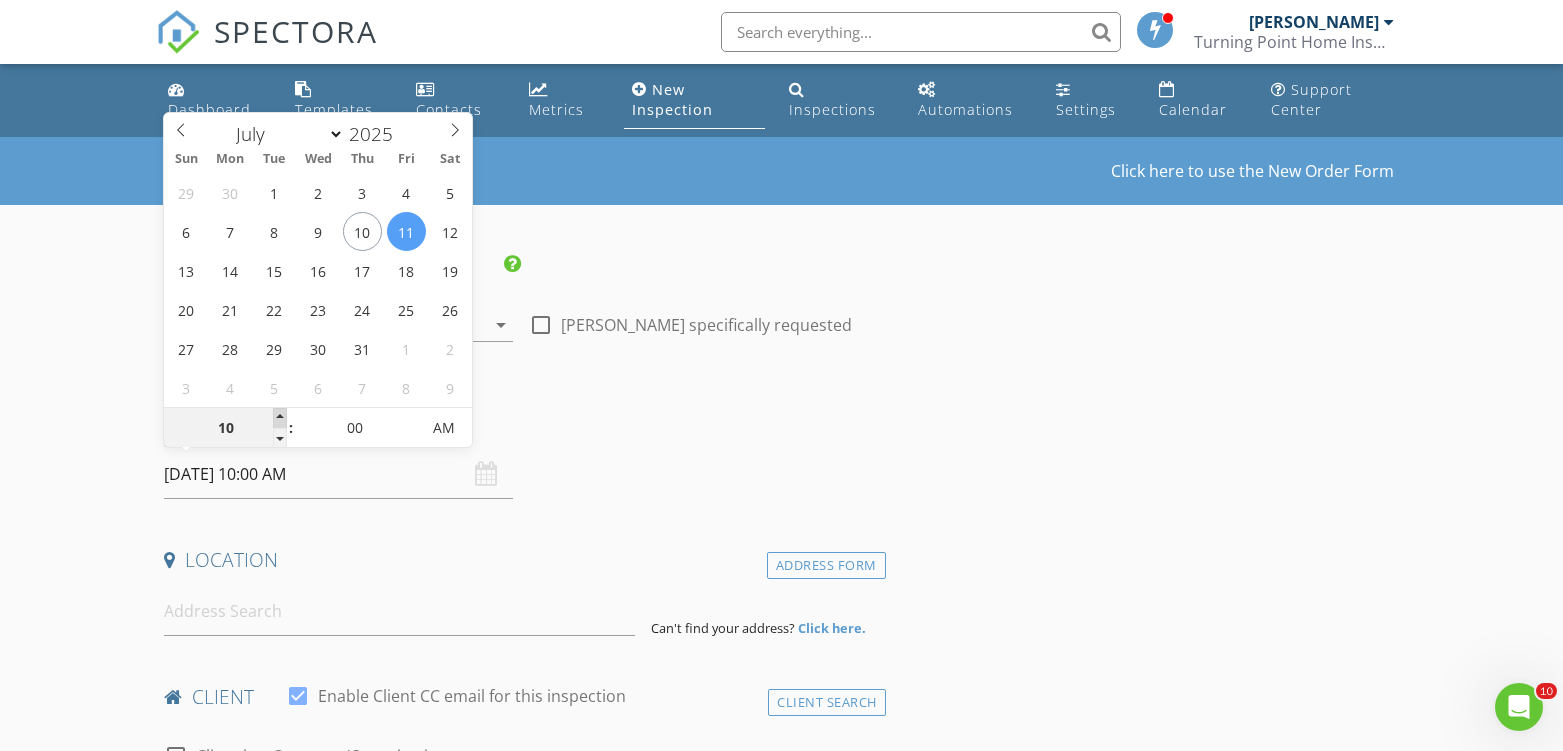 click at bounding box center (280, 418) 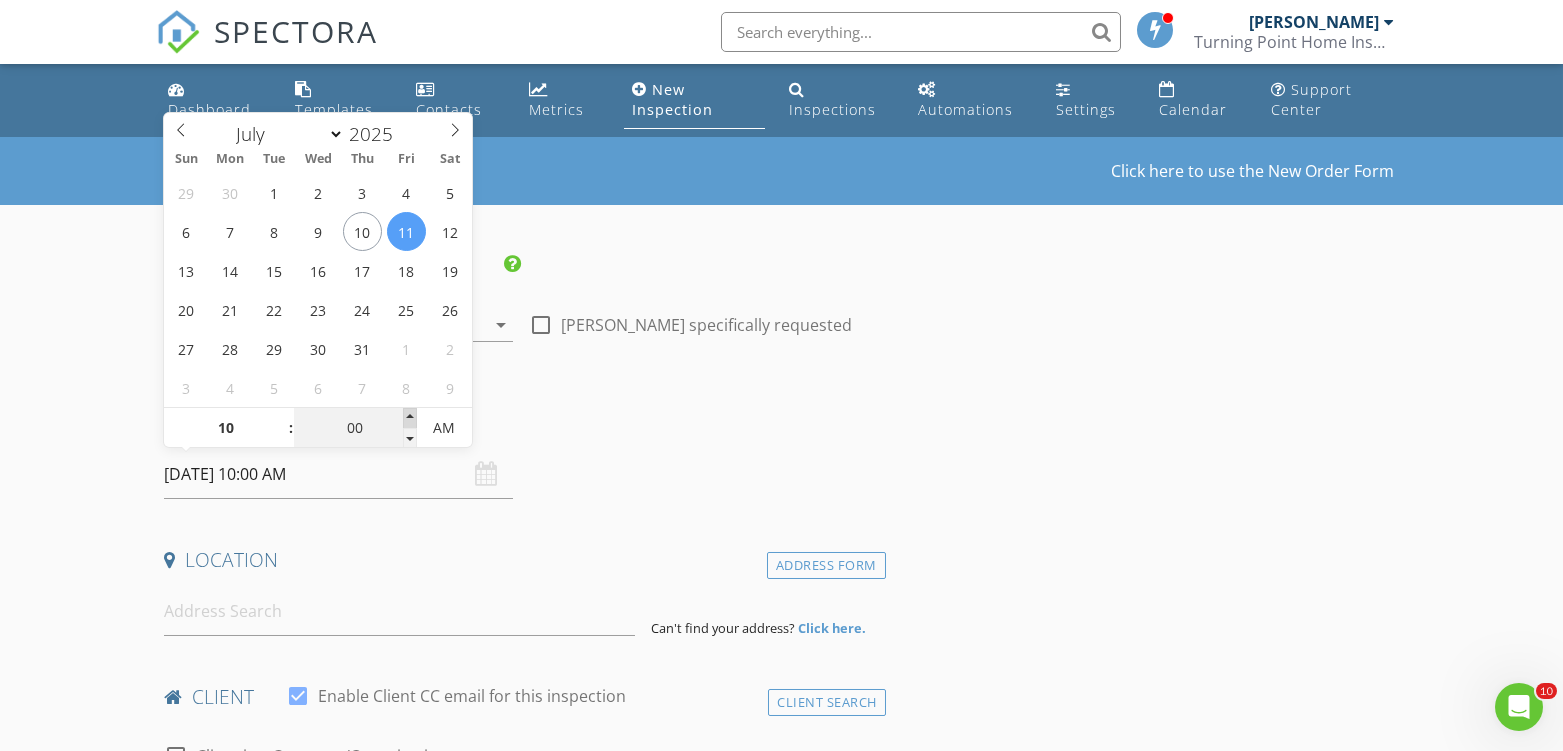 type on "05" 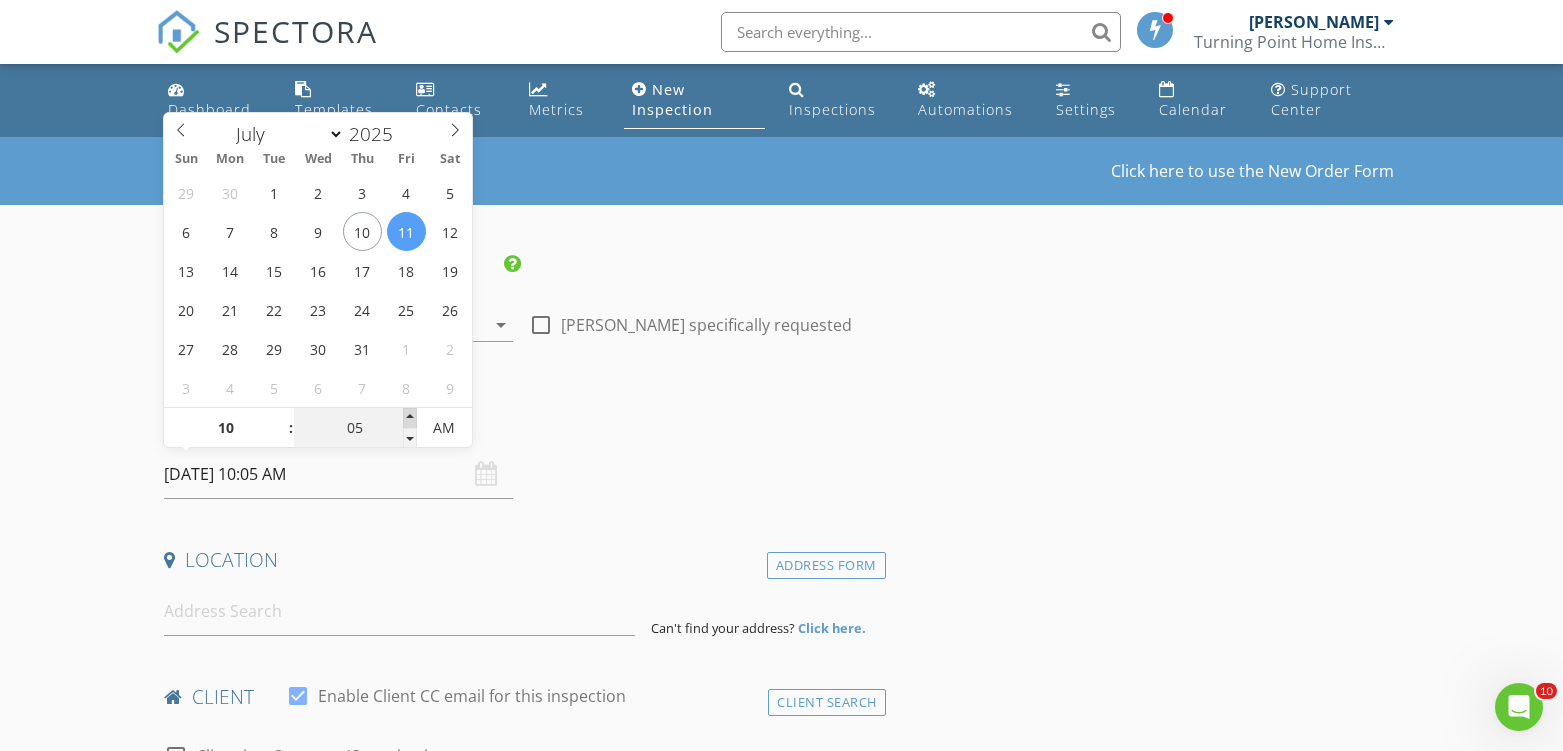 click at bounding box center (410, 418) 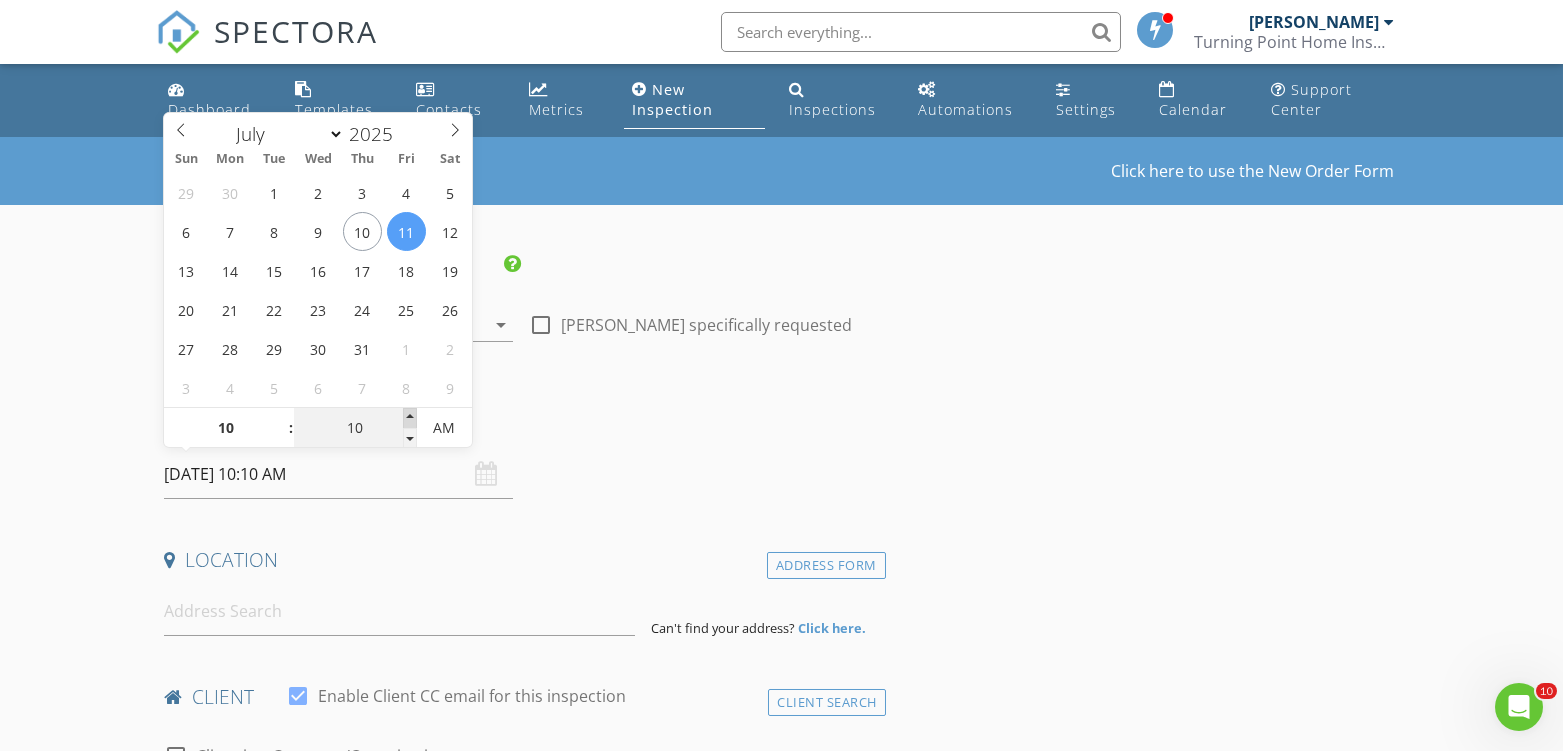 click at bounding box center [410, 418] 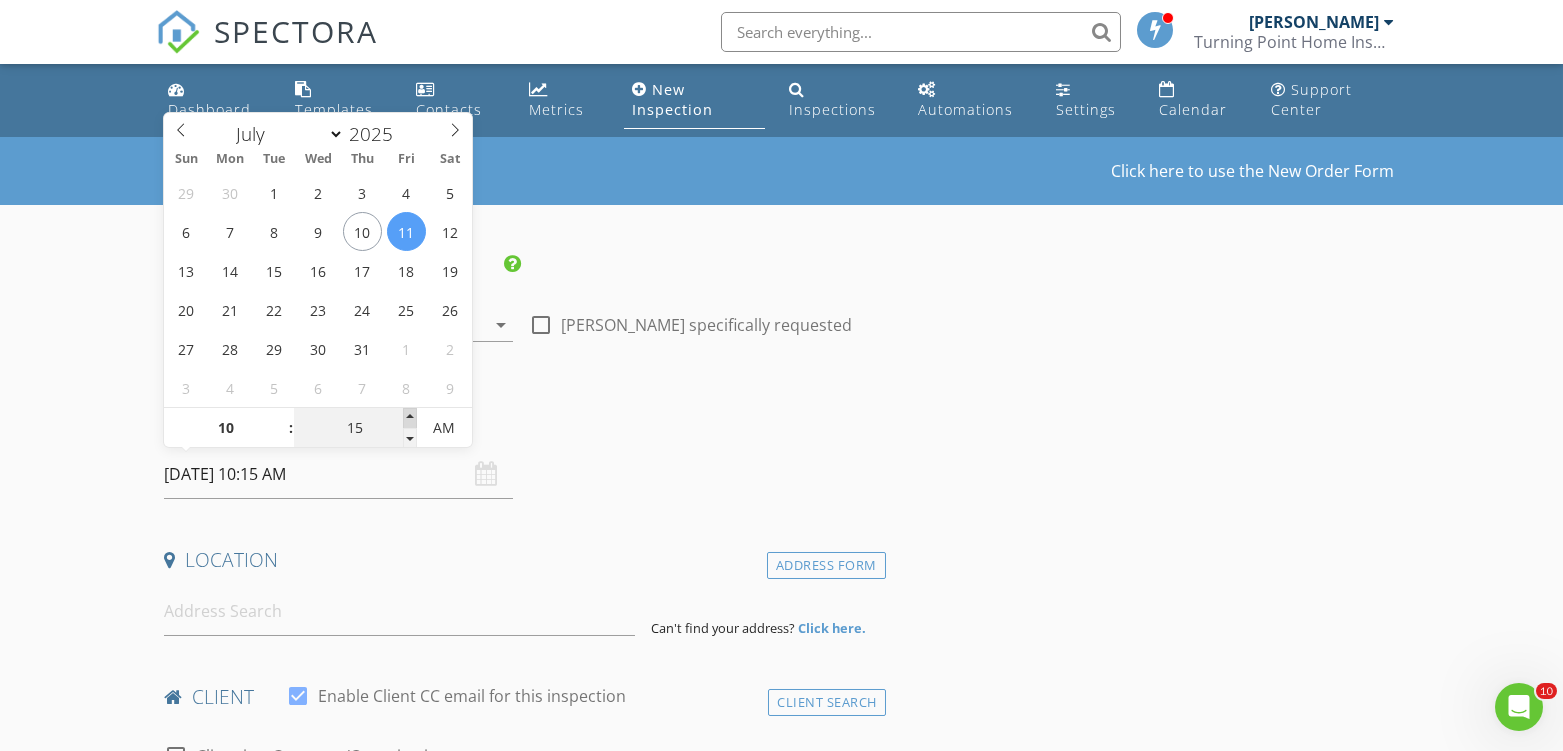 click at bounding box center [410, 418] 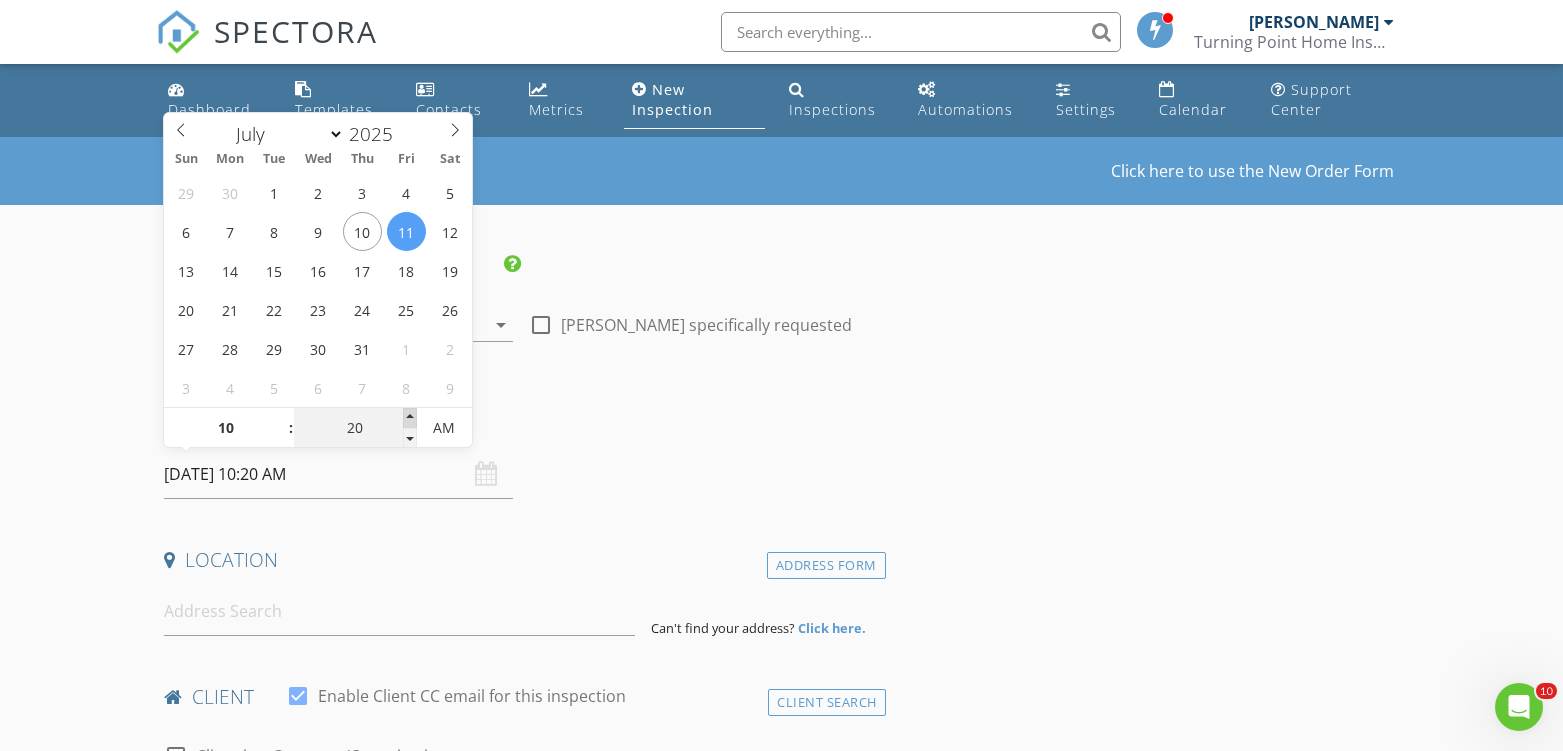 click at bounding box center (410, 418) 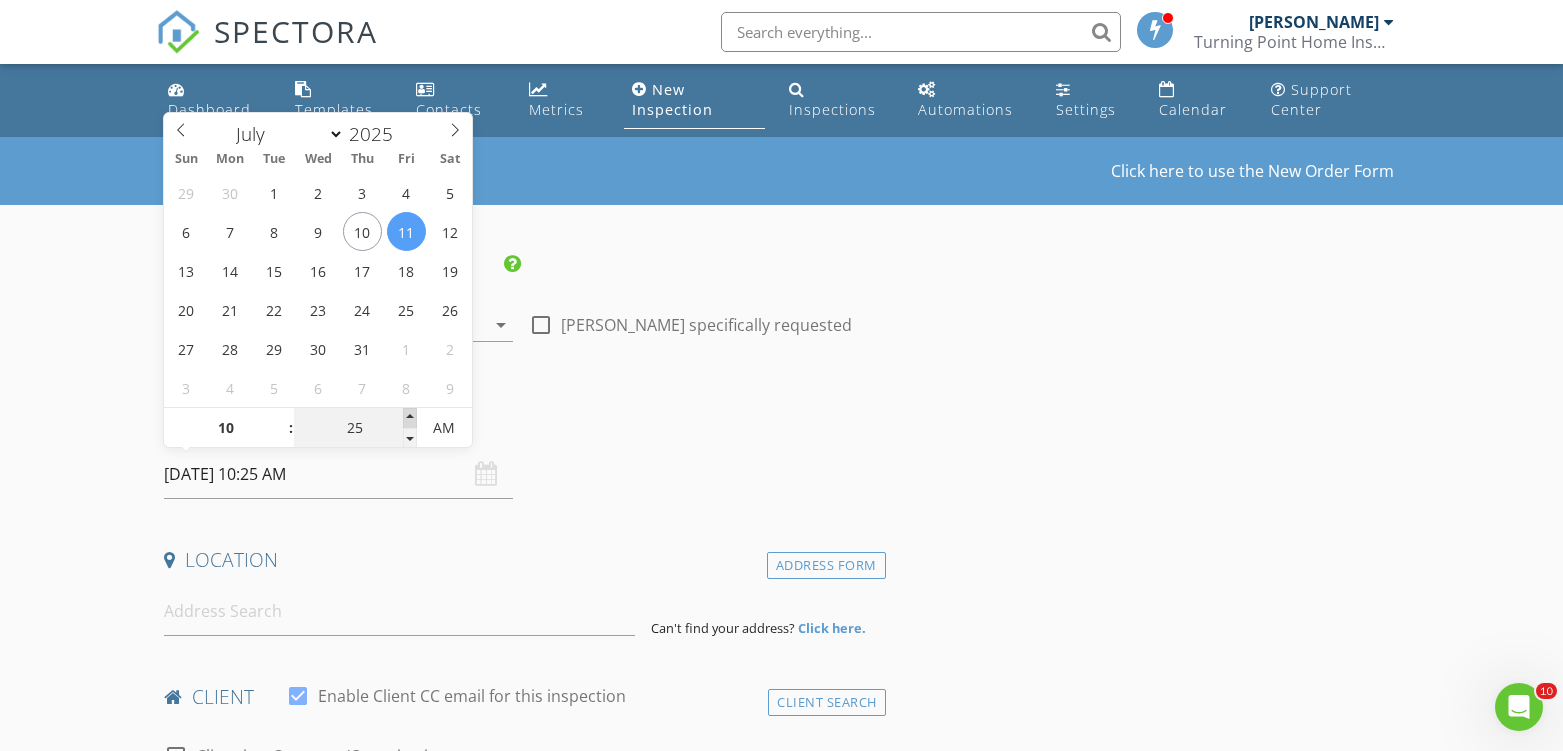 click at bounding box center (410, 418) 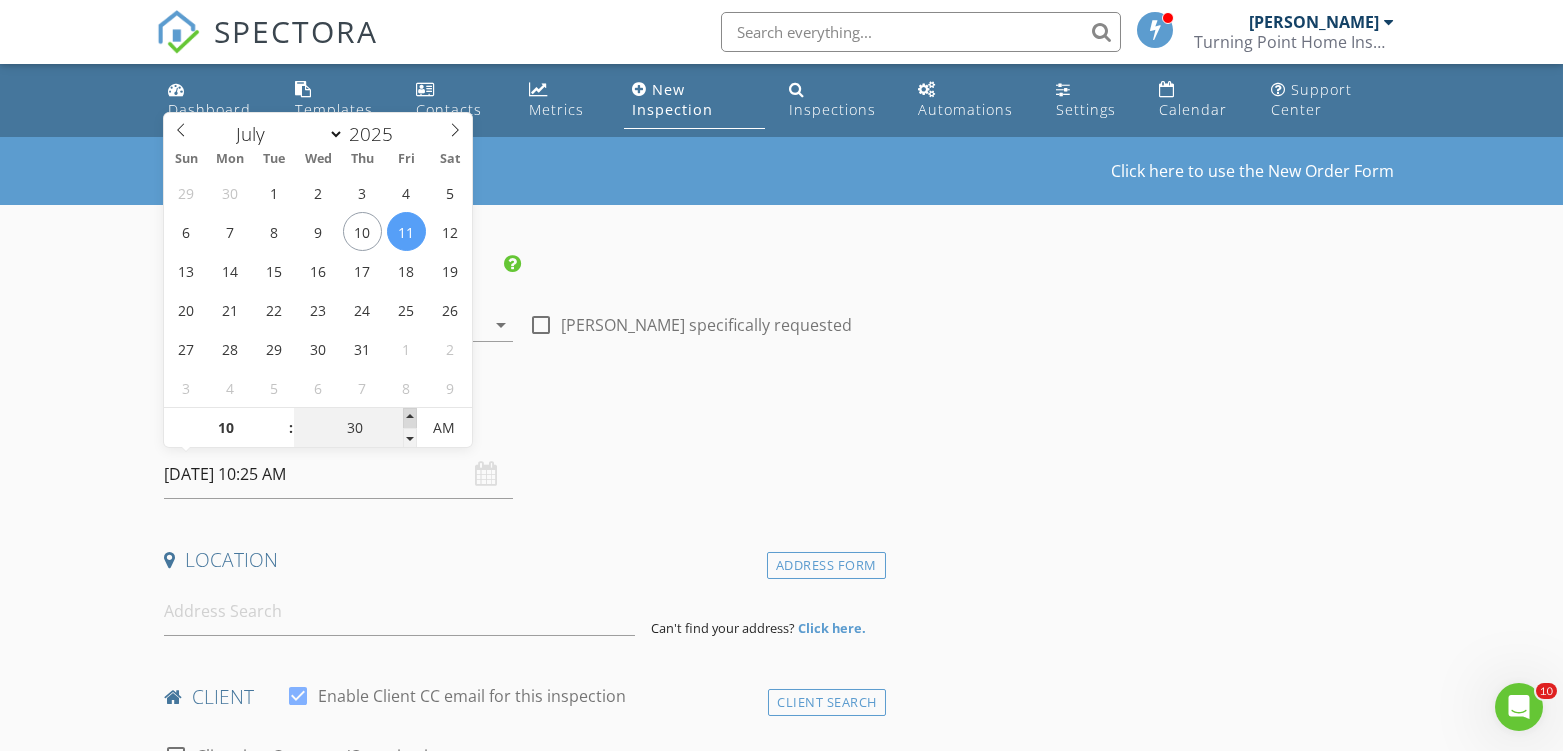 type on "07/11/2025 10:30 AM" 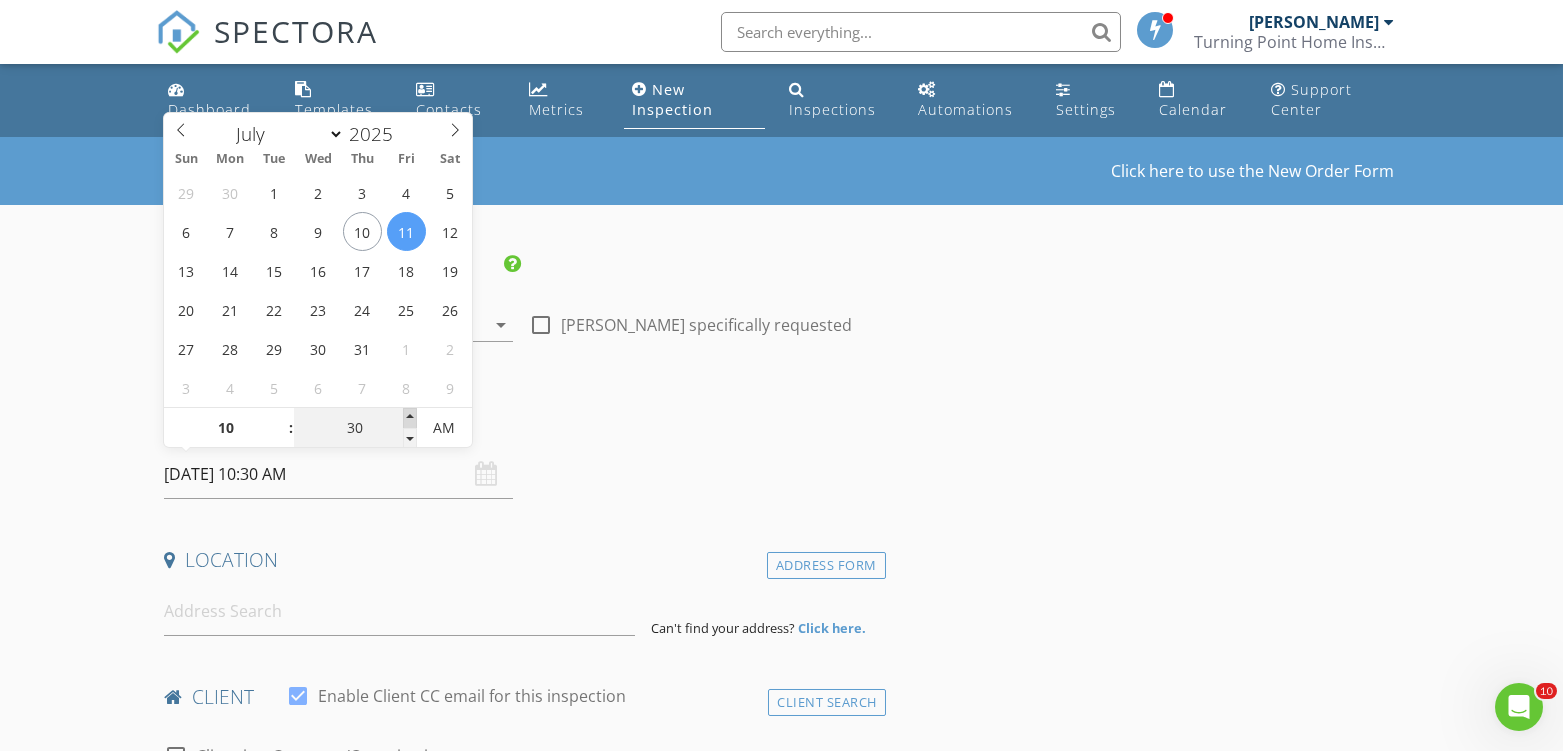 click at bounding box center [410, 418] 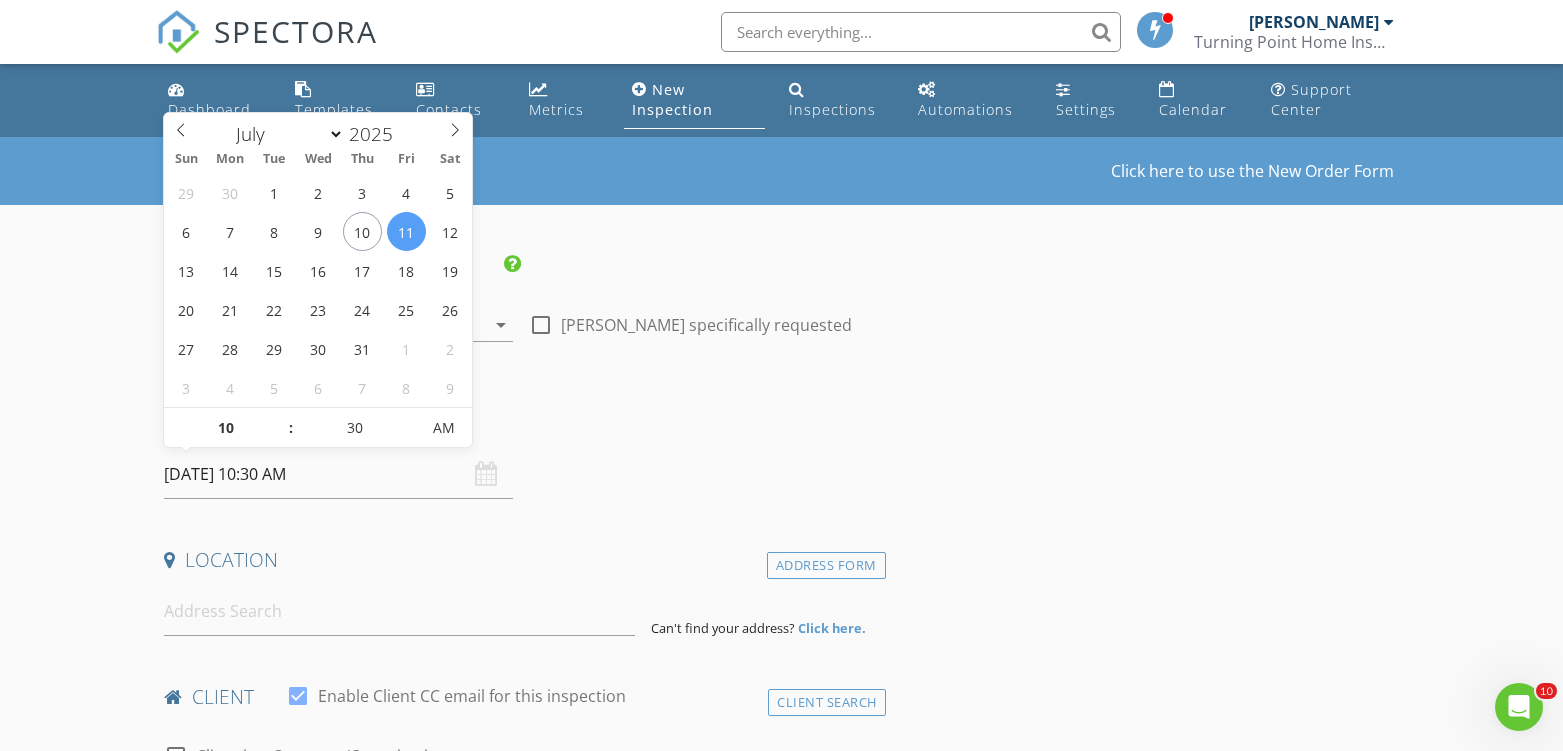click on "New Inspection
Click here to use the New Order Form
INSPECTOR(S)
check_box   Cliff Turner II   PRIMARY   Cliff Turner II arrow_drop_down   check_box_outline_blank Cliff Turner II specifically requested
Date/Time
07/11/2025 10:30 AM
Location
Address Form       Can't find your address?   Click here.
client
check_box Enable Client CC email for this inspection   Client Search     check_box_outline_blank Client is a Company/Organization     First Name   Last Name   Email   CC Email   Phone   Address   City   State   Zip       Notes   Private Notes
ADD ADDITIONAL client
SERVICES
check_box_outline_blank   4 Point Inspection   check_box_outline_blank   Wind Mitigation   check_box_outline_blank   Roof Cert   check_box_outline_blank   Re-Inspection     Hurricane Ian" at bounding box center [781, 1679] 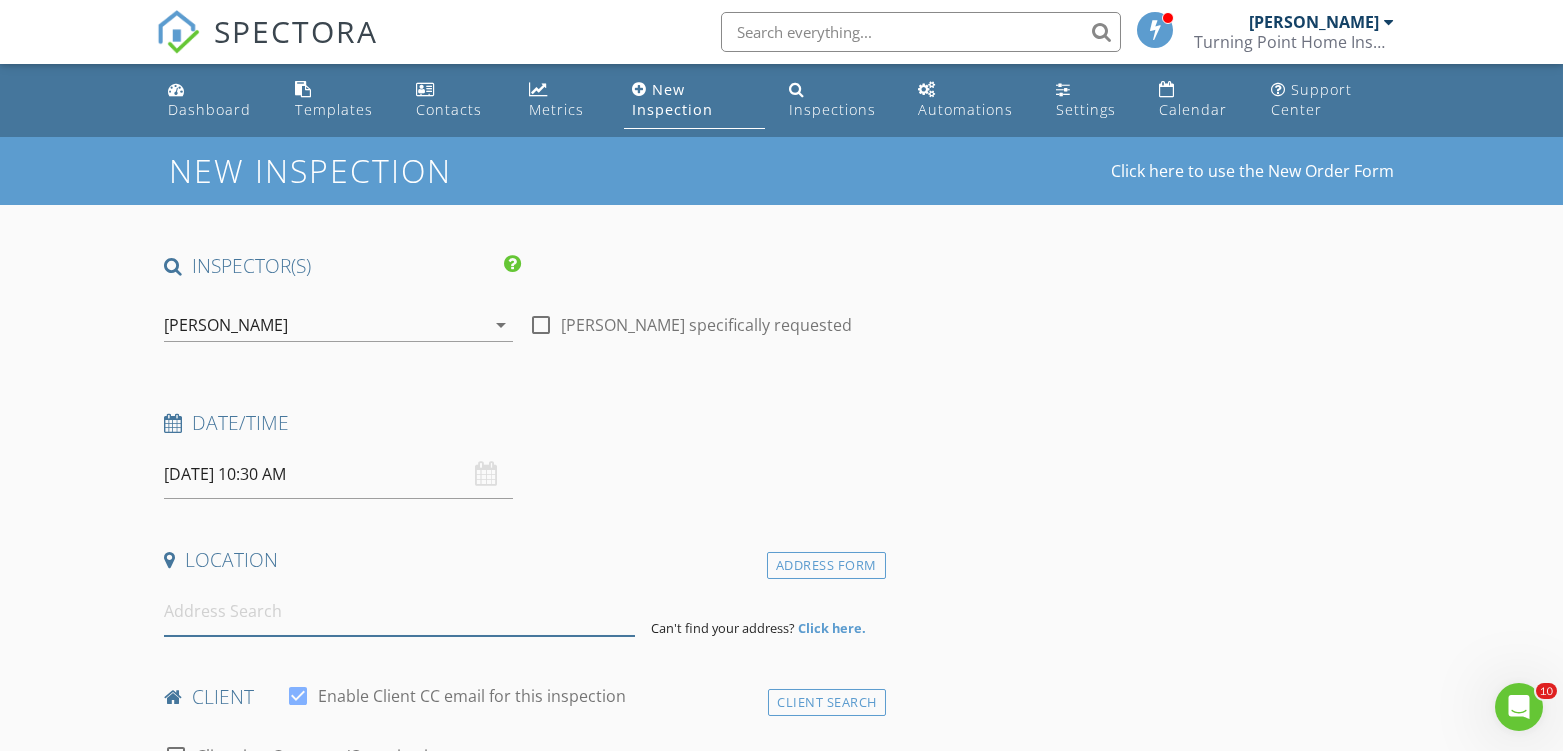 click at bounding box center [399, 611] 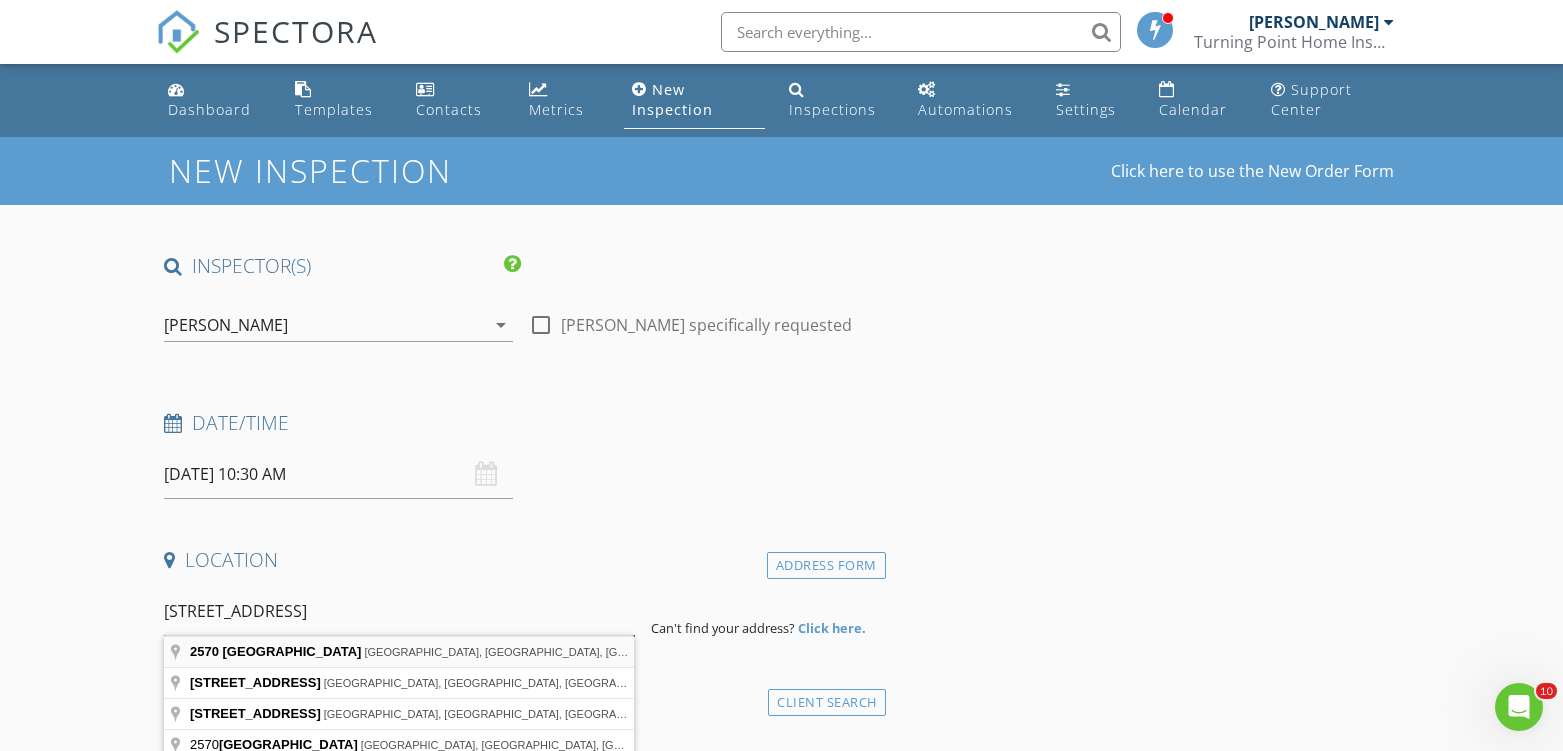scroll, scrollTop: 111, scrollLeft: 0, axis: vertical 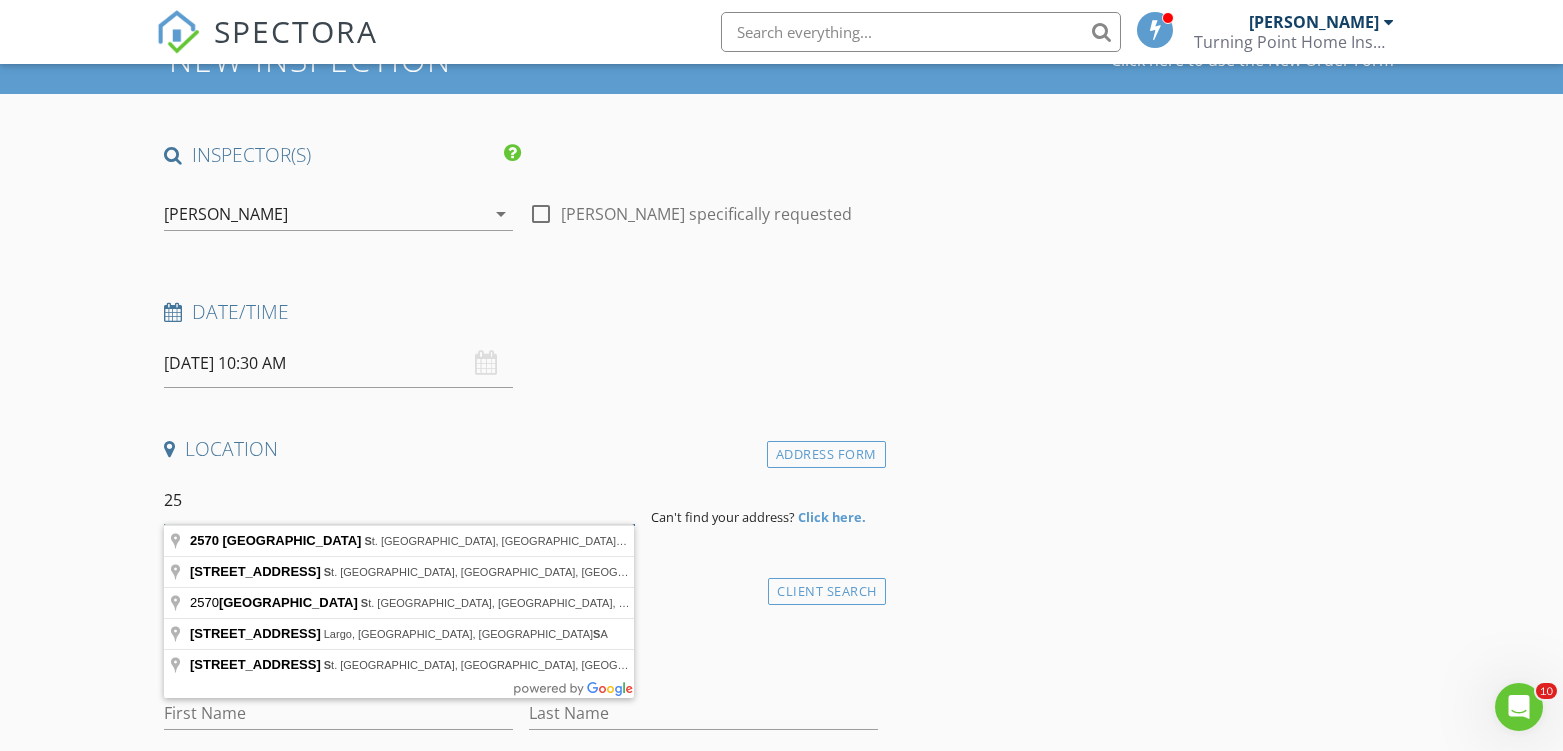 type on "2" 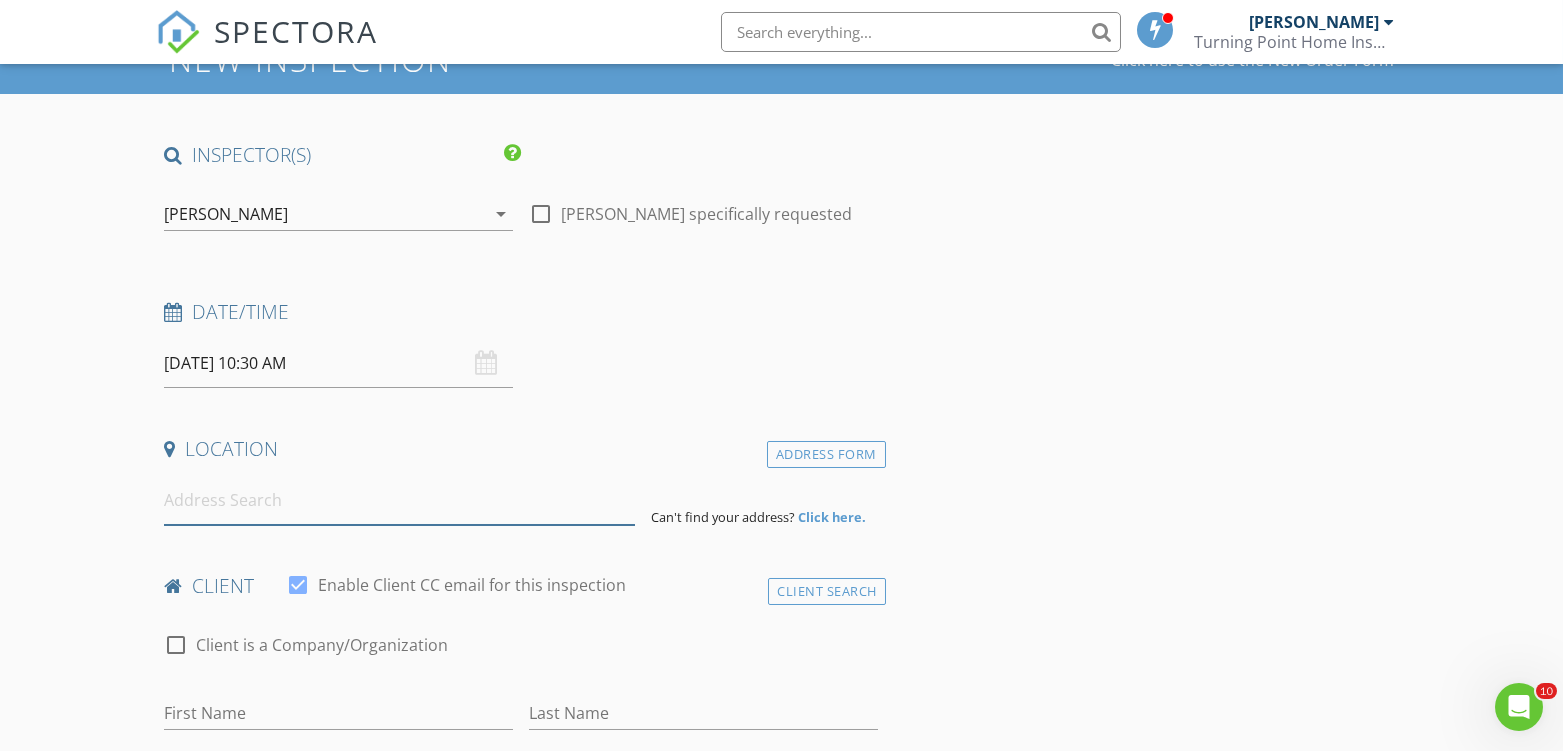 type 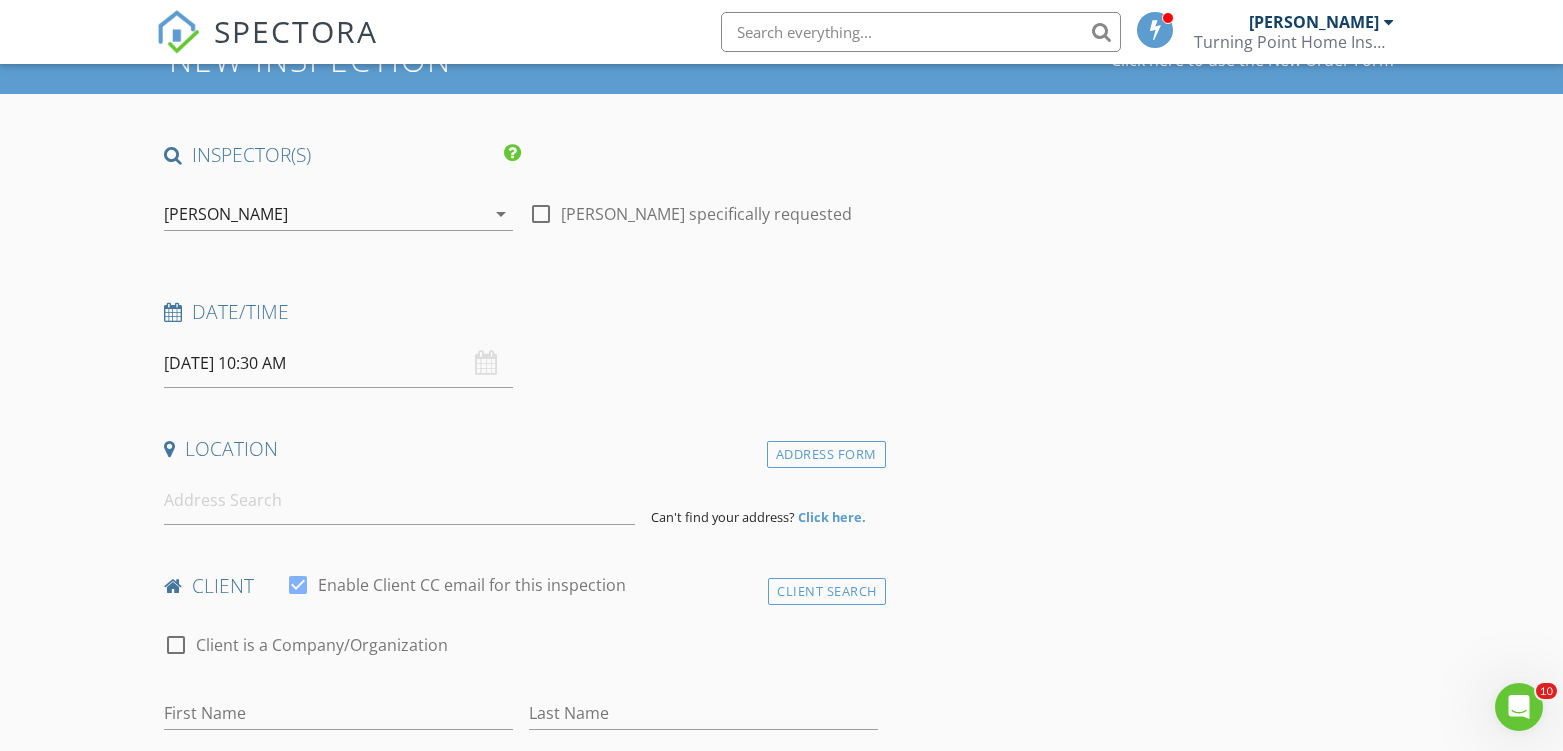 click on "Click here." at bounding box center [832, 517] 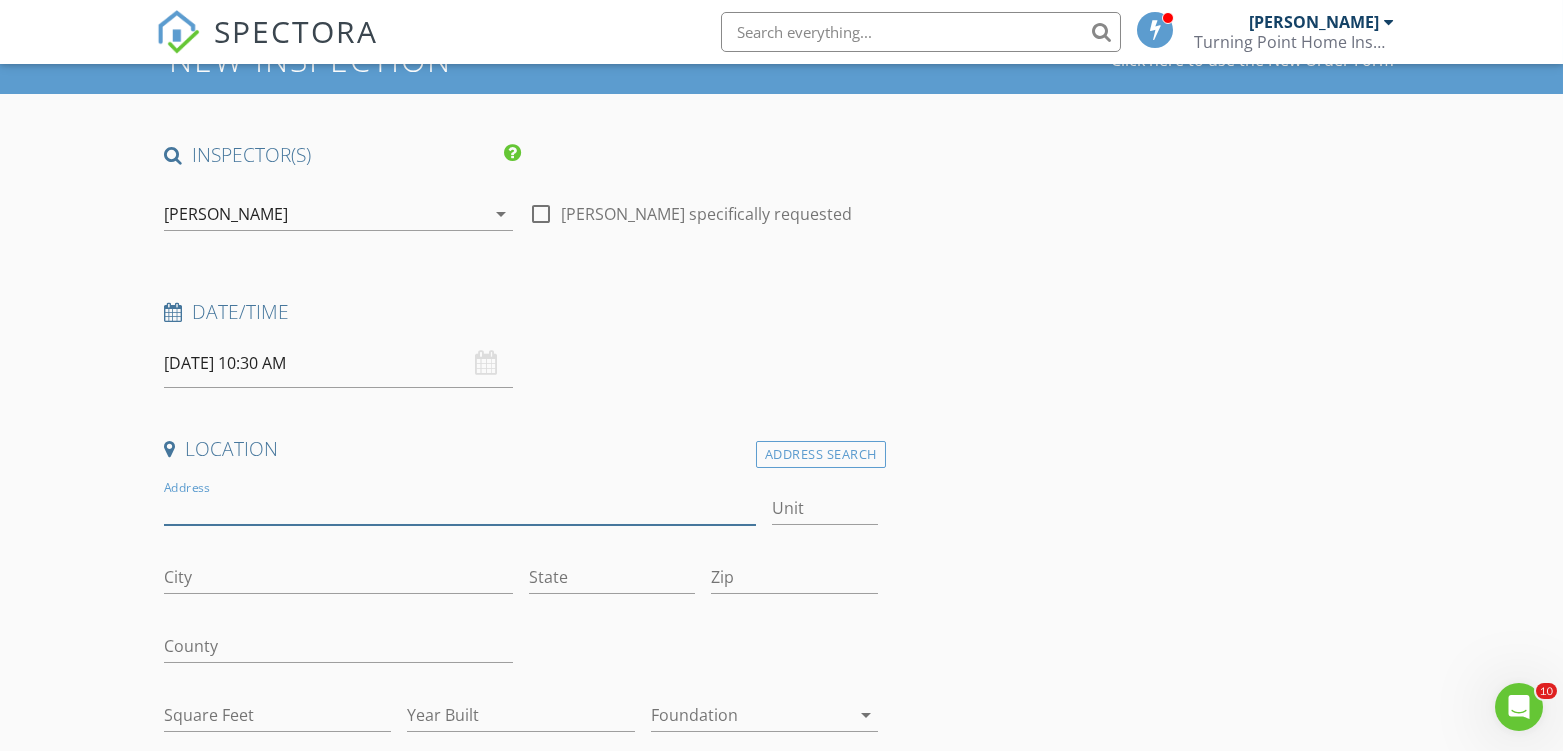 click on "Address" at bounding box center [460, 508] 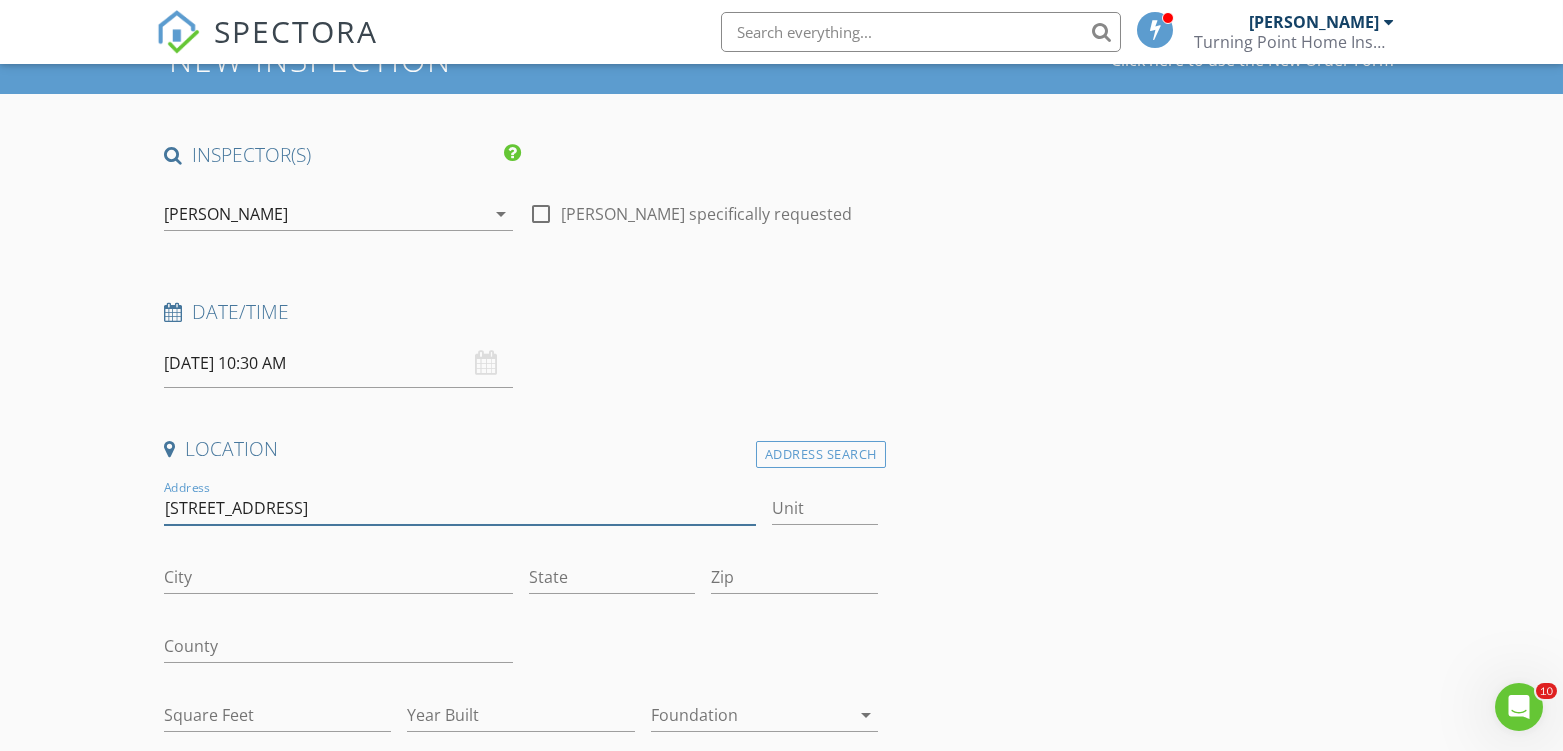 type on "[STREET_ADDRESS]" 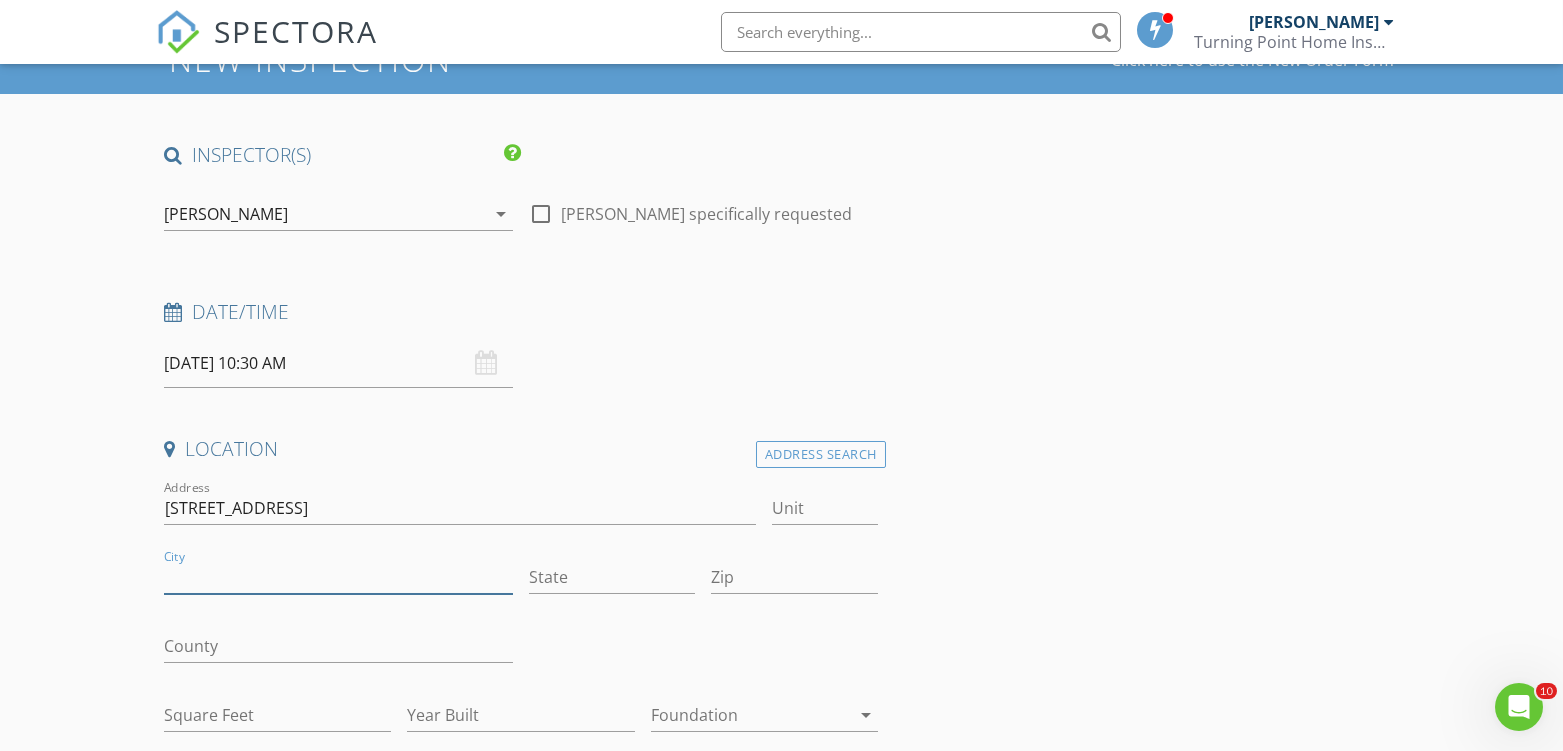 click on "City" at bounding box center (338, 577) 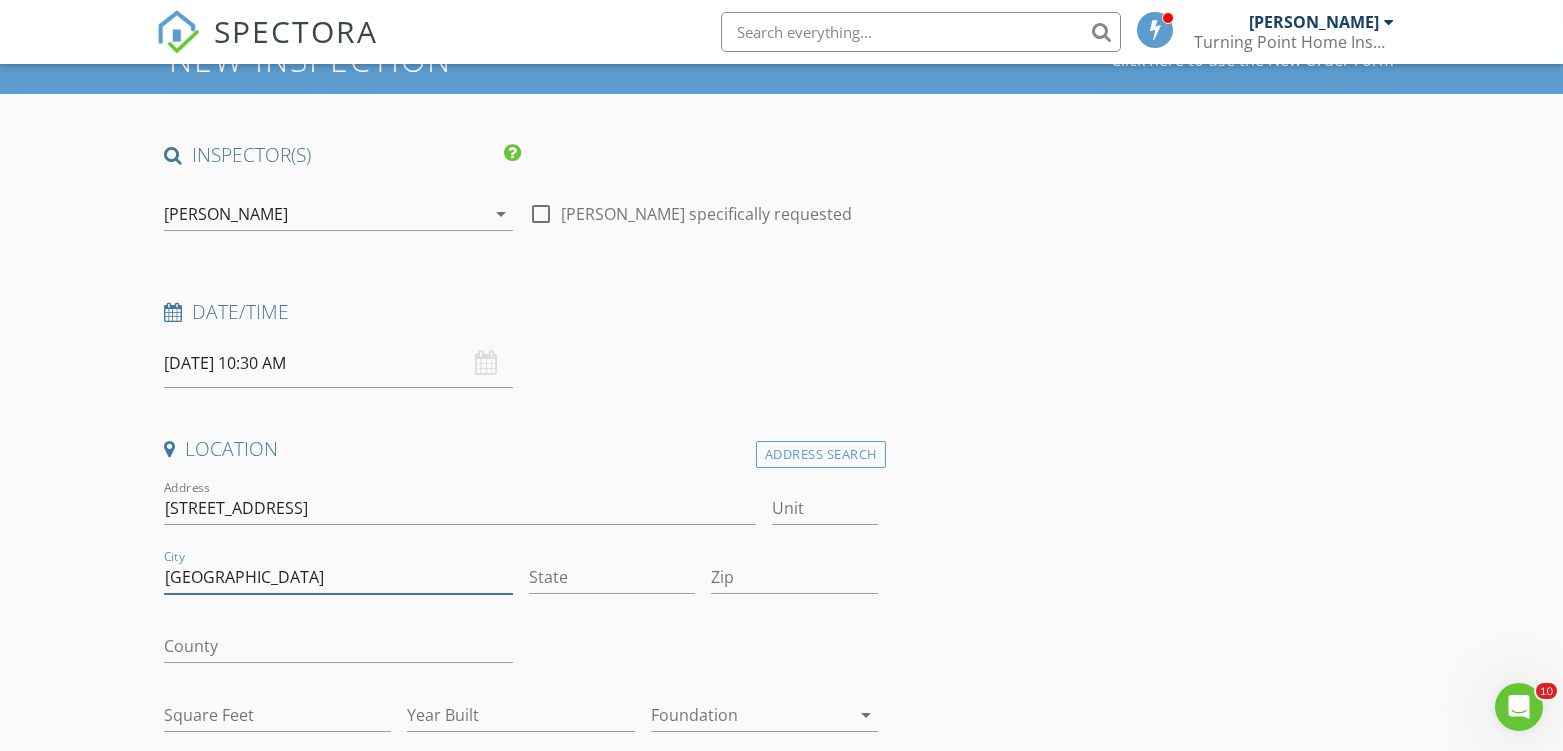 type on "St. Petersburg" 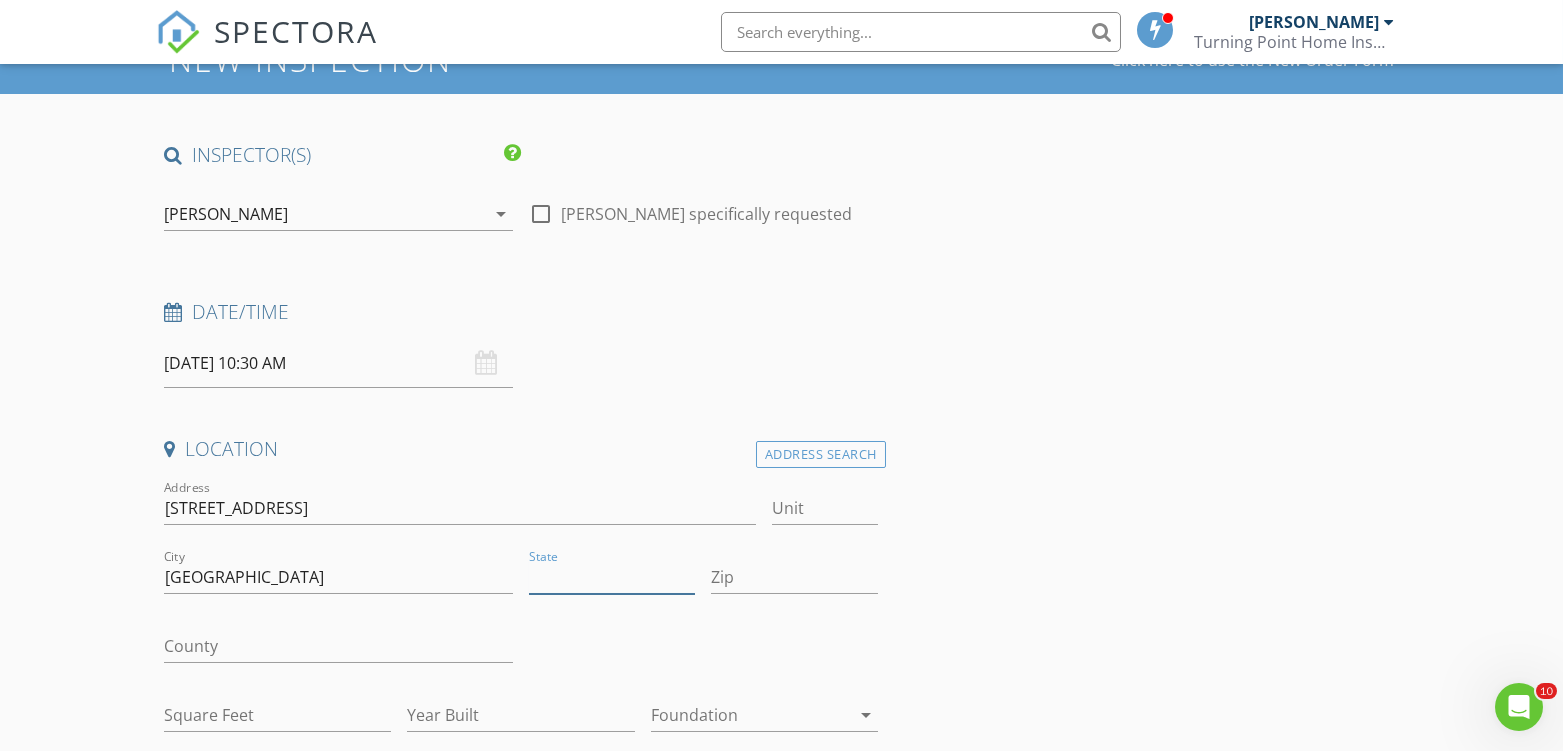 click on "State" at bounding box center [612, 577] 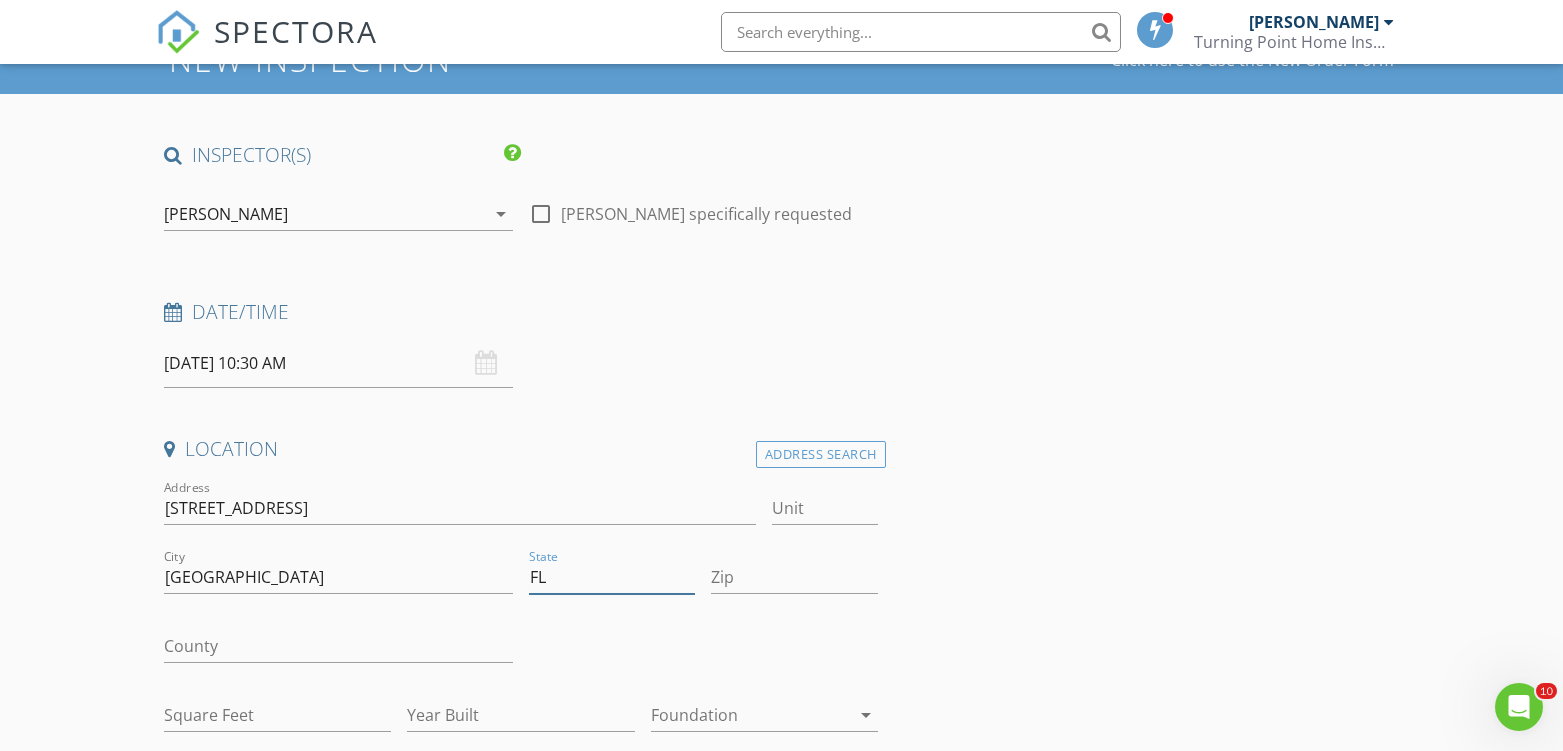 type on "FL" 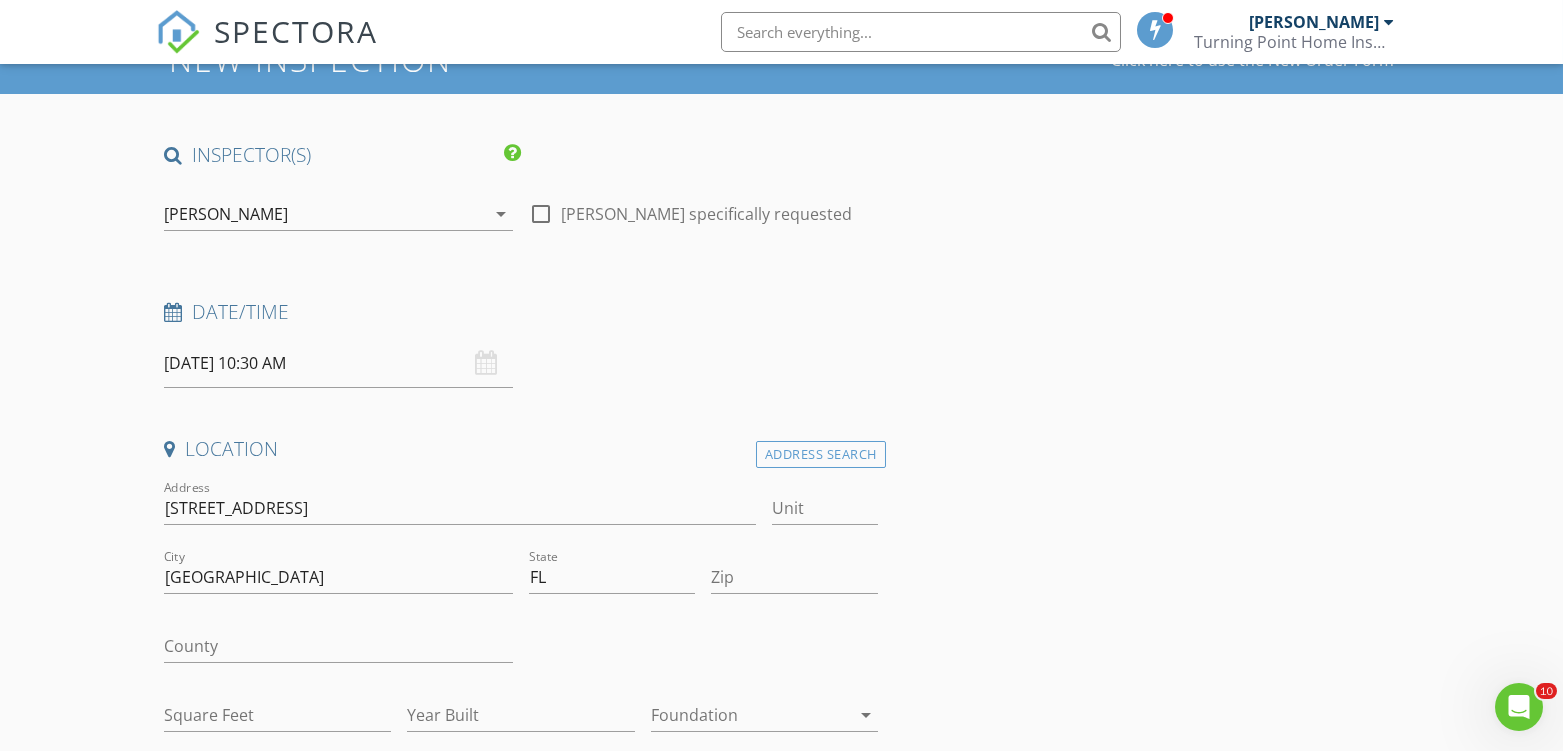 click on "INSPECTOR(S)
check_box   Cliff Turner II   PRIMARY   Cliff Turner II arrow_drop_down   check_box_outline_blank Cliff Turner II specifically requested
Date/Time
07/11/2025 10:30 AM
Location
Address Search       Address 2570 12th Pl N   Unit   City St. Petersburg   State FL   Zip   County     Square Feet   Year Built   Foundation arrow_drop_down
client
check_box Enable Client CC email for this inspection   Client Search     check_box_outline_blank Client is a Company/Organization     First Name   Last Name   Email   CC Email   Phone   Address   City   State   Zip       Notes   Private Notes
ADD ADDITIONAL client
SERVICES
check_box_outline_blank   4 Point Inspection   check_box_outline_blank   Wind Mitigation   check_box_outline_blank   Roof Cert   check_box_outline_blank" at bounding box center (781, 1715) 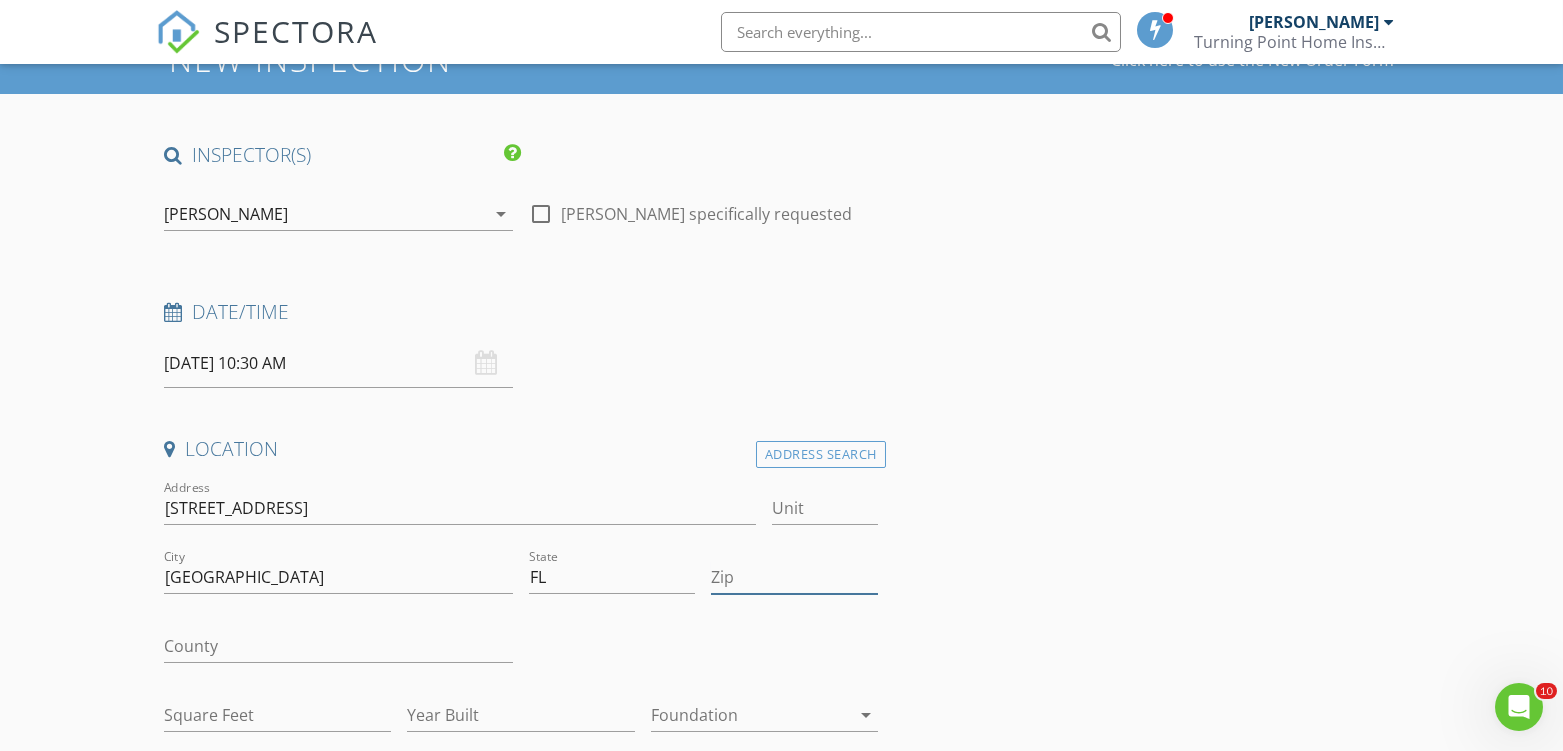 click on "Zip" at bounding box center (794, 577) 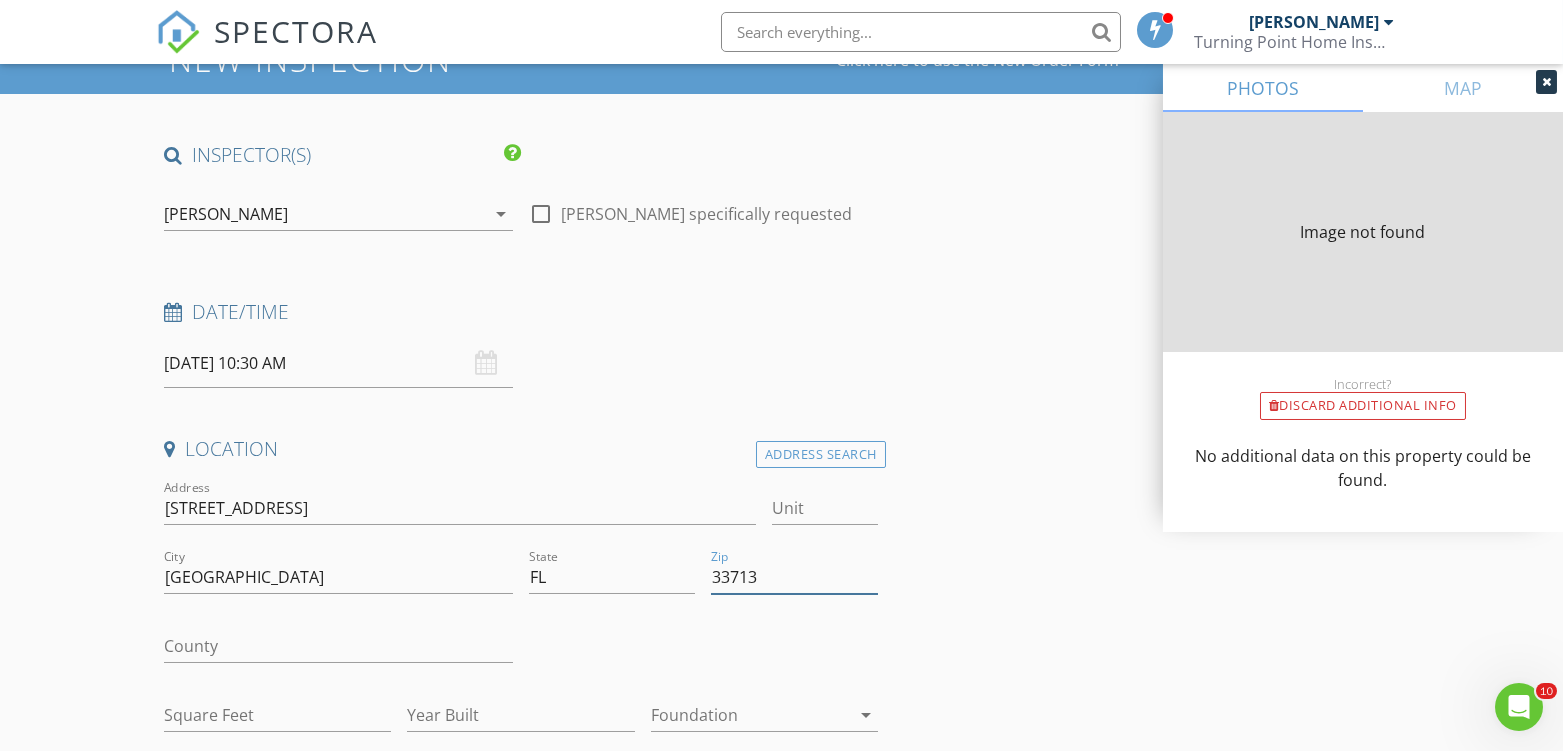 type on "33713" 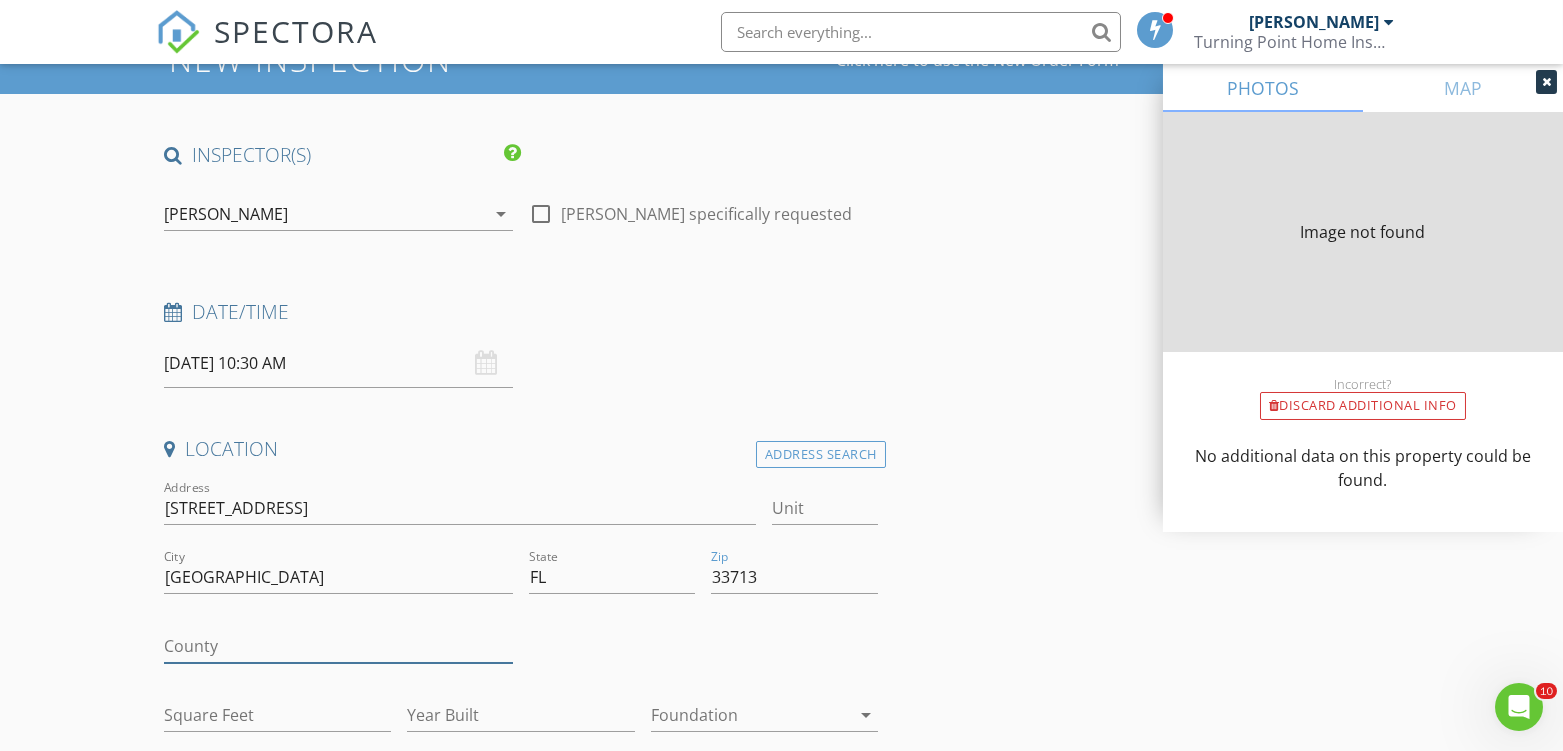 click on "County" at bounding box center [338, 646] 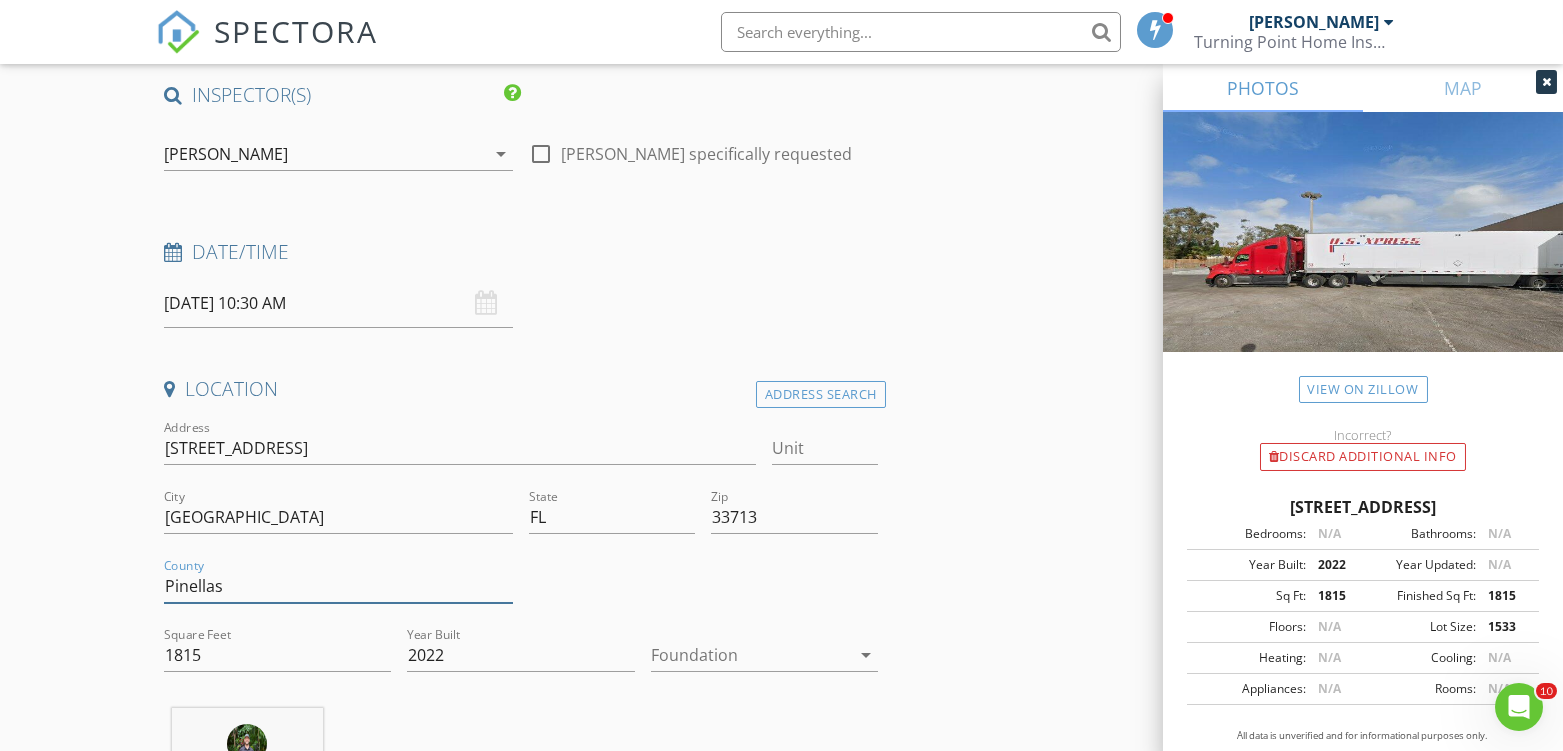 scroll, scrollTop: 222, scrollLeft: 0, axis: vertical 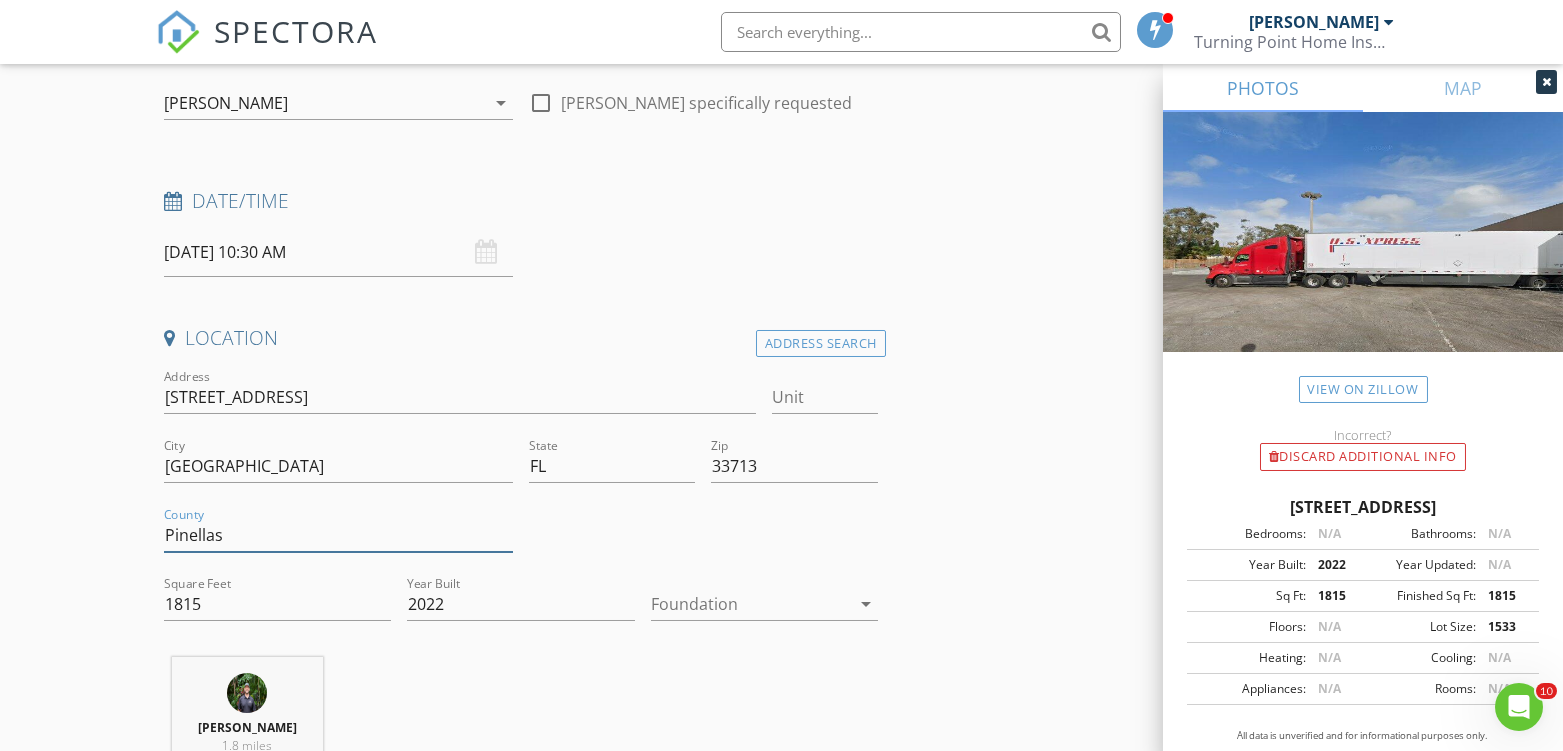 type on "Pinellas" 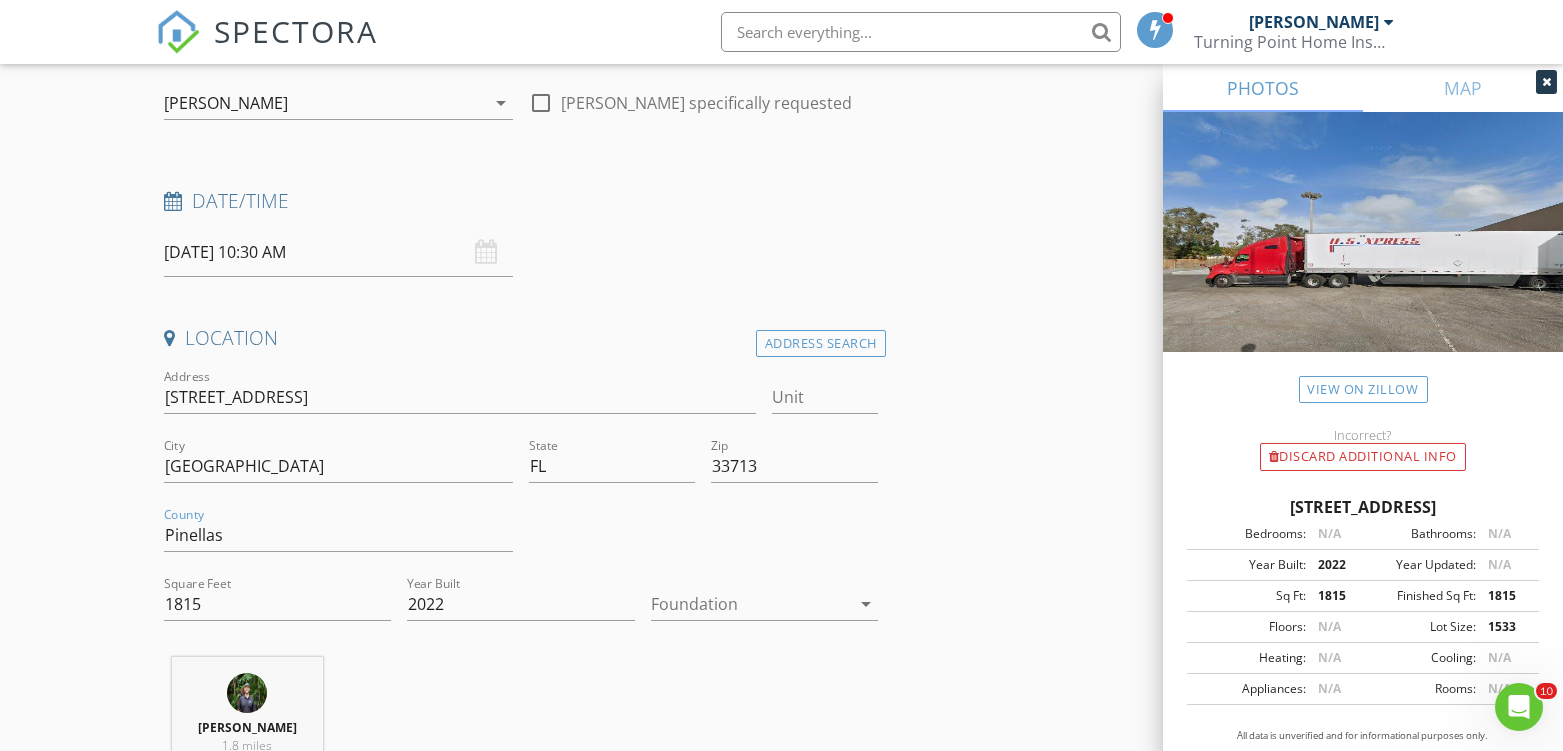 click at bounding box center (750, 604) 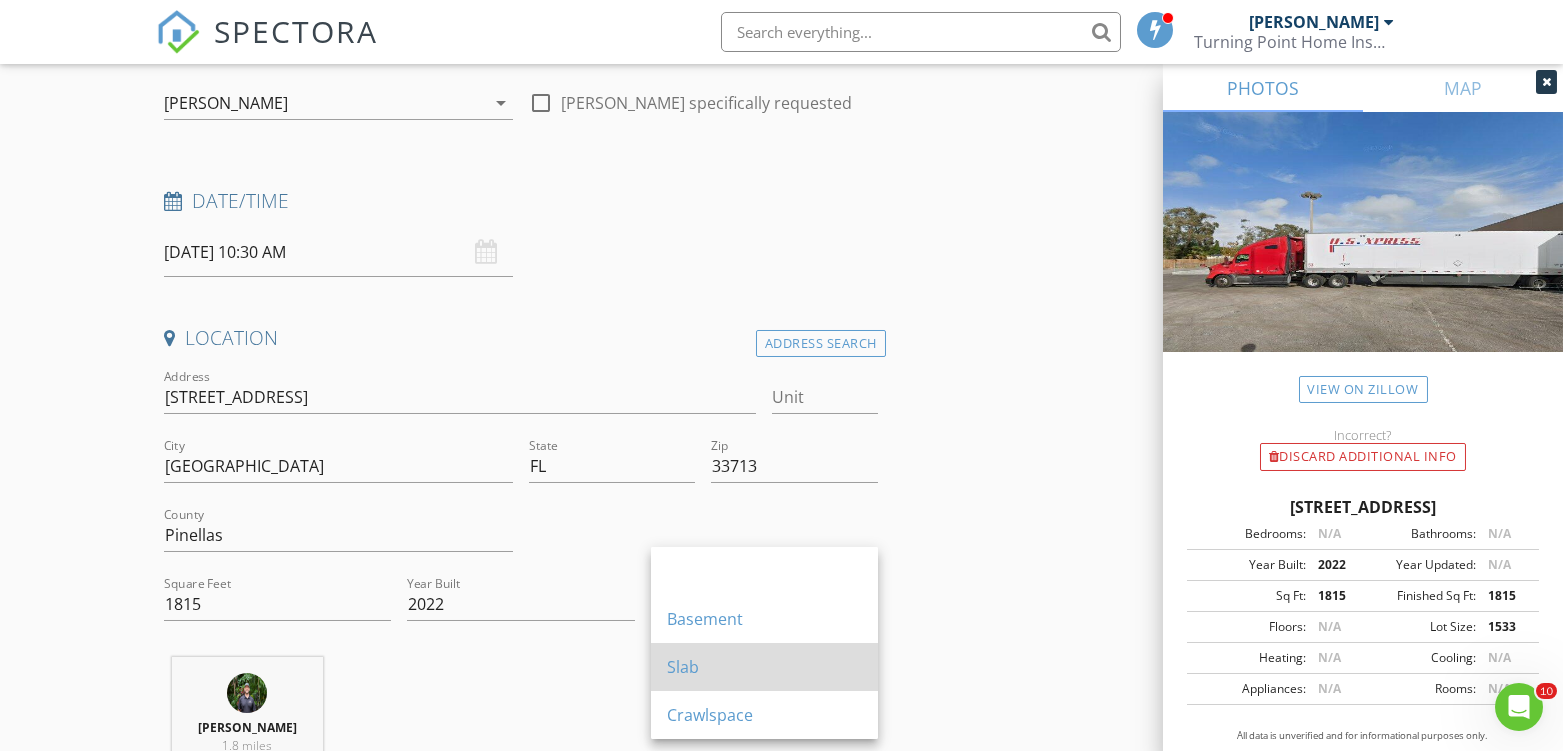 click on "Slab" at bounding box center [764, 667] 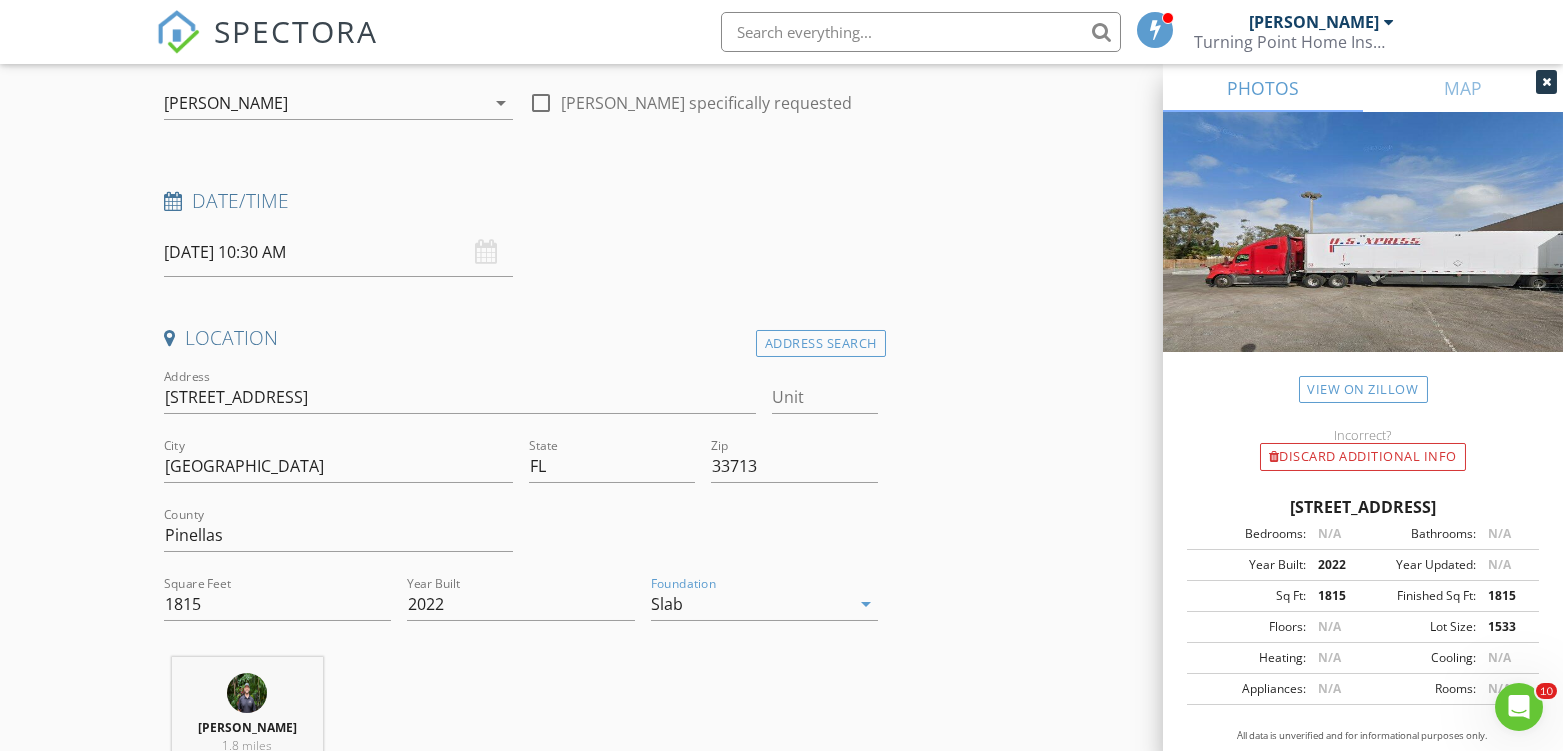 click on "New Inspection
Click here to use the New Order Form
INSPECTOR(S)
check_box   Cliff Turner II   PRIMARY   Cliff Turner II arrow_drop_down   check_box_outline_blank Cliff Turner II specifically requested
Date/Time
07/11/2025 10:30 AM
Location
Address Search       Address 2570 12th Pl N   Unit   City St. Petersburg   State FL   Zip 33713   County Pinellas     Square Feet 1815   Year Built 2022   Foundation Slab arrow_drop_down     Cliff Turner II     1.8 miles     (4 minutes)
client
check_box Enable Client CC email for this inspection   Client Search     check_box_outline_blank Client is a Company/Organization     First Name   Last Name   Email   CC Email   Phone   Address   City   State   Zip       Notes   Private Notes
ADD ADDITIONAL client
SERVICES" at bounding box center (781, 1661) 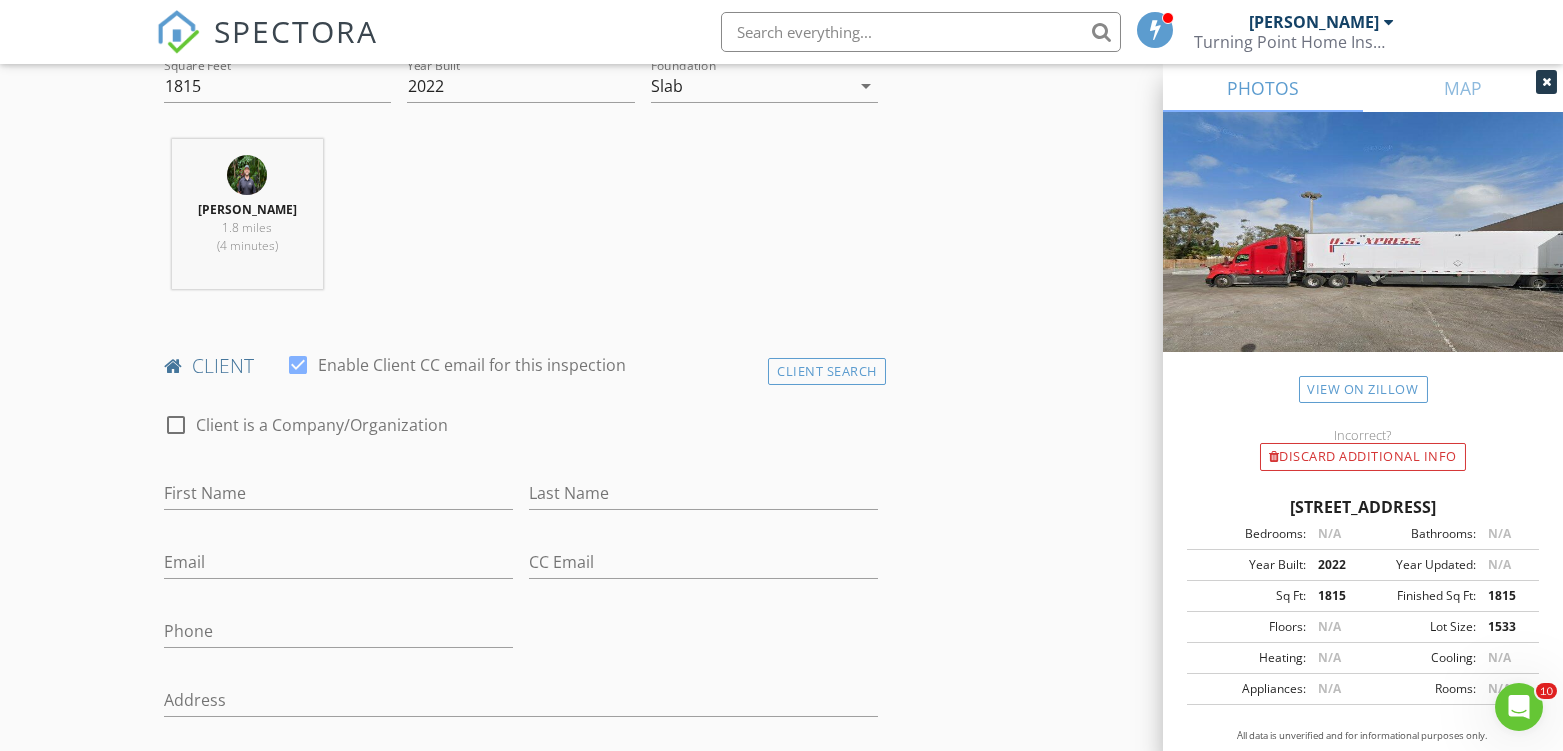 scroll, scrollTop: 777, scrollLeft: 0, axis: vertical 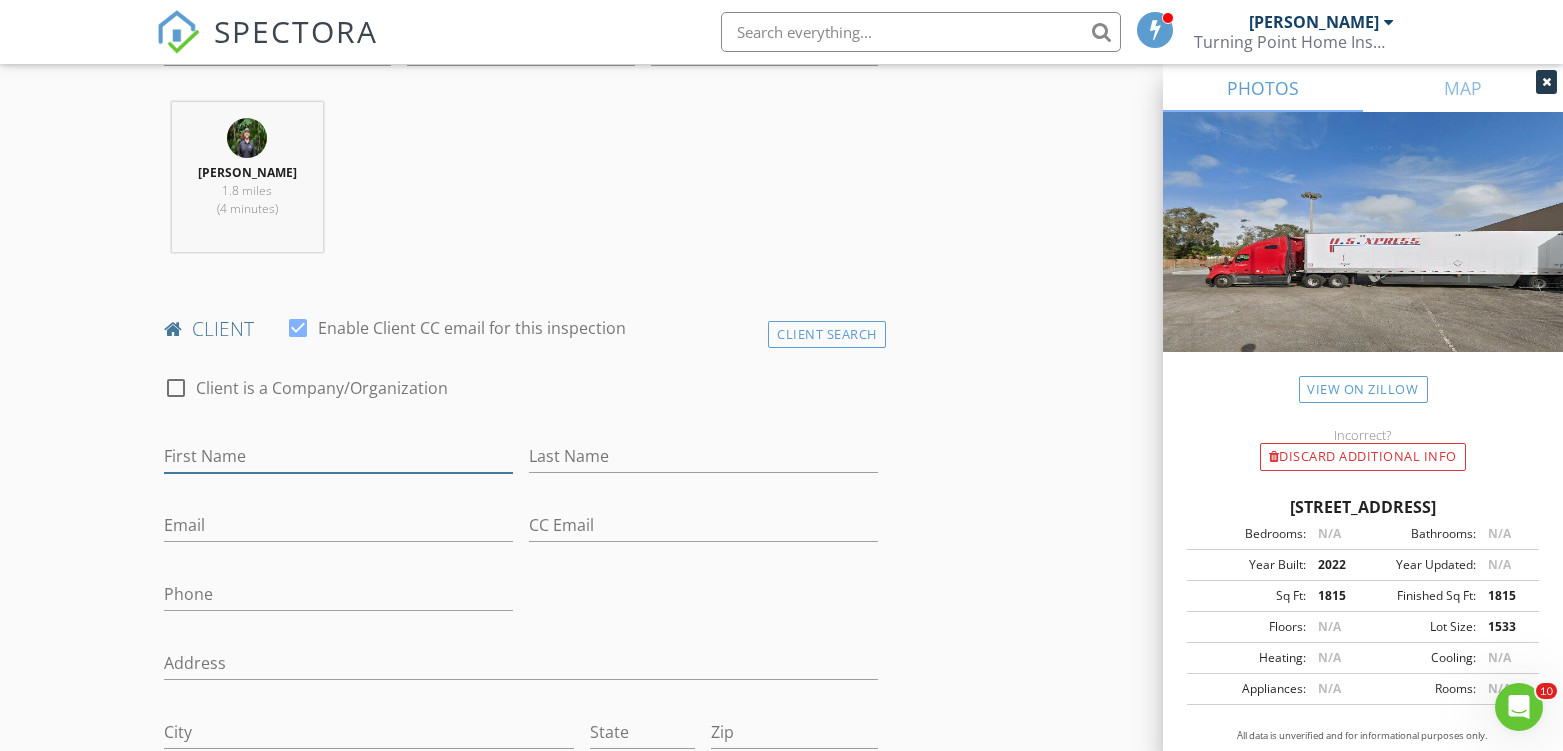 click on "First Name" at bounding box center [338, 456] 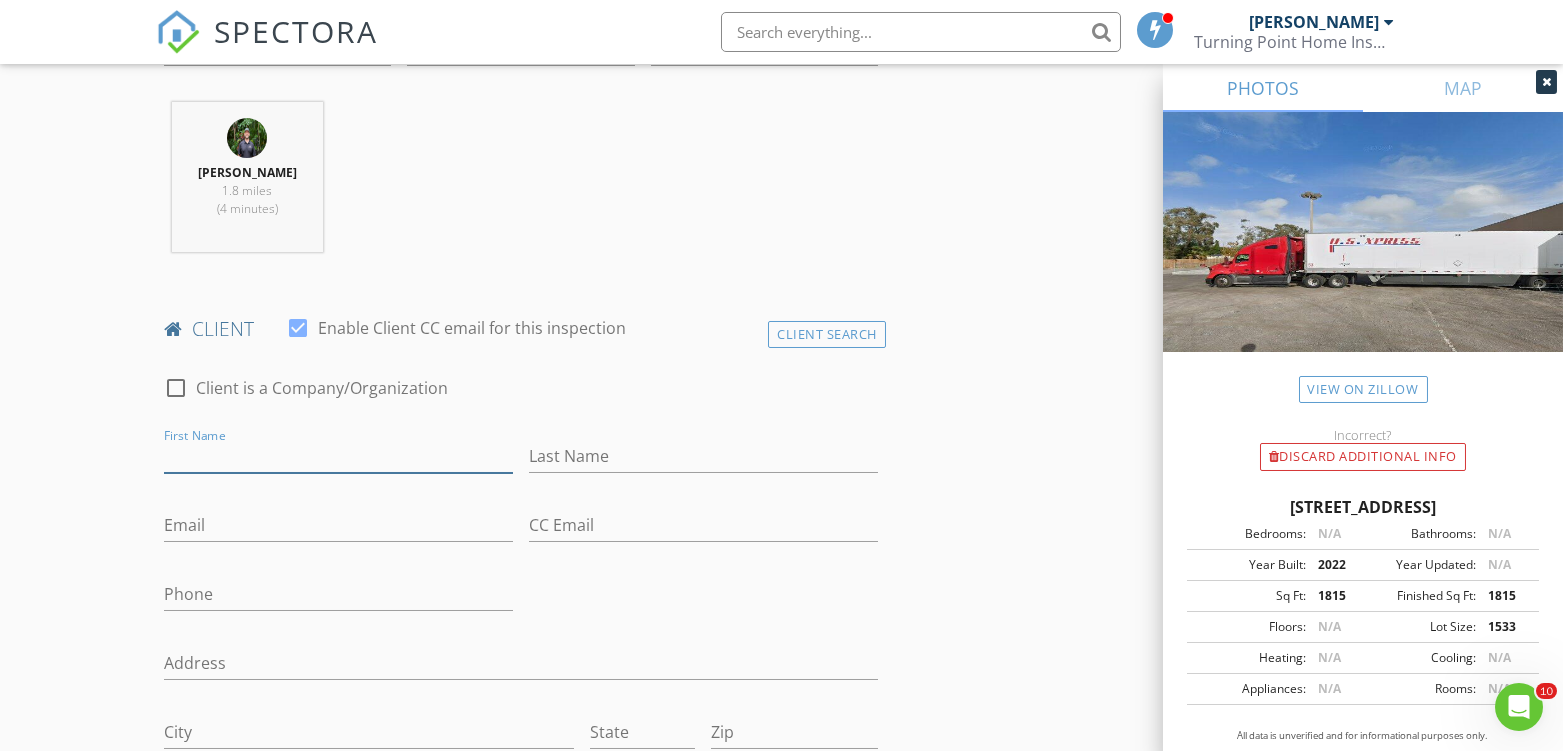 paste on "Susan Snyder and Vasilios Andonaras" 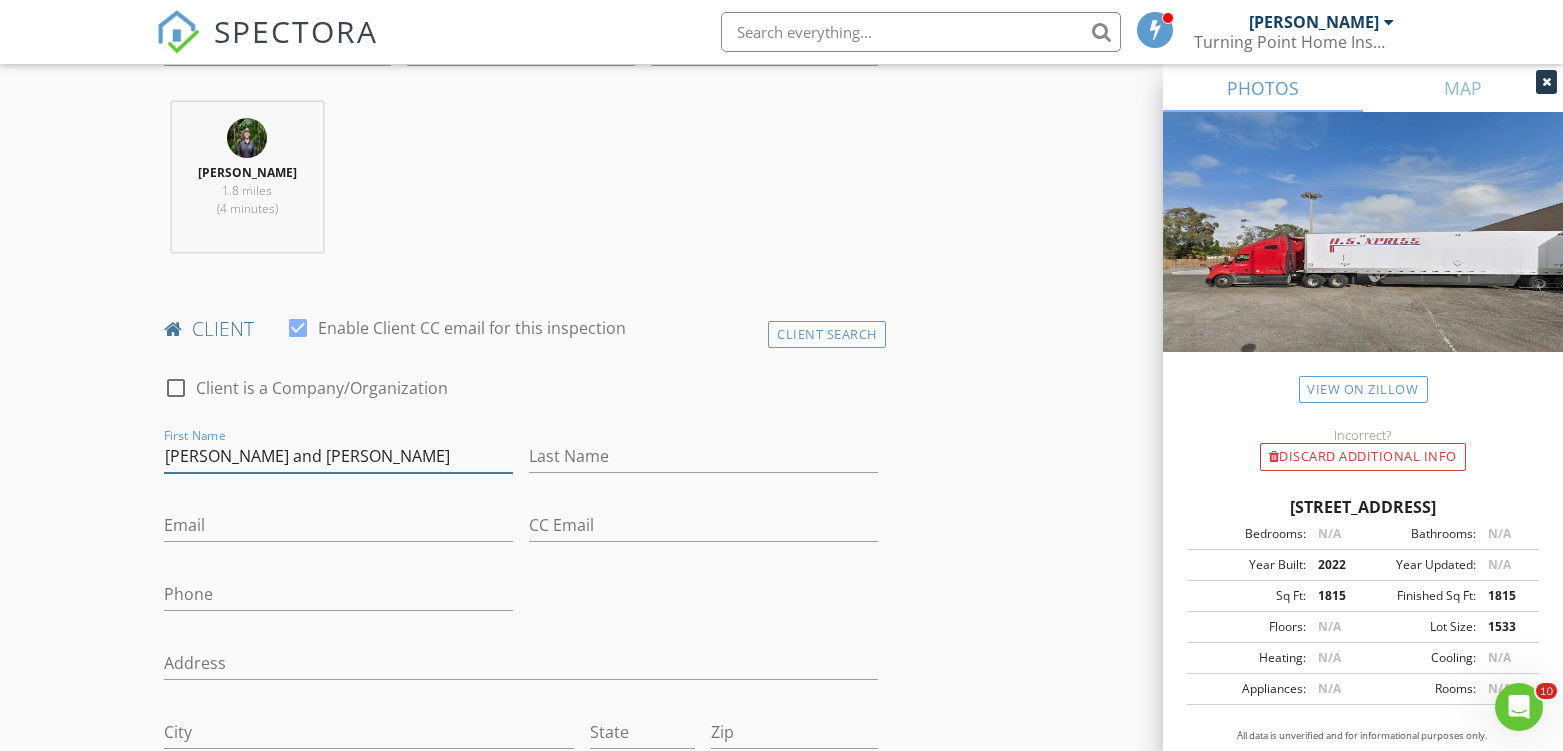 drag, startPoint x: 383, startPoint y: 457, endPoint x: 271, endPoint y: 455, distance: 112.01785 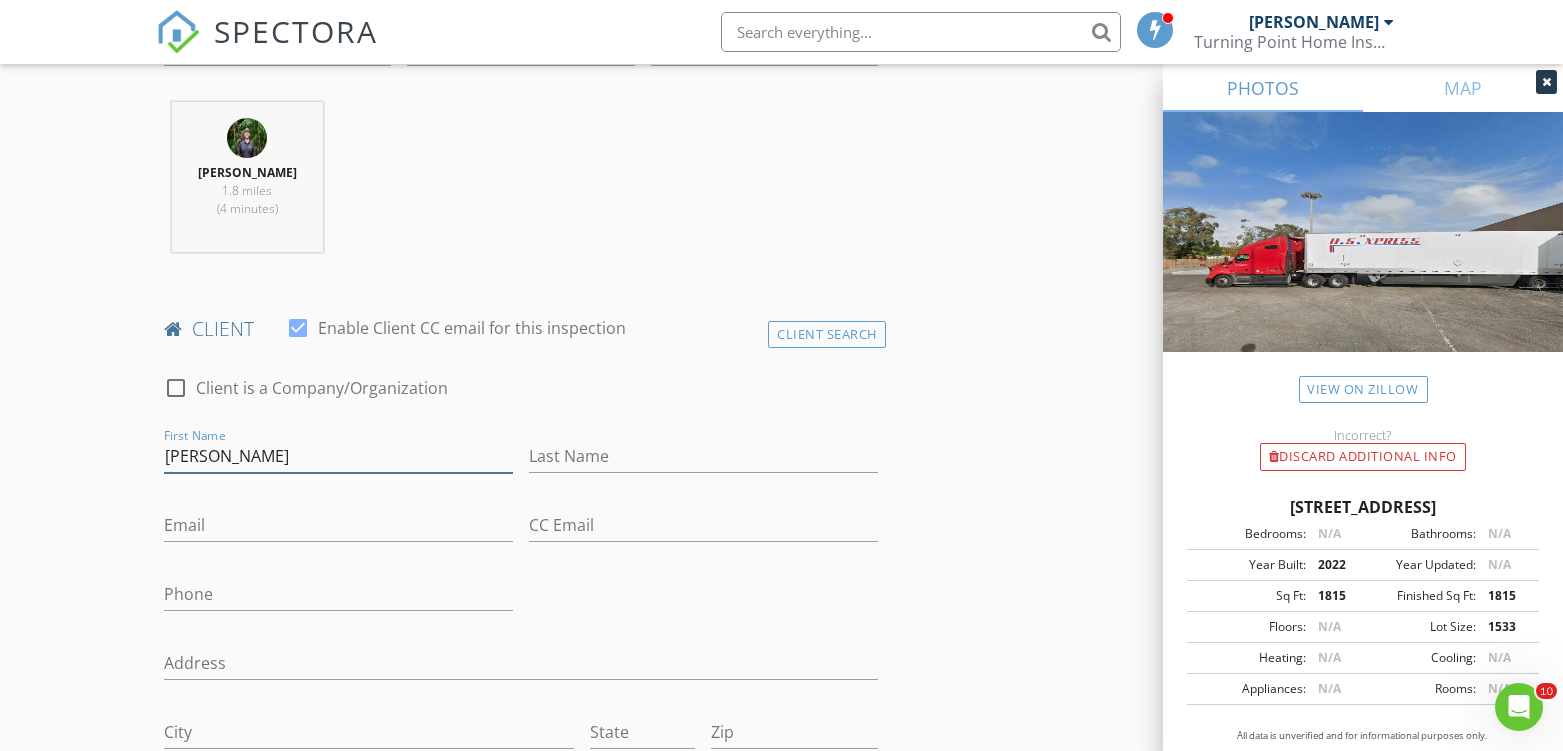 drag, startPoint x: 285, startPoint y: 453, endPoint x: 217, endPoint y: 455, distance: 68.0294 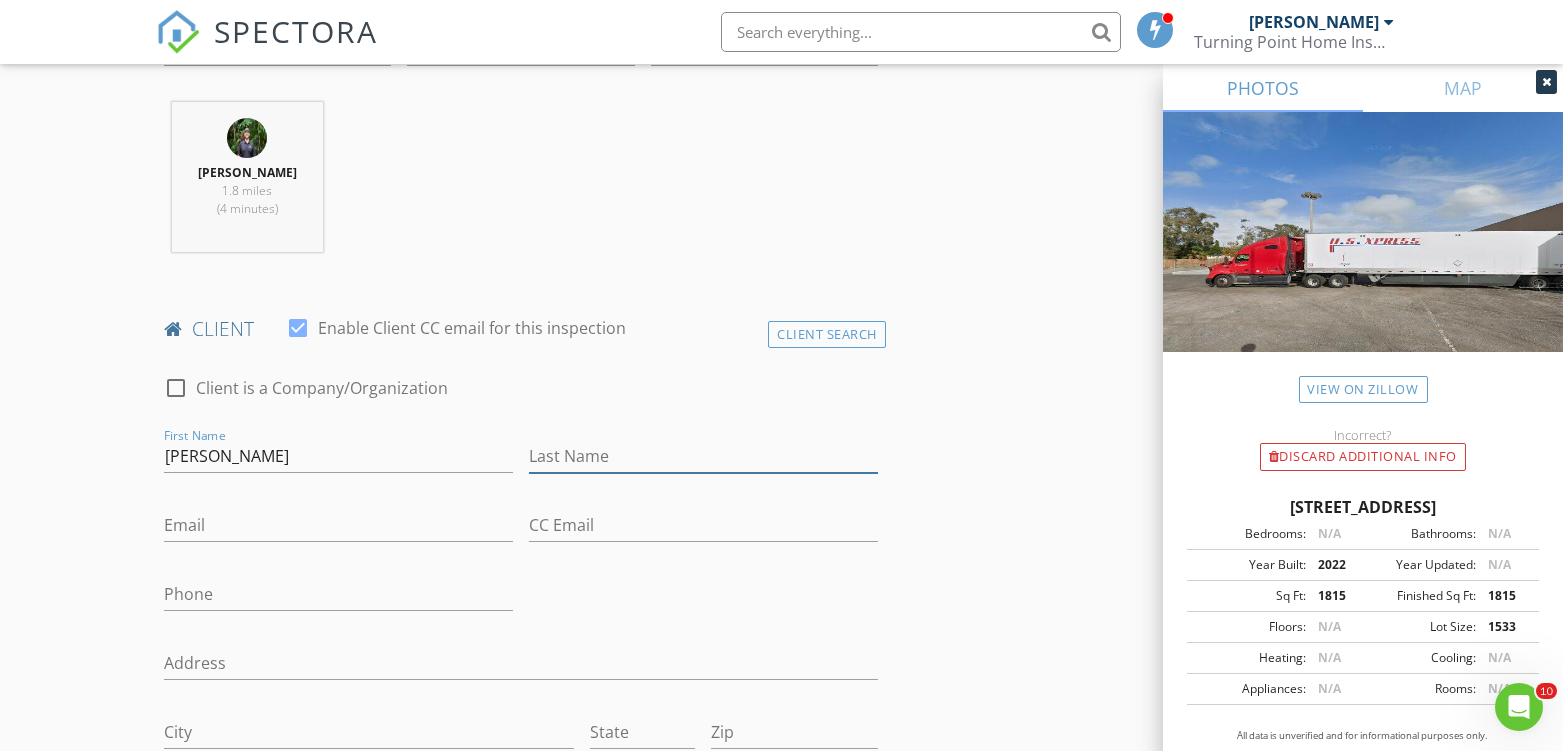 click on "Last Name" at bounding box center (703, 456) 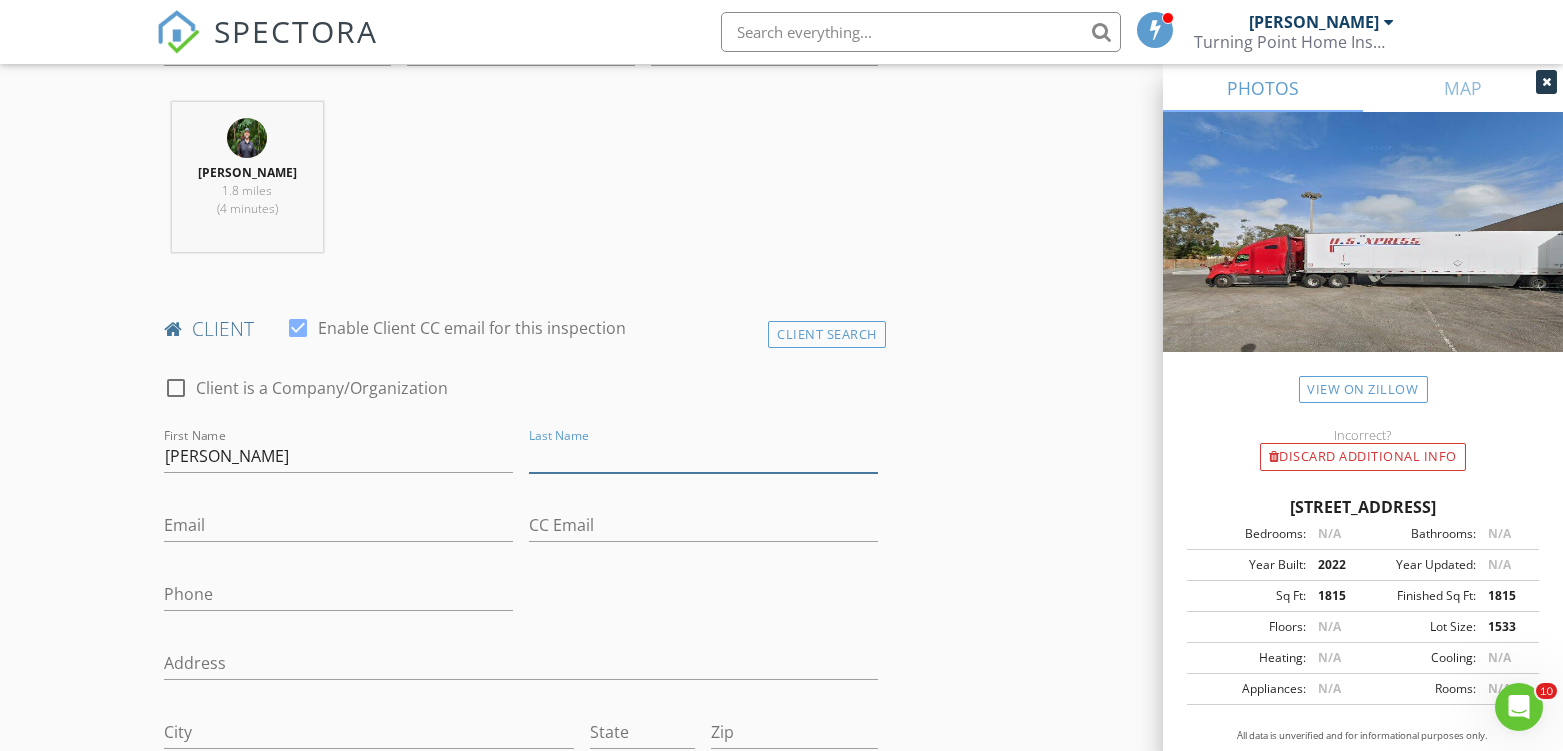 paste on "Snyder" 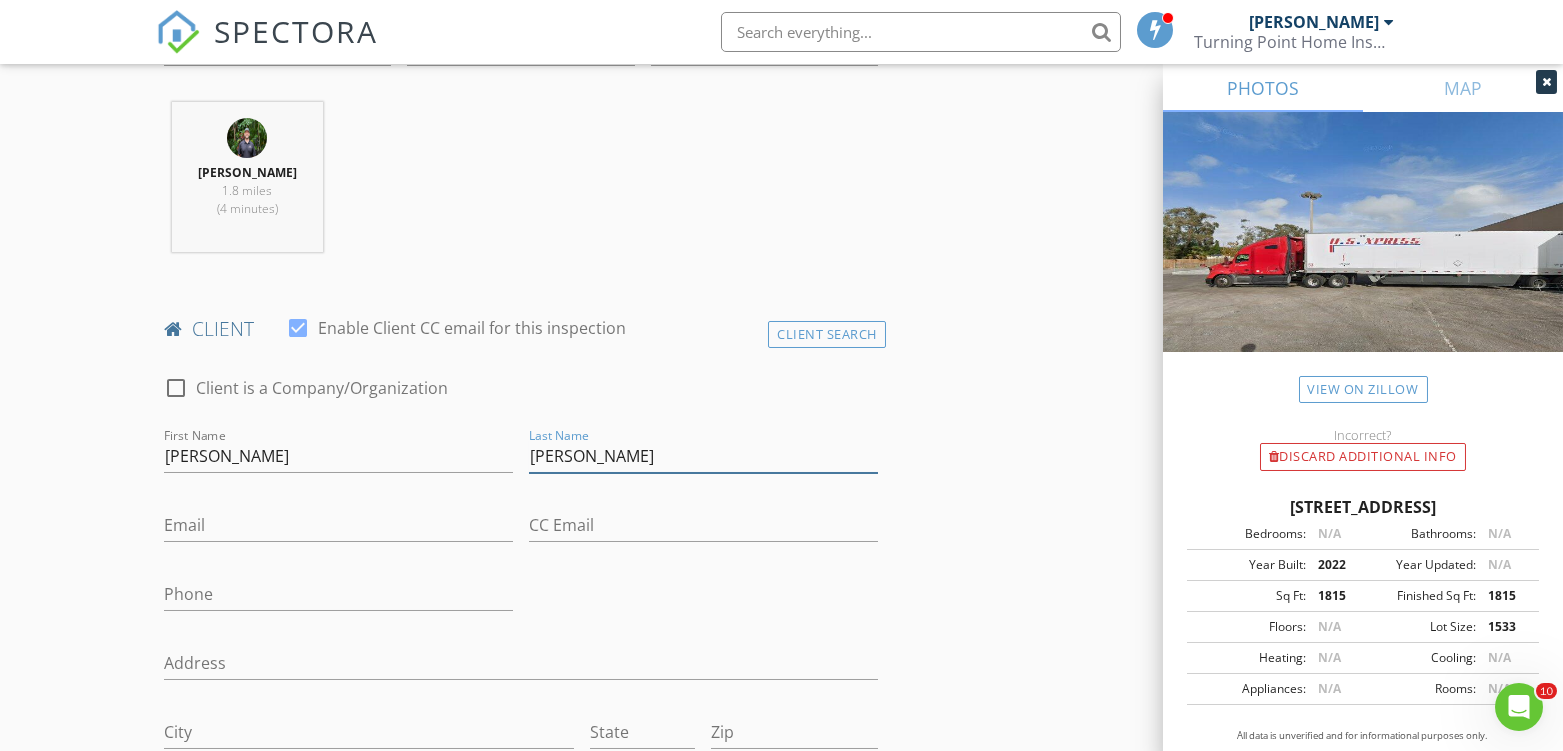 type on "Snyder" 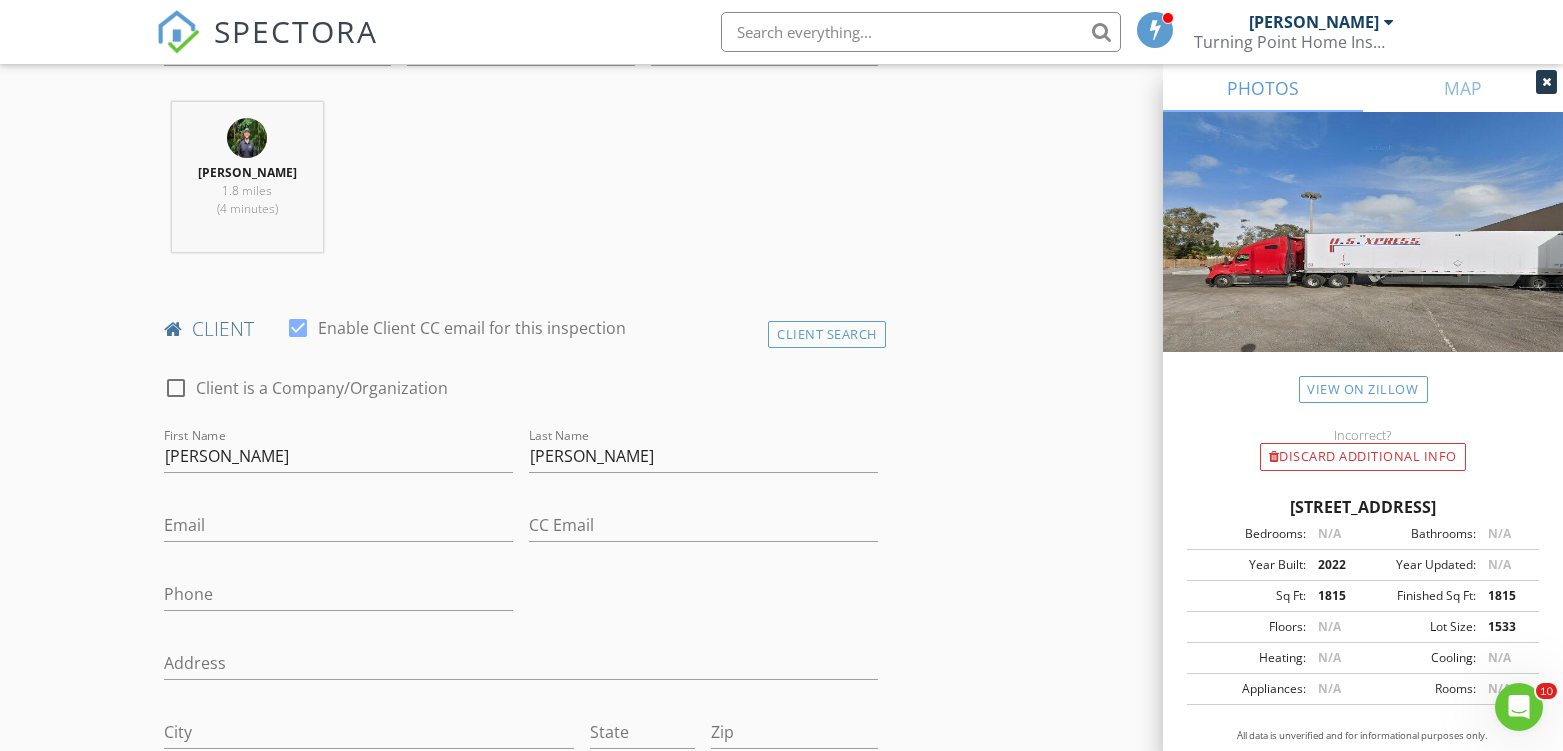 click on "New Inspection
Click here to use the New Order Form
INSPECTOR(S)
check_box   Cliff Turner II   PRIMARY   Cliff Turner II arrow_drop_down   check_box_outline_blank Cliff Turner II specifically requested
Date/Time
07/11/2025 10:30 AM
Location
Address Search       Address 2570 12th Pl N   Unit   City St. Petersburg   State FL   Zip 33713   County Pinellas     Square Feet 1815   Year Built 2022   Foundation Slab arrow_drop_down     Cliff Turner II     1.8 miles     (4 minutes)
client
check_box Enable Client CC email for this inspection   Client Search     check_box_outline_blank Client is a Company/Organization     First Name Susan   Last Name Snyder   Email   CC Email   Phone   Address   City   State   Zip       Notes   Private Notes
ADD ADDITIONAL client
SERVICES" at bounding box center (781, 1106) 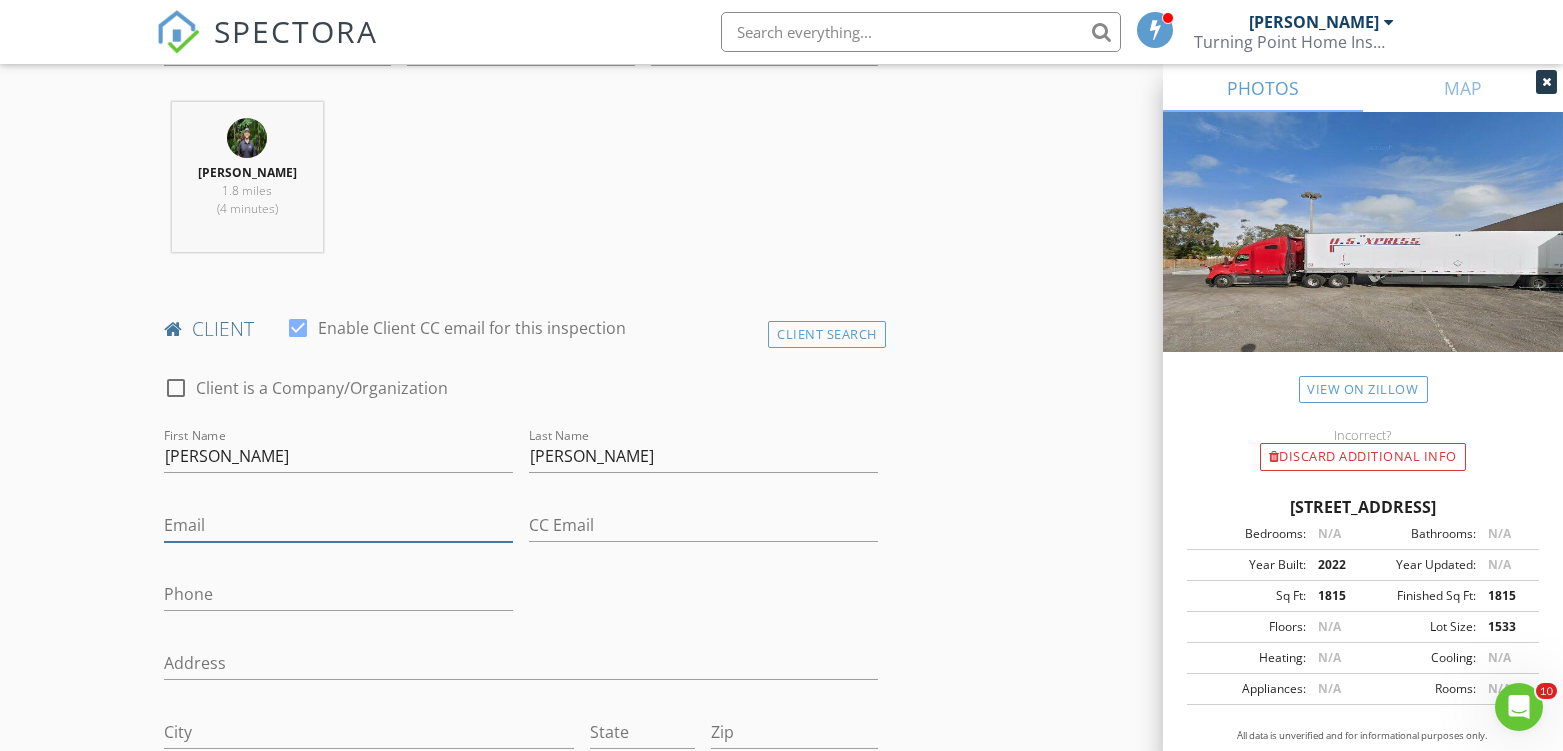 click on "Email" at bounding box center (338, 525) 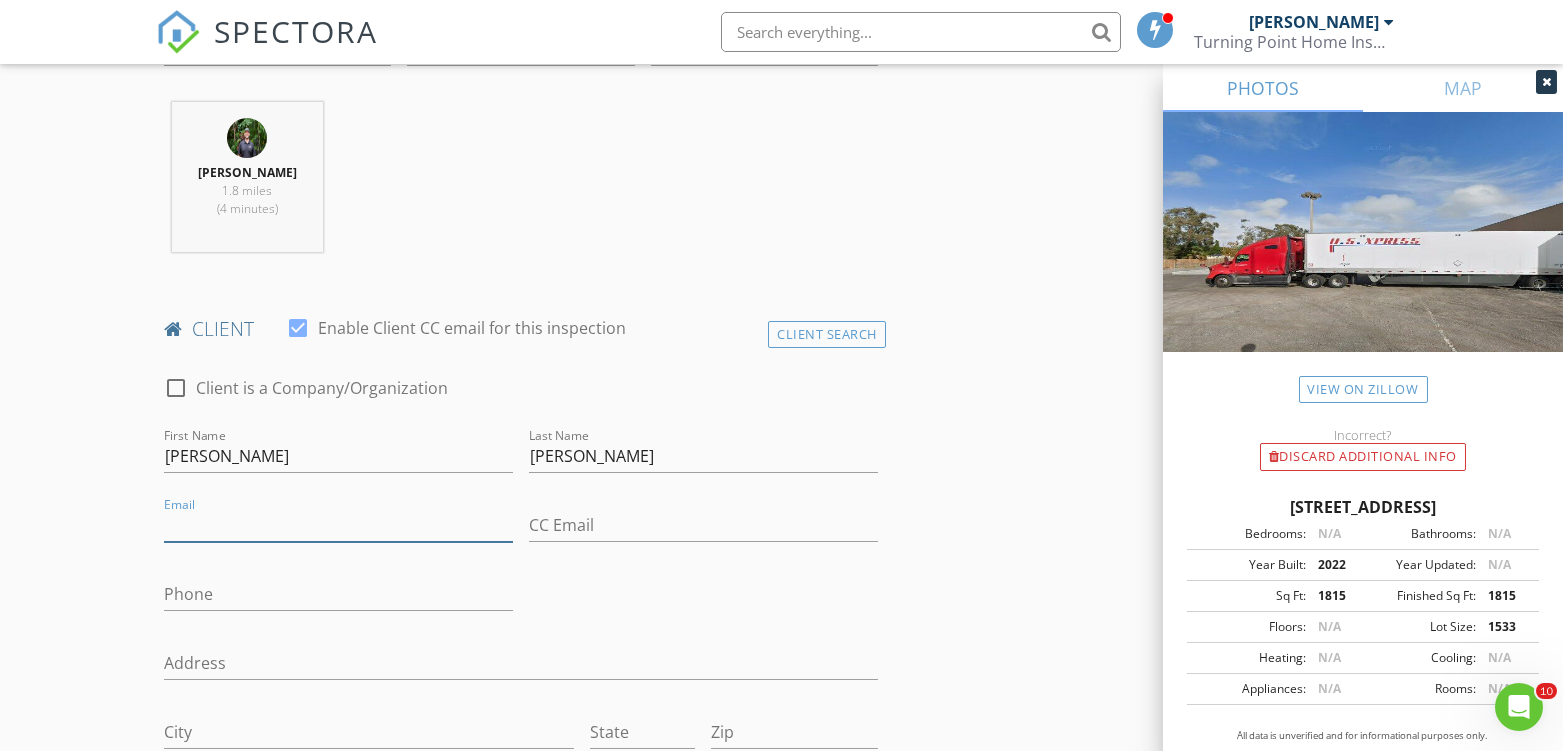 paste on "snydersusan35@gmail.com" 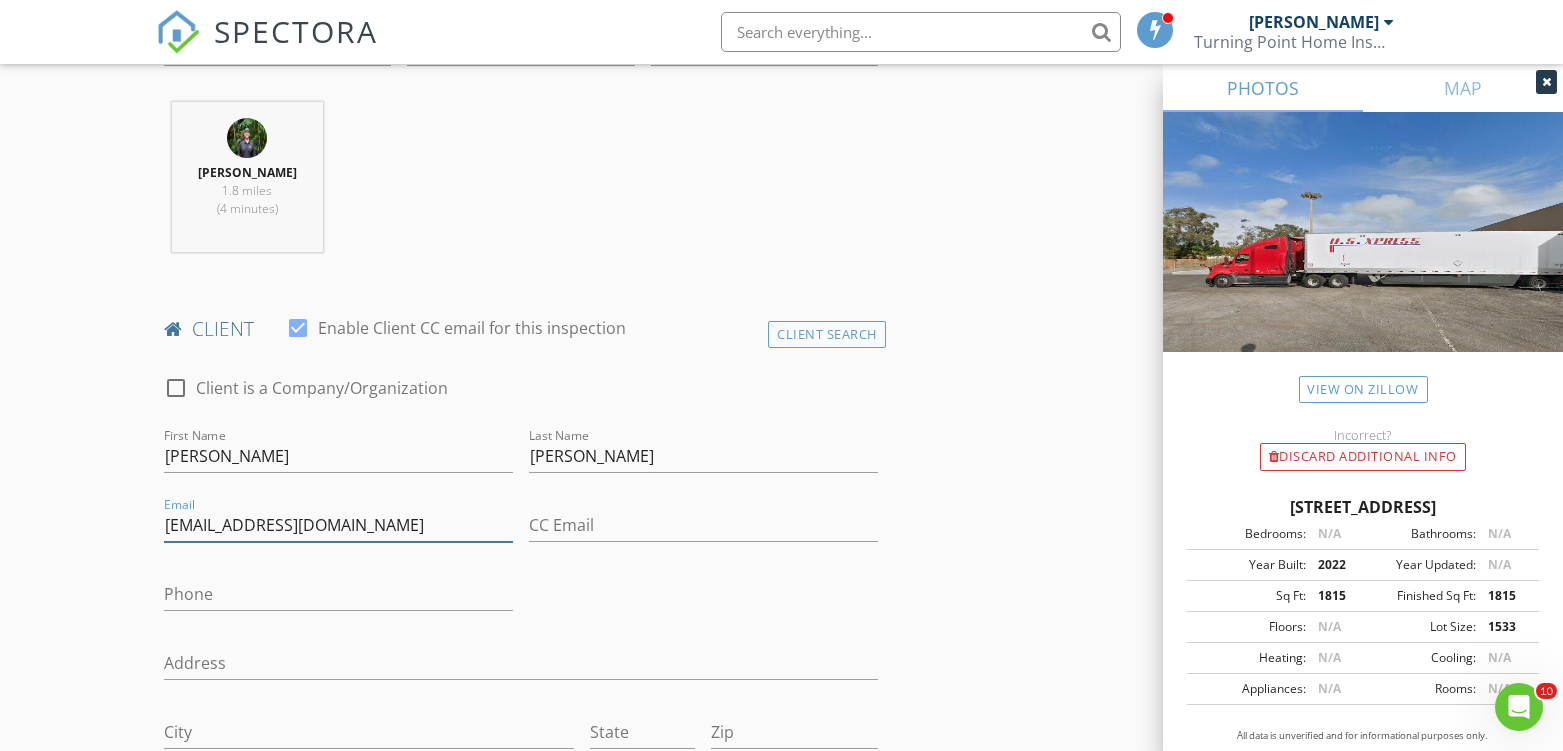 type on "snydersusan35@gmail.com" 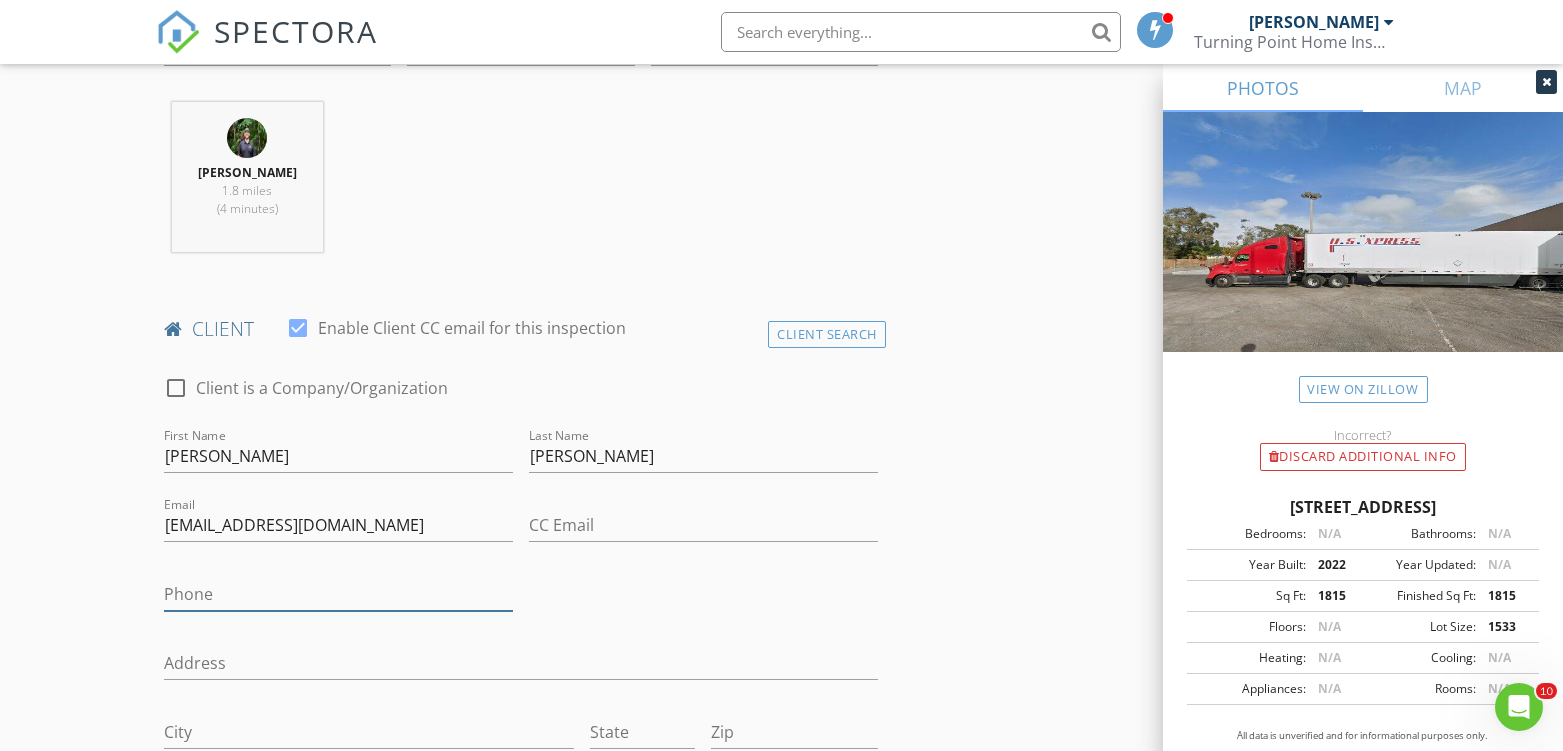 click on "Phone" at bounding box center [338, 594] 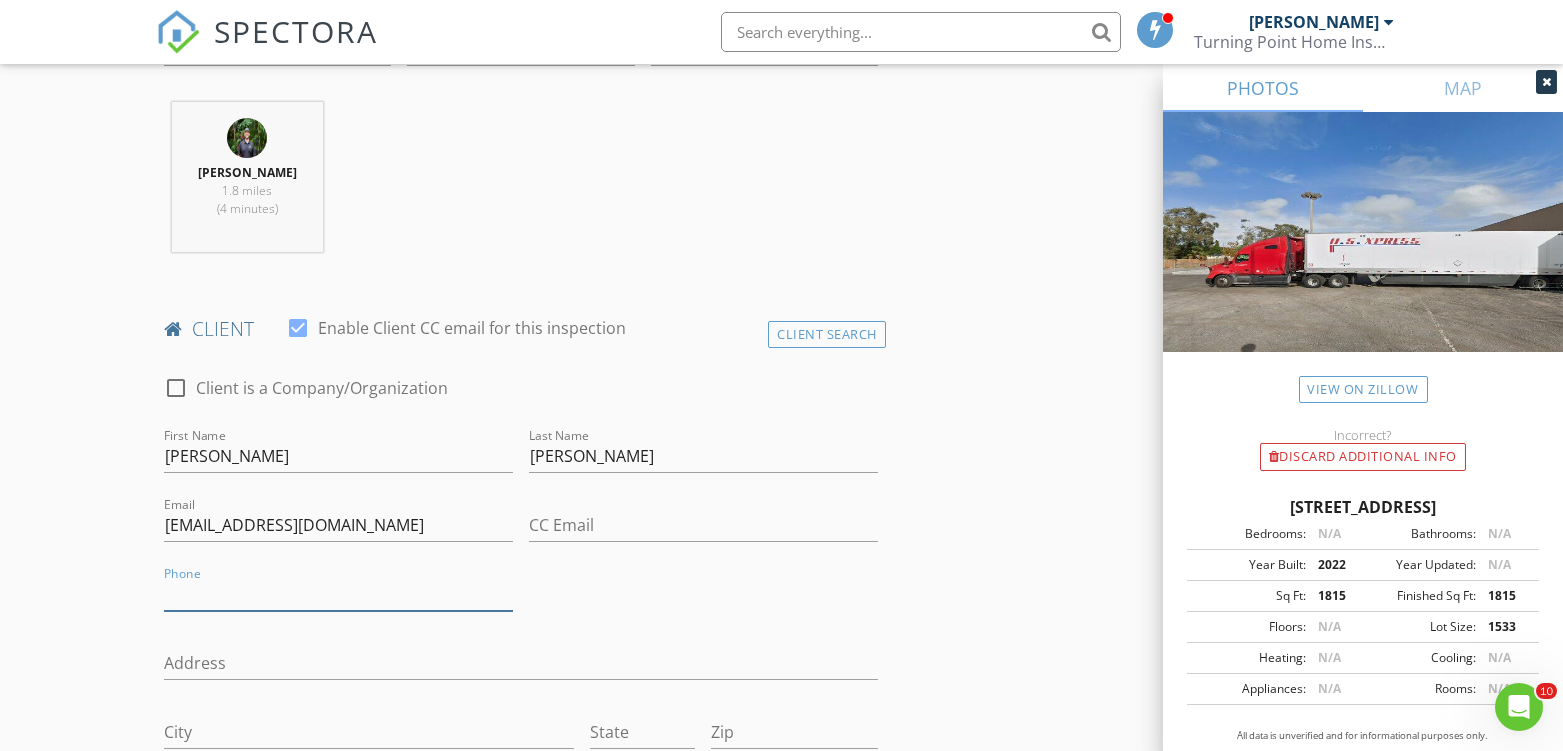 paste on "315-945-3222" 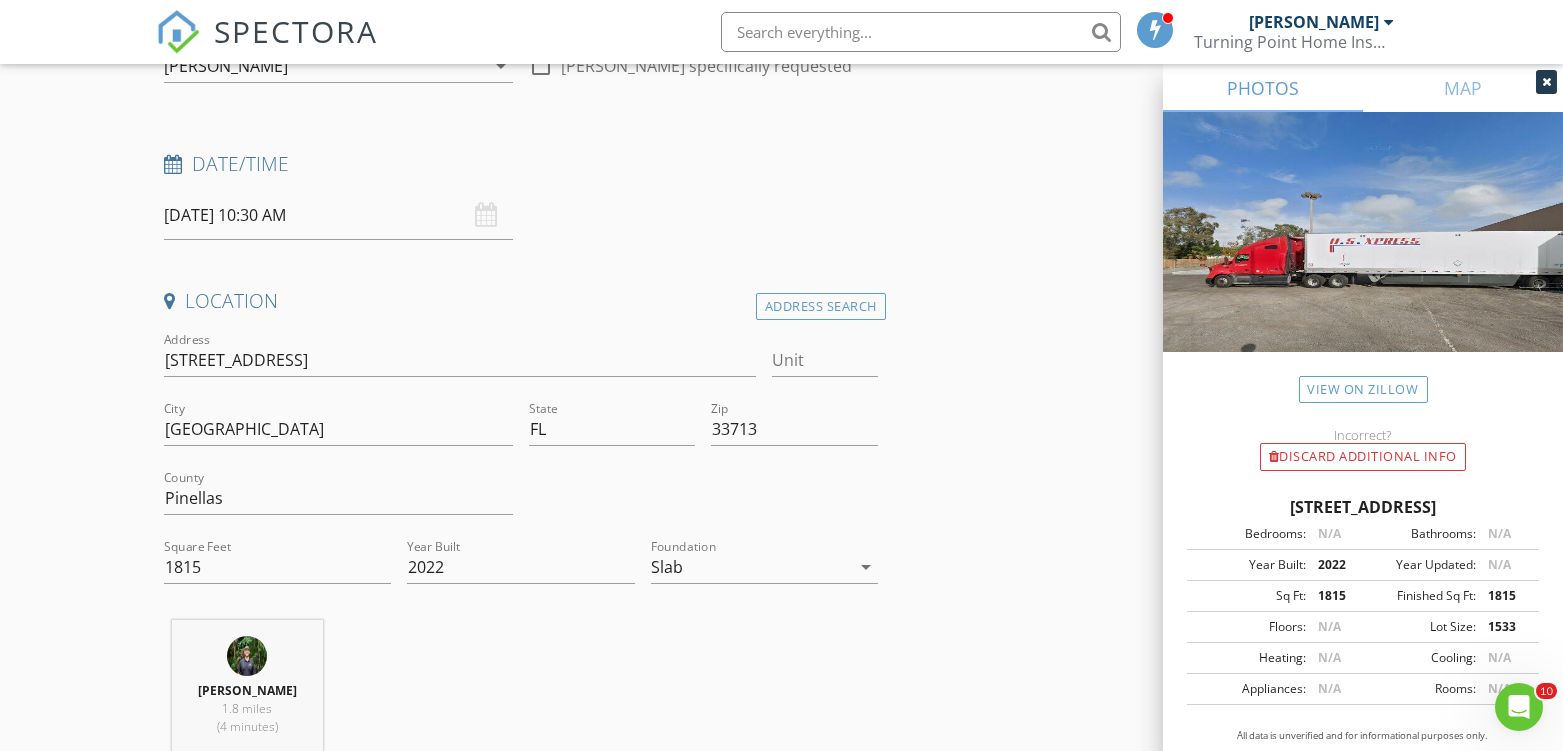 scroll, scrollTop: 222, scrollLeft: 0, axis: vertical 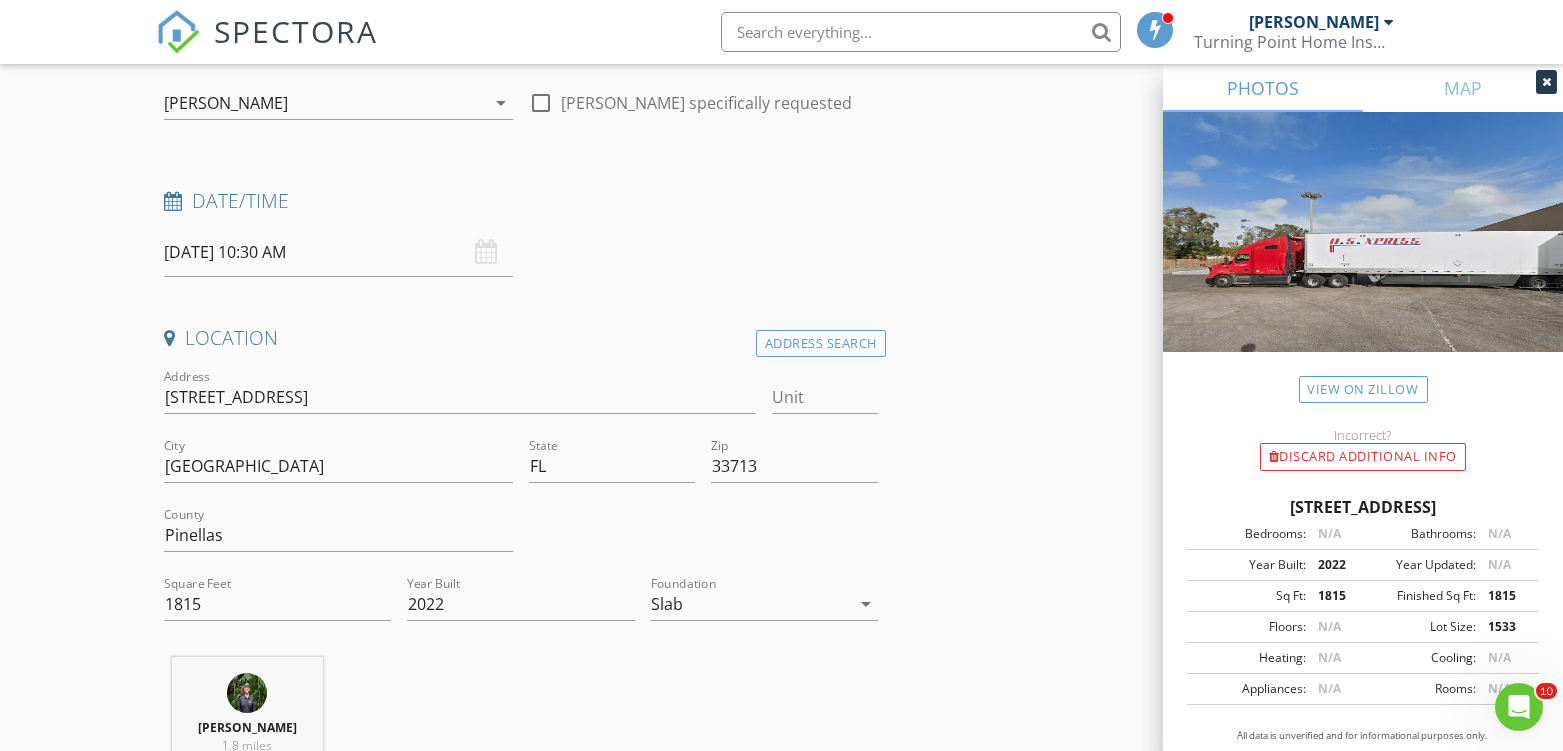 type on "315-945-3222" 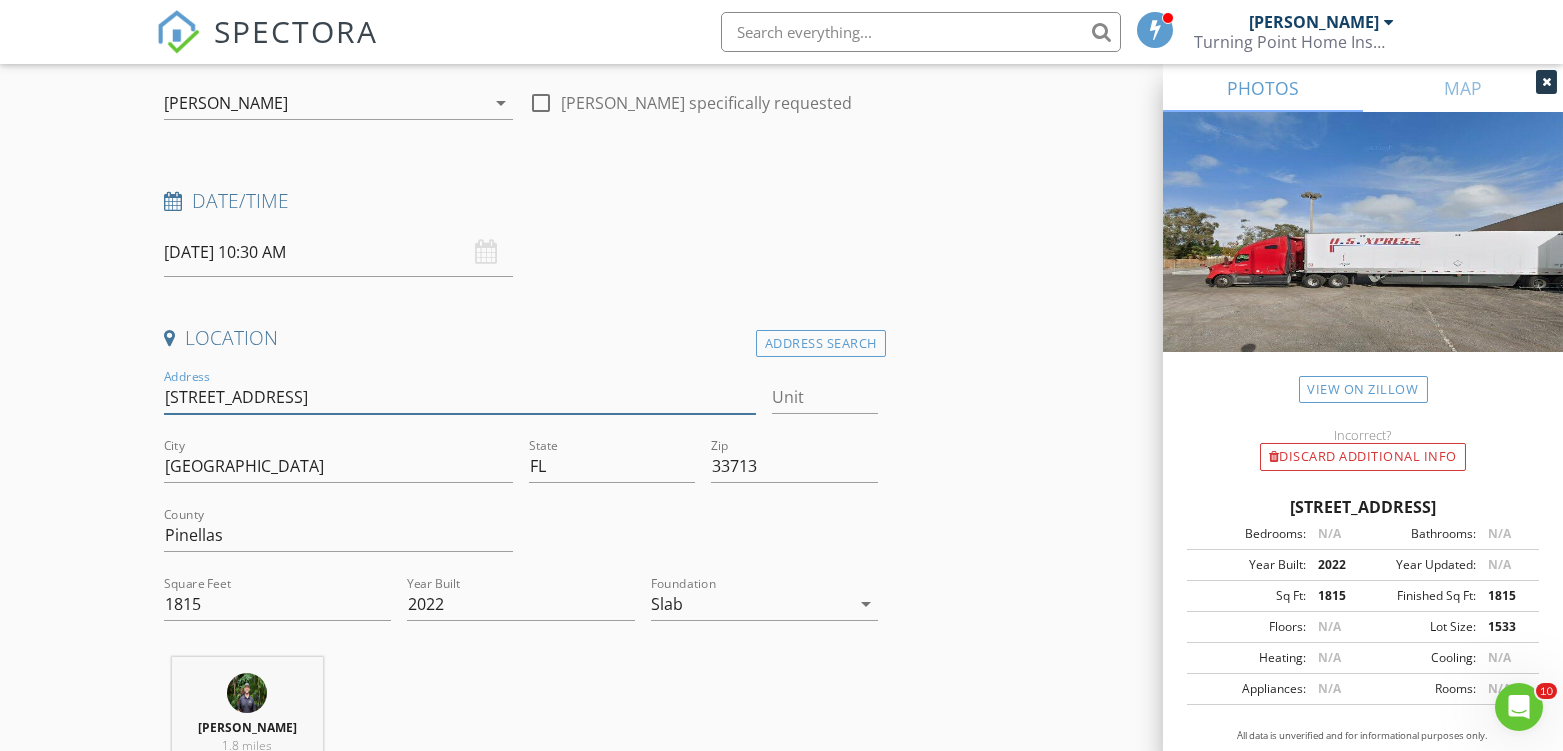 drag, startPoint x: 308, startPoint y: 407, endPoint x: 150, endPoint y: 393, distance: 158.61903 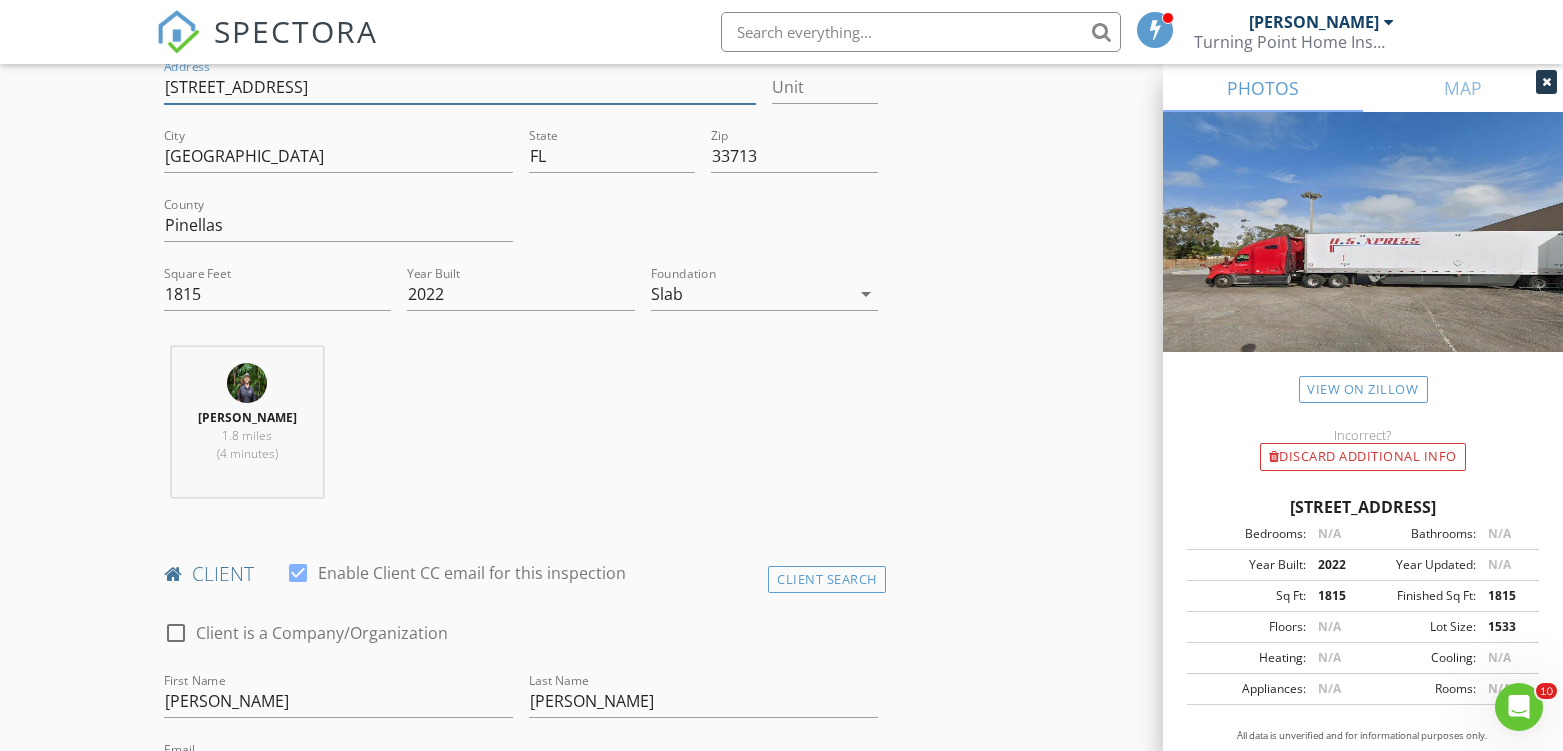 scroll, scrollTop: 888, scrollLeft: 0, axis: vertical 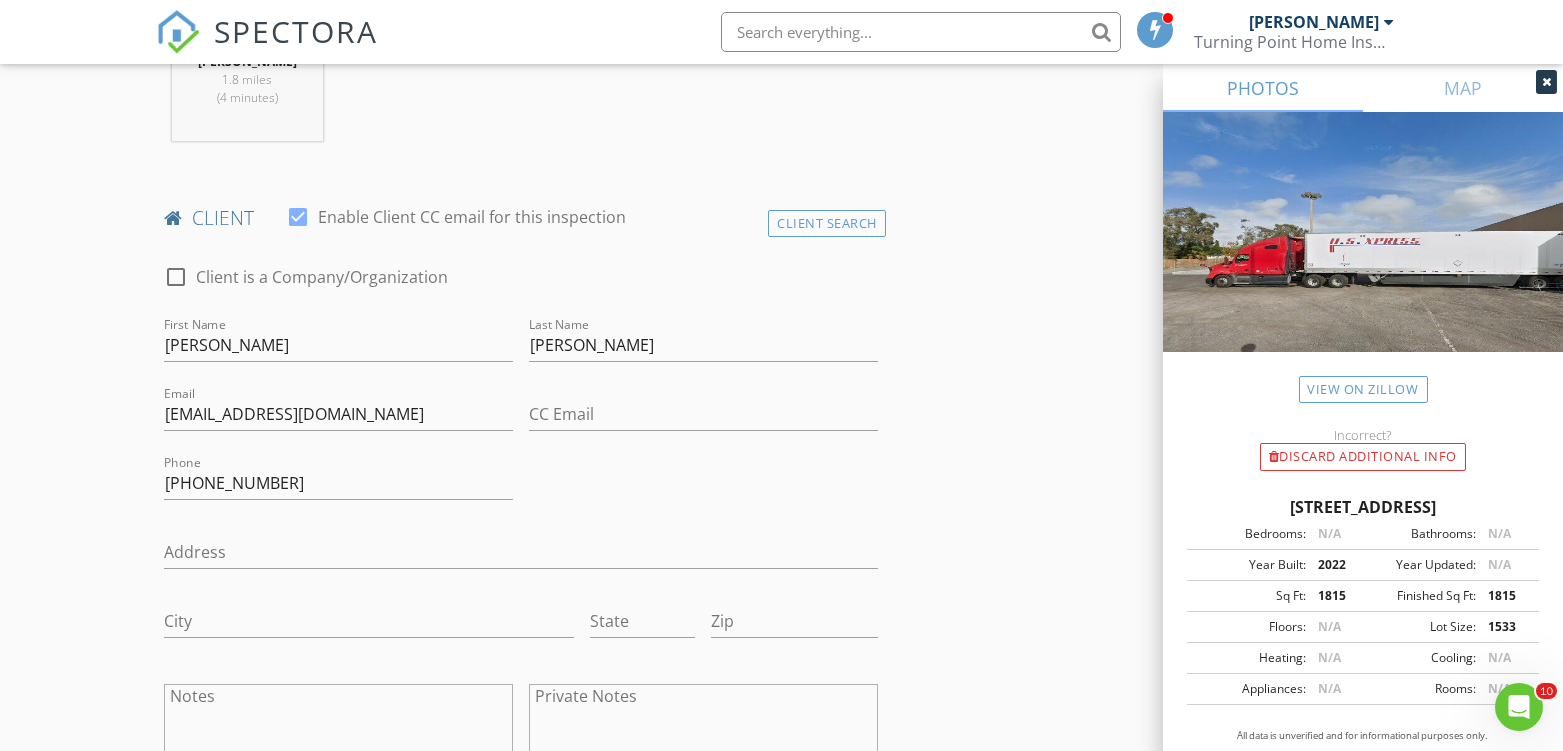 type 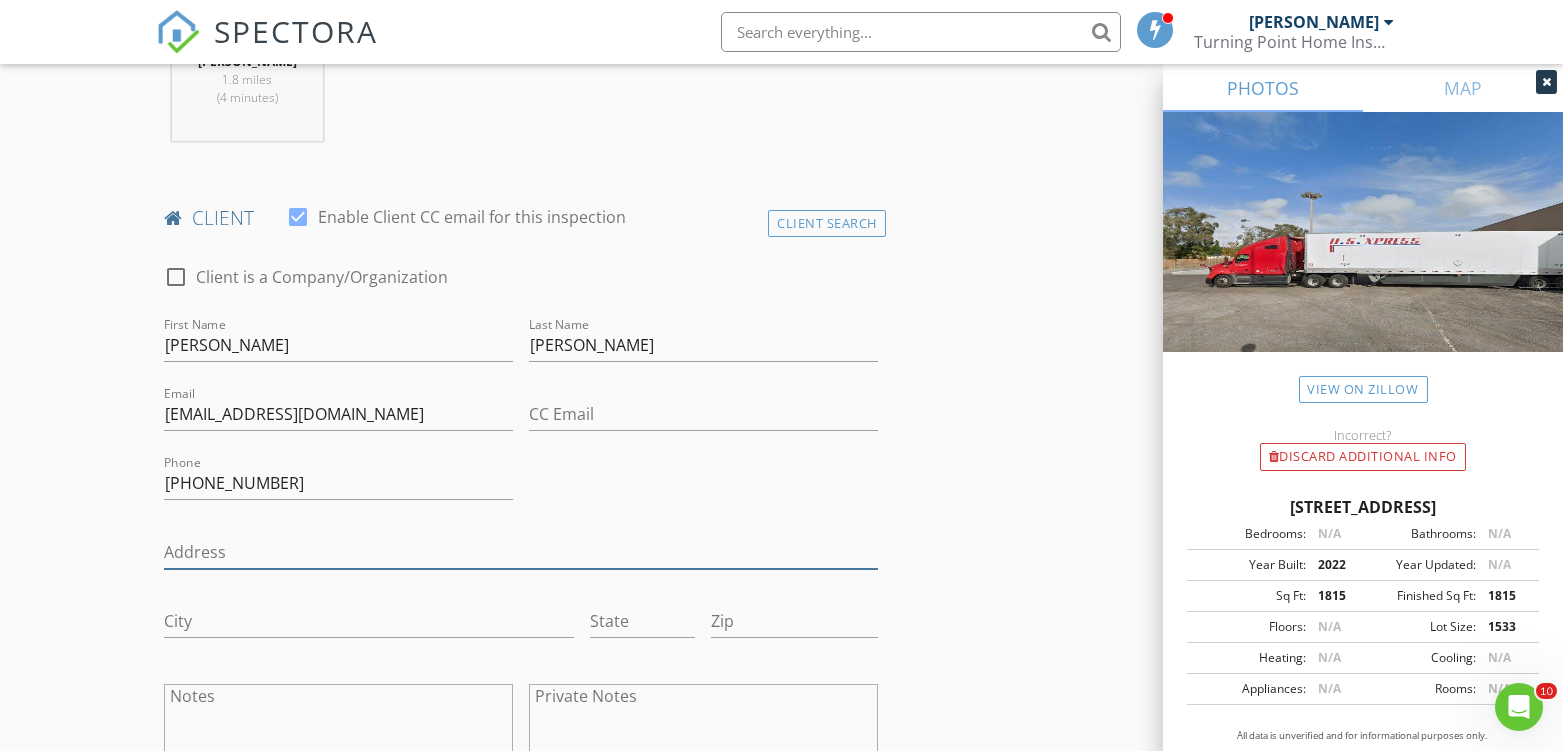 click on "Address" at bounding box center (520, 552) 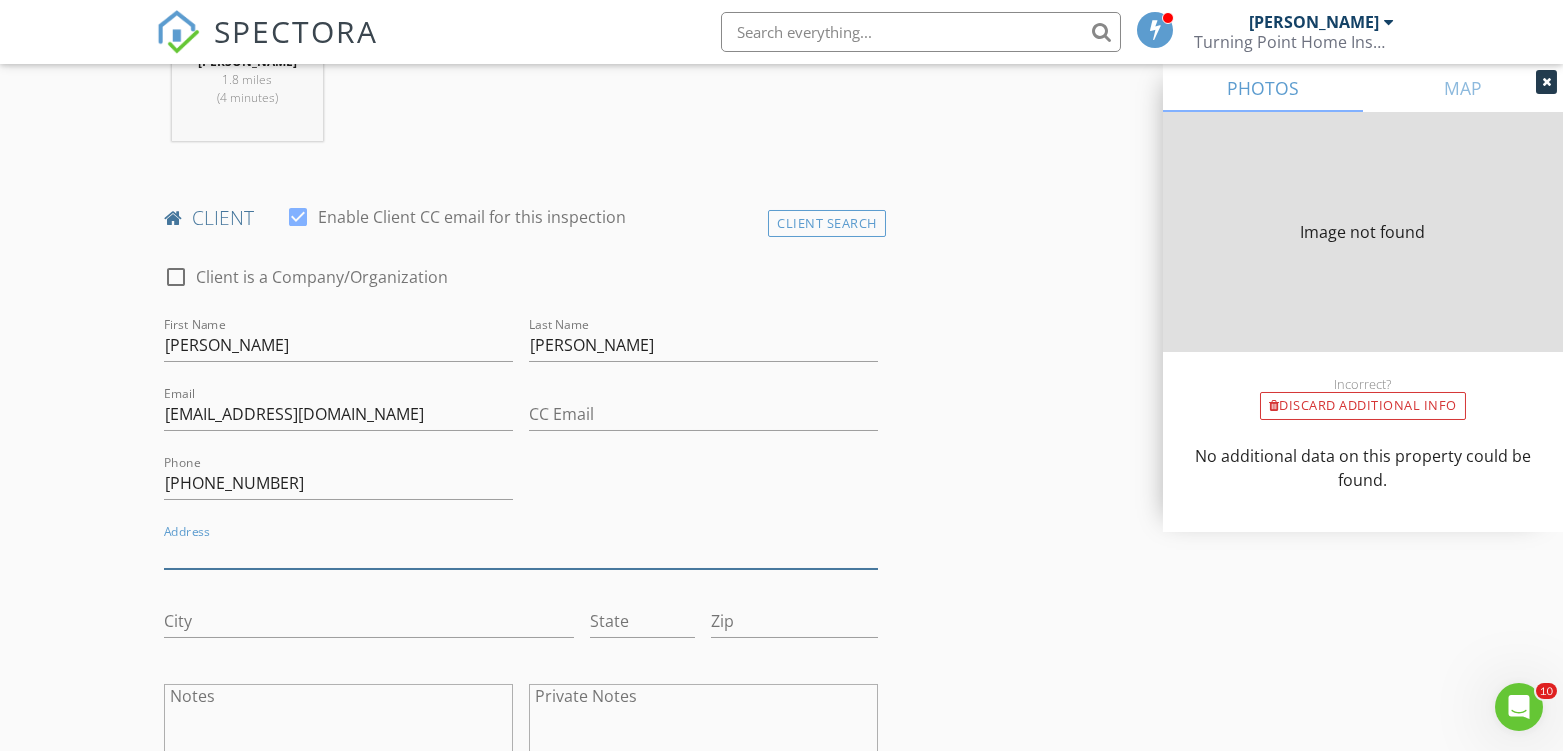 type on "1815" 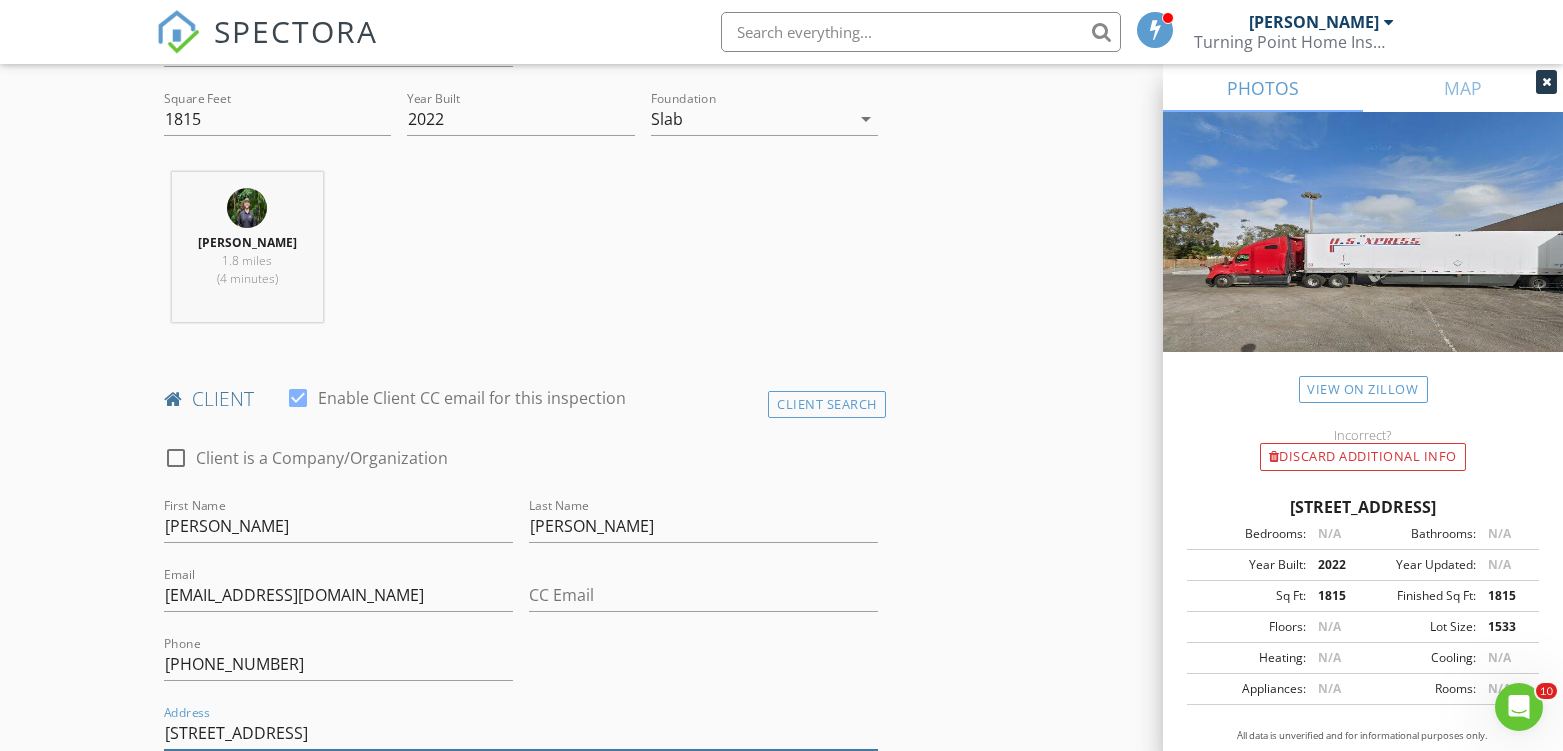 scroll, scrollTop: 444, scrollLeft: 0, axis: vertical 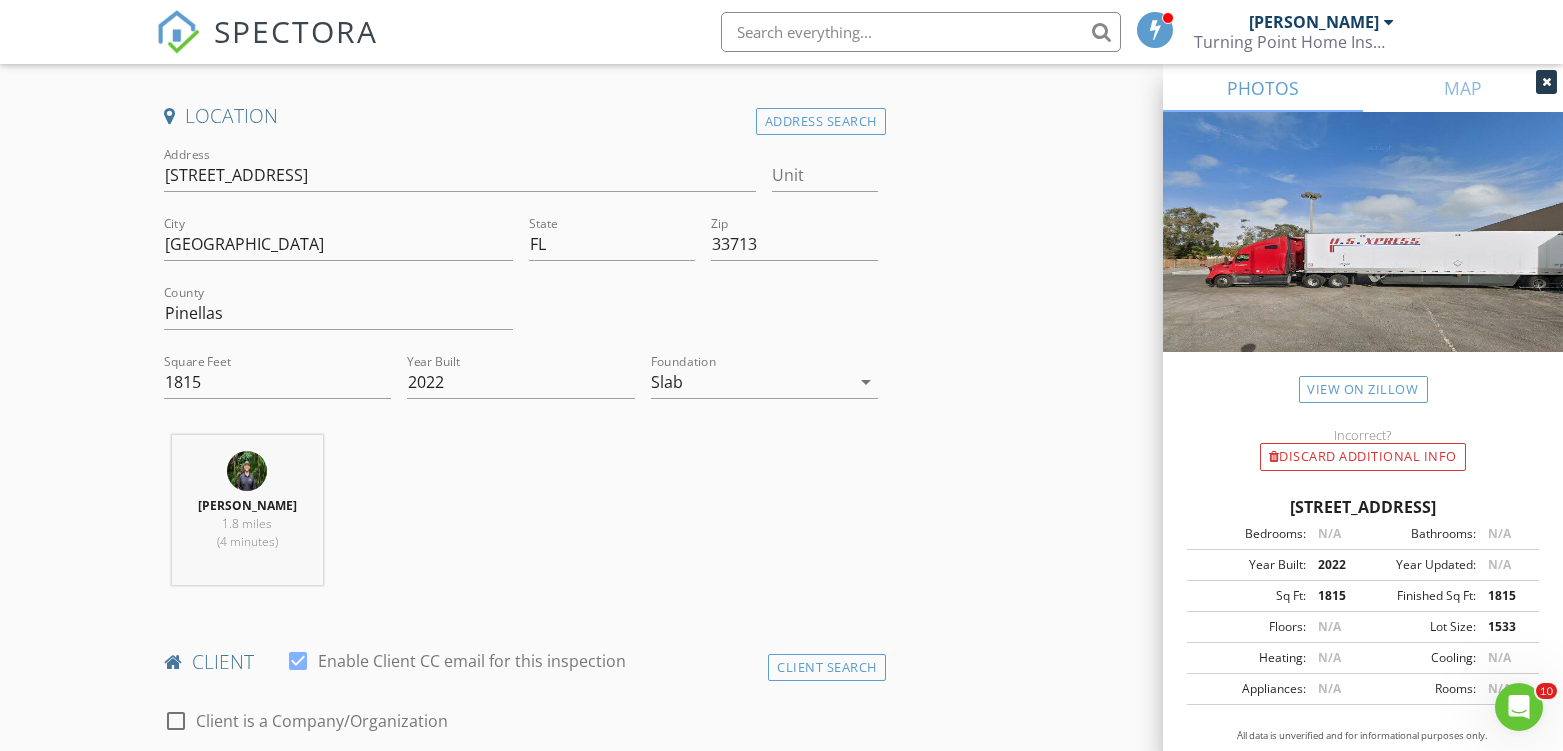 type on "2570 12th Pl N" 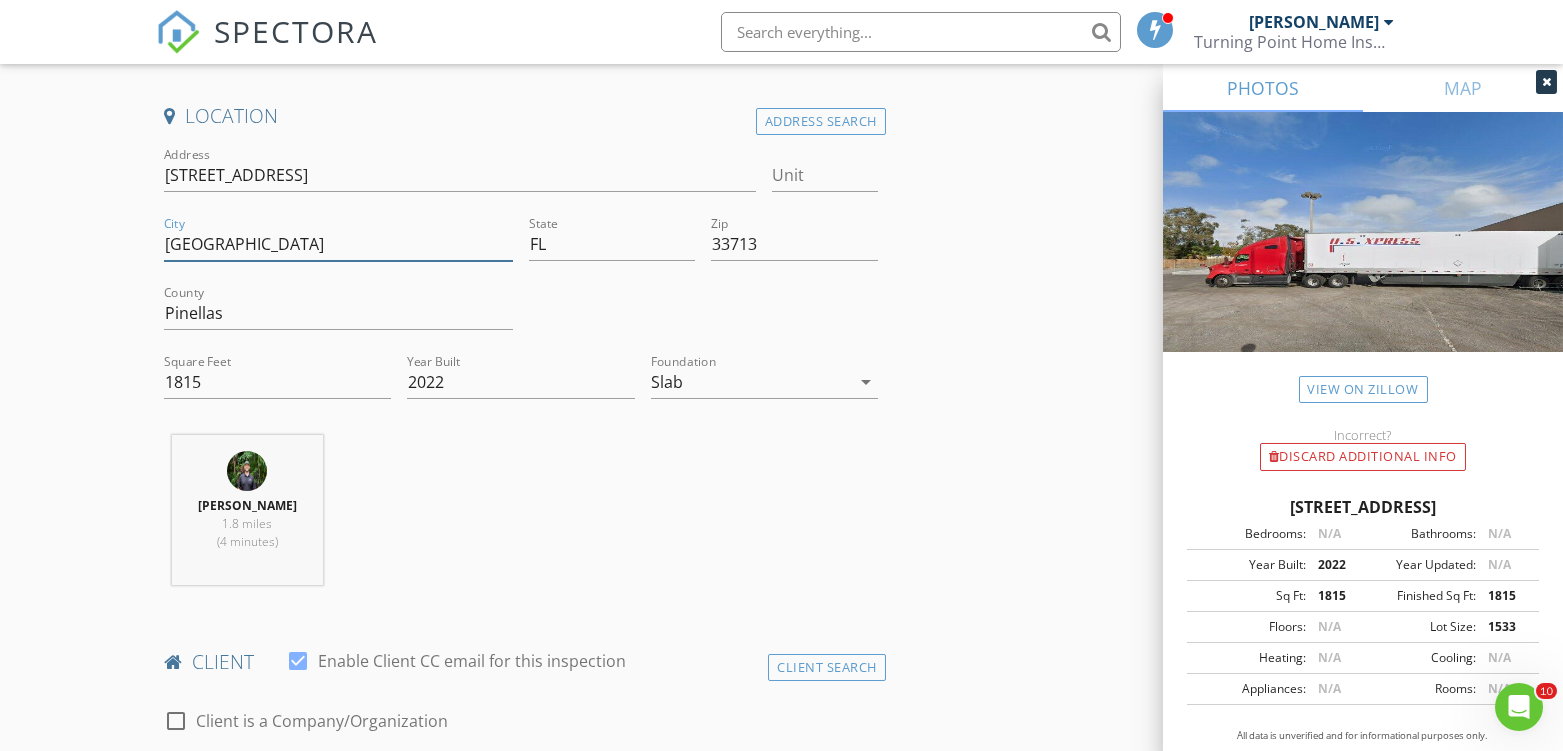 drag, startPoint x: 279, startPoint y: 251, endPoint x: 133, endPoint y: 264, distance: 146.57762 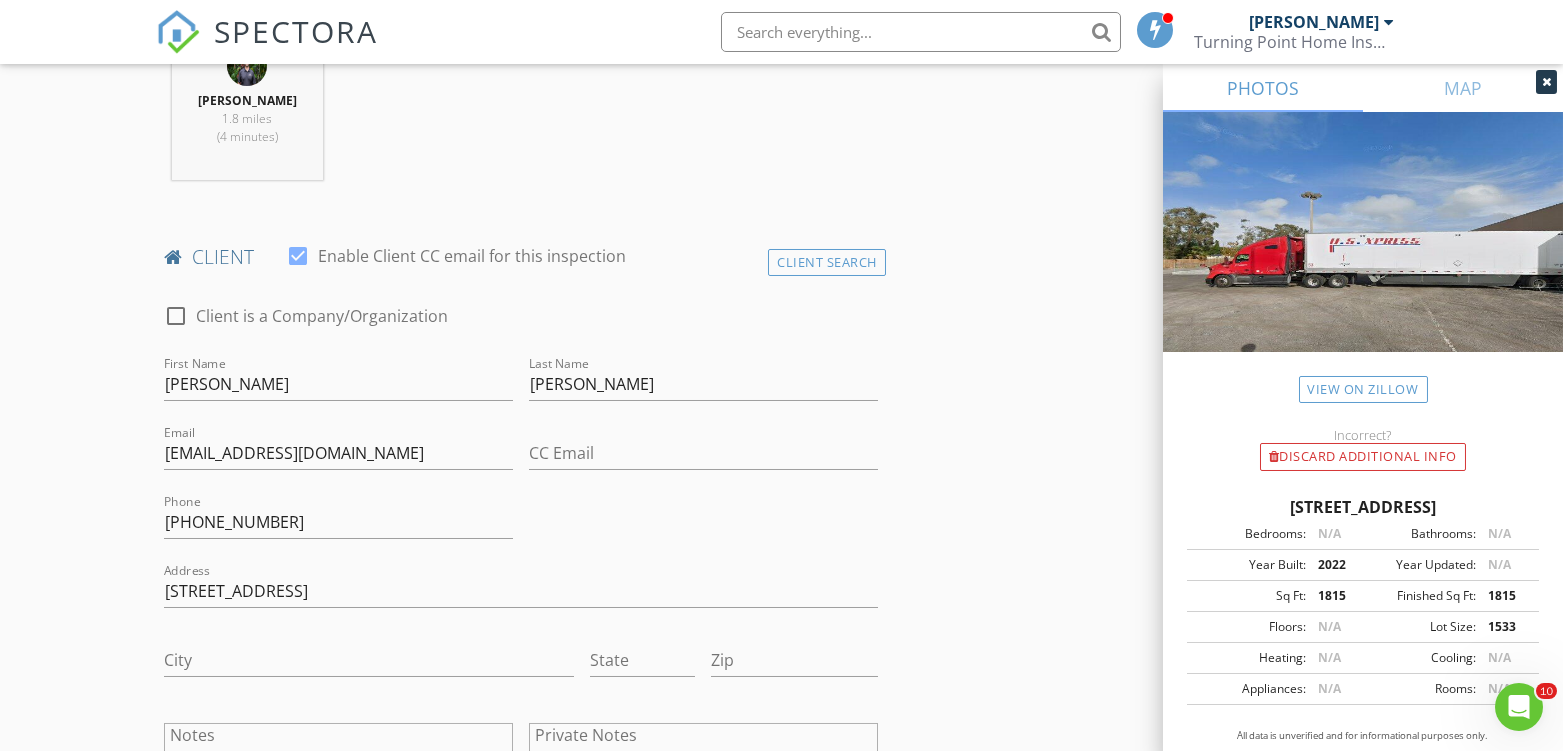 scroll, scrollTop: 1111, scrollLeft: 0, axis: vertical 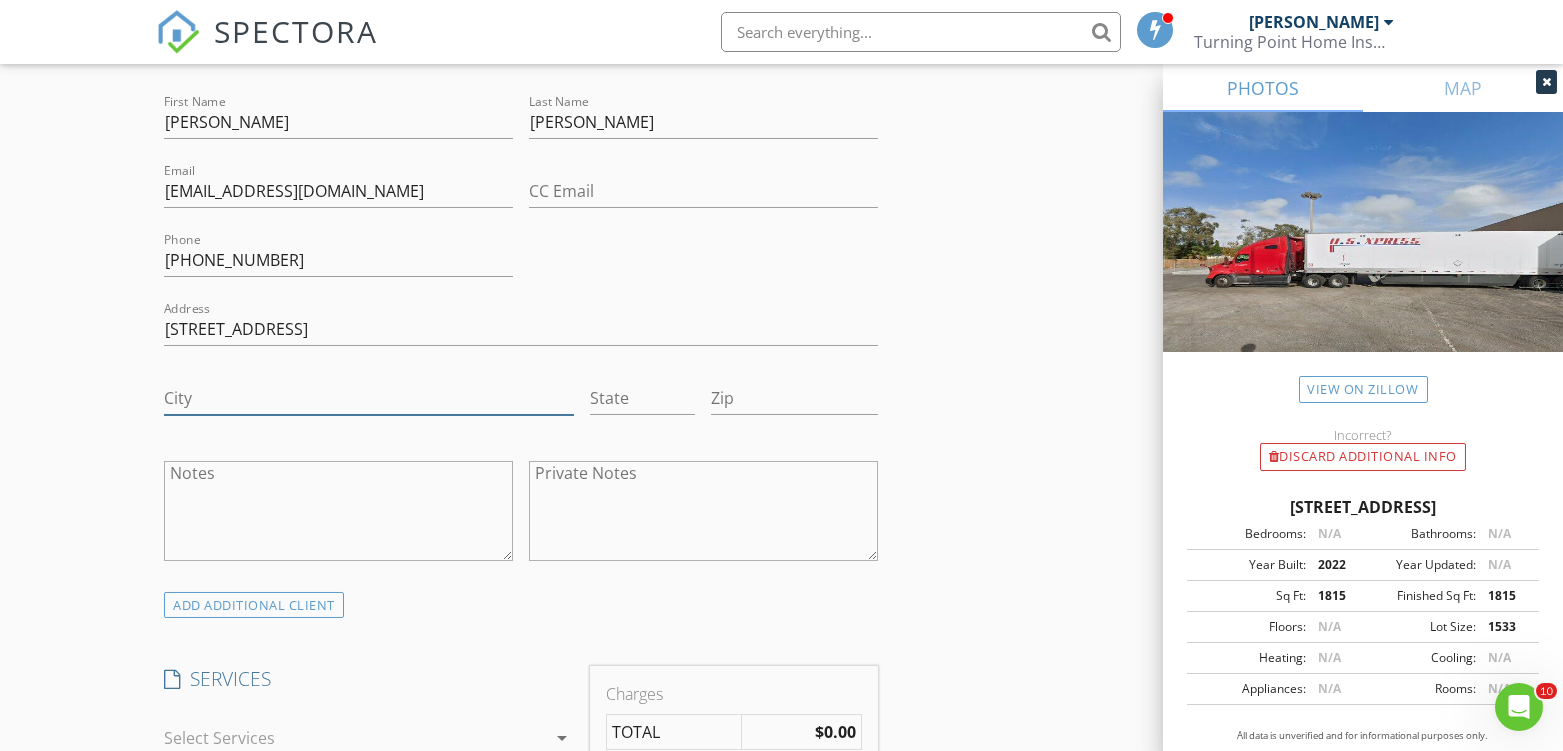 click on "City" at bounding box center (368, 398) 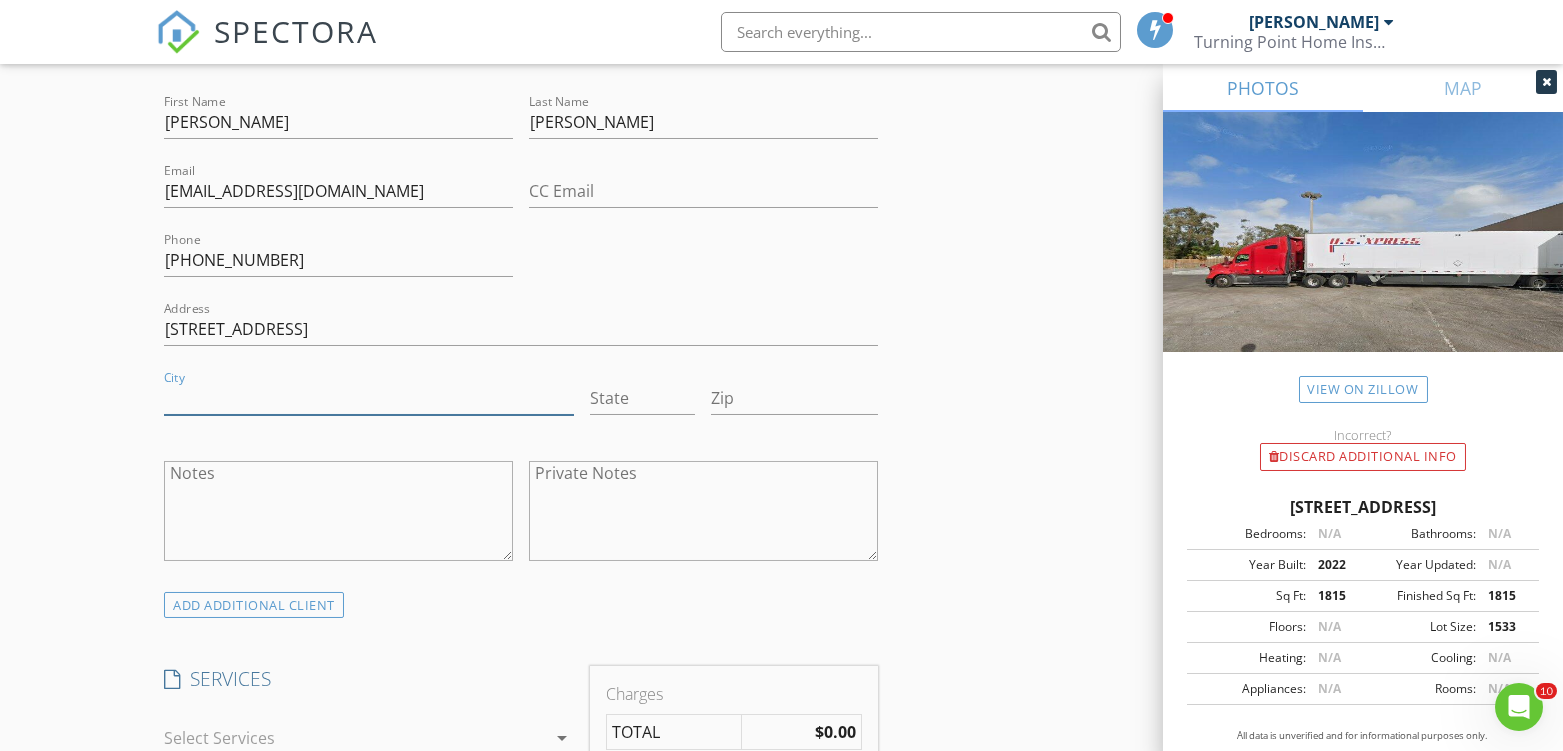 paste on "St. Petersburg" 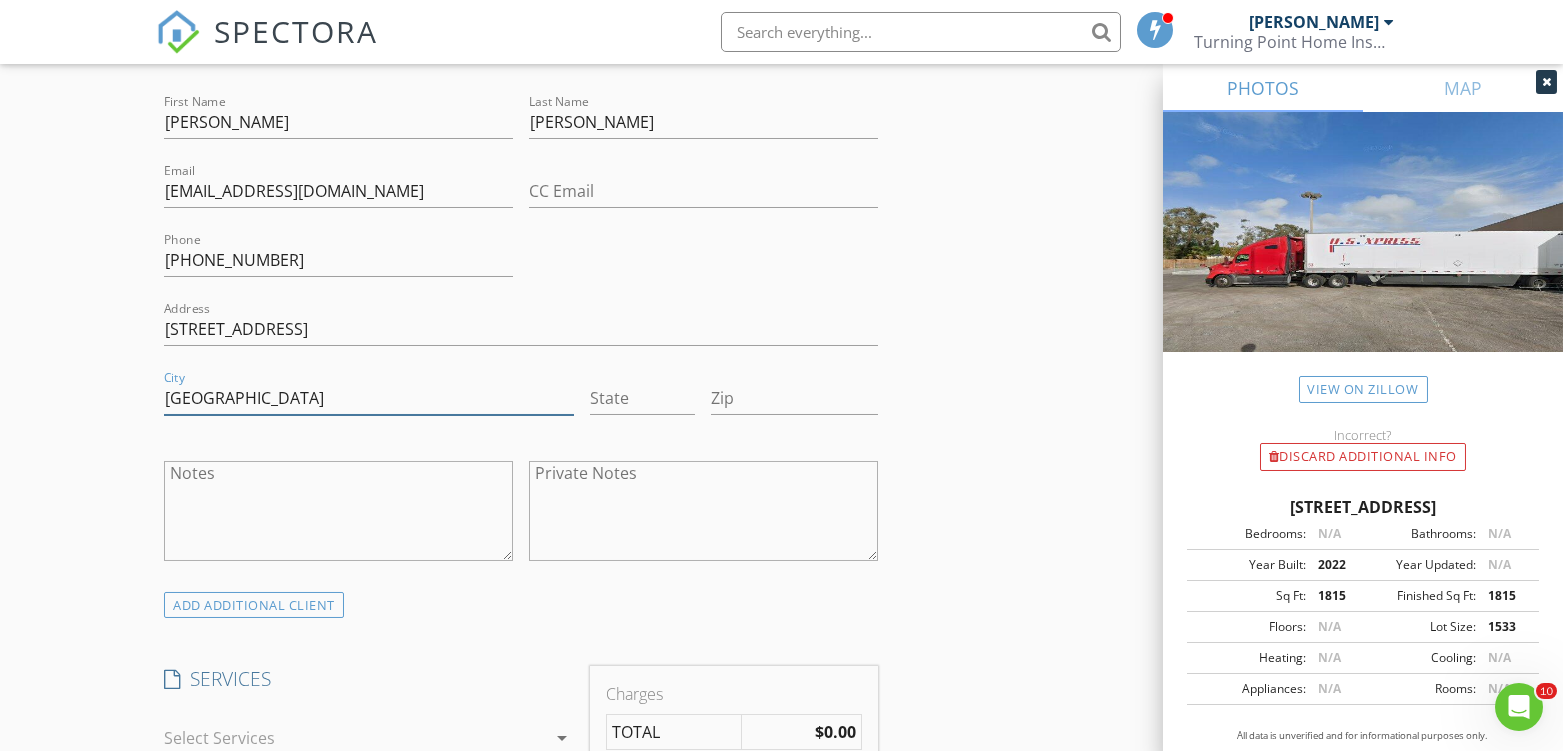 type on "St. Petersburg" 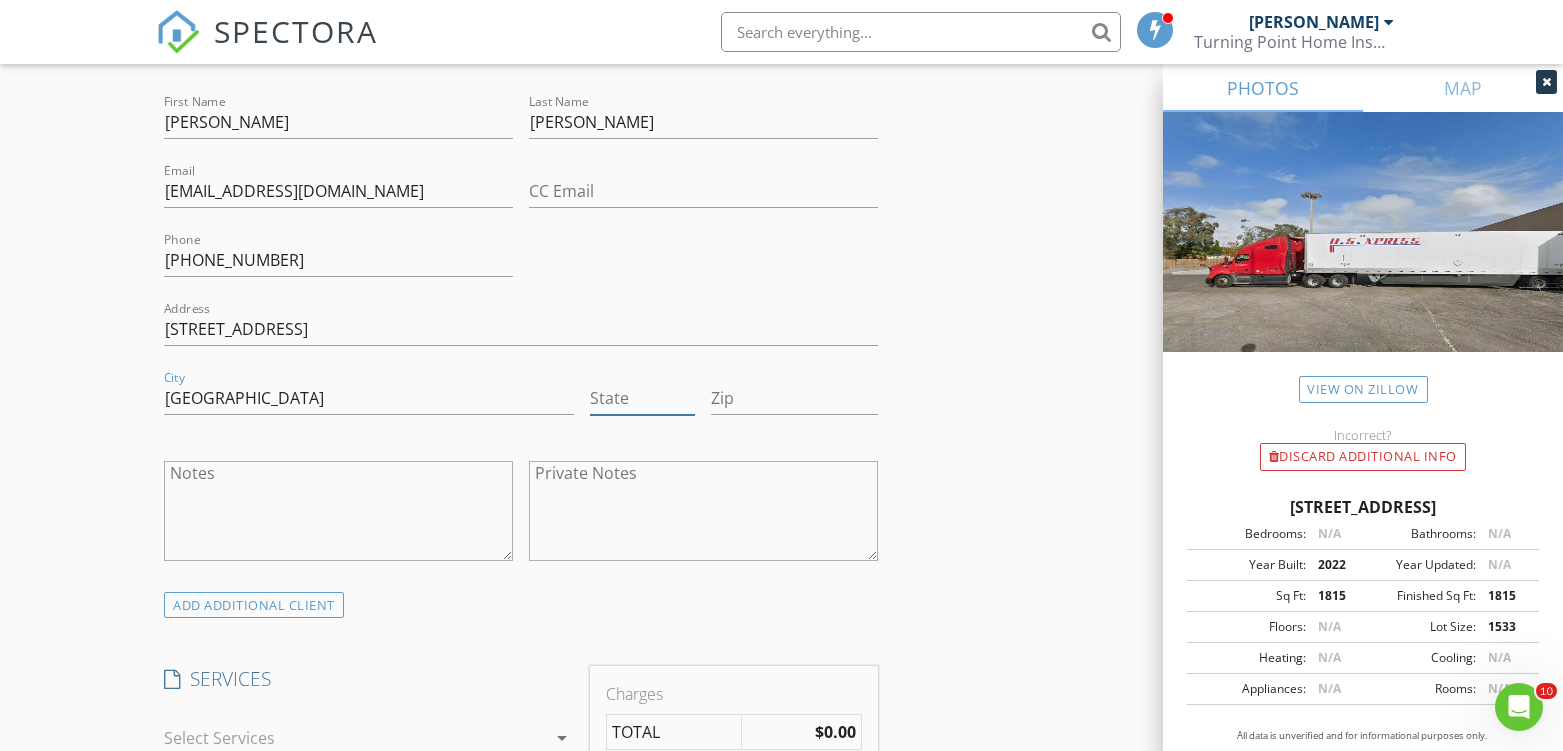 click on "State" at bounding box center (643, 398) 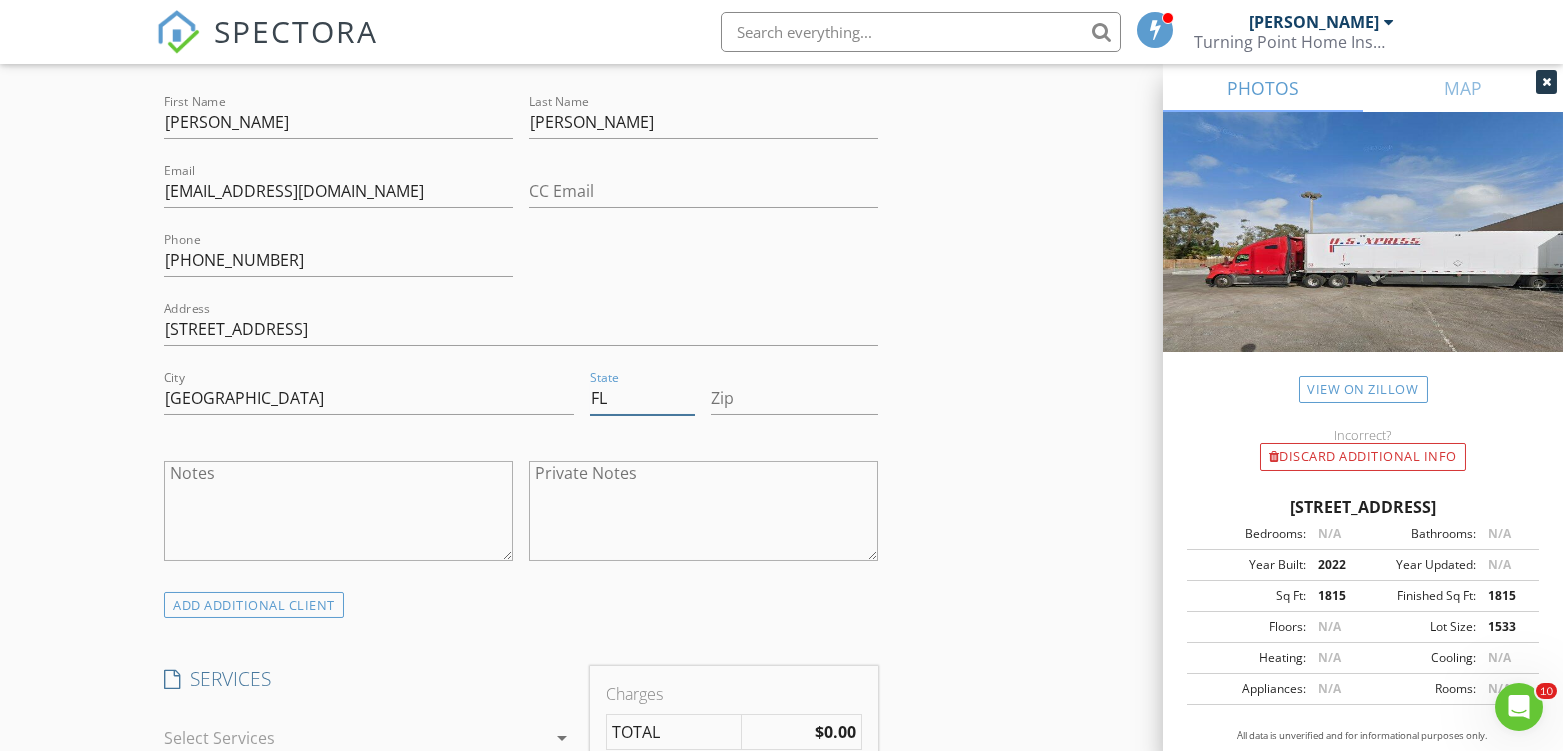 type on "FL" 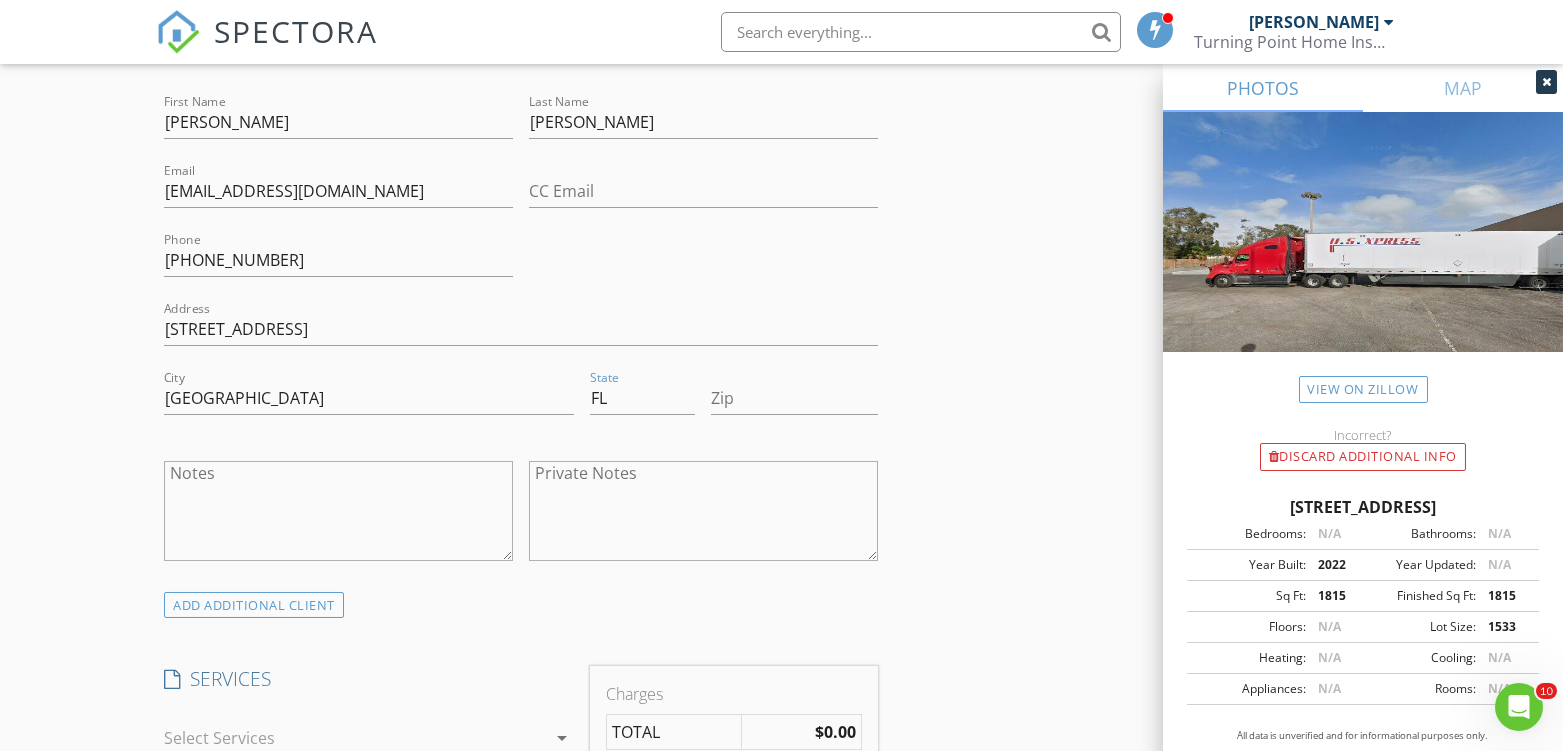 click on "INSPECTOR(S)
check_box   Cliff Turner II   PRIMARY   Cliff Turner II arrow_drop_down   check_box_outline_blank Cliff Turner II specifically requested
Date/Time
07/11/2025 10:30 AM
Location
Address Search       Address 2570 12th Pl N   Unit   City St. Petersburg   State FL   Zip 33713   County Pinellas     Square Feet 1815   Year Built 2022   Foundation Slab arrow_drop_down     Cliff Turner II     1.8 miles     (4 minutes)
client
check_box Enable Client CC email for this inspection   Client Search     check_box_outline_blank Client is a Company/Organization     First Name Susan   Last Name Snyder   Email snydersusan35@gmail.com   CC Email   Phone 315-945-3222   Address 2570 12th Pl N   City St. Petersburg   State FL   Zip       Notes   Private Notes
ADD ADDITIONAL client
check_box_outline_blank" at bounding box center [781, 806] 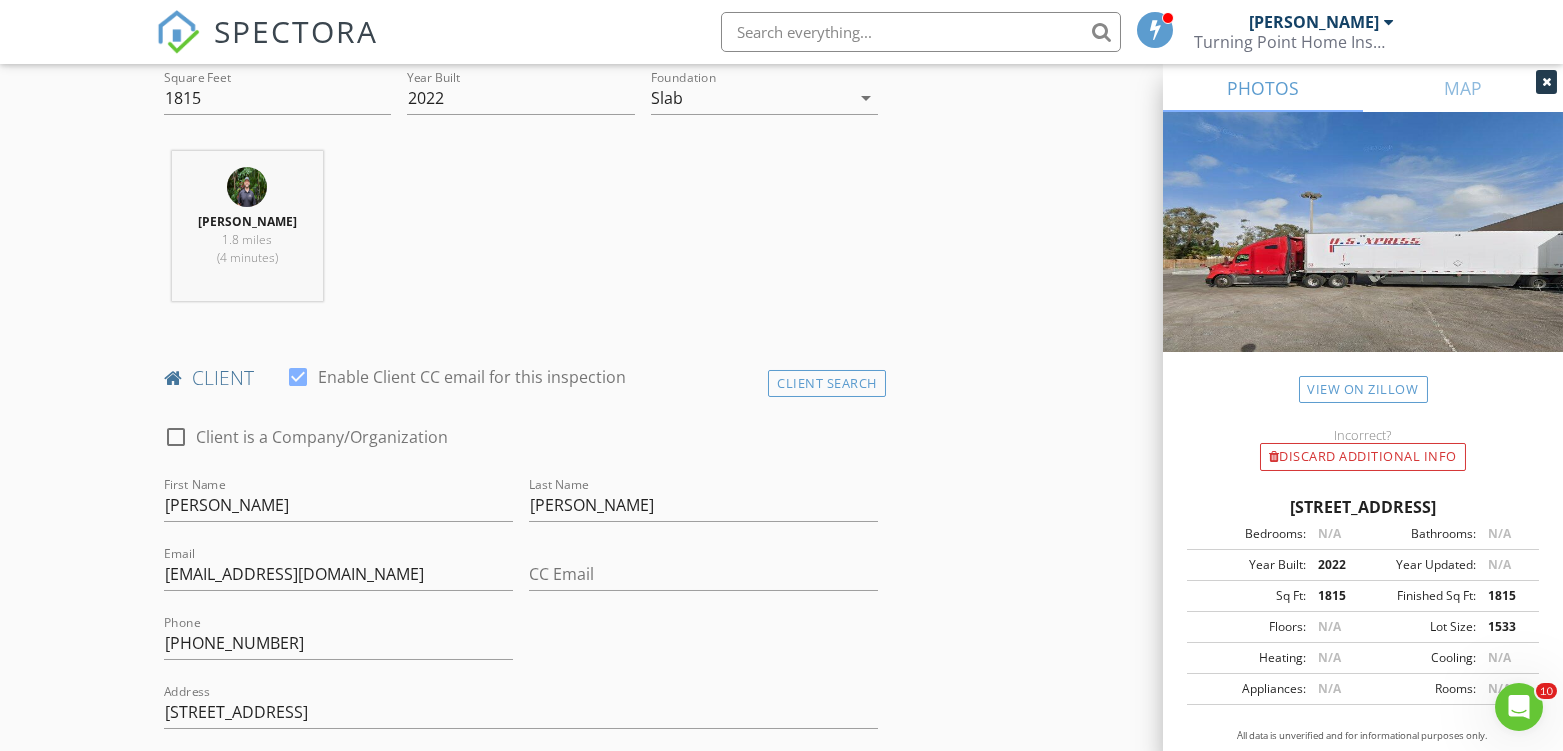 scroll, scrollTop: 555, scrollLeft: 0, axis: vertical 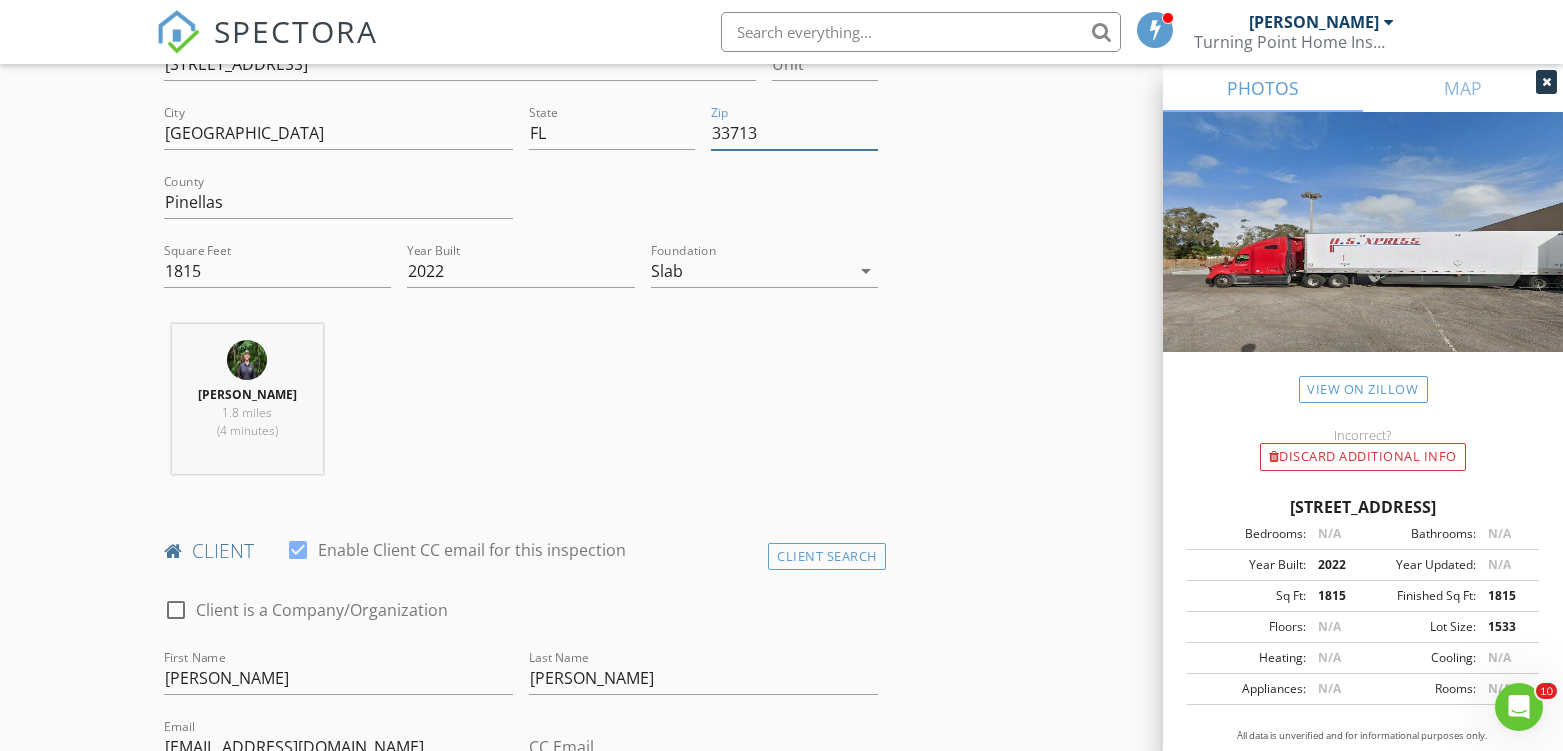 drag, startPoint x: 768, startPoint y: 138, endPoint x: 675, endPoint y: 141, distance: 93.04838 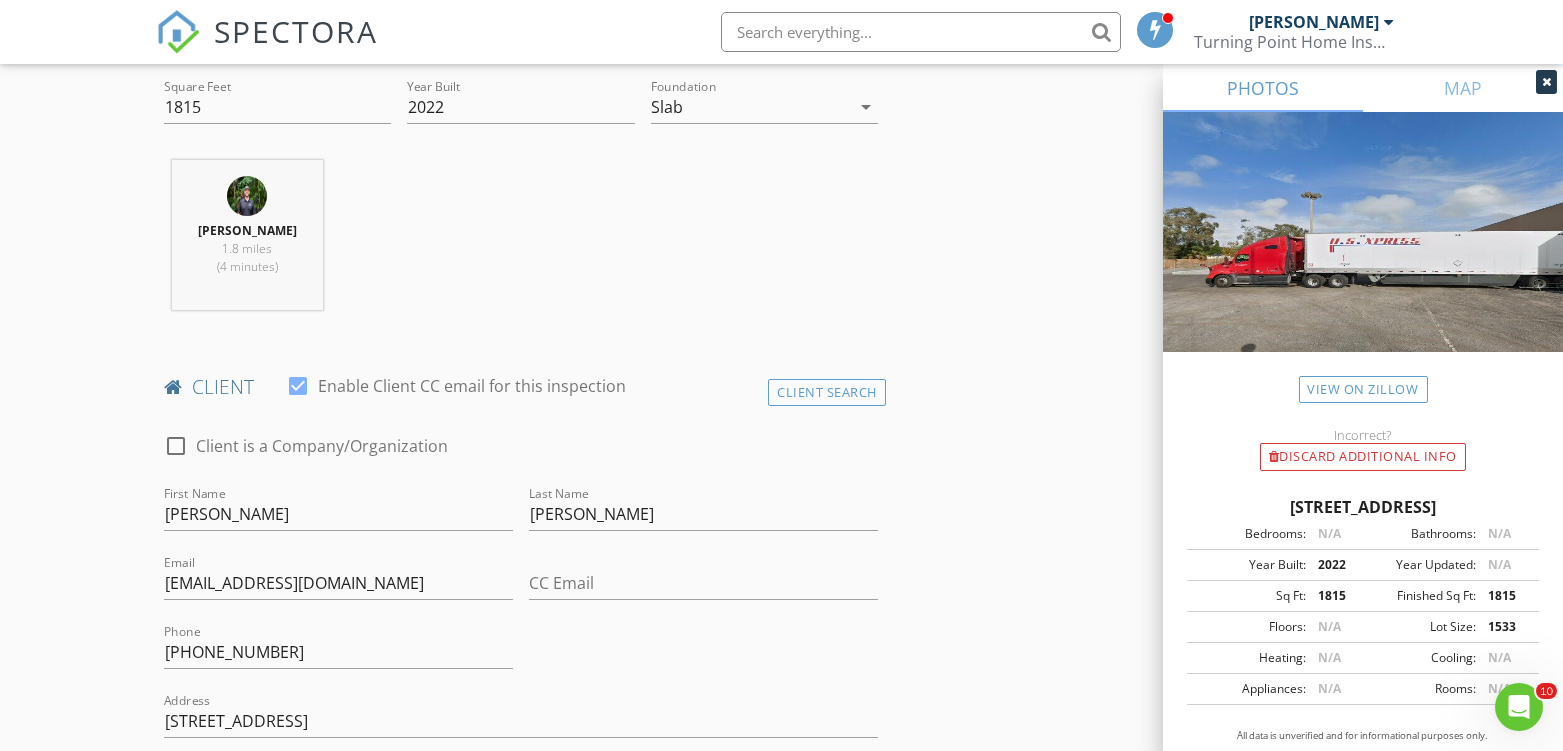 scroll, scrollTop: 1000, scrollLeft: 0, axis: vertical 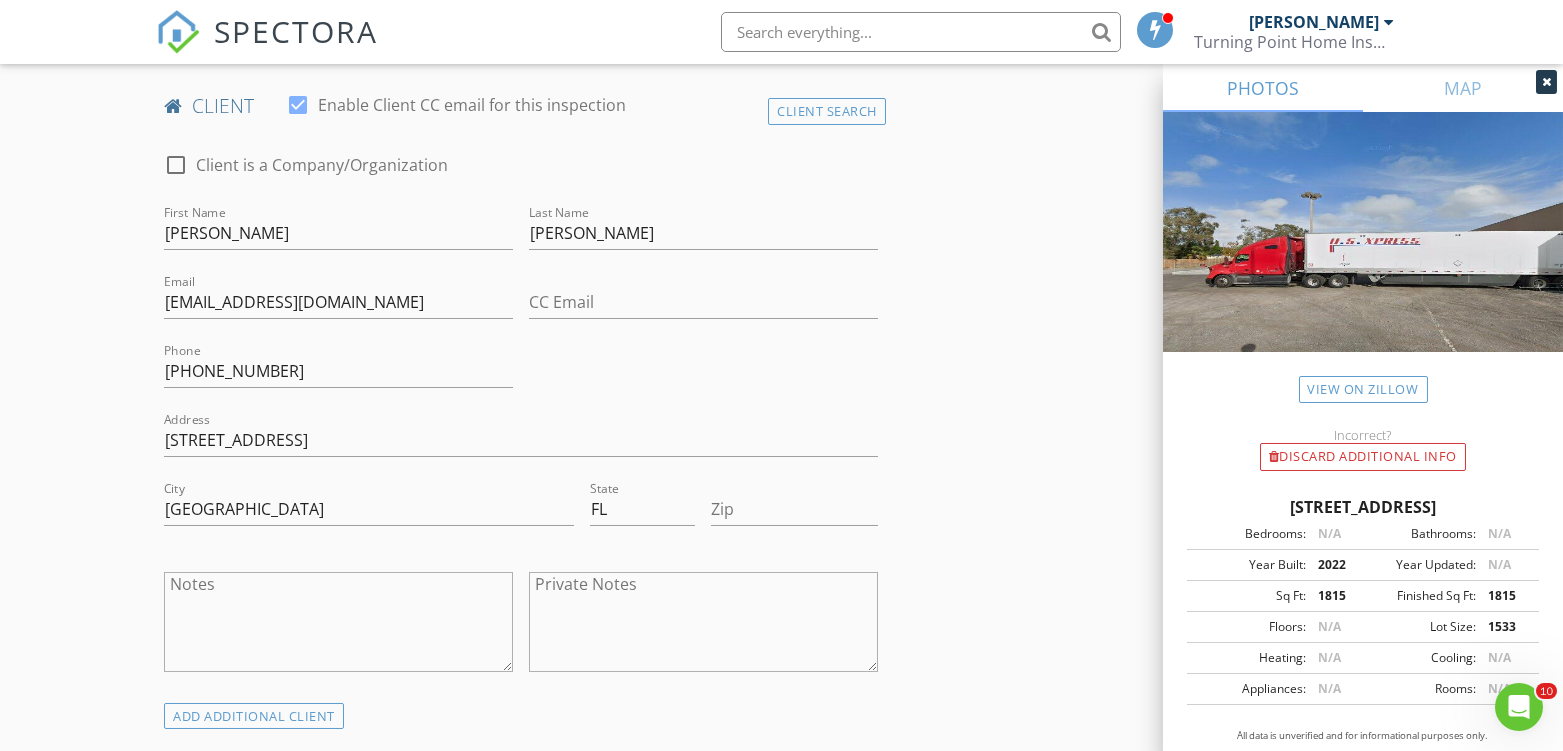 type 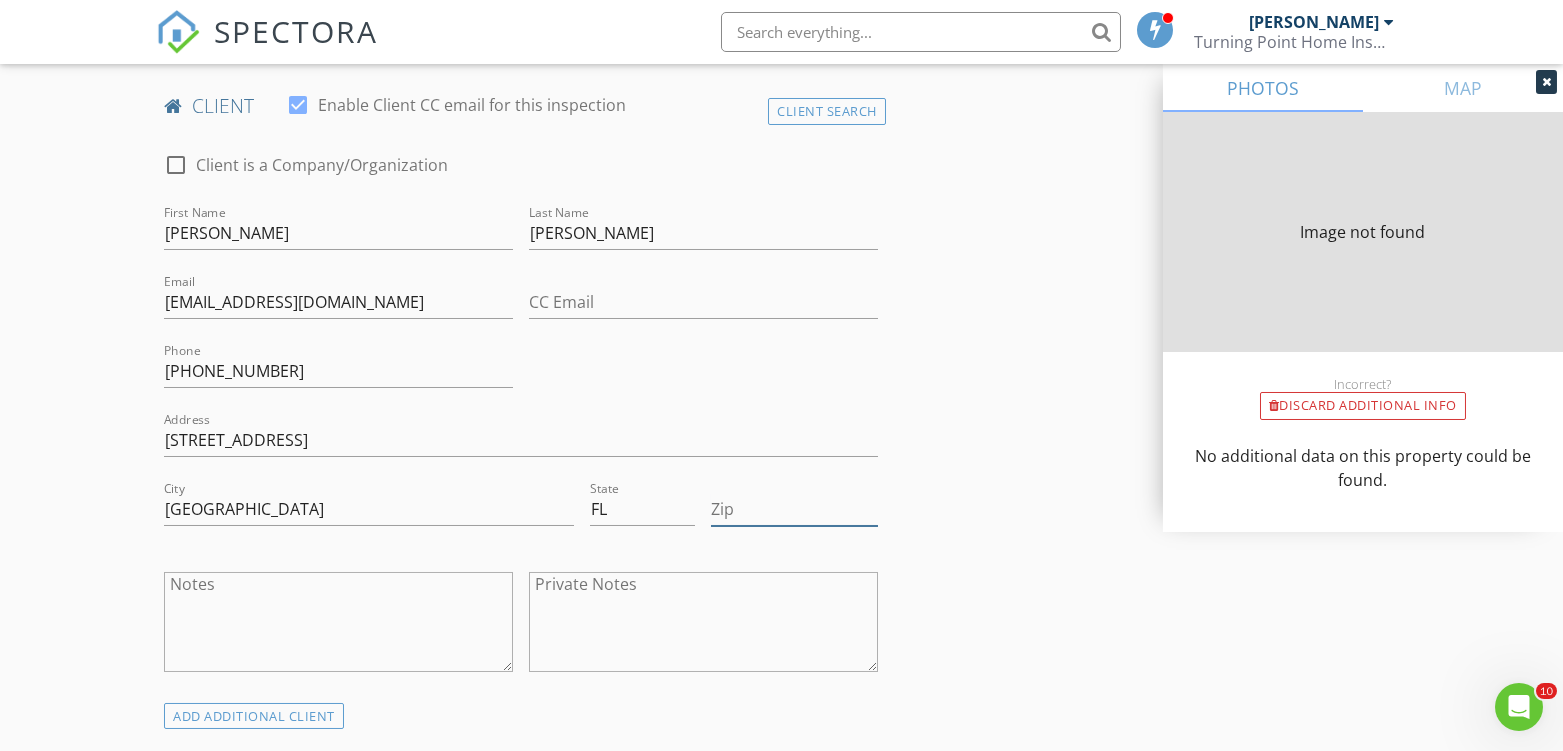 click on "Zip" at bounding box center (794, 509) 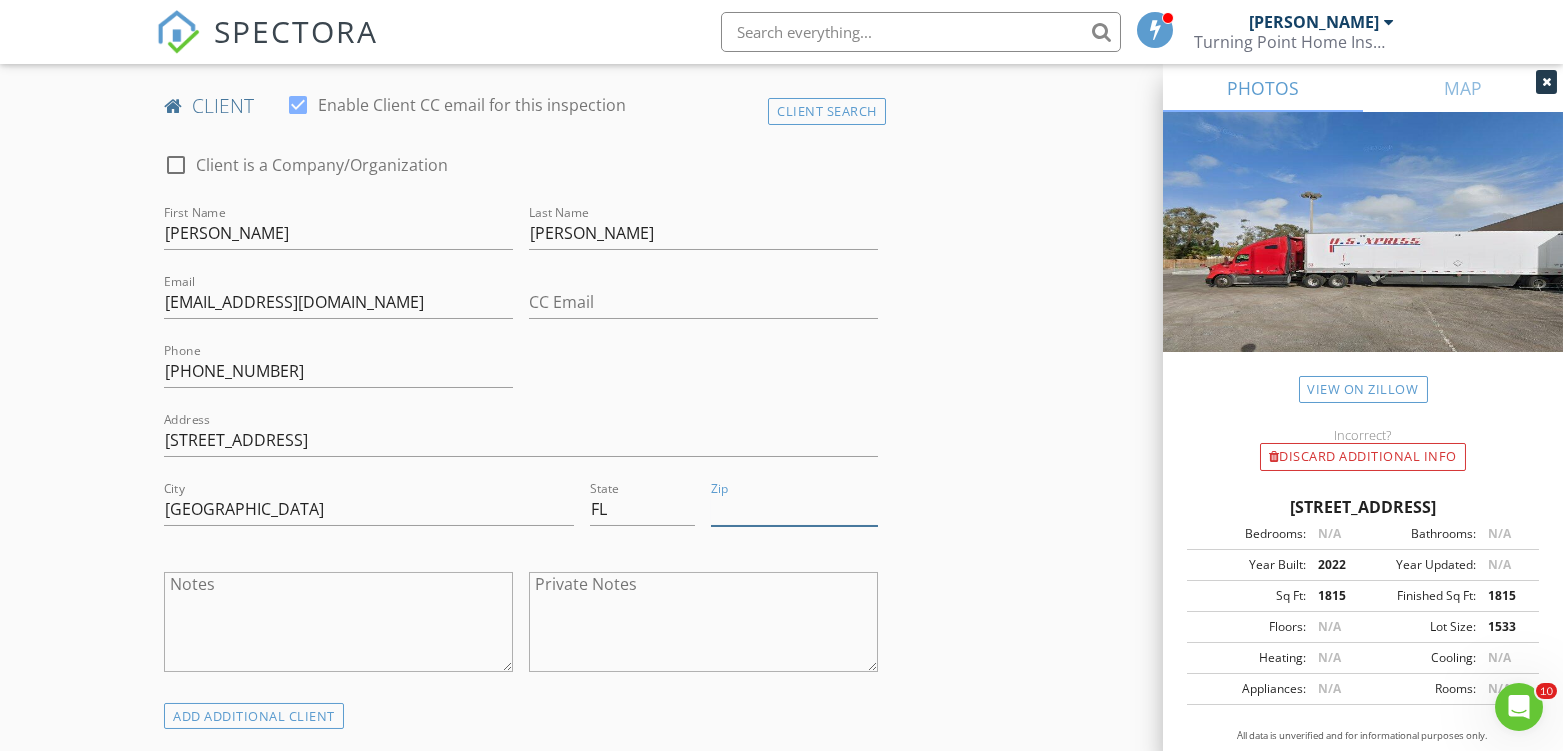 paste on "33713" 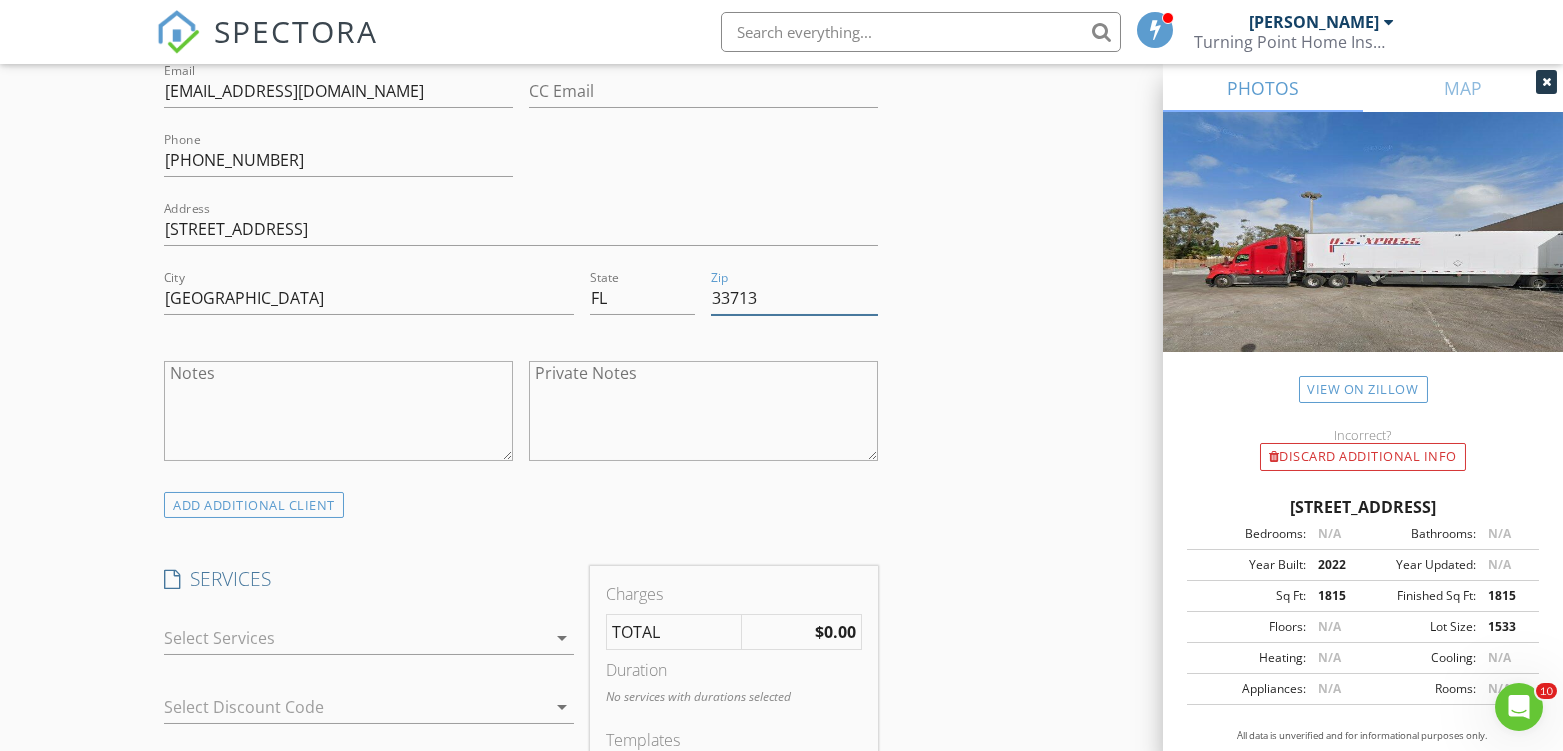 scroll, scrollTop: 1333, scrollLeft: 0, axis: vertical 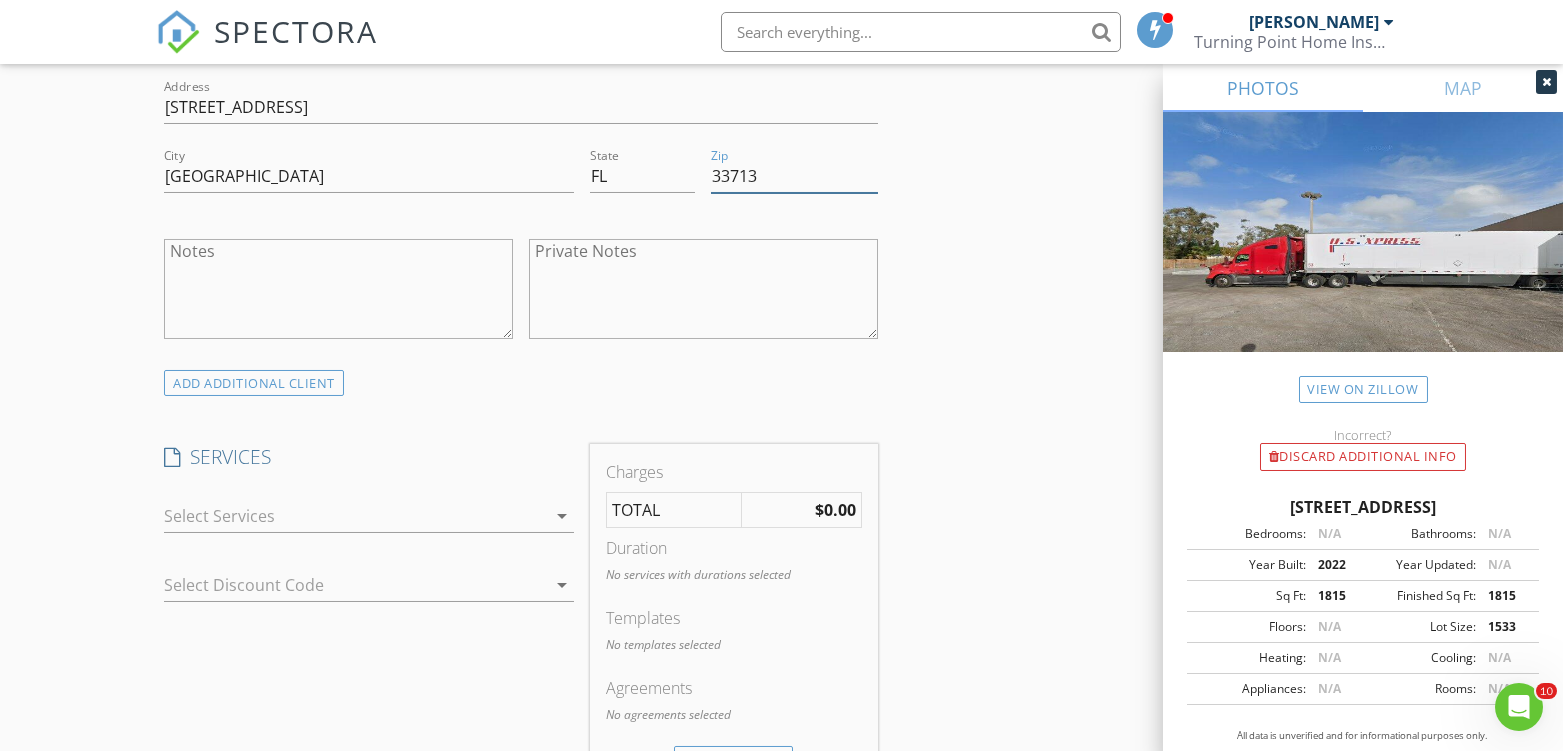 type on "33713" 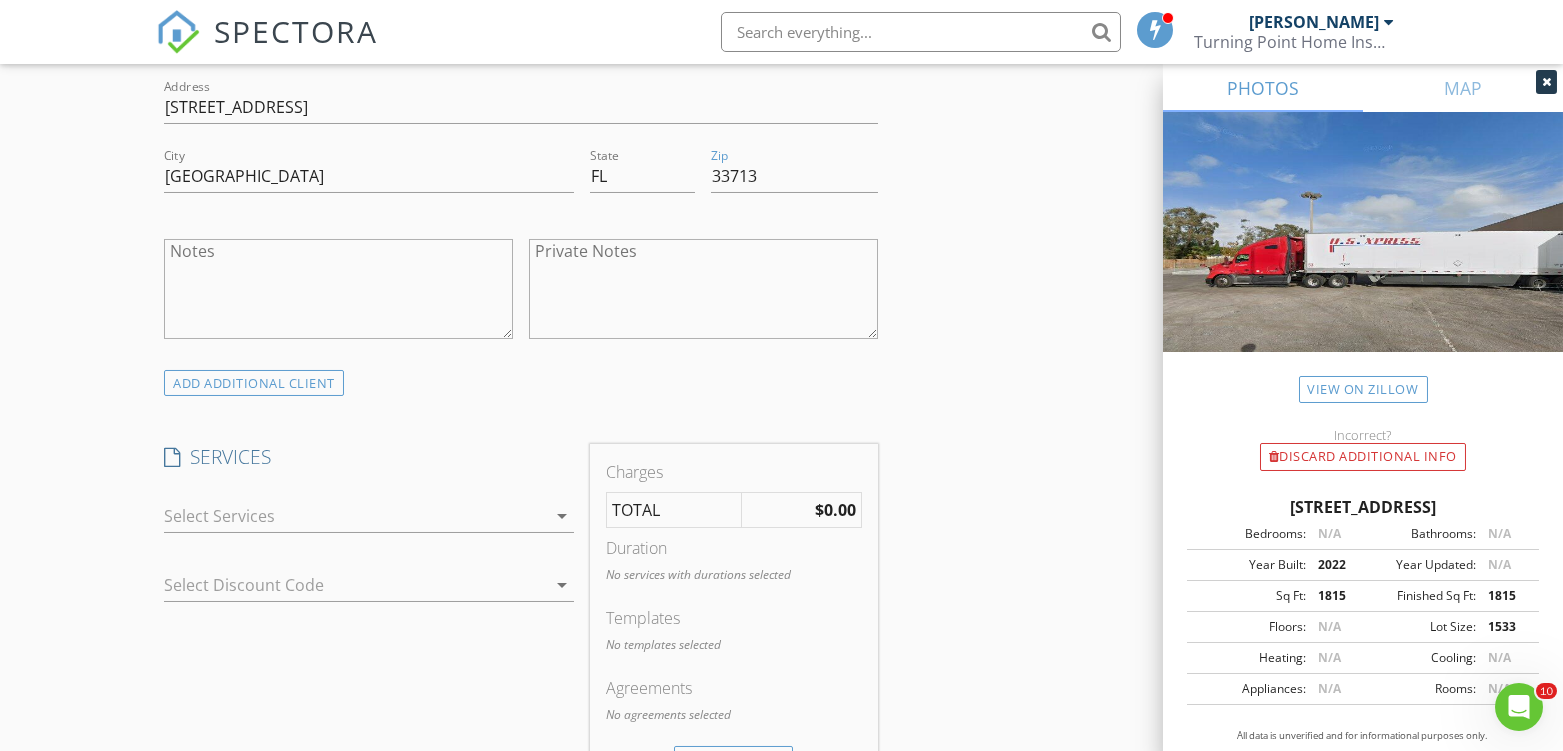click at bounding box center [354, 516] 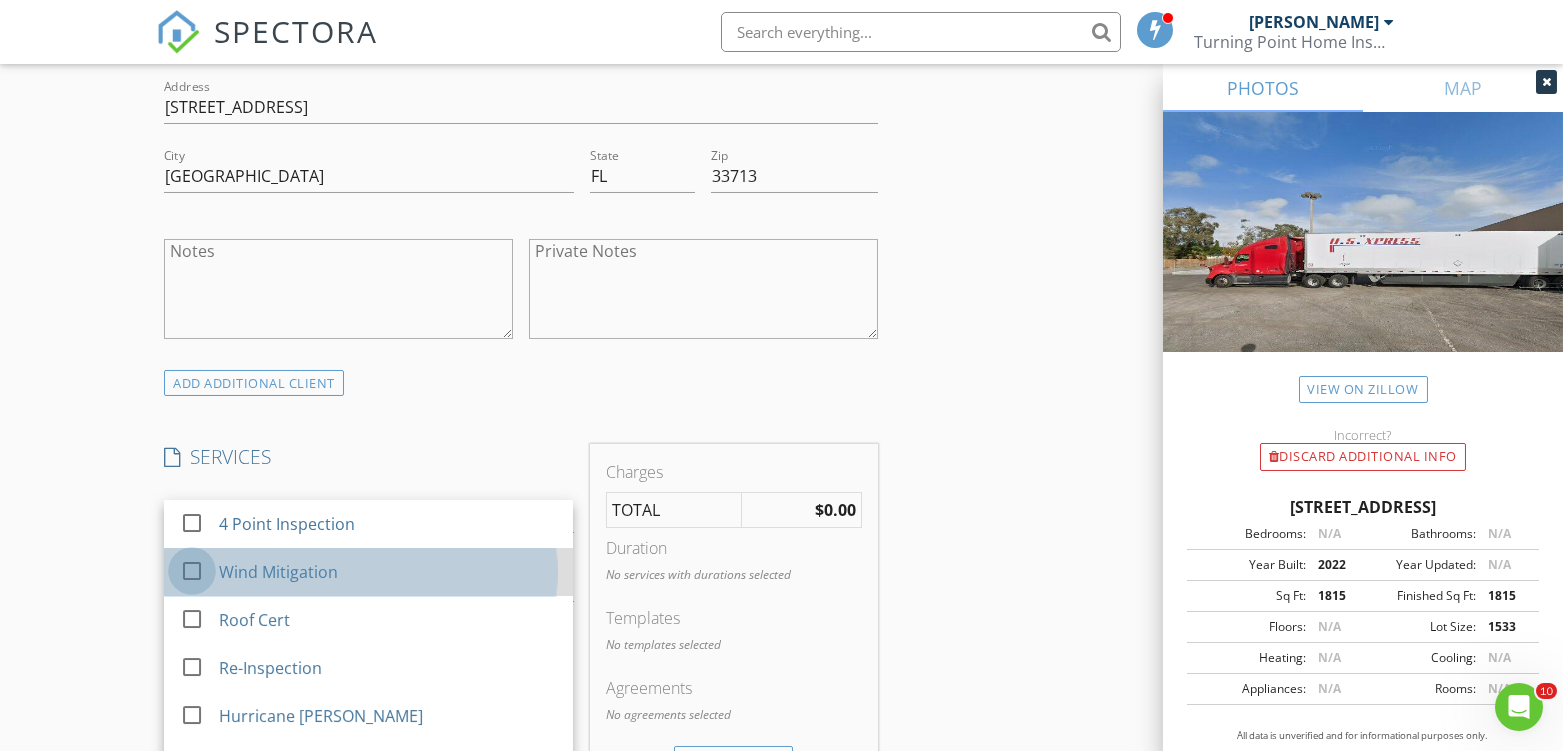 drag, startPoint x: 204, startPoint y: 568, endPoint x: 174, endPoint y: 542, distance: 39.698868 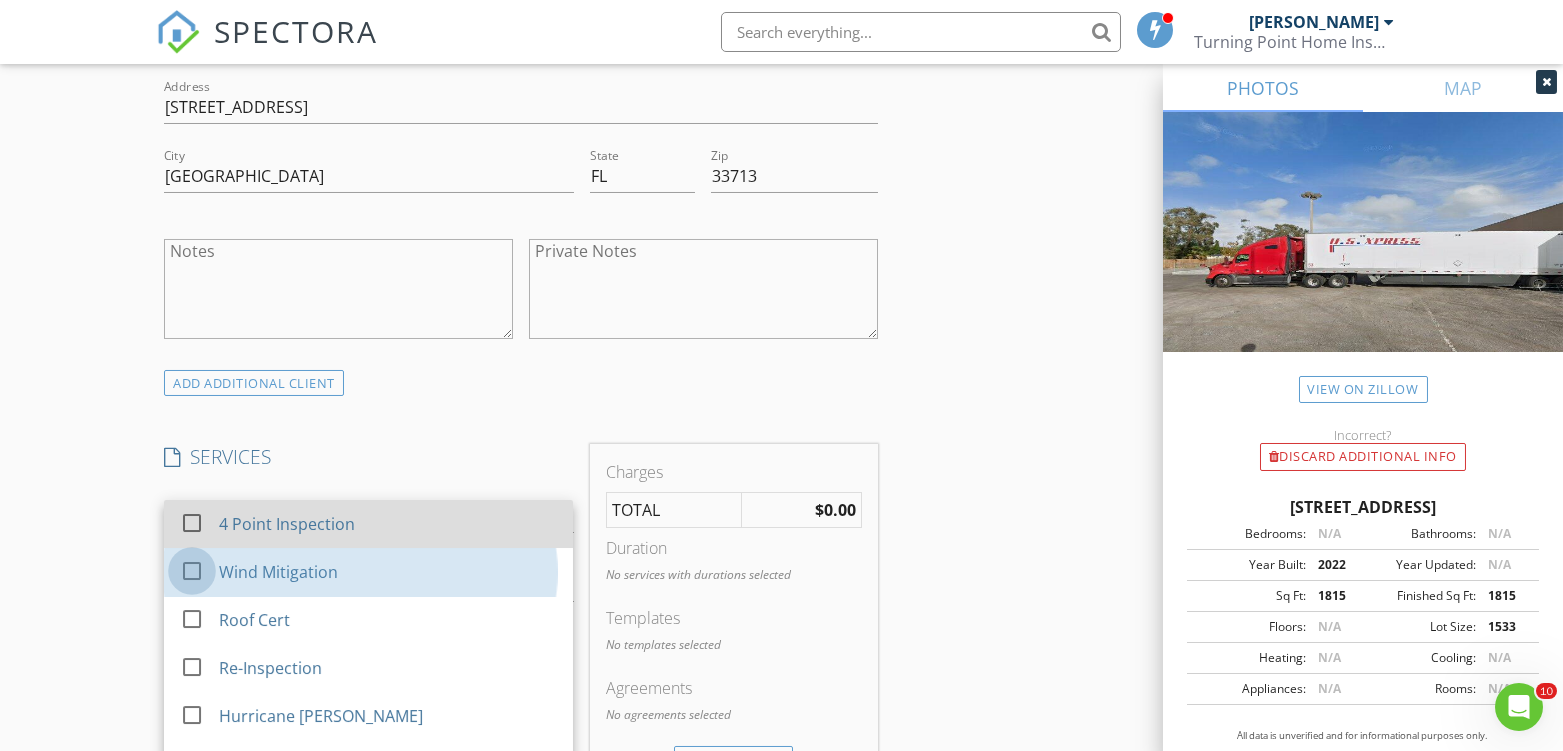 click at bounding box center [192, 571] 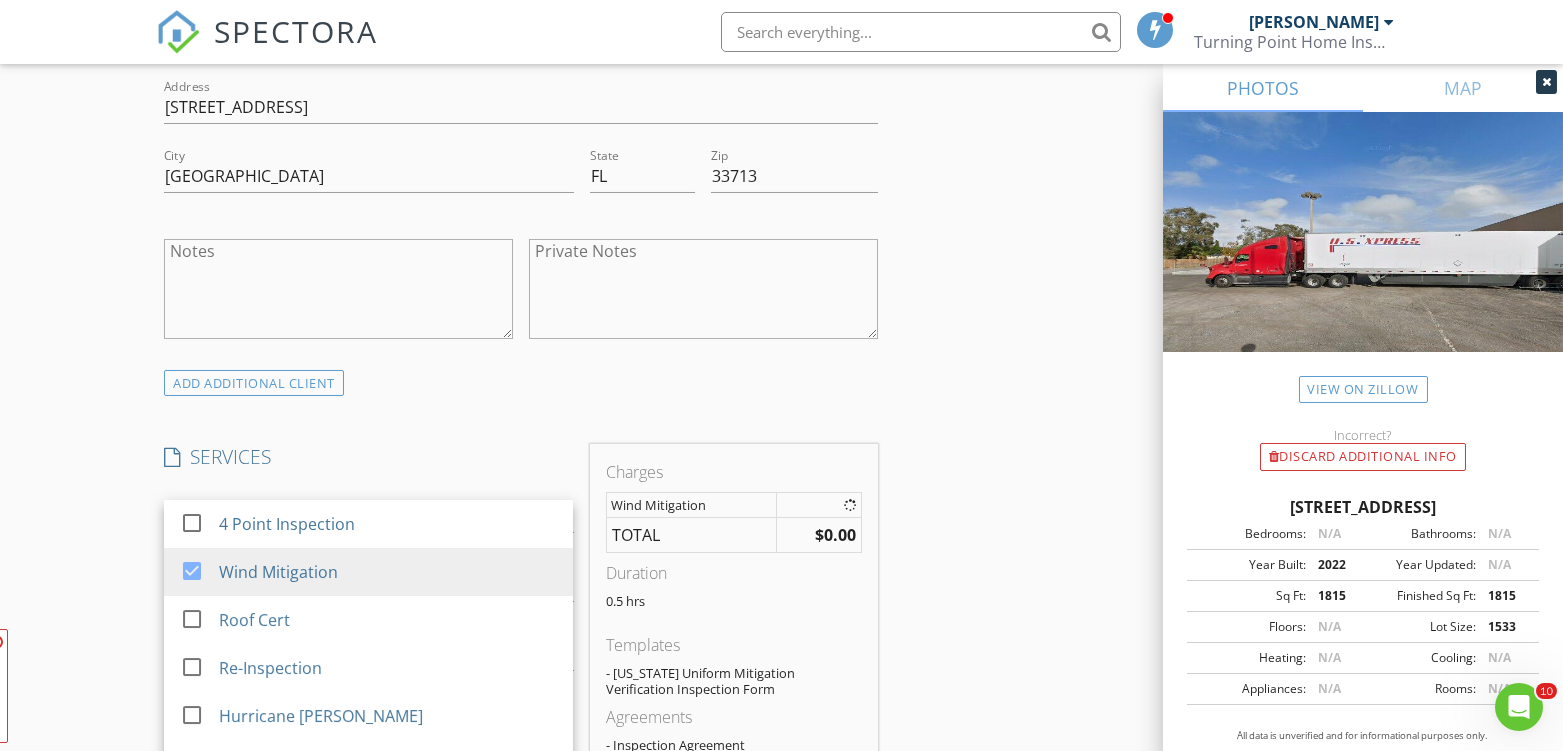 click on "New Inspection
Click here to use the New Order Form
INSPECTOR(S)
check_box   Cliff Turner II   PRIMARY   Cliff Turner II arrow_drop_down   check_box_outline_blank Cliff Turner II specifically requested
Date/Time
07/11/2025 10:30 AM
Location
Address Search       Address 2570 12th Pl N   Unit   City St. Petersburg   State FL   Zip 33713   County Pinellas     Square Feet 1815   Year Built 2022   Foundation Slab arrow_drop_down     Cliff Turner II     1.8 miles     (4 minutes)
client
check_box Enable Client CC email for this inspection   Client Search     check_box_outline_blank Client is a Company/Organization     First Name Susan   Last Name Snyder   Email snydersusan35@gmail.com   CC Email   Phone 315-945-3222   Address 2570 12th Pl N   City St. Petersburg   State FL   Zip 33713       Notes   Private Notes          check_box_outline_blank" at bounding box center (781, 557) 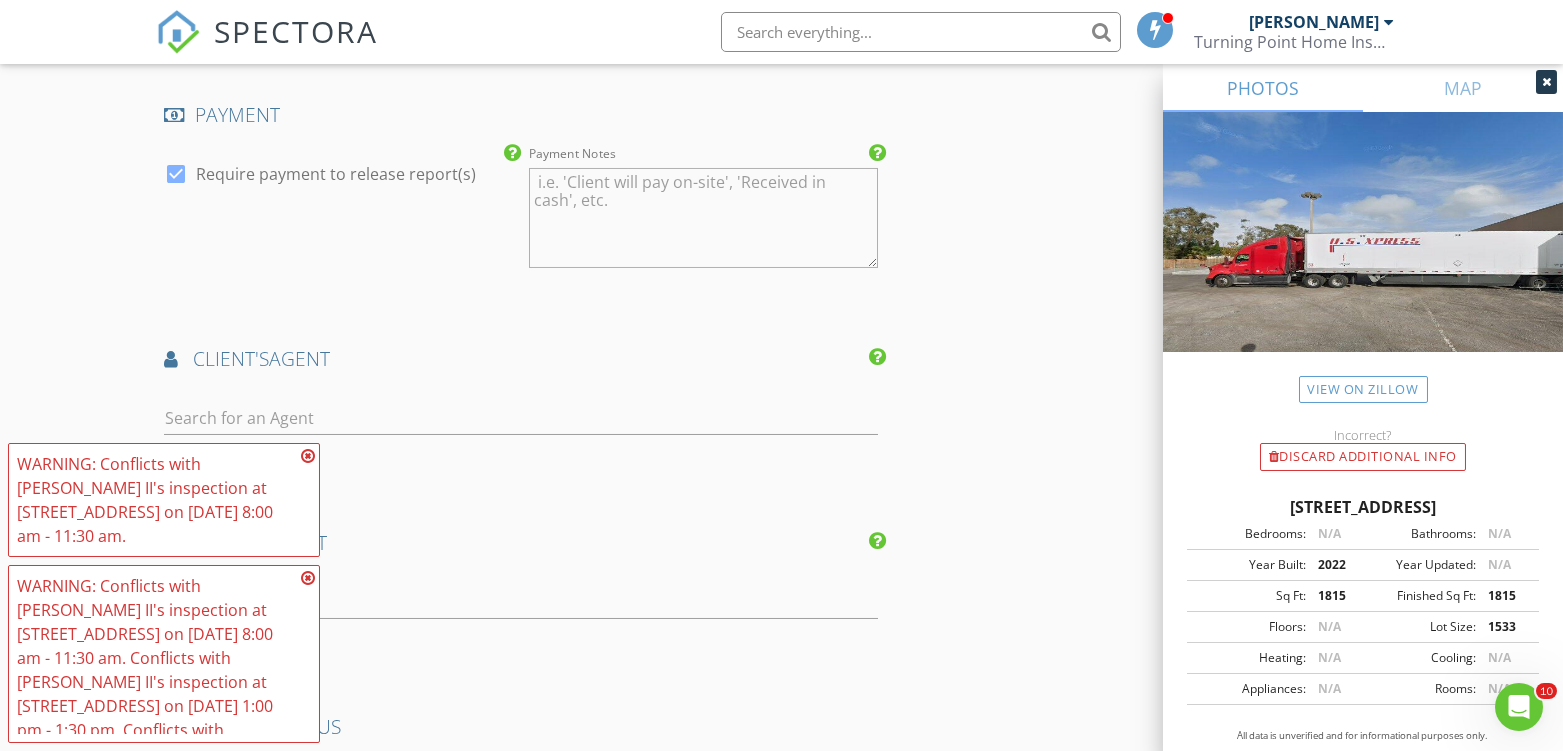 scroll, scrollTop: 2333, scrollLeft: 0, axis: vertical 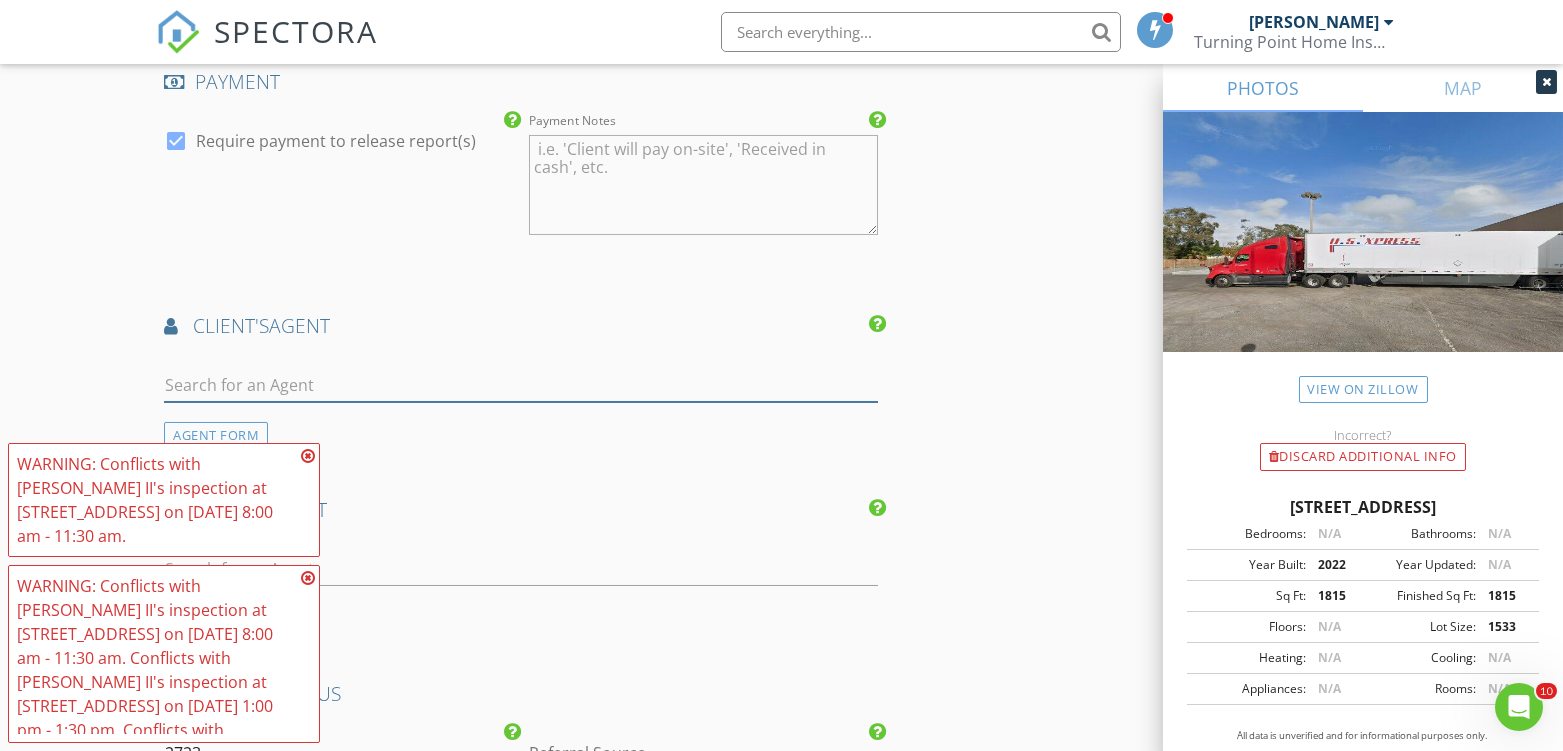 click at bounding box center (520, 385) 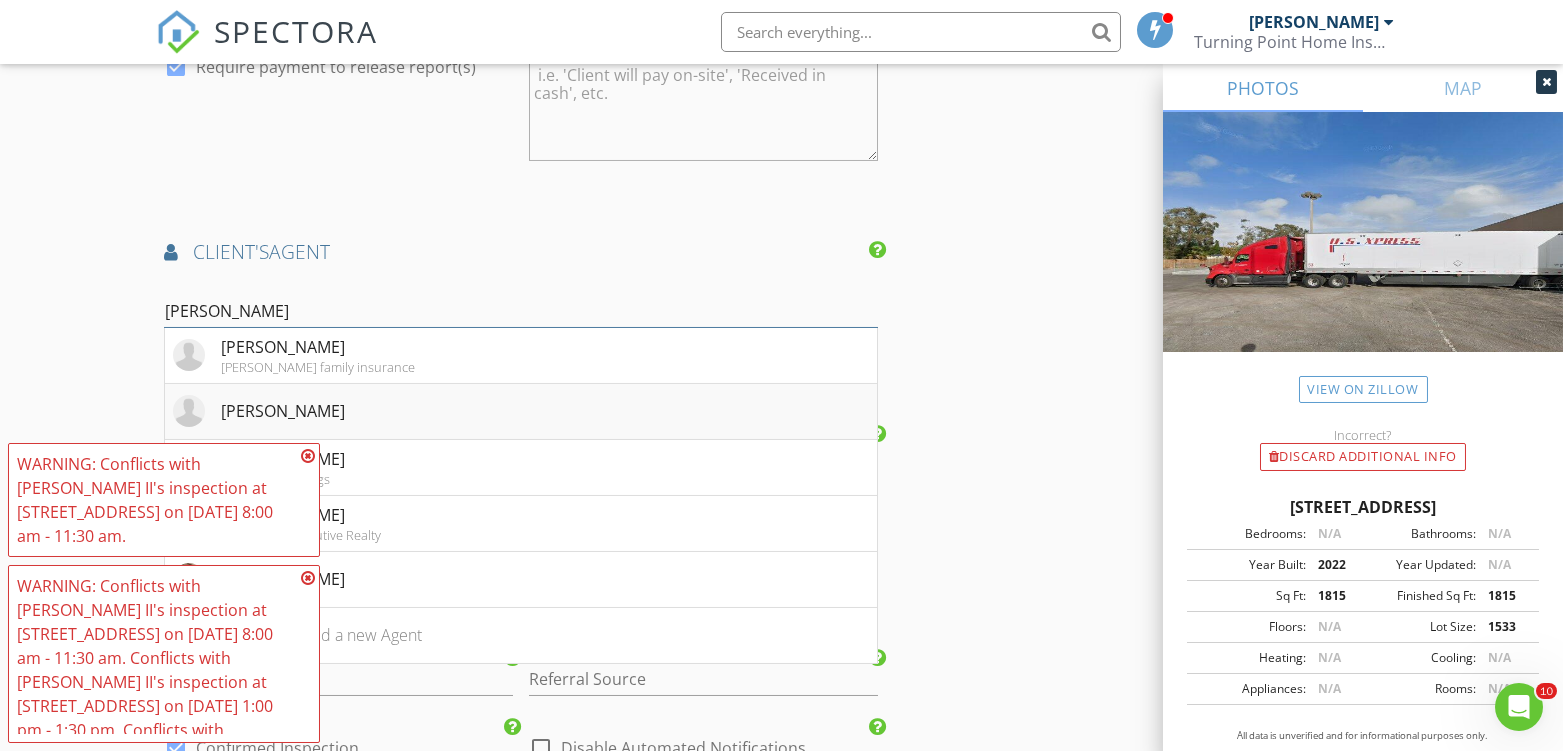 scroll, scrollTop: 2444, scrollLeft: 0, axis: vertical 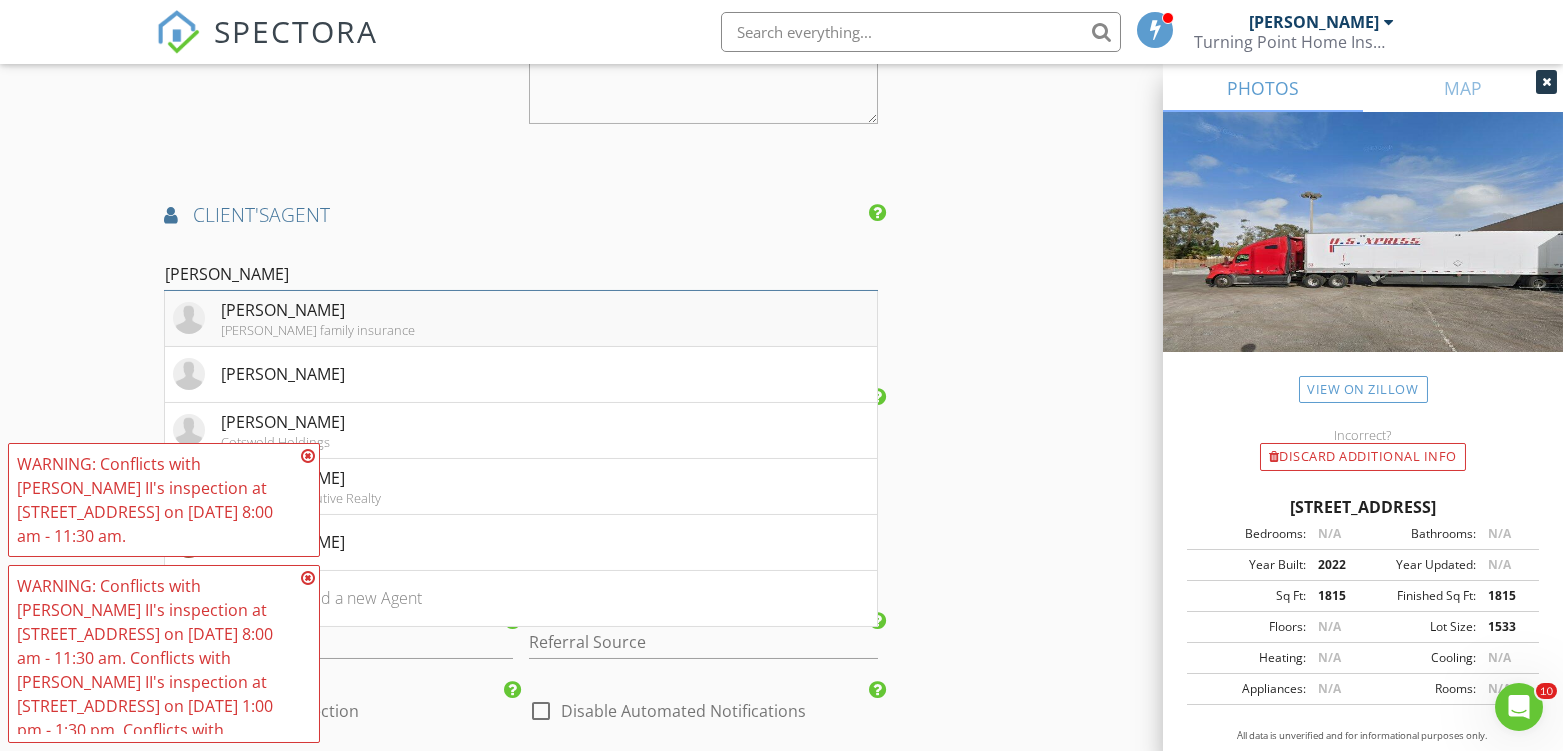 type on "jess" 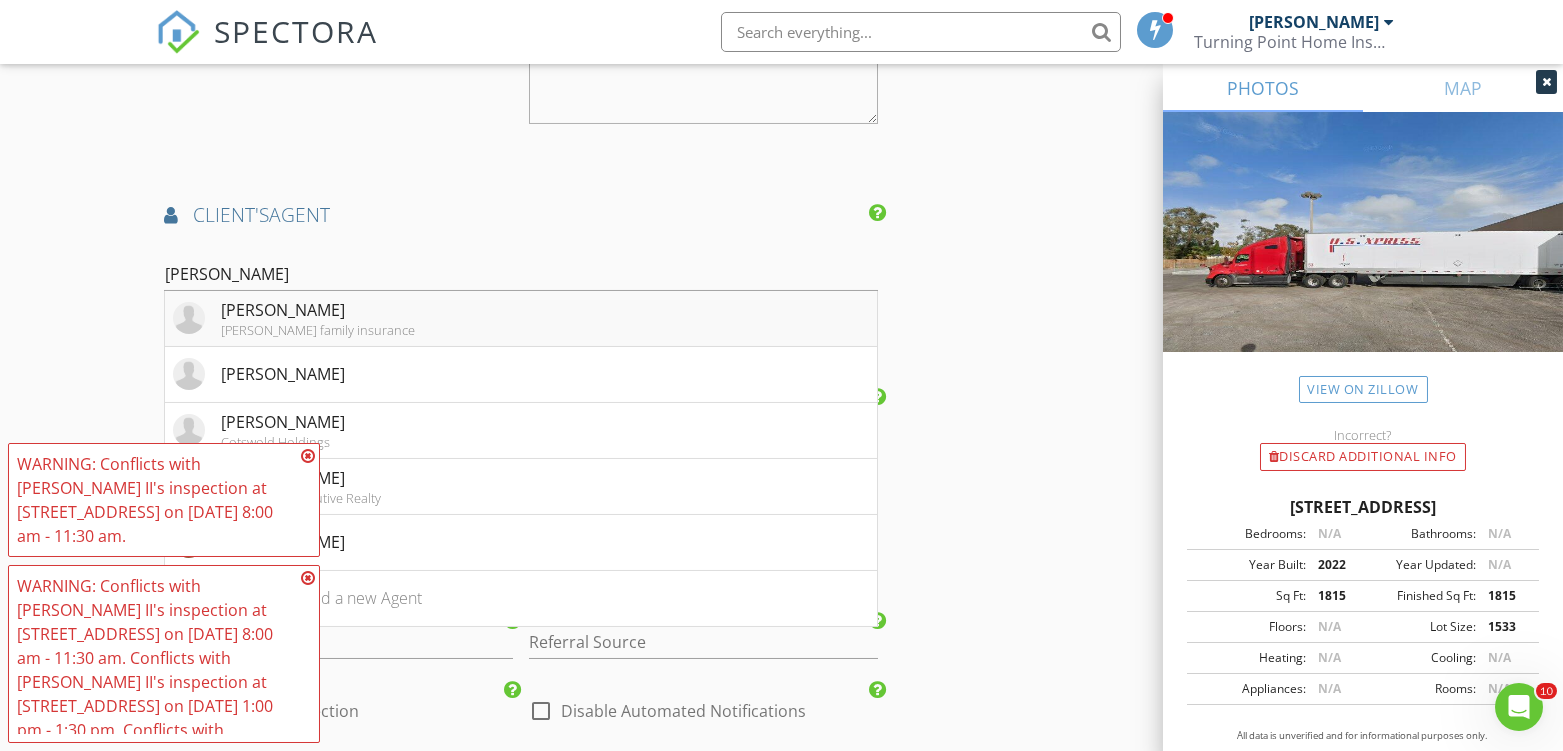 click on "Darin family insurance" at bounding box center [318, 330] 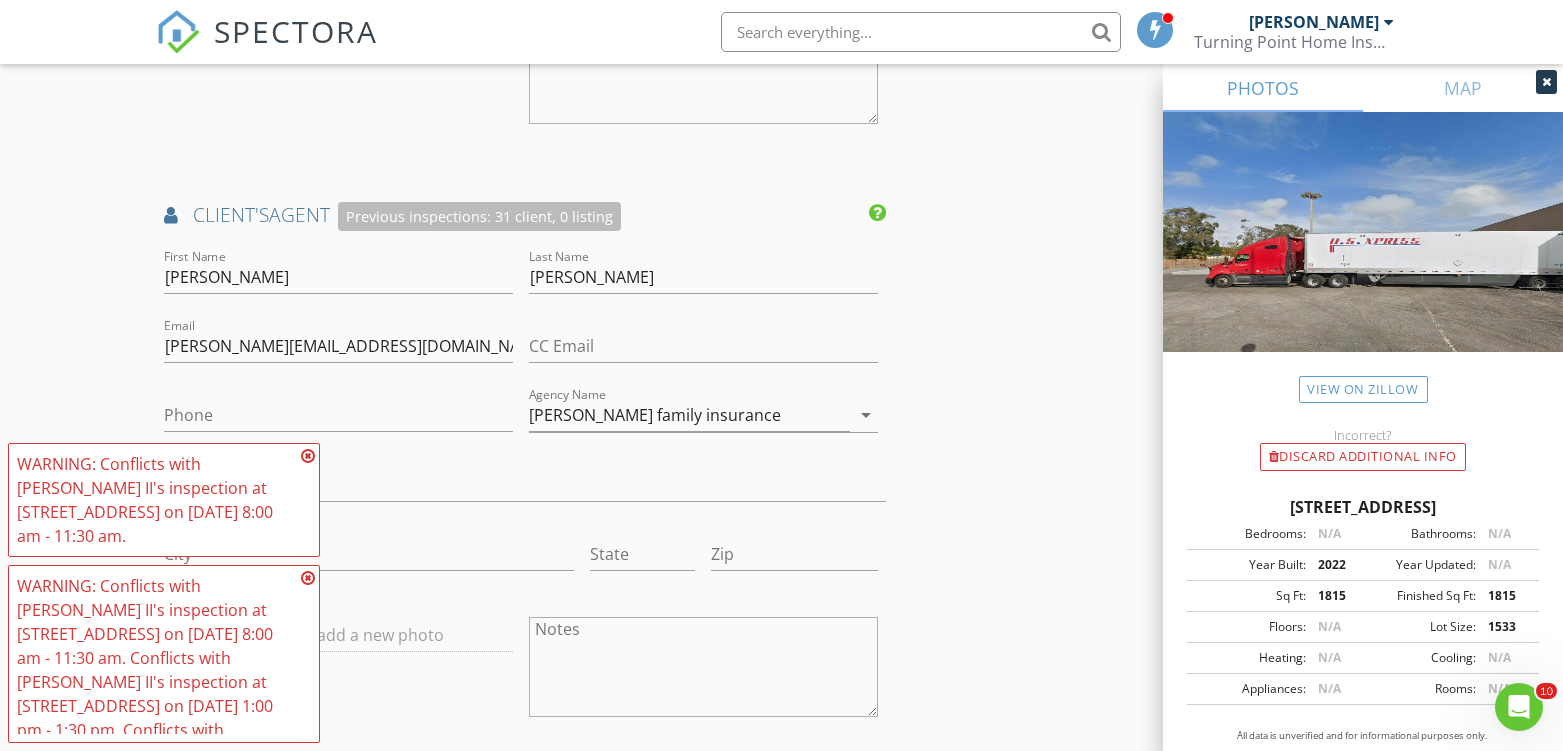 click at bounding box center (308, 456) 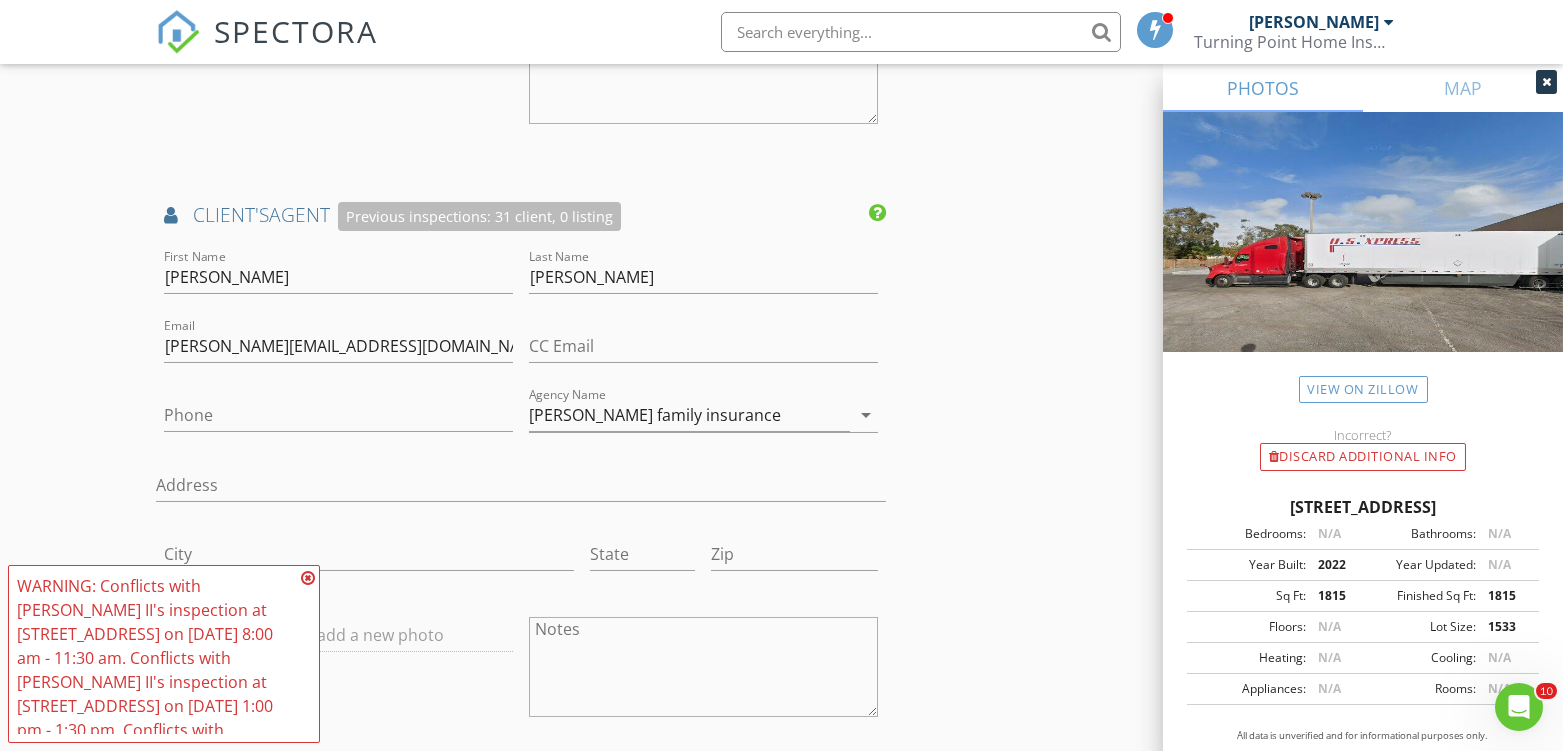 click at bounding box center [308, 578] 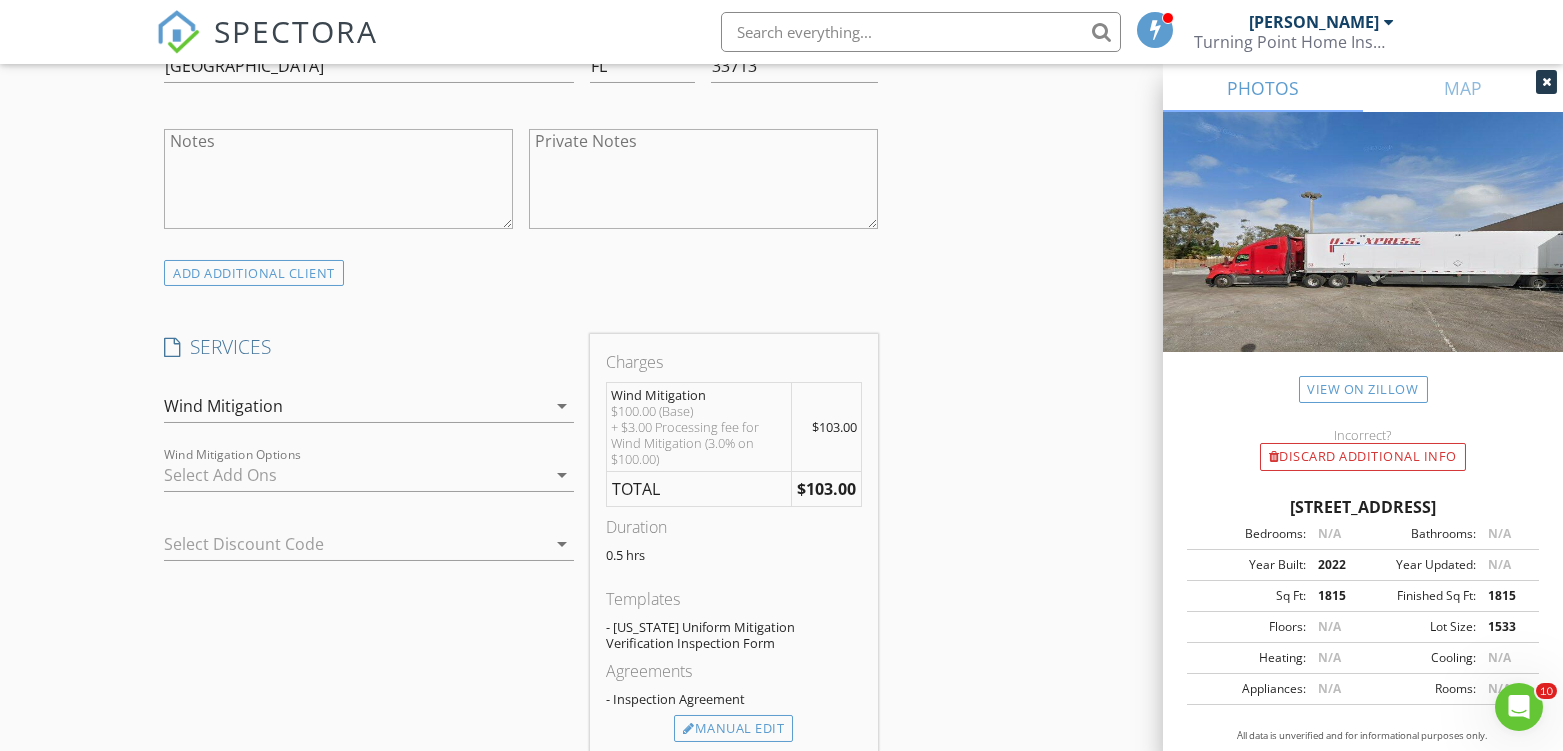 scroll, scrollTop: 1444, scrollLeft: 0, axis: vertical 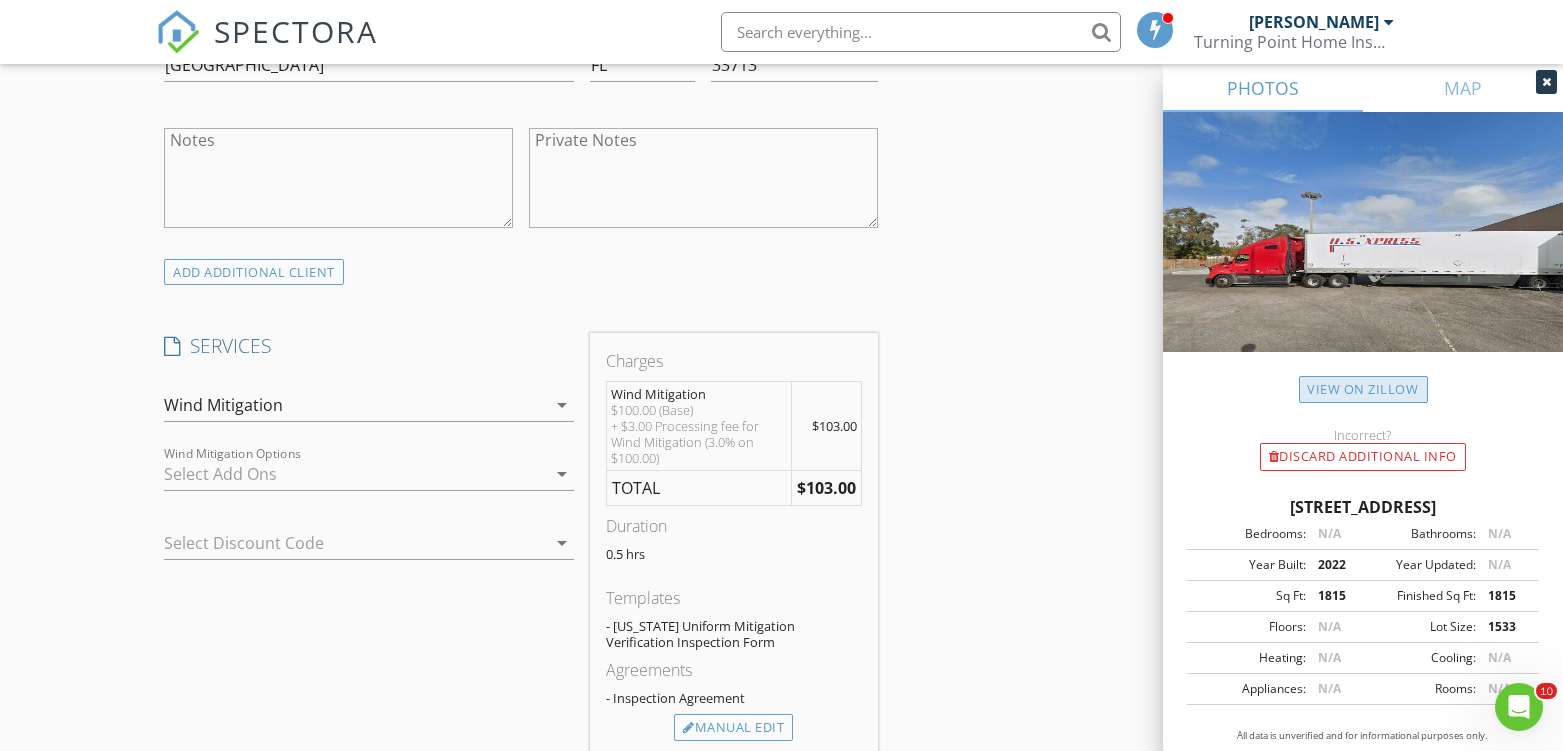 click on "View on Zillow" at bounding box center [1363, 389] 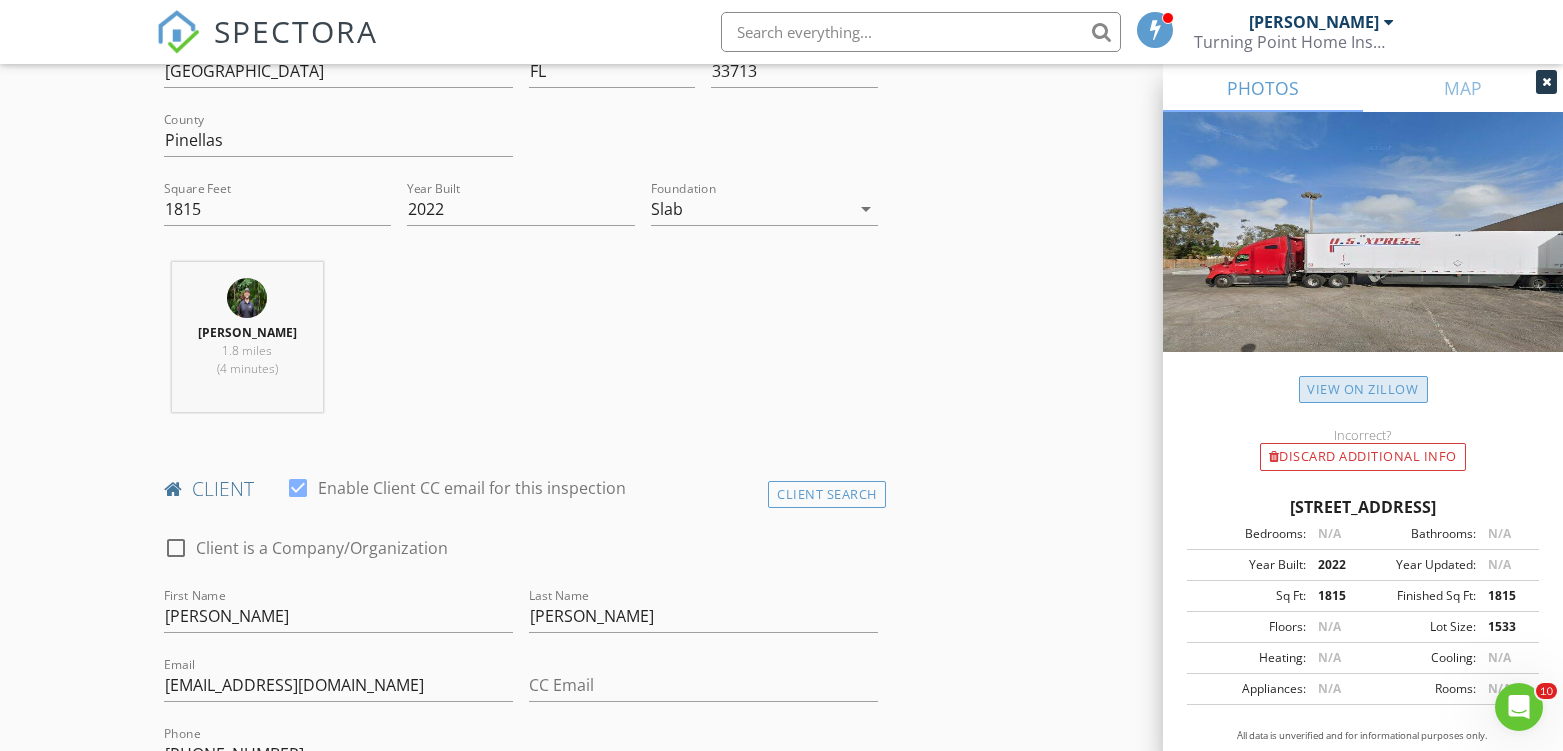 scroll, scrollTop: 777, scrollLeft: 0, axis: vertical 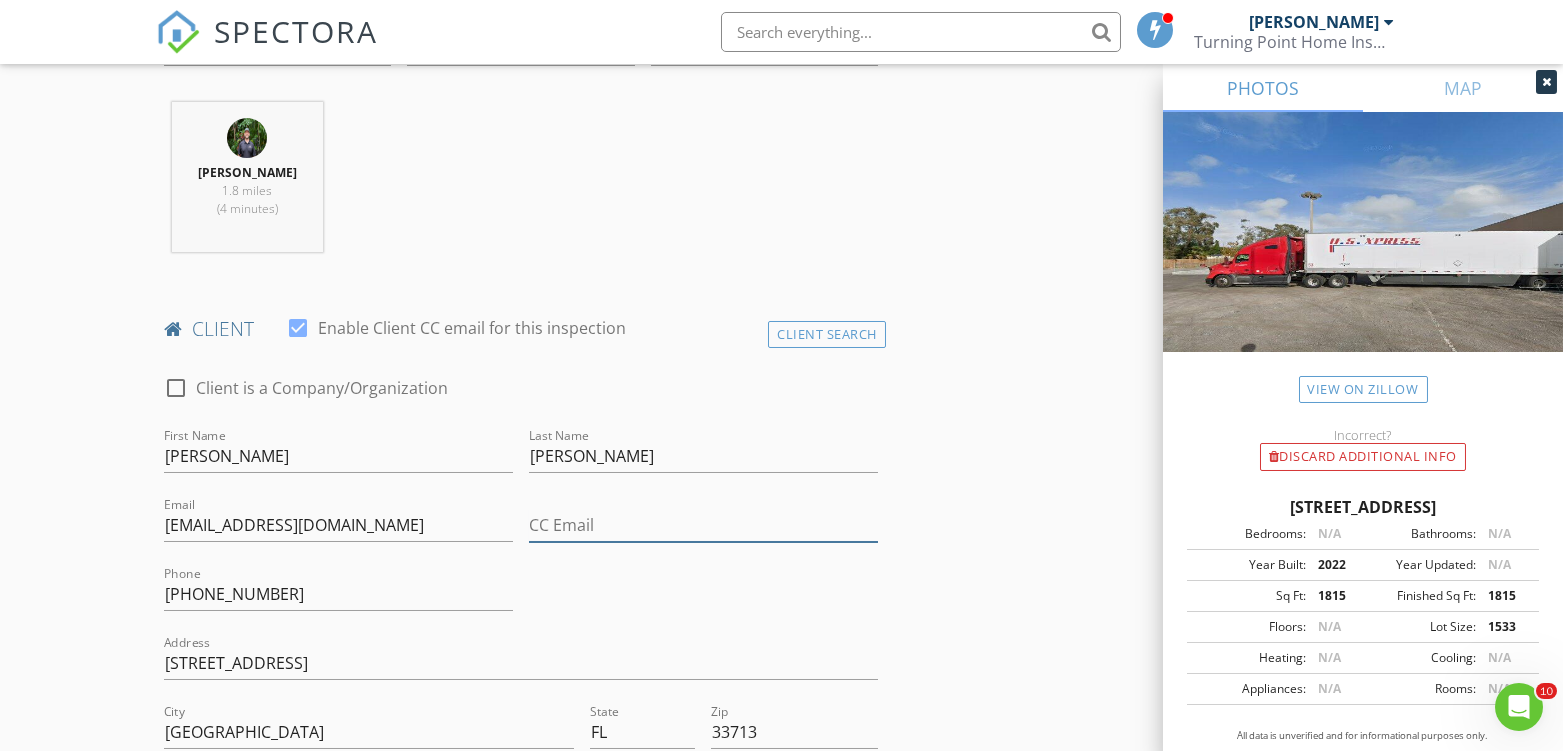 click on "CC Email" at bounding box center [703, 525] 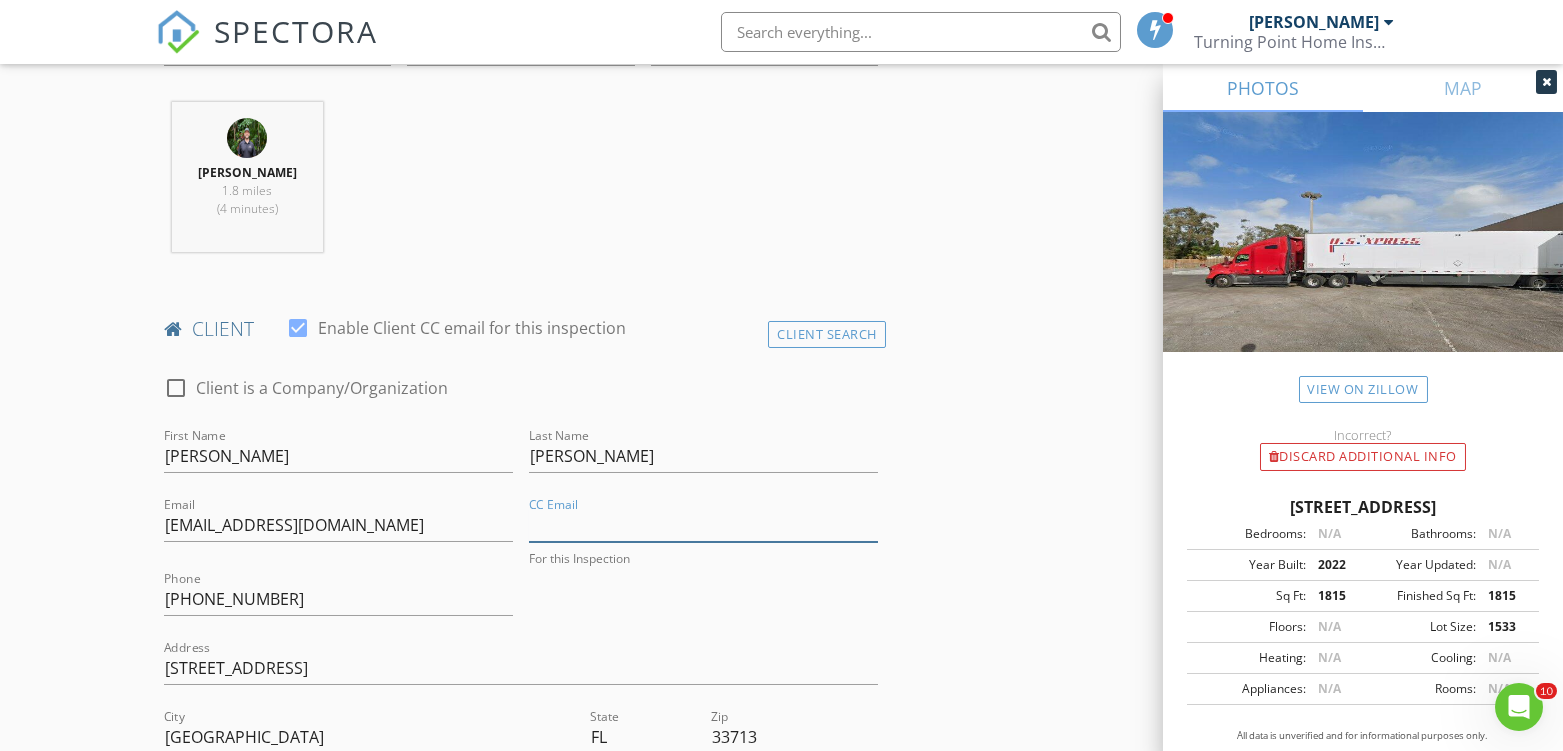 paste on "homes.RQ@gmail.com" 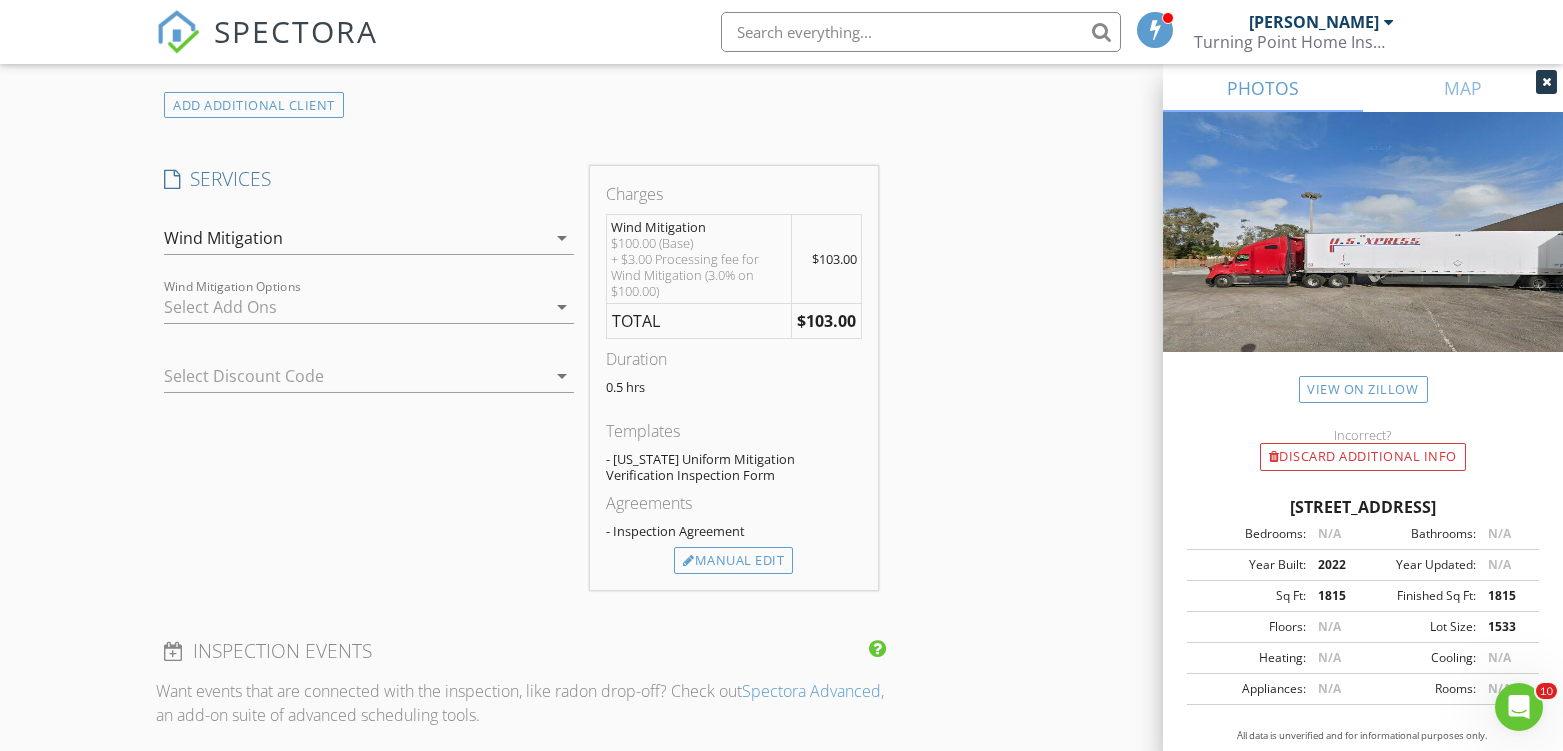 scroll, scrollTop: 1888, scrollLeft: 0, axis: vertical 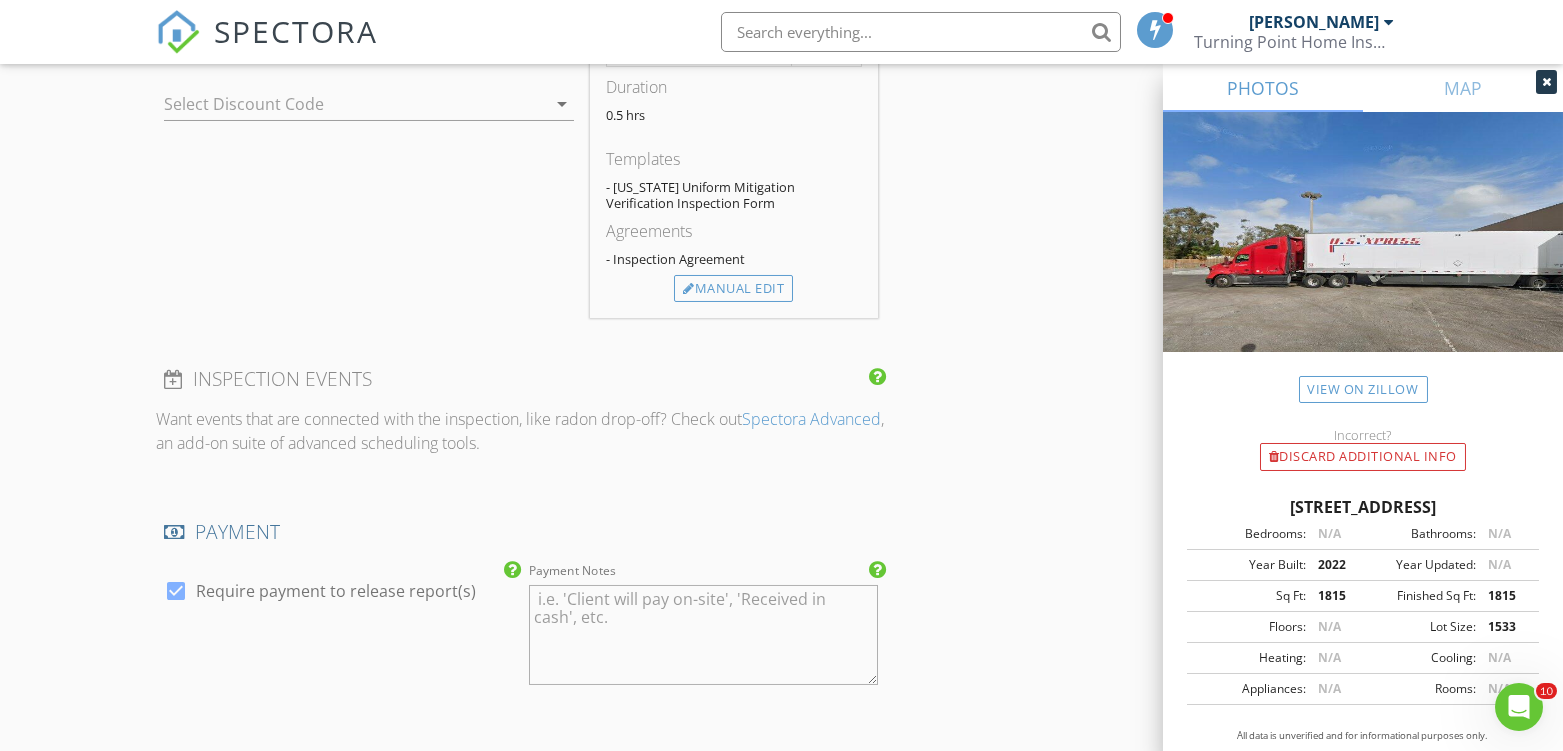type on "homes.RQ@gmail.com" 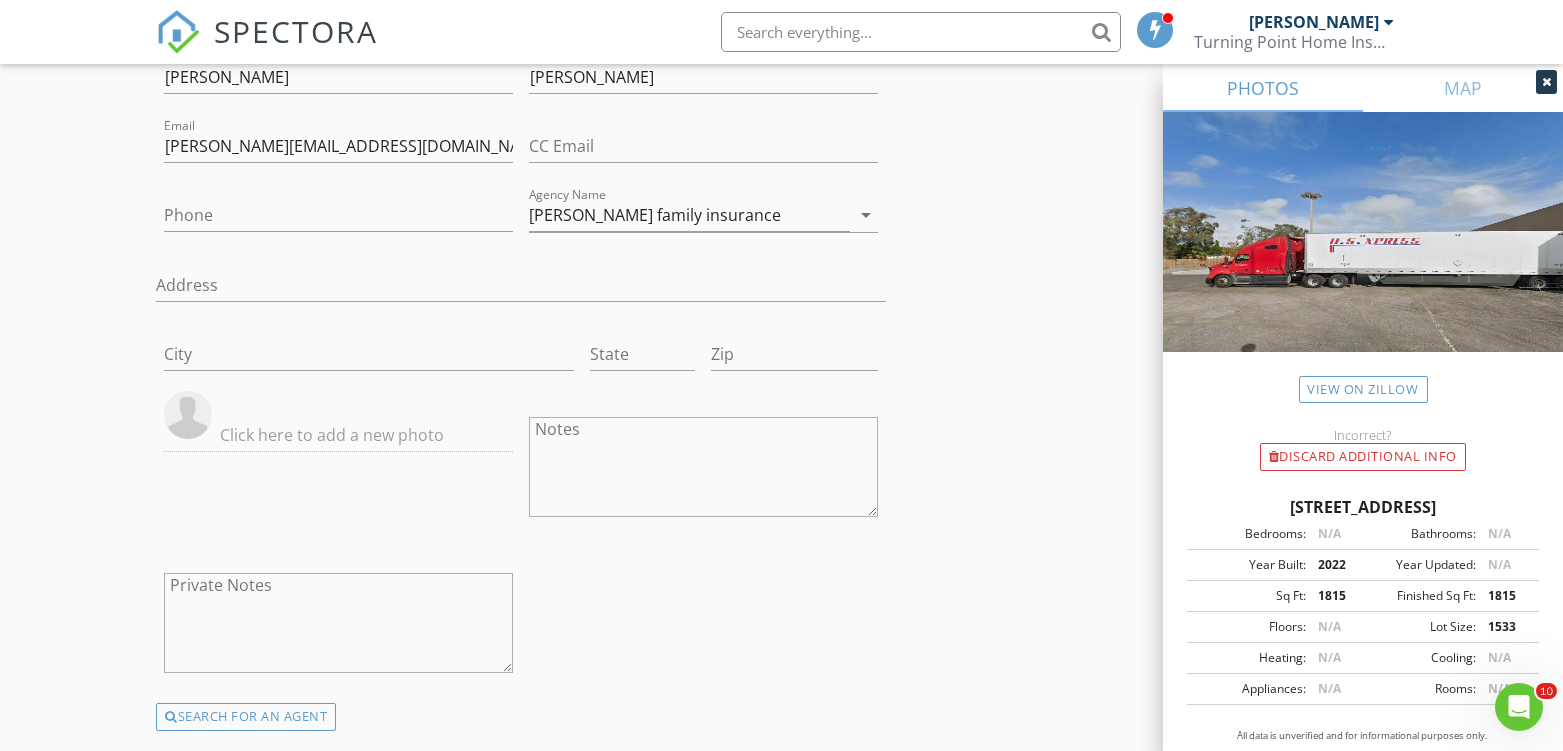 scroll, scrollTop: 1990, scrollLeft: 0, axis: vertical 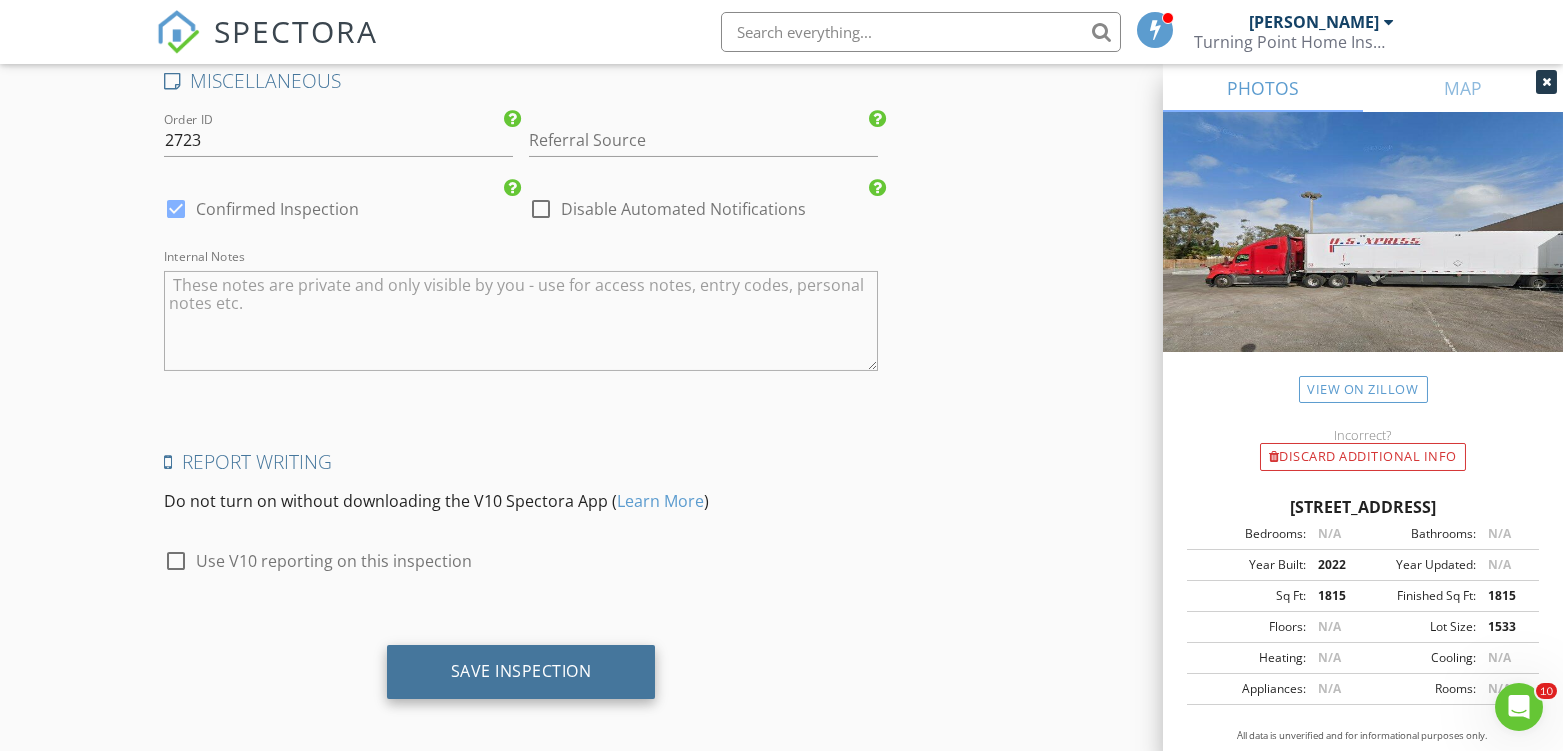 click on "Save Inspection" at bounding box center (521, 671) 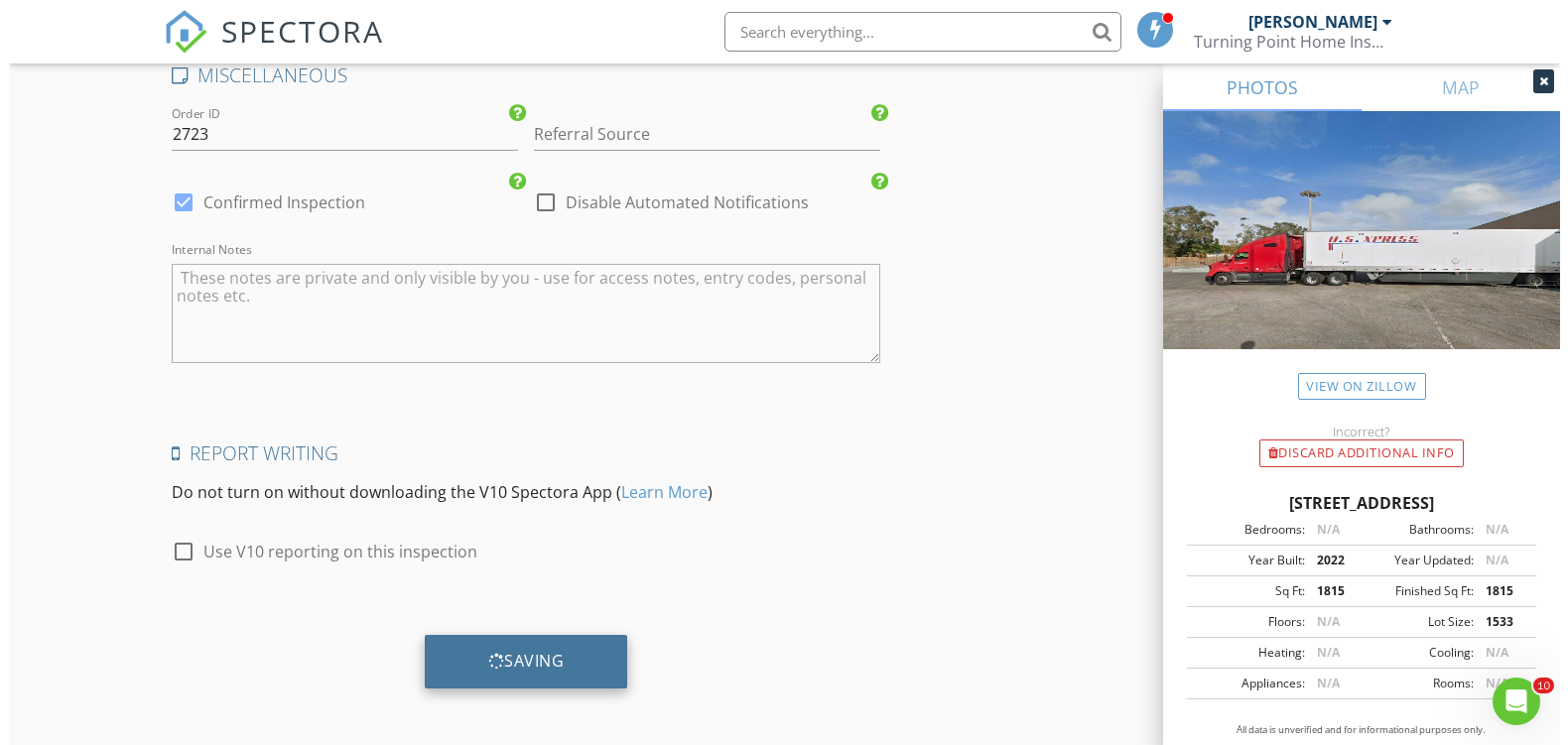 scroll, scrollTop: 3513, scrollLeft: 0, axis: vertical 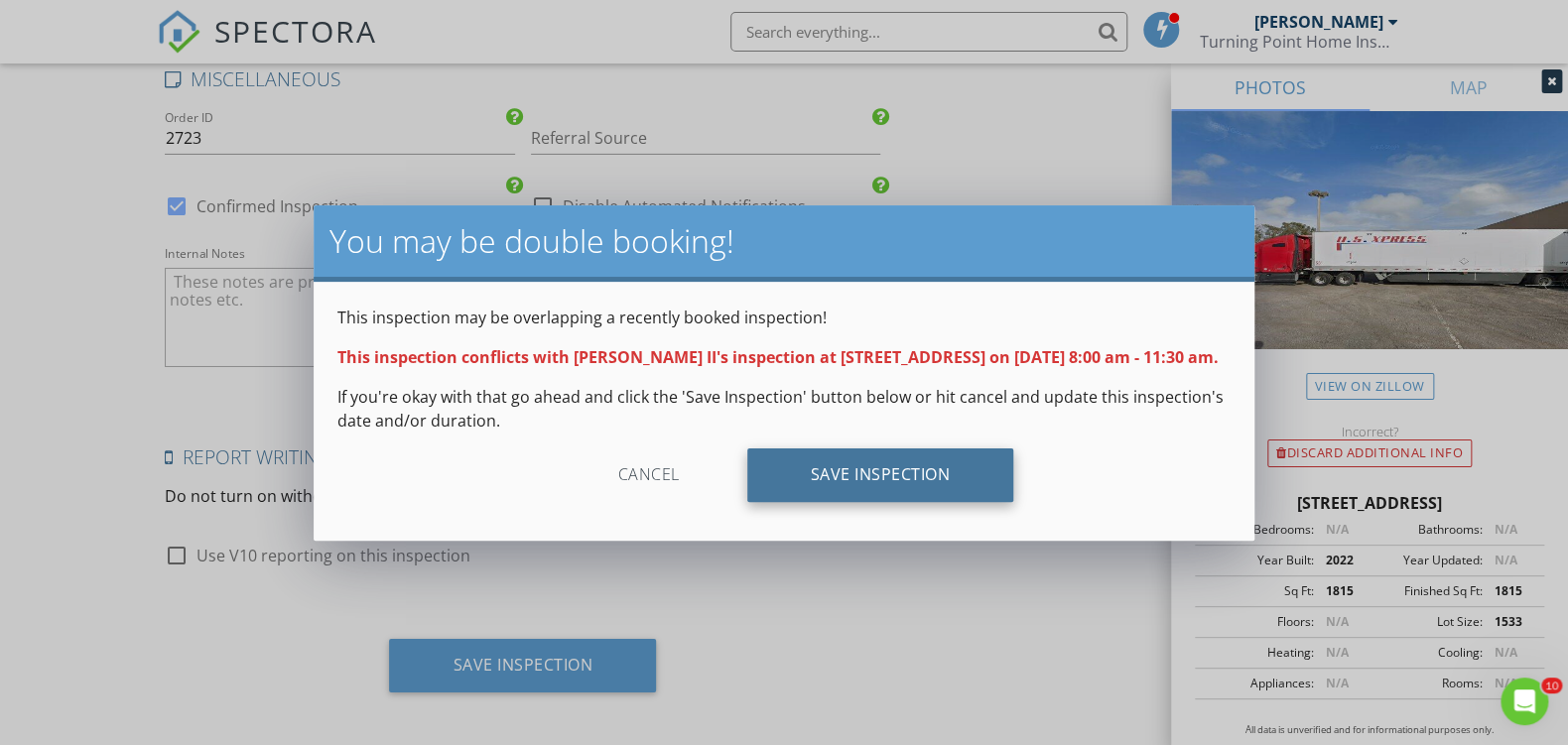 click on "Save Inspection" at bounding box center (880, 475) 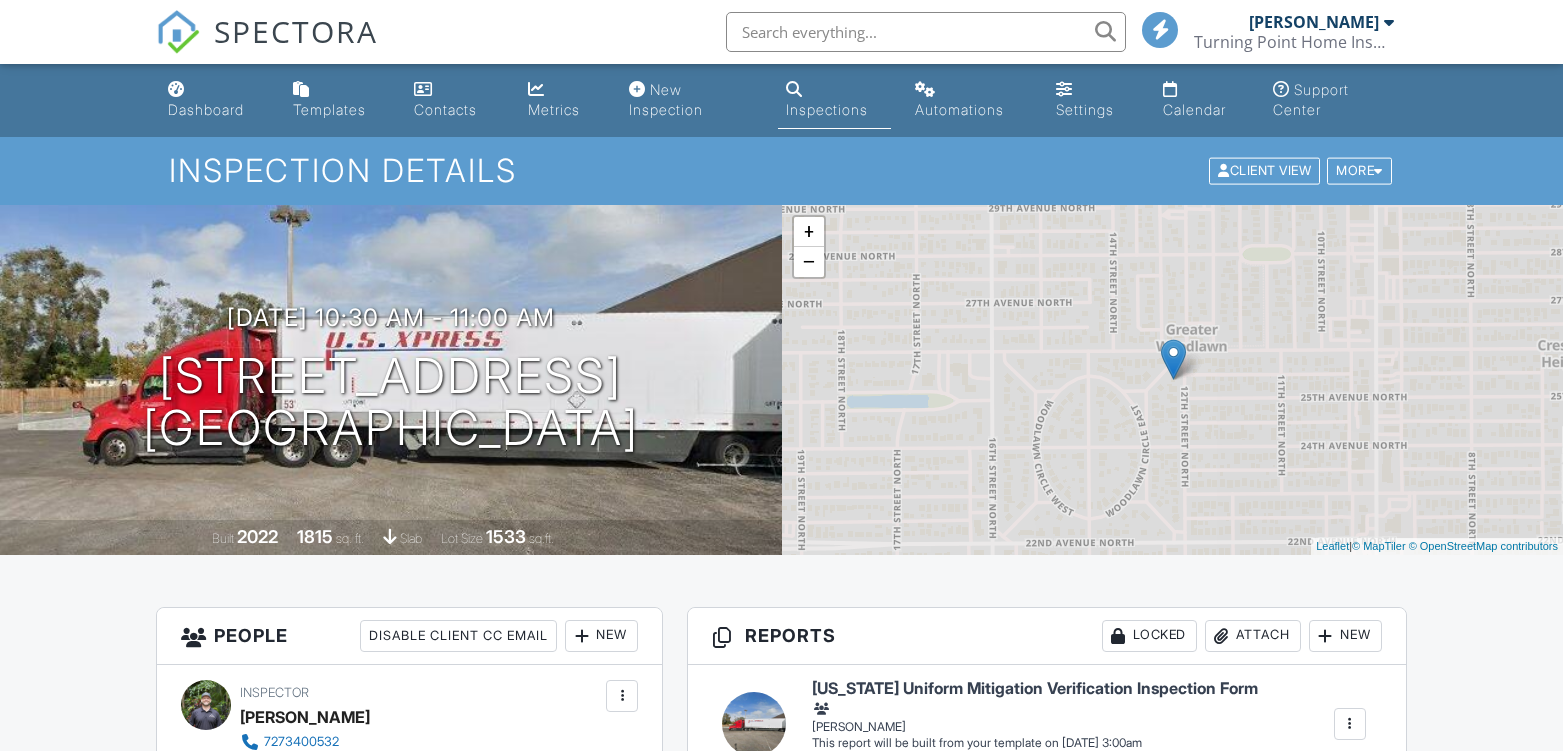 scroll, scrollTop: 0, scrollLeft: 0, axis: both 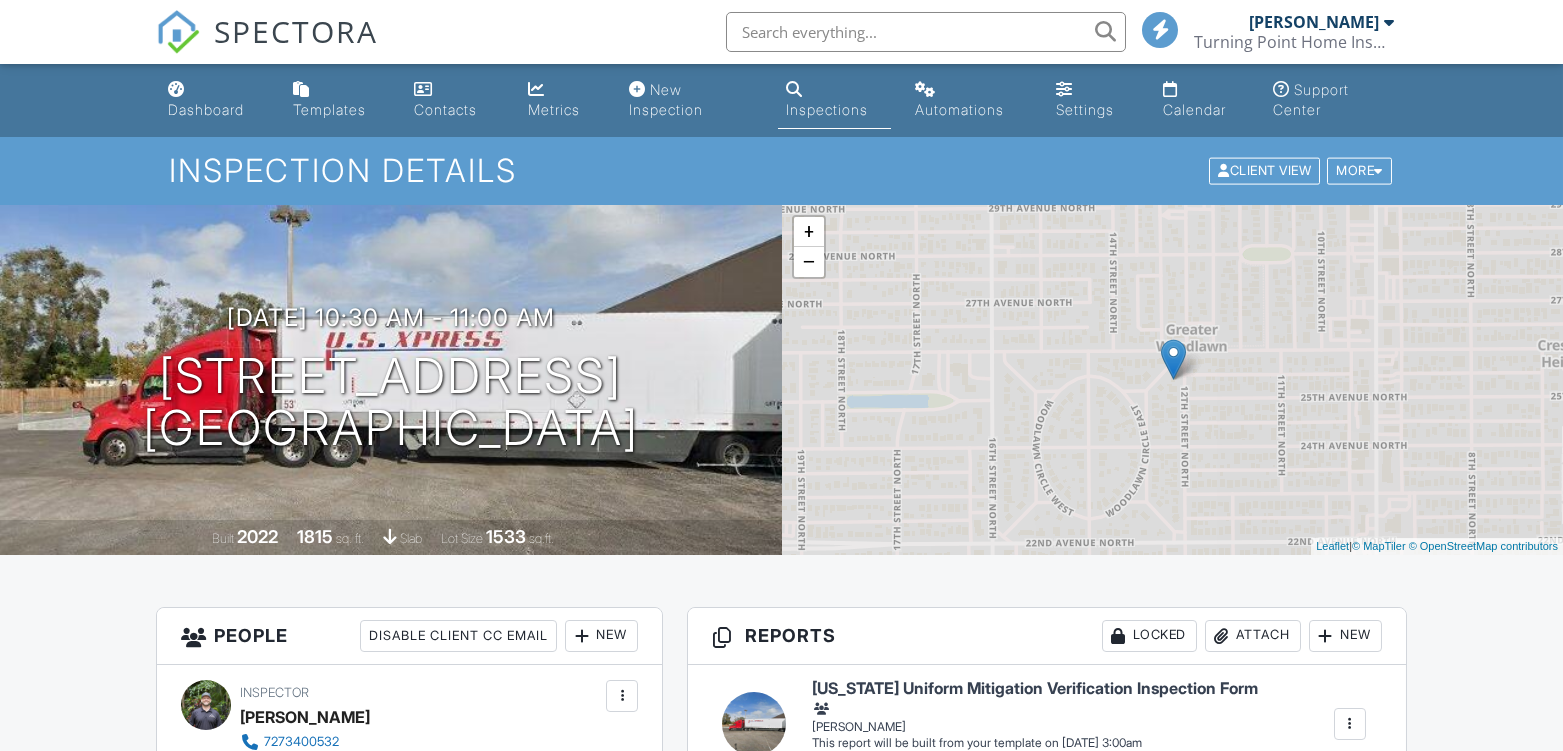 click on "Metrics" at bounding box center [554, 109] 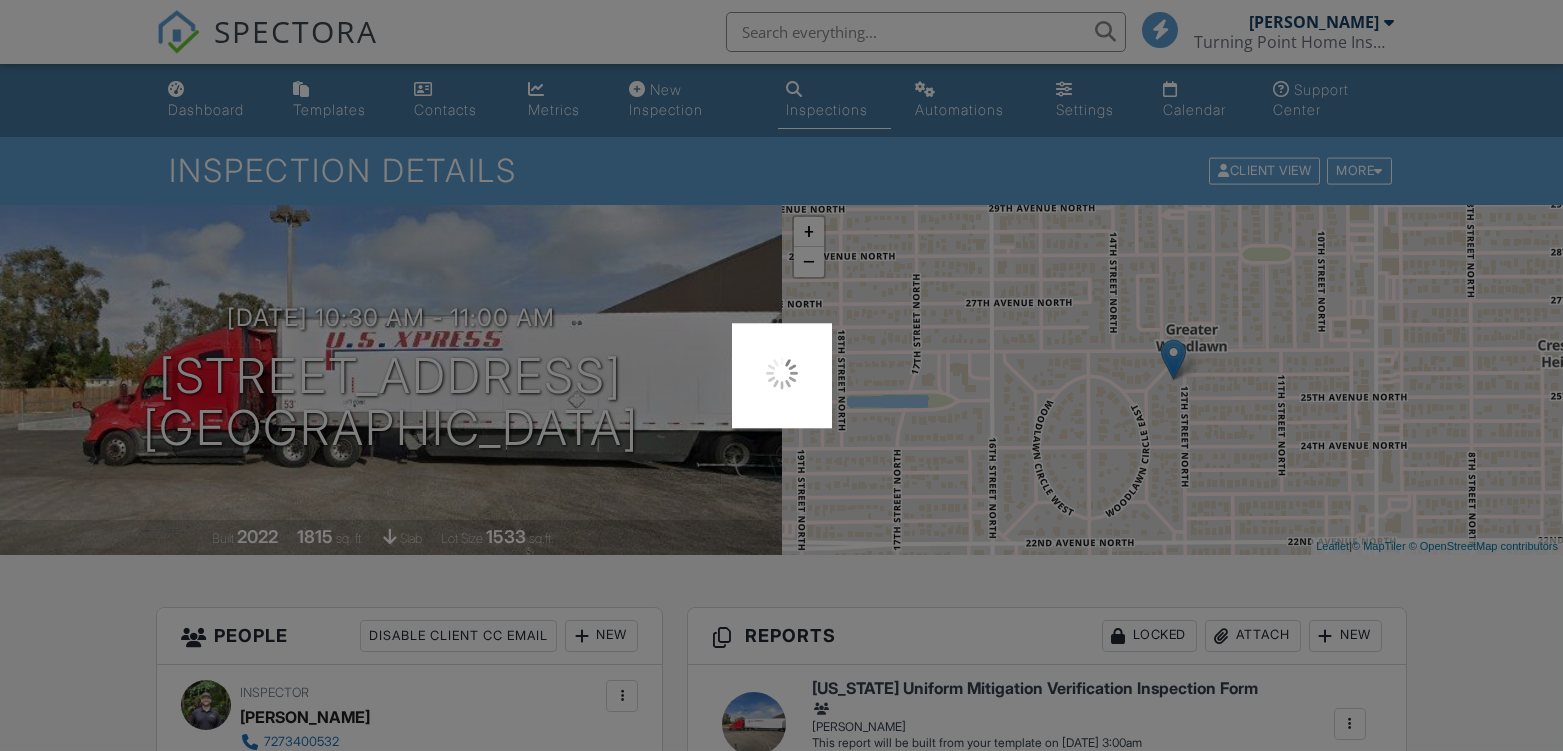 scroll, scrollTop: 0, scrollLeft: 0, axis: both 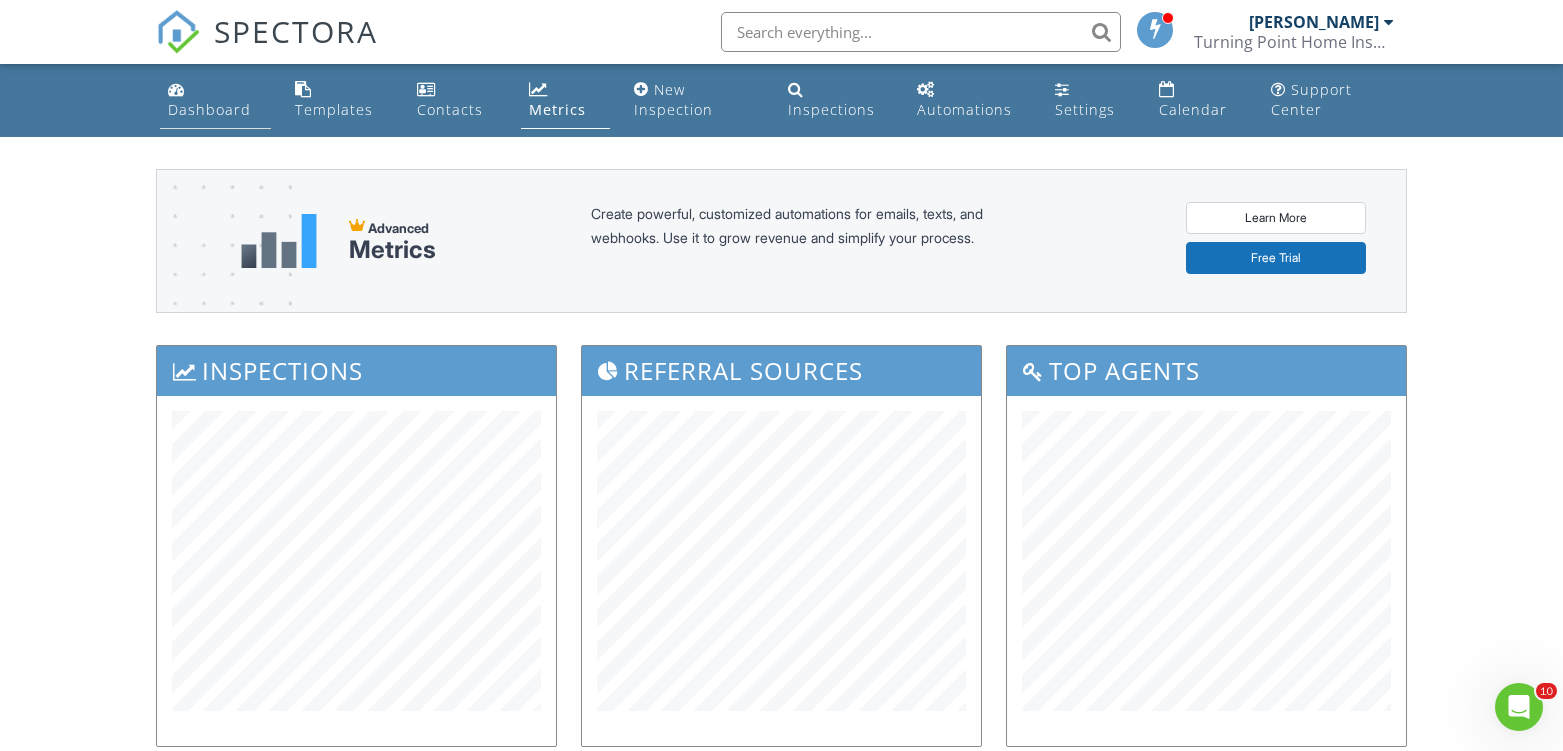 click on "Dashboard" at bounding box center (215, 100) 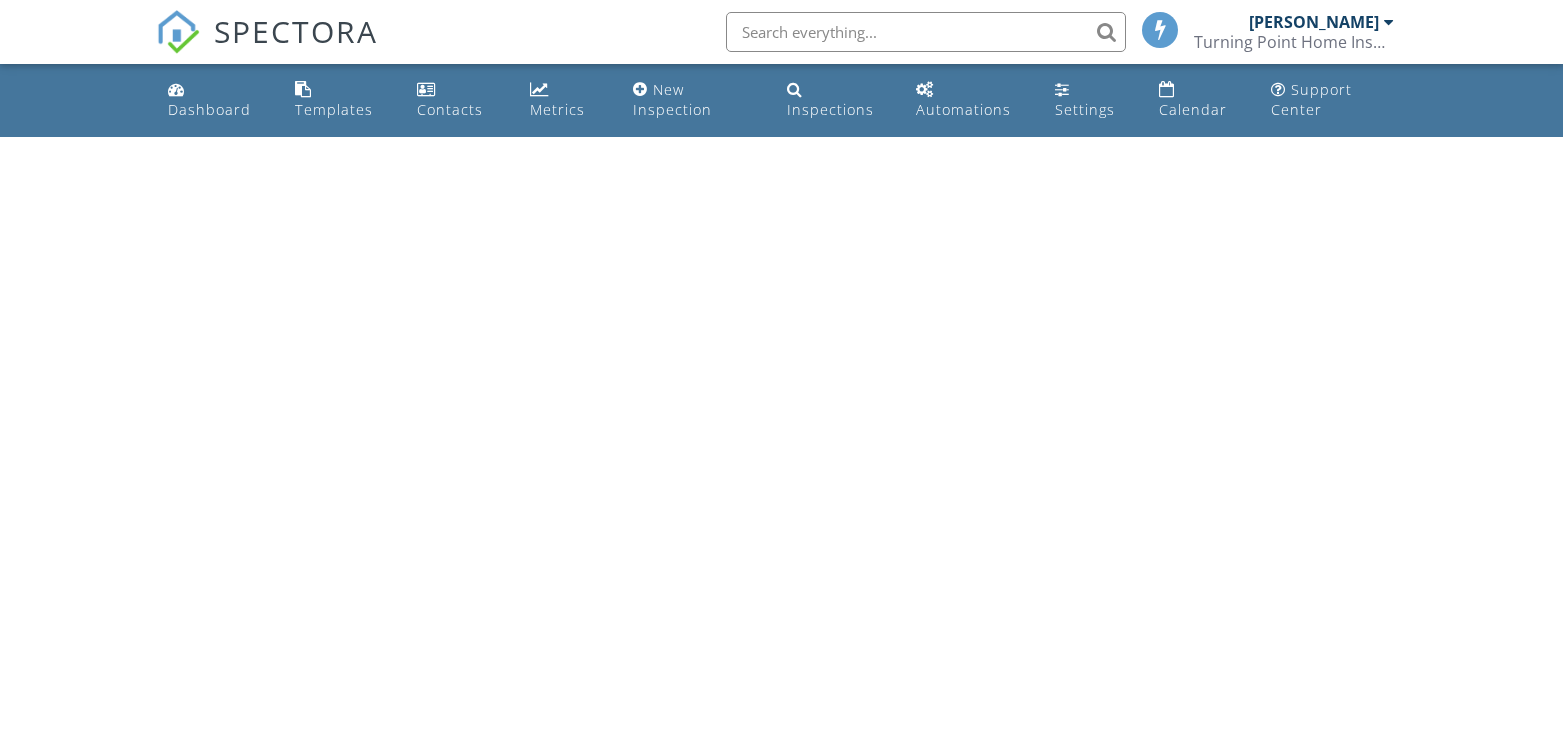 scroll, scrollTop: 0, scrollLeft: 0, axis: both 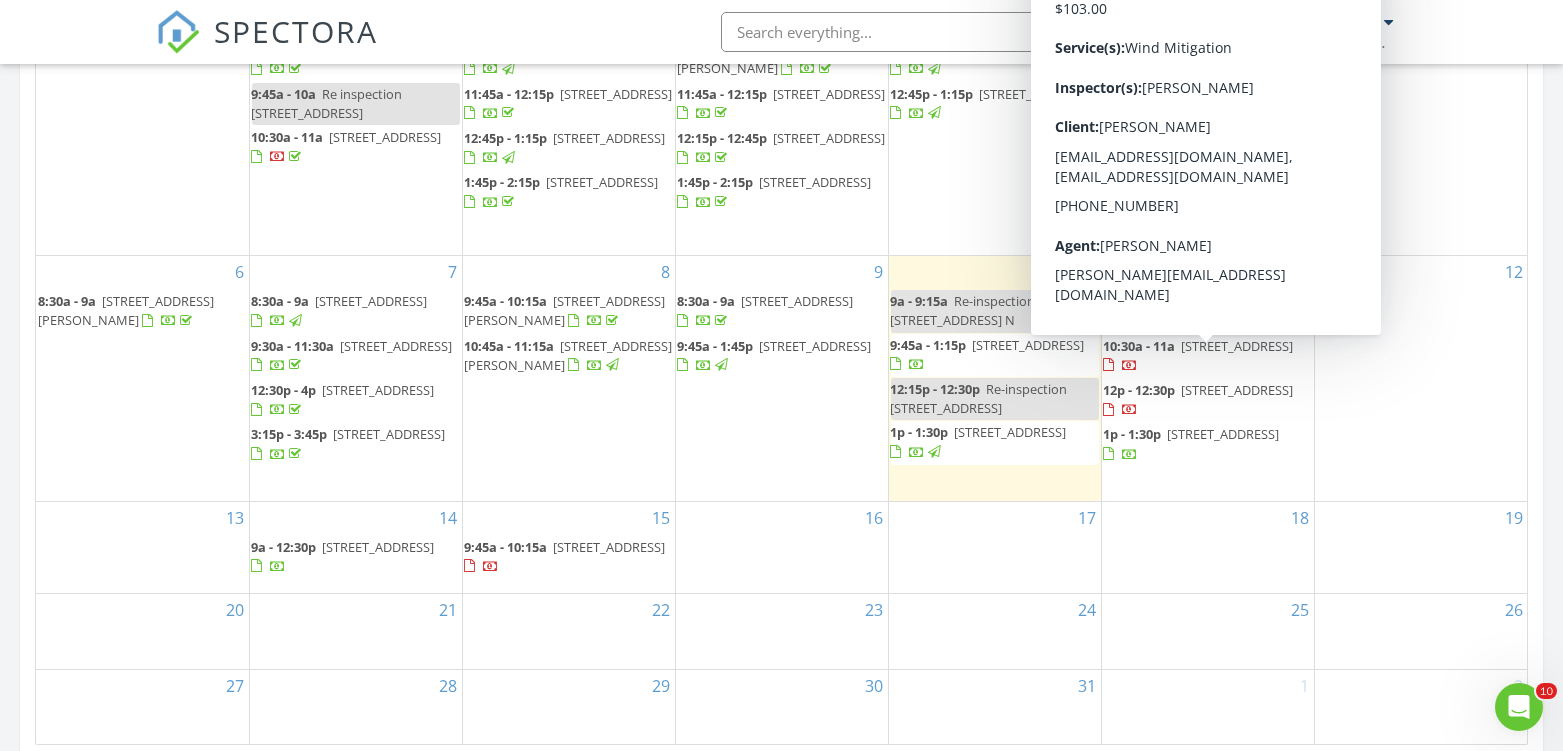 click on "10:30a - 11a" at bounding box center [1140, 346] 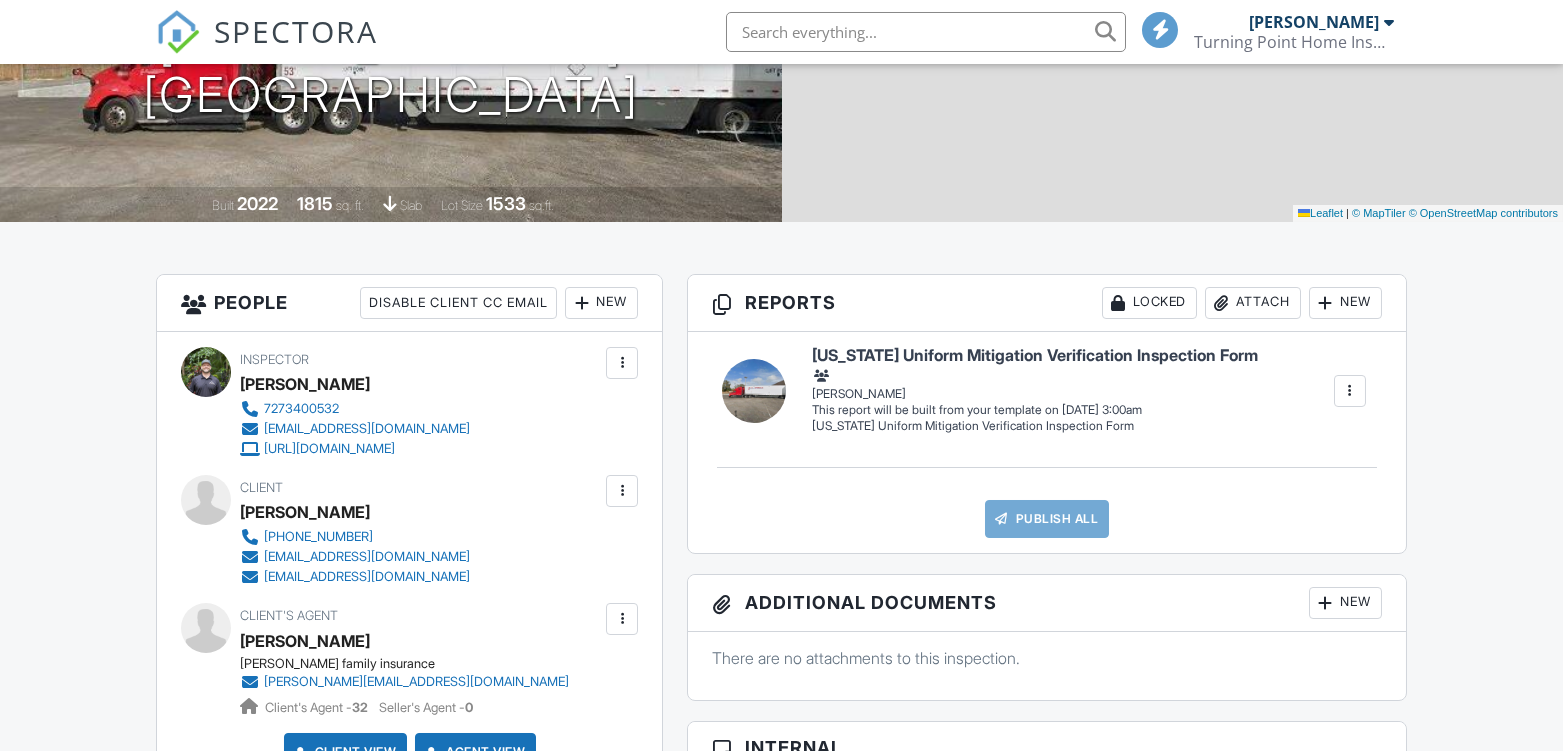 scroll, scrollTop: 333, scrollLeft: 0, axis: vertical 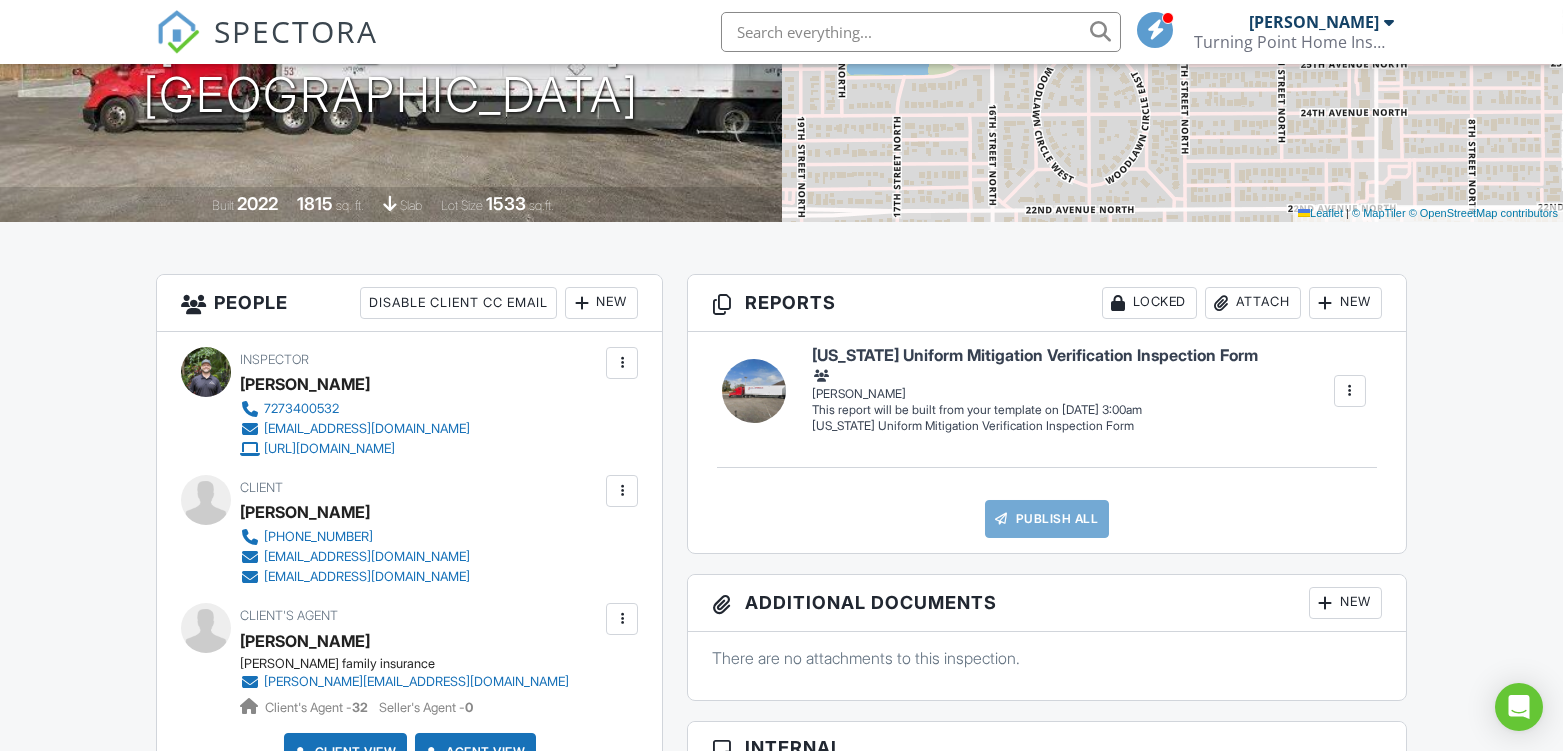 click at bounding box center (1350, 391) 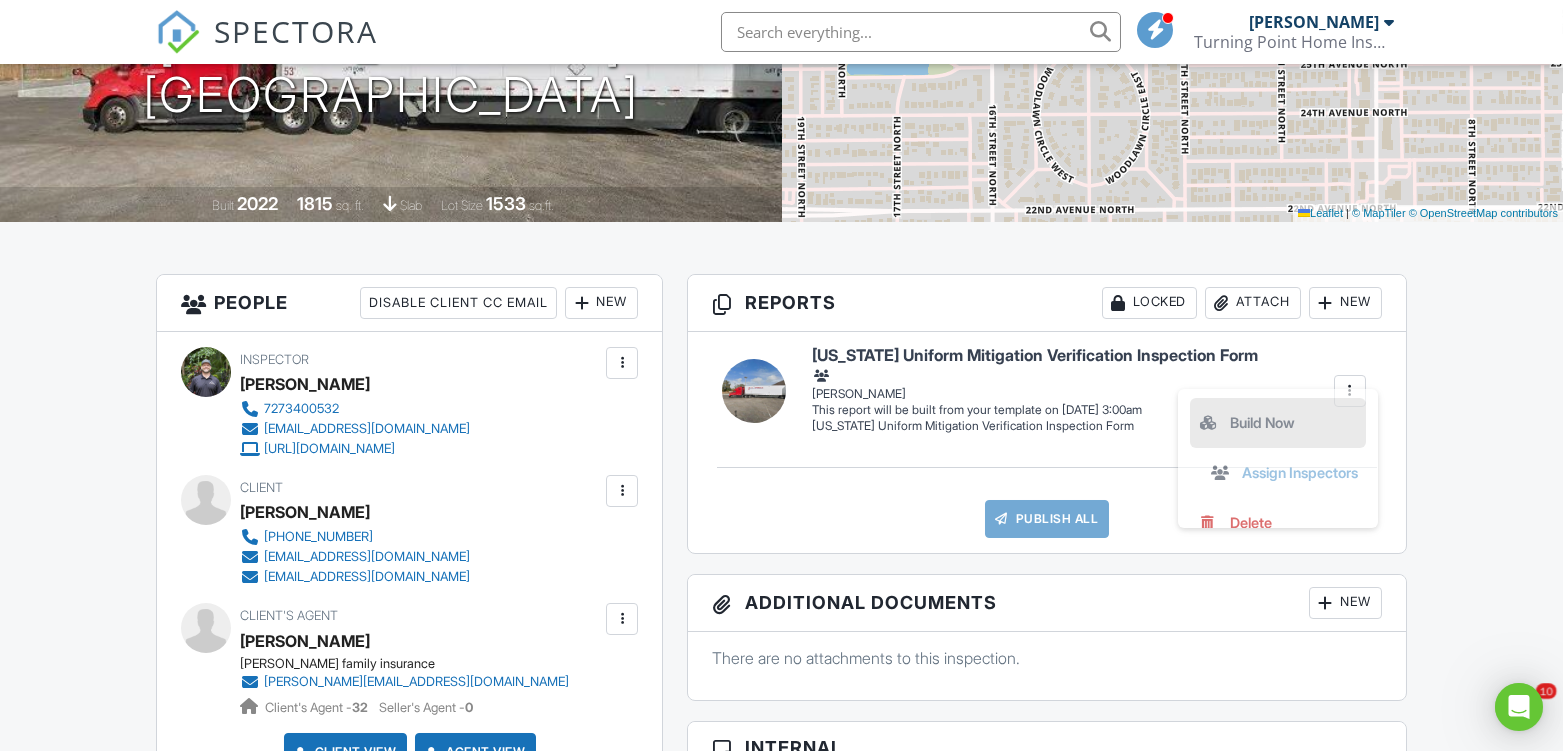 scroll, scrollTop: 0, scrollLeft: 0, axis: both 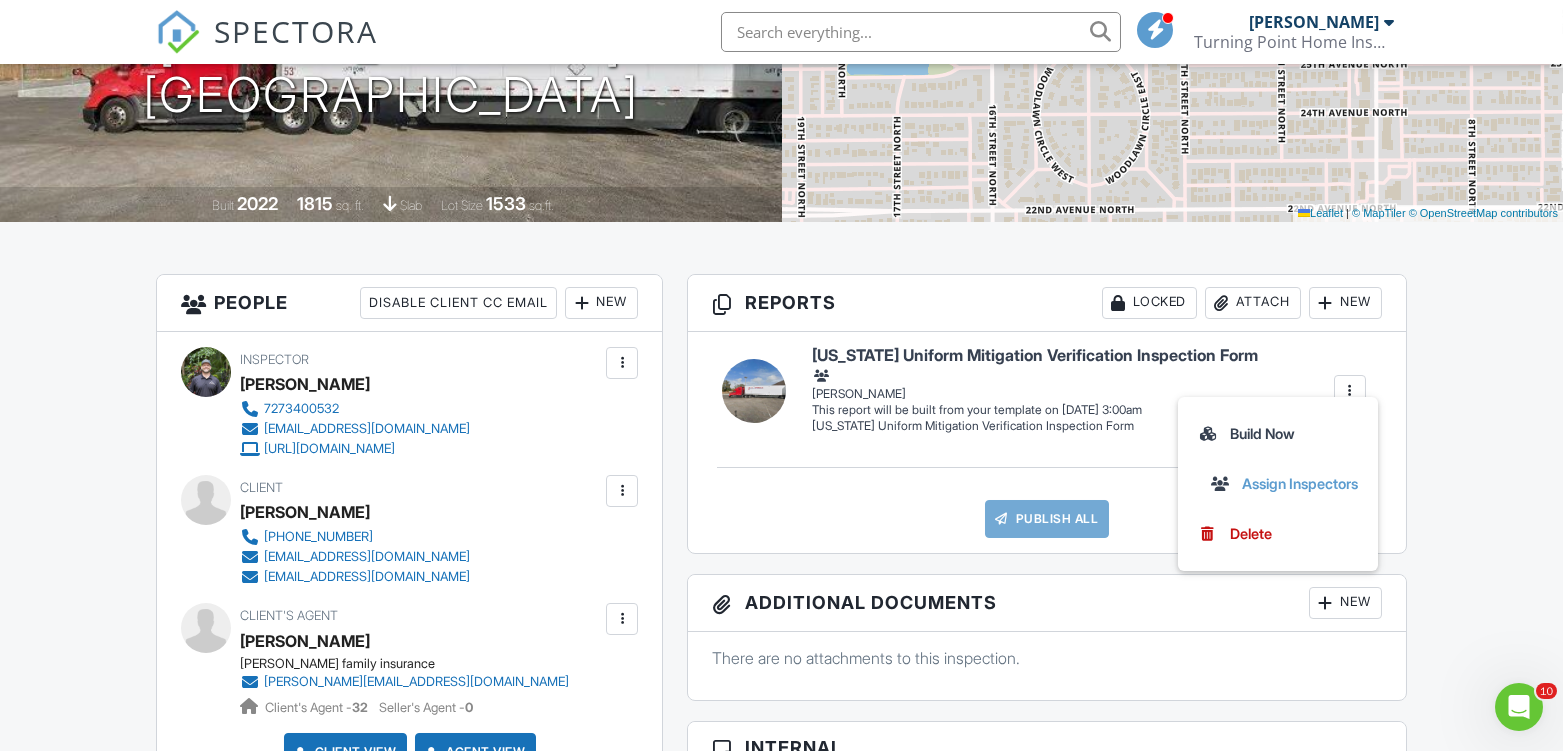 click on "Dashboard
Templates
Contacts
Metrics
New Inspection
Inspections
Automations
Settings
Calendar
Support Center
Inspection Details
Client View
More
Property Details
Reschedule
Reorder / Copy
Share
Cancel
Delete
Print Order
Convert to V10
Enable Pass on CC Fees
View Change Log
07/11/2025 10:30 am
- 11:00 am
2570 12th Pl N
St. Petersburg, FL 33713
Built
2022
1815
sq. ft.
slab
Lot Size
1533
sq.ft.
+ −  Leaflet   |   © MapTiler   © OpenStreetMap contributors
All emails and texts are disabled for this inspection!
Turn on emails and texts
Turn on and Requeue Notifications
Reports
Locked
Attach
New
Edit" at bounding box center (781, 1066) 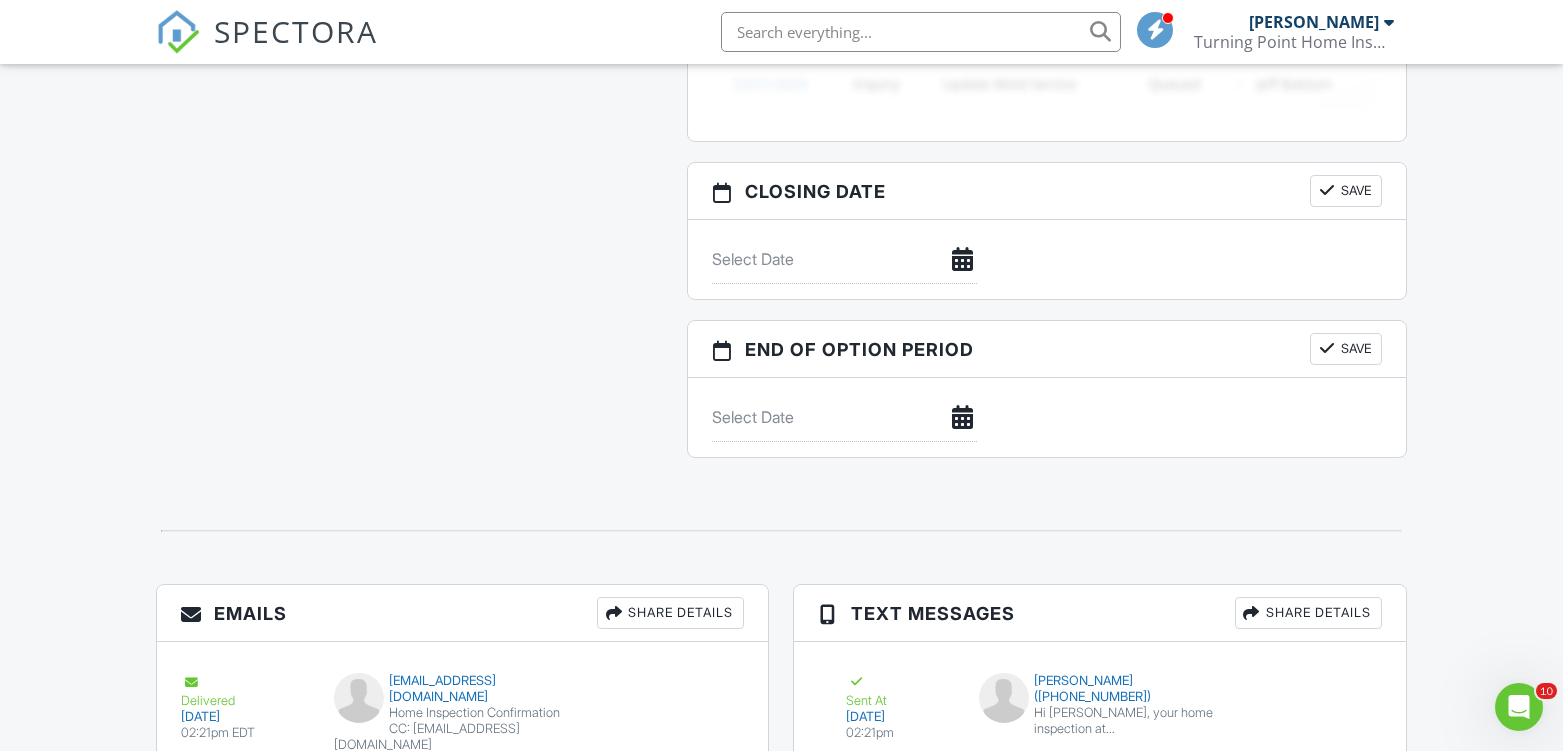scroll, scrollTop: 1990, scrollLeft: 0, axis: vertical 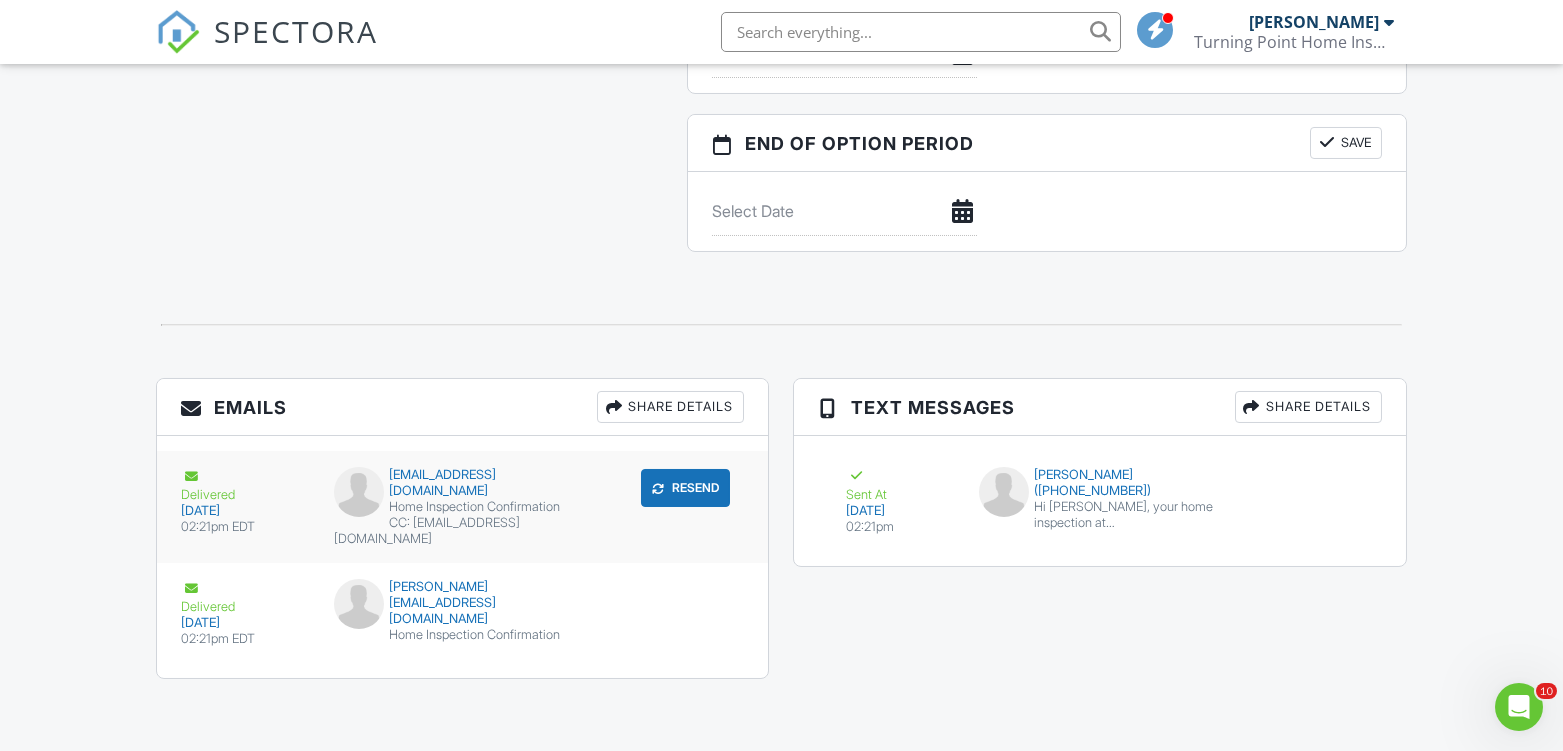 click on "Home Inspection Confirmation" at bounding box center [463, 507] 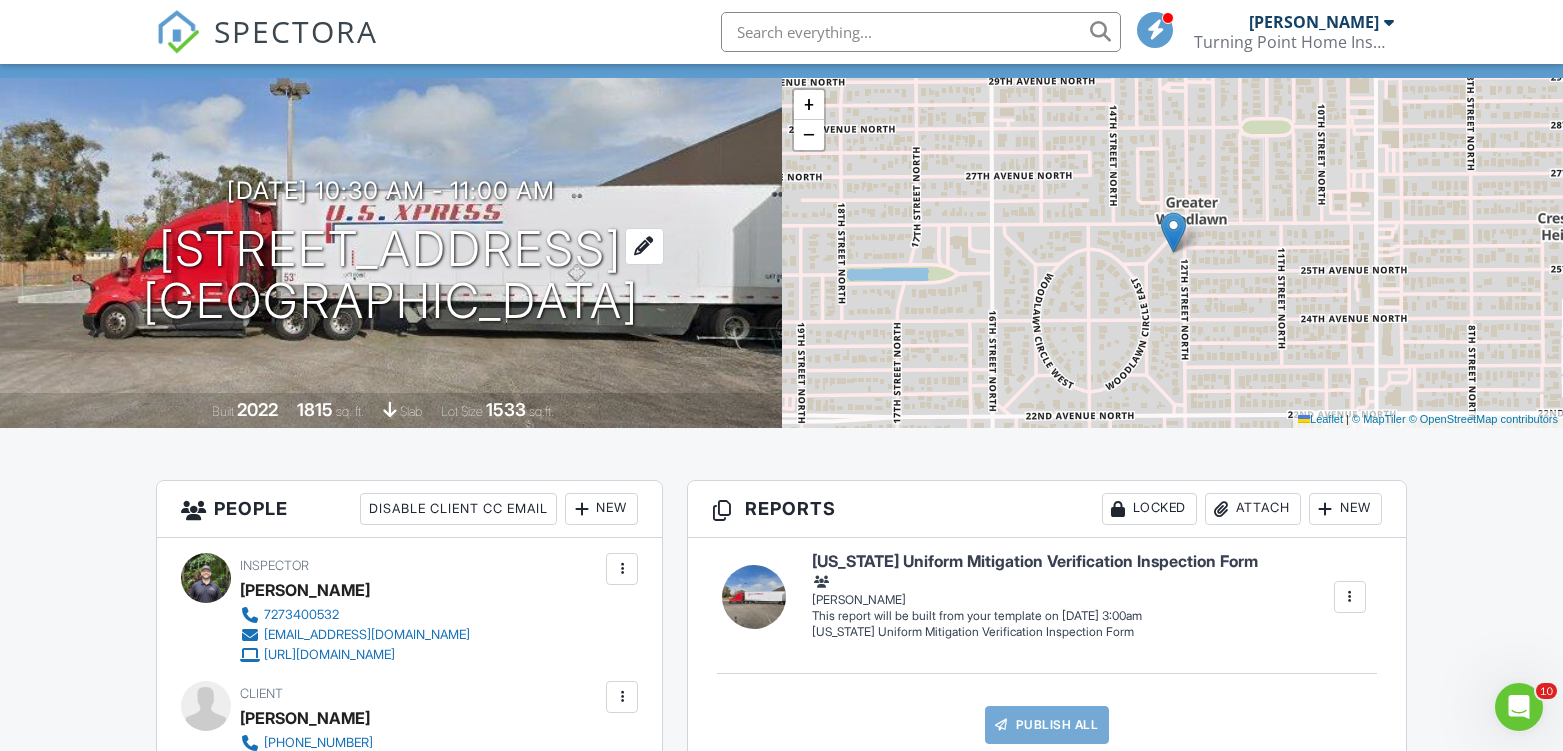 scroll, scrollTop: 0, scrollLeft: 0, axis: both 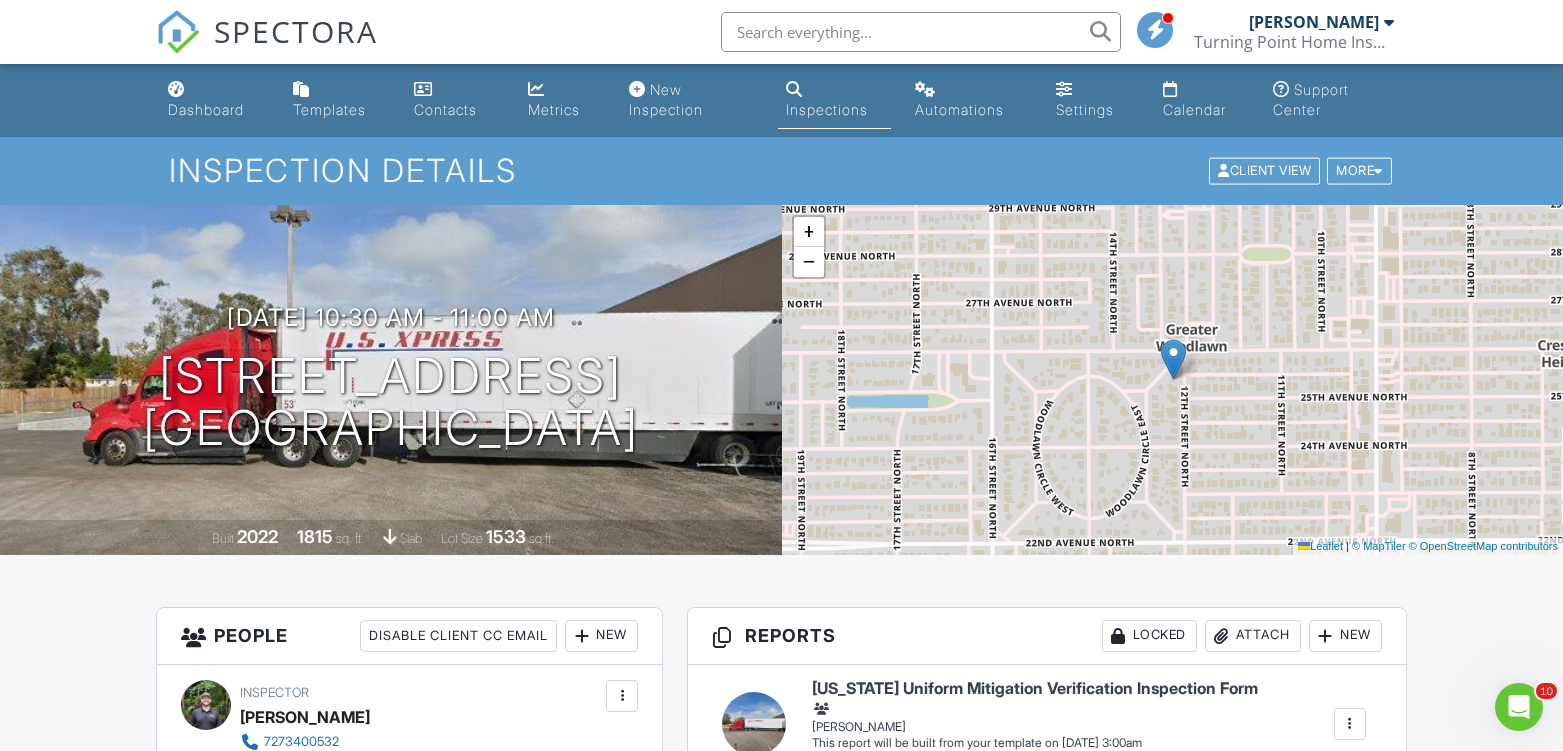 click on "07/11/2025 10:30 am
- 11:00 am
2570 12th Pl N
St. Petersburg, FL 33713
Built
2022
1815
sq. ft.
slab
Lot Size
1533
sq.ft." at bounding box center [391, 380] 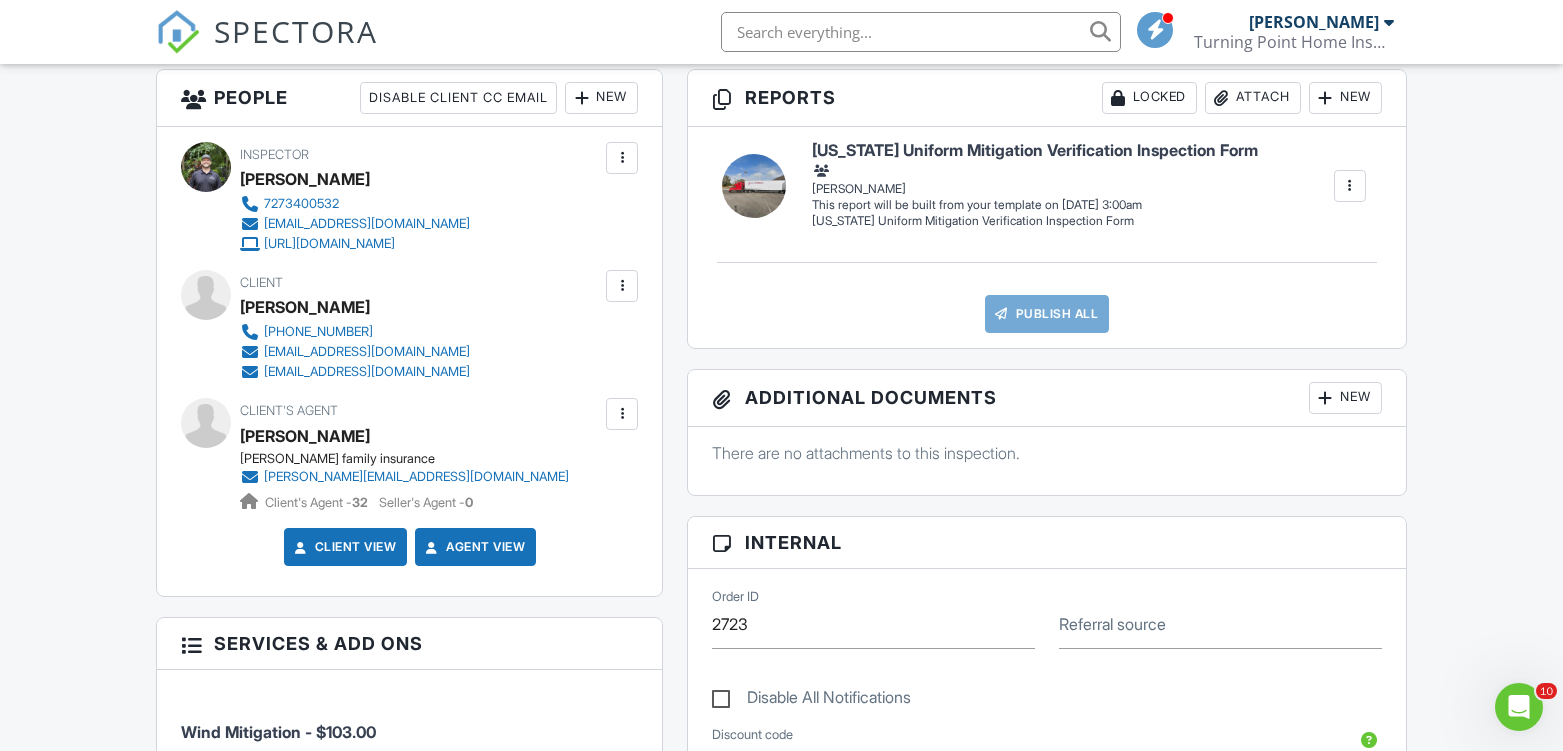 scroll, scrollTop: 434, scrollLeft: 0, axis: vertical 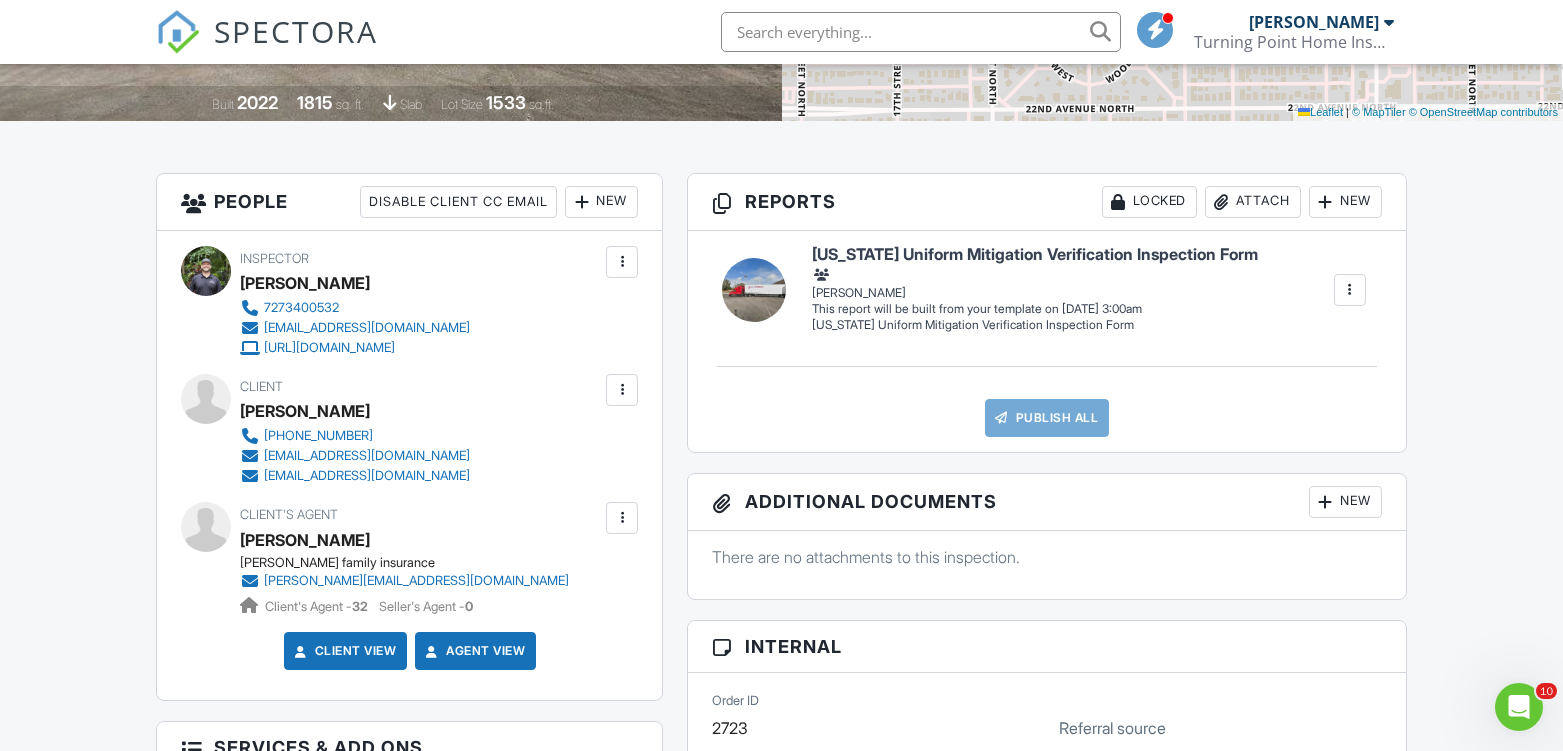 click at bounding box center [1350, 290] 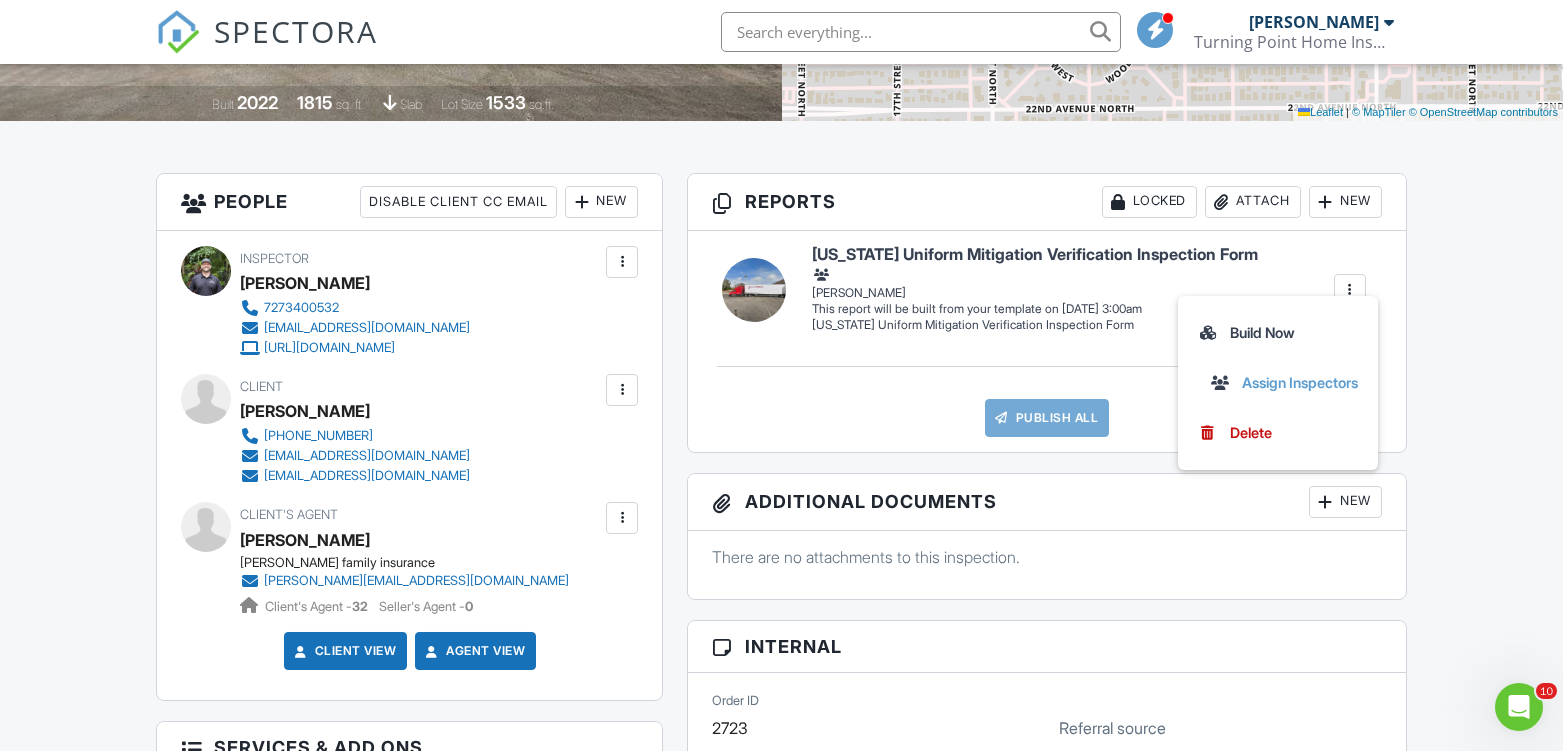 click on "Dashboard
Templates
Contacts
Metrics
New Inspection
Inspections
Automations
Settings
Calendar
Support Center
Inspection Details
Client View
More
Property Details
Reschedule
Reorder / Copy
Share
Cancel
Delete
Print Order
Convert to V10
Enable Pass on CC Fees
View Change Log
07/11/2025 10:30 am
- 11:00 am
2570 12th Pl N
St. Petersburg, FL 33713
Built
2022
1815
sq. ft.
slab
Lot Size
1533
sq.ft.
+ −  Leaflet   |   © MapTiler   © OpenStreetMap contributors
All emails and texts are disabled for this inspection!
Turn on emails and texts
Turn on and Requeue Notifications
Reports
Locked
Attach
New
Edit" at bounding box center [781, 965] 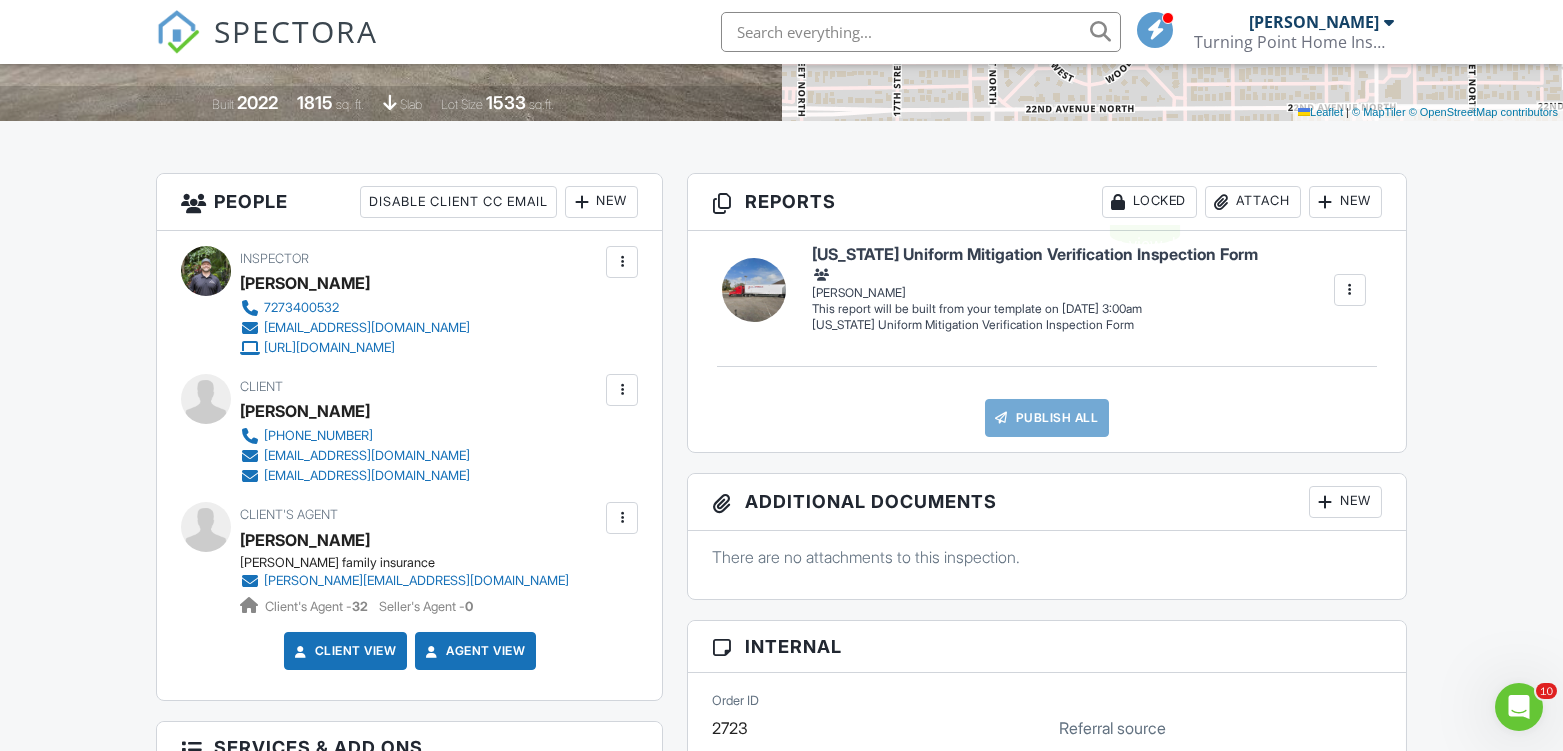 click on "Attach" at bounding box center [1253, 202] 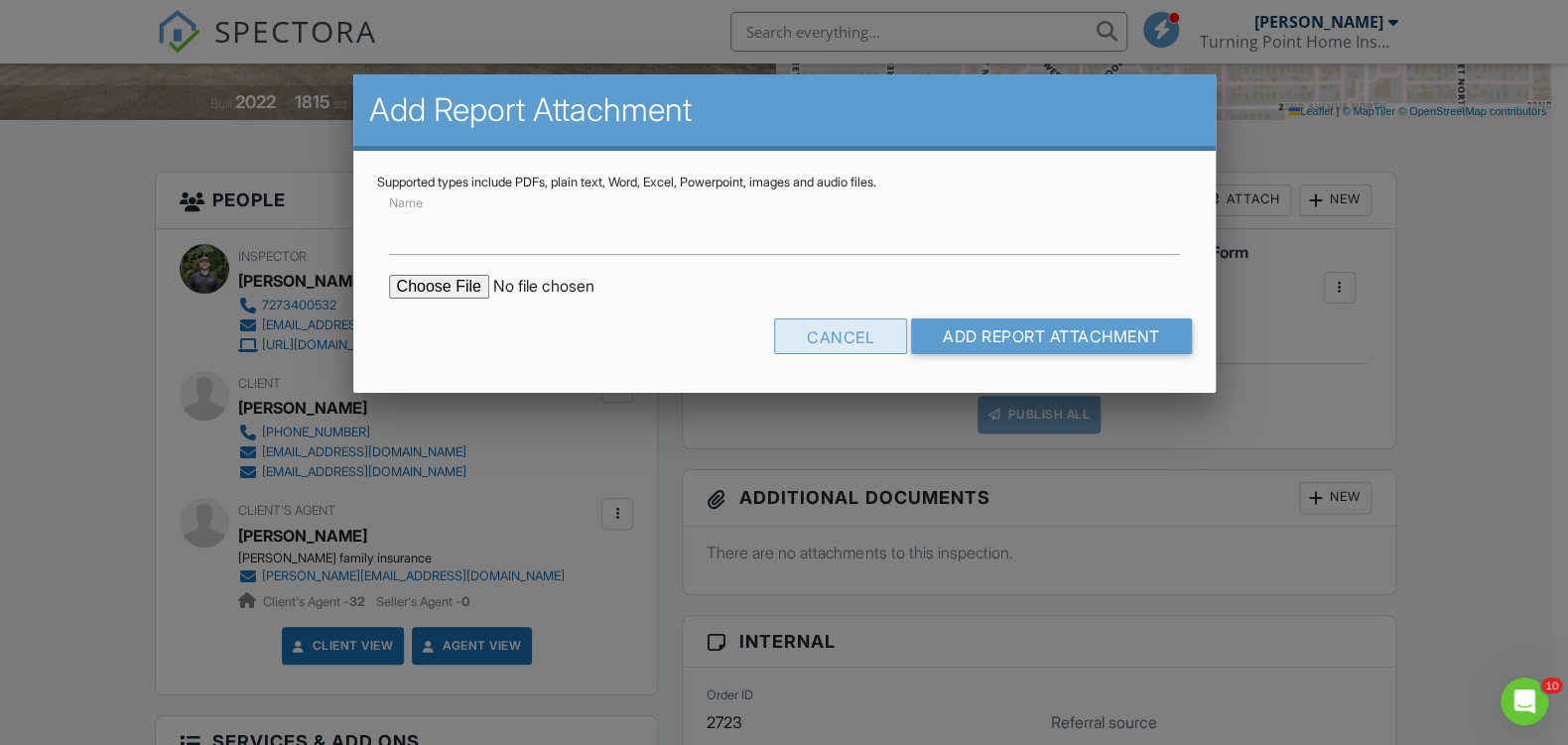 click on "Cancel" at bounding box center [841, 336] 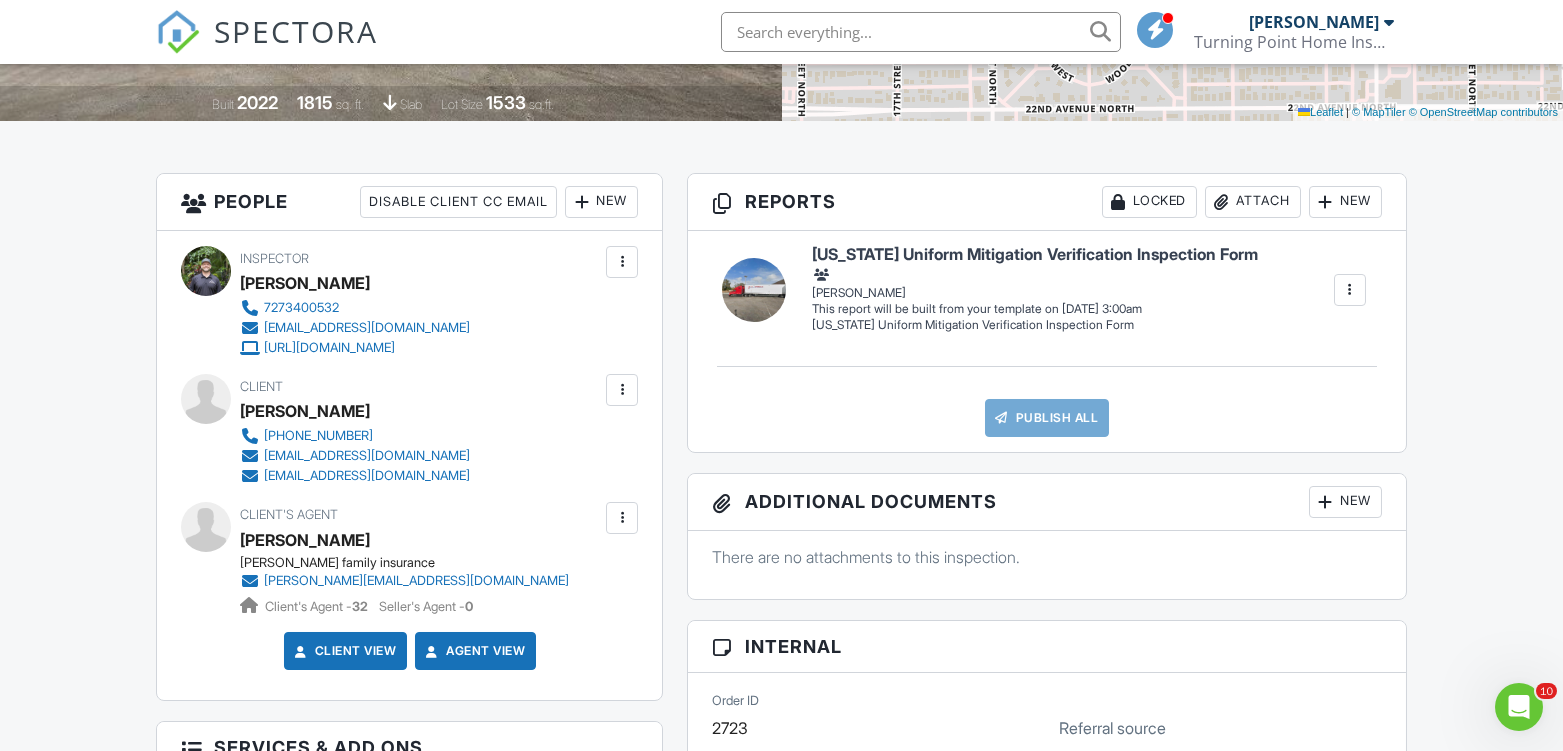 click at bounding box center [754, 290] 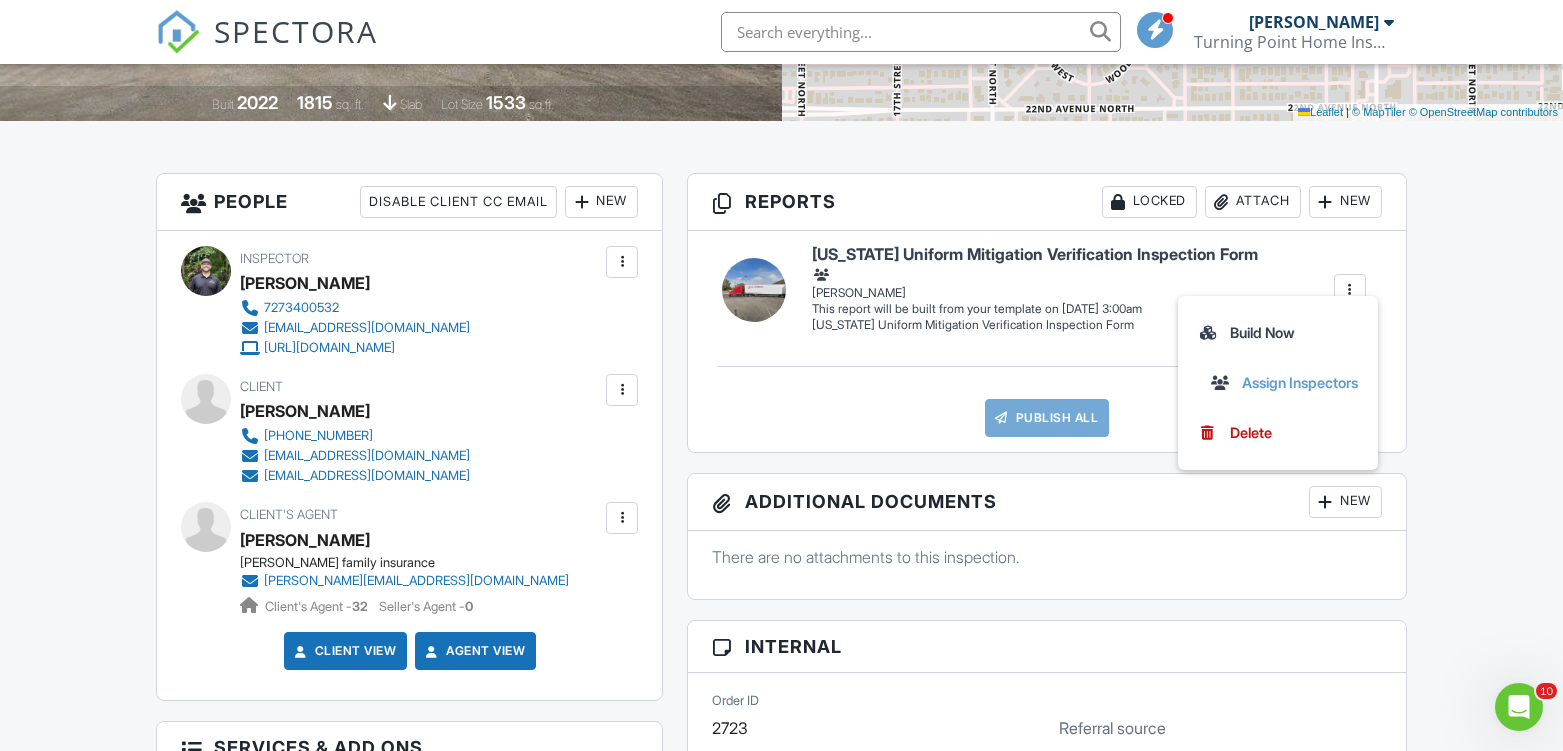click on "Dashboard
Templates
Contacts
Metrics
New Inspection
Inspections
Automations
Settings
Calendar
Support Center
Inspection Details
Client View
More
Property Details
Reschedule
Reorder / Copy
Share
Cancel
Delete
Print Order
Convert to V10
Enable Pass on CC Fees
View Change Log
07/11/2025 10:30 am
- 11:00 am
2570 12th Pl N
St. Petersburg, FL 33713
Built
2022
1815
sq. ft.
slab
Lot Size
1533
sq.ft.
+ −  Leaflet   |   © MapTiler   © OpenStreetMap contributors
All emails and texts are disabled for this inspection!
Turn on emails and texts
Turn on and Requeue Notifications
Reports
Locked
Attach
New
Edit" at bounding box center [781, 965] 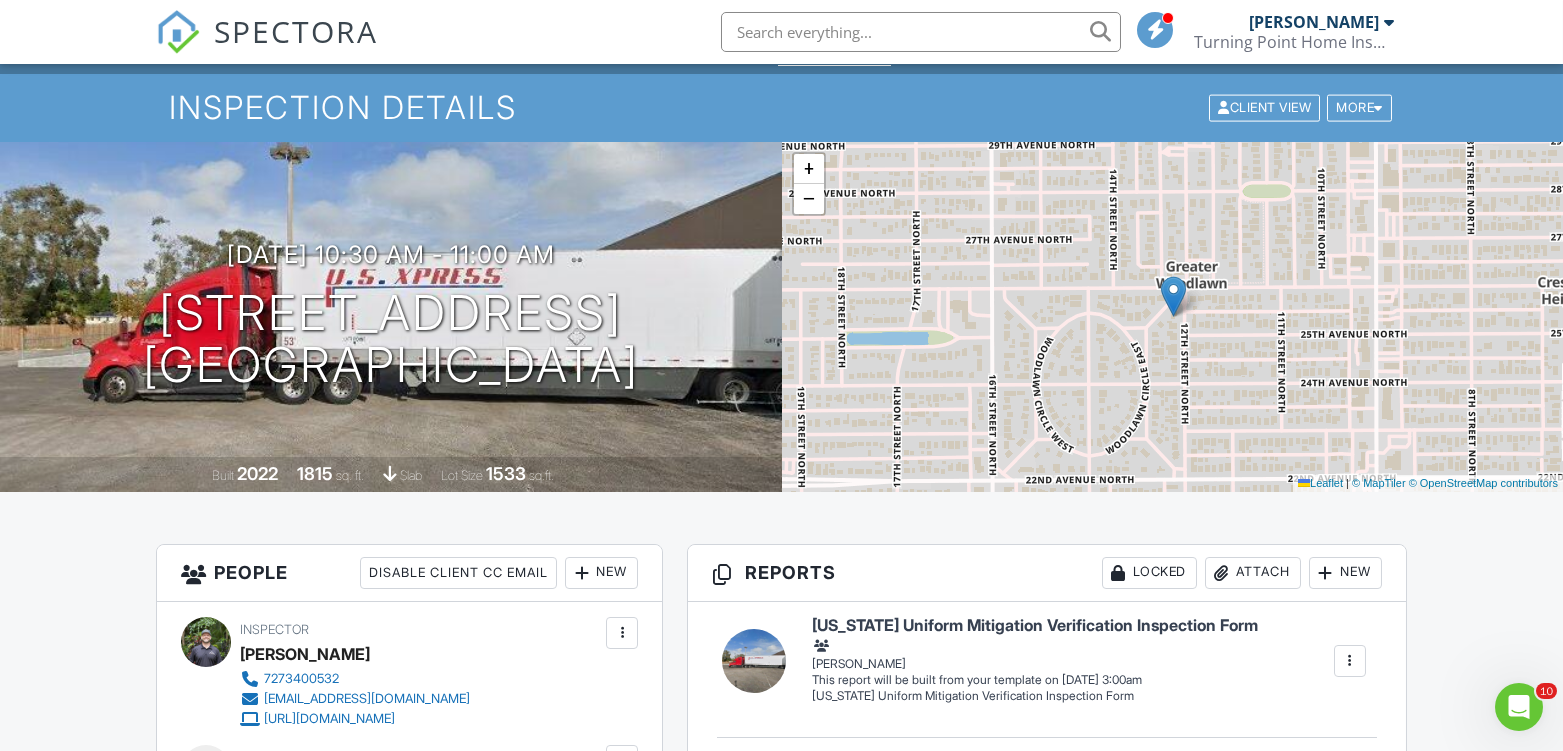 scroll, scrollTop: 0, scrollLeft: 0, axis: both 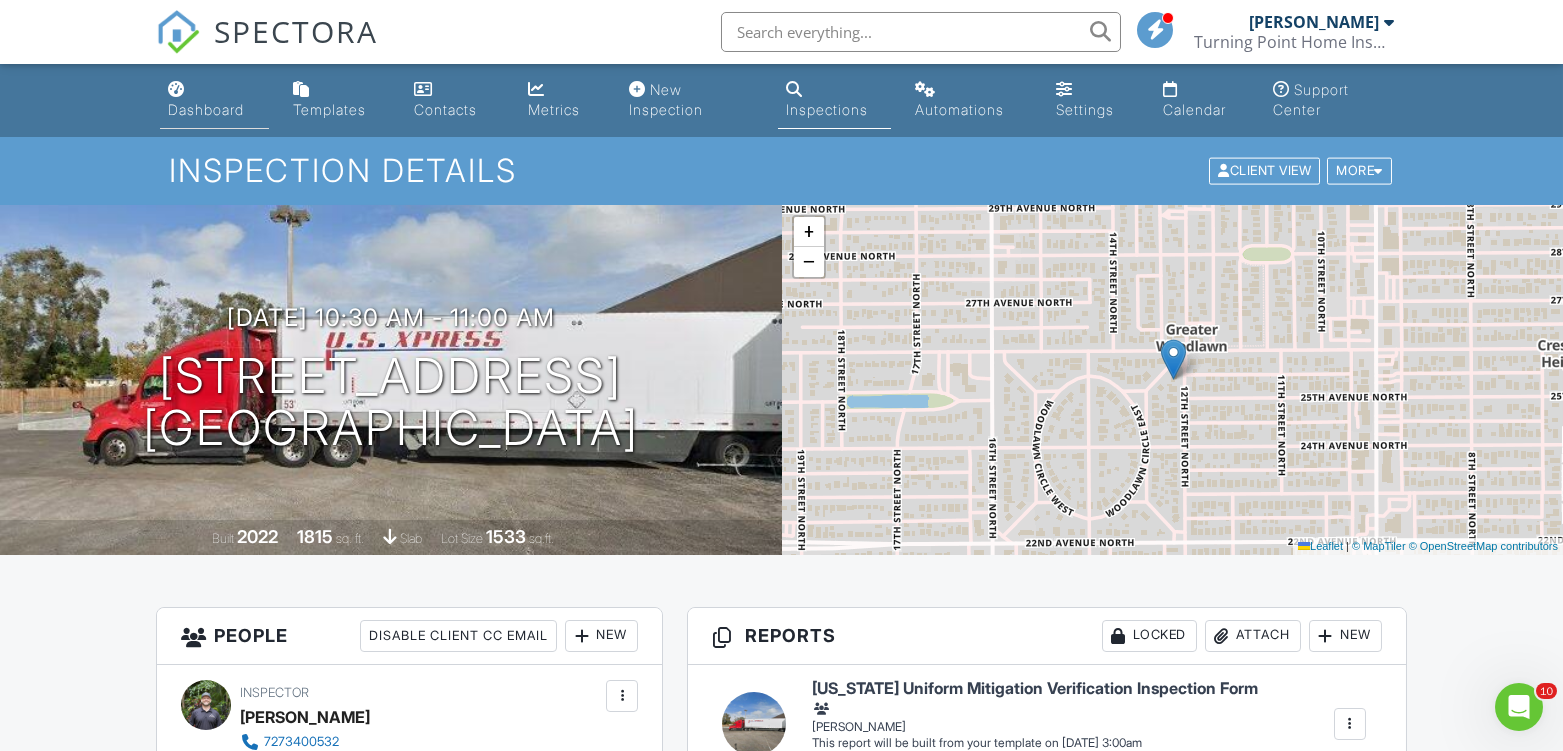 click on "Dashboard" at bounding box center [214, 100] 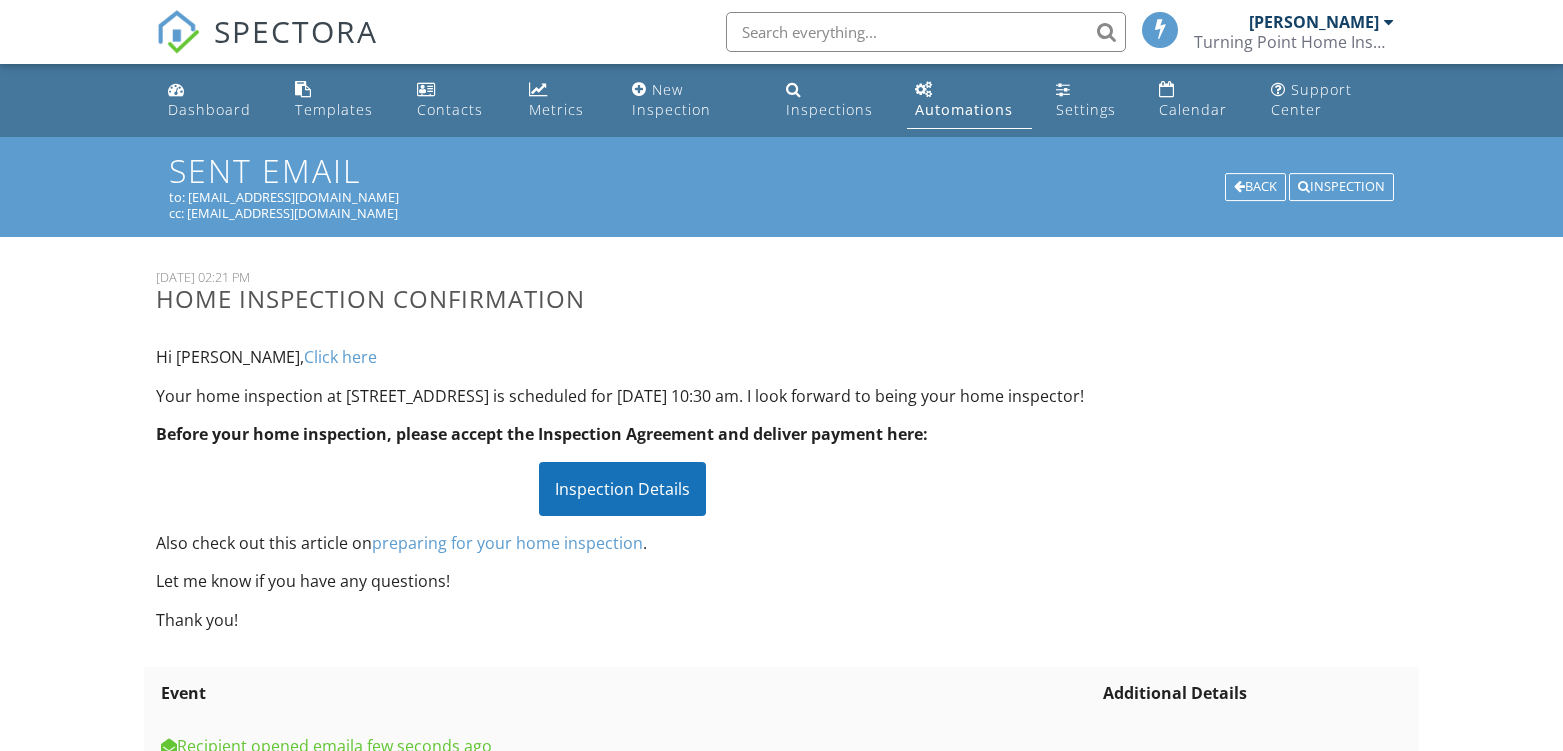 scroll, scrollTop: 0, scrollLeft: 0, axis: both 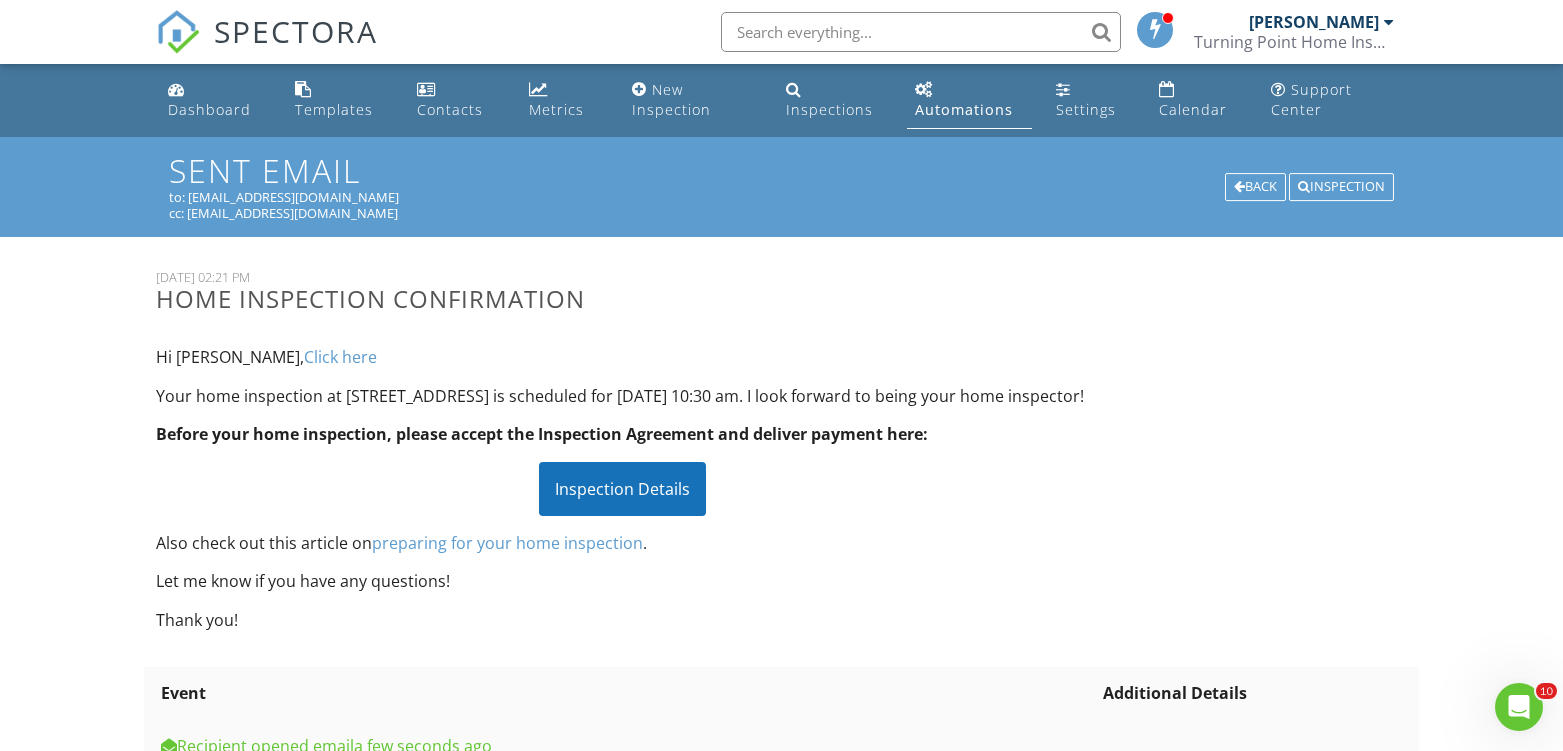 click on "Inspection Details" at bounding box center [622, 489] 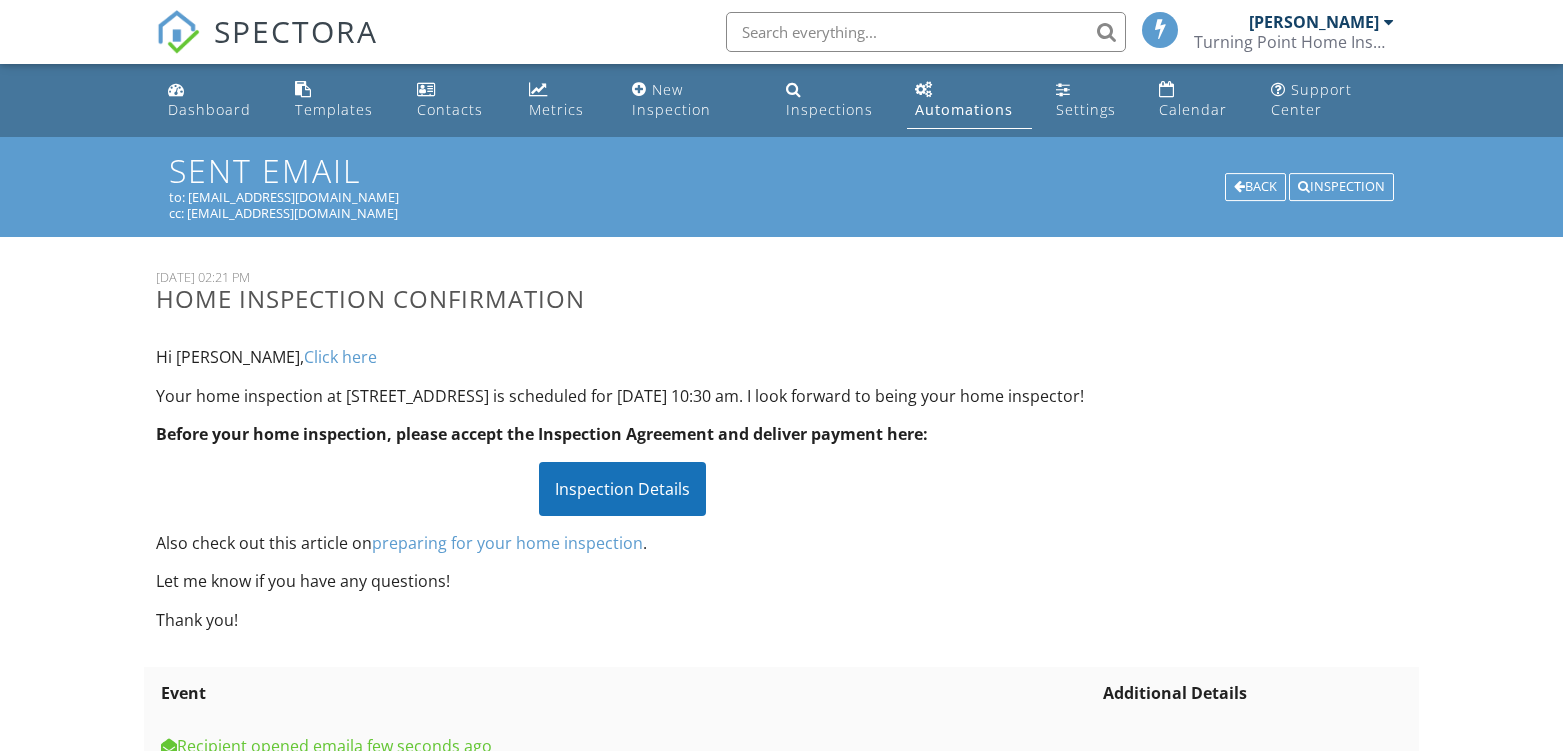 scroll, scrollTop: 0, scrollLeft: 0, axis: both 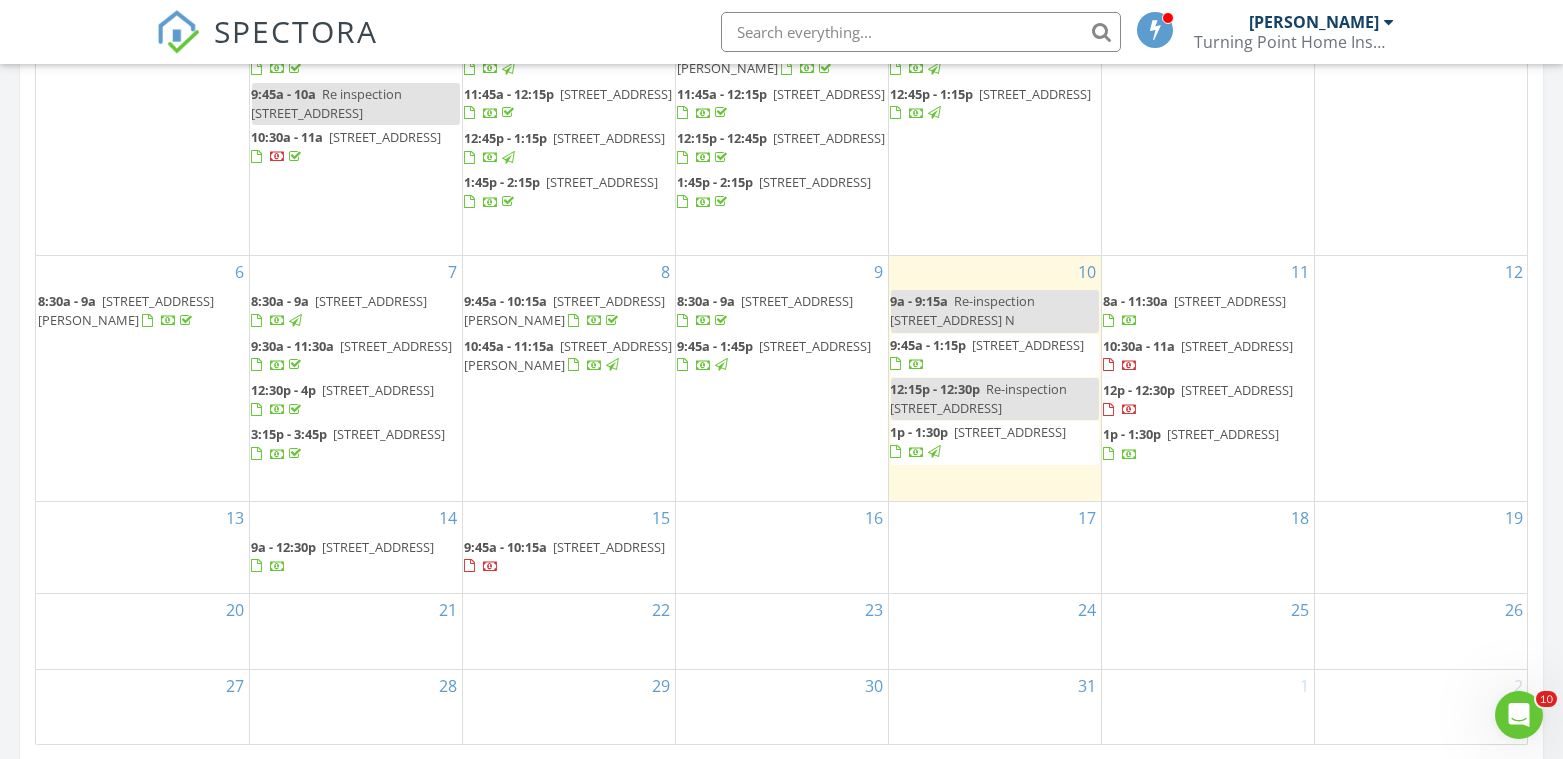drag, startPoint x: 310, startPoint y: 540, endPoint x: 315, endPoint y: 568, distance: 28.442924 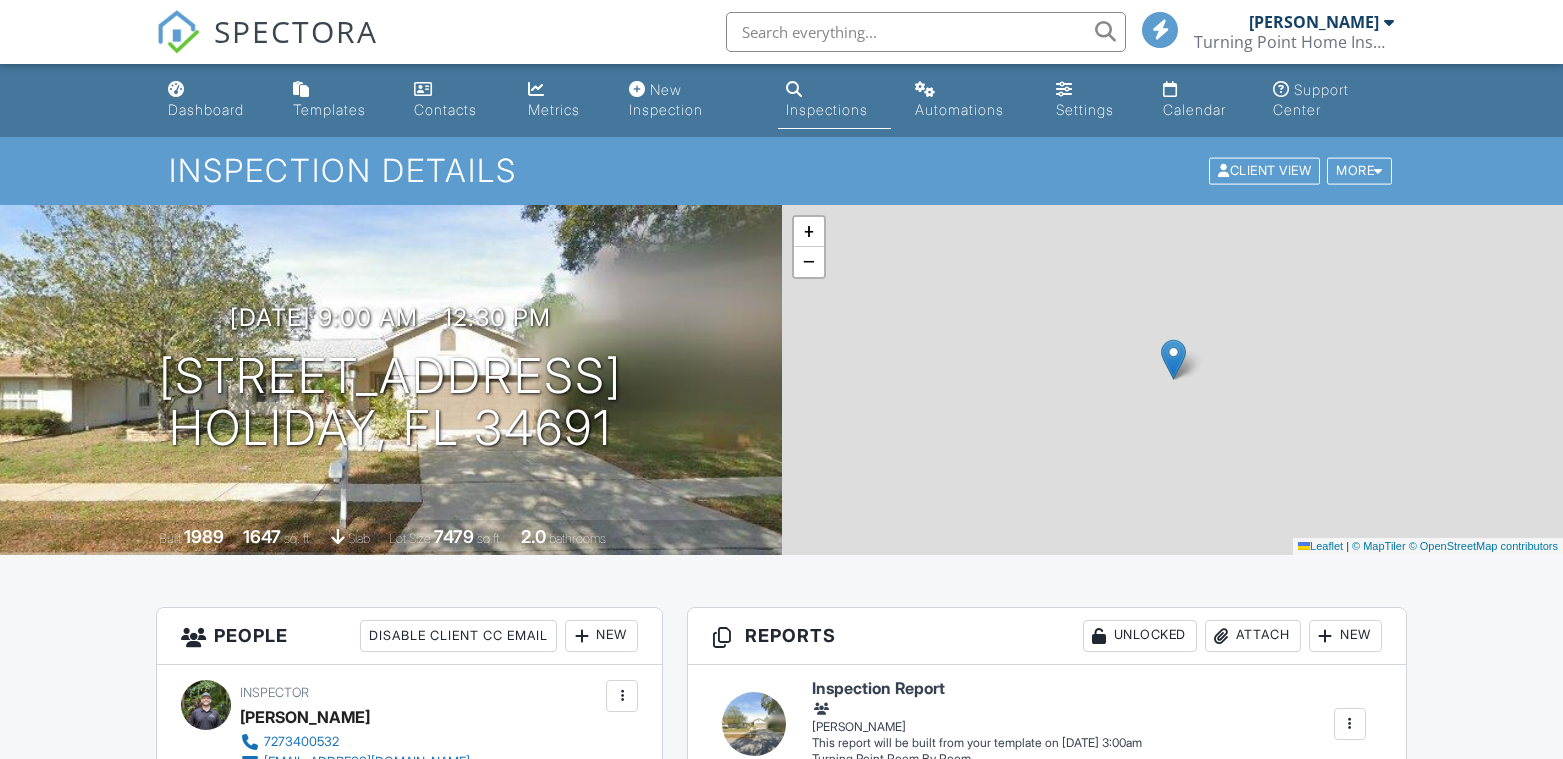scroll, scrollTop: 0, scrollLeft: 0, axis: both 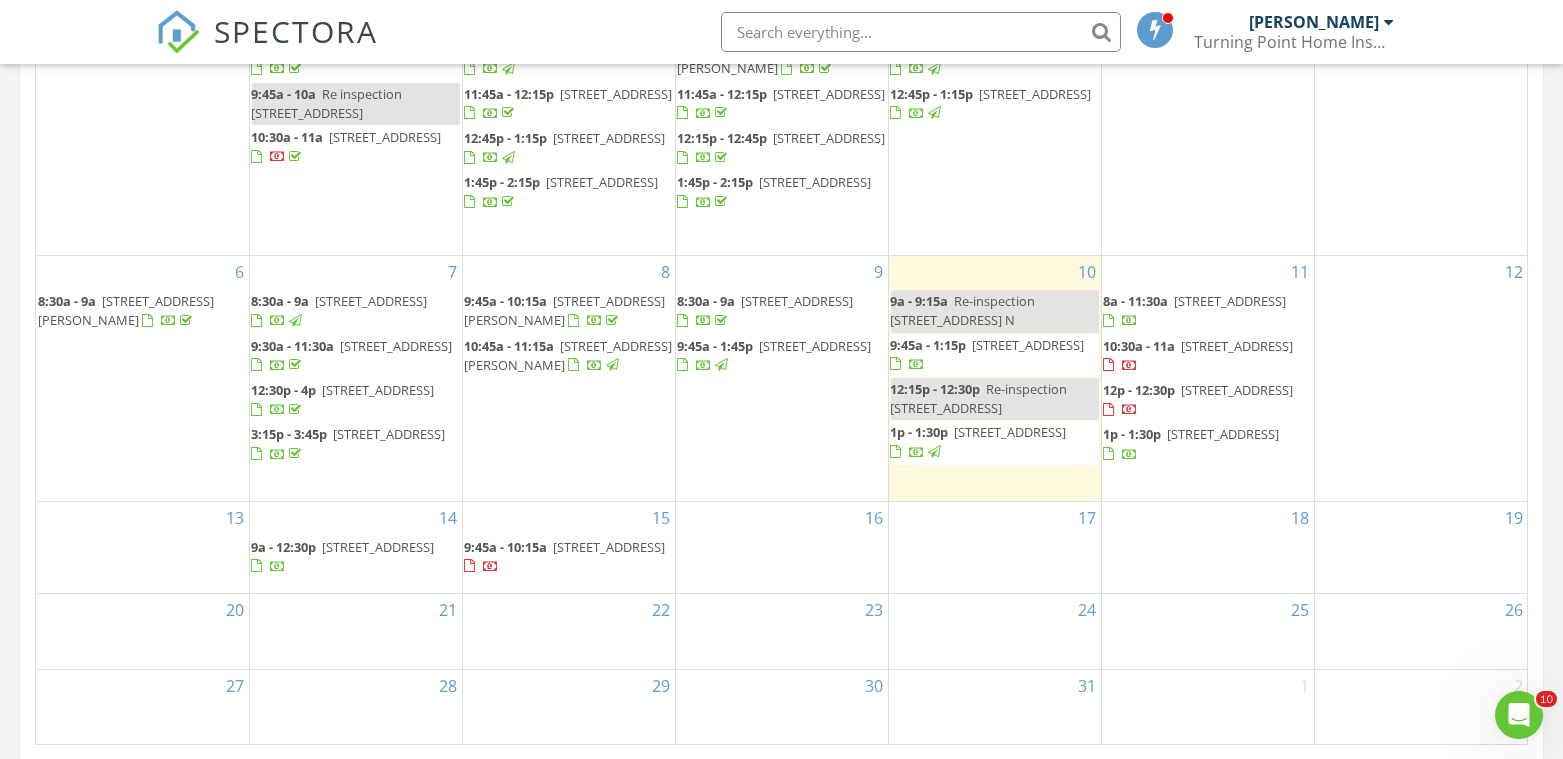 click on "14
9a - 12:30p
3115 Westridge Dr, Holiday 34691" at bounding box center (356, 547) 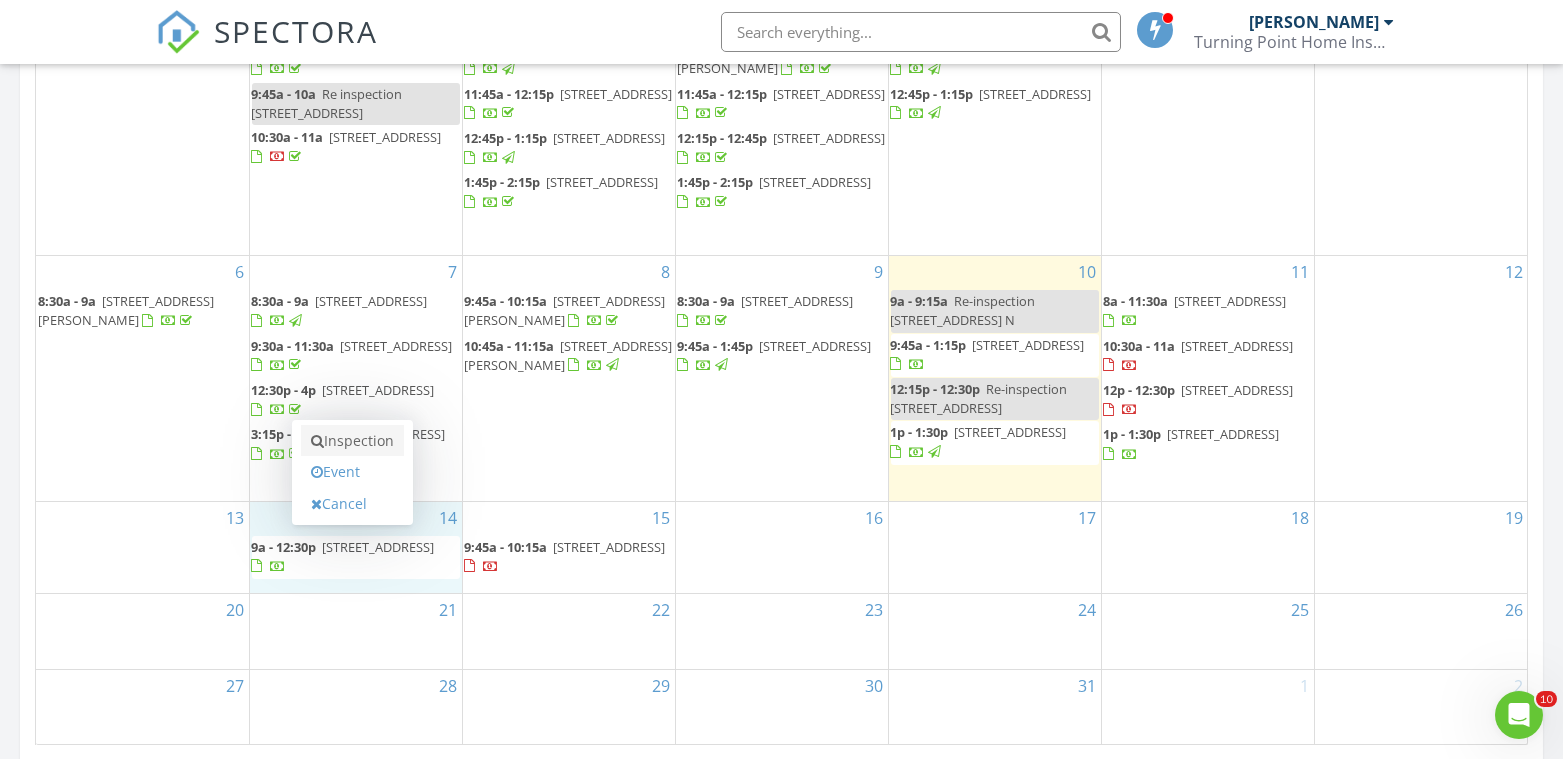 click on "Inspection" at bounding box center [352, 441] 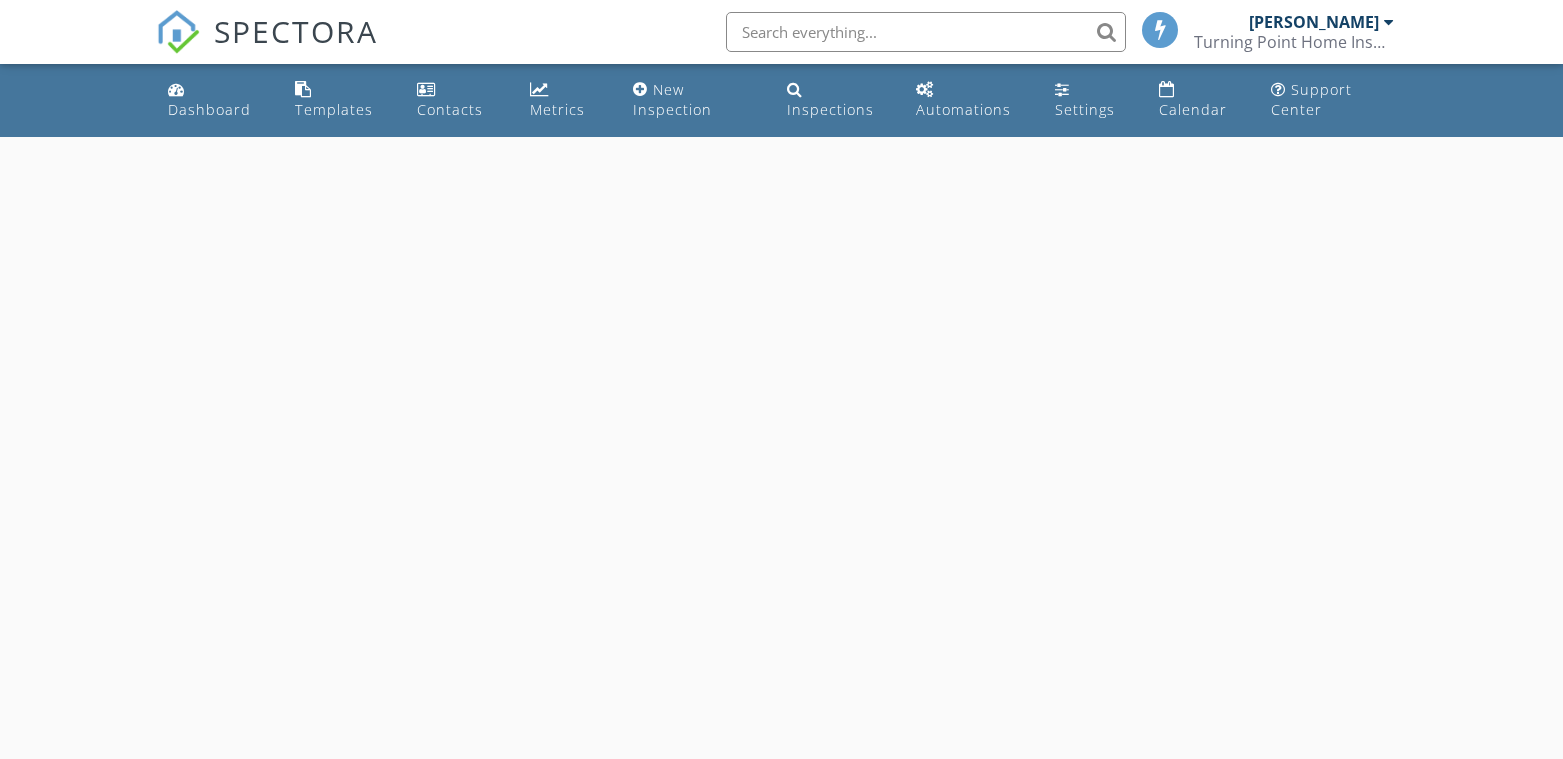 scroll, scrollTop: 0, scrollLeft: 0, axis: both 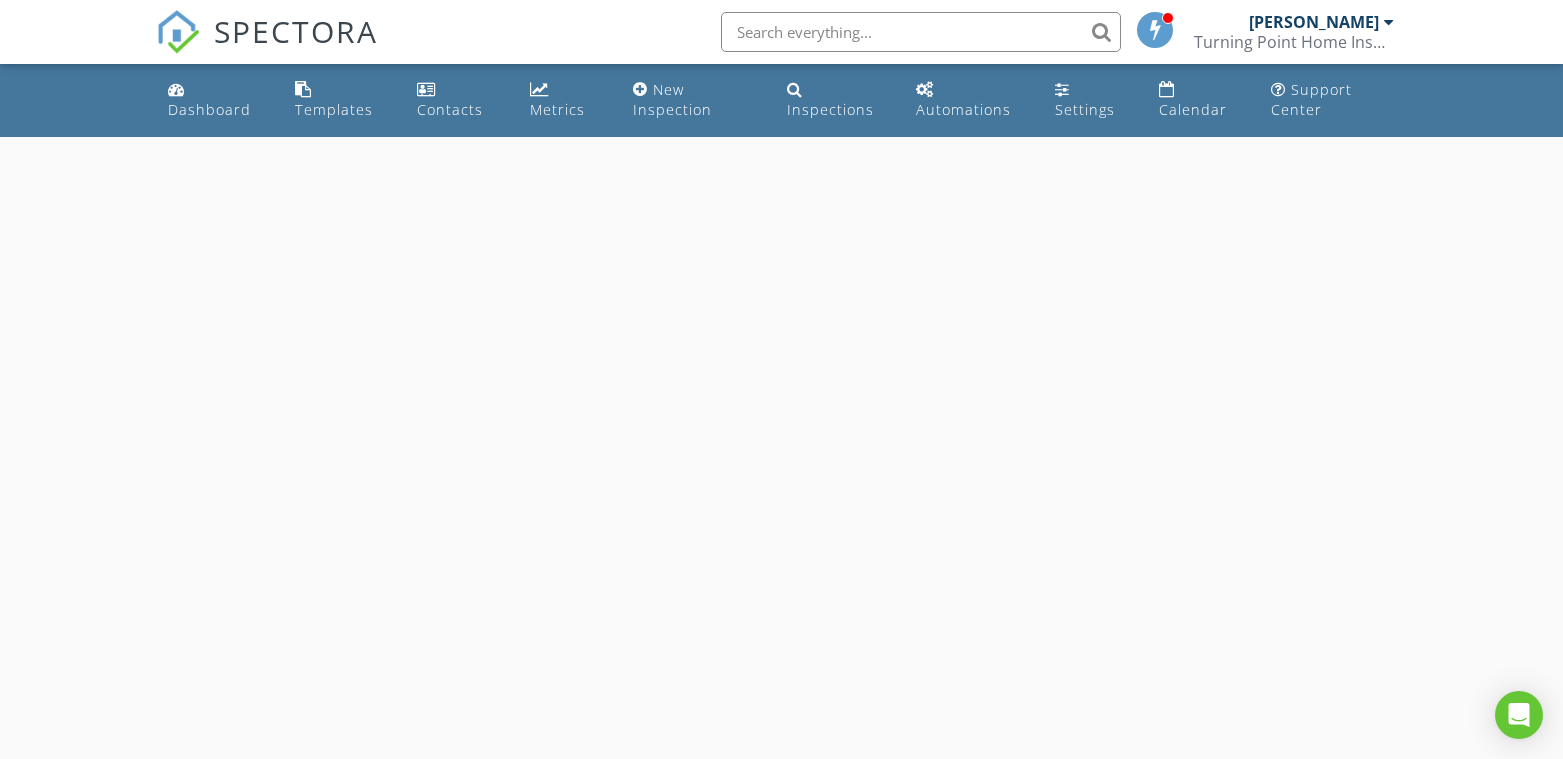 select on "6" 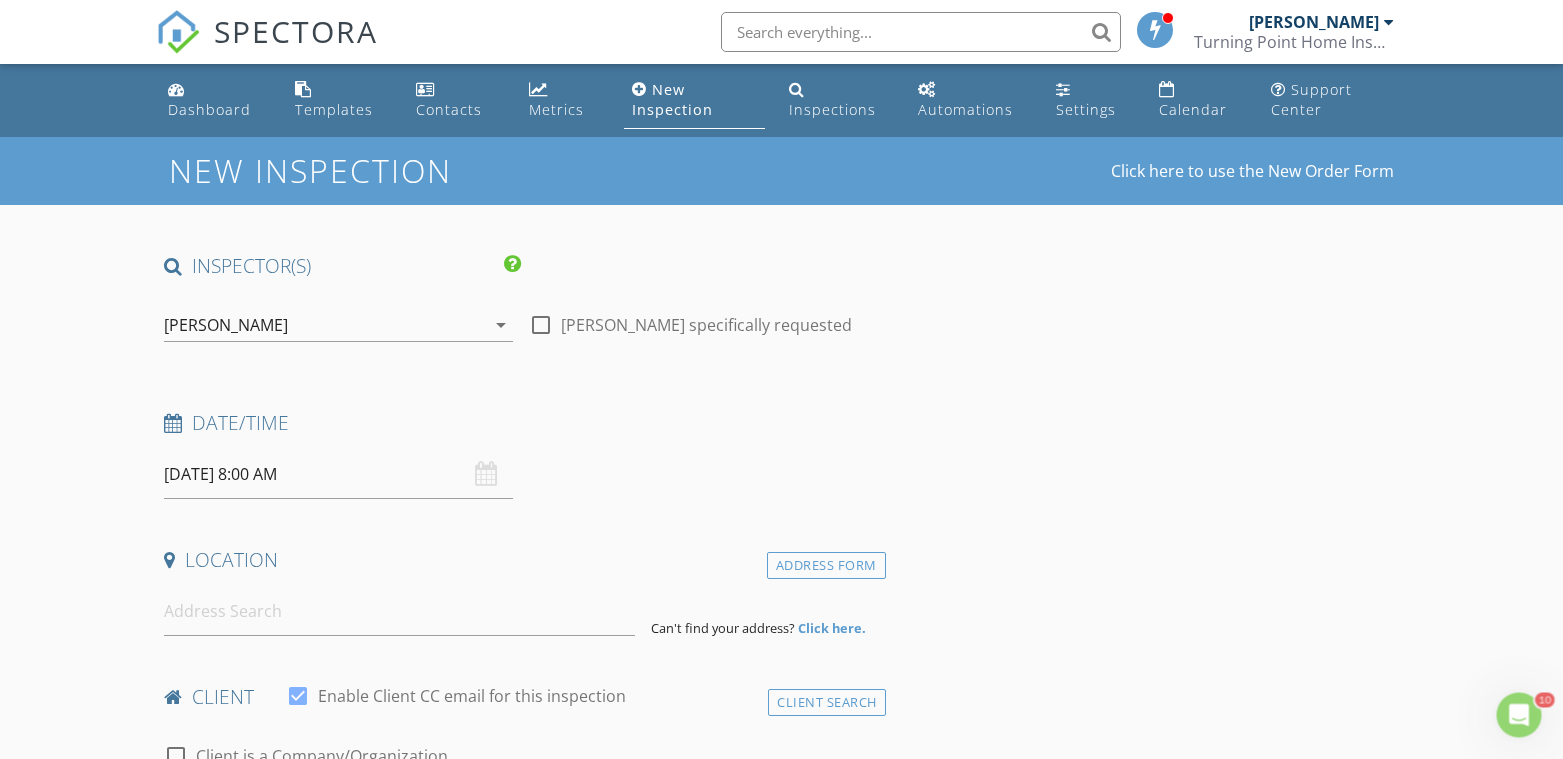 scroll, scrollTop: 0, scrollLeft: 0, axis: both 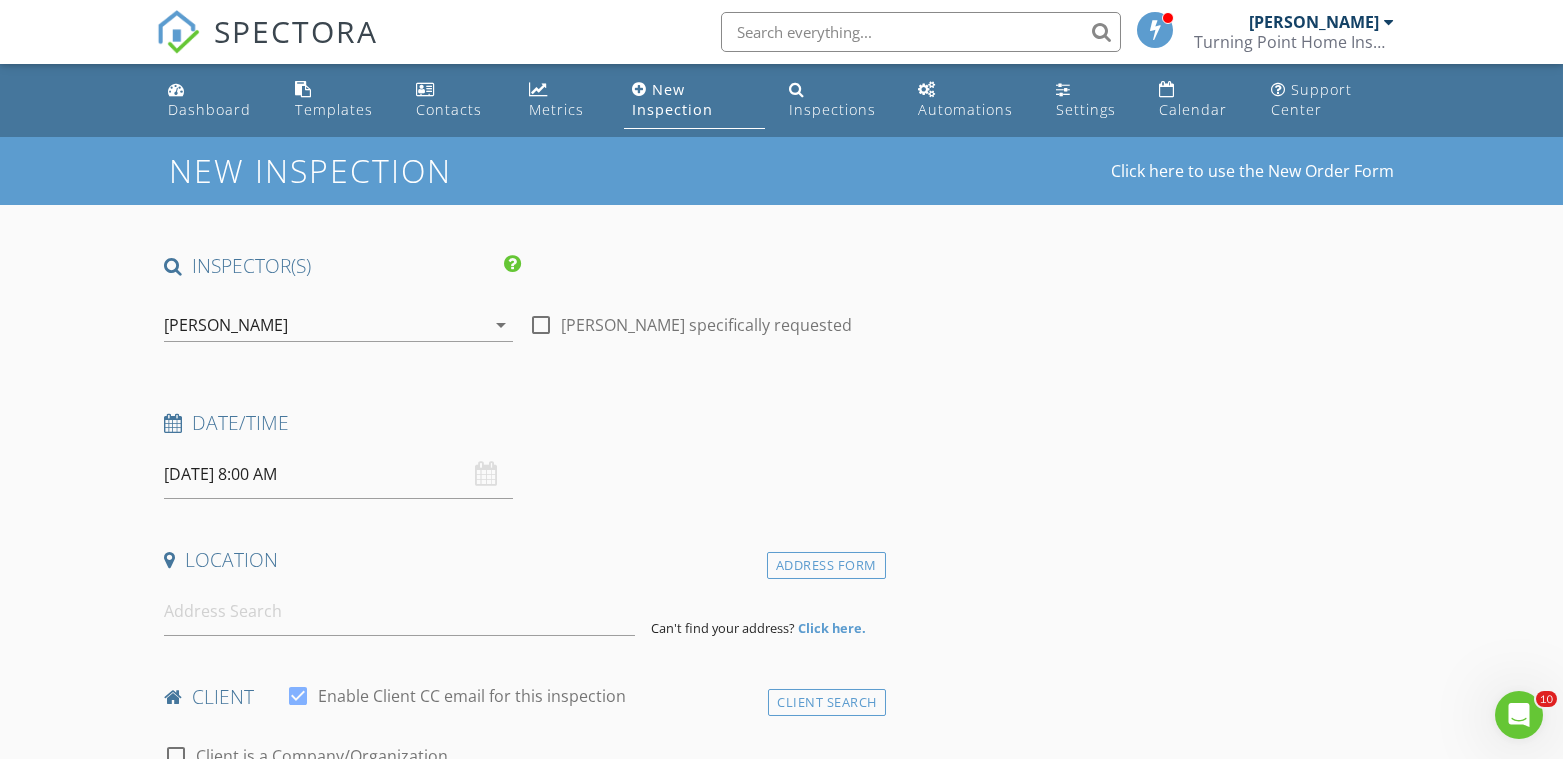 click on "[DATE] 8:00 AM" at bounding box center (338, 474) 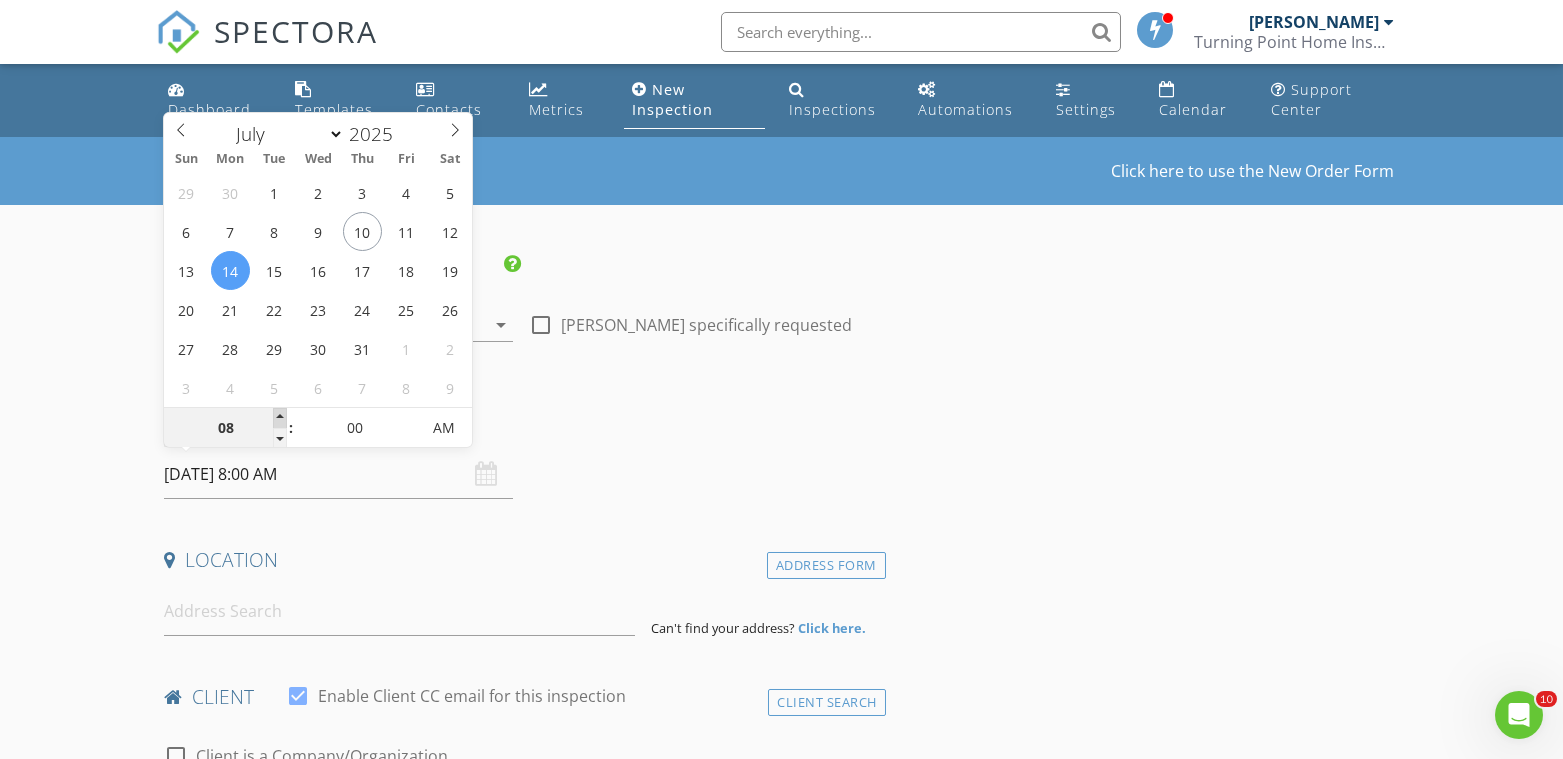 type on "09" 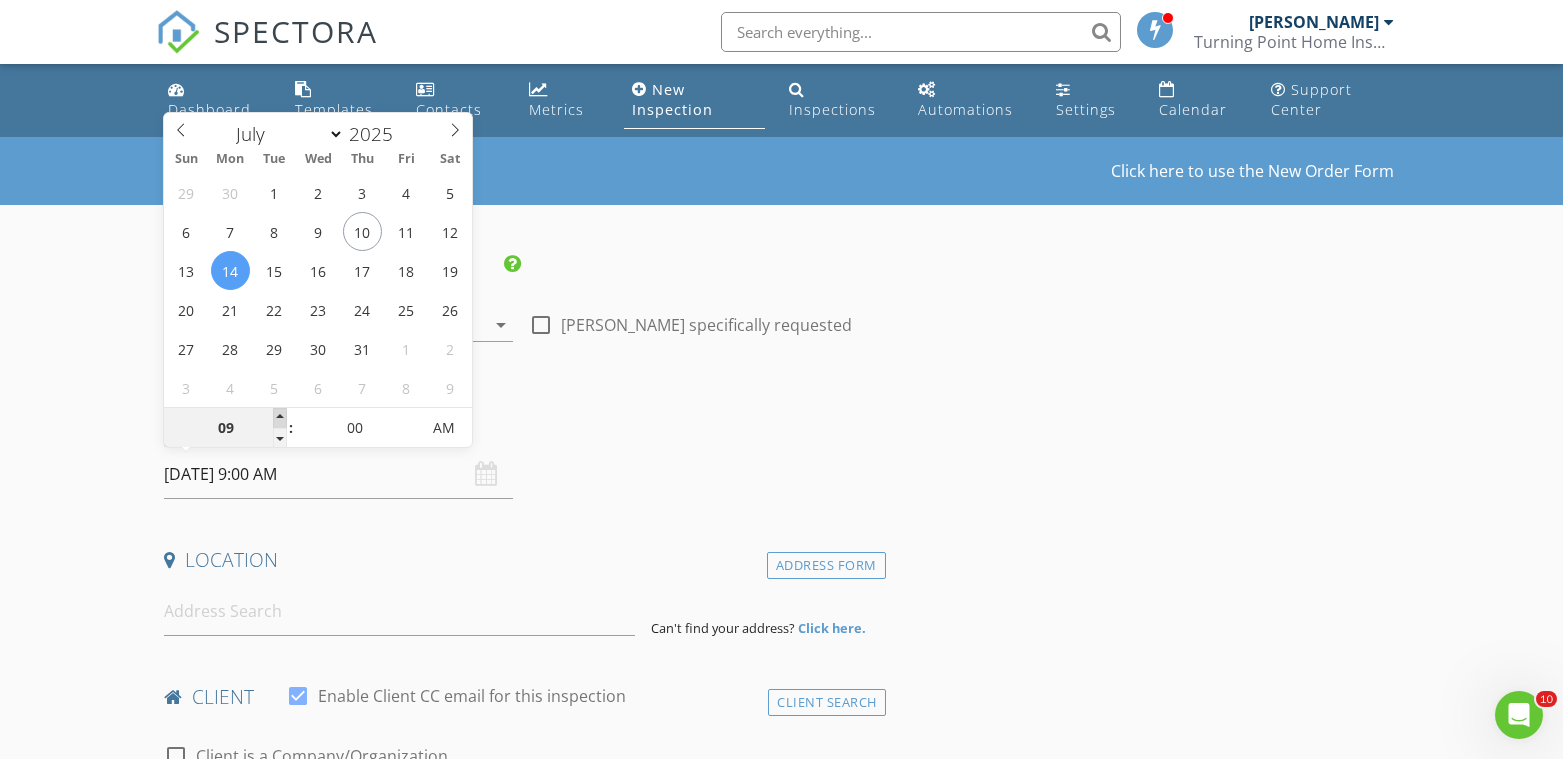 click at bounding box center (280, 418) 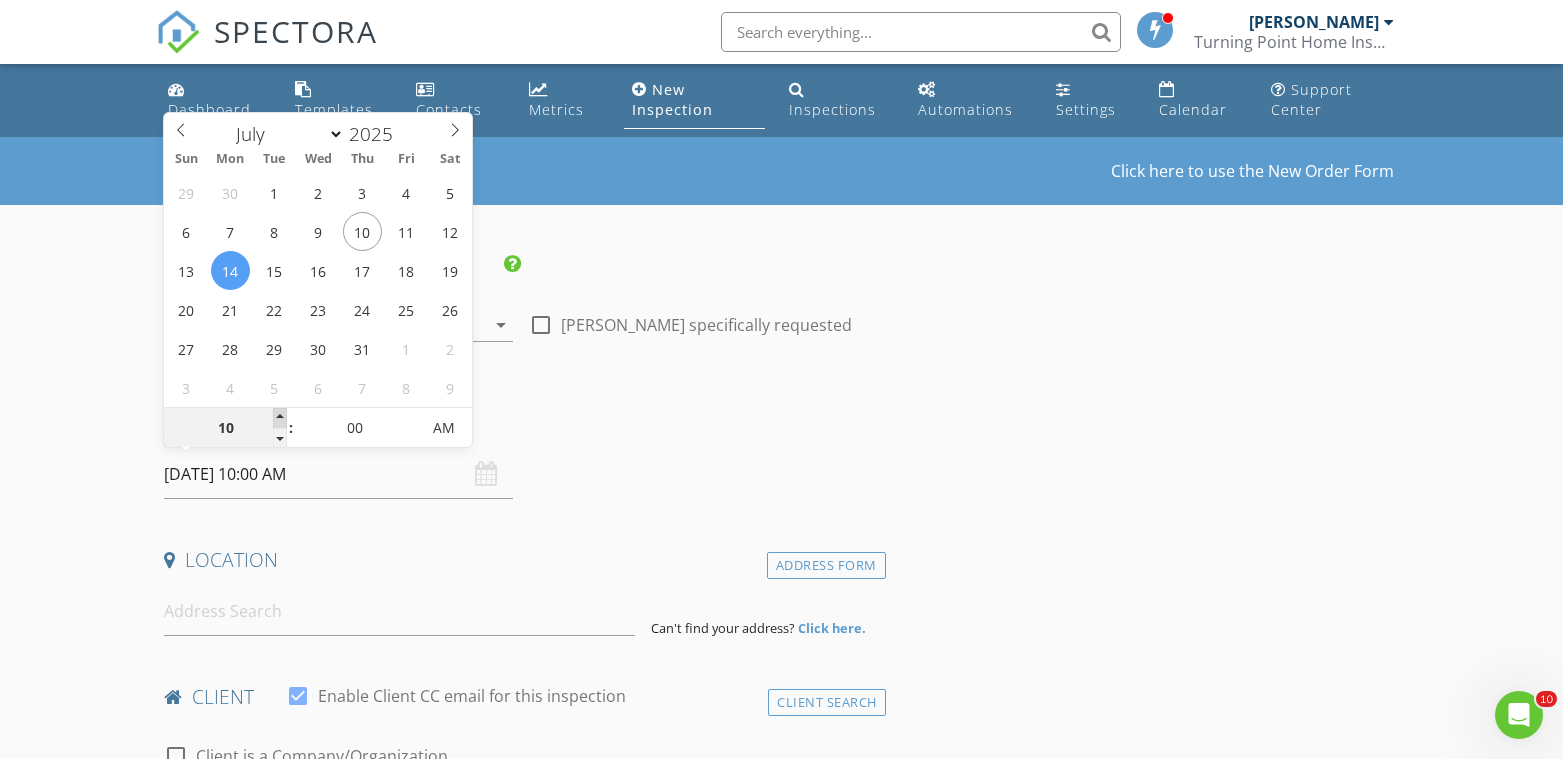 click at bounding box center (280, 418) 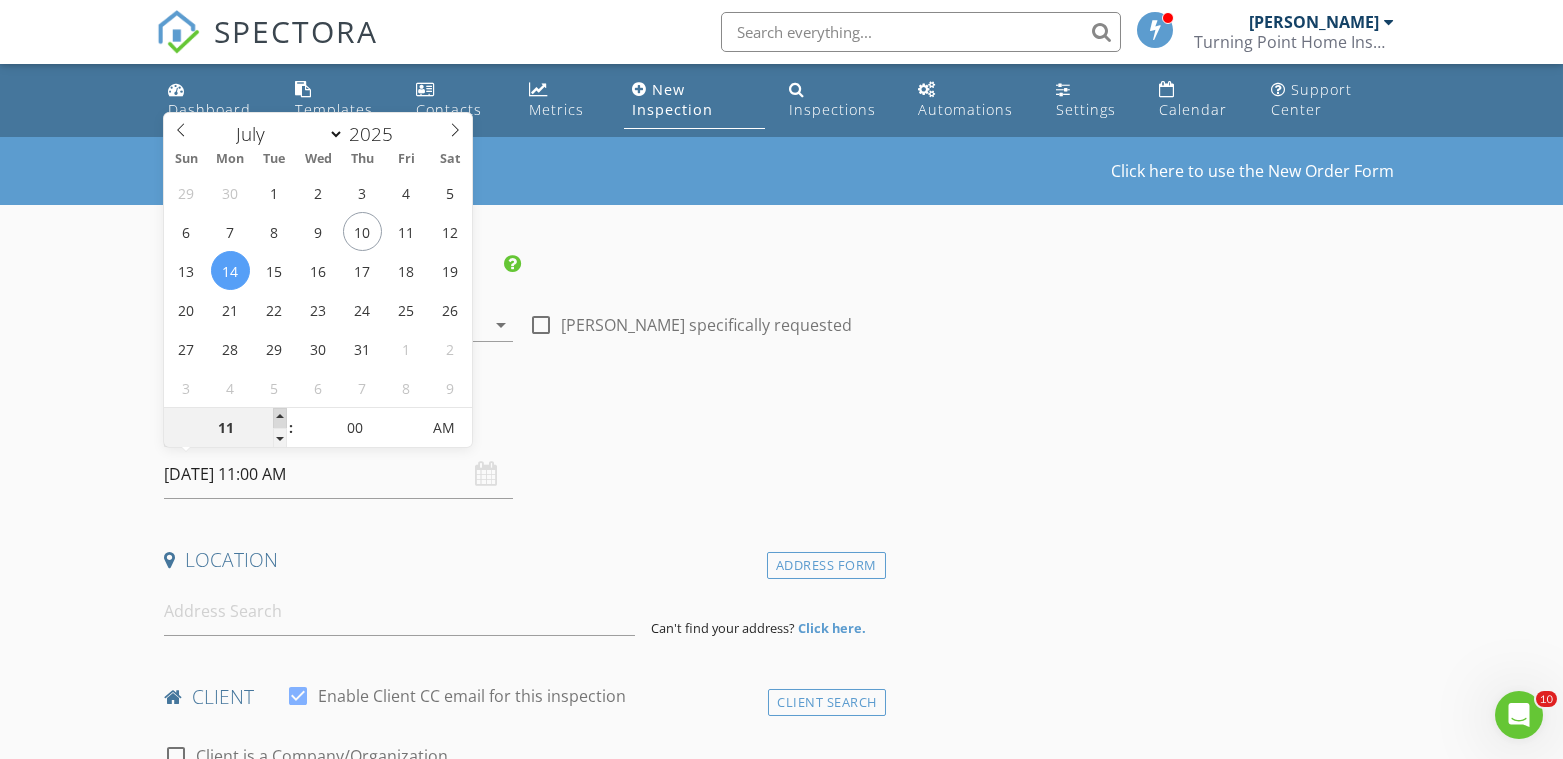 click at bounding box center (280, 418) 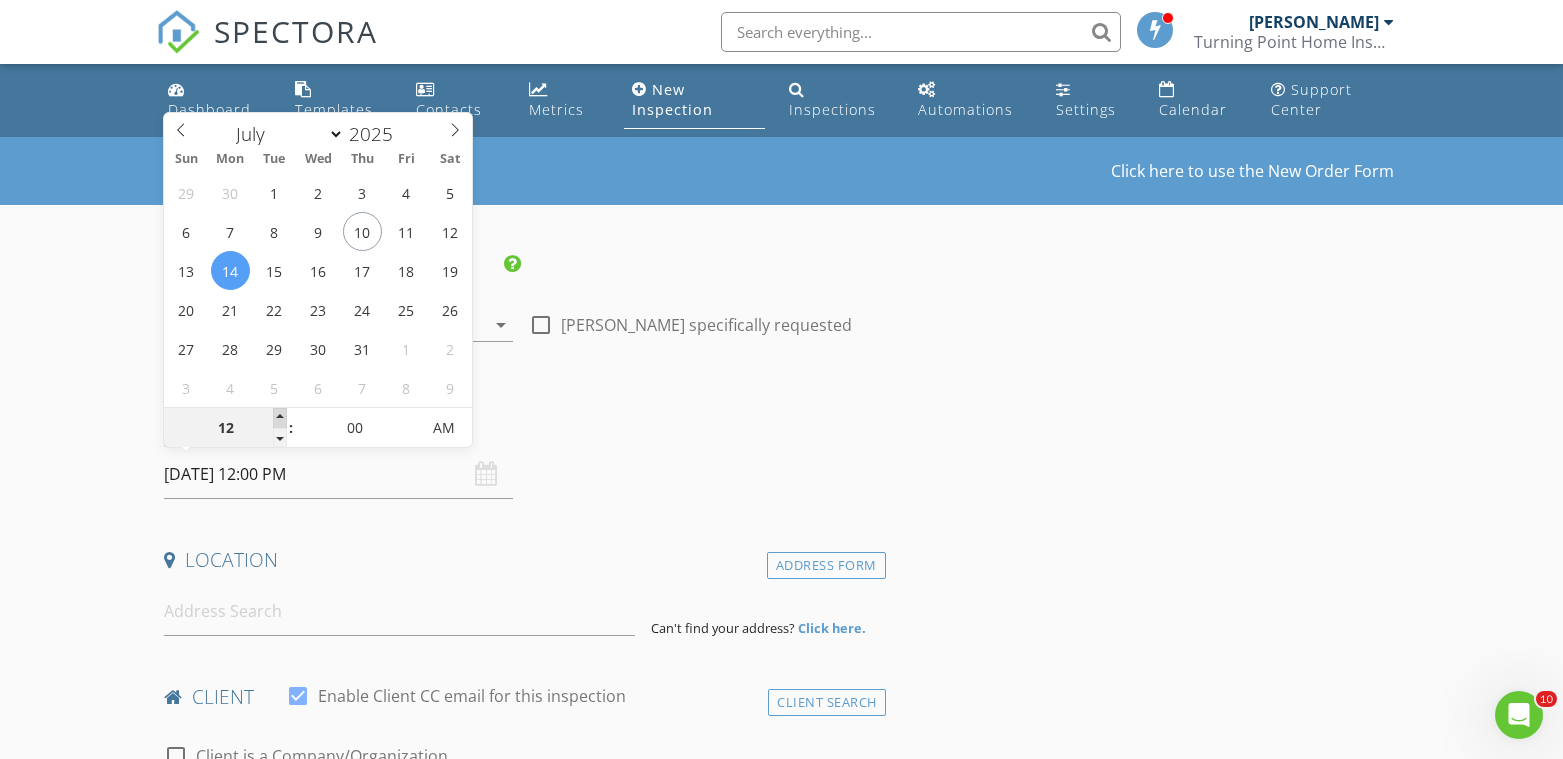 click at bounding box center [280, 418] 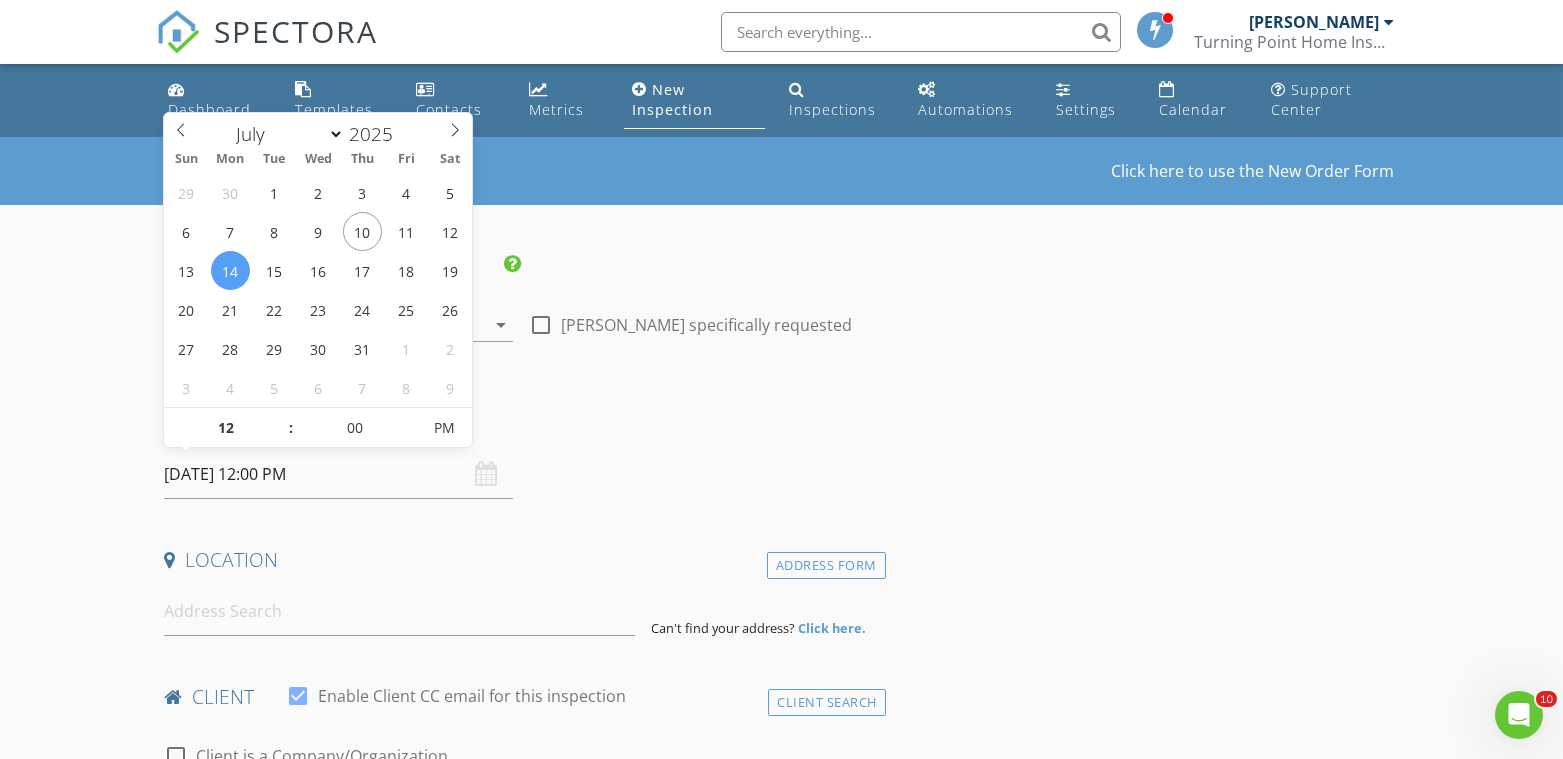 click on "New Inspection
Click here to use the New Order Form
INSPECTOR(S)
check_box   Cliff Turner II   PRIMARY   Cliff Turner II arrow_drop_down   check_box_outline_blank Cliff Turner II specifically requested
Date/Time
07/14/2025 12:00 PM
Location
Address Form       Can't find your address?   Click here.
client
check_box Enable Client CC email for this inspection   Client Search     check_box_outline_blank Client is a Company/Organization     First Name   Last Name   Email   CC Email   Phone   Address   City   State   Zip       Notes   Private Notes
ADD ADDITIONAL client
SERVICES
arrow_drop_down     Select Discount Code arrow_drop_down    Charges       TOTAL   $0.00    Duration    No services with durations selected      Templates    No templates selected    Agreements" at bounding box center [781, 1679] 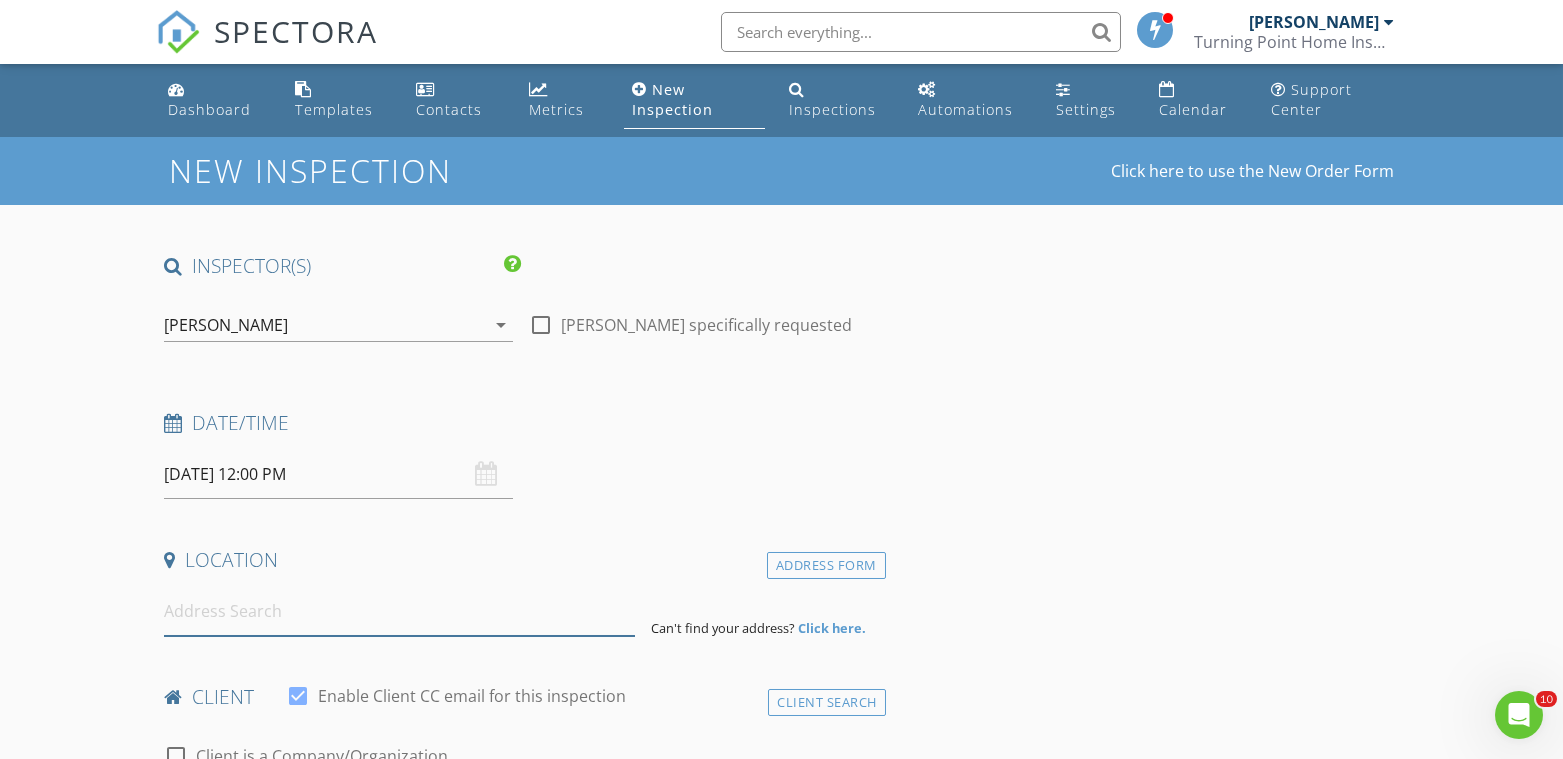 click at bounding box center (399, 611) 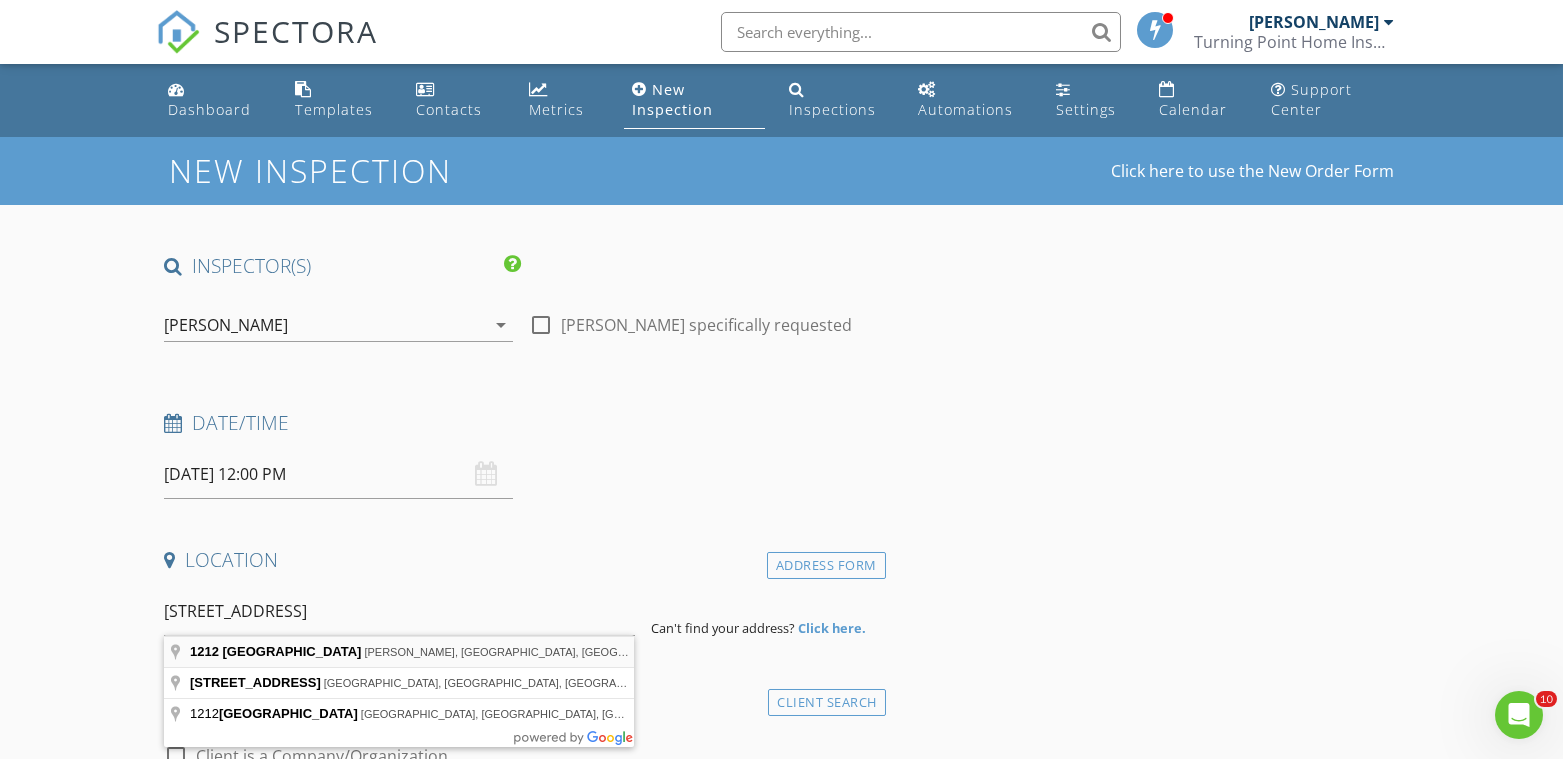 type on "1212 Baycove Lane, Lutz, FL, USA" 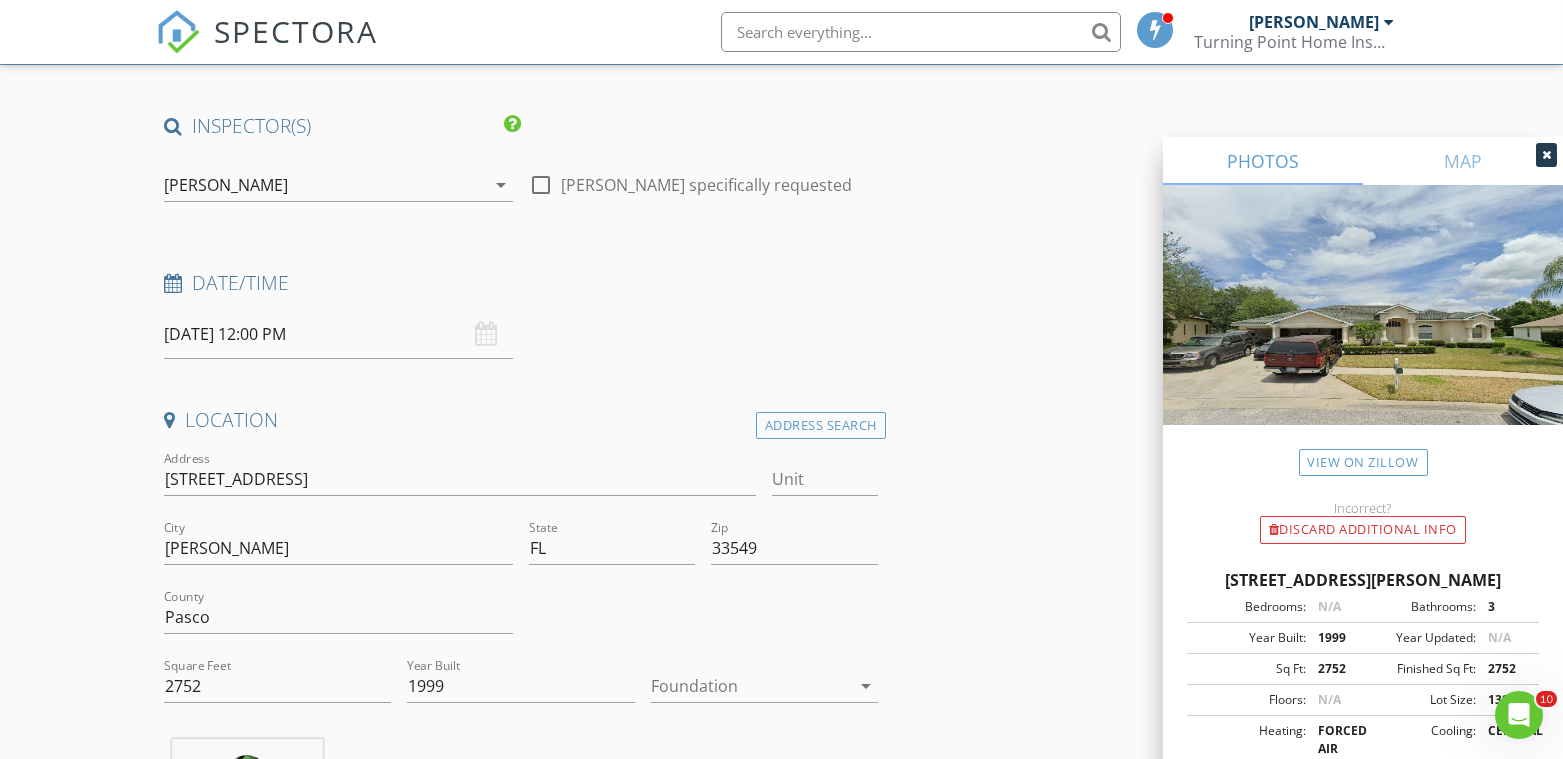 scroll, scrollTop: 333, scrollLeft: 0, axis: vertical 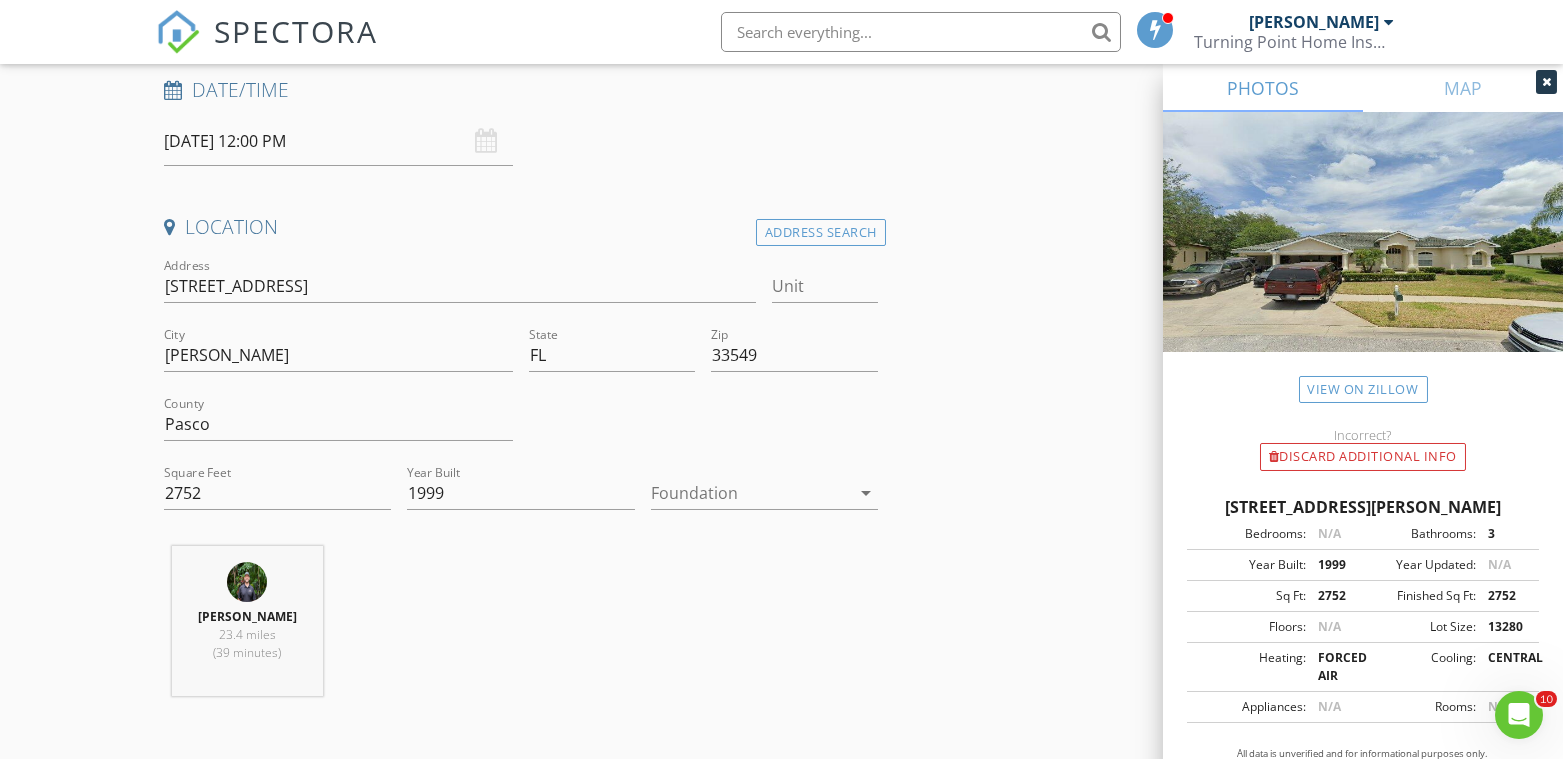 click at bounding box center (750, 493) 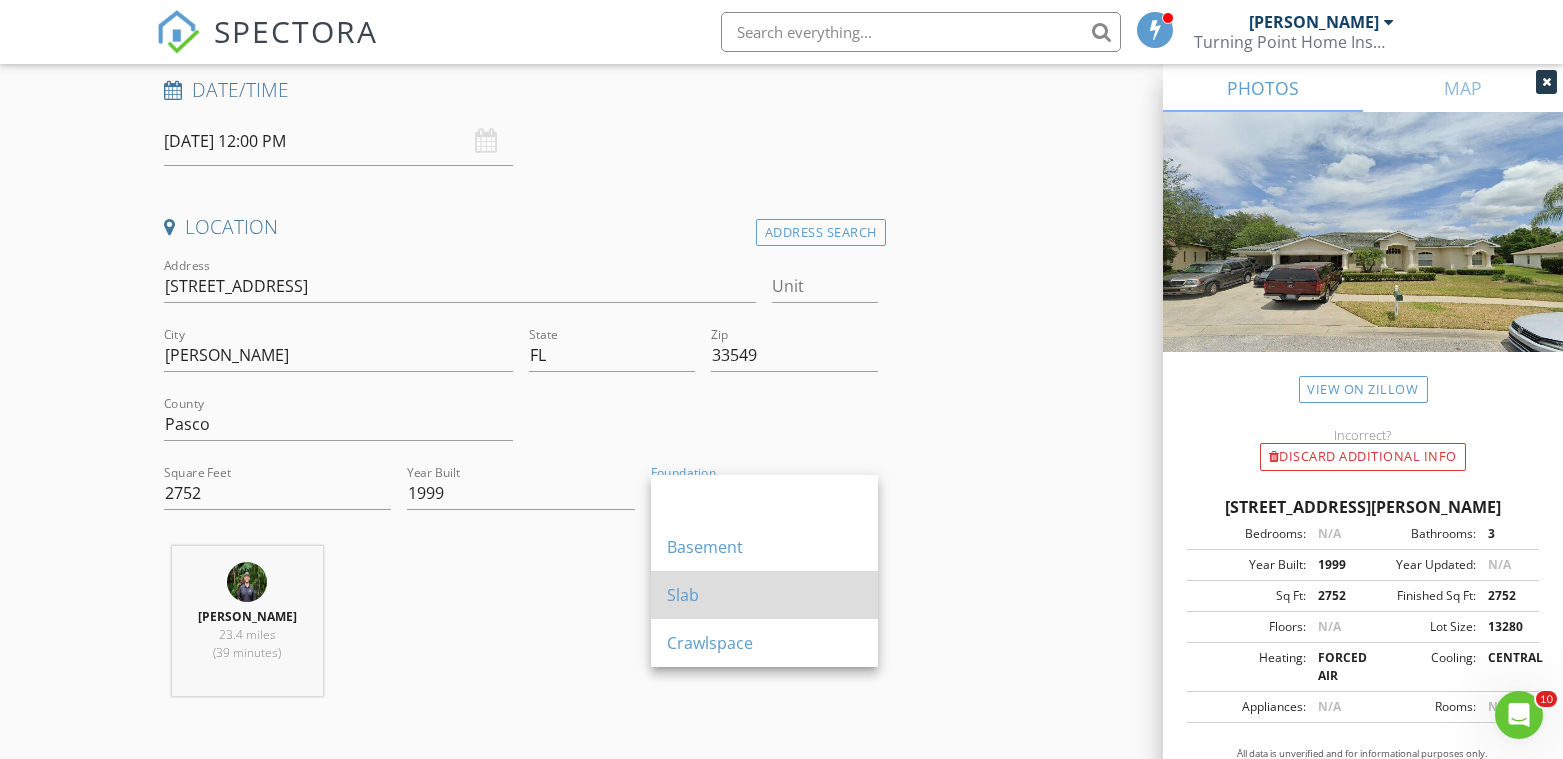 click on "Slab" at bounding box center (764, 595) 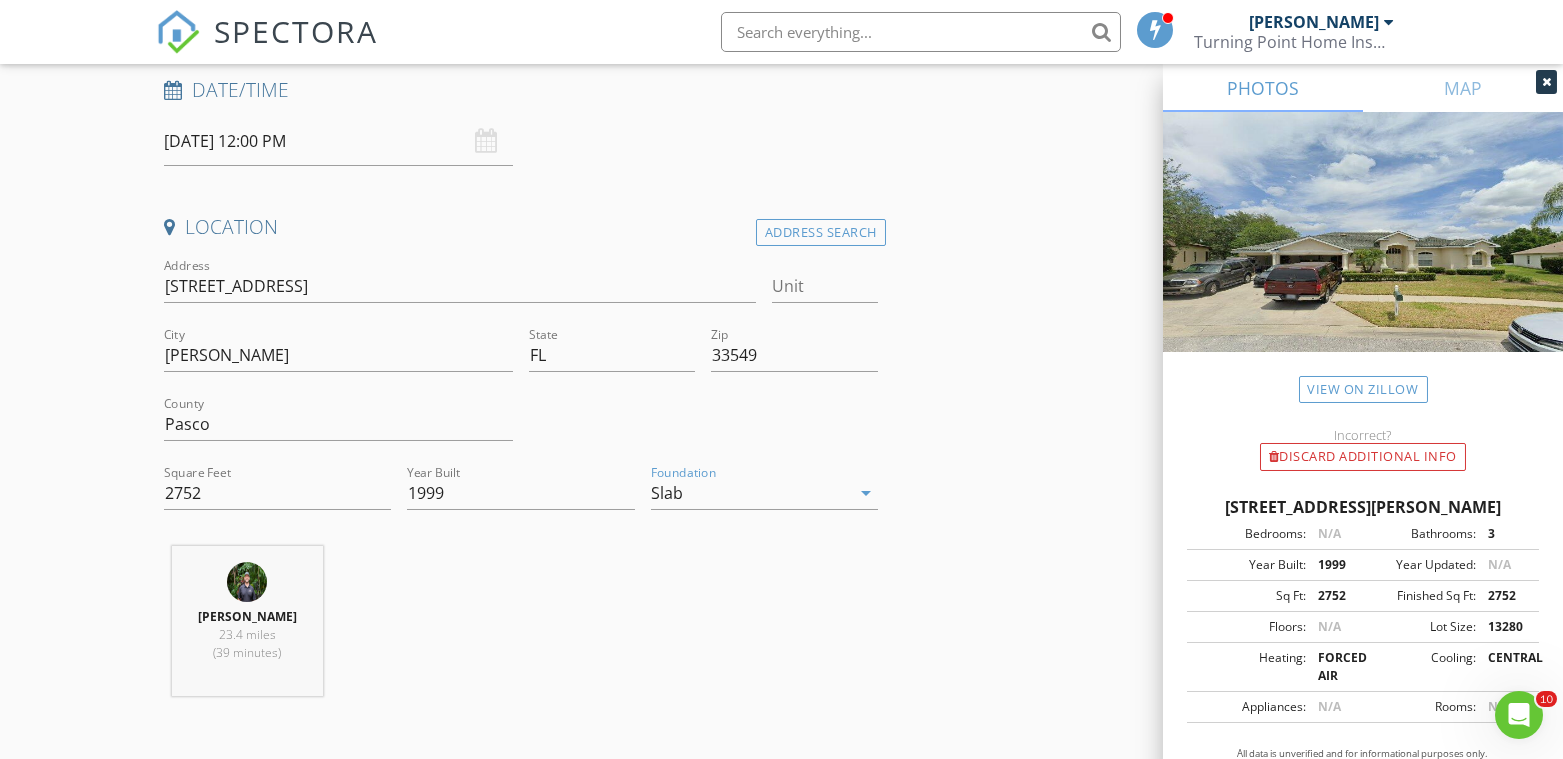 click on "New Inspection
Click here to use the New Order Form
INSPECTOR(S)
check_box   Cliff Turner II   PRIMARY   Cliff Turner II arrow_drop_down   check_box_outline_blank Cliff Turner II specifically requested
Date/Time
07/14/2025 12:00 PM
Location
Address Search       Address 1212 Baycove Ln   Unit   City Lutz   State FL   Zip 33549   County Pasco     Square Feet 2752   Year Built 1999   Foundation Slab arrow_drop_down     Cliff Turner II     23.4 miles     (39 minutes)
client
check_box Enable Client CC email for this inspection   Client Search     check_box_outline_blank Client is a Company/Organization     First Name   Last Name   Email   CC Email   Phone   Address   City   State   Zip       Notes   Private Notes
ADD ADDITIONAL client
SERVICES
arrow_drop_down" at bounding box center [781, 1550] 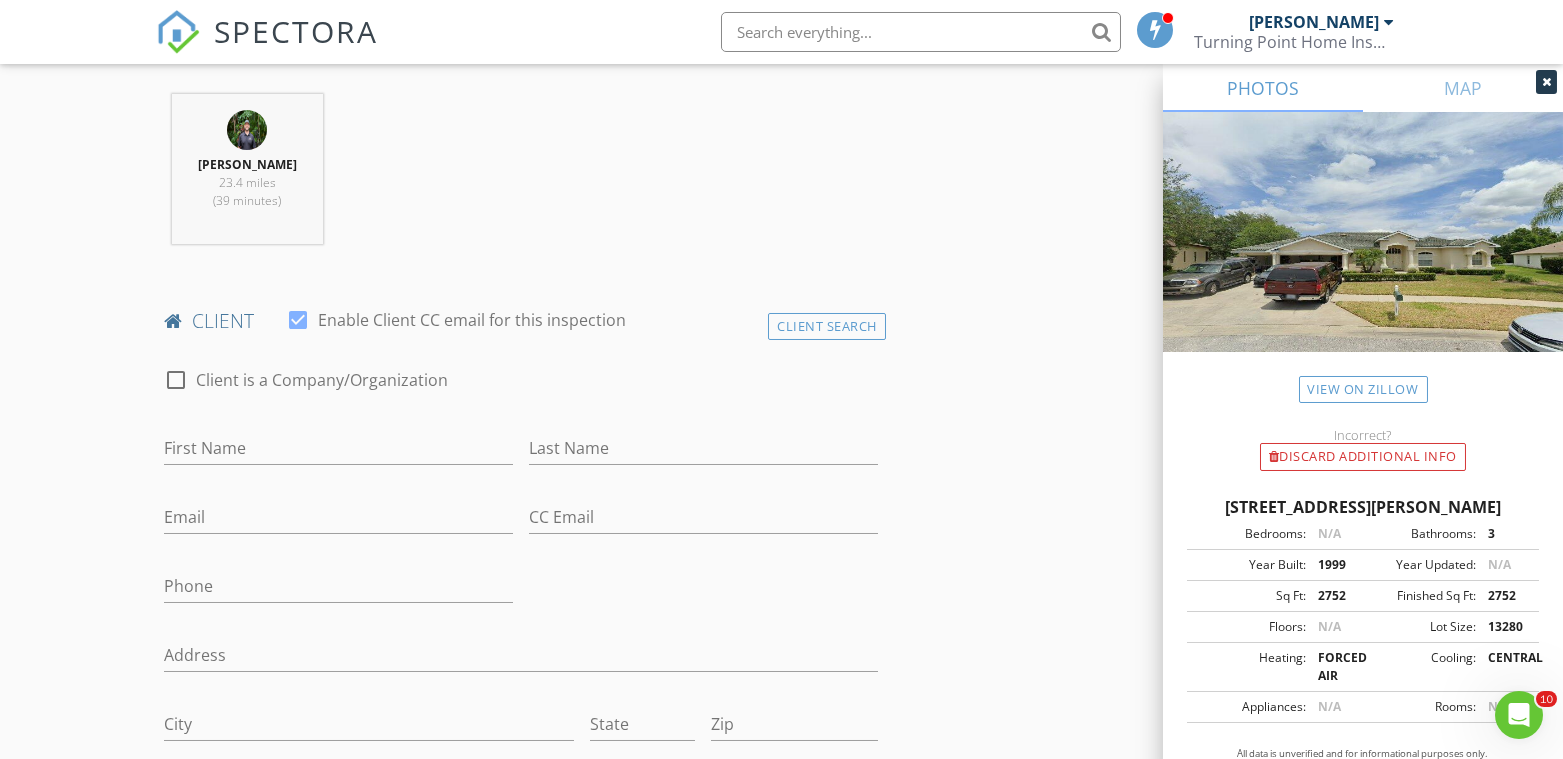 scroll, scrollTop: 888, scrollLeft: 0, axis: vertical 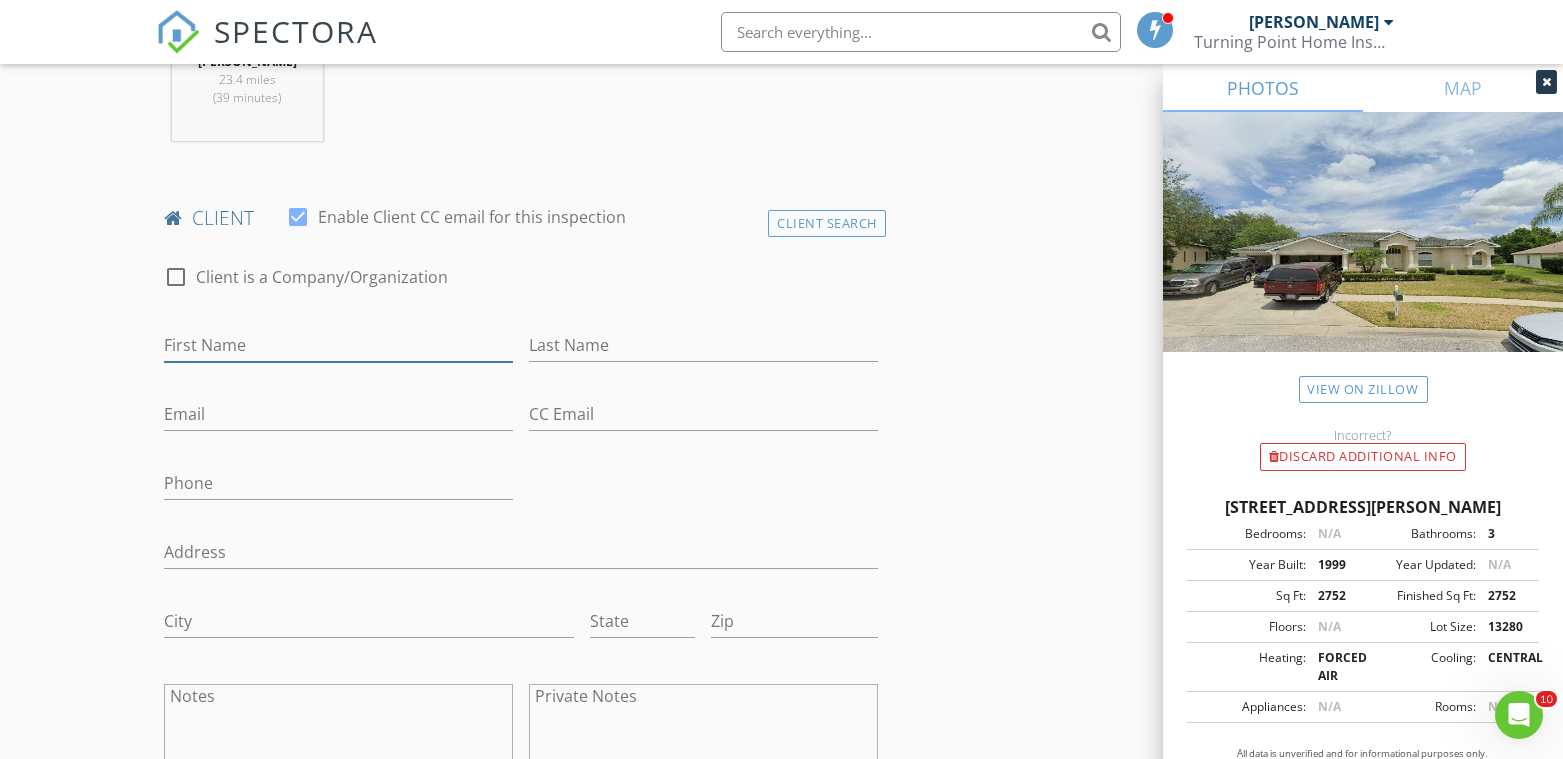 click on "First Name" at bounding box center (338, 345) 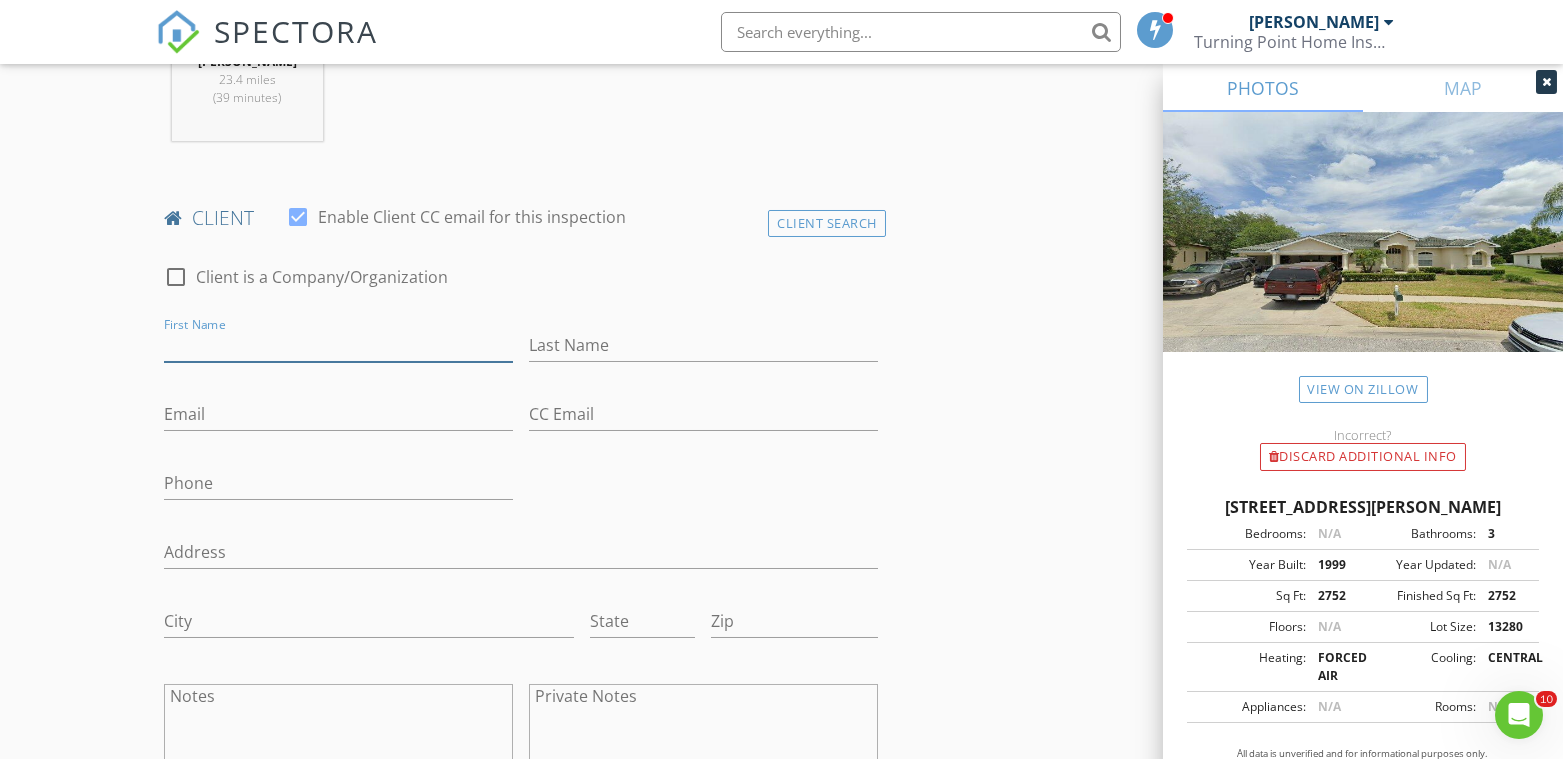 paste on "[PERSON_NAME]" 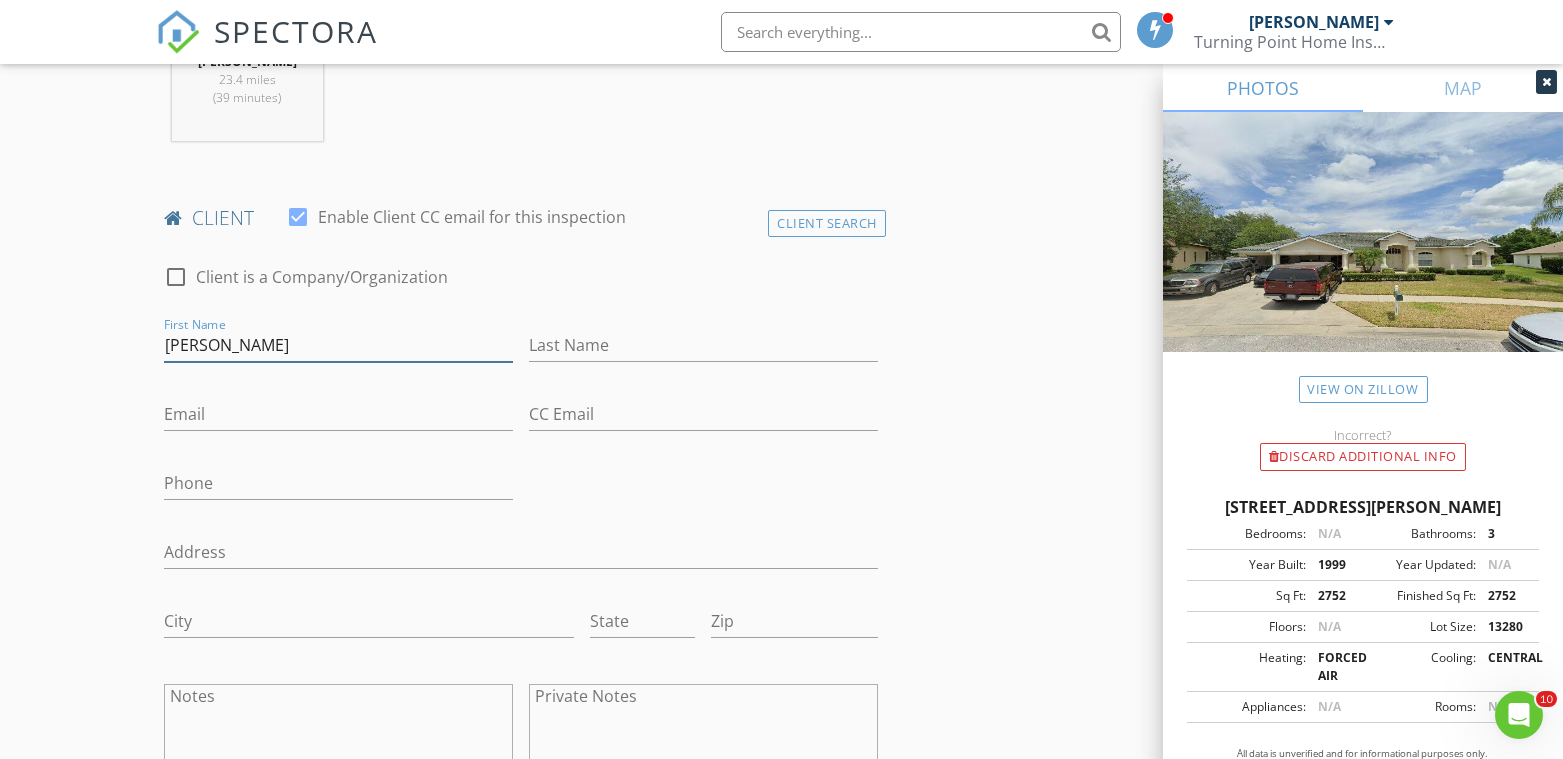 type on "[PERSON_NAME]" 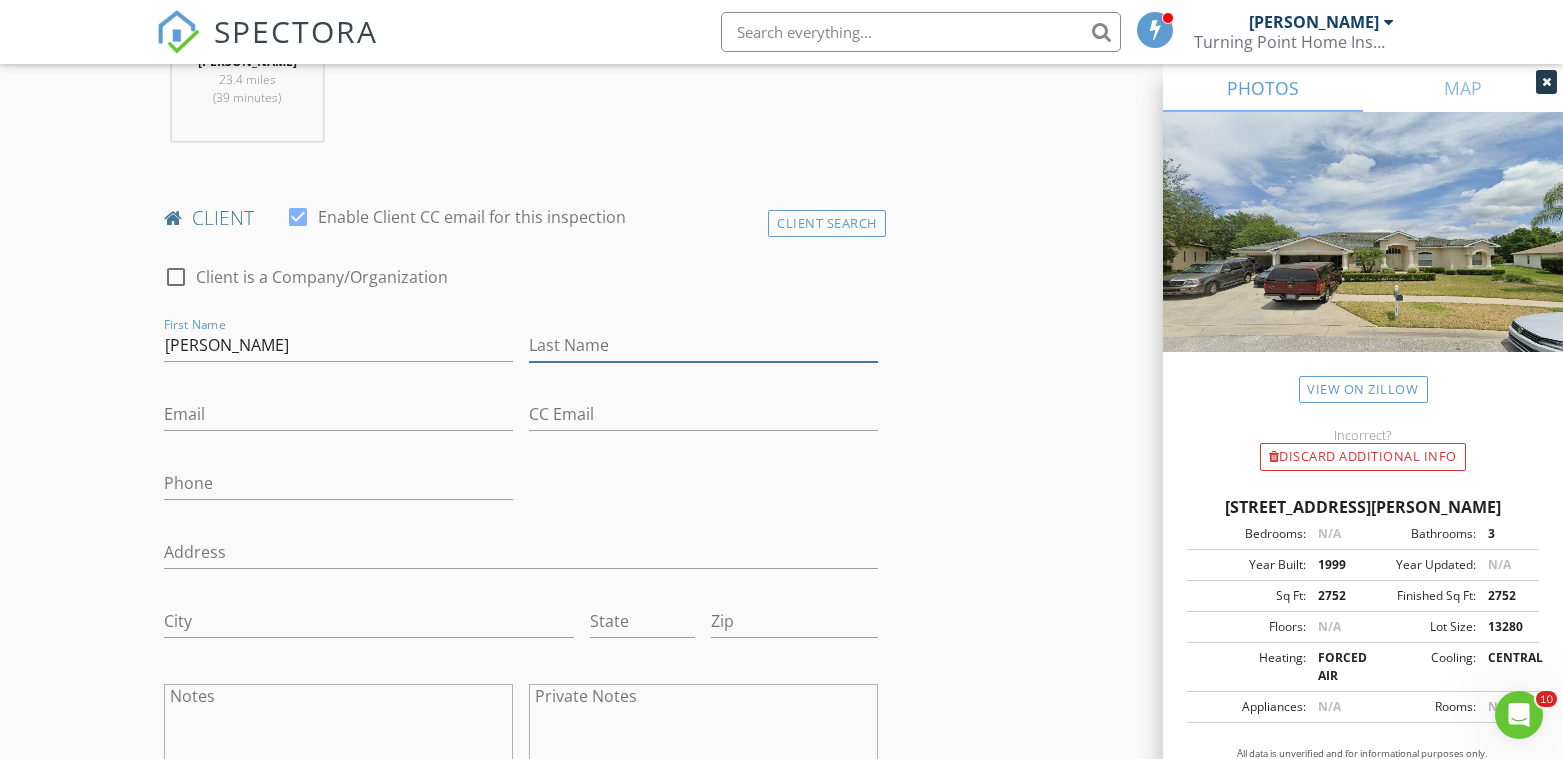 click on "Last Name" at bounding box center [703, 345] 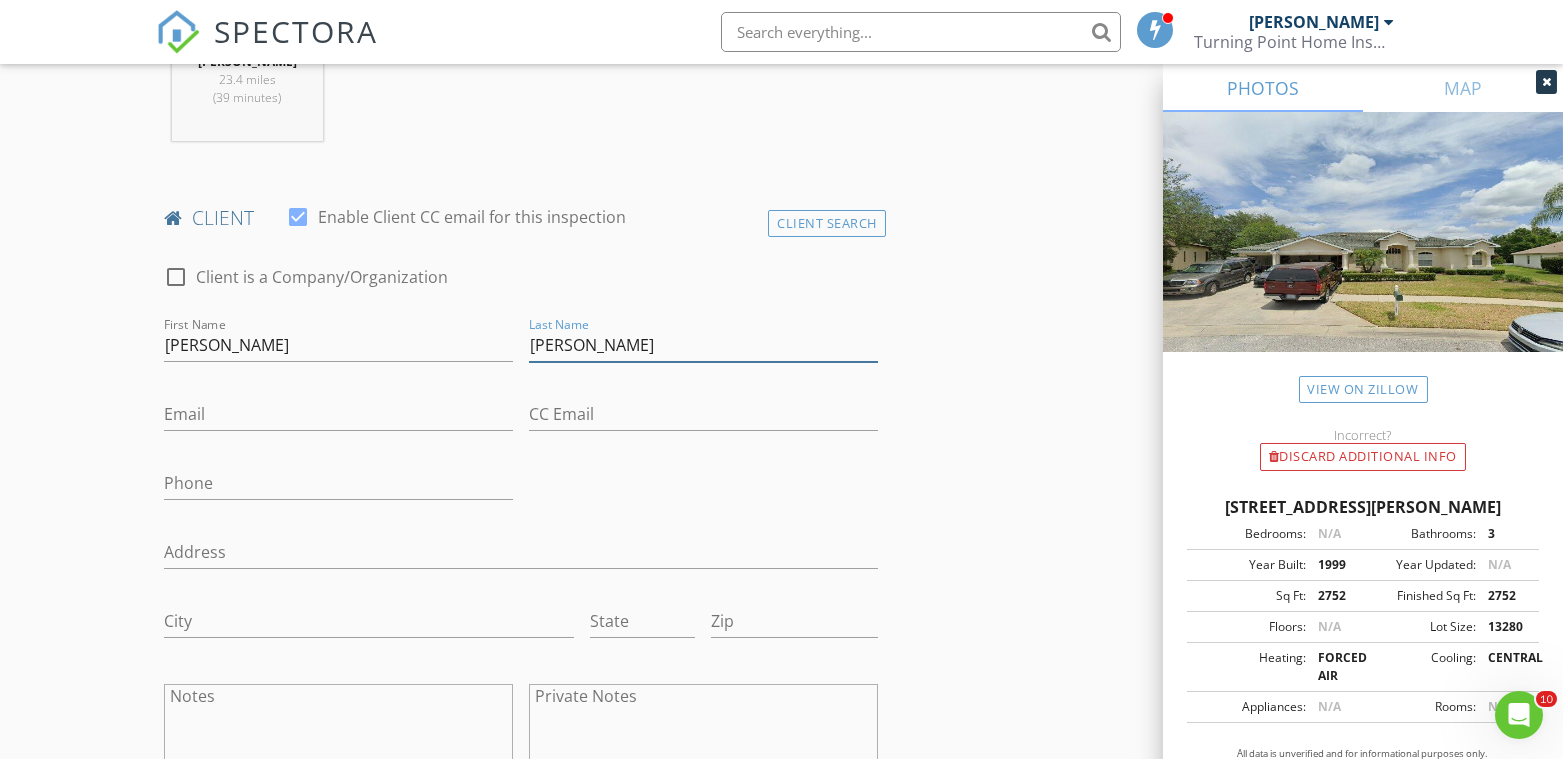 drag, startPoint x: 594, startPoint y: 344, endPoint x: 463, endPoint y: 340, distance: 131.06105 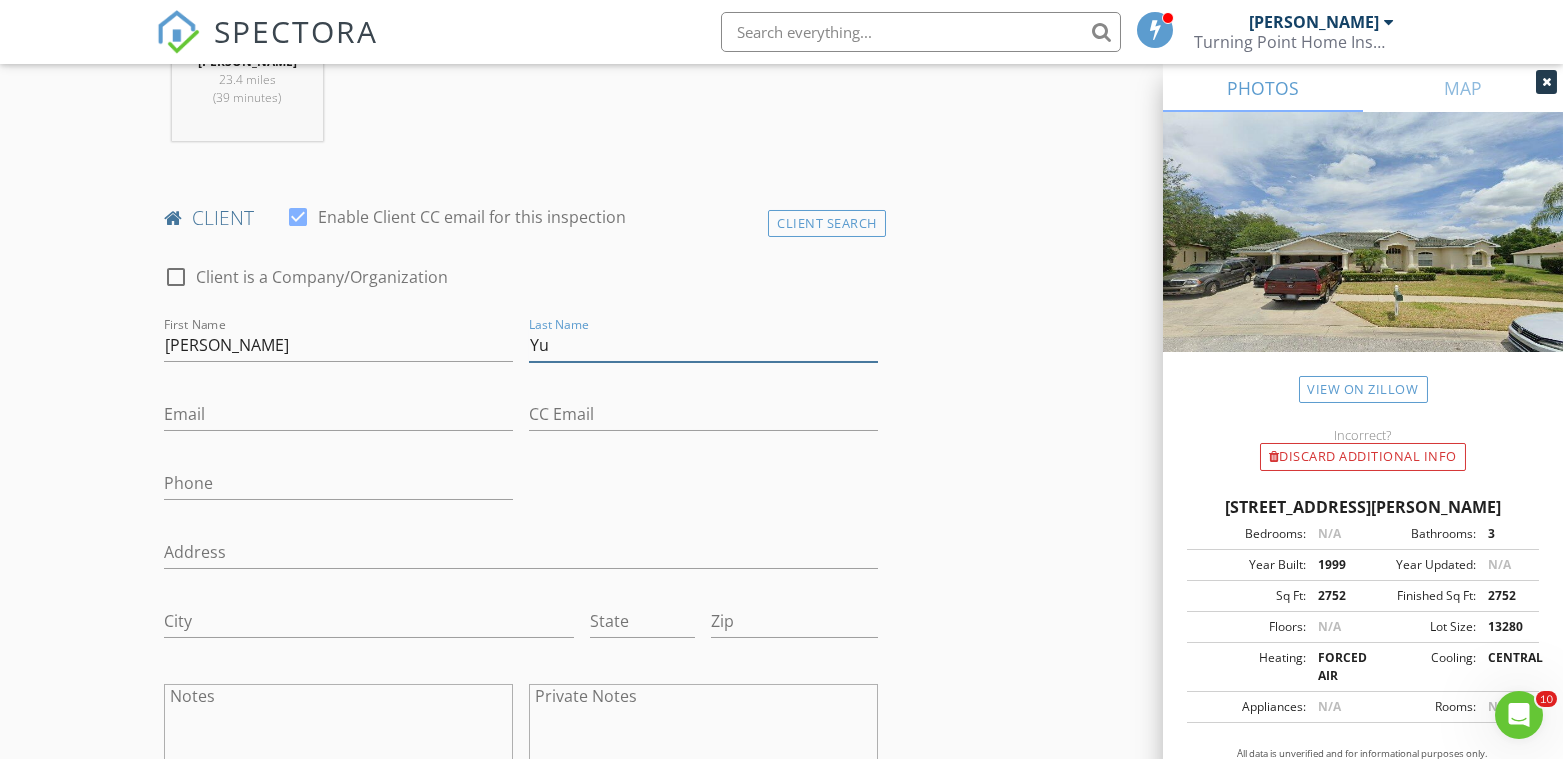 type on "Yu" 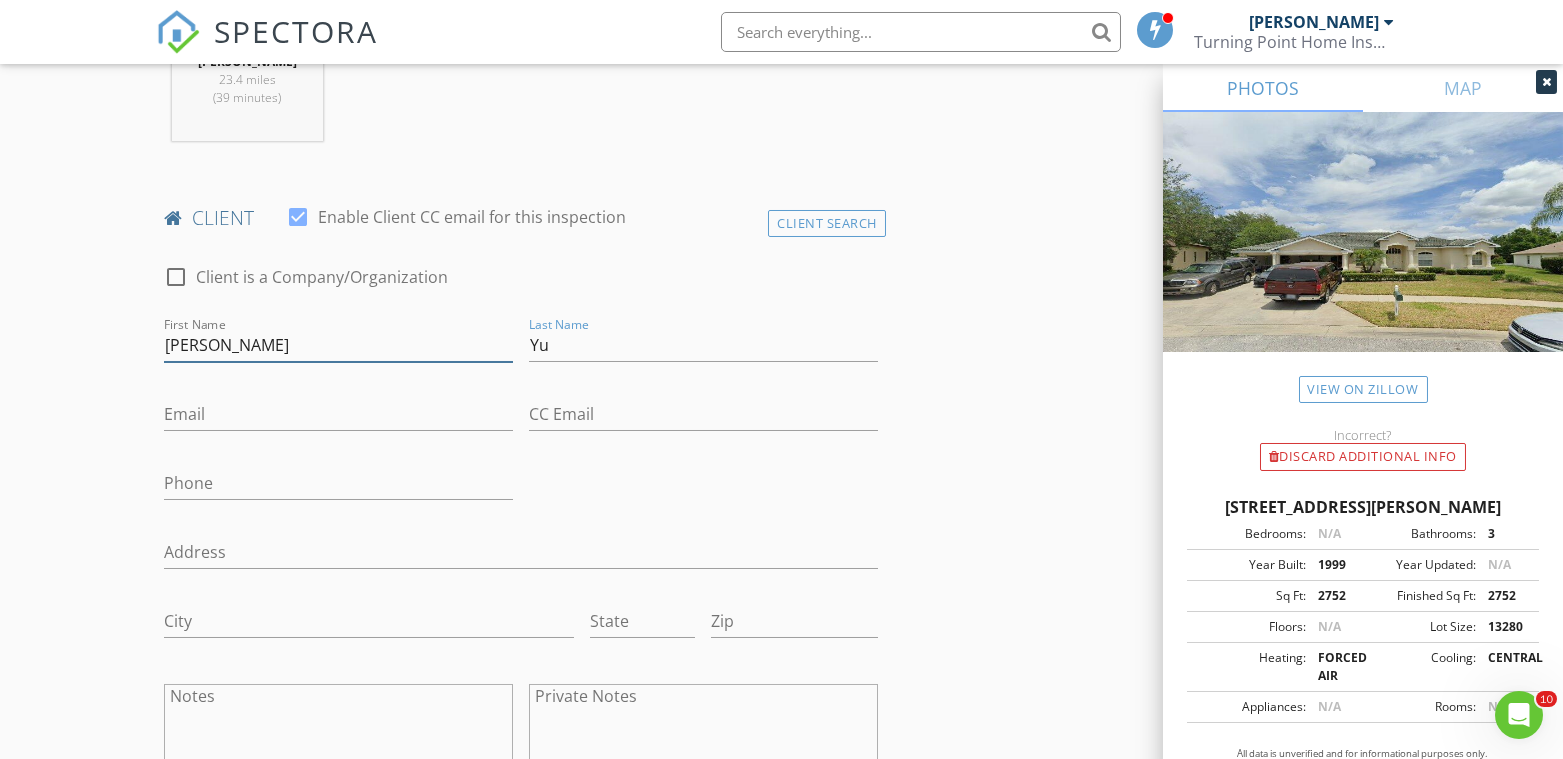 click on "Rebecca Yu" at bounding box center [338, 345] 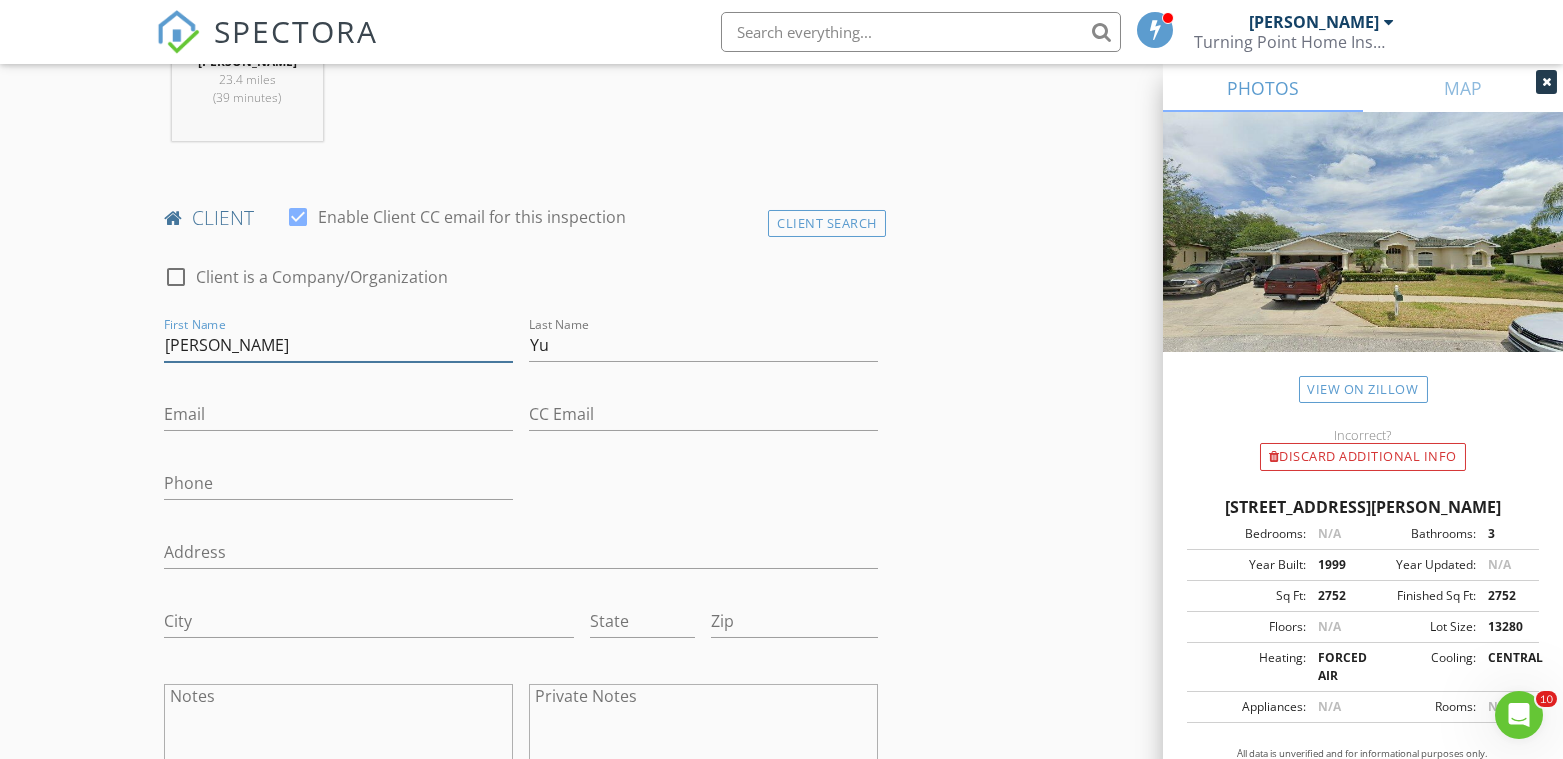 type on "Rebecca" 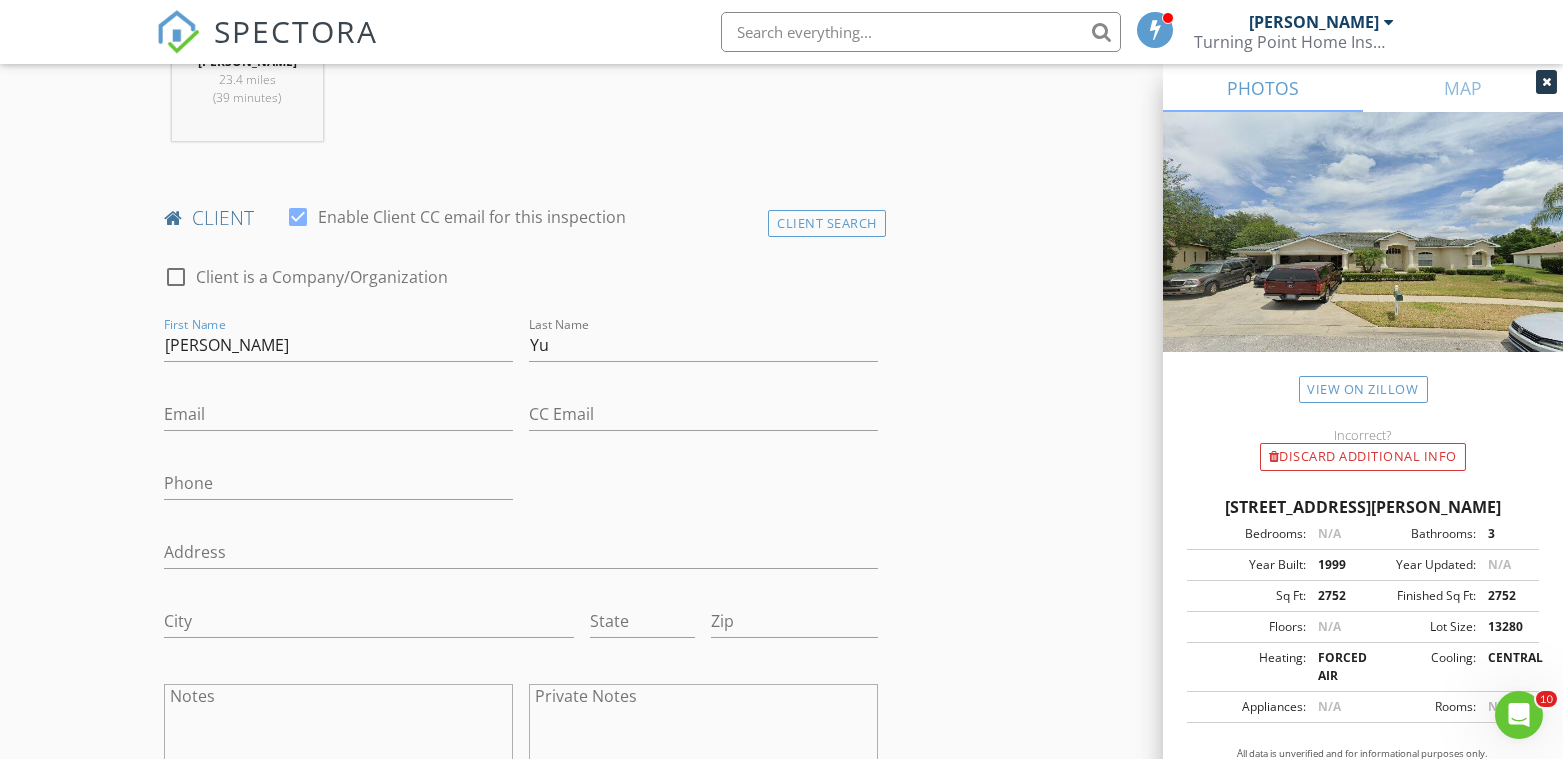 click on "New Inspection
Click here to use the New Order Form
INSPECTOR(S)
check_box   Cliff Turner II   PRIMARY   Cliff Turner II arrow_drop_down   check_box_outline_blank Cliff Turner II specifically requested
Date/Time
07/14/2025 12:00 PM
Location
Address Search       Address 1212 Baycove Ln   Unit   City Lutz   State FL   Zip 33549   County Pasco     Square Feet 2752   Year Built 1999   Foundation Slab arrow_drop_down     Cliff Turner II     23.4 miles     (39 minutes)
client
check_box Enable Client CC email for this inspection   Client Search     check_box_outline_blank Client is a Company/Organization     First Name Rebecca   Last Name Yu   Email   CC Email   Phone   Address   City   State   Zip       Notes   Private Notes
ADD ADDITIONAL client
SERVICES" at bounding box center (781, 995) 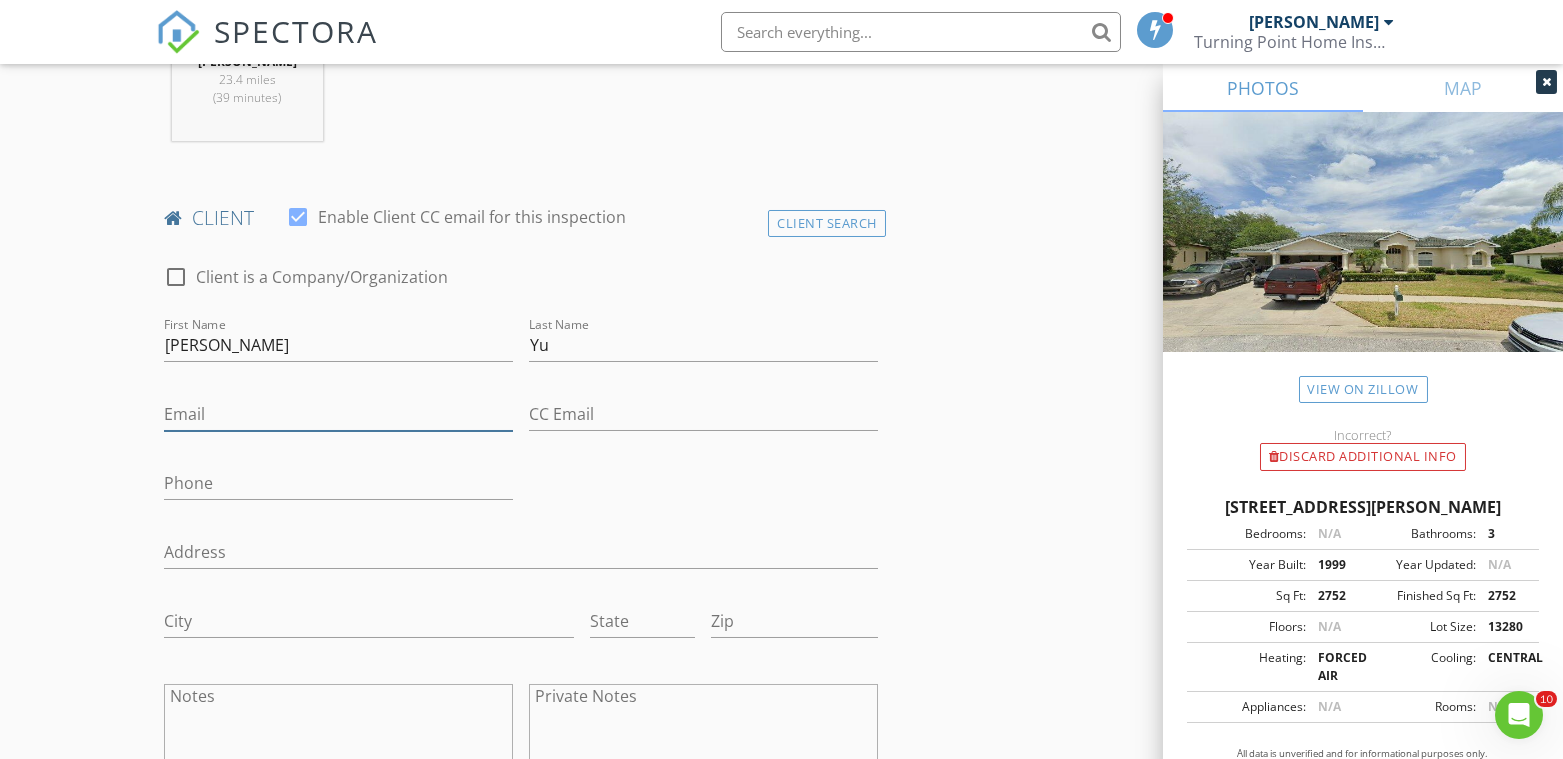 click on "Email" at bounding box center [338, 414] 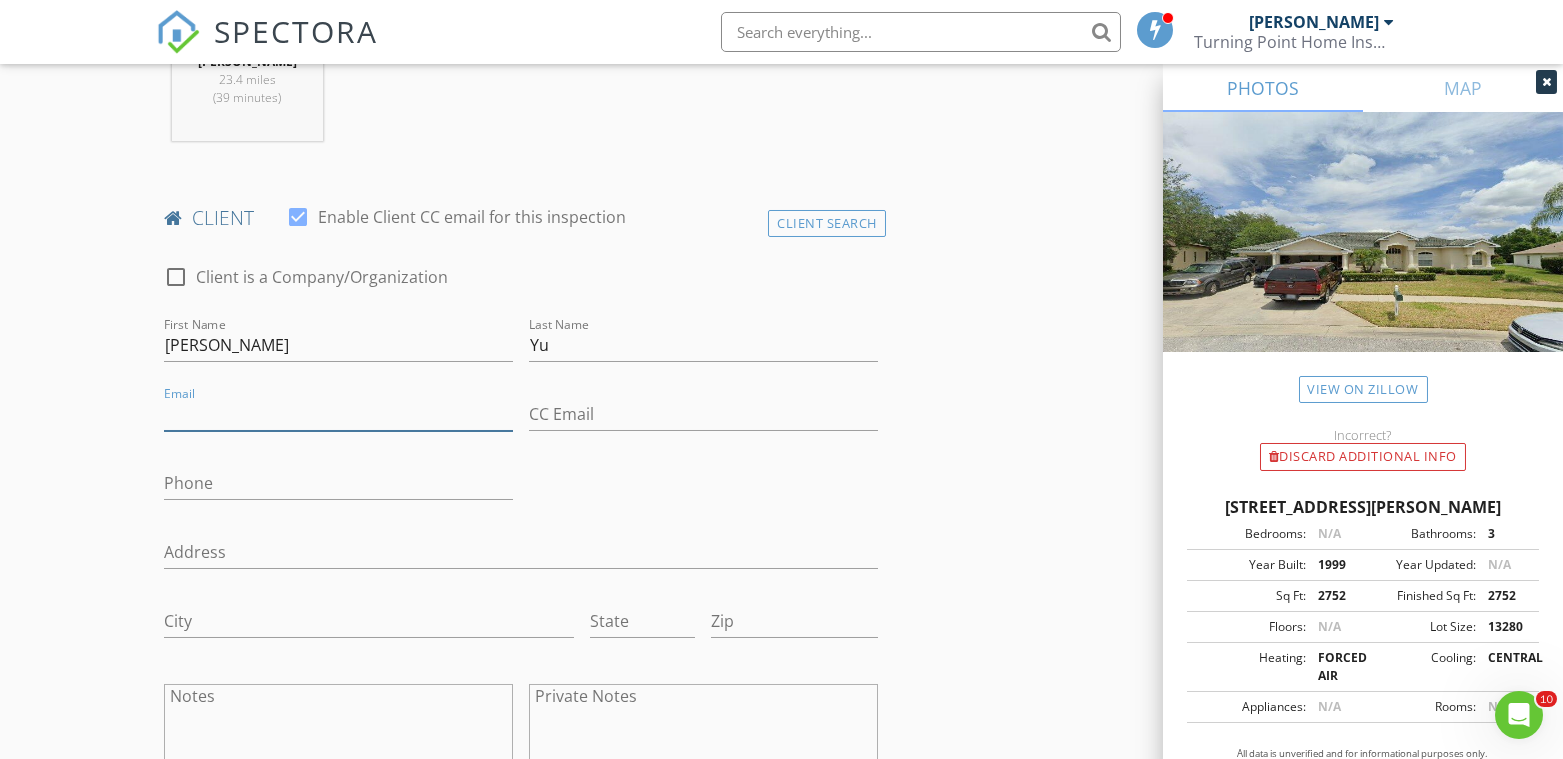 paste on "yu.rebecca.b@gmail.com" 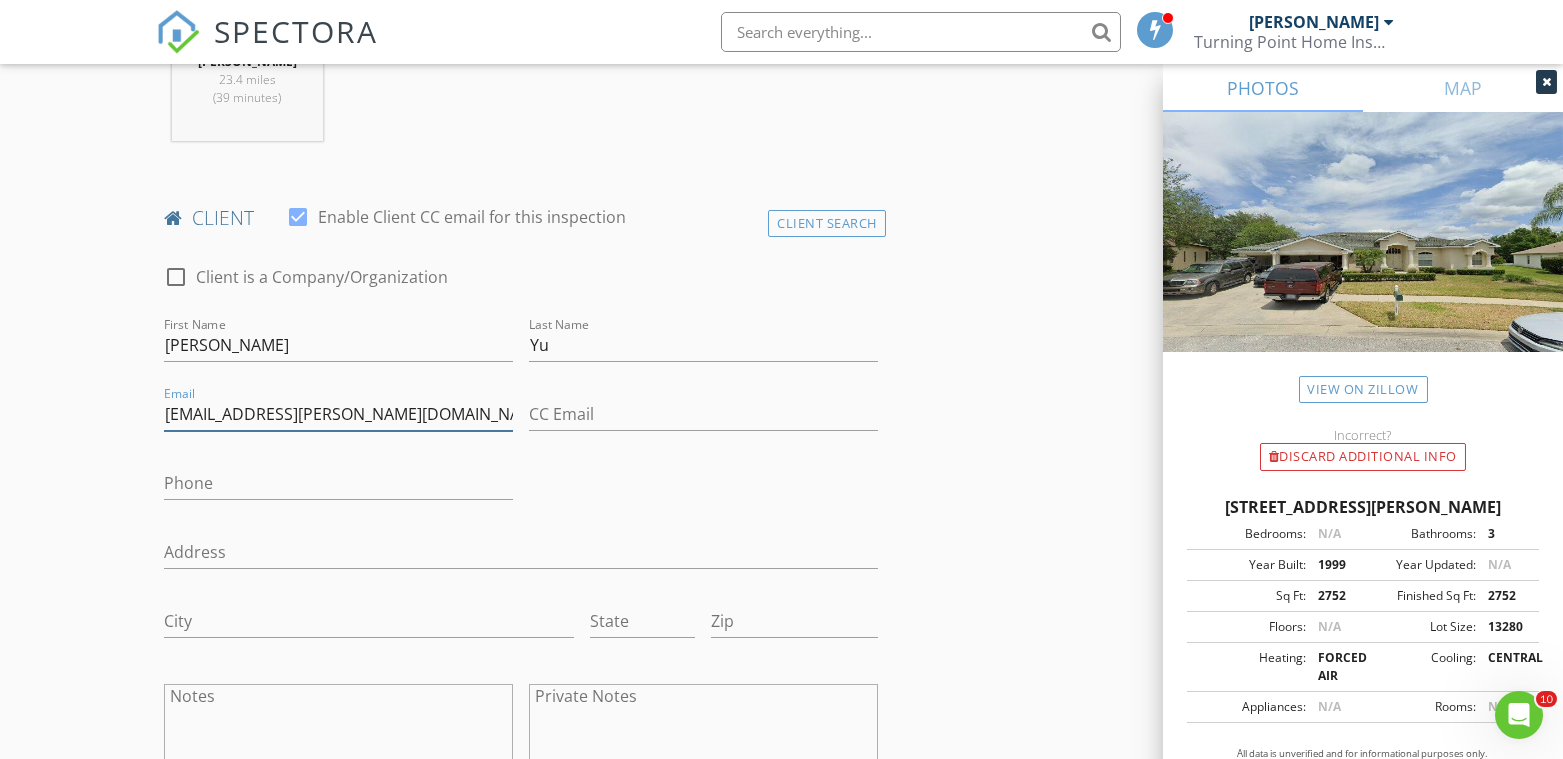 type on "yu.rebecca.b@gmail.com" 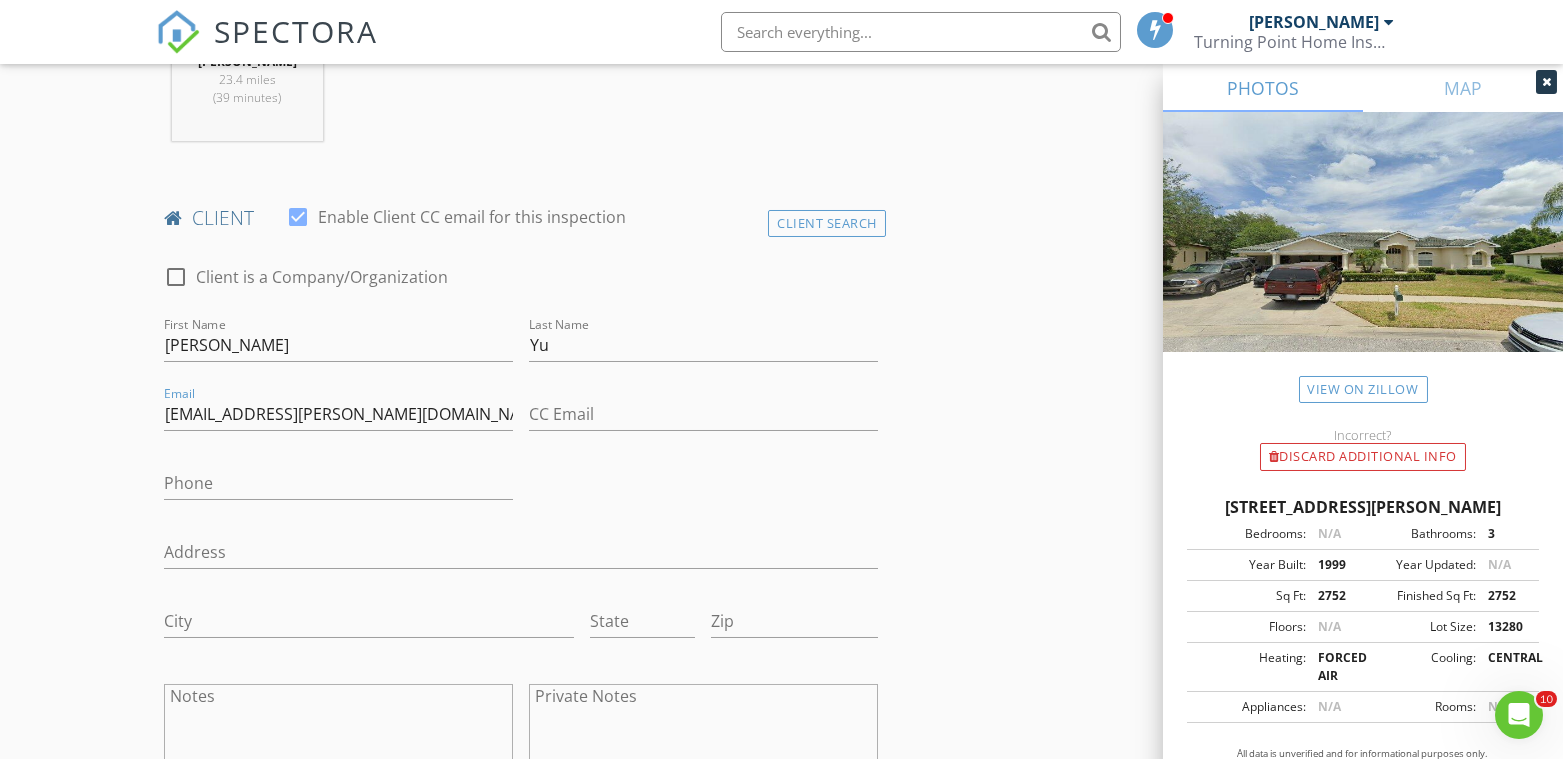 click on "New Inspection
Click here to use the New Order Form
INSPECTOR(S)
check_box   Cliff Turner II   PRIMARY   Cliff Turner II arrow_drop_down   check_box_outline_blank Cliff Turner II specifically requested
Date/Time
07/14/2025 12:00 PM
Location
Address Search       Address 1212 Baycove Ln   Unit   City Lutz   State FL   Zip 33549   County Pasco     Square Feet 2752   Year Built 1999   Foundation Slab arrow_drop_down     Cliff Turner II     23.4 miles     (39 minutes)
client
check_box Enable Client CC email for this inspection   Client Search     check_box_outline_blank Client is a Company/Organization     First Name Rebecca   Last Name Yu   Email yu.rebecca.b@gmail.com   CC Email   Phone   Address   City   State   Zip       Notes   Private Notes
ADD ADDITIONAL client
arrow_drop_down        Charges" at bounding box center (781, 995) 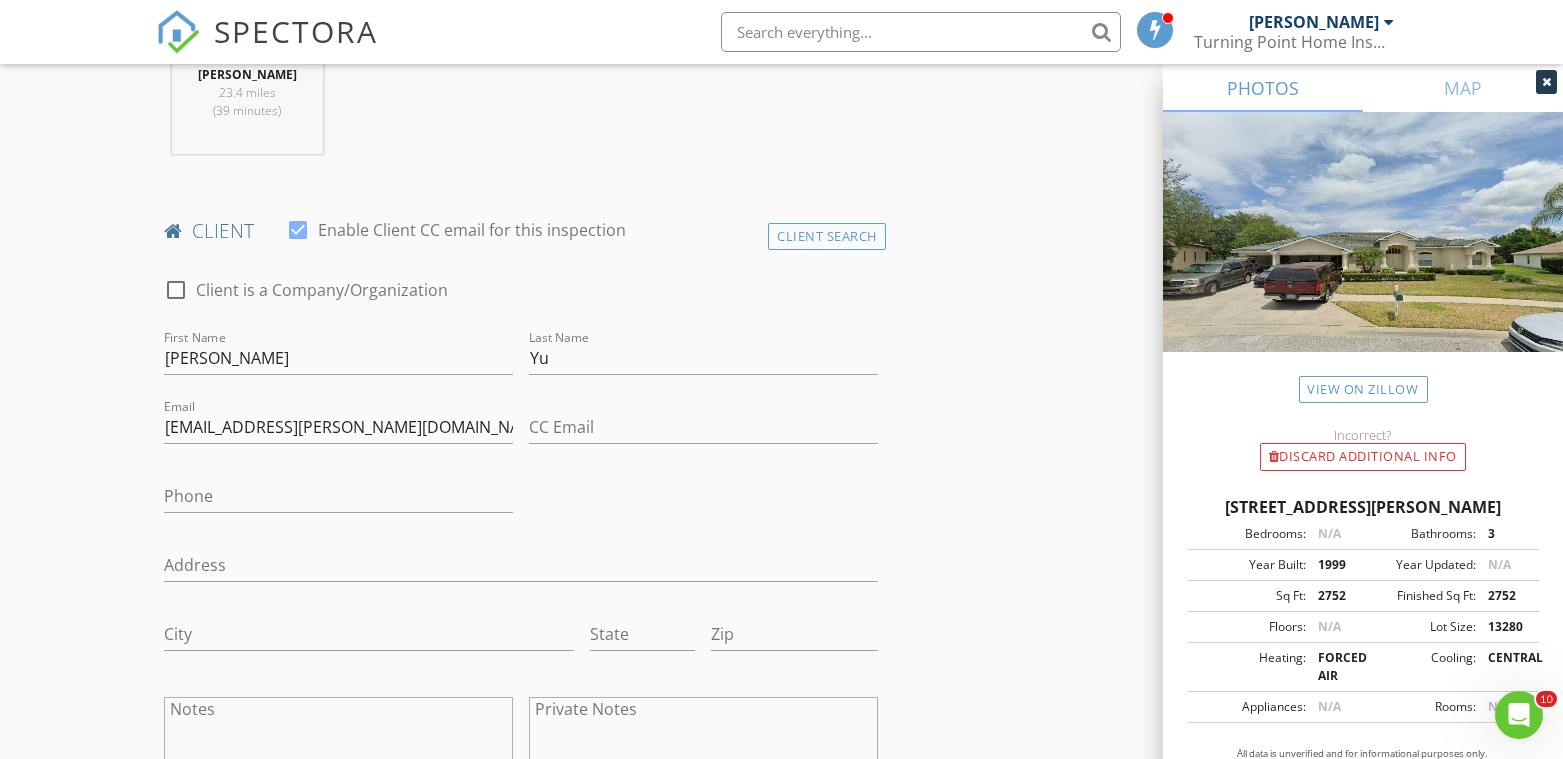 scroll, scrollTop: 1000, scrollLeft: 0, axis: vertical 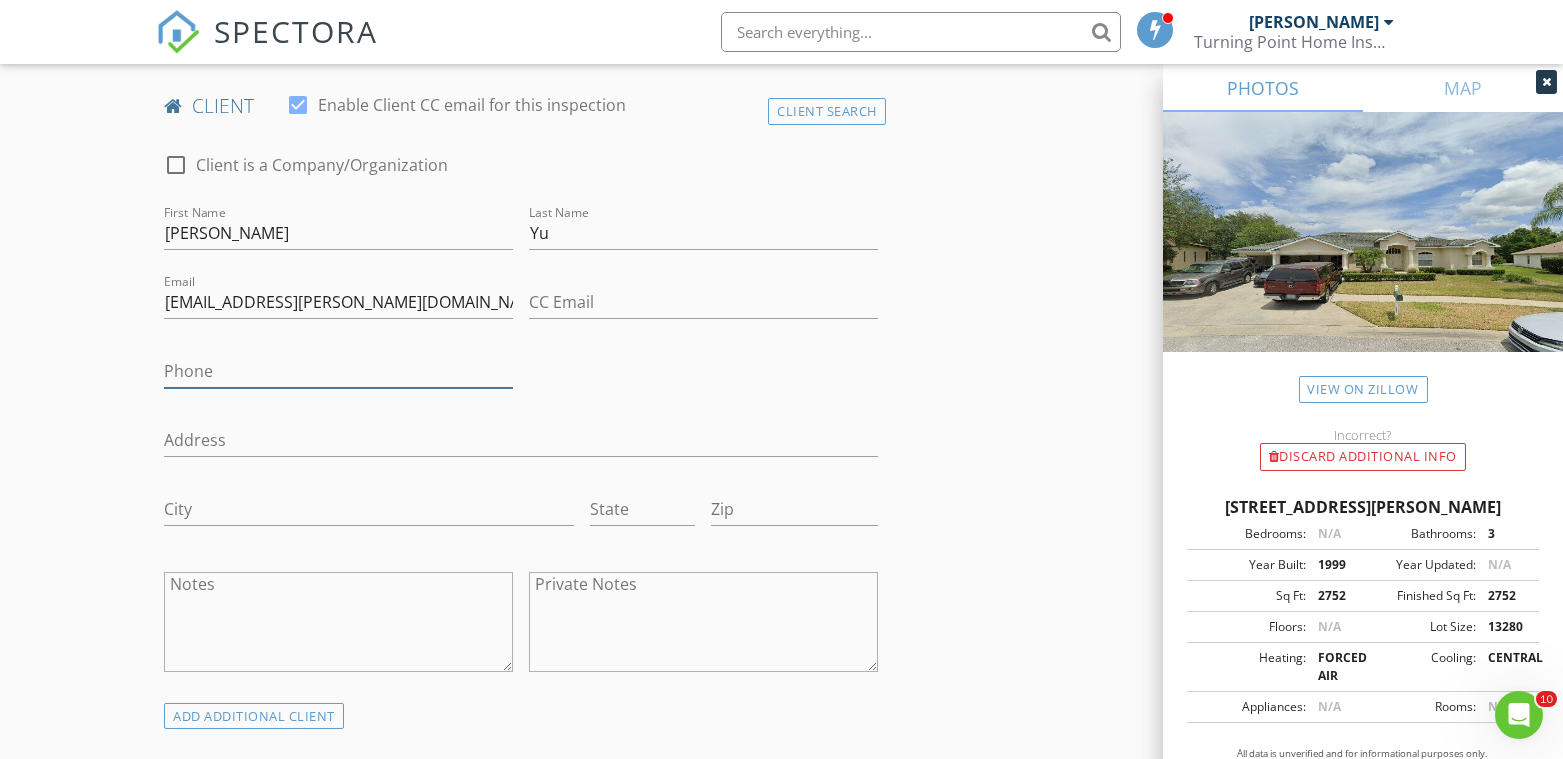 click on "Phone" at bounding box center [338, 371] 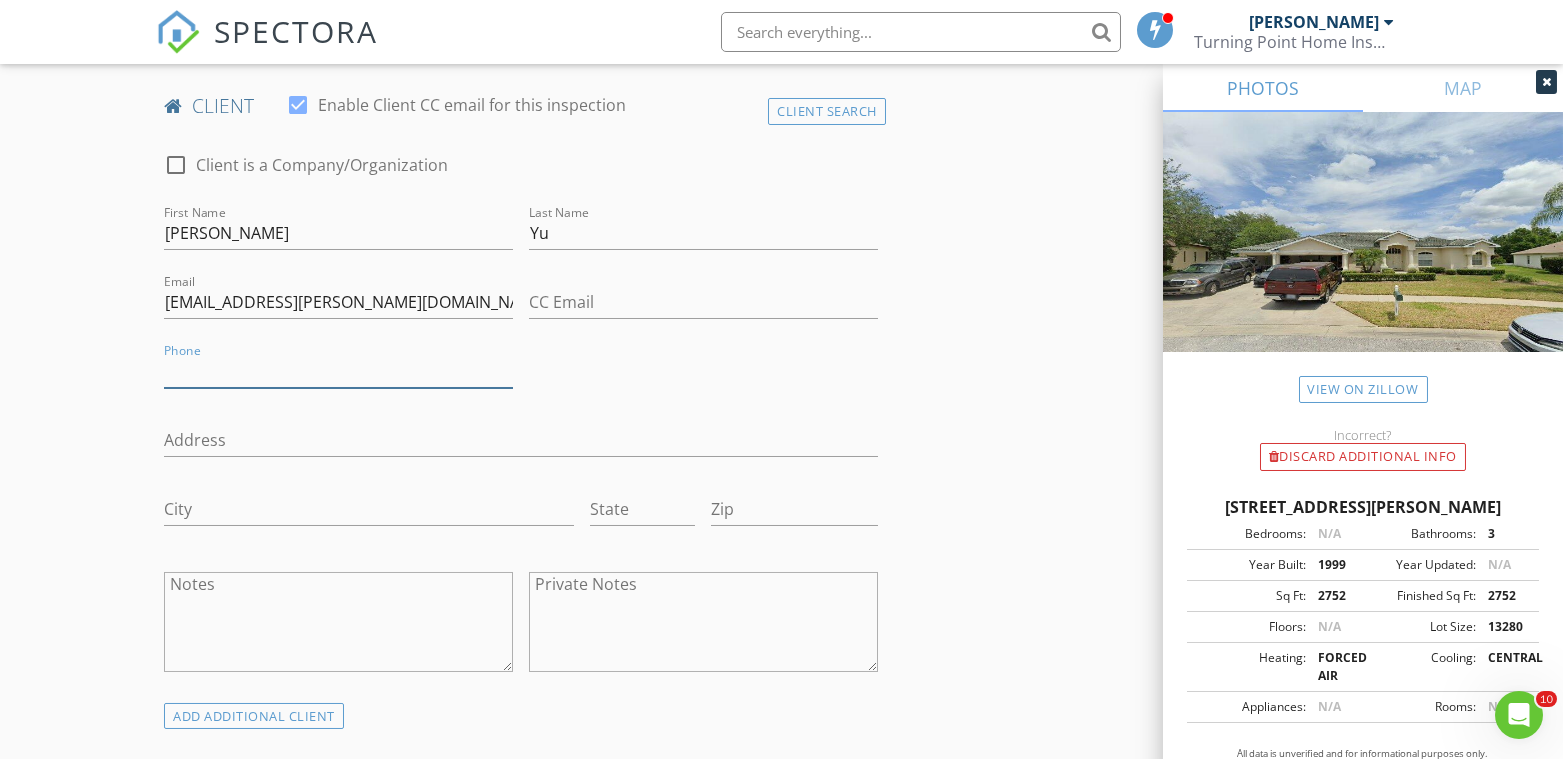 paste on "847-877-8822" 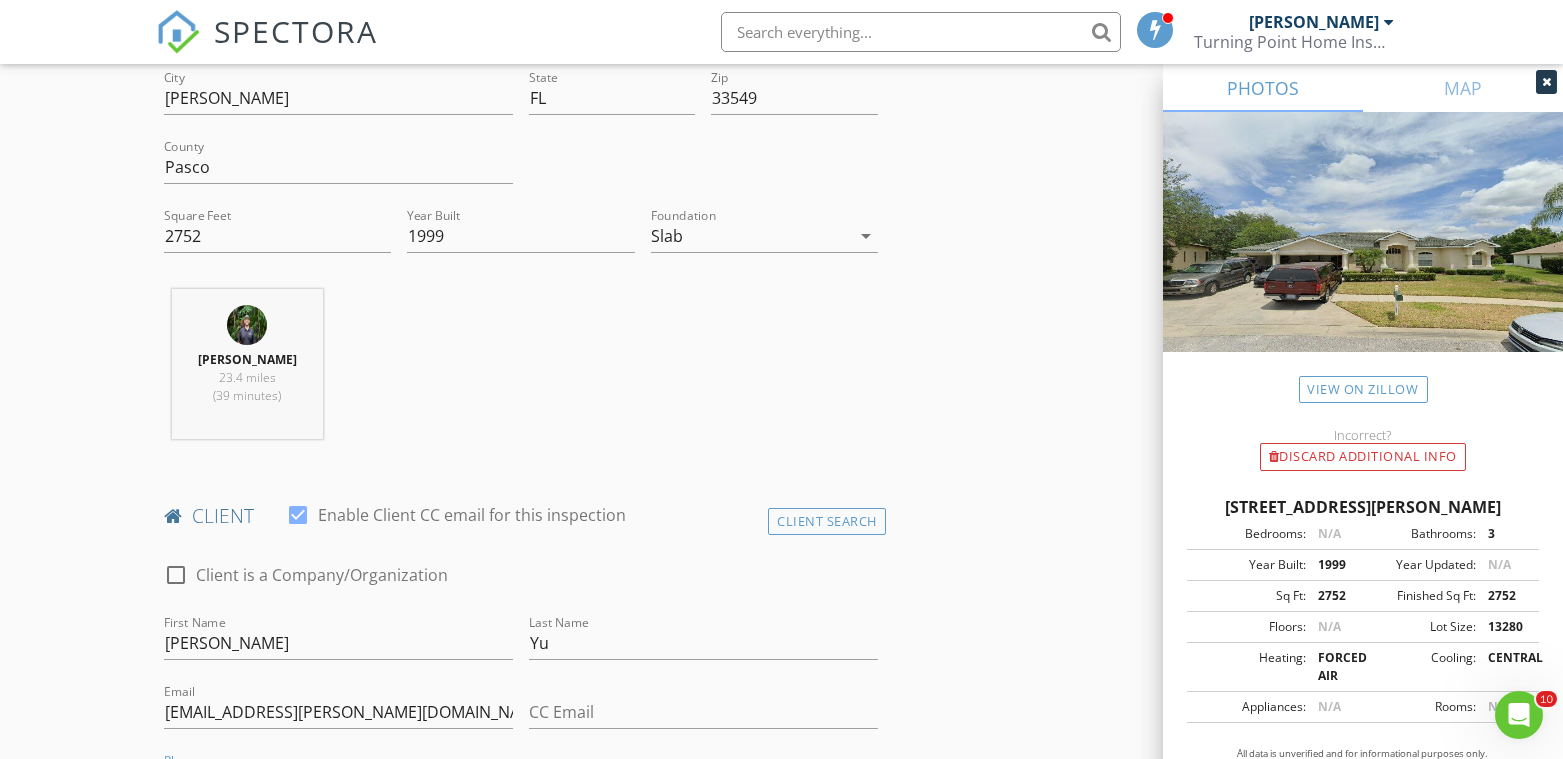 scroll, scrollTop: 333, scrollLeft: 0, axis: vertical 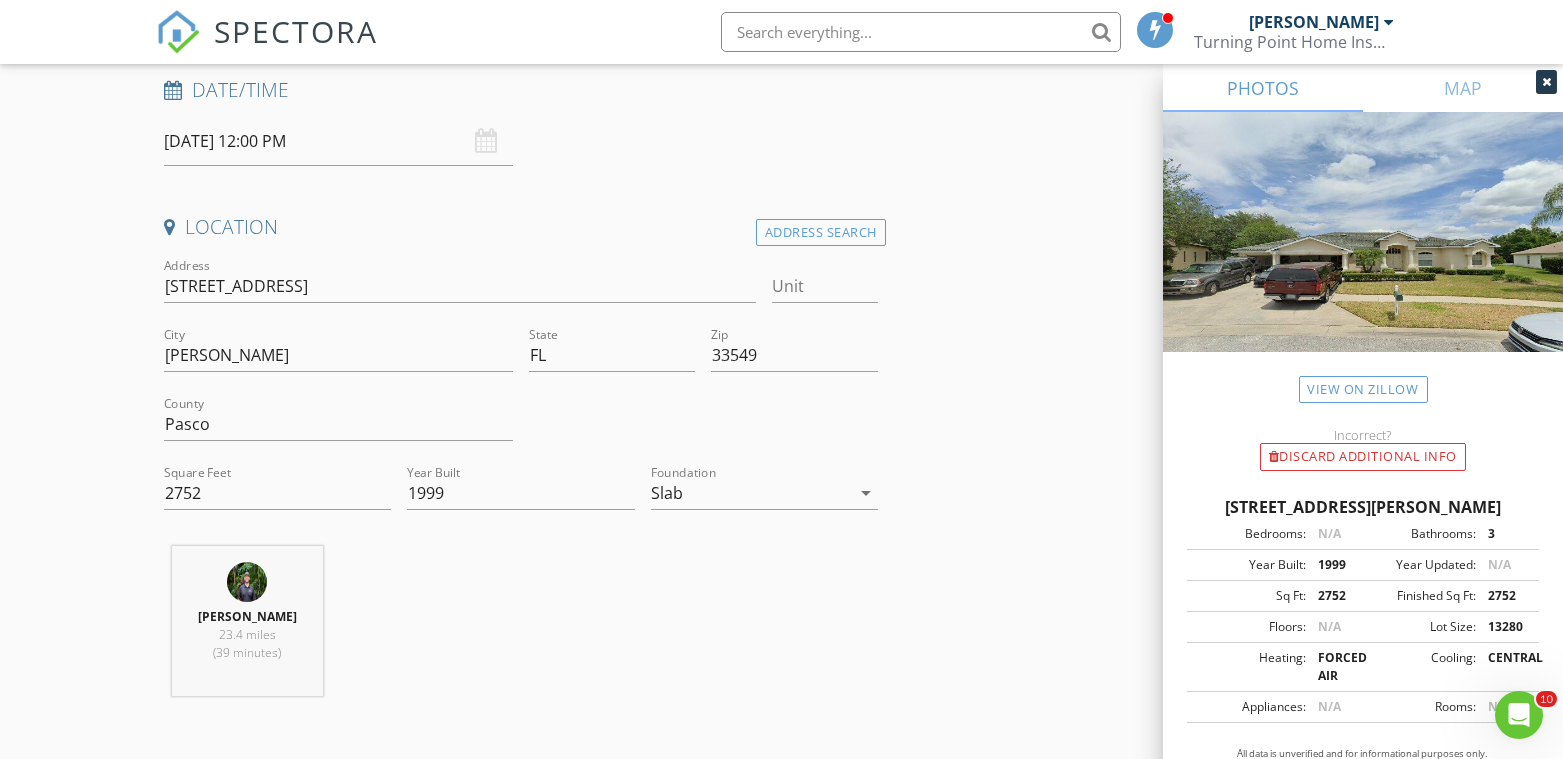 type on "847-877-8822" 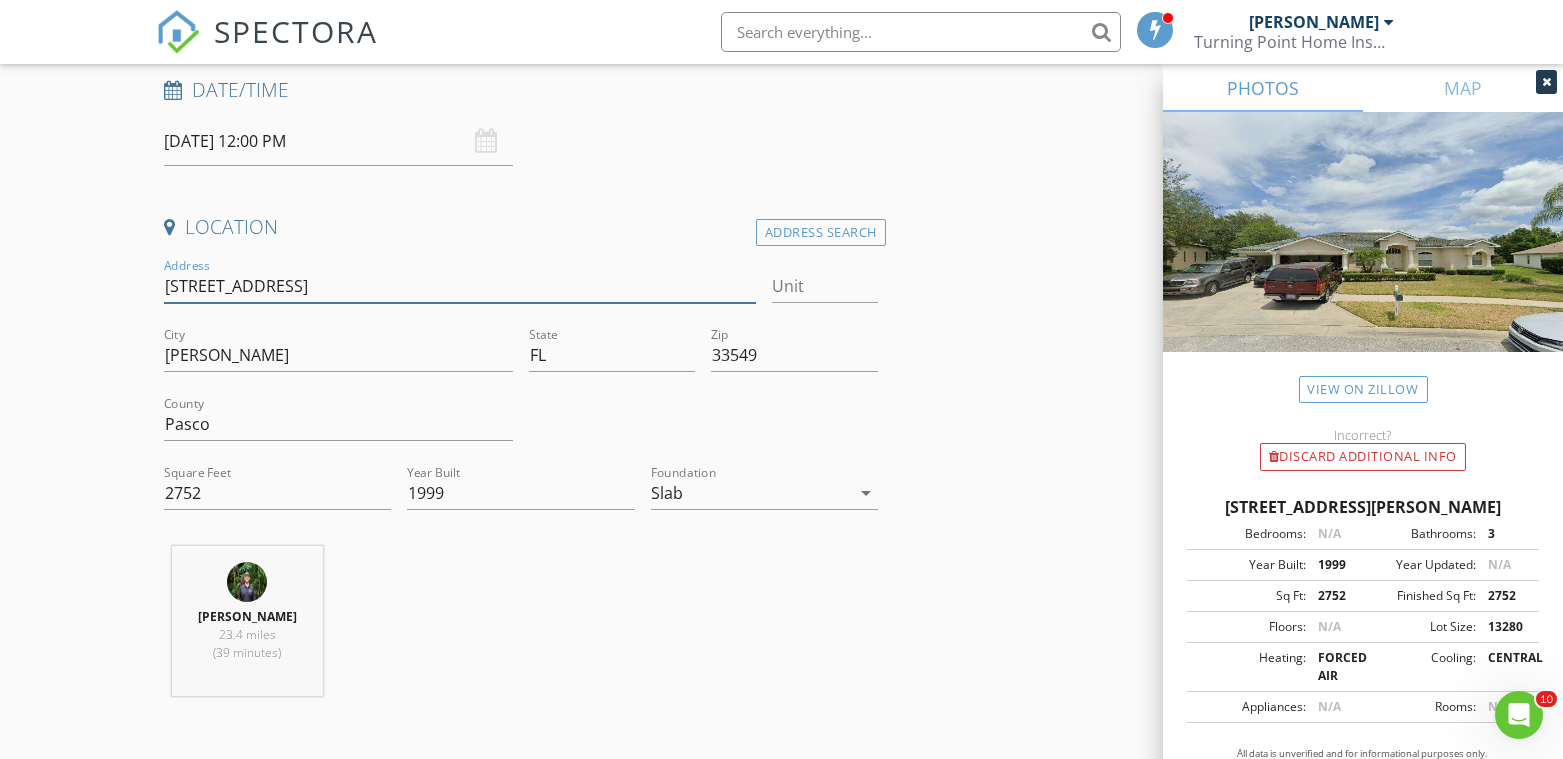 drag, startPoint x: 186, startPoint y: 278, endPoint x: 106, endPoint y: 285, distance: 80.305664 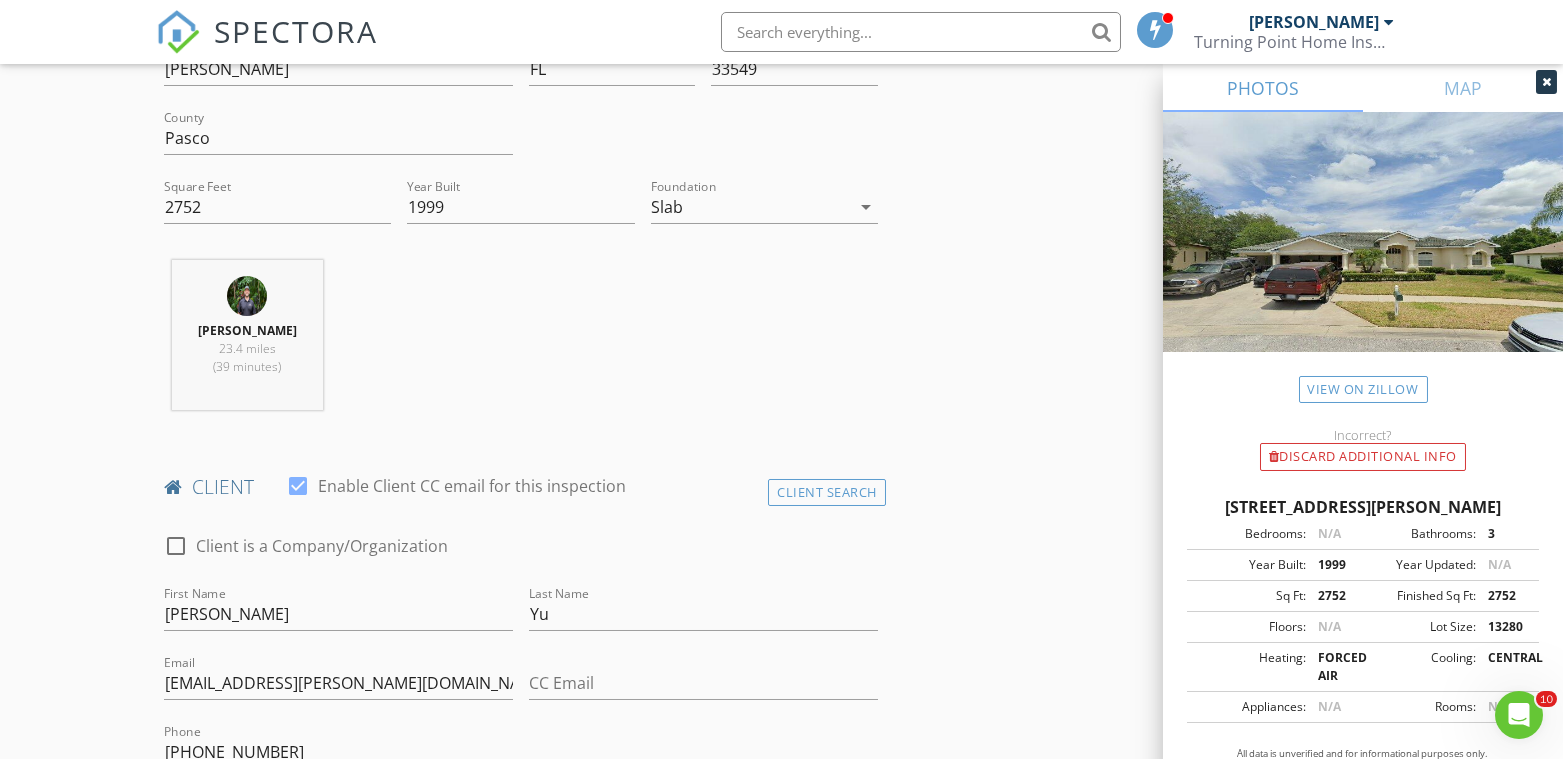 scroll, scrollTop: 888, scrollLeft: 0, axis: vertical 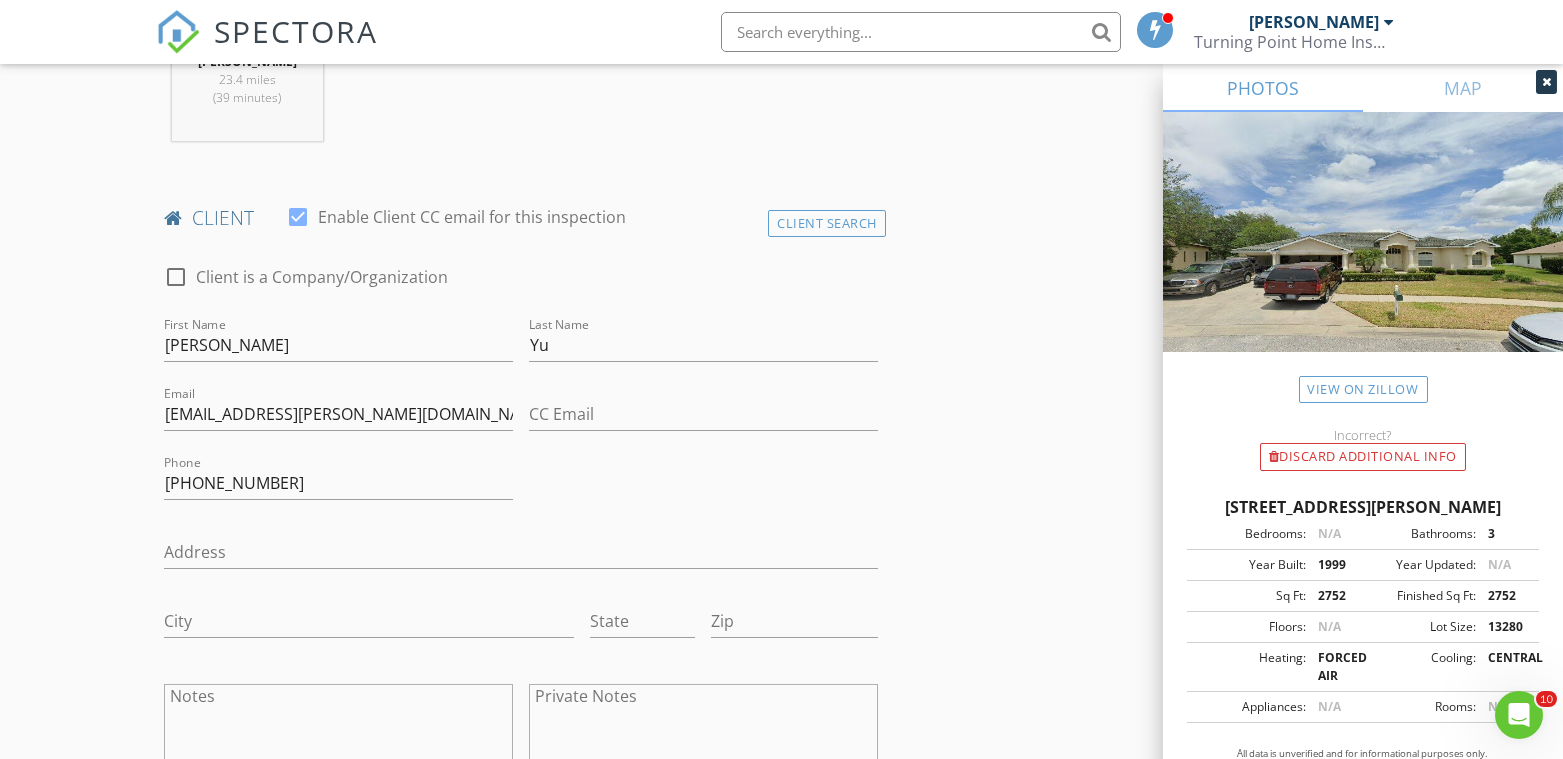 type 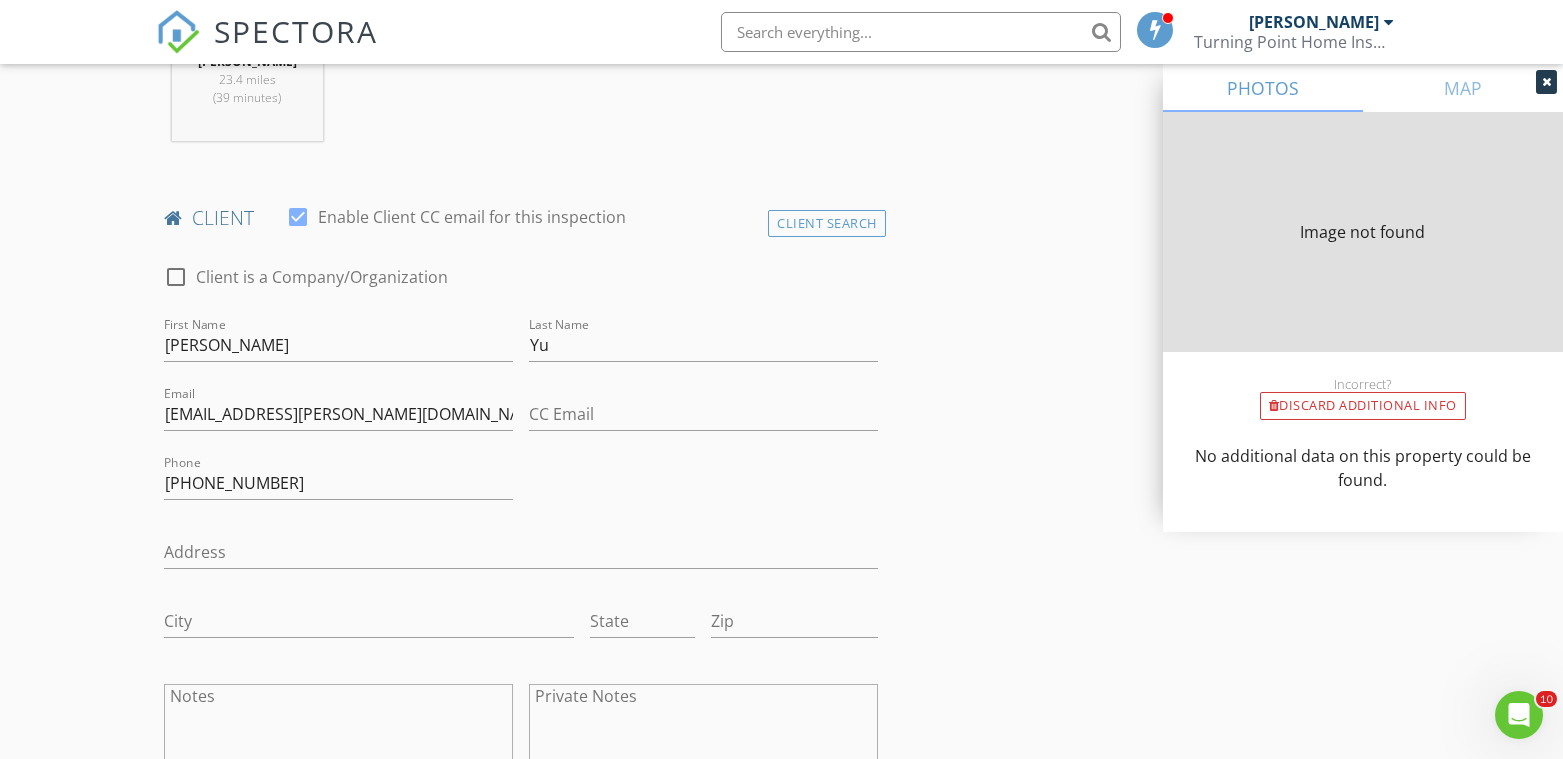 type on "2752" 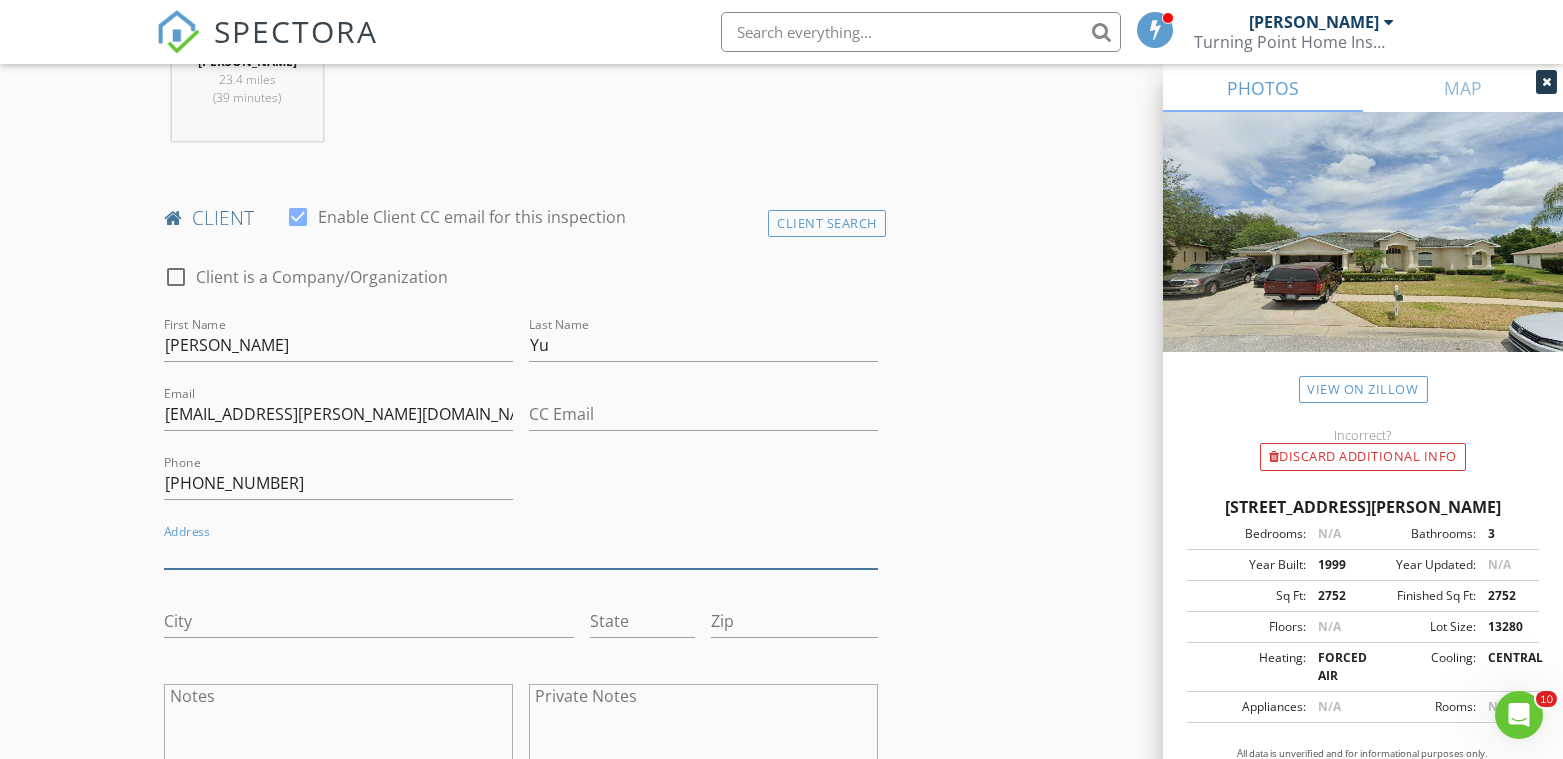click on "Address" at bounding box center [520, 552] 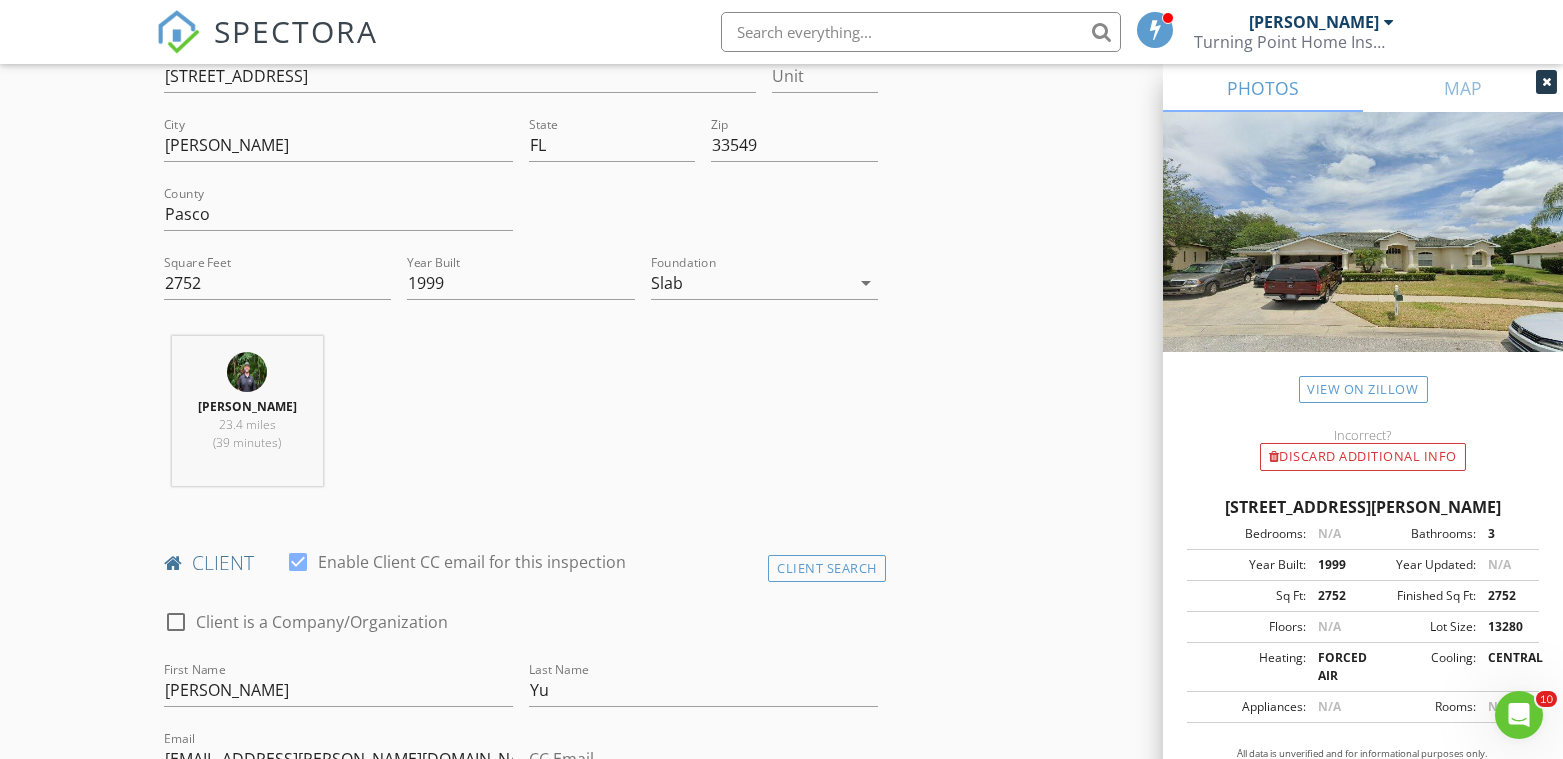 scroll, scrollTop: 222, scrollLeft: 0, axis: vertical 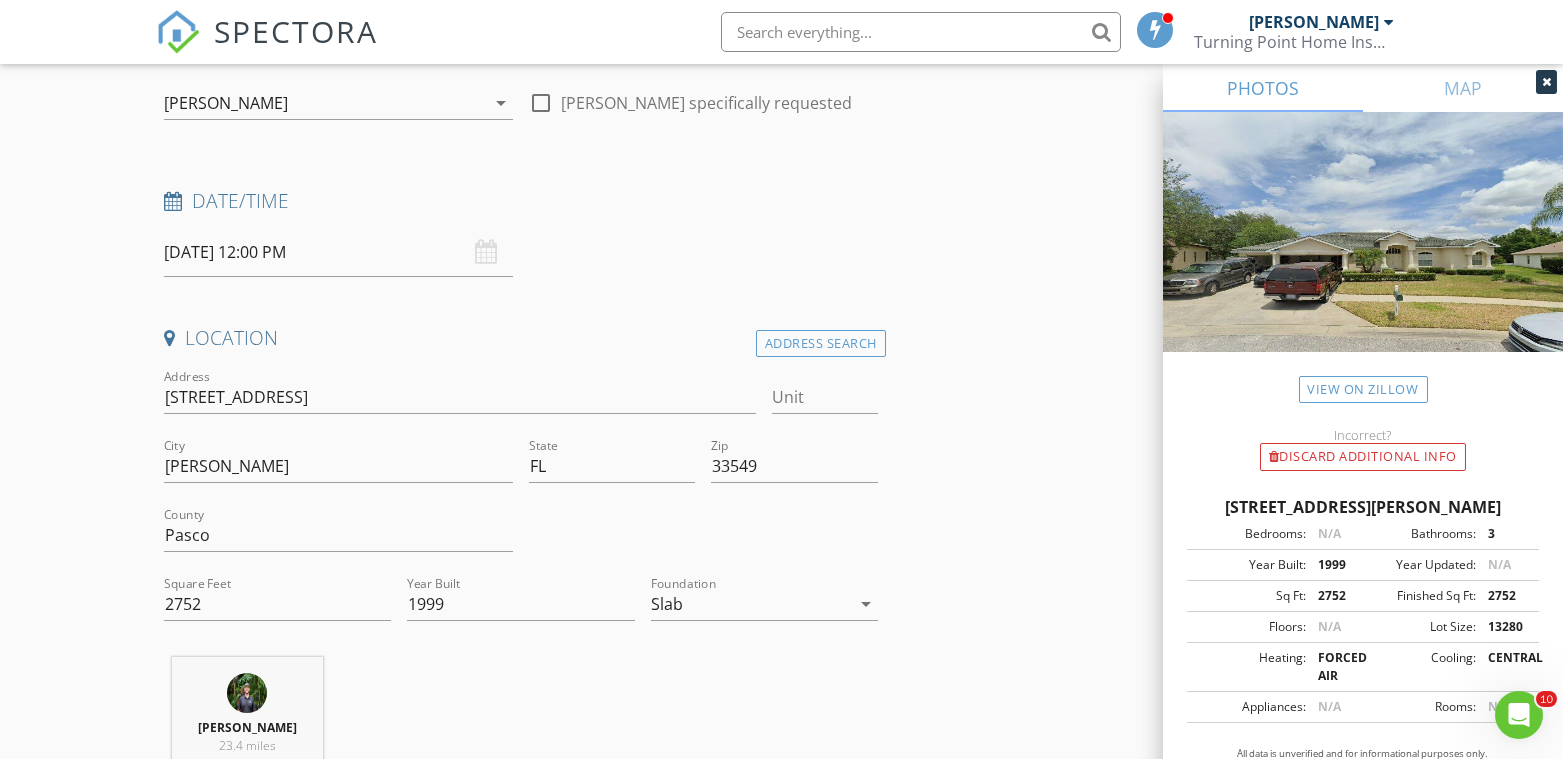 type on "1212 Baycove Ln" 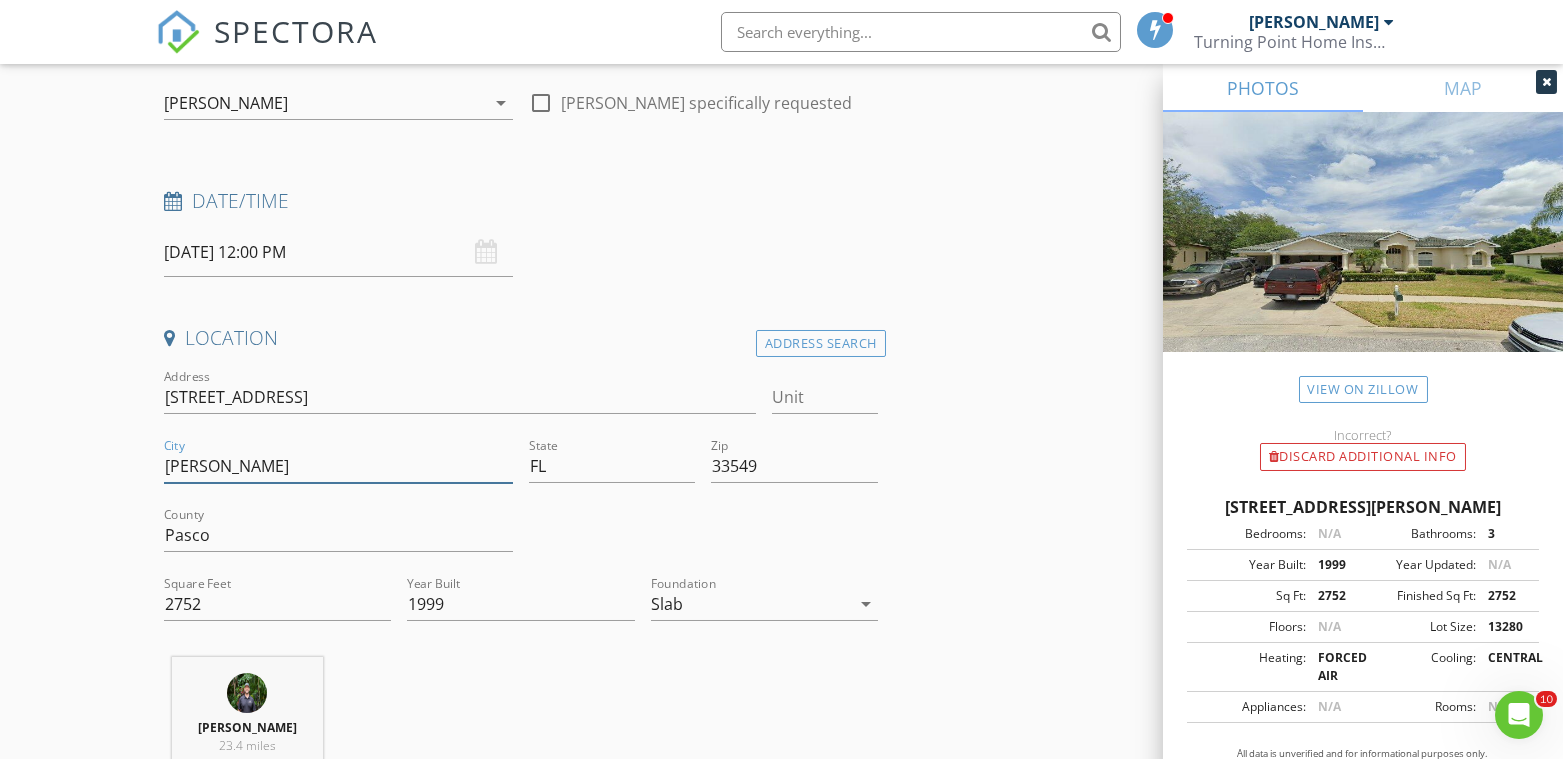 drag, startPoint x: 252, startPoint y: 474, endPoint x: 97, endPoint y: 477, distance: 155.02902 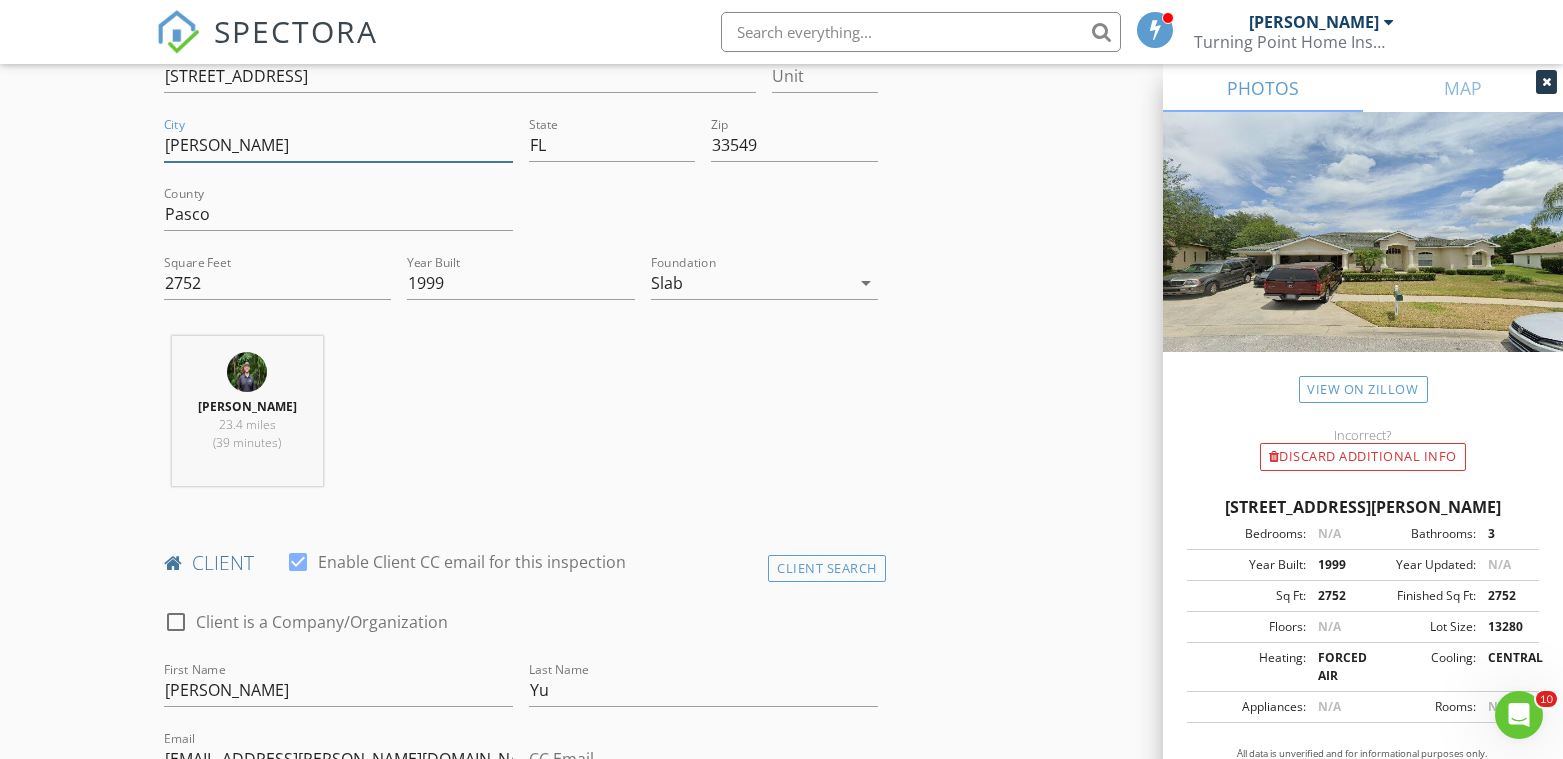 scroll, scrollTop: 888, scrollLeft: 0, axis: vertical 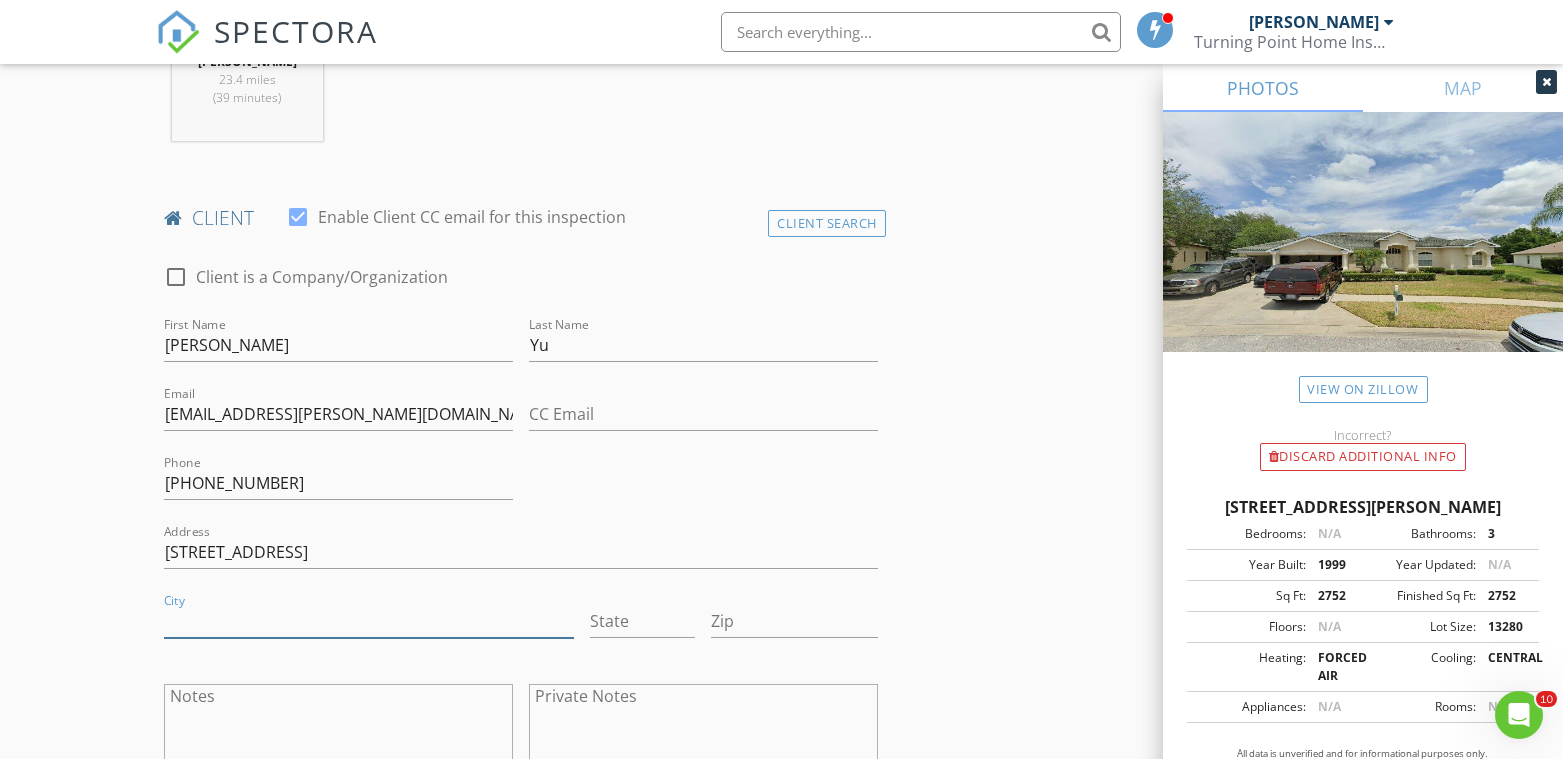 click on "City" at bounding box center [368, 621] 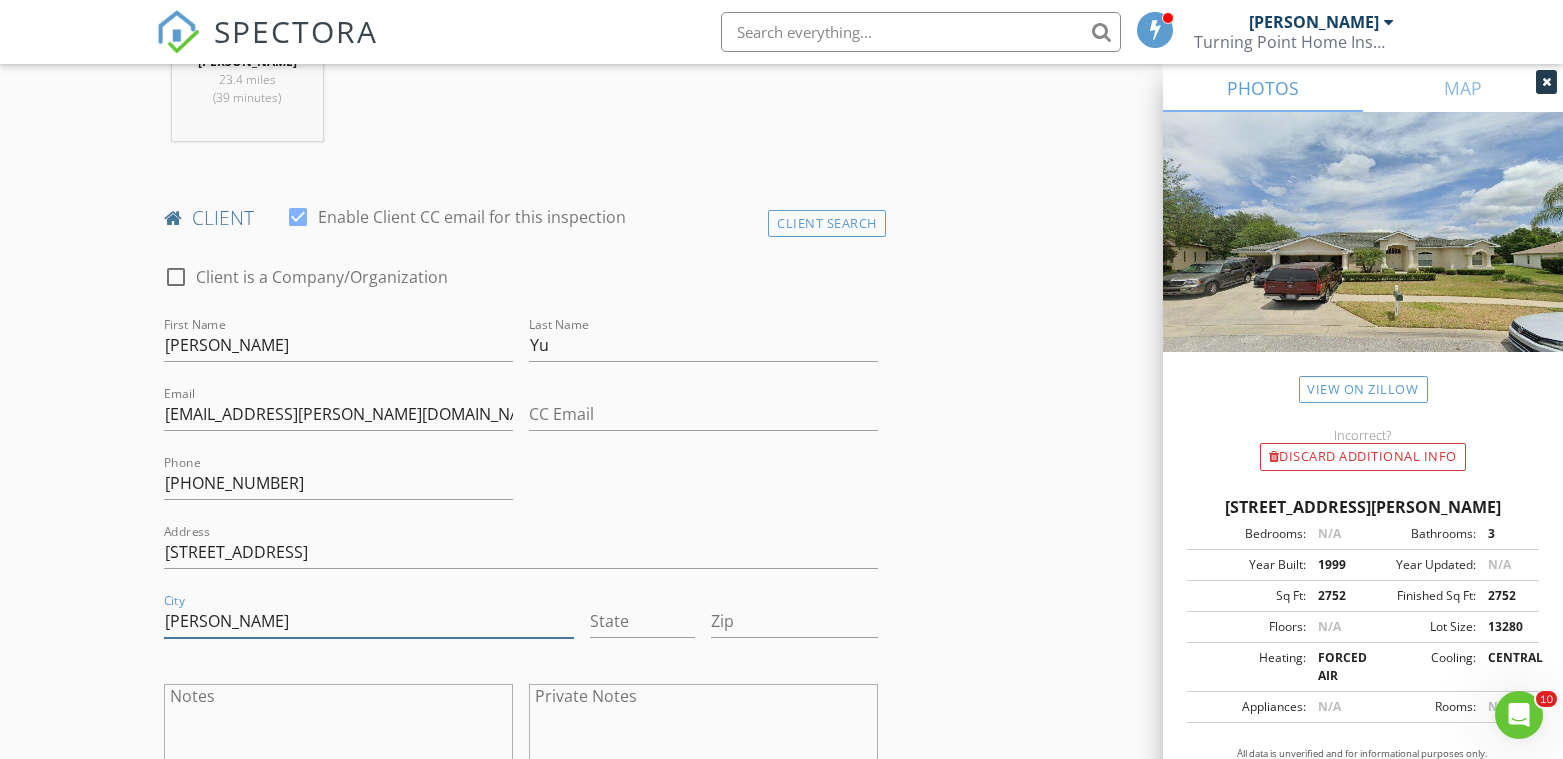 type on "Lutz" 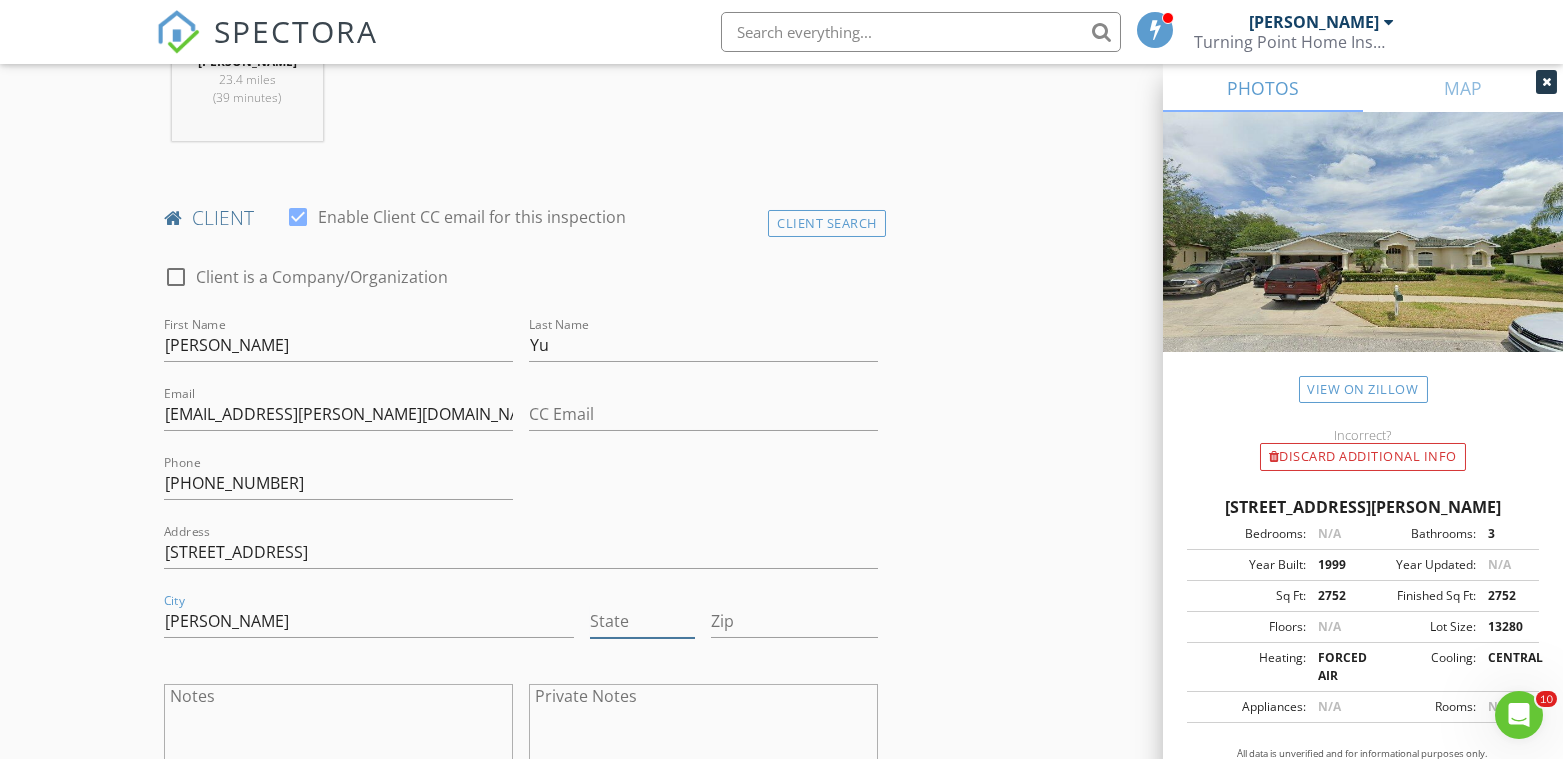 click on "State" at bounding box center (643, 621) 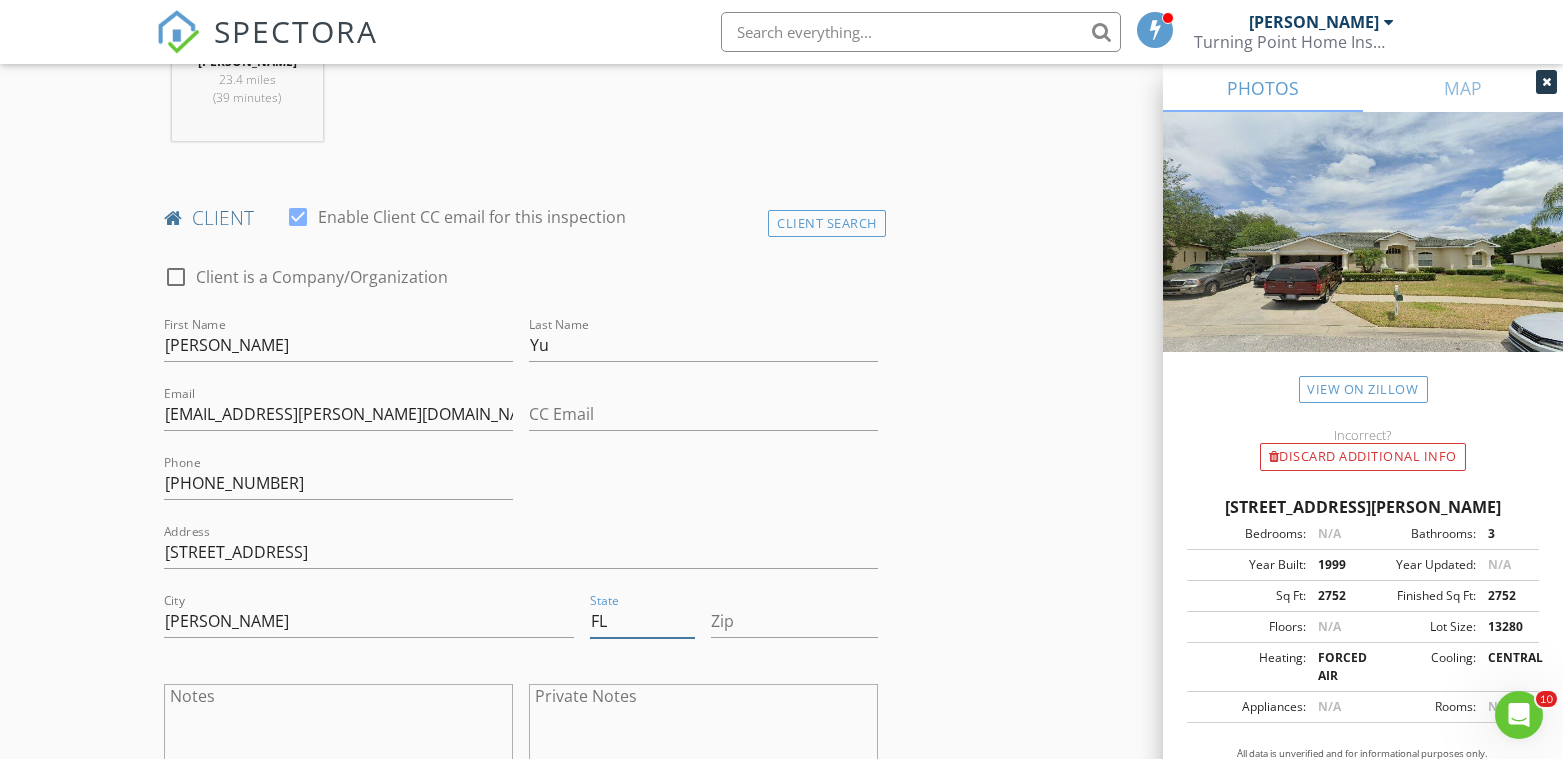 type on "FL" 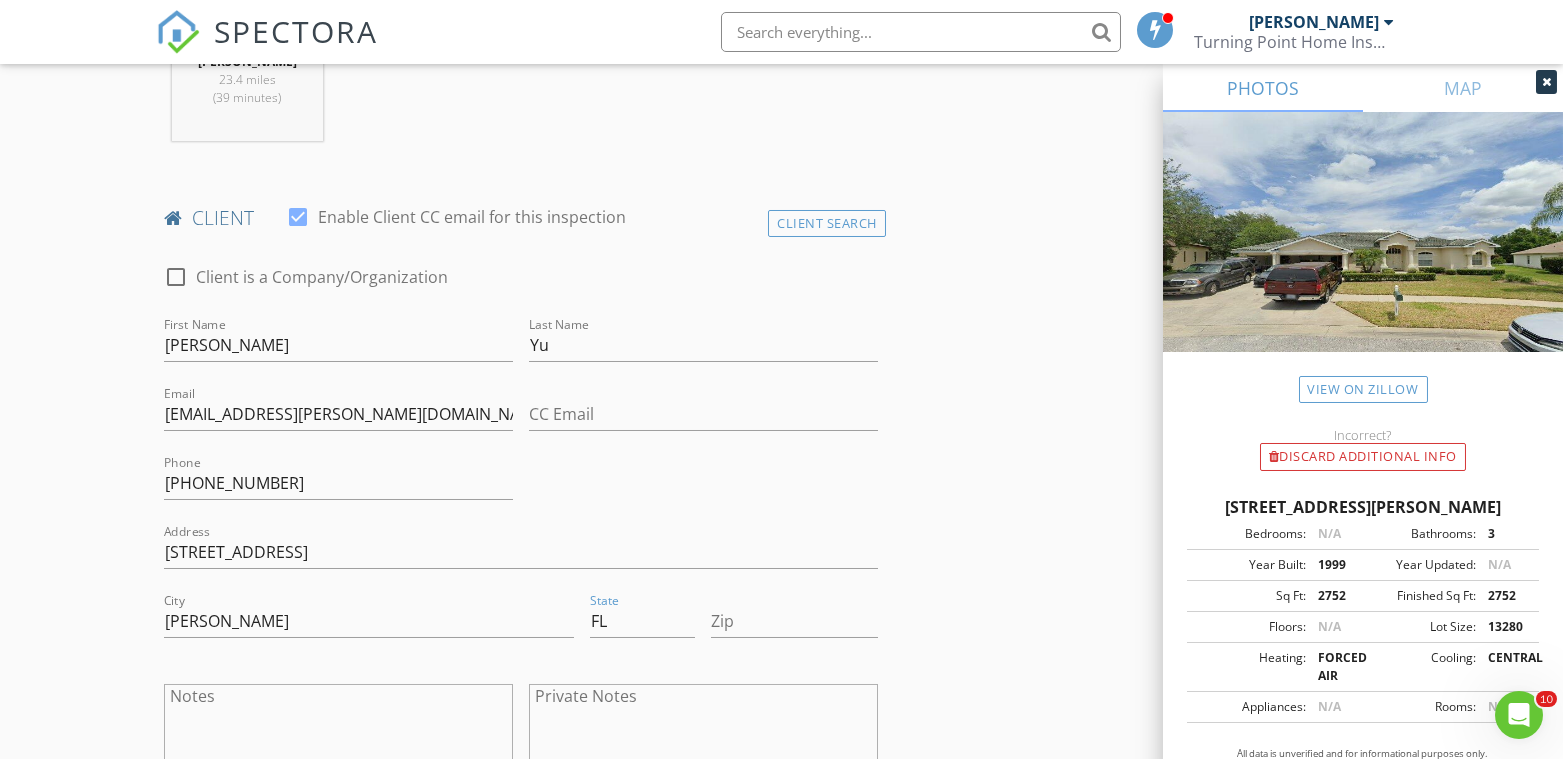 click on "INSPECTOR(S)
check_box   Cliff Turner II   PRIMARY   Cliff Turner II arrow_drop_down   check_box_outline_blank Cliff Turner II specifically requested
Date/Time
07/14/2025 12:00 PM
Location
Address Search       Address 1212 Baycove Ln   Unit   City Lutz   State FL   Zip 33549   County Pasco     Square Feet 2752   Year Built 1999   Foundation Slab arrow_drop_down     Cliff Turner II     23.4 miles     (39 minutes)
client
check_box Enable Client CC email for this inspection   Client Search     check_box_outline_blank Client is a Company/Organization     First Name Rebecca   Last Name Yu   Email yu.rebecca.b@gmail.com   CC Email   Phone 847-877-8822   Address 1212 Baycove Ln   City Lutz   State FL   Zip       Notes   Private Notes
ADD ADDITIONAL client
SERVICES
arrow_drop_down" at bounding box center (781, 1029) 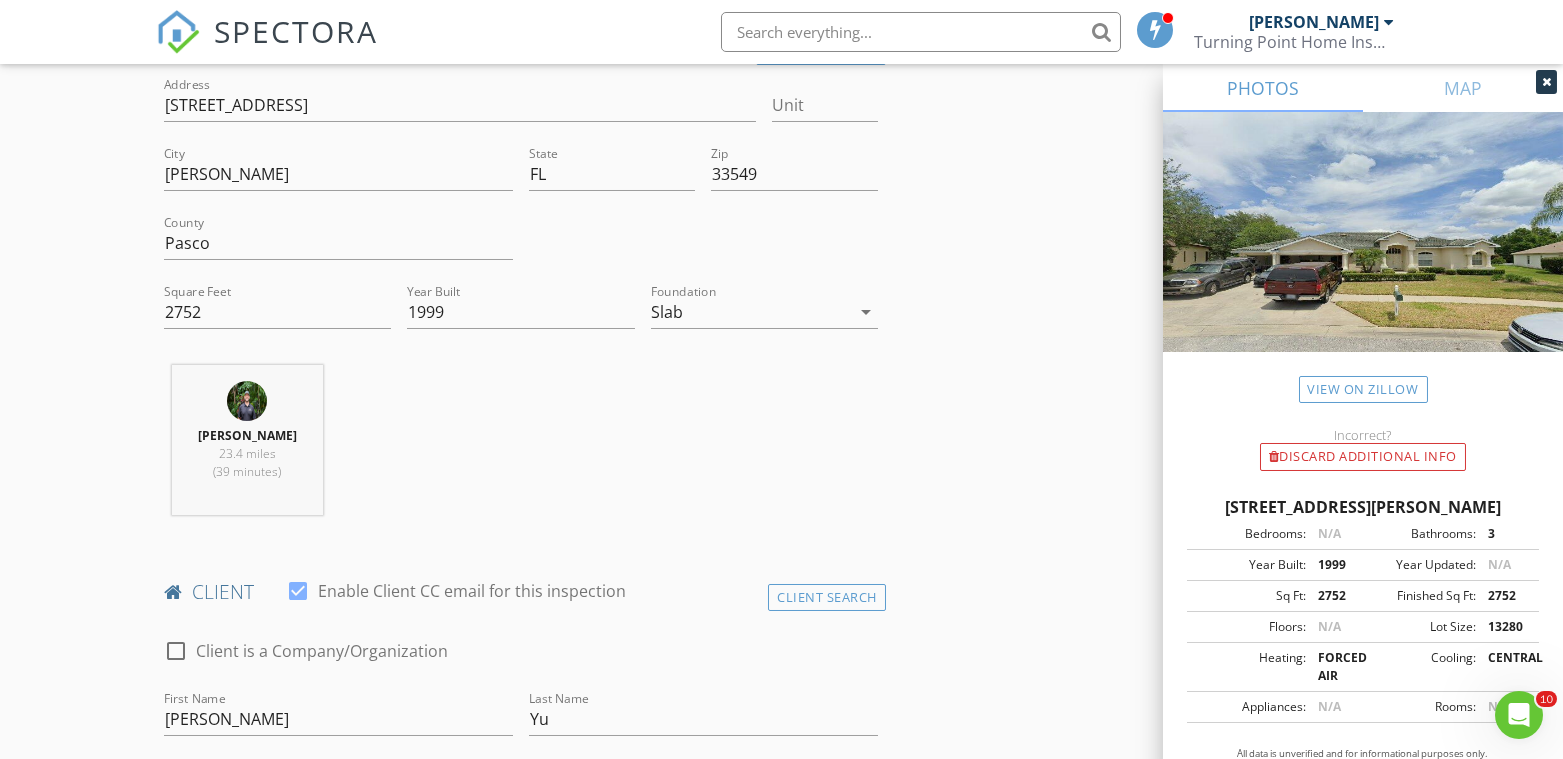 scroll, scrollTop: 444, scrollLeft: 0, axis: vertical 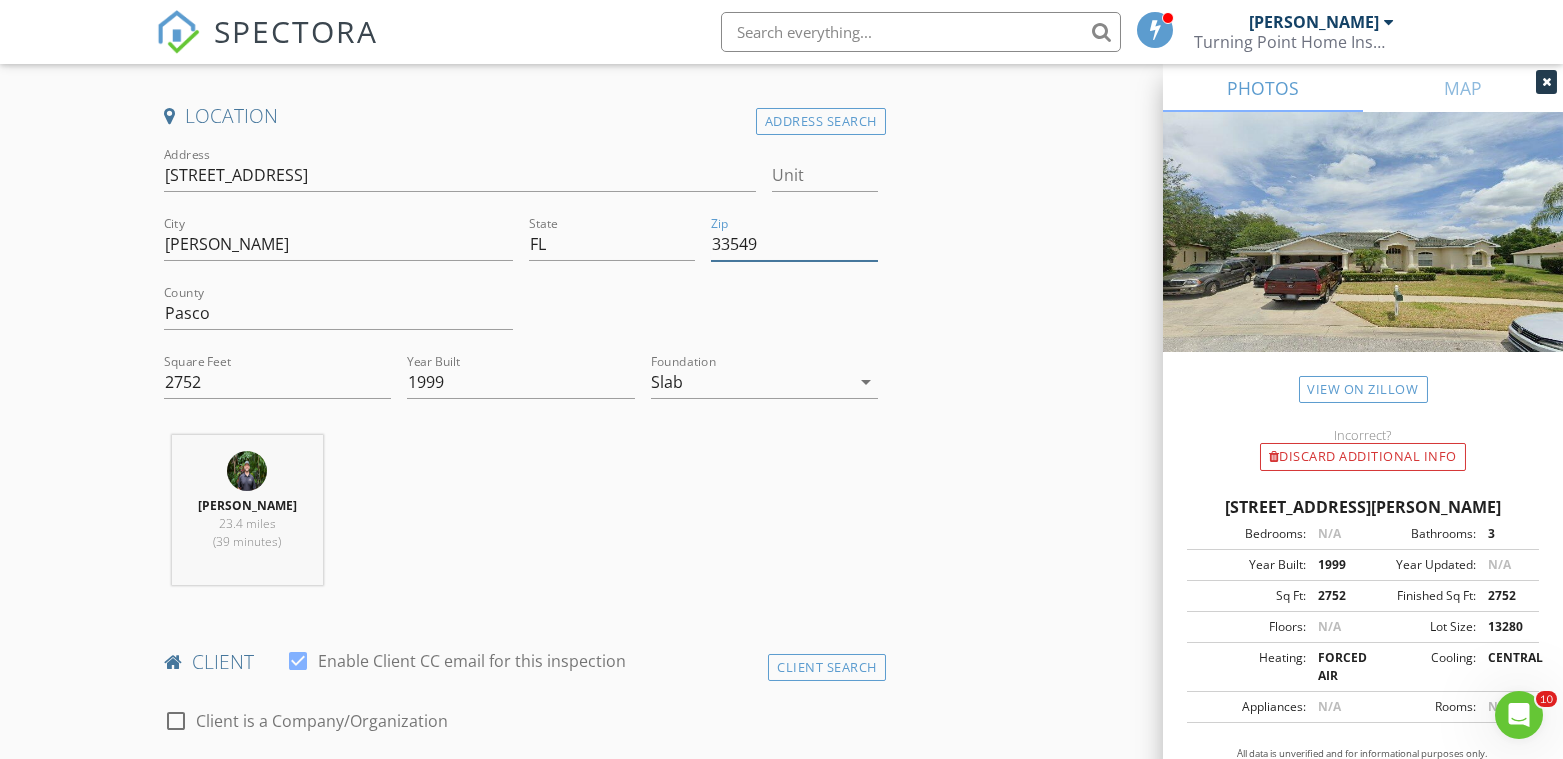 drag, startPoint x: 763, startPoint y: 251, endPoint x: 661, endPoint y: 246, distance: 102.122475 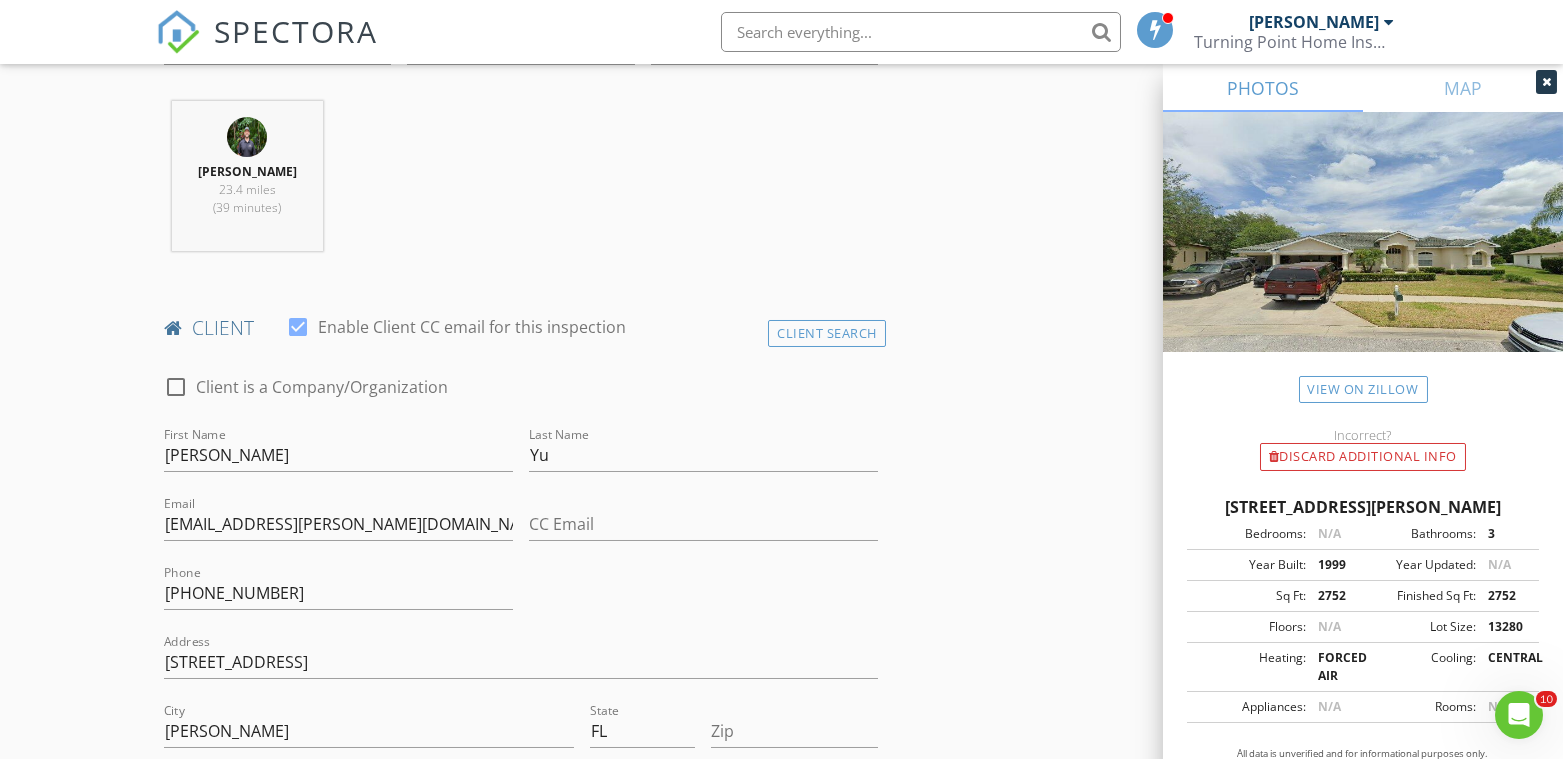 scroll, scrollTop: 1000, scrollLeft: 0, axis: vertical 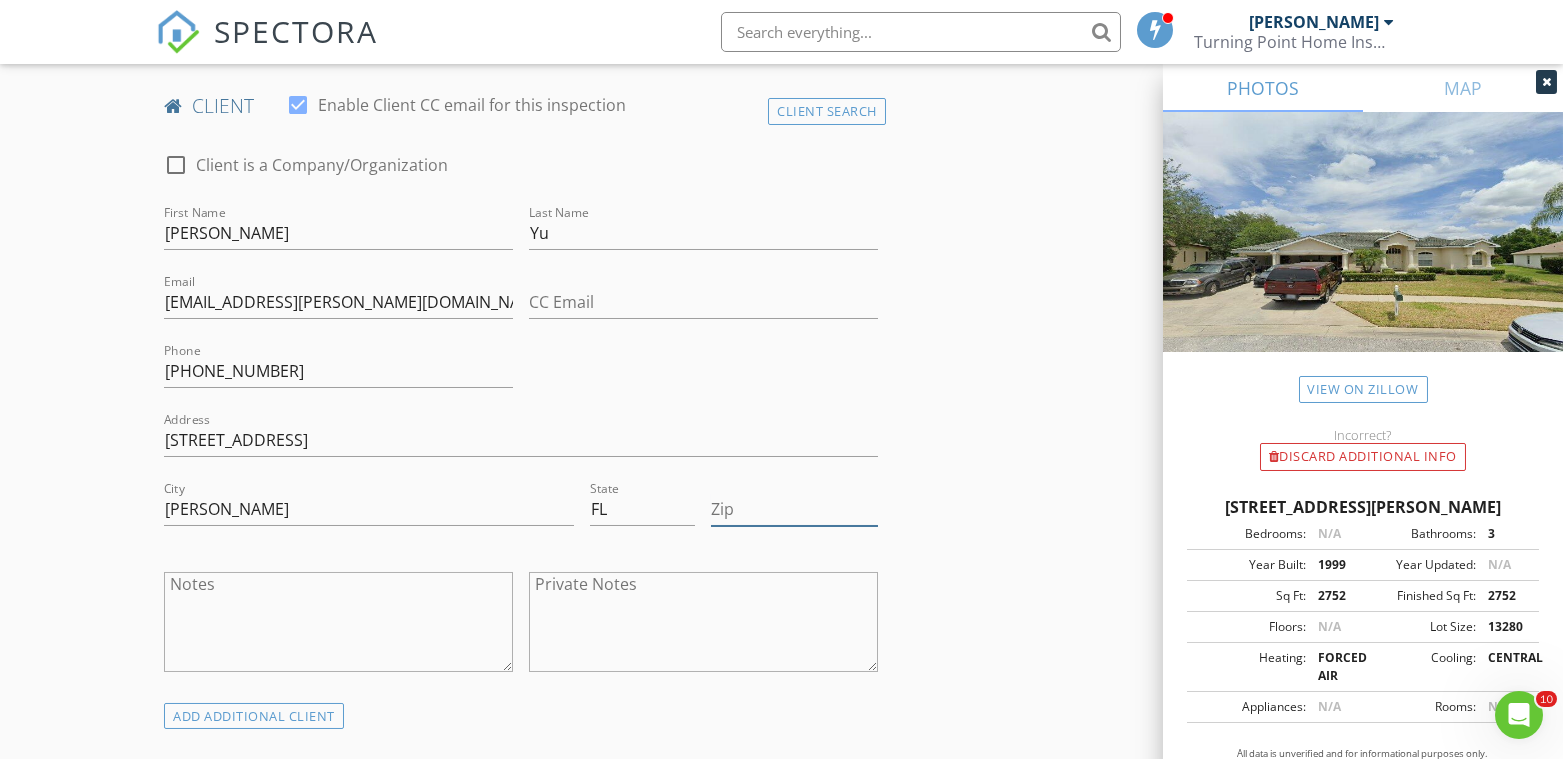 click on "Zip" at bounding box center (794, 509) 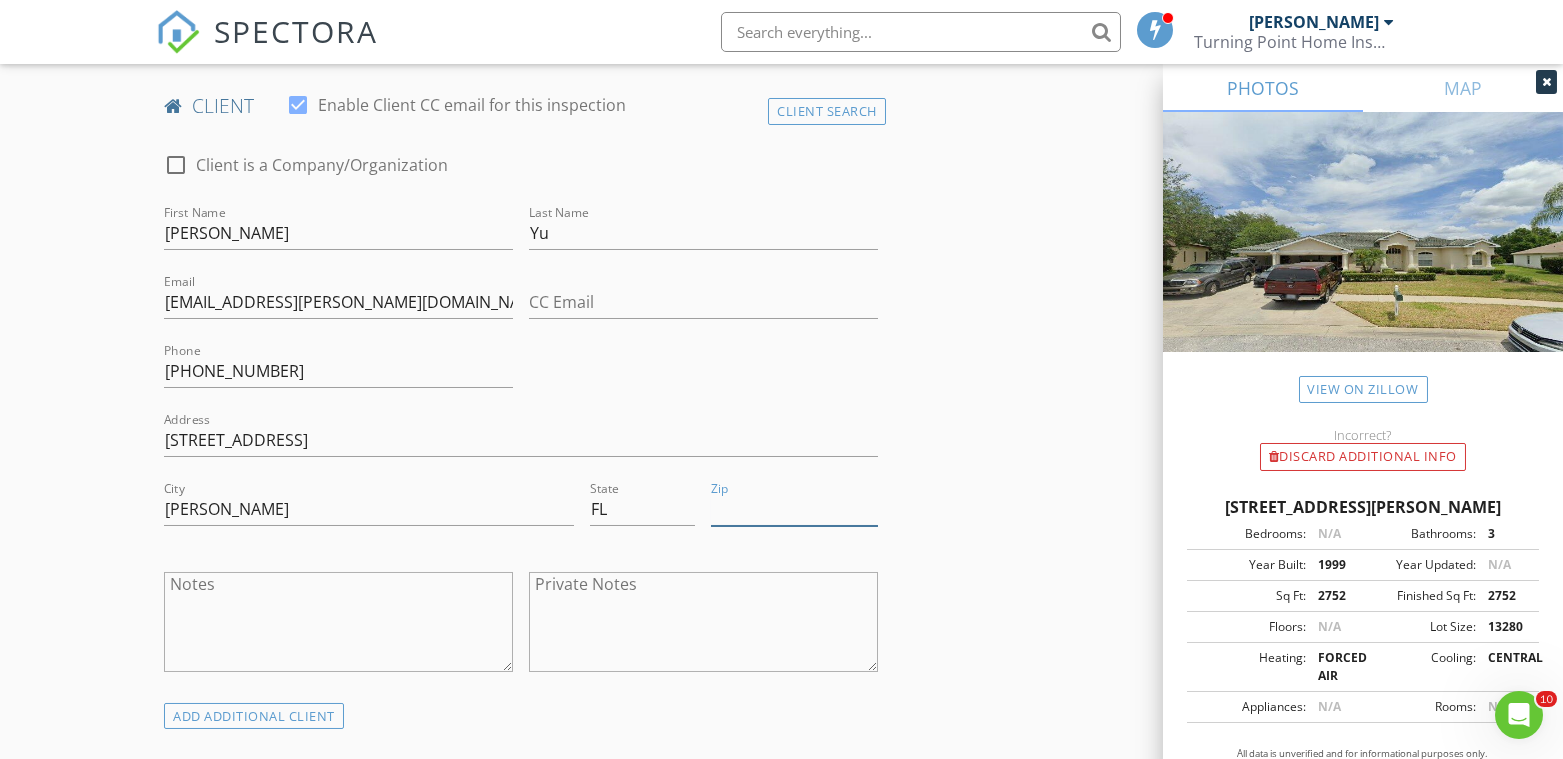 type on "2752" 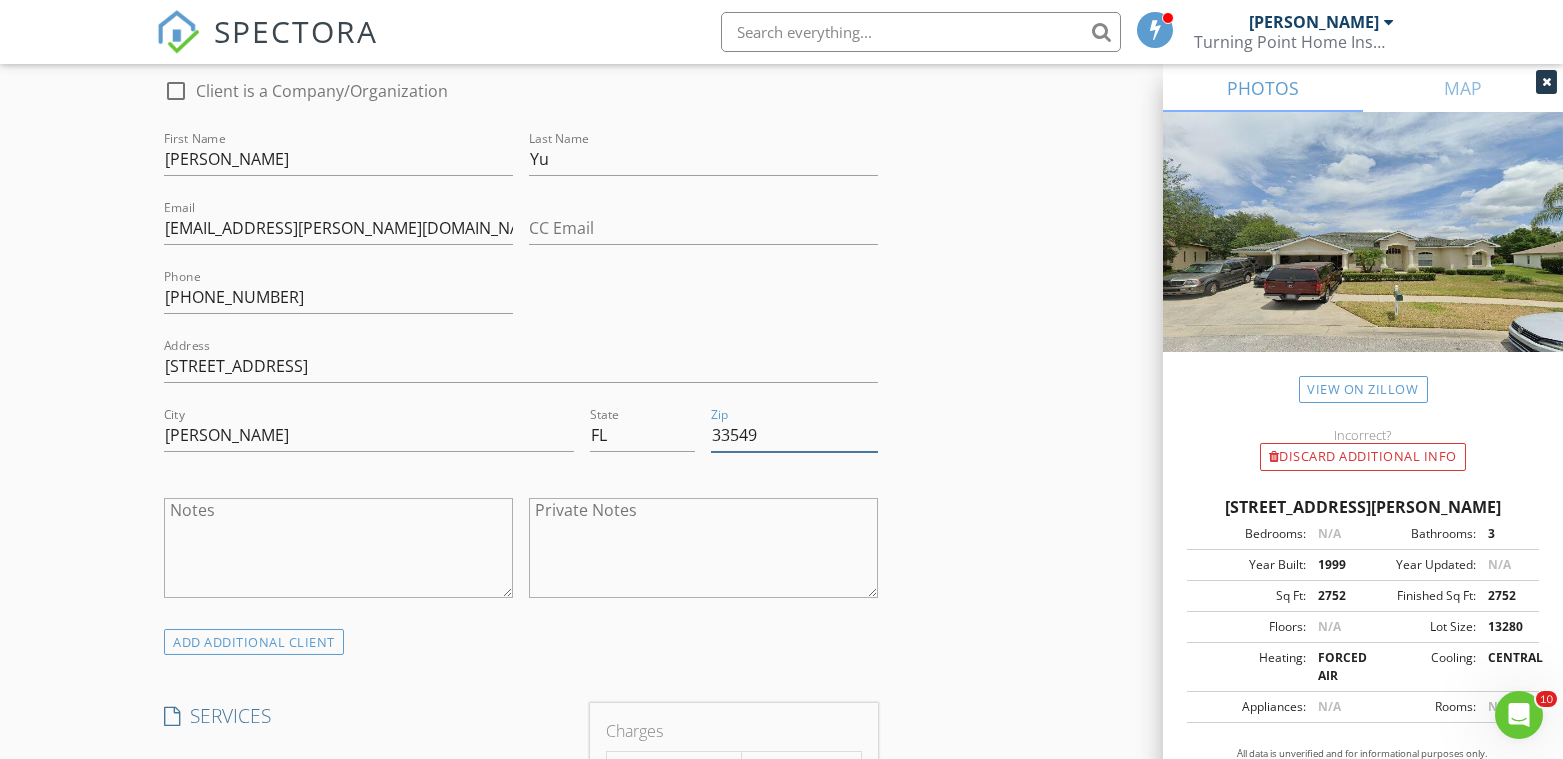 scroll, scrollTop: 1333, scrollLeft: 0, axis: vertical 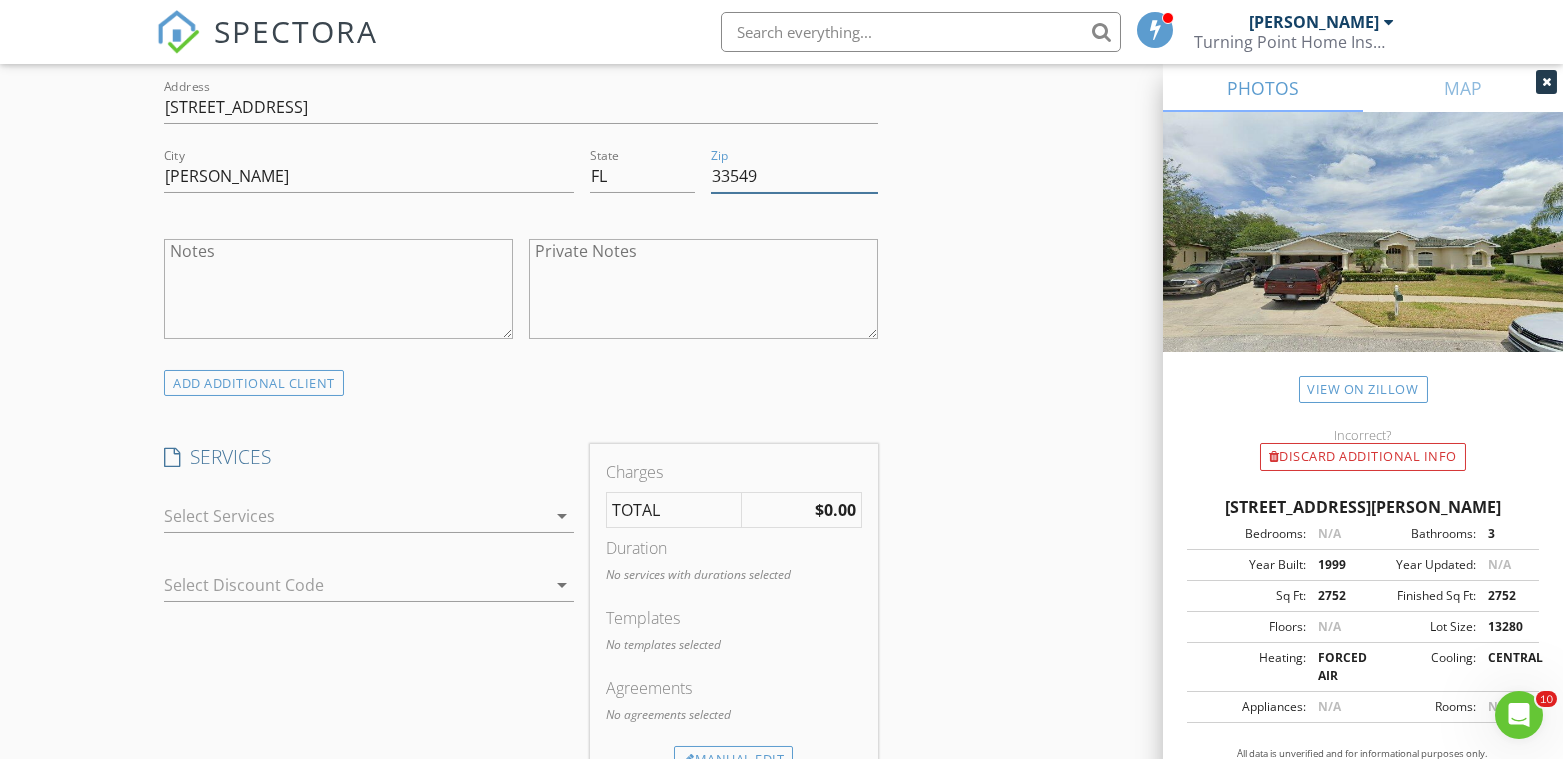 type on "33549" 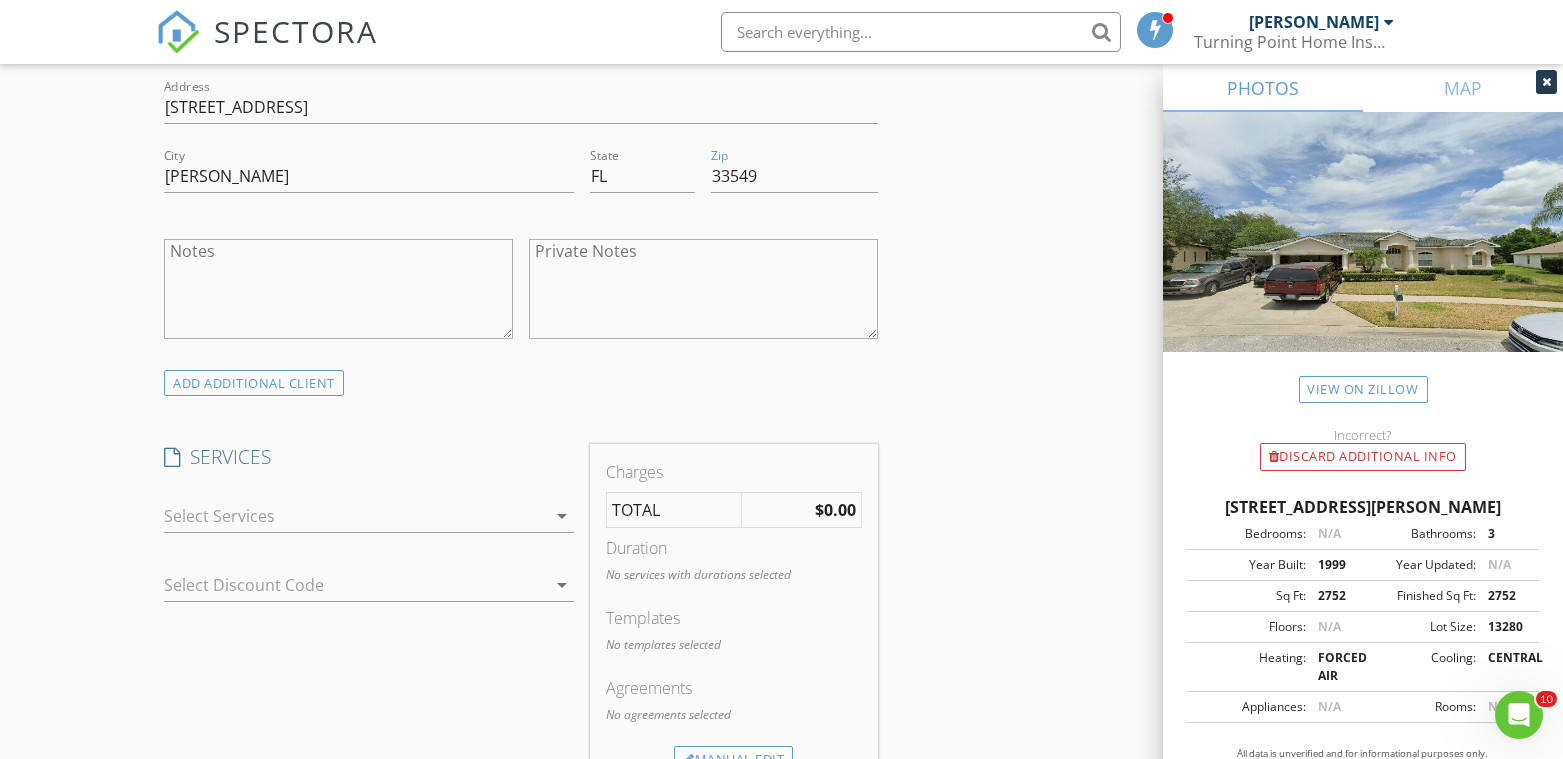 click at bounding box center [354, 516] 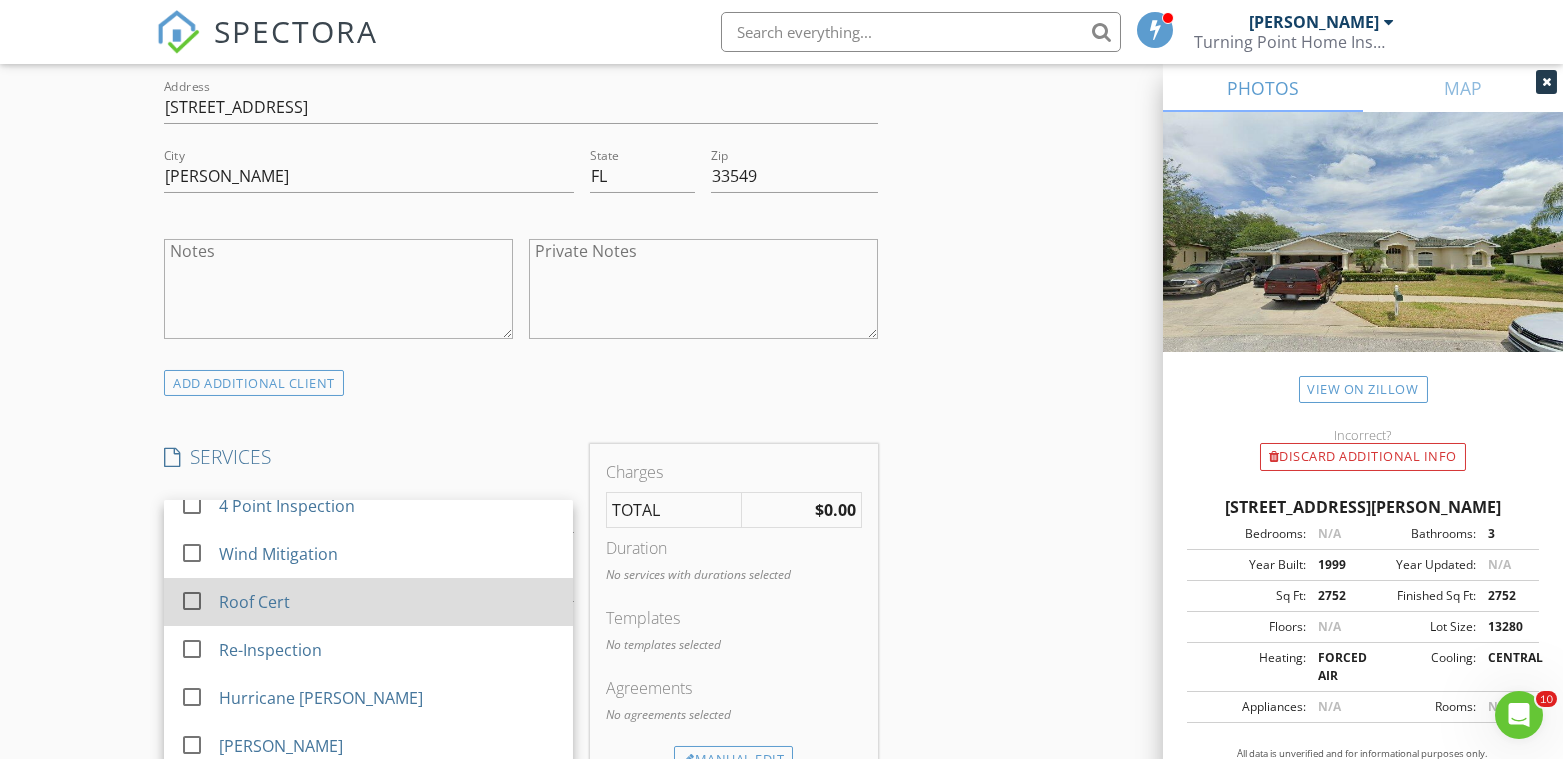 scroll, scrollTop: 35, scrollLeft: 0, axis: vertical 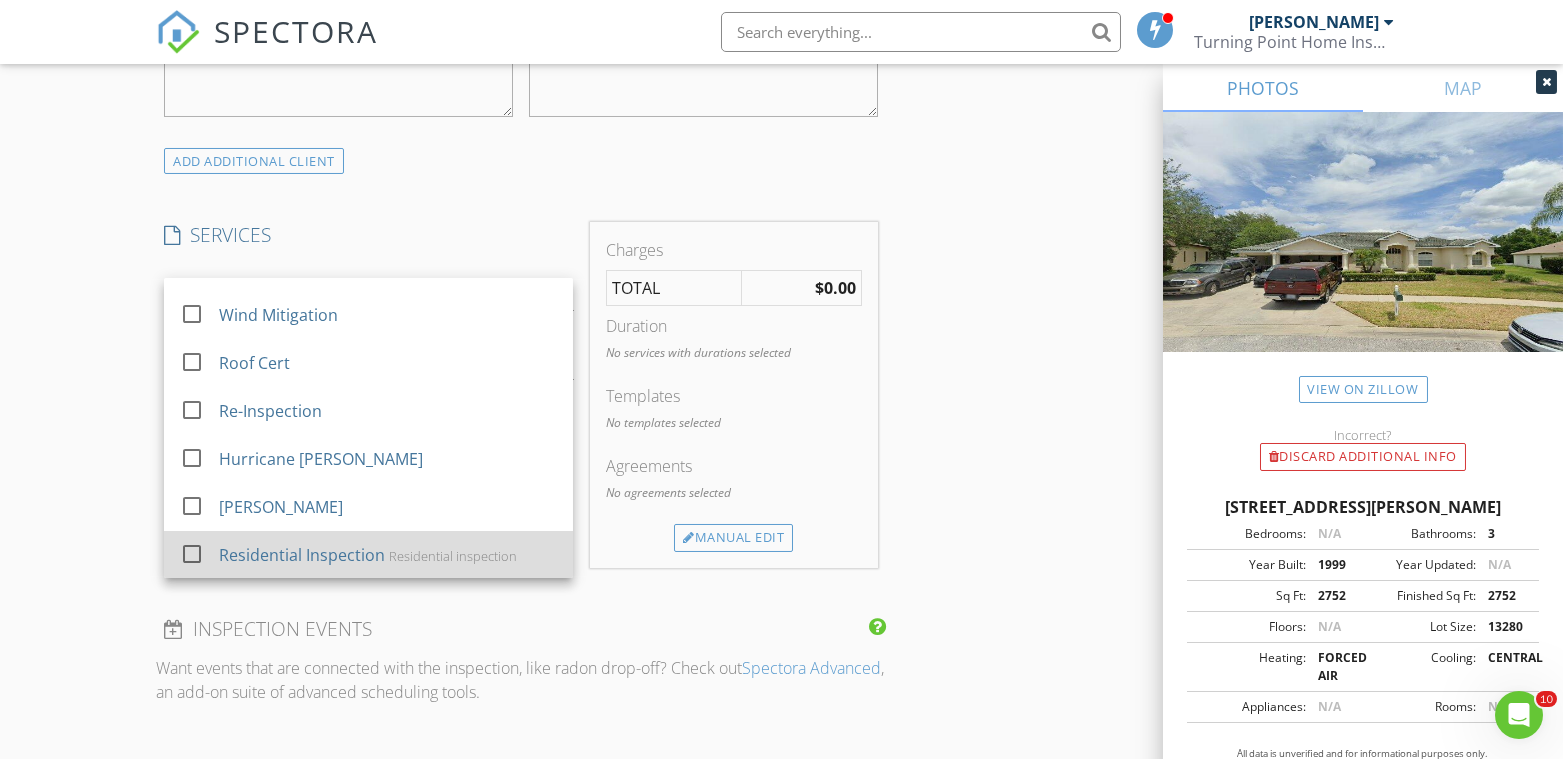 click on "Residential Inspection" at bounding box center [303, 555] 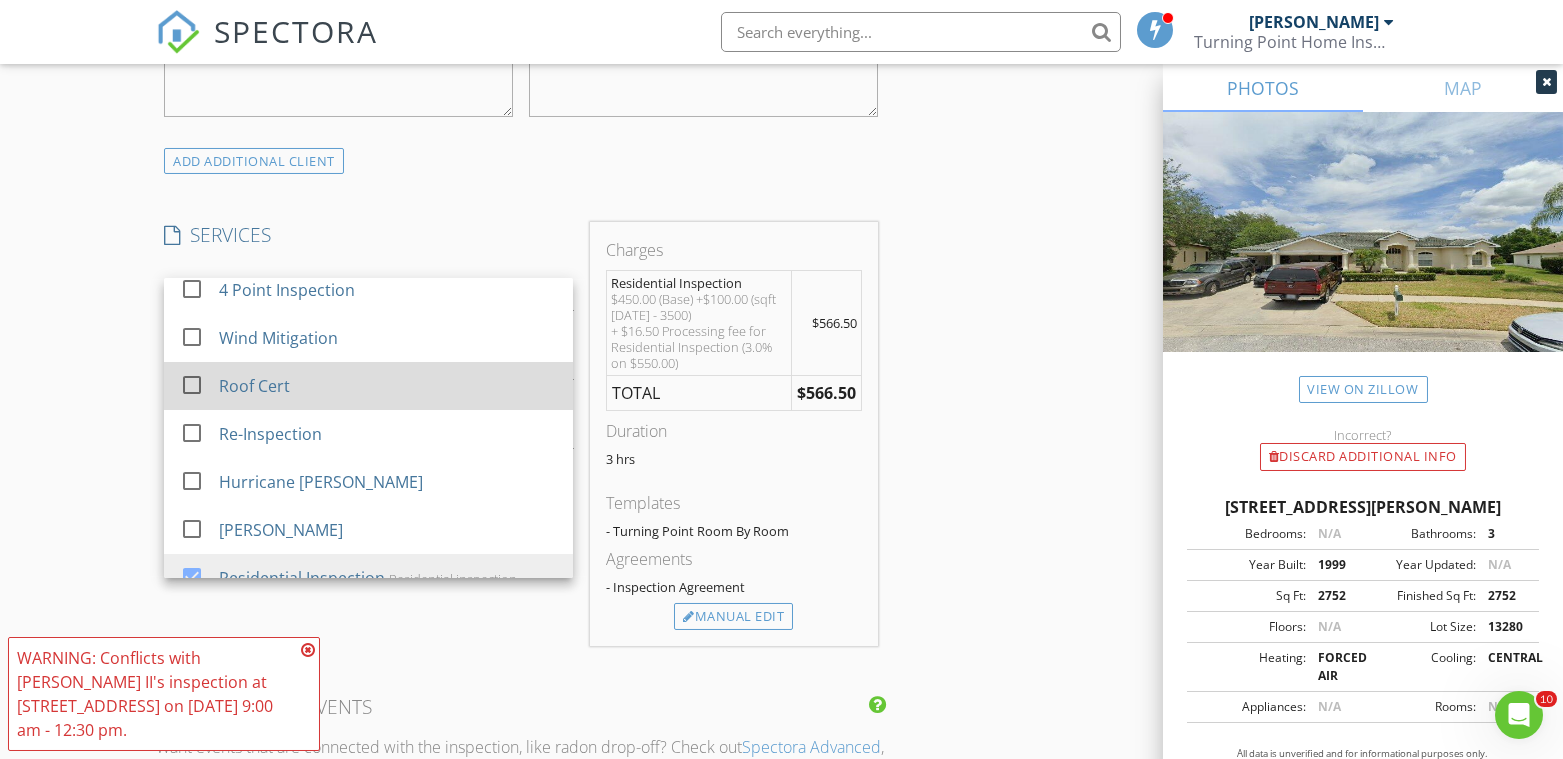 scroll, scrollTop: 0, scrollLeft: 0, axis: both 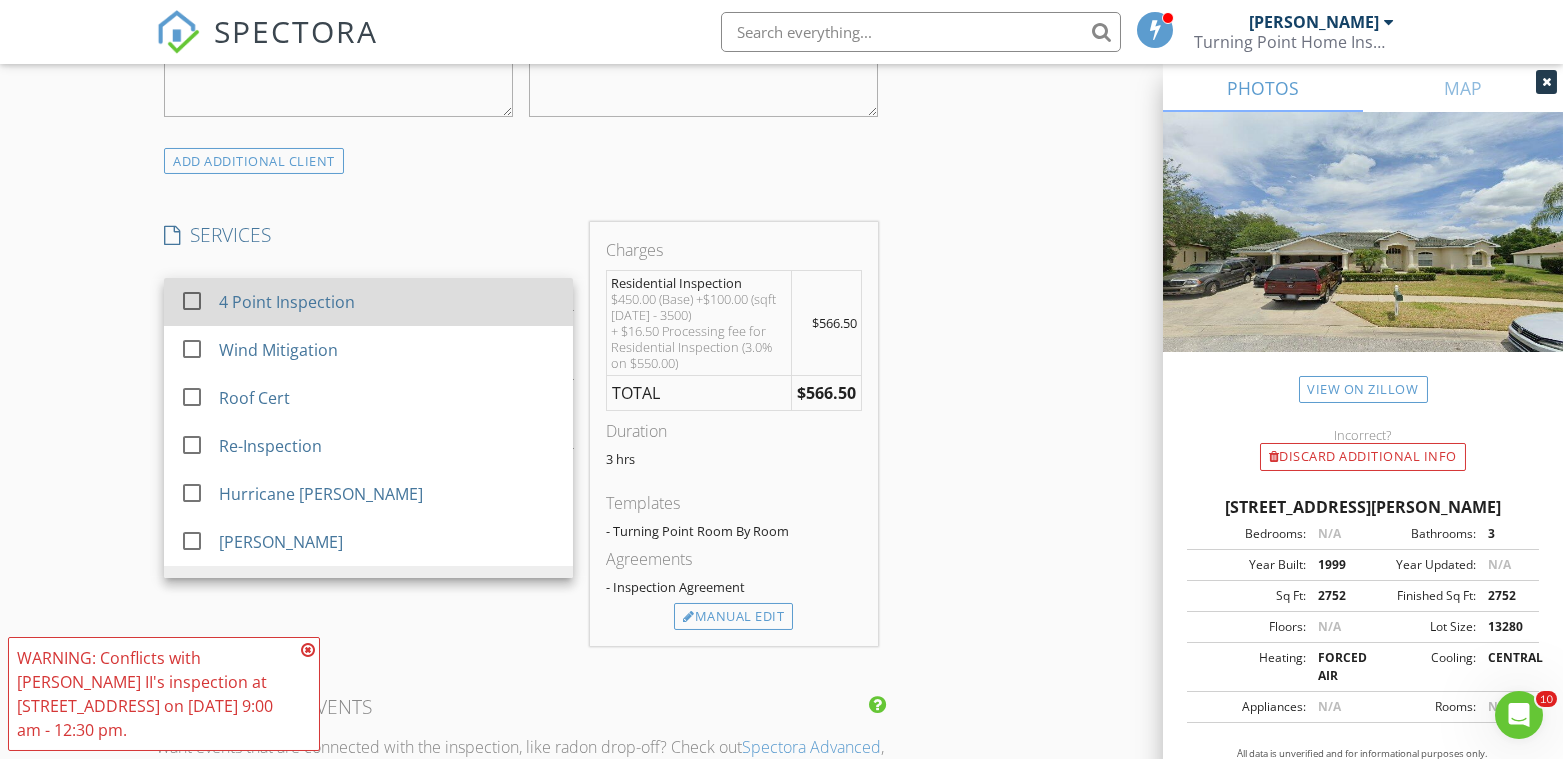 click on "4 Point Inspection" at bounding box center [288, 302] 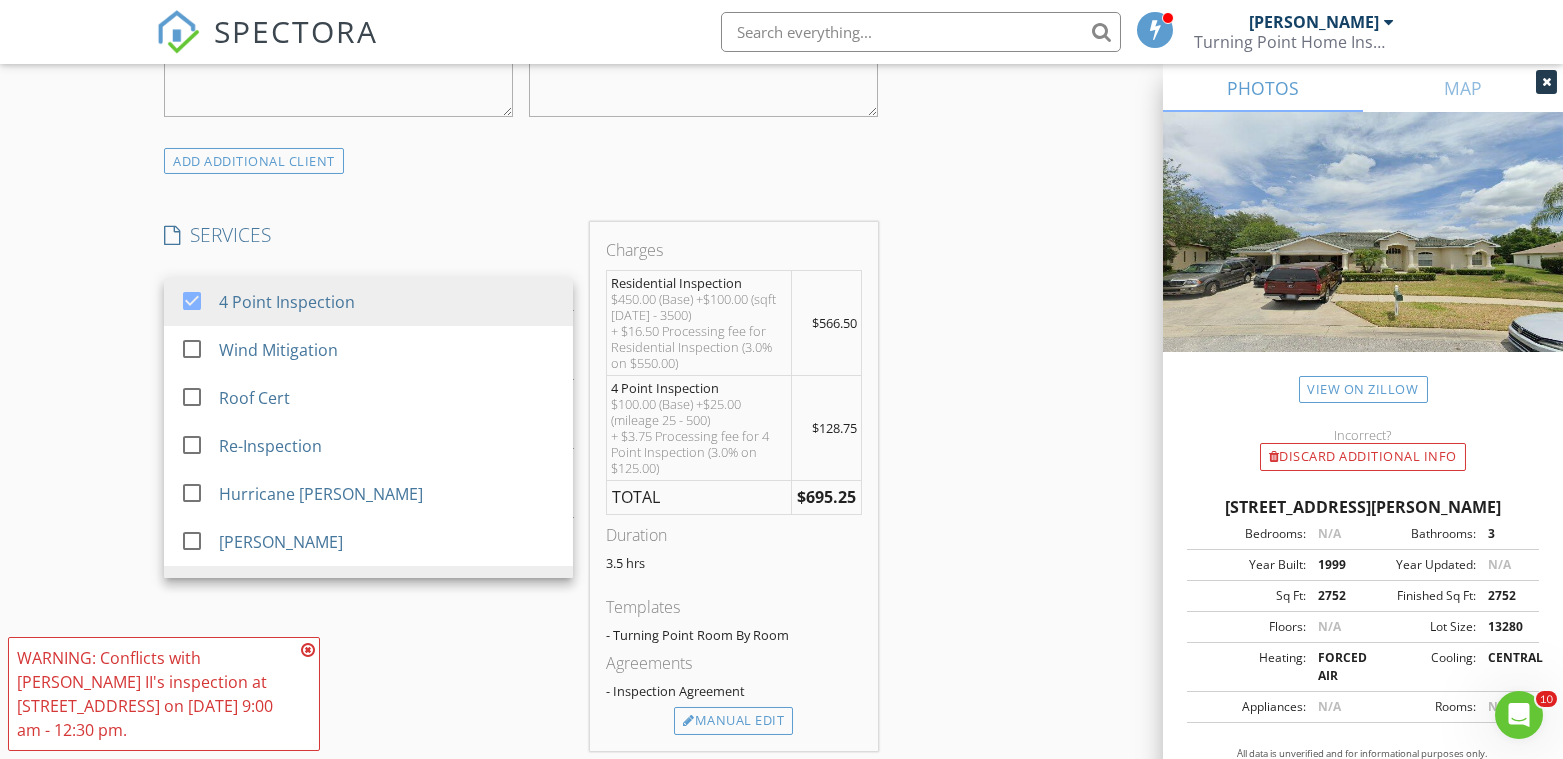 click on "New Inspection
Click here to use the New Order Form
INSPECTOR(S)
check_box   Cliff Turner II   PRIMARY   Cliff Turner II arrow_drop_down   check_box_outline_blank Cliff Turner II specifically requested
Date/Time
07/14/2025 12:00 PM
Location
Address Search       Address 1212 Baycove Ln   Unit   City Lutz   State FL   Zip 33549   County Pasco     Square Feet 2752   Year Built 1999   Foundation Slab arrow_drop_down     Cliff Turner II     23.4 miles     (39 minutes)
client
check_box Enable Client CC email for this inspection   Client Search     check_box_outline_blank Client is a Company/Organization     First Name Rebecca   Last Name Yu   Email yu.rebecca.b@gmail.com   CC Email   Phone 847-877-8822   Address 1212 Baycove Ln   City Lutz   State FL   Zip 33549       Notes   Private Notes
SERVICES" at bounding box center [781, 420] 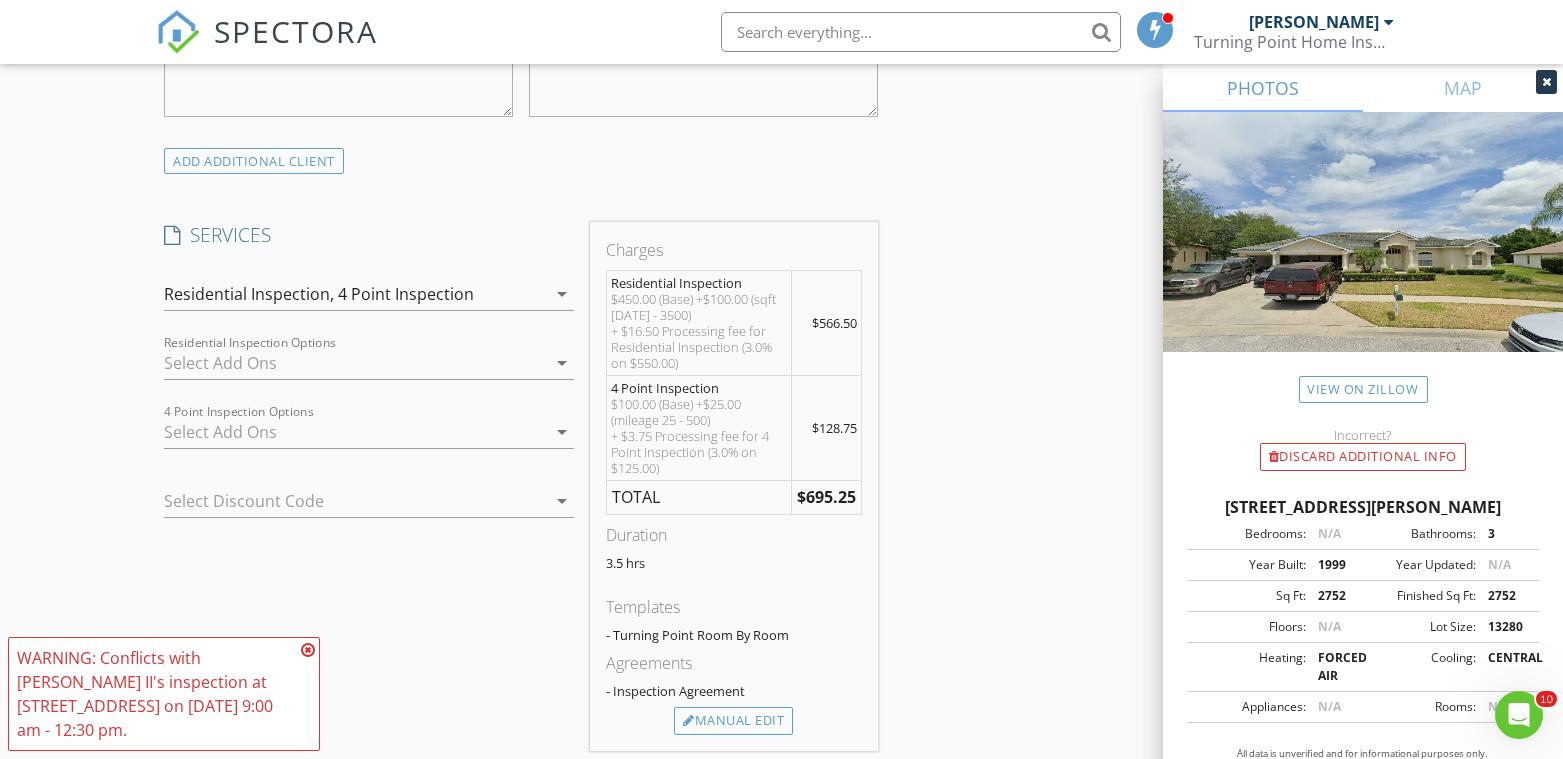 click at bounding box center (354, 363) 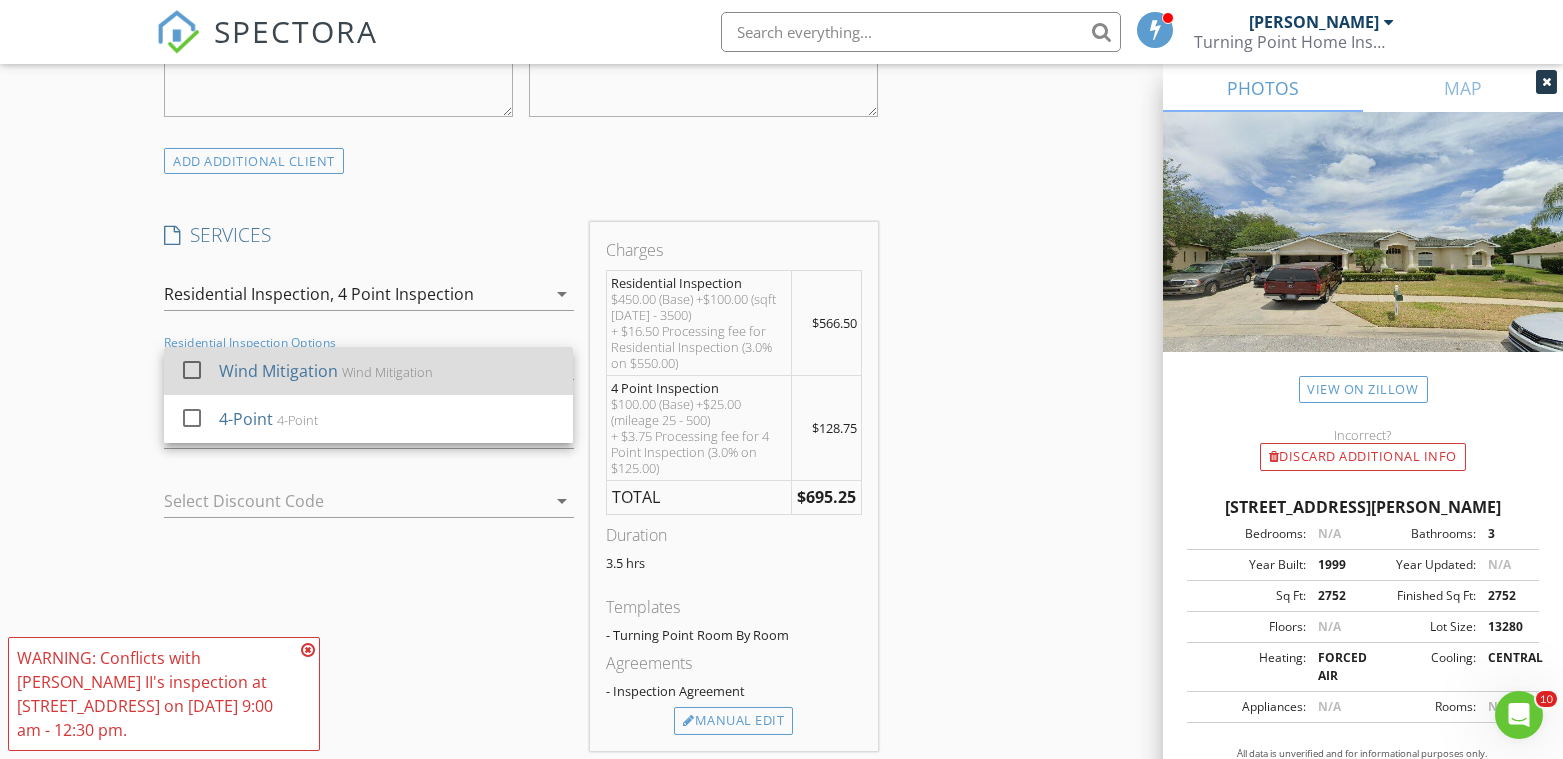 click on "Wind Mitigation" at bounding box center (279, 371) 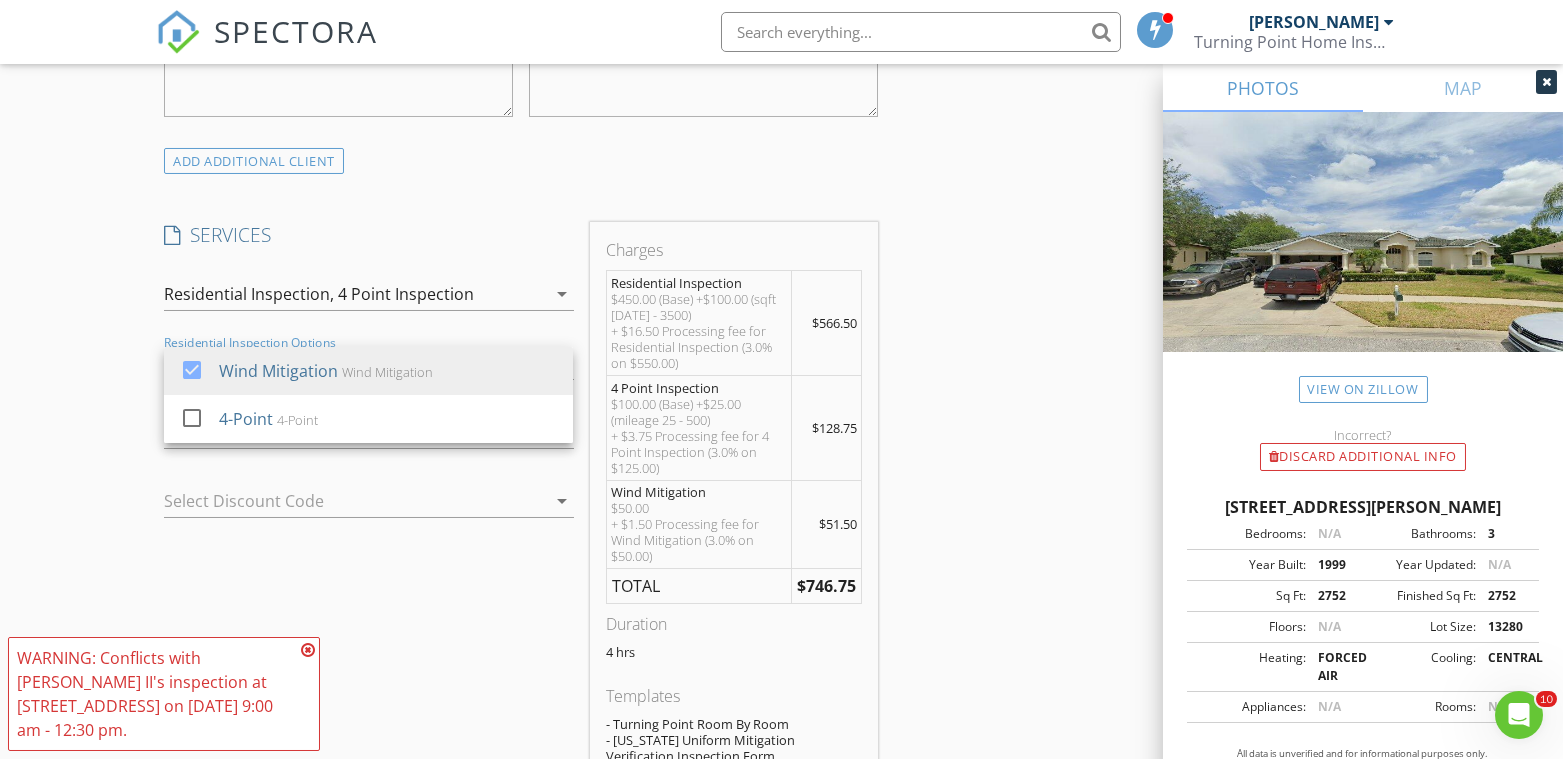 click on "New Inspection
Click here to use the New Order Form
INSPECTOR(S)
check_box   Cliff Turner II   PRIMARY   Cliff Turner II arrow_drop_down   check_box_outline_blank Cliff Turner II specifically requested
Date/Time
07/14/2025 12:00 PM
Location
Address Search       Address 1212 Baycove Ln   Unit   City Lutz   State FL   Zip 33549   County Pasco     Square Feet 2752   Year Built 1999   Foundation Slab arrow_drop_down     Cliff Turner II     23.4 miles     (39 minutes)
client
check_box Enable Client CC email for this inspection   Client Search     check_box_outline_blank Client is a Company/Organization     First Name Rebecca   Last Name Yu   Email yu.rebecca.b@gmail.com   CC Email   Phone 847-877-8822   Address 1212 Baycove Ln   City Lutz   State FL   Zip 33549       Notes   Private Notes
SERVICES" at bounding box center [781, 480] 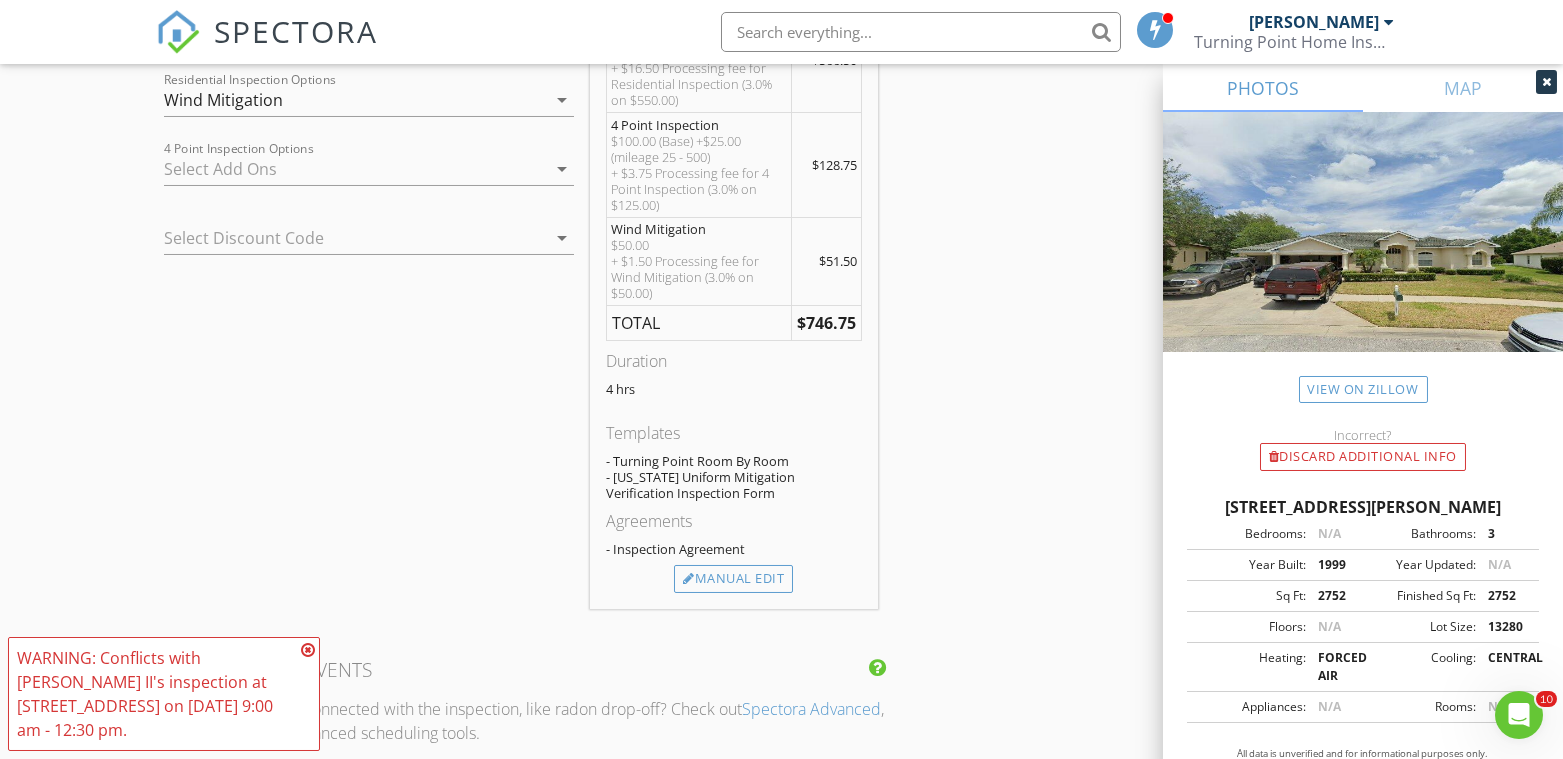 scroll, scrollTop: 2000, scrollLeft: 0, axis: vertical 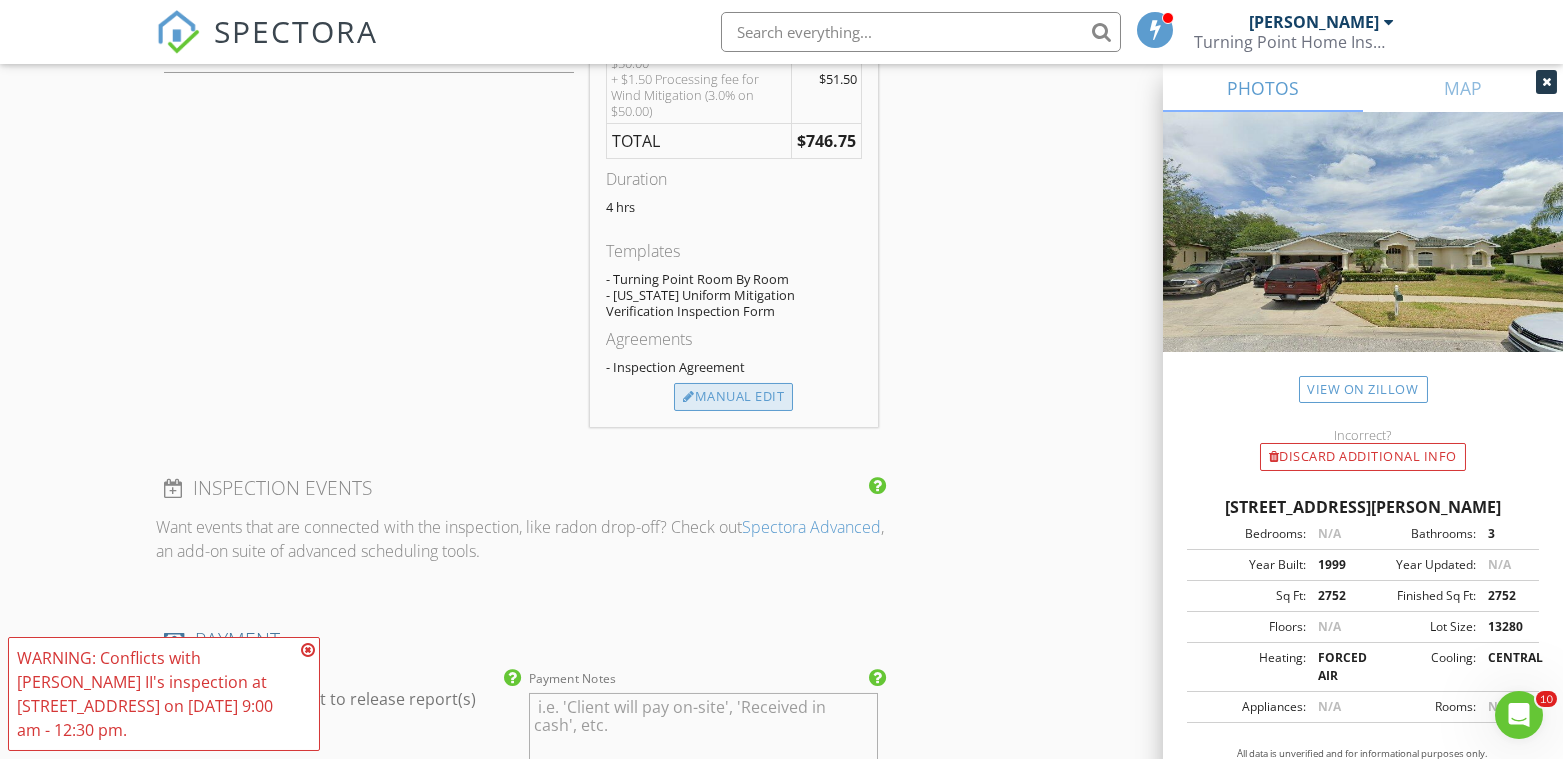 click on "Manual Edit" at bounding box center [733, 397] 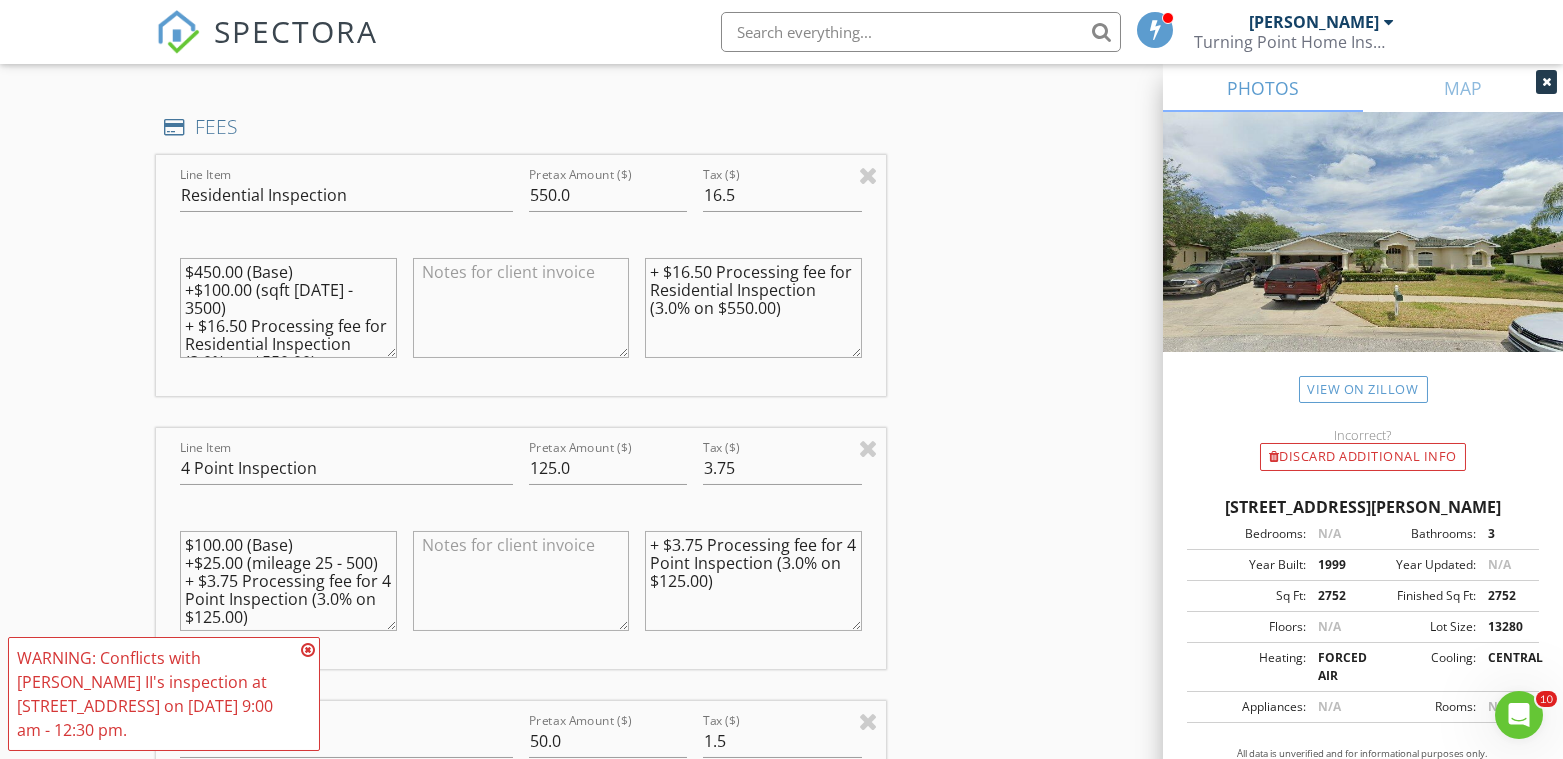 scroll, scrollTop: 1777, scrollLeft: 0, axis: vertical 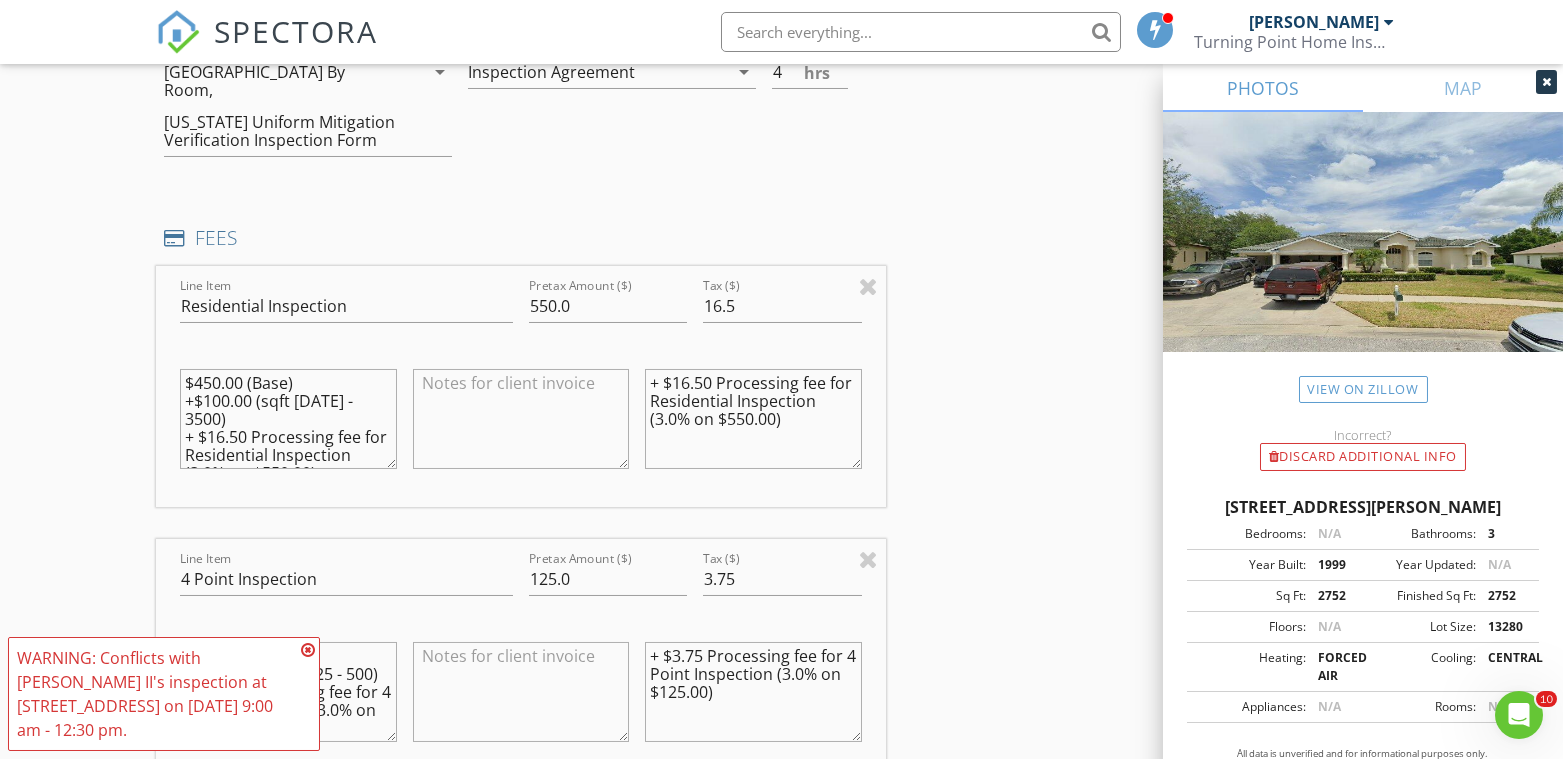 click on "$450.00 (Base)
+$100.00 (sqft 2000 - 3500)
+ $16.50 Processing fee for Residential Inspection (3.0% on $550.00)" at bounding box center [288, 419] 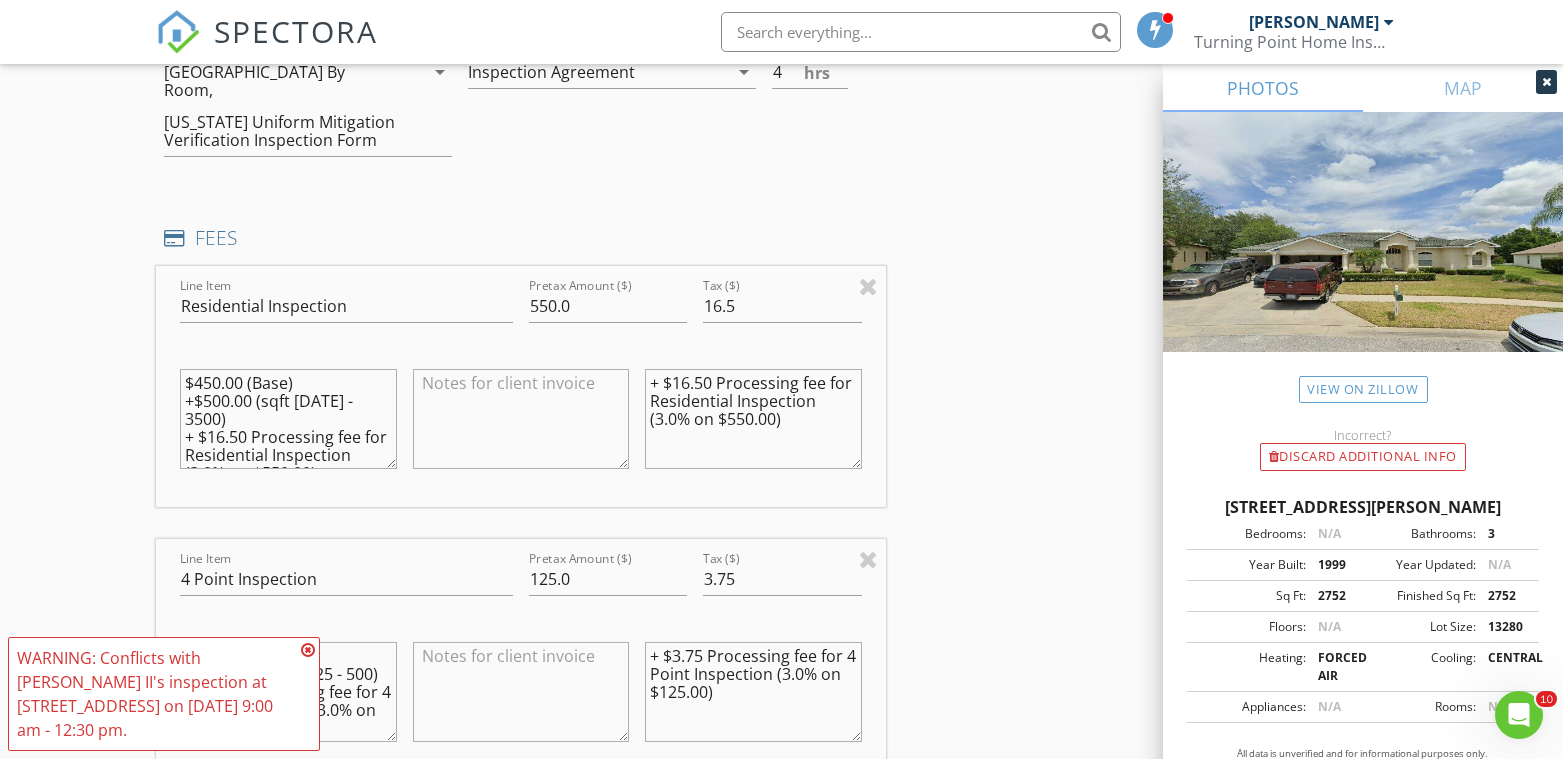 type on "$450.00 (Base)
+$500.00 (sqft 2000 - 3500)
+ $16.50 Processing fee for Residential Inspection (3.0% on $550.00)" 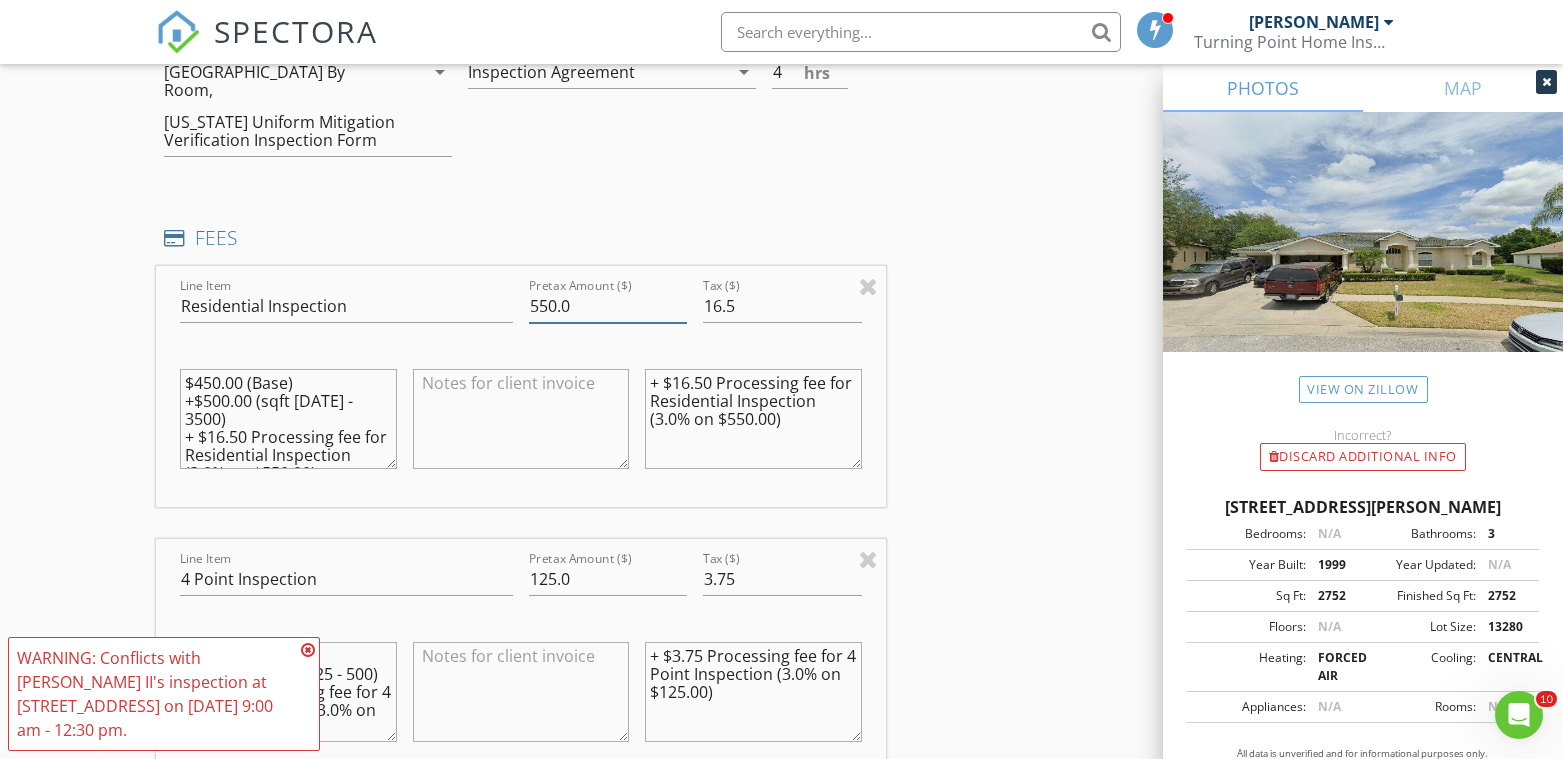 click on "550.0" at bounding box center [608, 306] 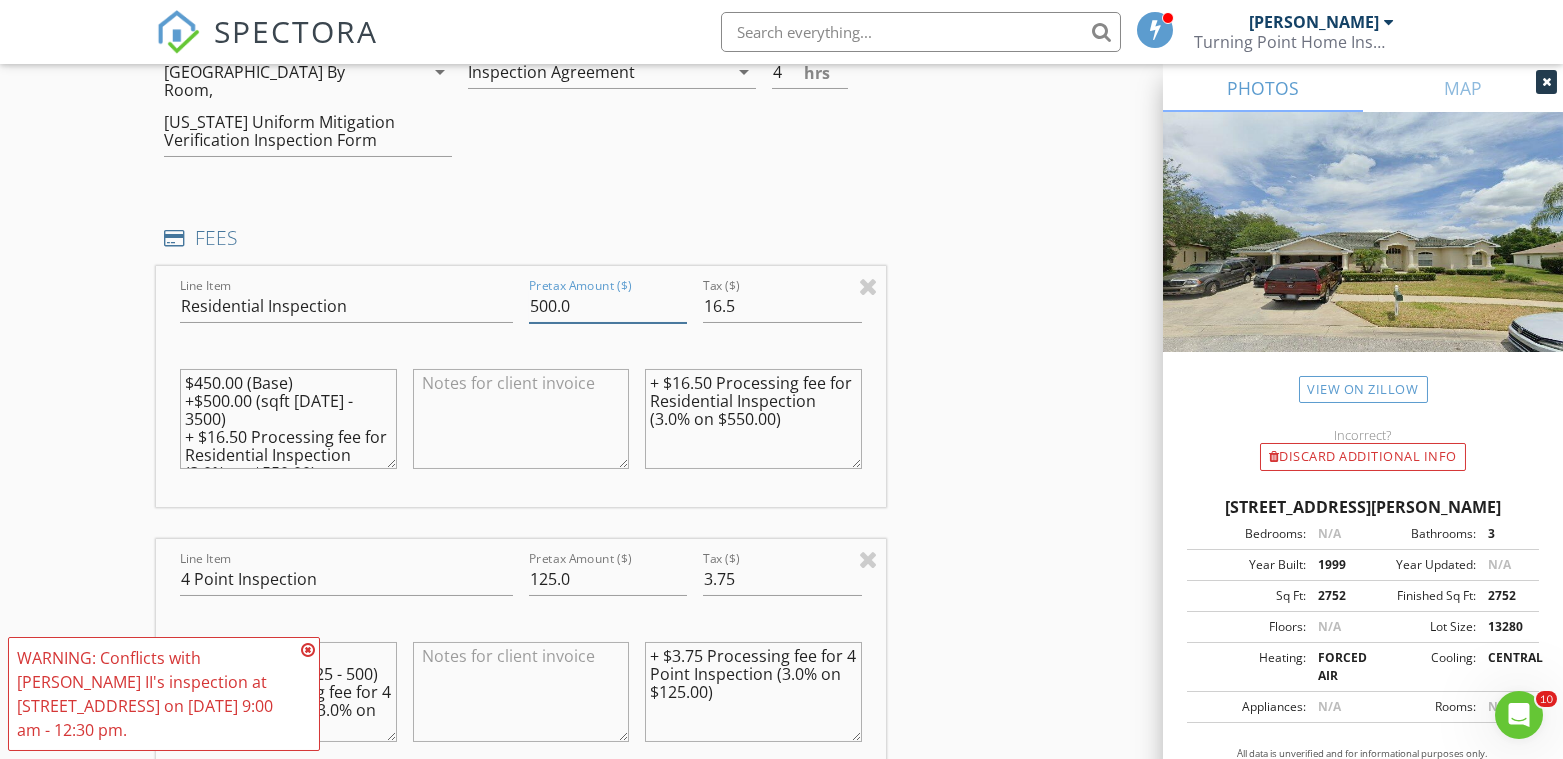type on "500.0" 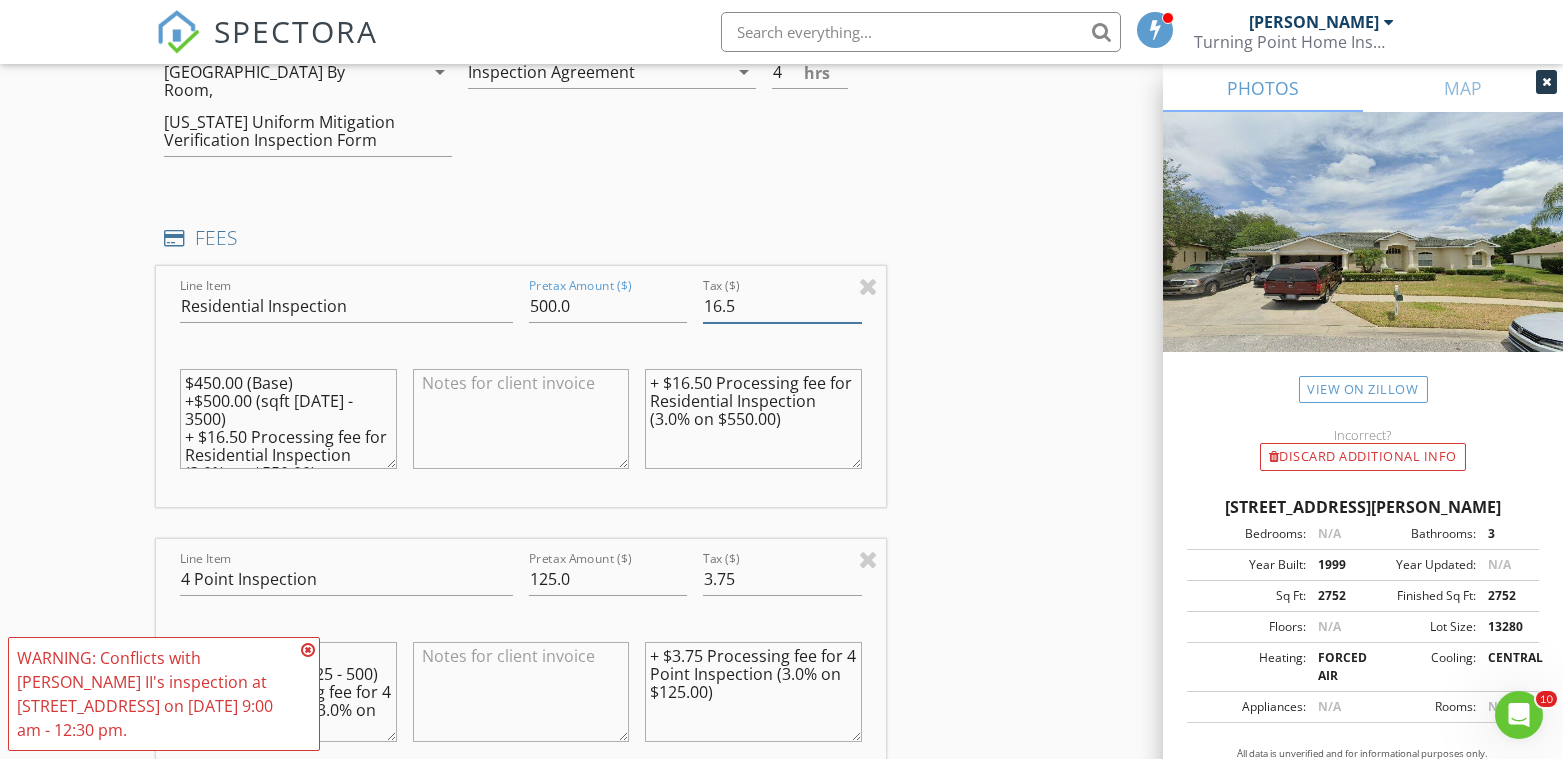 click on "16.5" at bounding box center (782, 306) 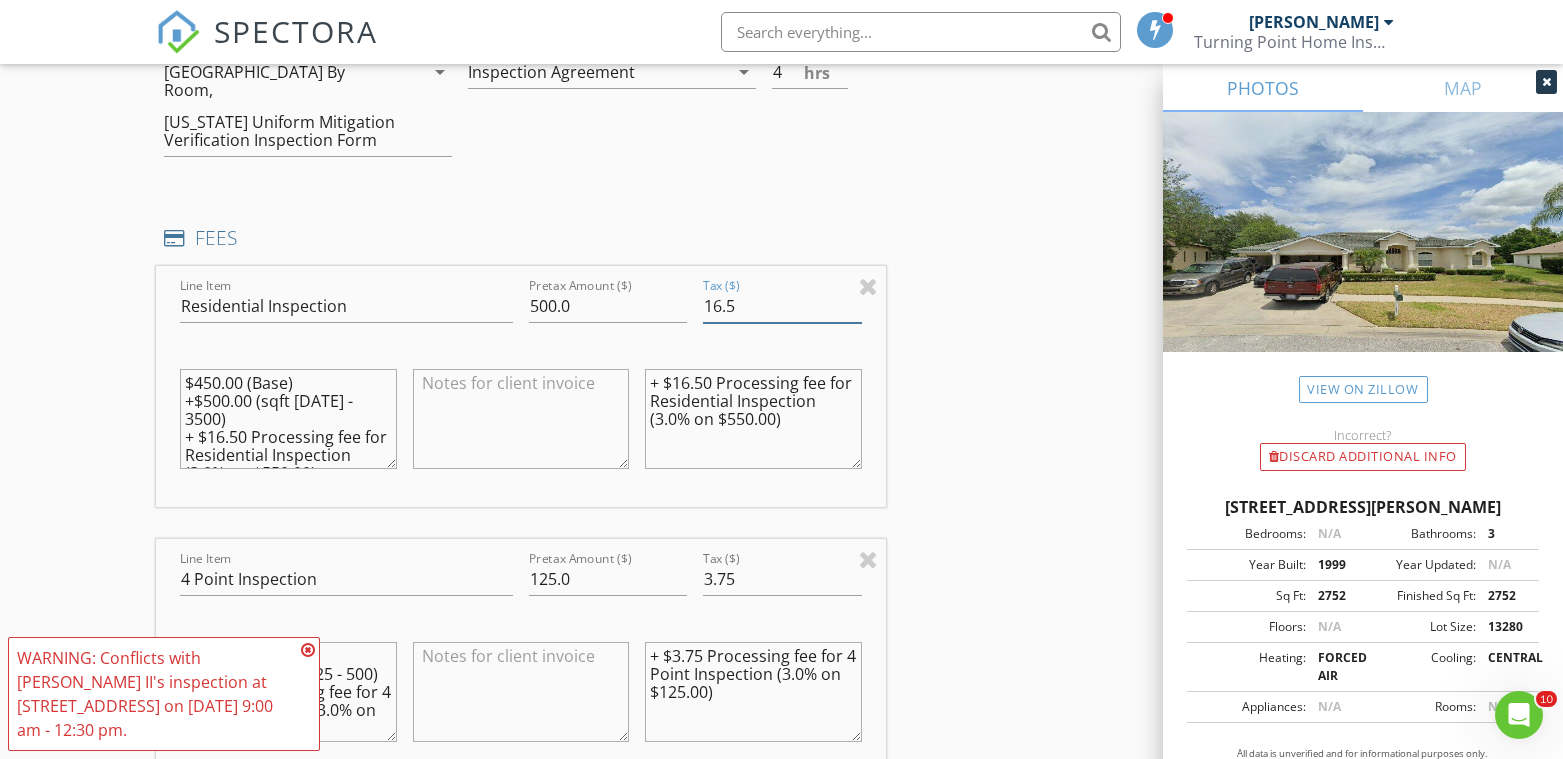 click on "16.5" at bounding box center [782, 306] 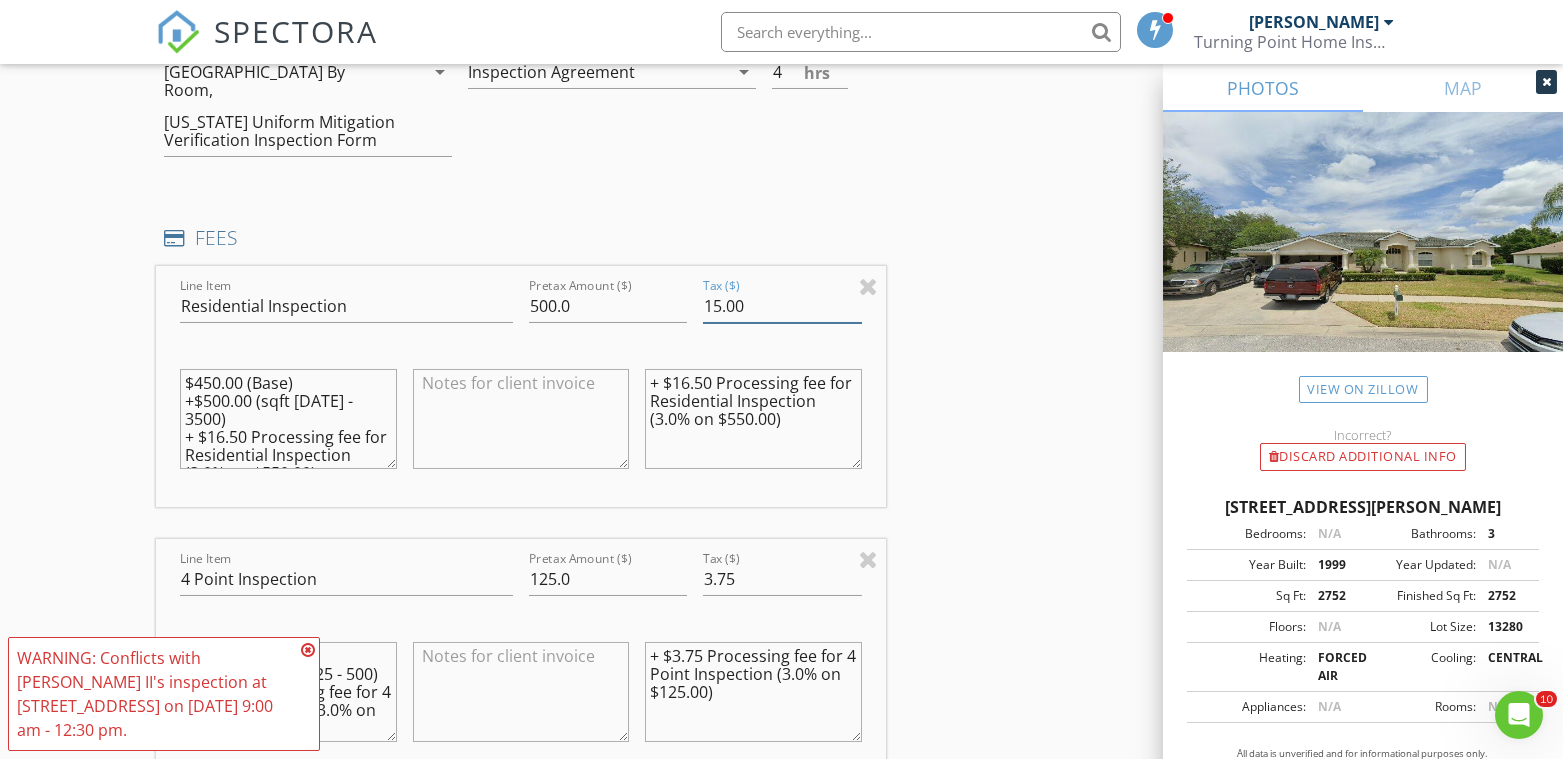 type on "15.00" 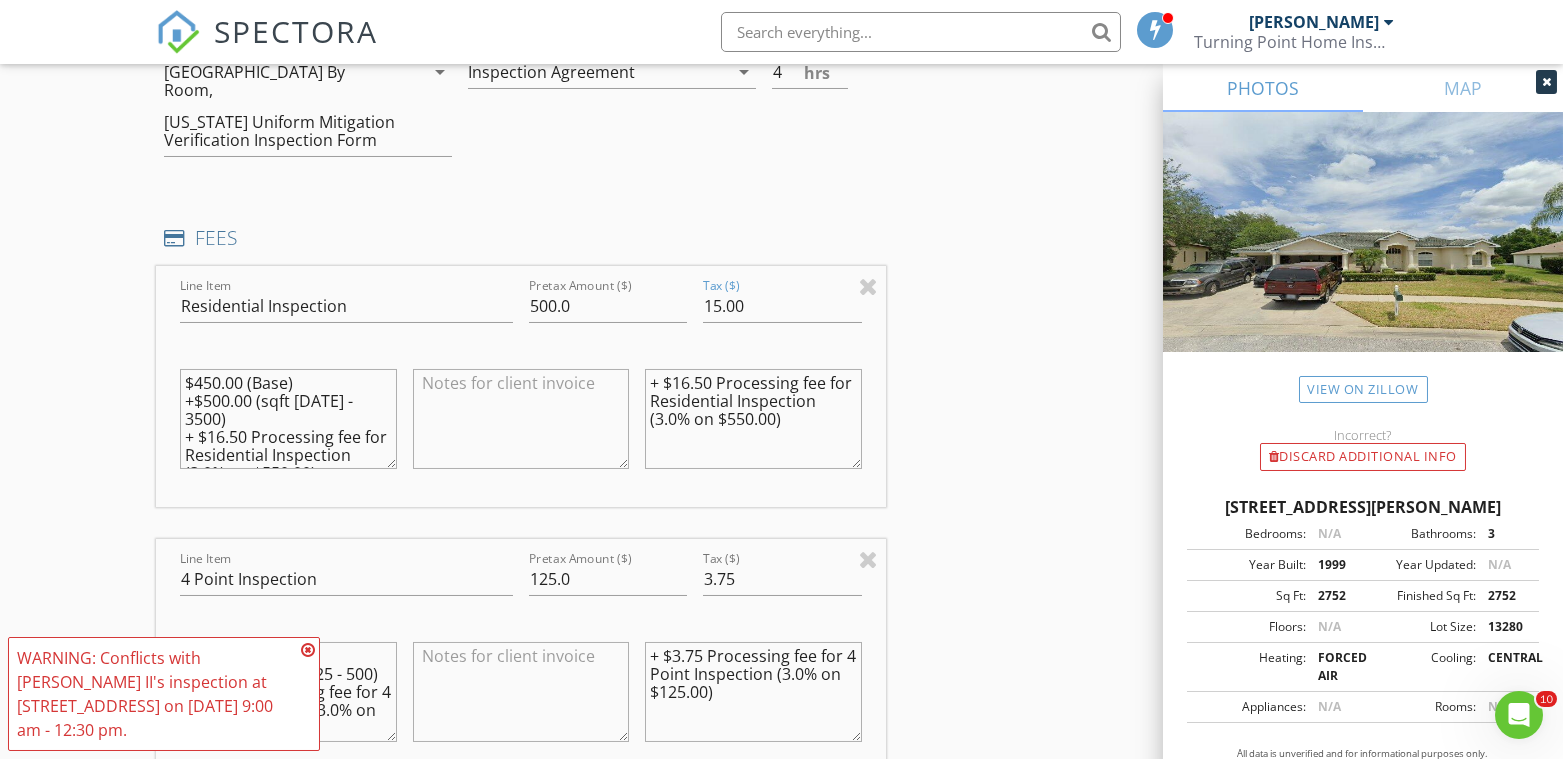 click on "$450.00 (Base)
+$500.00 (sqft 2000 - 3500)
+ $16.50 Processing fee for Residential Inspection (3.0% on $550.00)" at bounding box center (288, 419) 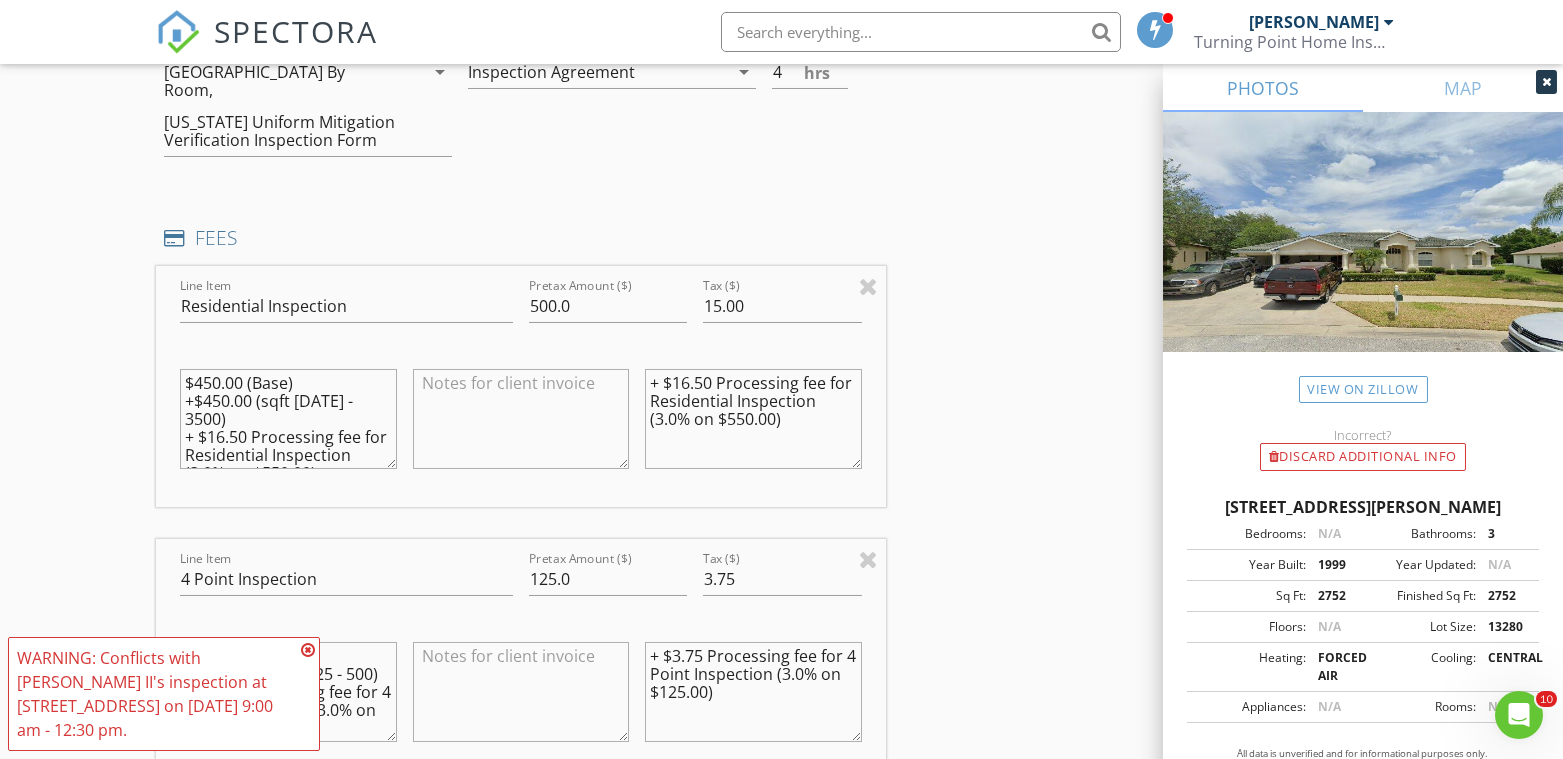 click on "$450.00 (Base)
+$450.00 (sqft 2000 - 3500)
+ $16.50 Processing fee for Residential Inspection (3.0% on $550.00)" at bounding box center [288, 419] 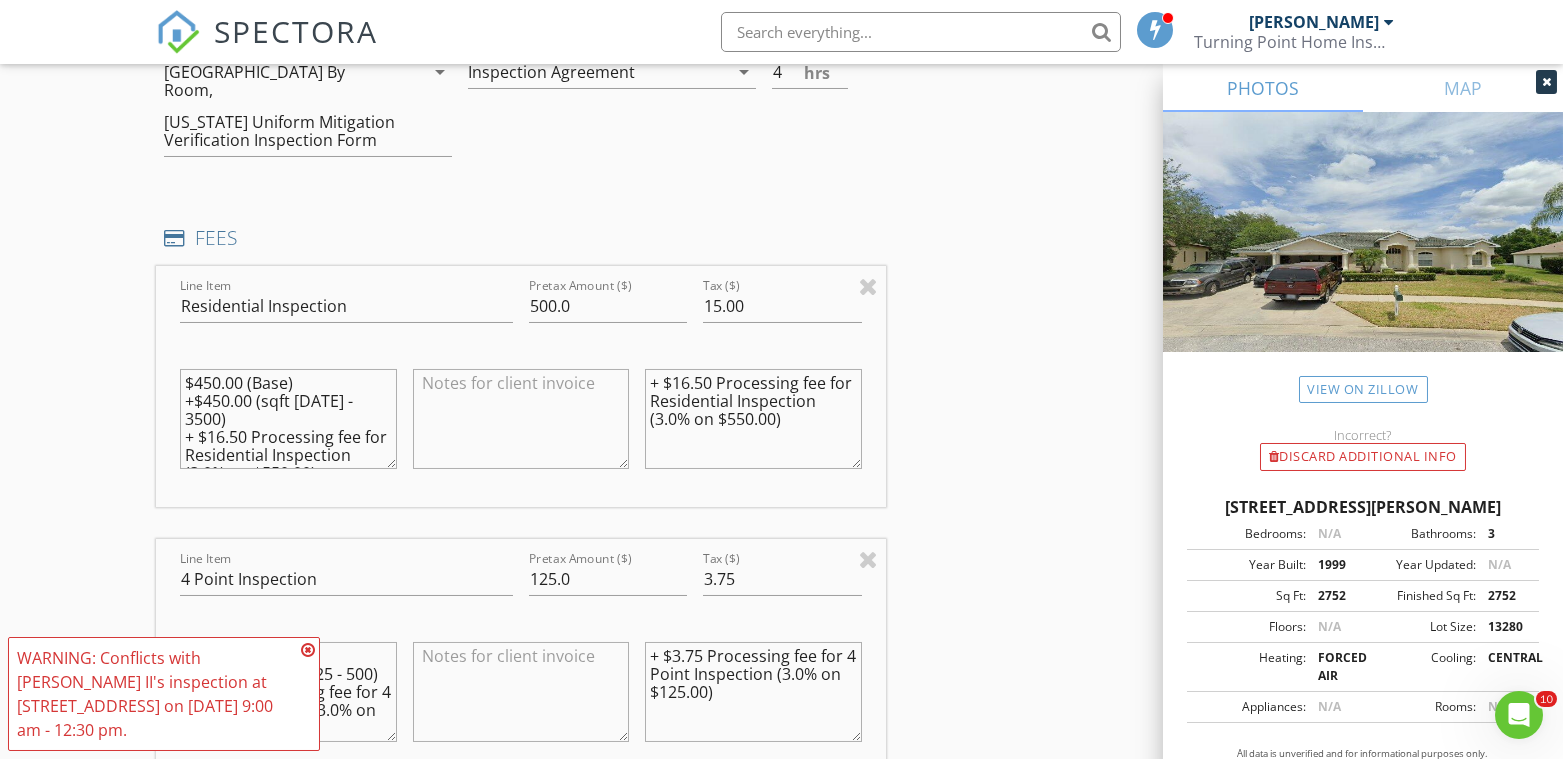 click on "$450.00 (Base)
+$450.00 (sqft 2000 - 3500)
+ $16.50 Processing fee for Residential Inspection (3.0% on $550.00)" at bounding box center [288, 419] 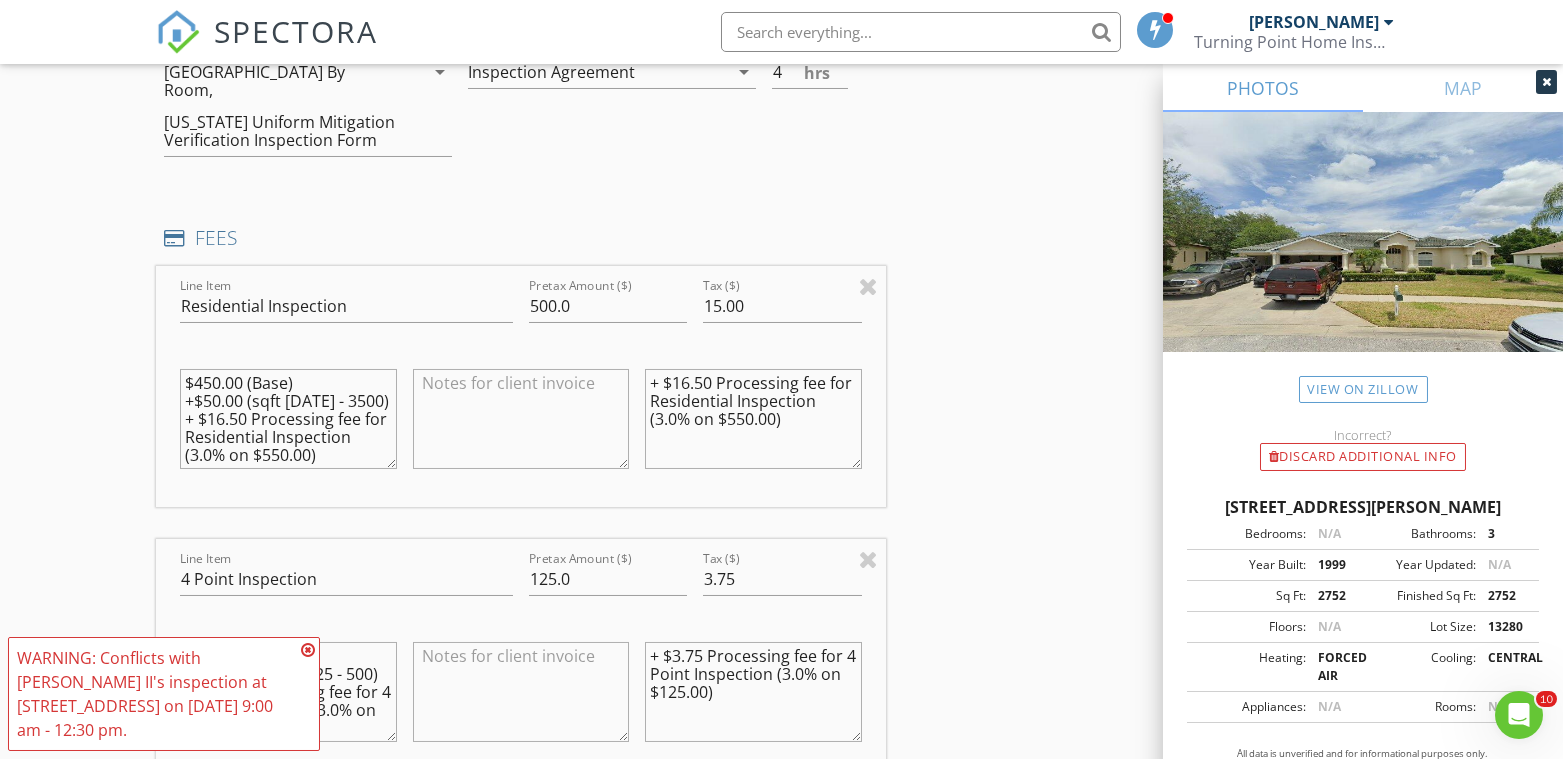 scroll, scrollTop: 35, scrollLeft: 0, axis: vertical 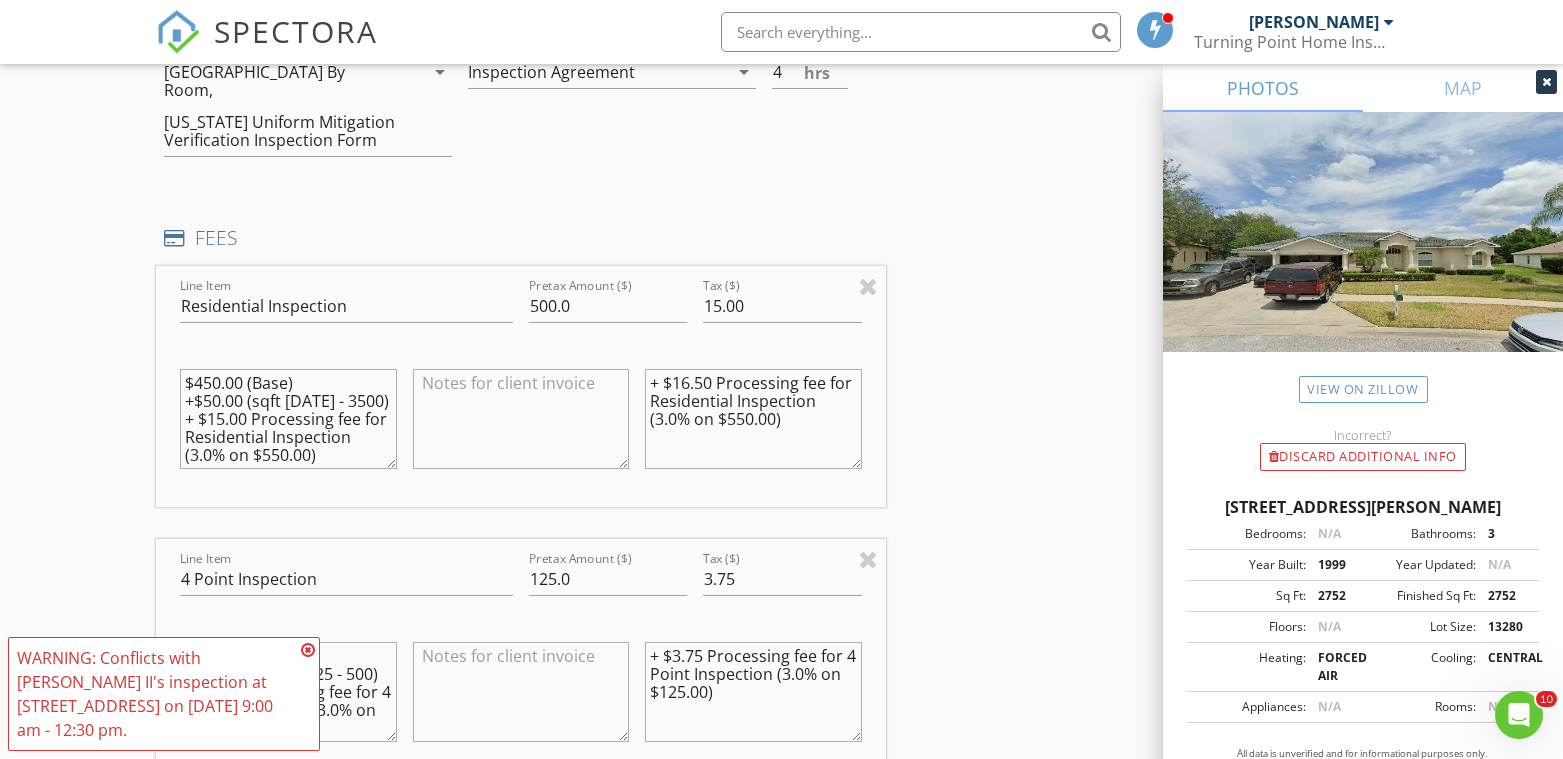 click on "$450.00 (Base)
+$50.00 (sqft 2000 - 3500)
+ $15.00 Processing fee for Residential Inspection (3.0% on $550.00)" at bounding box center [288, 419] 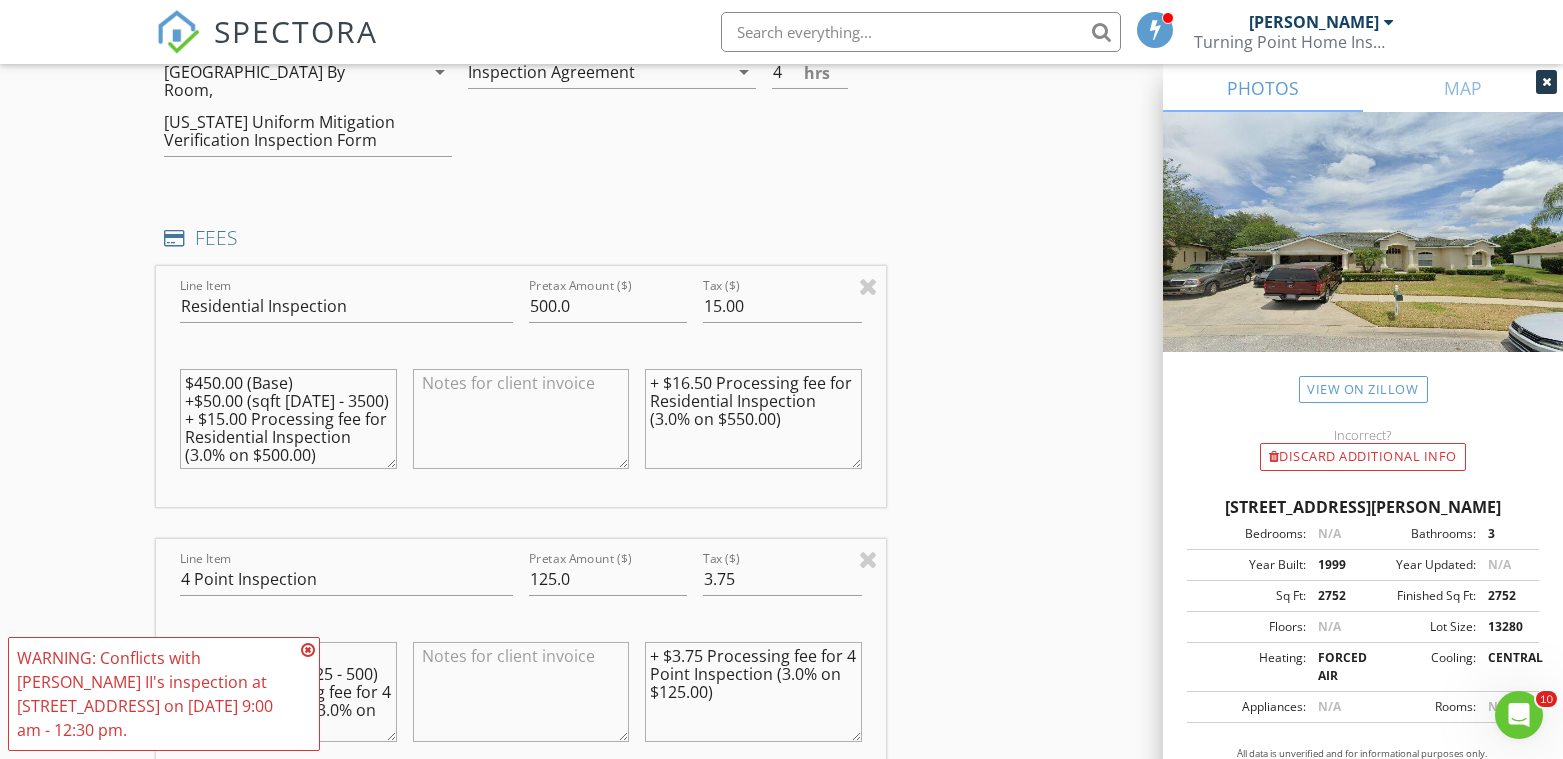 type on "$450.00 (Base)
+$50.00 (sqft 2000 - 3500)
+ $15.00 Processing fee for Residential Inspection (3.0% on $500.00)" 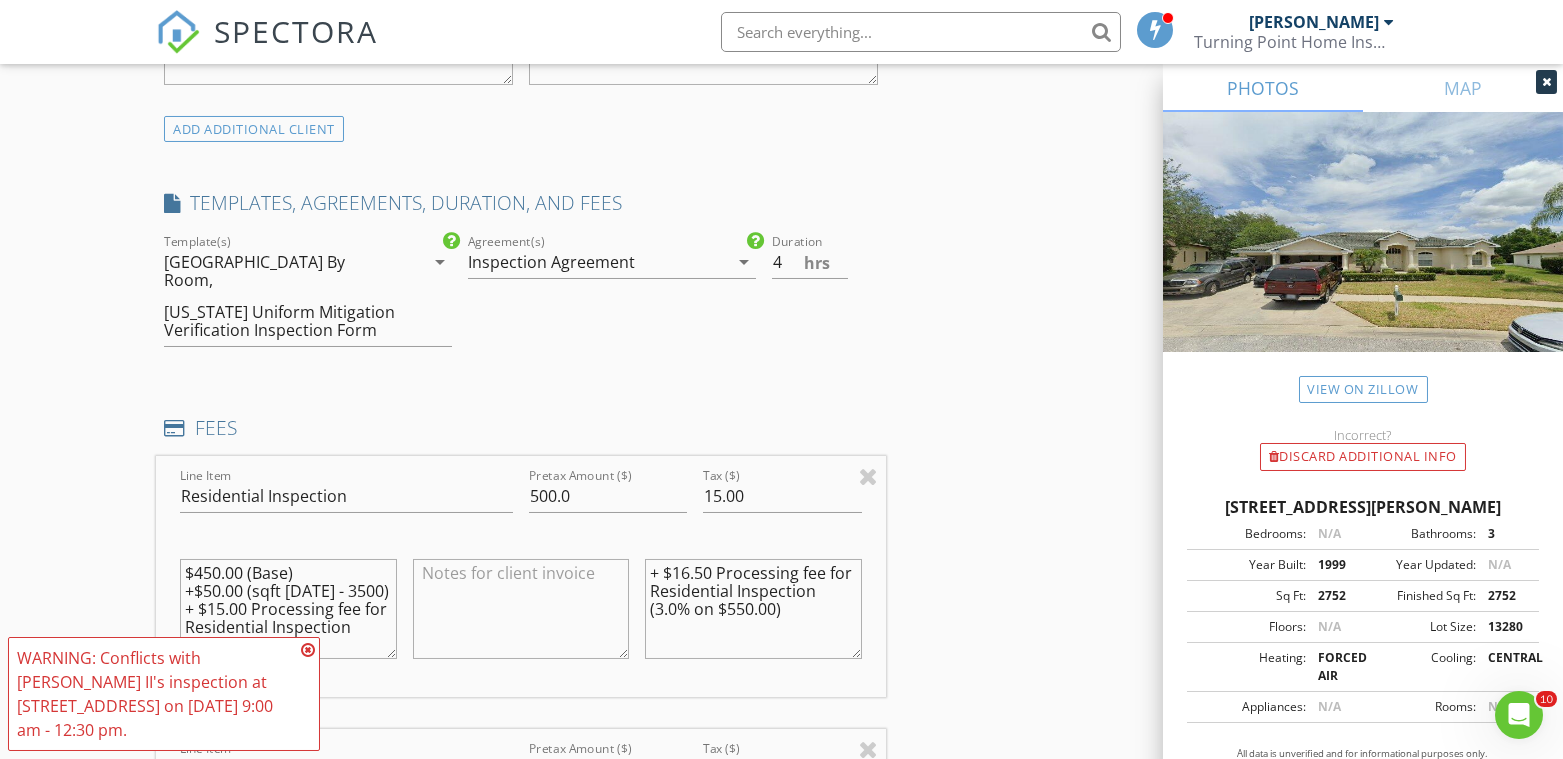 scroll, scrollTop: 1666, scrollLeft: 0, axis: vertical 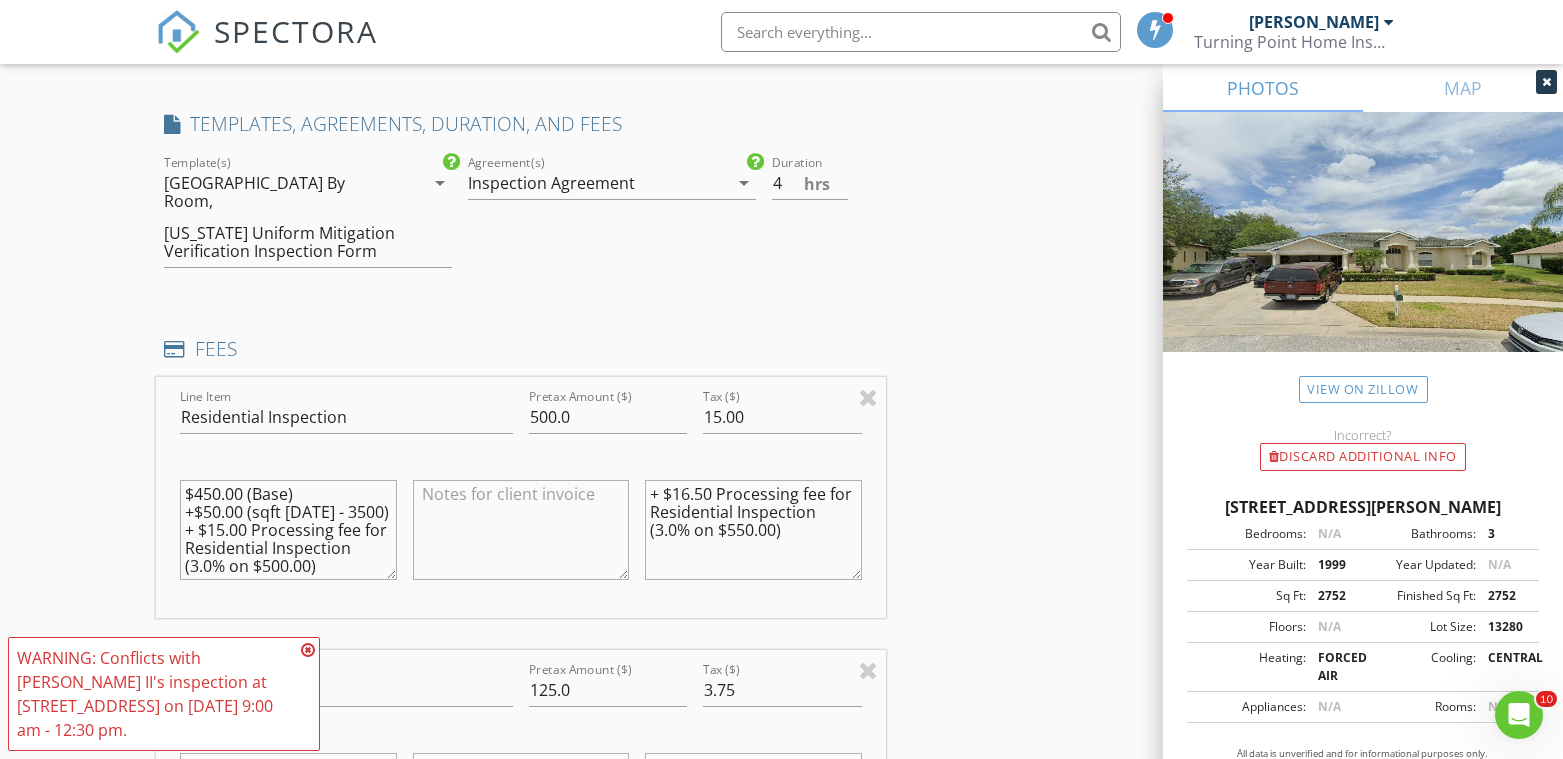 click on "+ $16.50 Processing fee for Residential Inspection (3.0% on $550.00)" at bounding box center (753, 530) 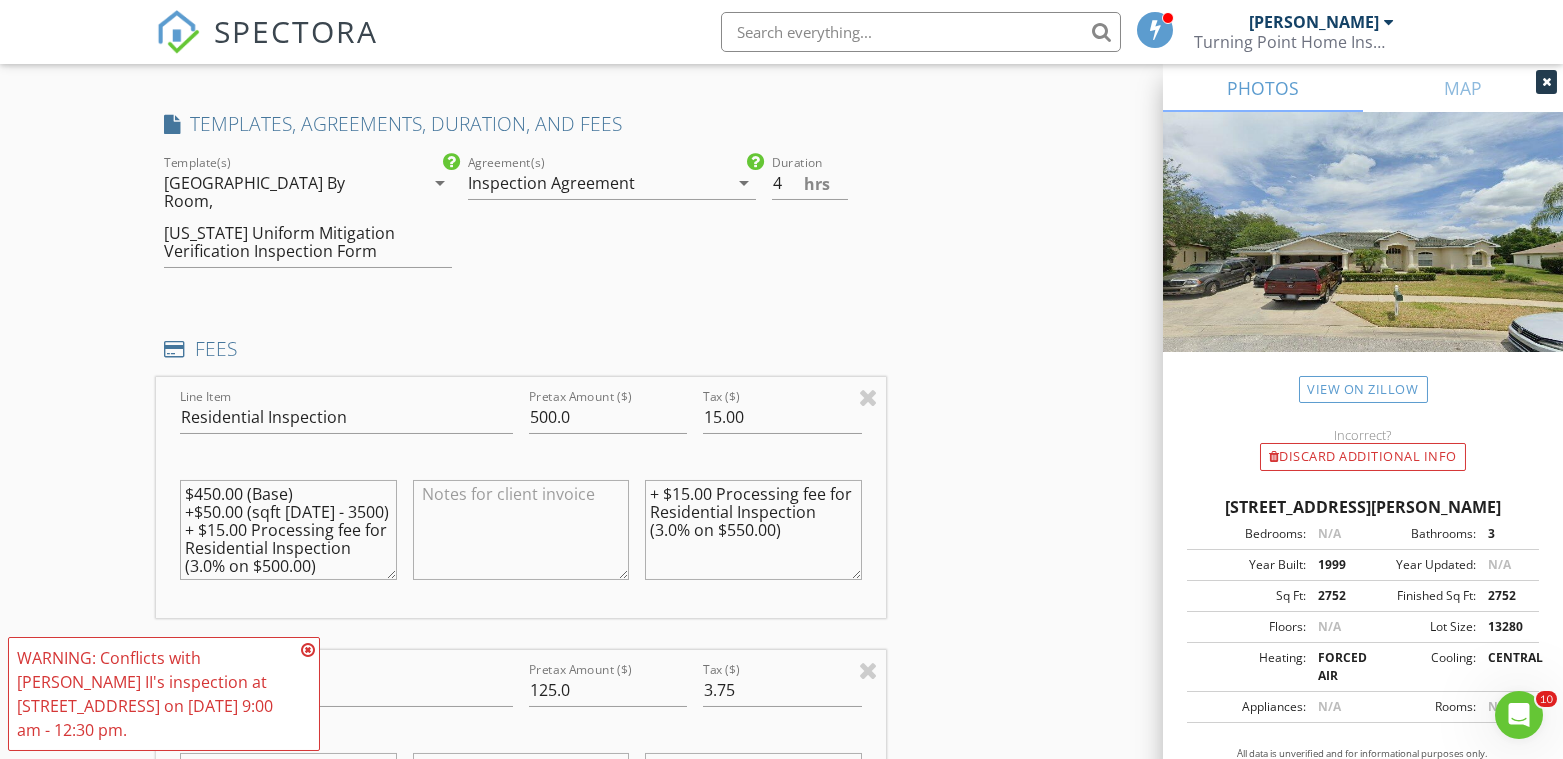 click on "+ $15.00 Processing fee for Residential Inspection (3.0% on $550.00)" at bounding box center (753, 530) 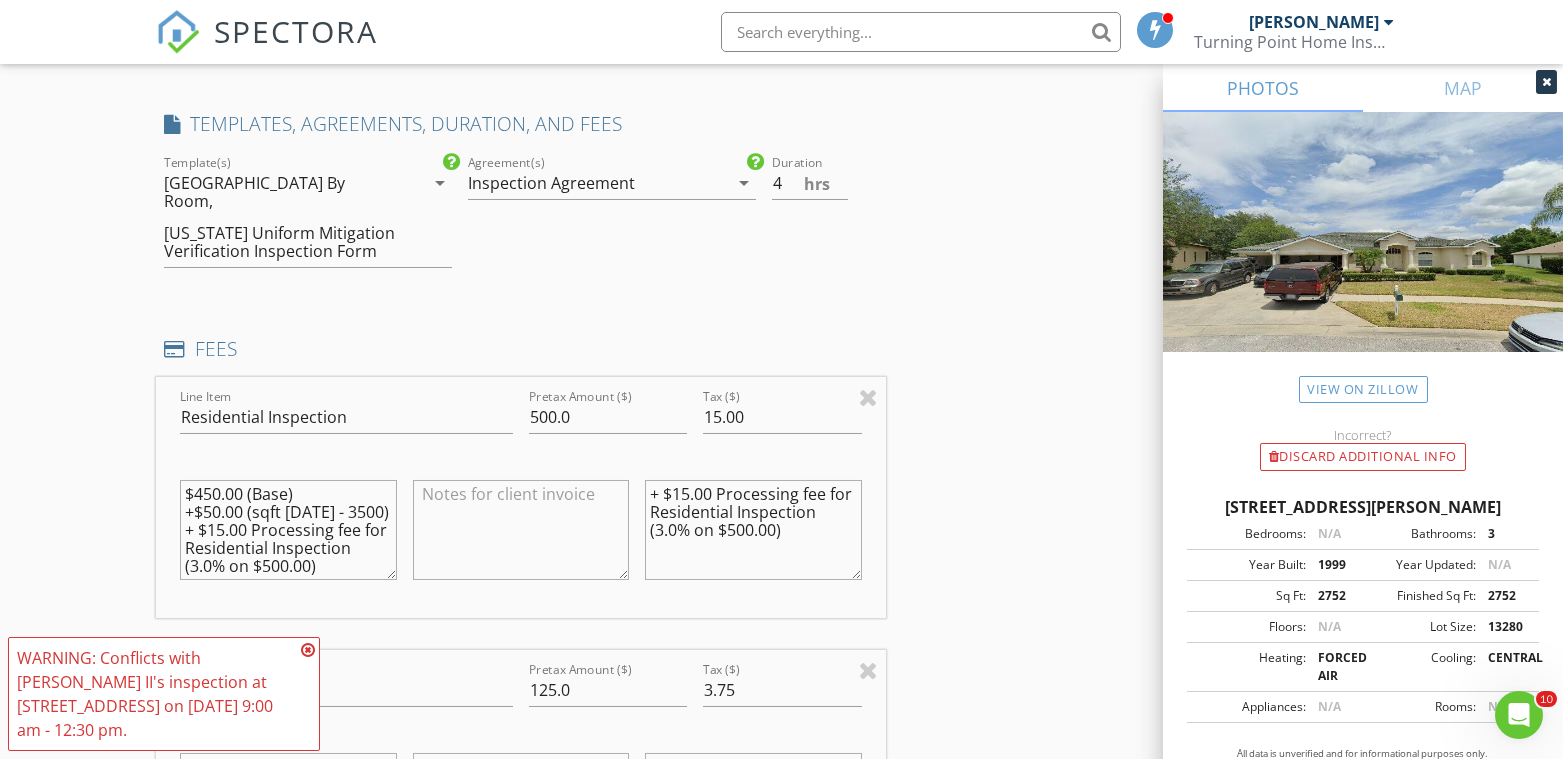 type on "+ $15.00 Processing fee for Residential Inspection (3.0% on $500.00)" 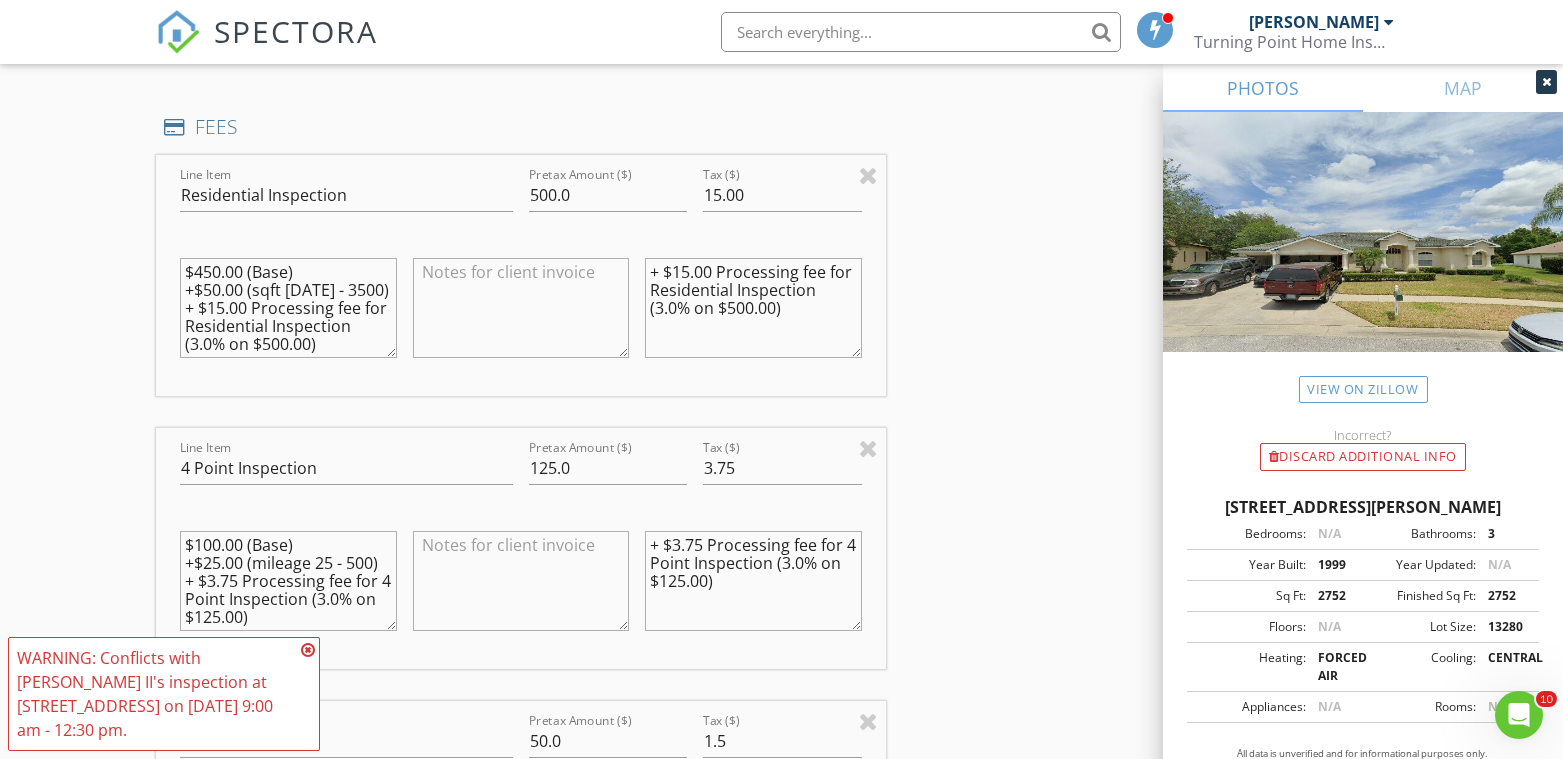 scroll, scrollTop: 1888, scrollLeft: 0, axis: vertical 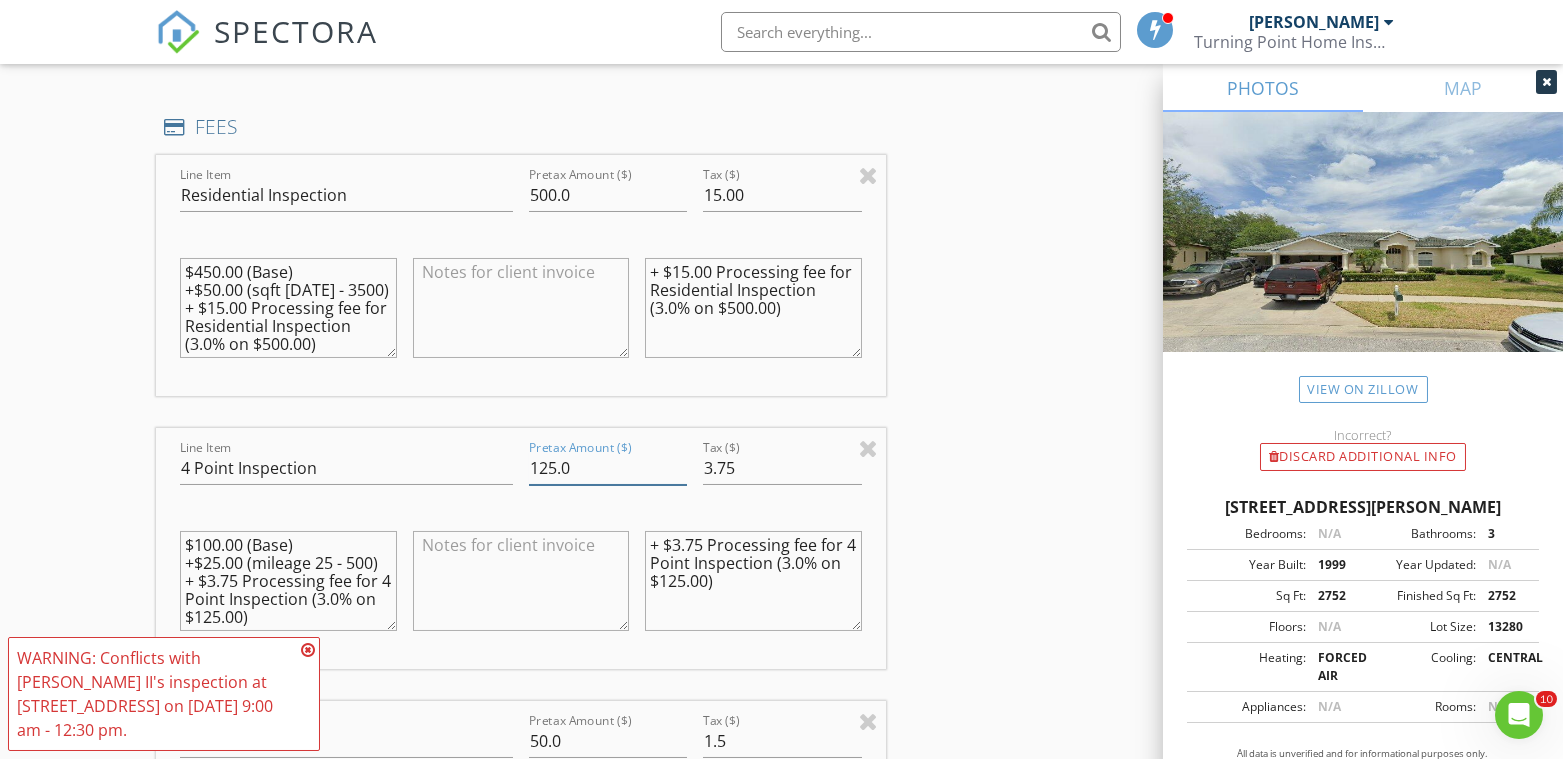 click on "125.0" at bounding box center (608, 468) 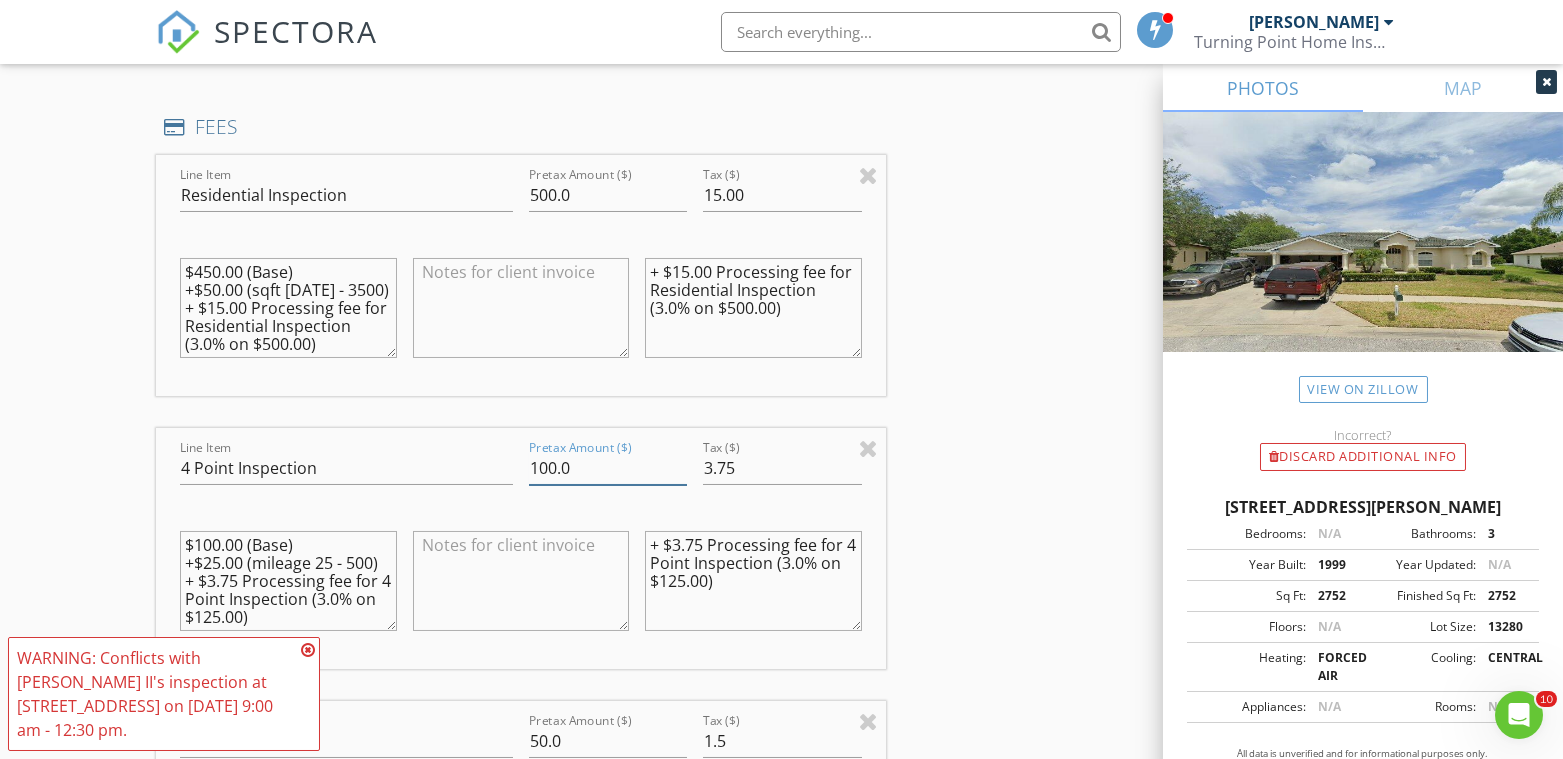 type on "100.0" 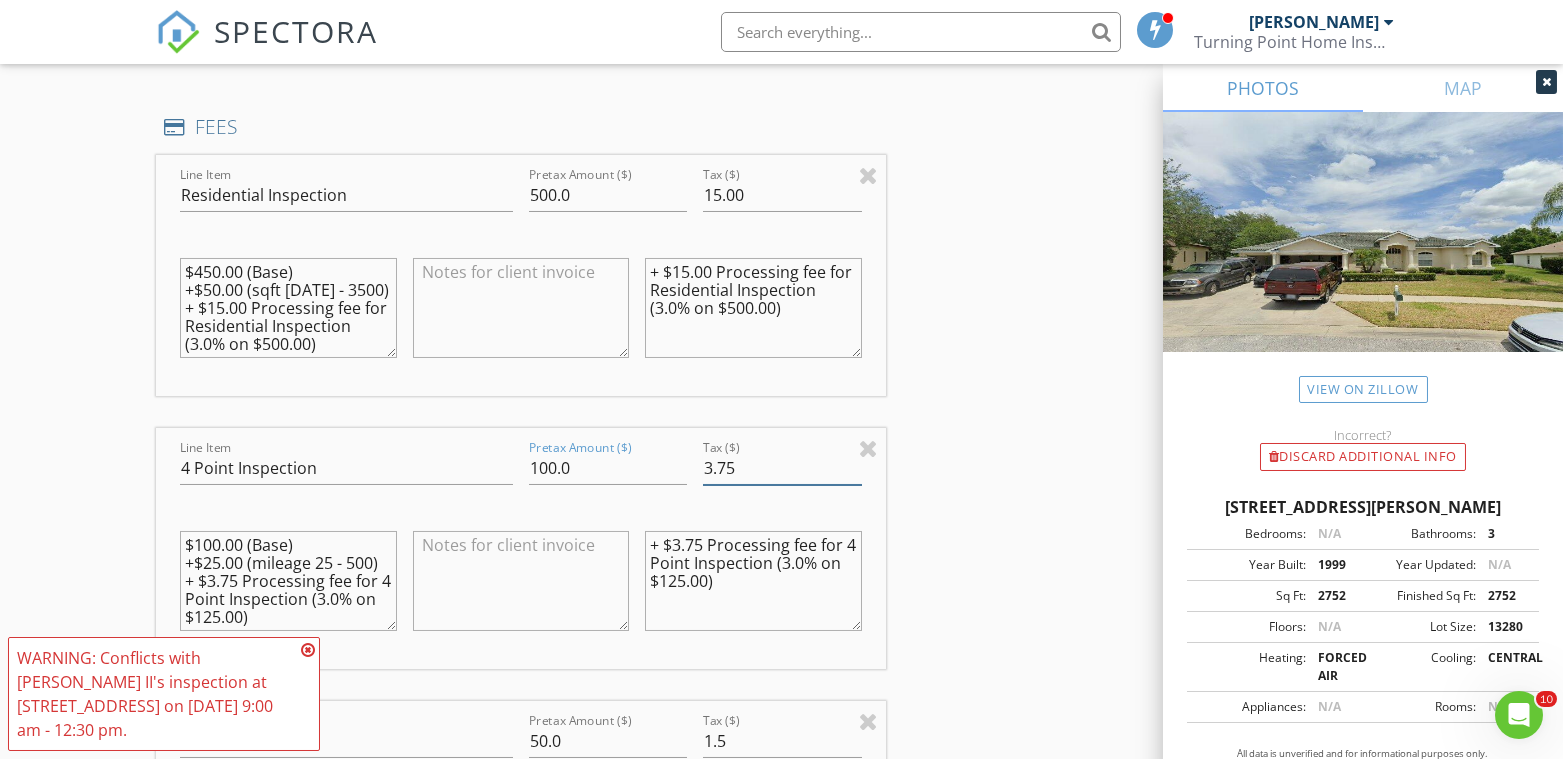 click on "3.75" at bounding box center [782, 468] 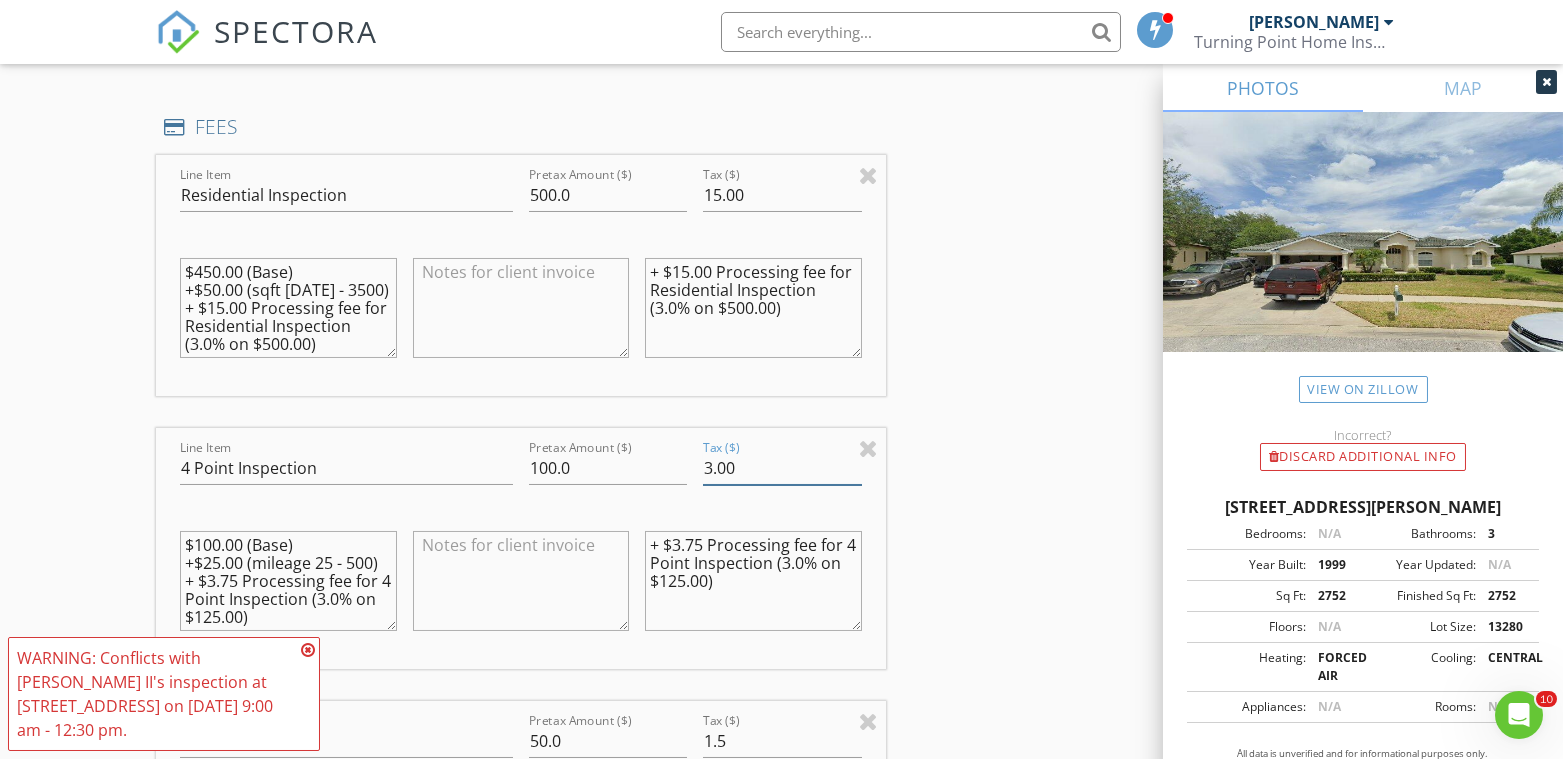 type on "3.00" 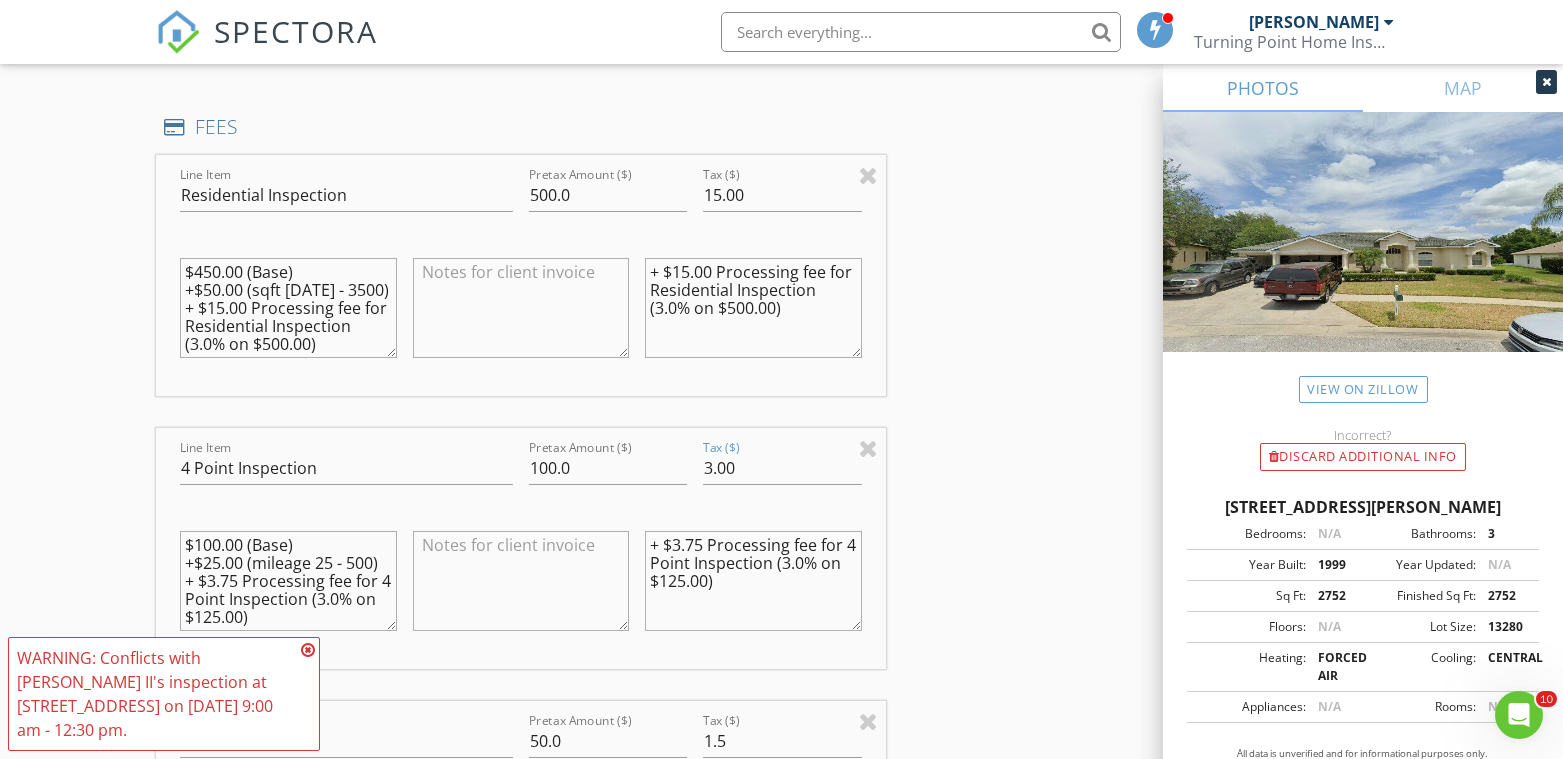 click on "+ $3.75 Processing fee for 4 Point Inspection (3.0% on $125.00)" at bounding box center [753, 581] 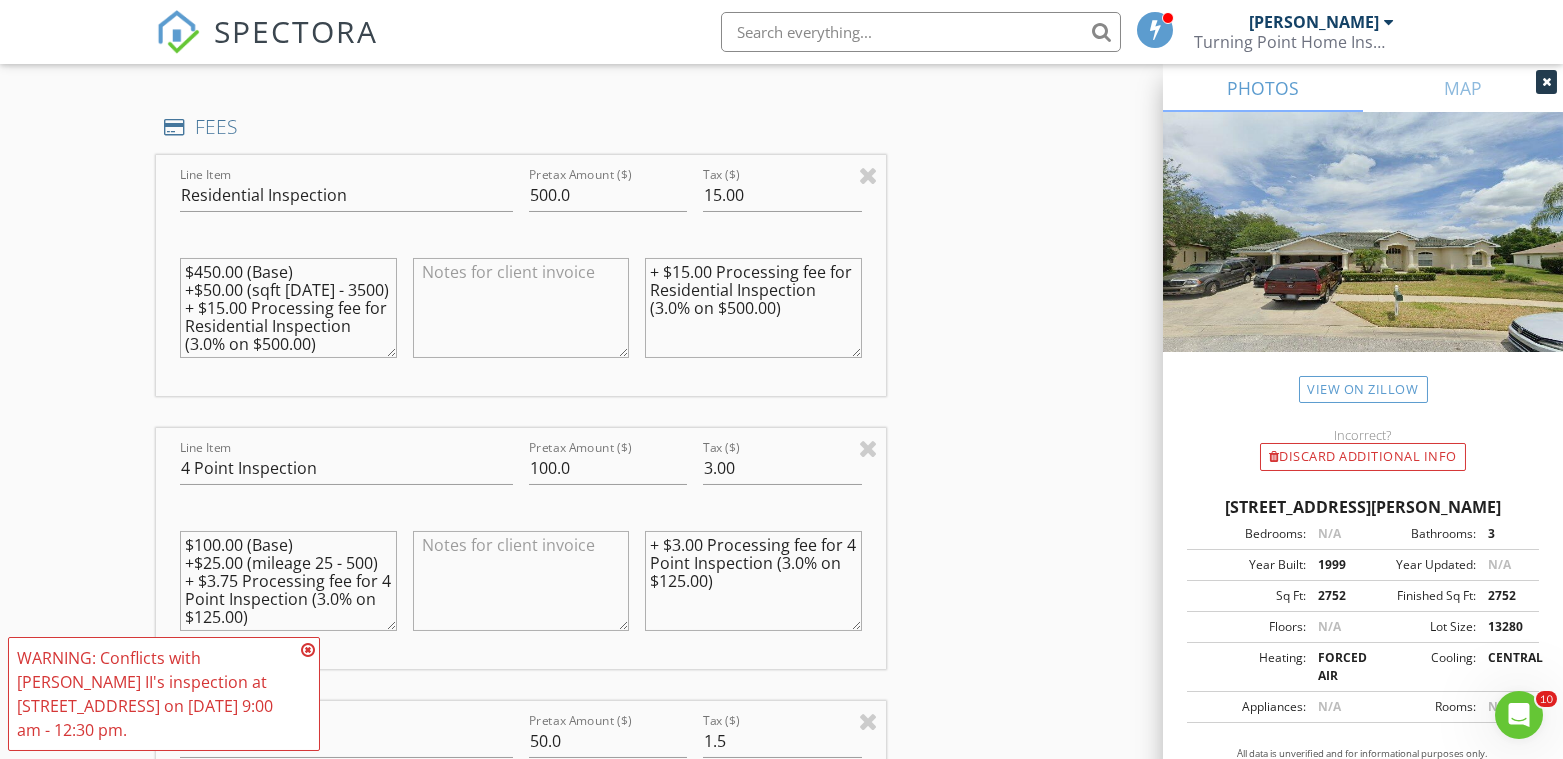 click on "+ $3.00 Processing fee for 4 Point Inspection (3.0% on $125.00)" at bounding box center (753, 581) 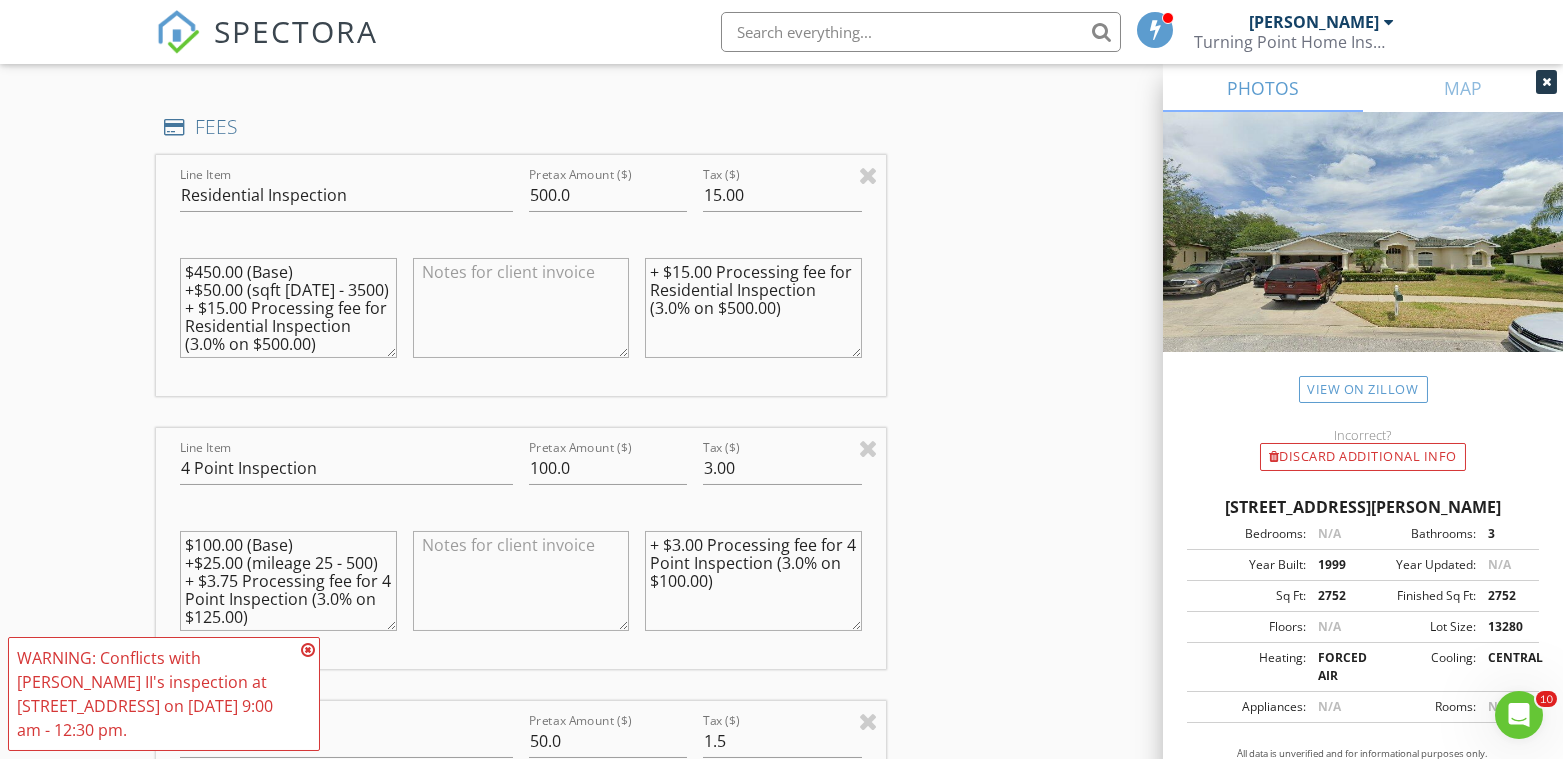 type on "+ $3.00 Processing fee for 4 Point Inspection (3.0% on $100.00)" 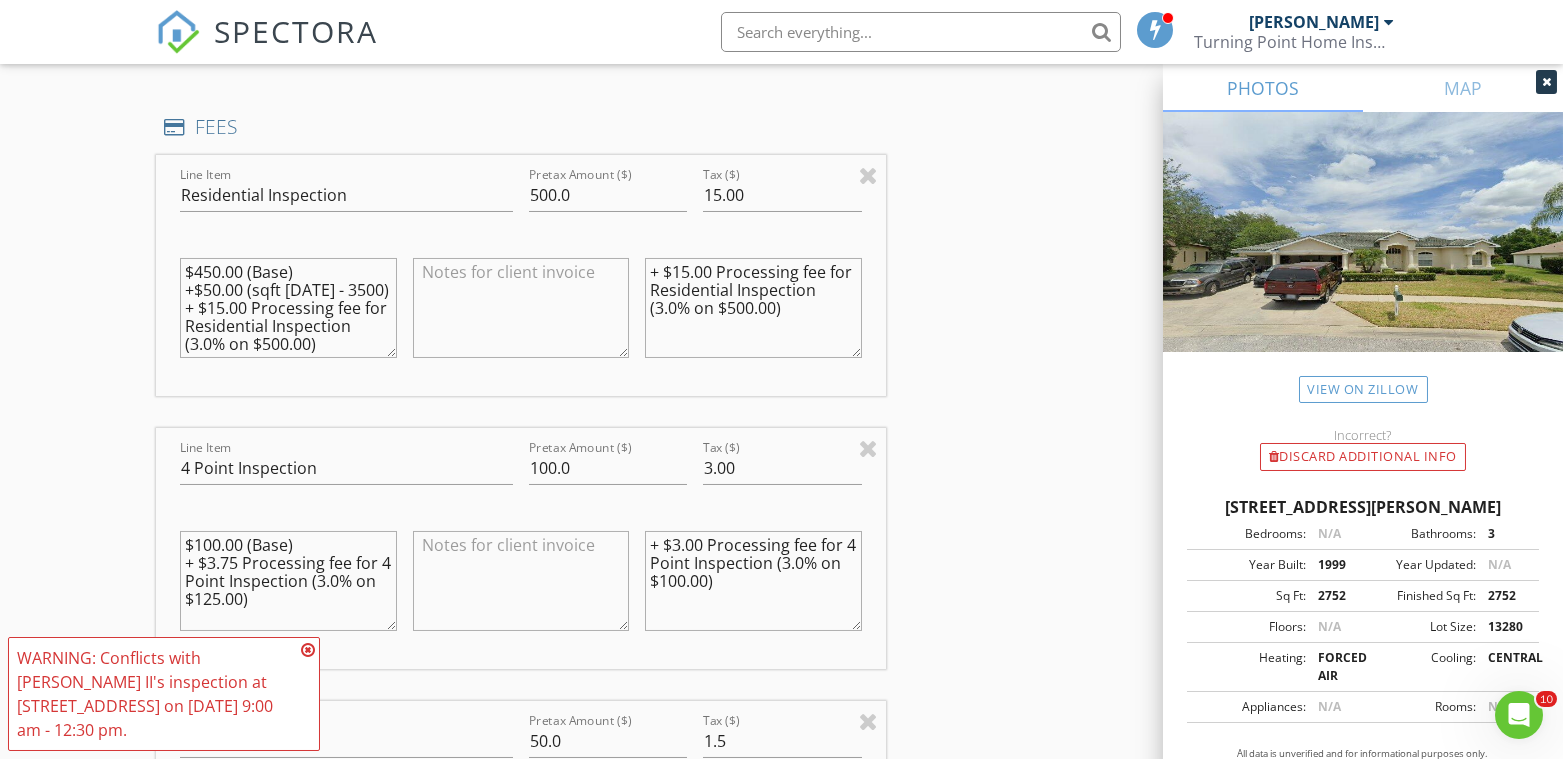 click on "$100.00 (Base)
+ $3.75 Processing fee for 4 Point Inspection (3.0% on $125.00)" at bounding box center [288, 581] 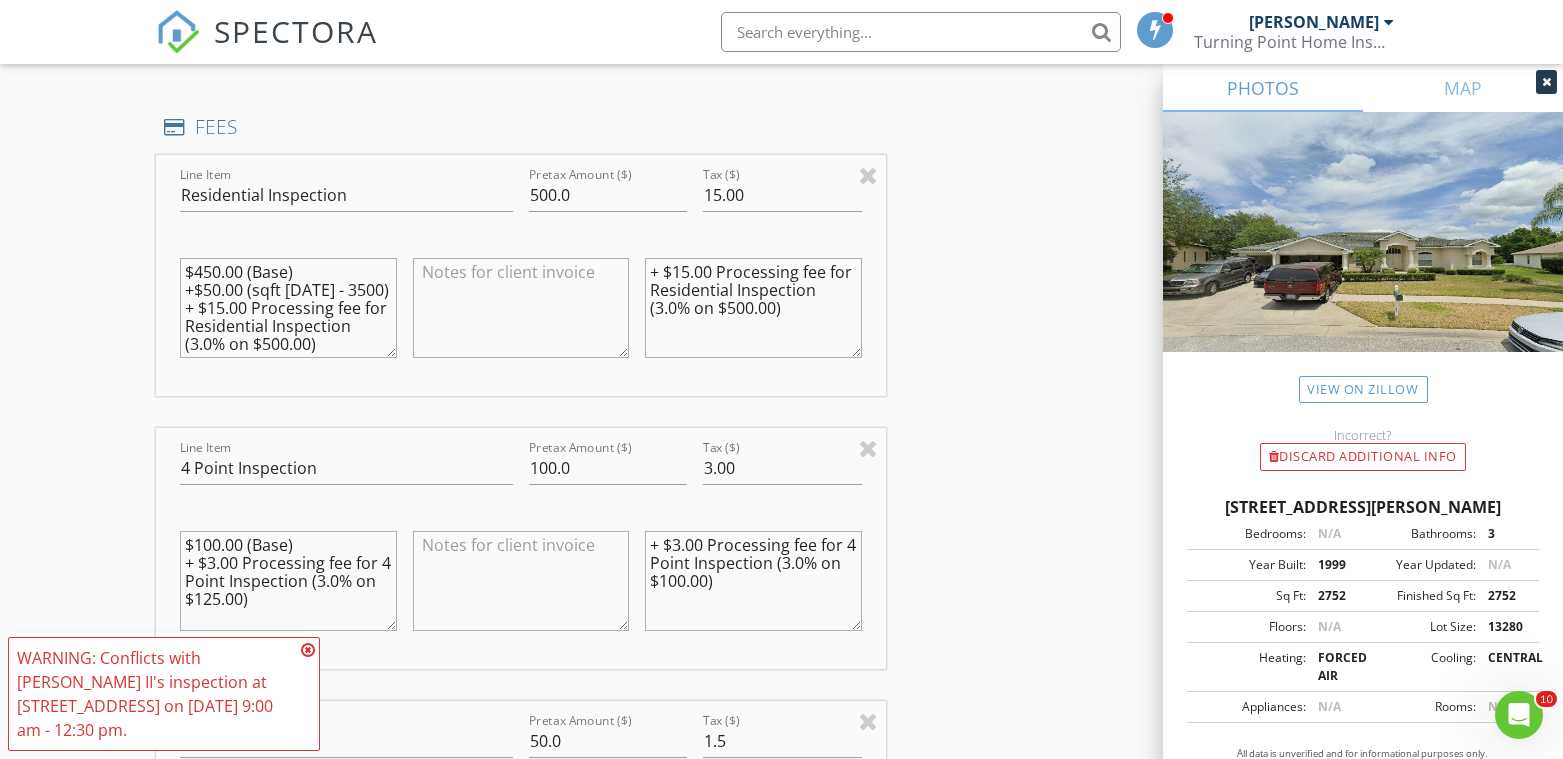 click on "$100.00 (Base)
+ $3.00 Processing fee for 4 Point Inspection (3.0% on $125.00)" at bounding box center [288, 581] 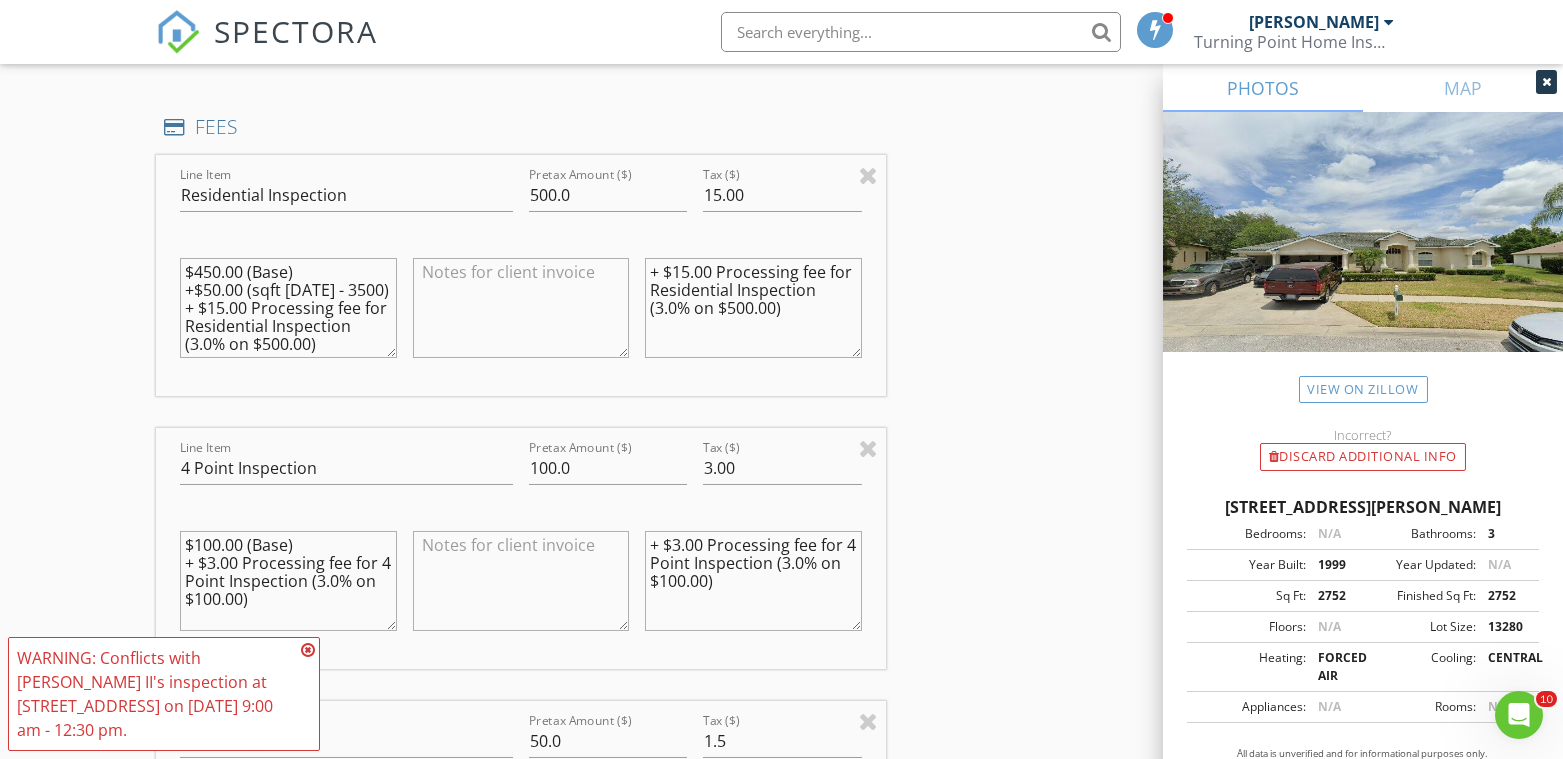 type on "$100.00 (Base)
+ $3.00 Processing fee for 4 Point Inspection (3.0% on $100.00)" 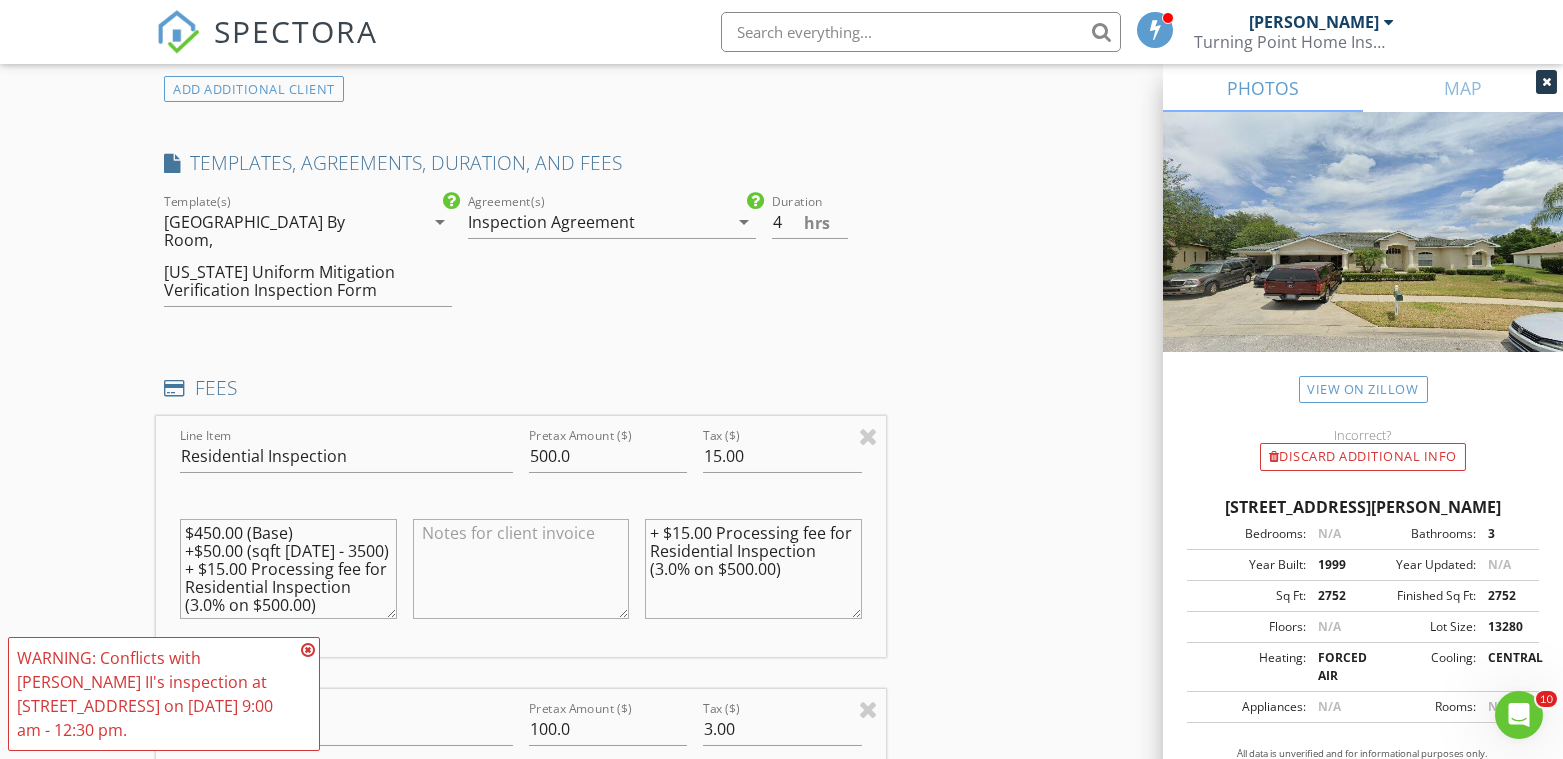 scroll, scrollTop: 1777, scrollLeft: 0, axis: vertical 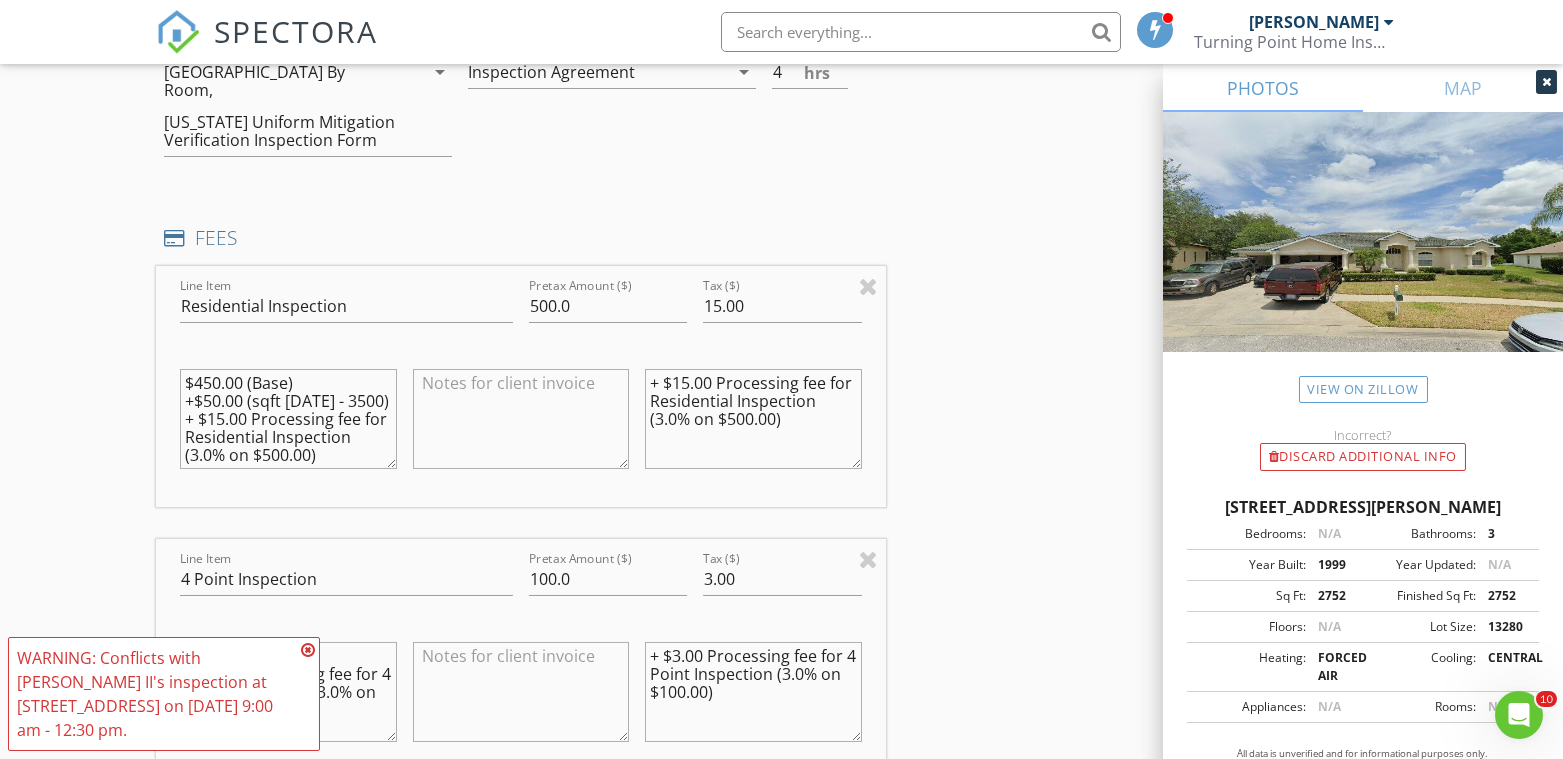 click on "$450.00 (Base)
+$50.00 (sqft 2000 - 3500)
+ $15.00 Processing fee for Residential Inspection (3.0% on $500.00)" at bounding box center (288, 419) 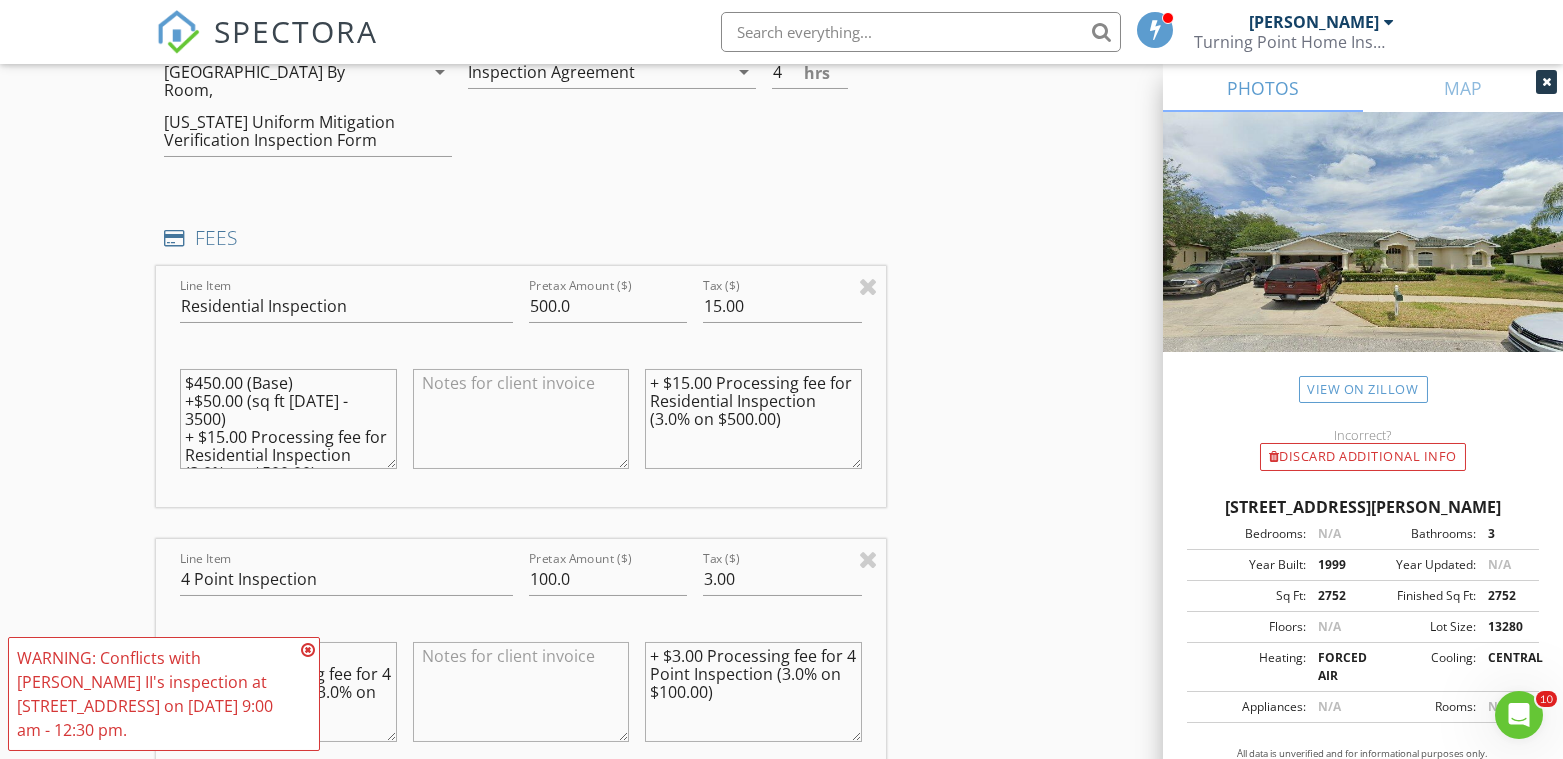 type on "$450.00 (Base)
+$50.00 (sq ft 2000 - 3500)
+ $15.00 Processing fee for Residential Inspection (3.0% on $500.00)" 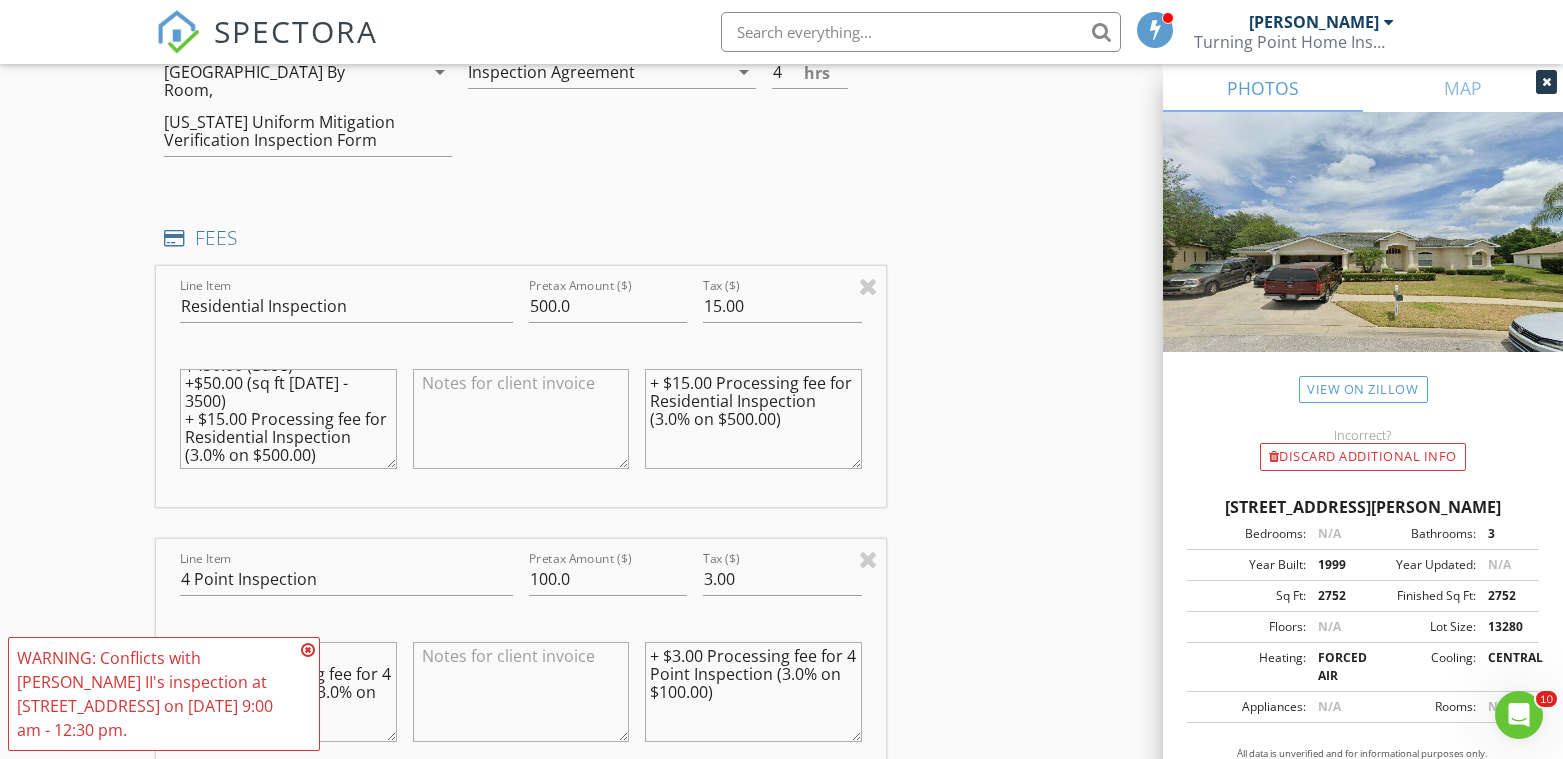 scroll, scrollTop: 35, scrollLeft: 0, axis: vertical 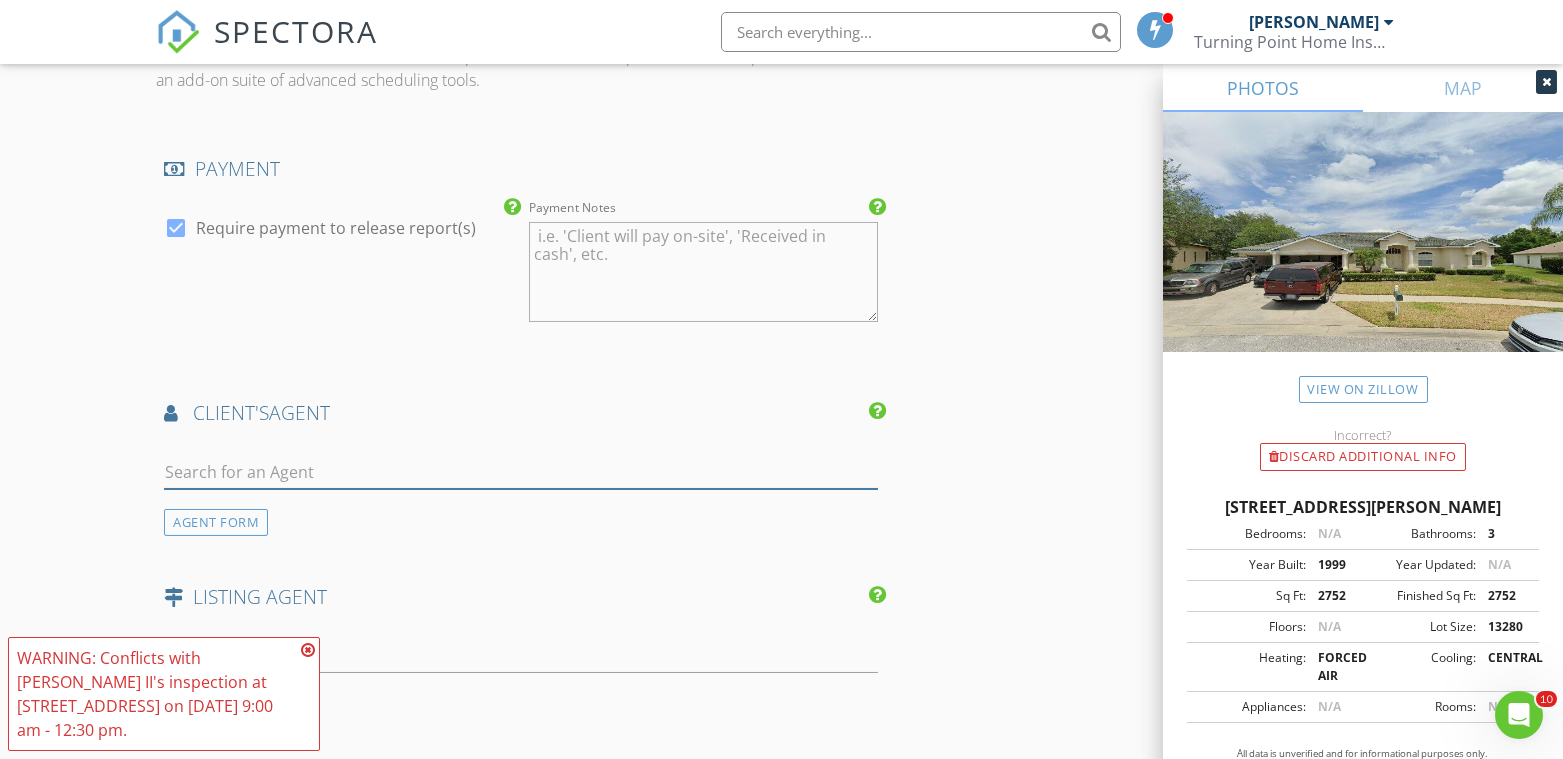 click at bounding box center [520, 472] 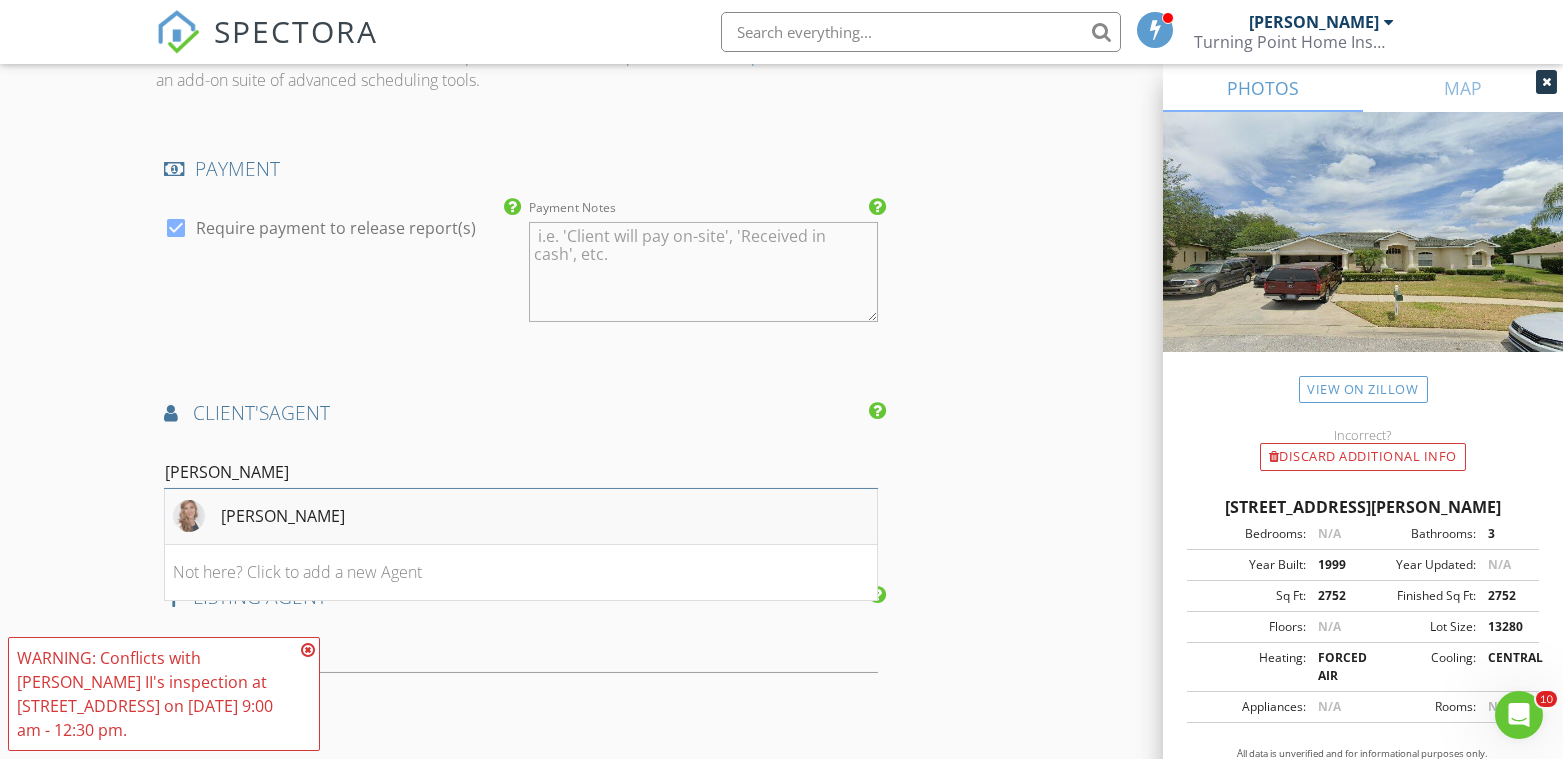 type on "kylie" 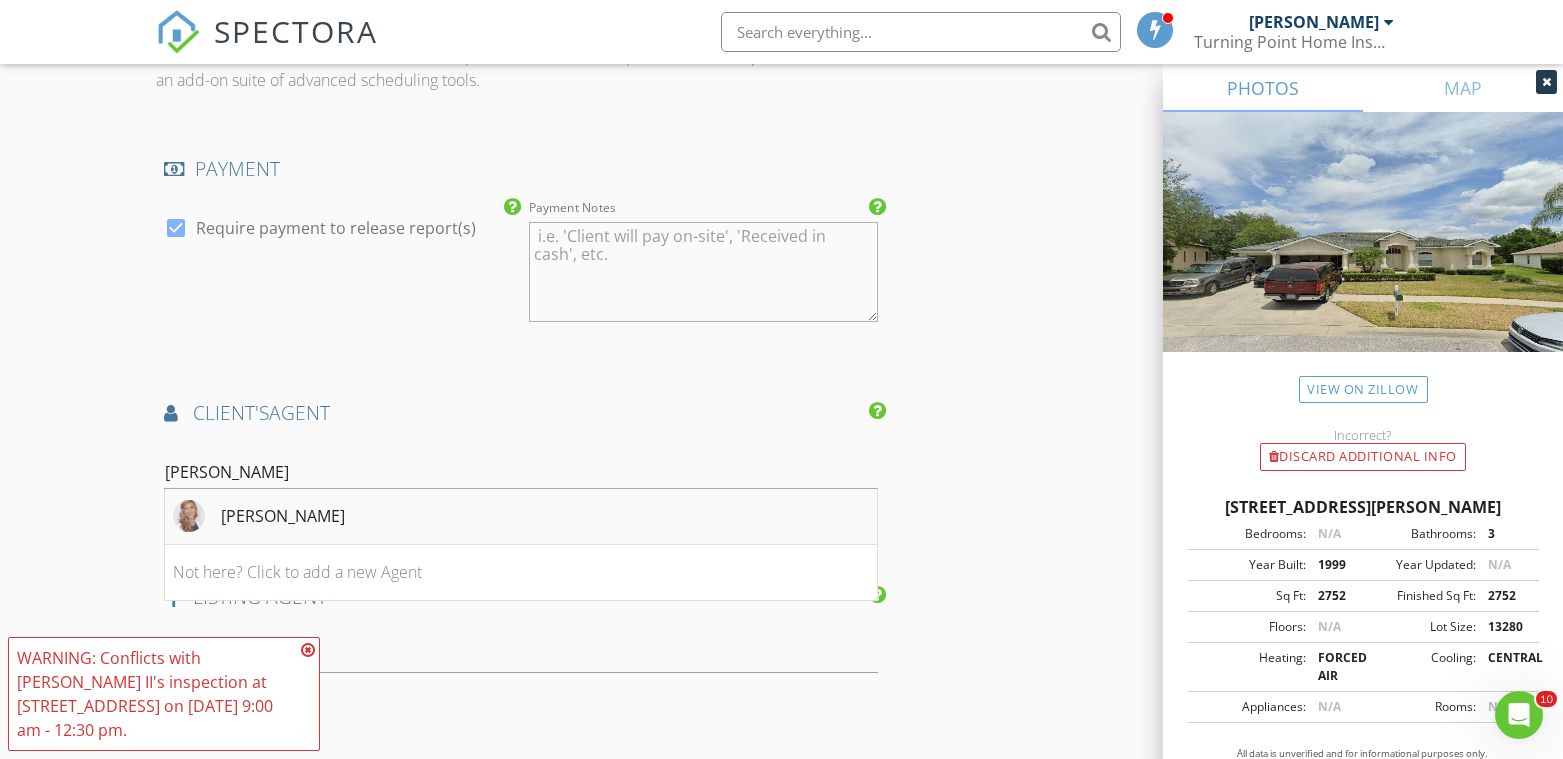 click on "[PERSON_NAME]" at bounding box center [520, 517] 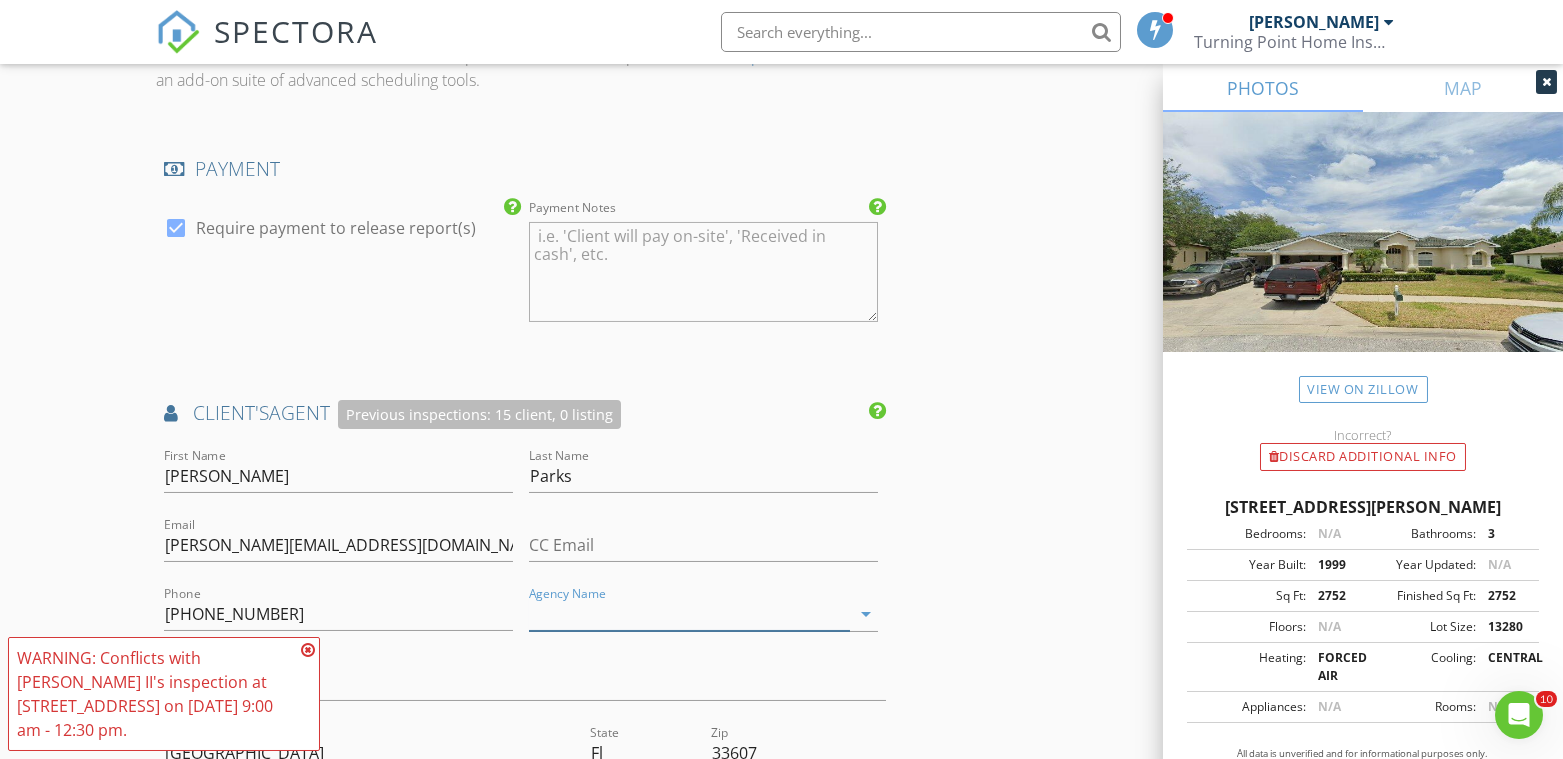 click on "Agency Name" at bounding box center [689, 614] 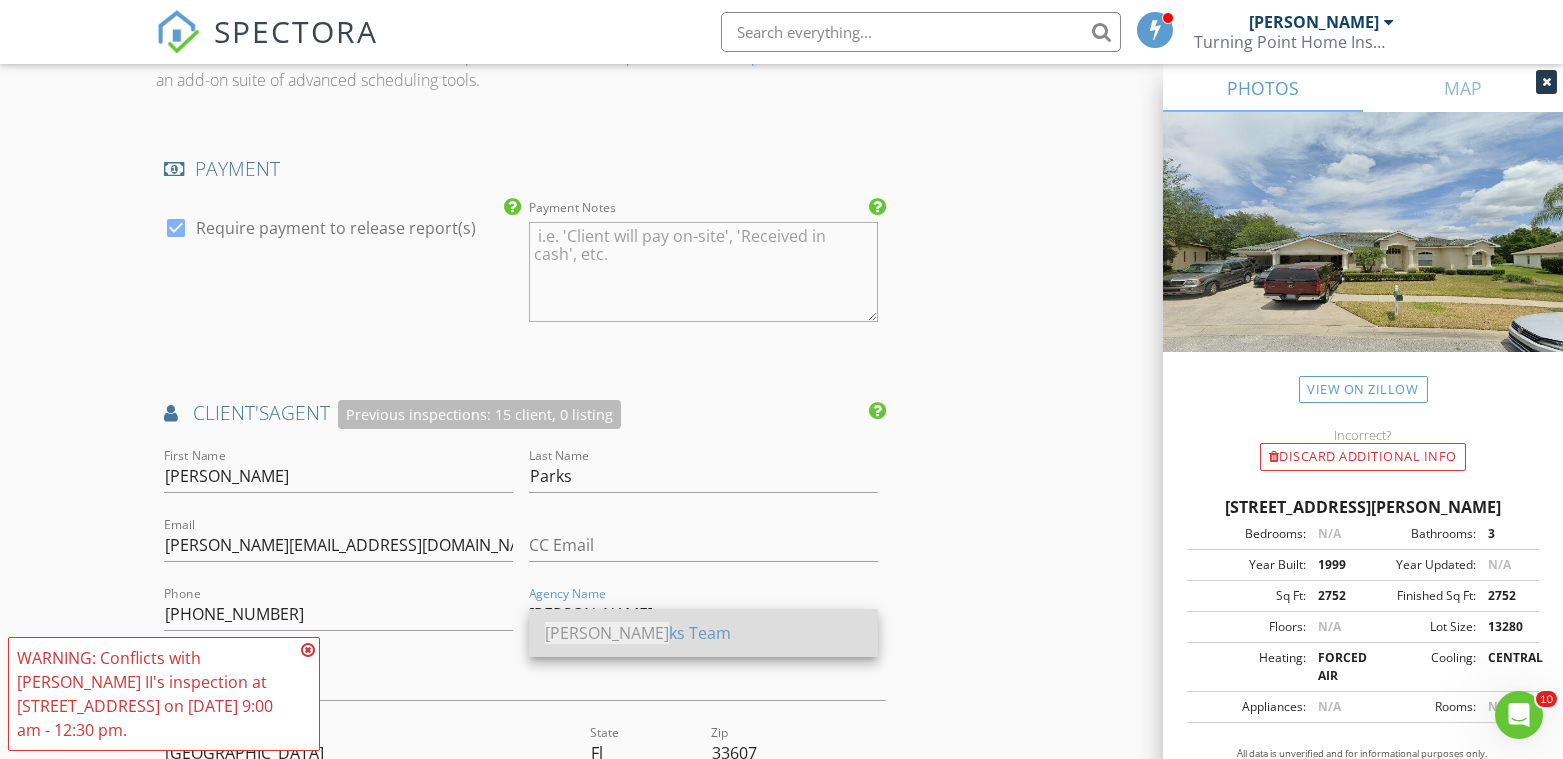 click on "Kelly Par ks Team" at bounding box center [703, 633] 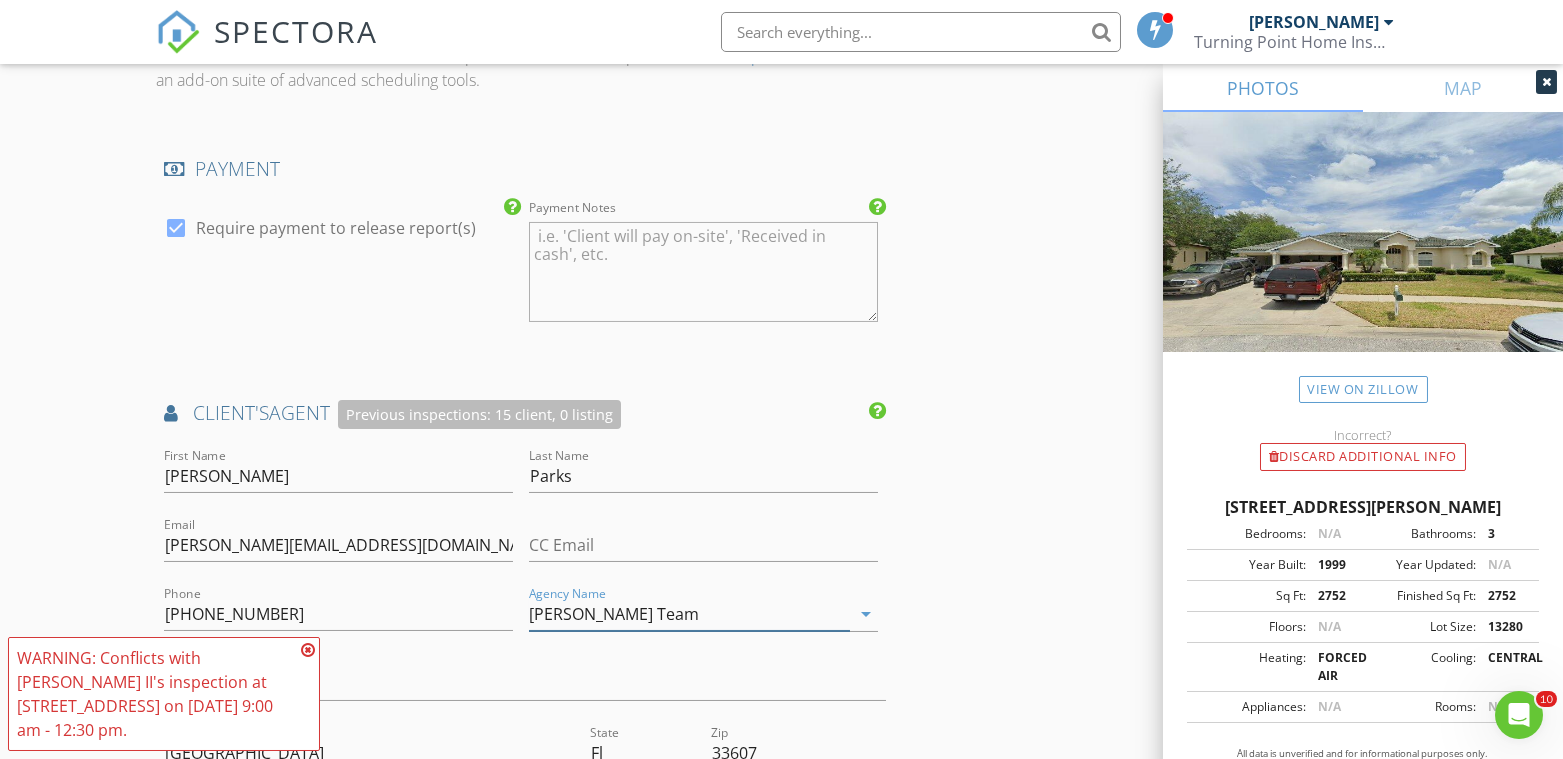 type on "Kelly Parks Team" 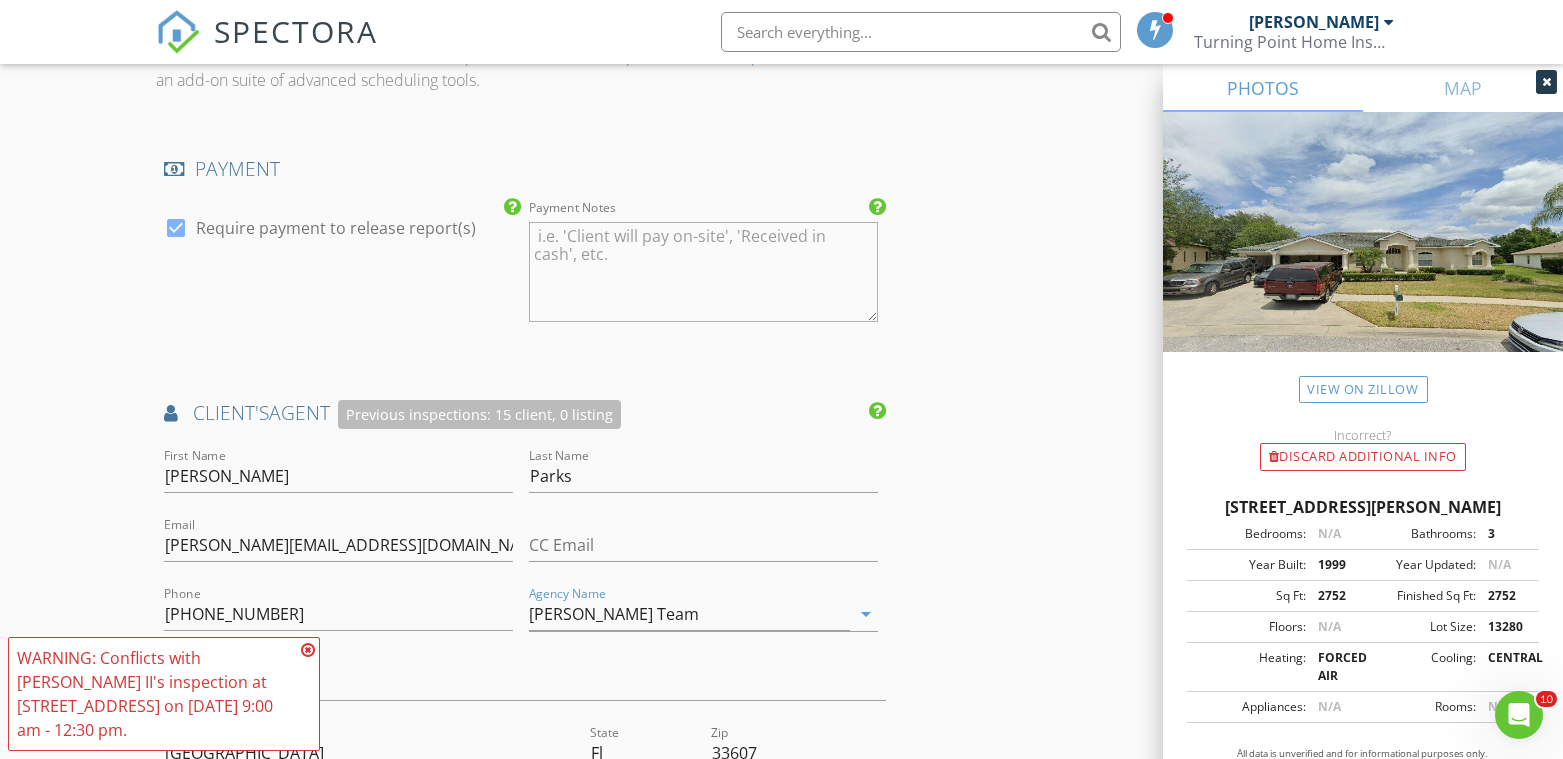click on "New Inspection
Click here to use the New Order Form
INSPECTOR(S)
check_box   Cliff Turner II   PRIMARY   Cliff Turner II arrow_drop_down   check_box_outline_blank Cliff Turner II specifically requested
Date/Time
07/14/2025 12:00 PM
Location
Address Search       Address 1212 Baycove Ln   Unit   City Lutz   State FL   Zip 33549   County Pasco     Square Feet 2752   Year Built 1999   Foundation Slab arrow_drop_down     Cliff Turner II     23.4 miles     (39 minutes)
client
check_box Enable Client CC email for this inspection   Client Search     check_box_outline_blank Client is a Company/Organization     First Name Rebecca   Last Name Yu   Email yu.rebecca.b@gmail.com   CC Email   Phone 847-877-8822   Address 1212 Baycove Ln   City Lutz   State FL   Zip 33549       Notes   Private Notes
SERVICES" at bounding box center [781, -404] 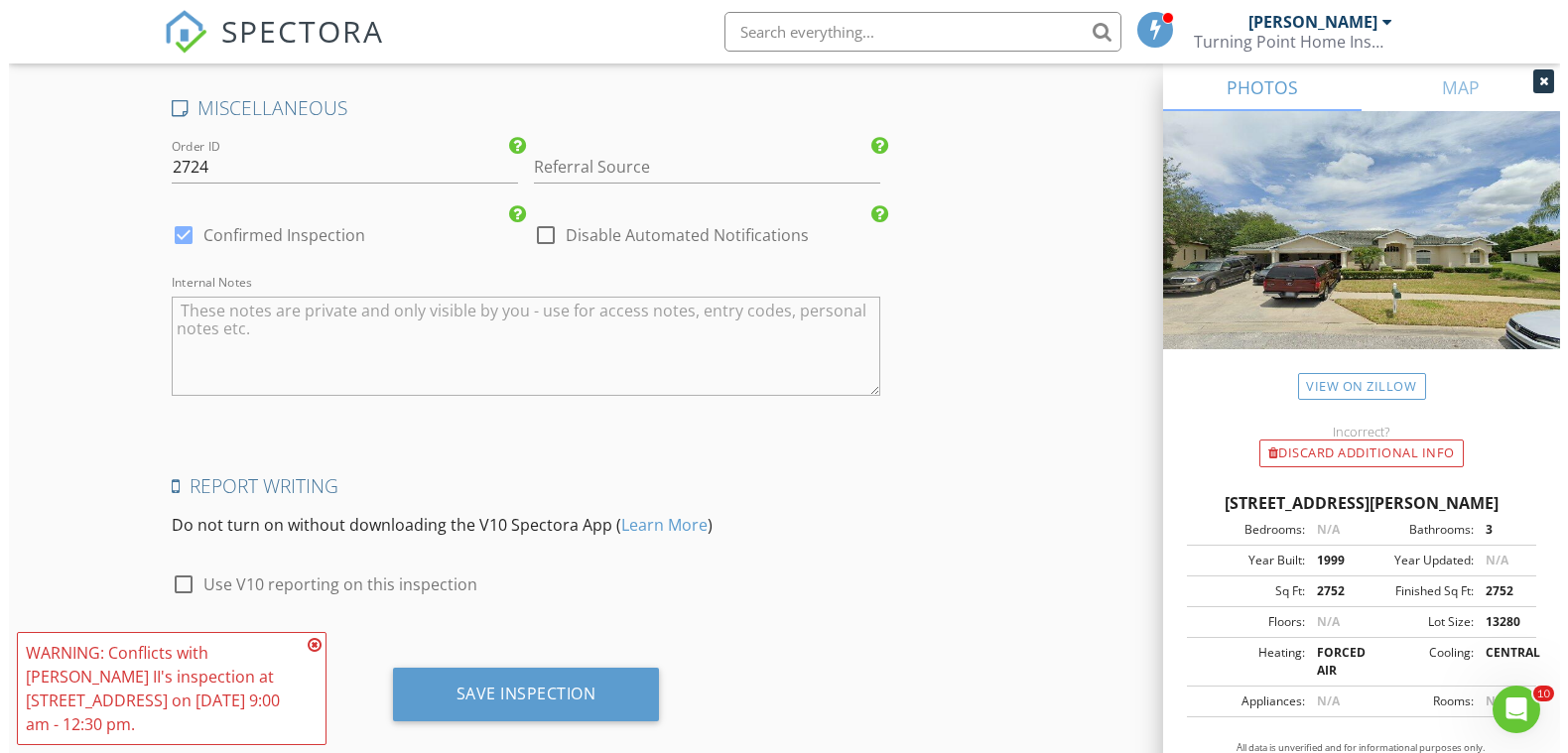 scroll, scrollTop: 4235, scrollLeft: 0, axis: vertical 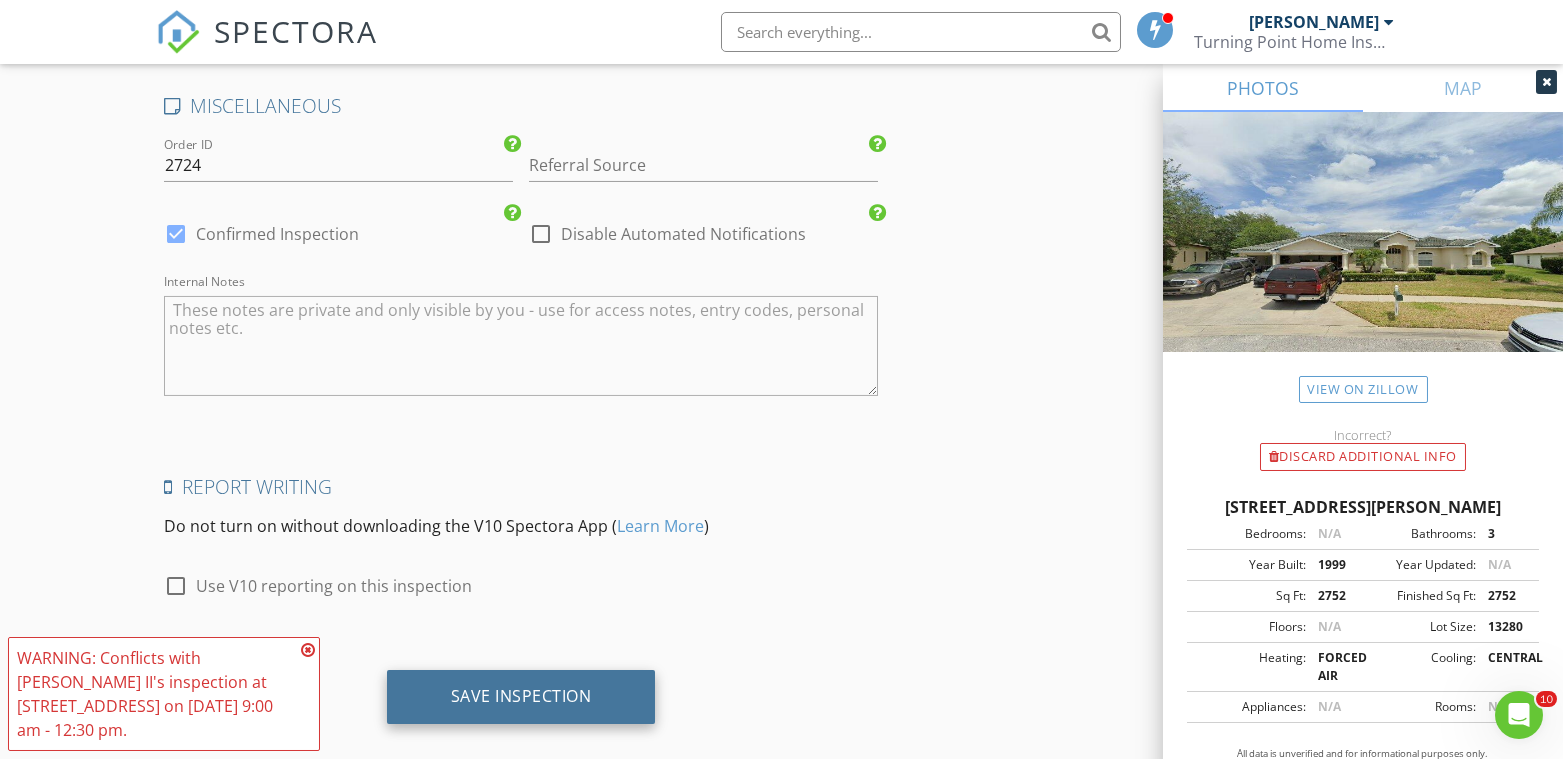 click on "Save Inspection" at bounding box center (521, 696) 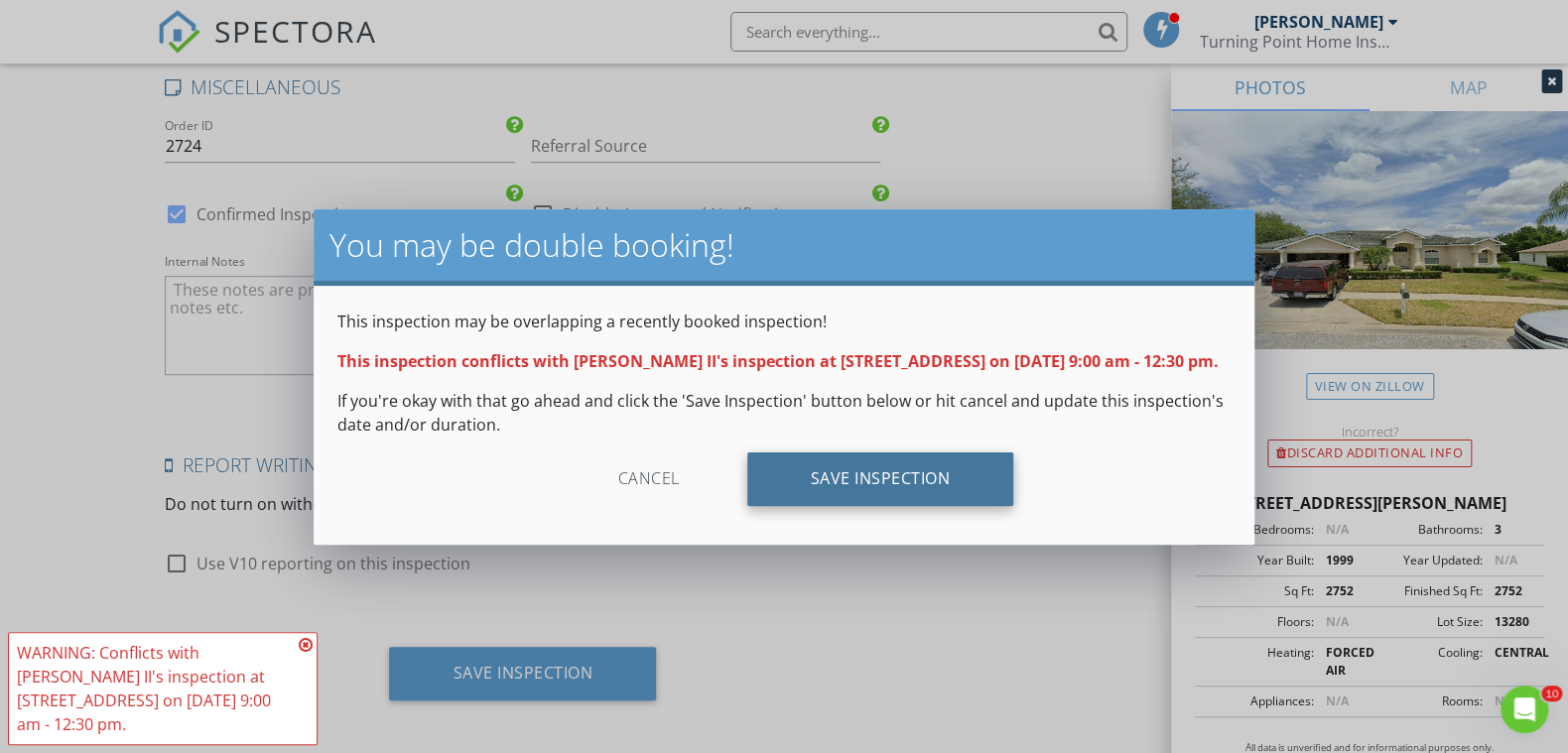 click on "Save Inspection" at bounding box center [880, 479] 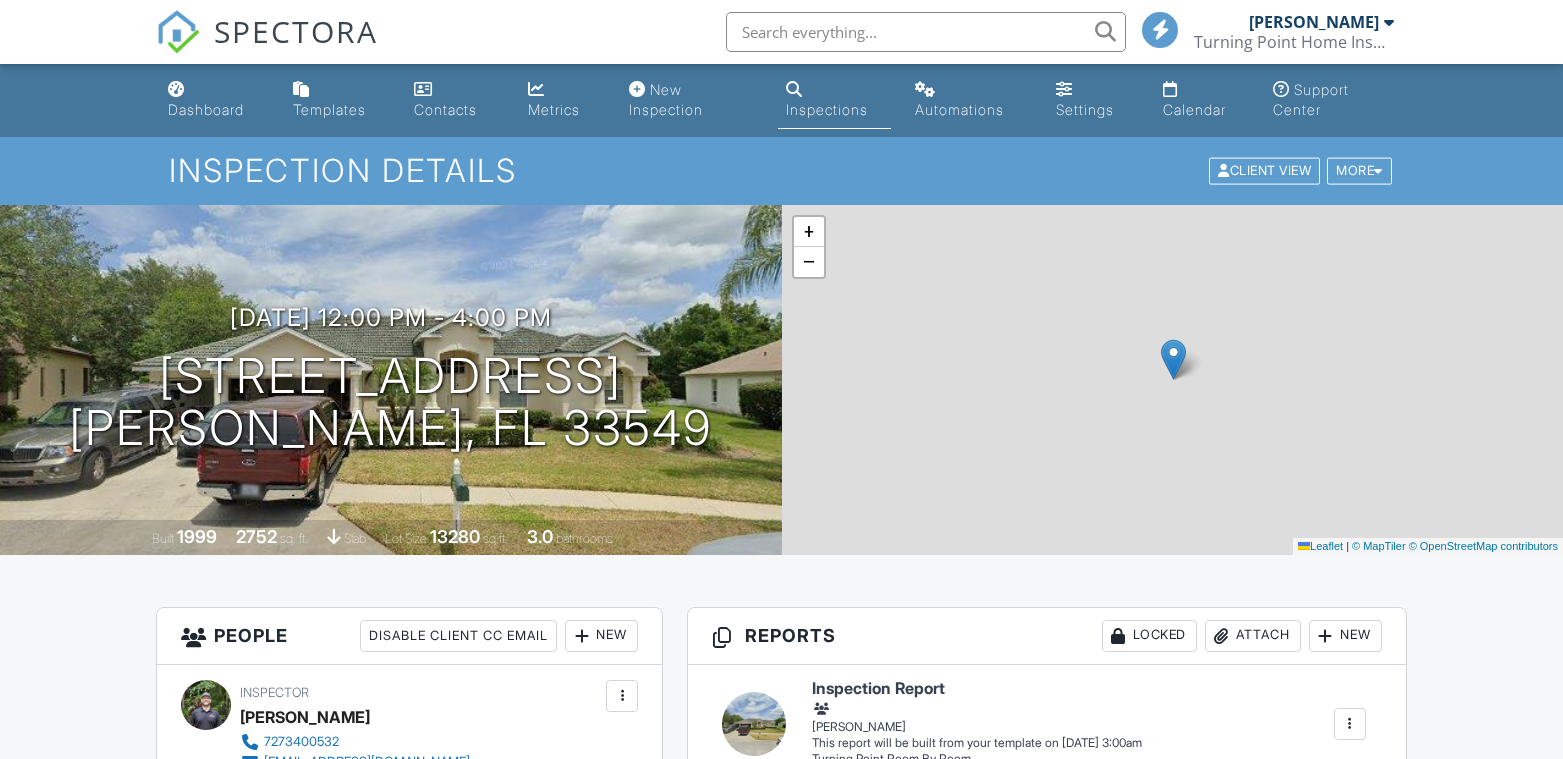 scroll, scrollTop: 0, scrollLeft: 0, axis: both 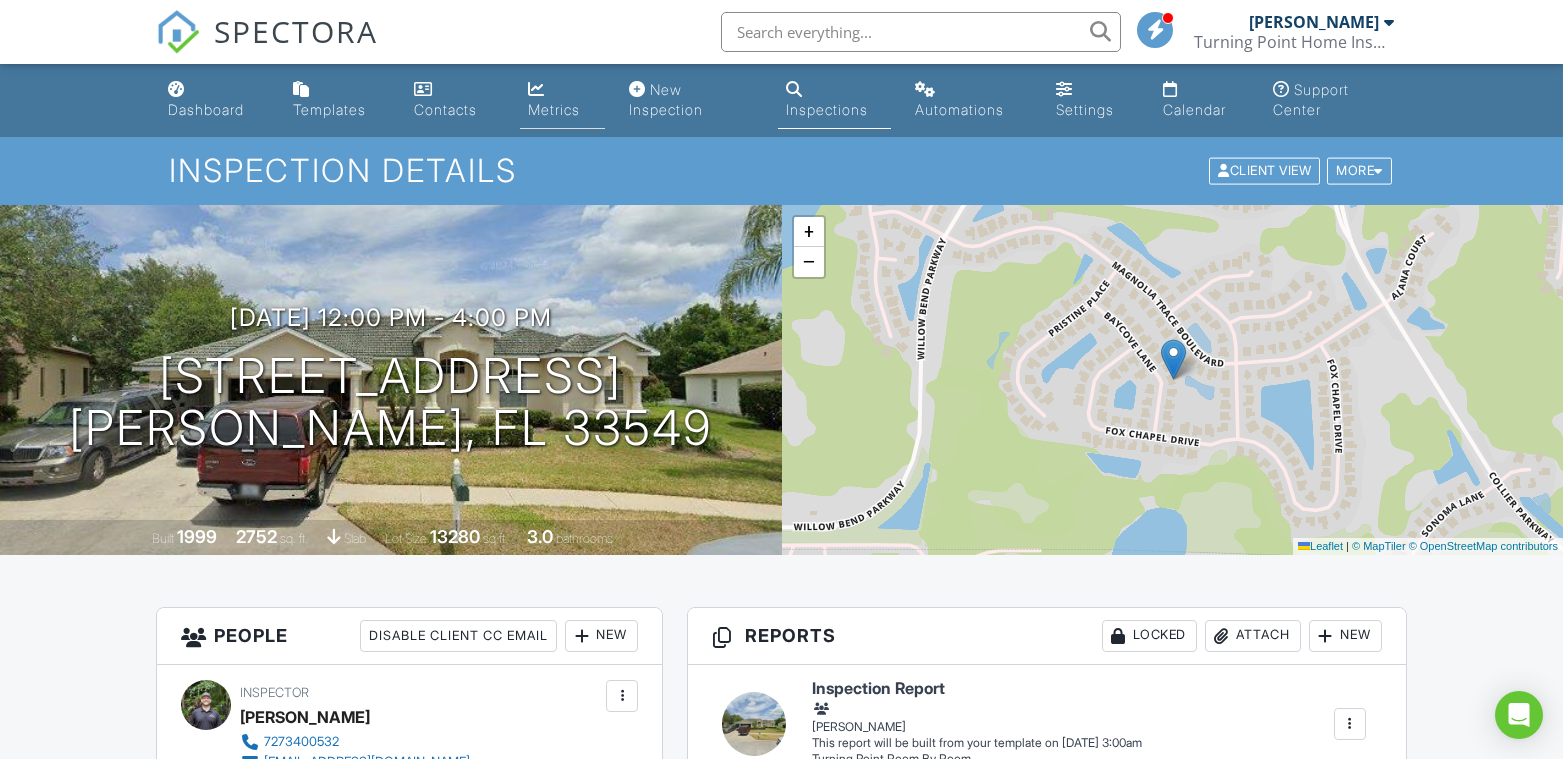 click on "Metrics" at bounding box center [554, 109] 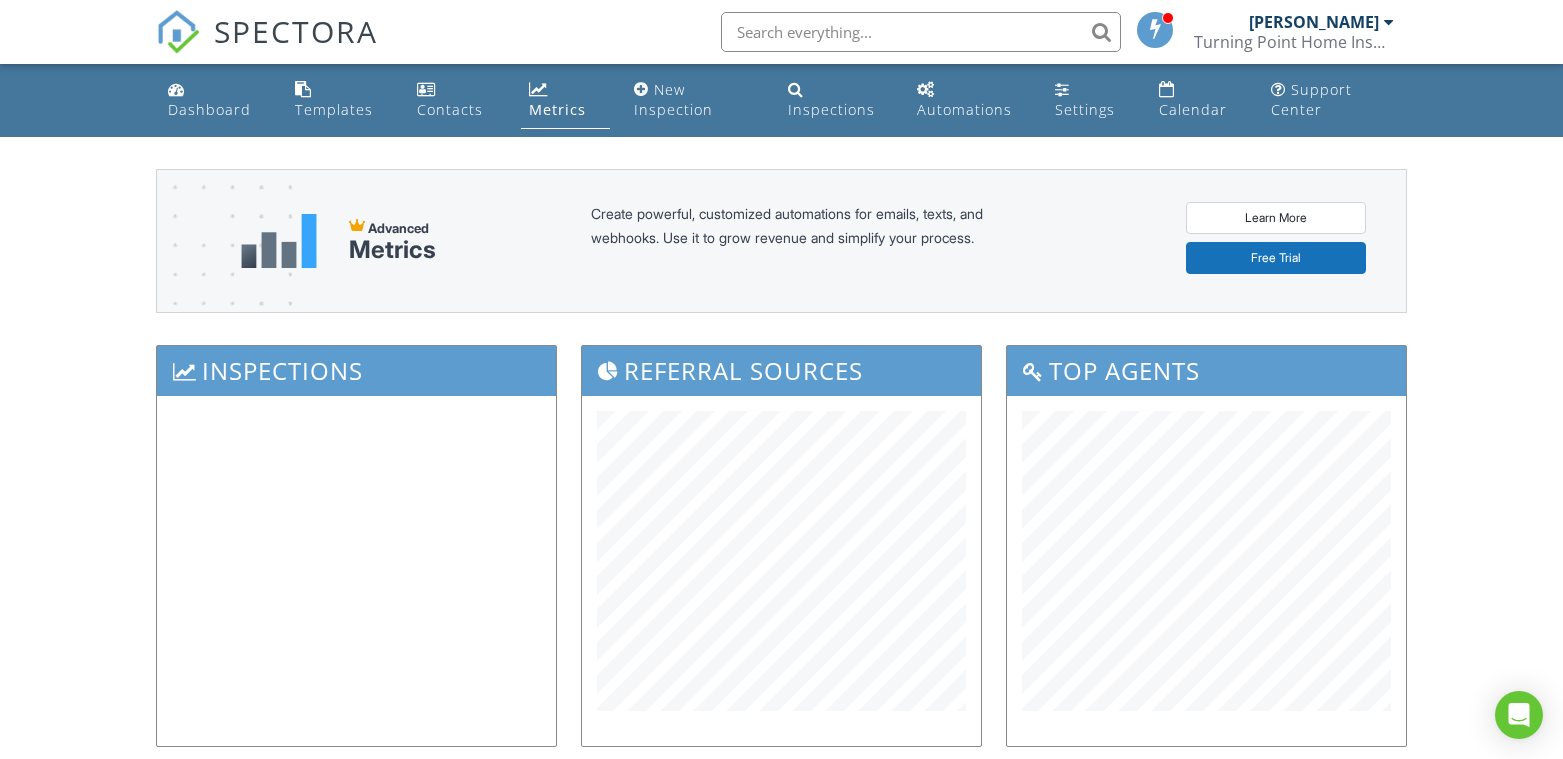 scroll, scrollTop: 0, scrollLeft: 0, axis: both 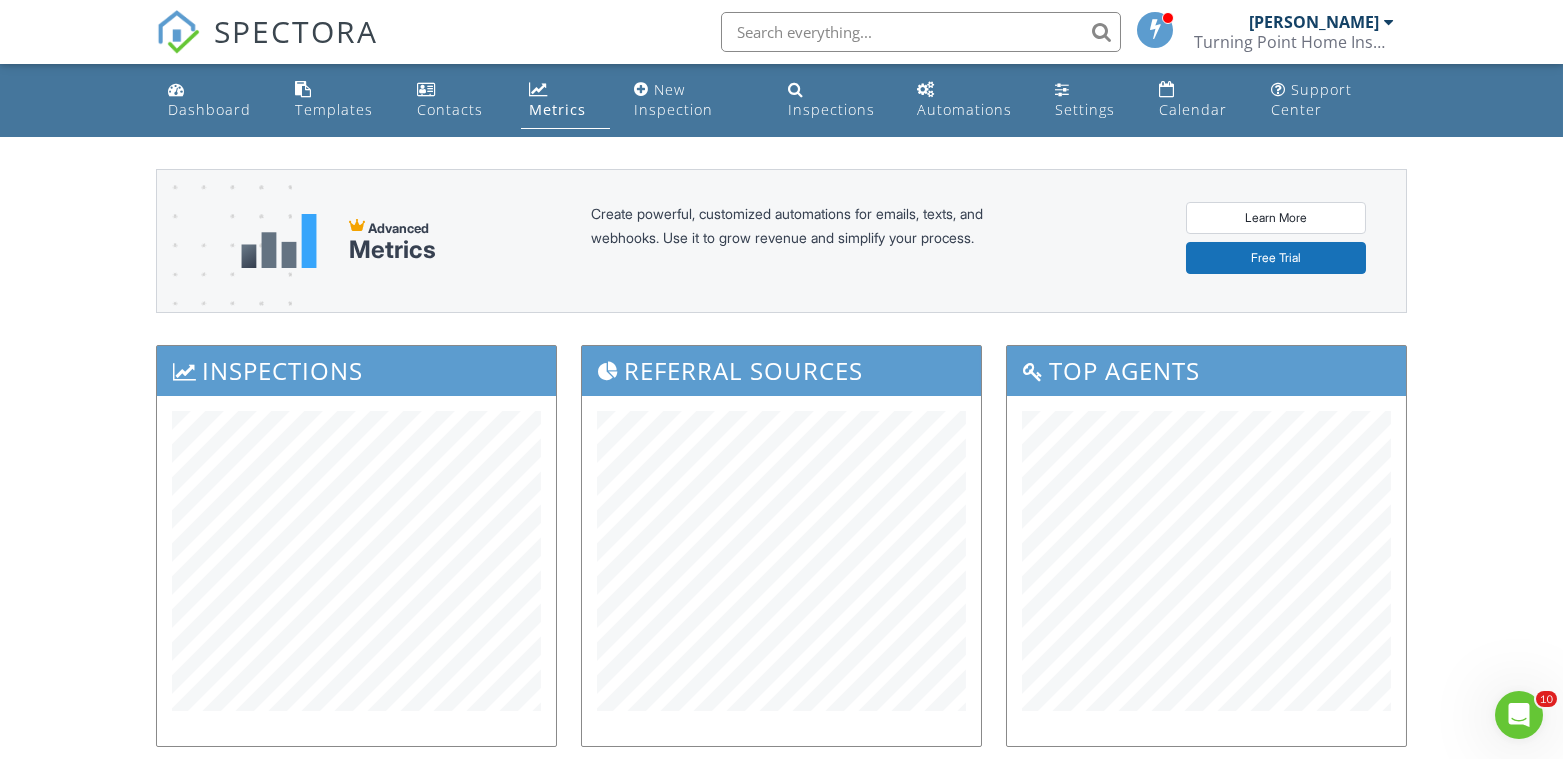 drag, startPoint x: 213, startPoint y: 117, endPoint x: 234, endPoint y: 110, distance: 22.135944 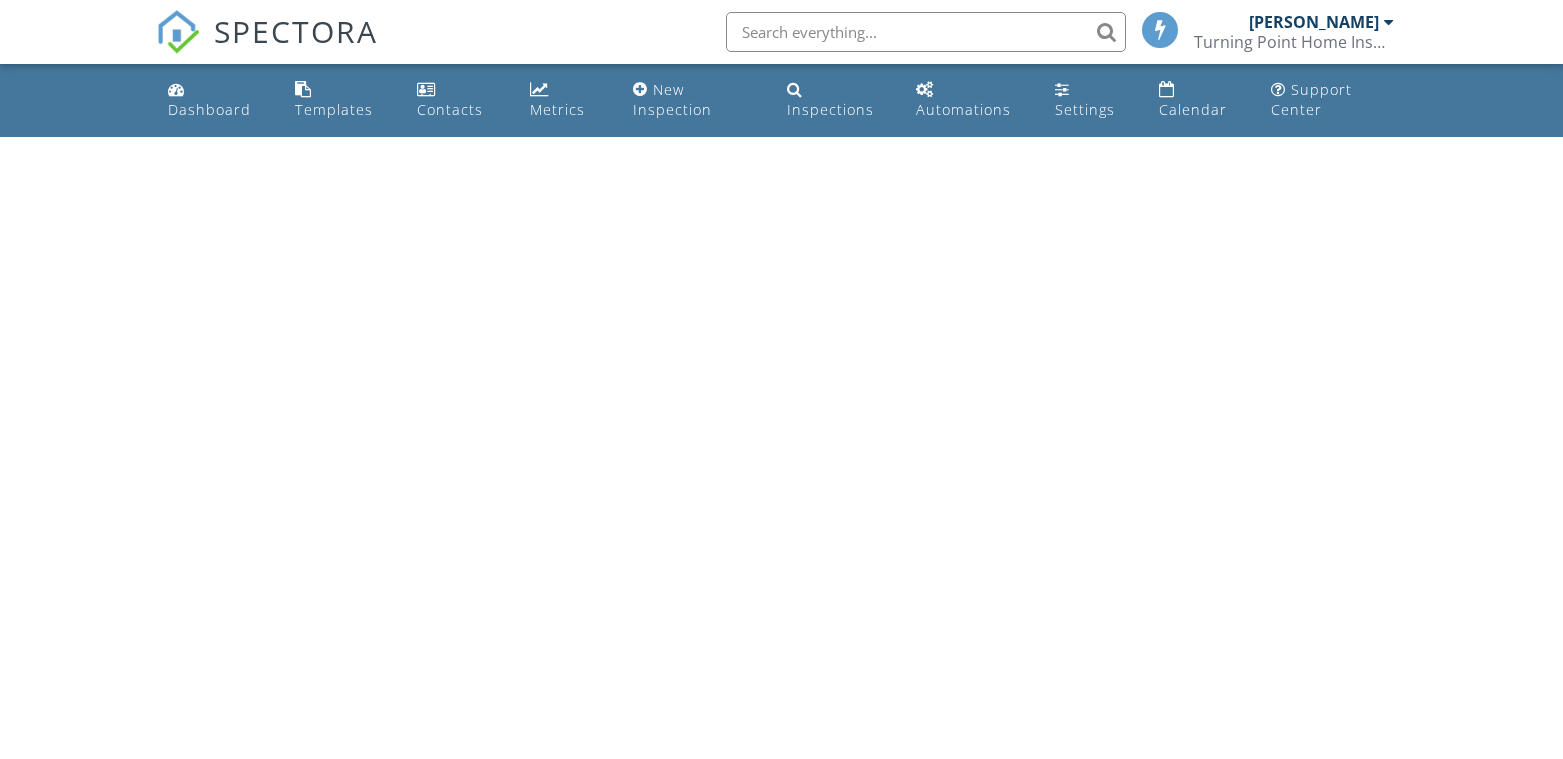 scroll, scrollTop: 0, scrollLeft: 0, axis: both 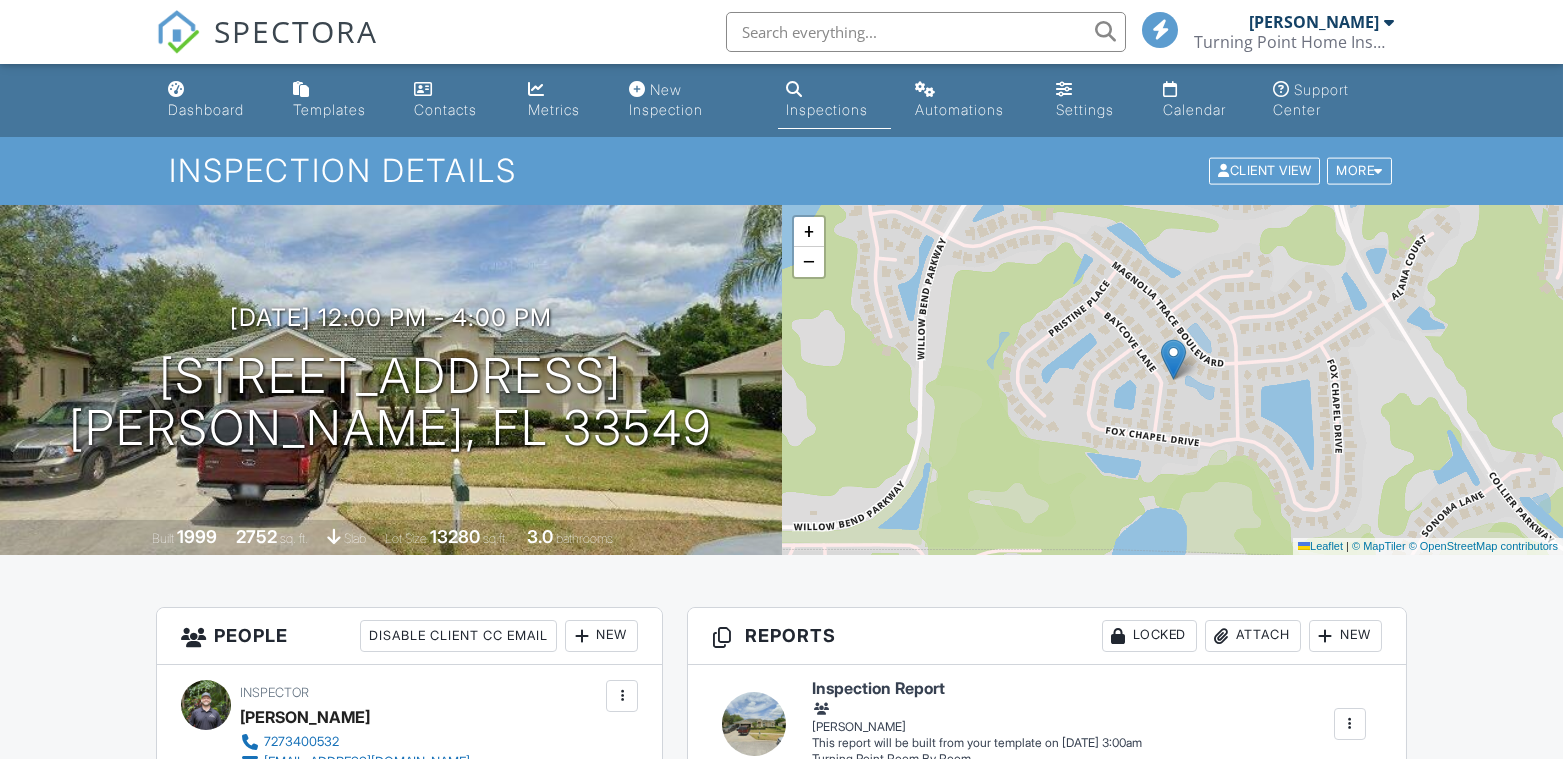 click on "07/14/2025 12:00 pm
- 4:00 pm" at bounding box center (391, 317) 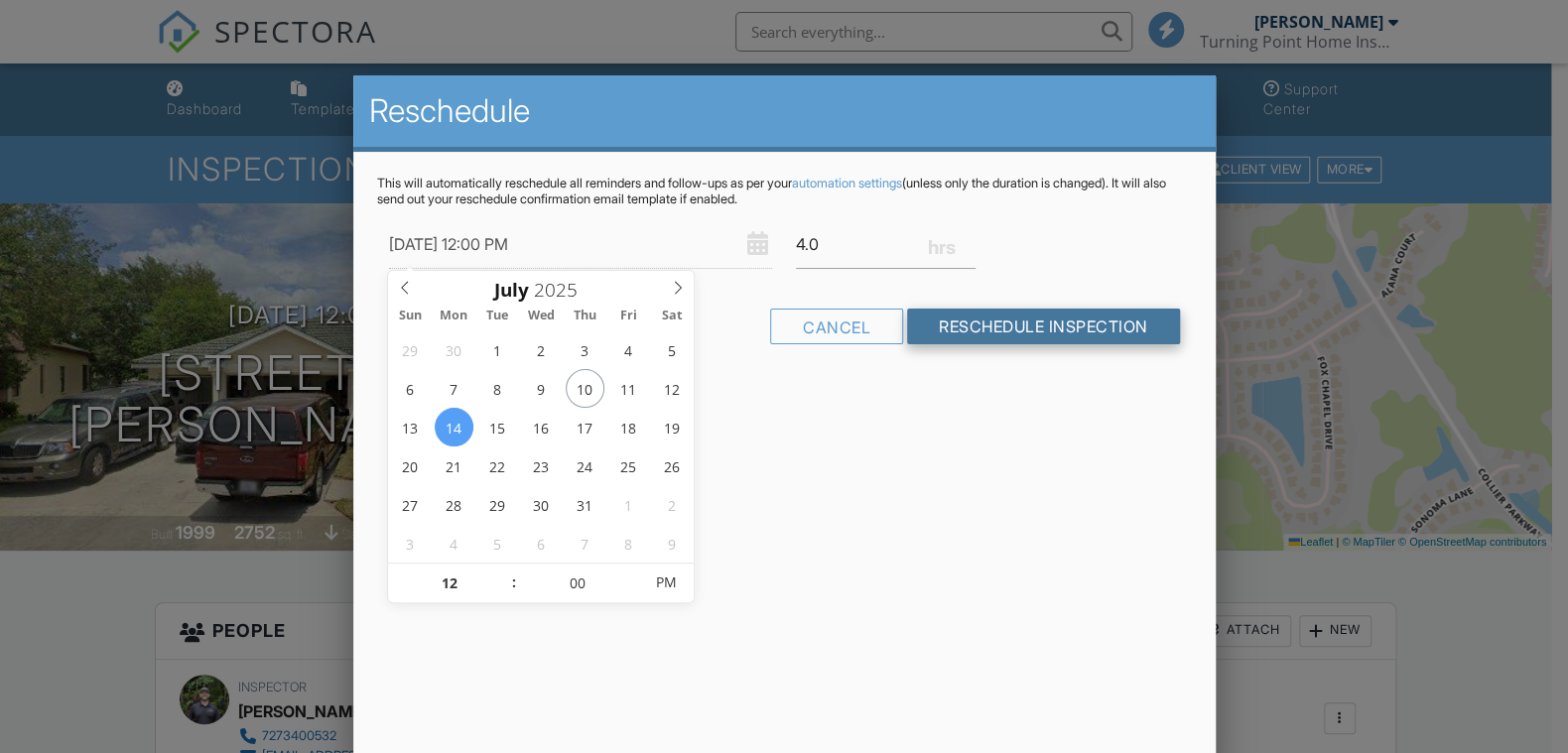 scroll, scrollTop: 0, scrollLeft: 0, axis: both 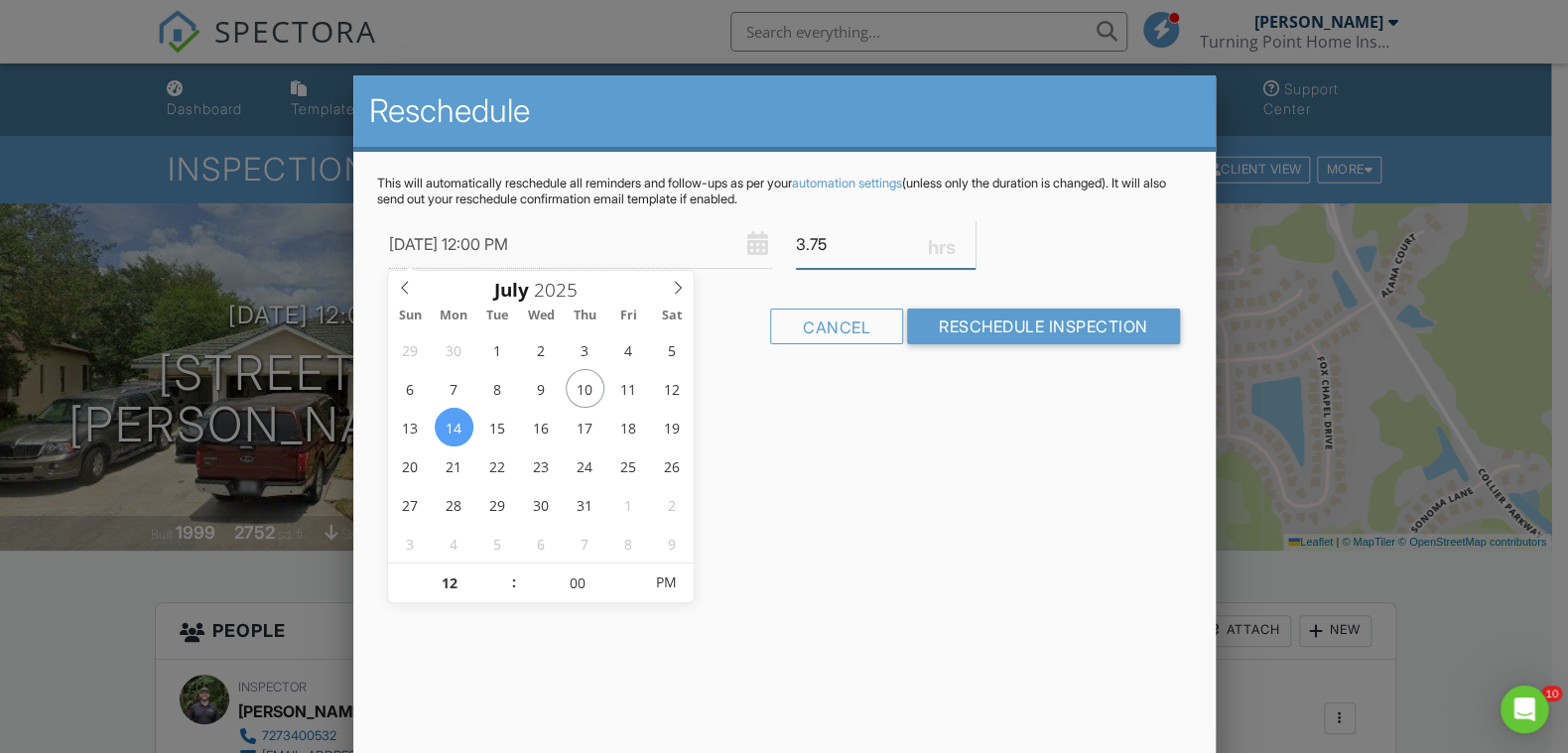 click on "3.75" at bounding box center (885, 244) 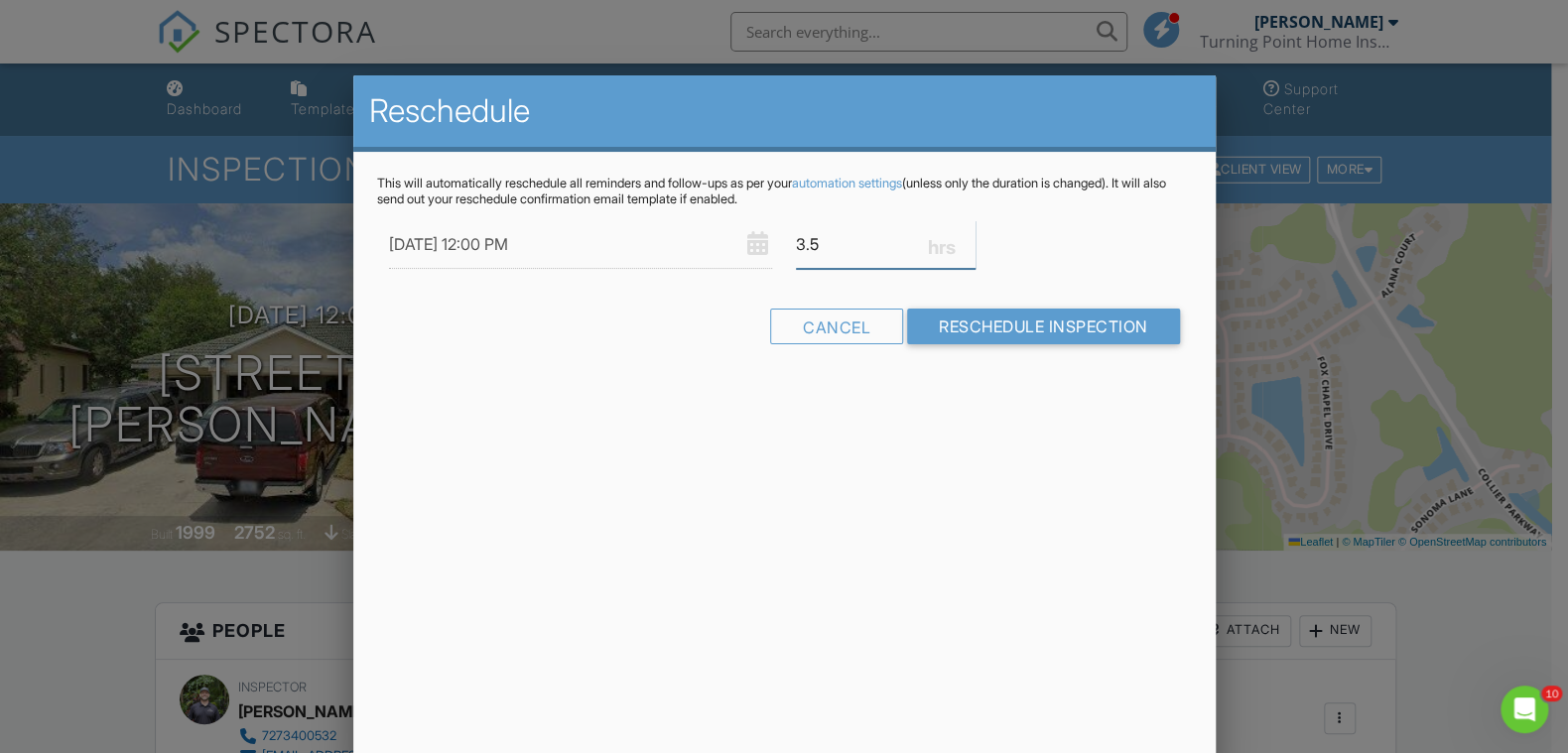 click on "3.5" at bounding box center [885, 244] 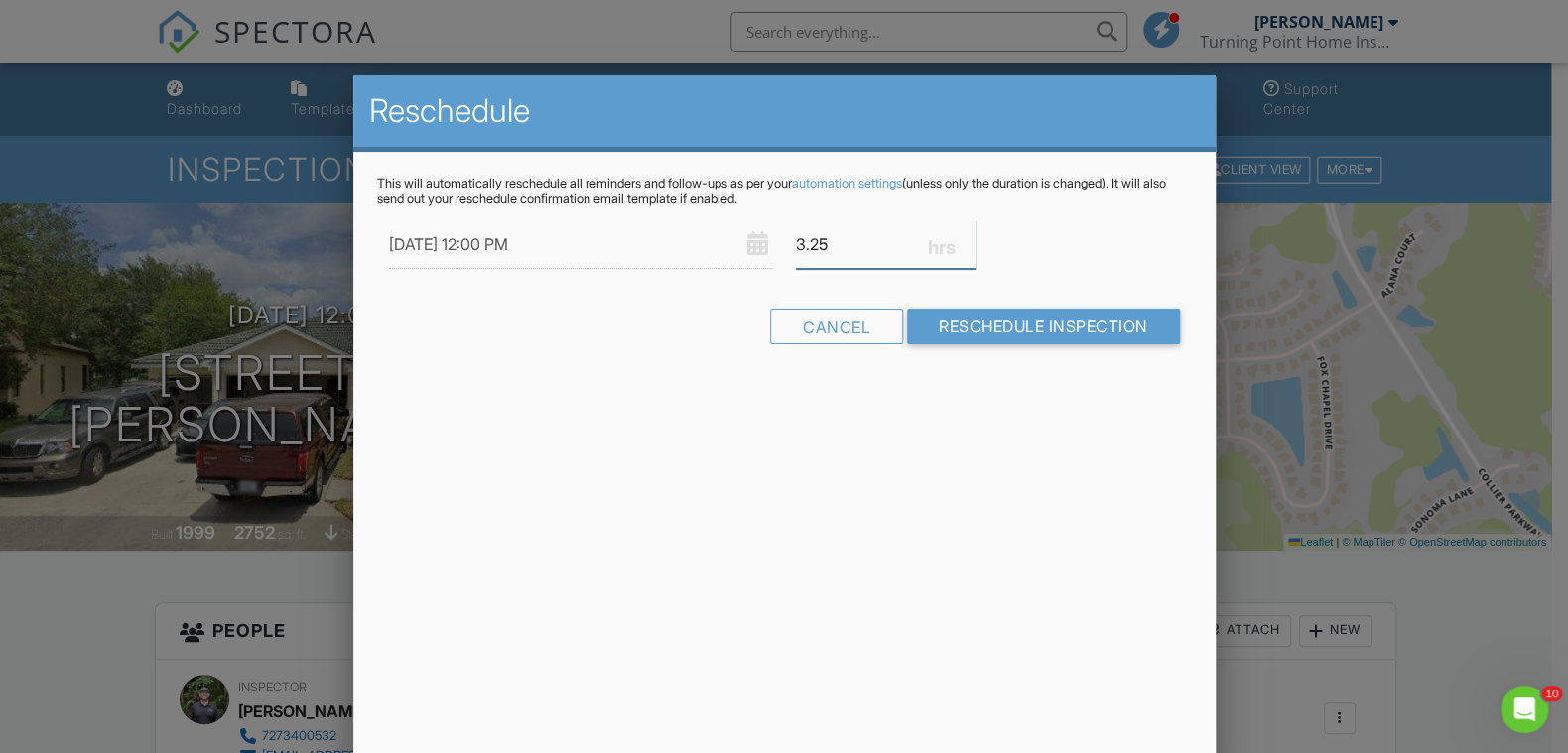 click on "3.25" at bounding box center (885, 244) 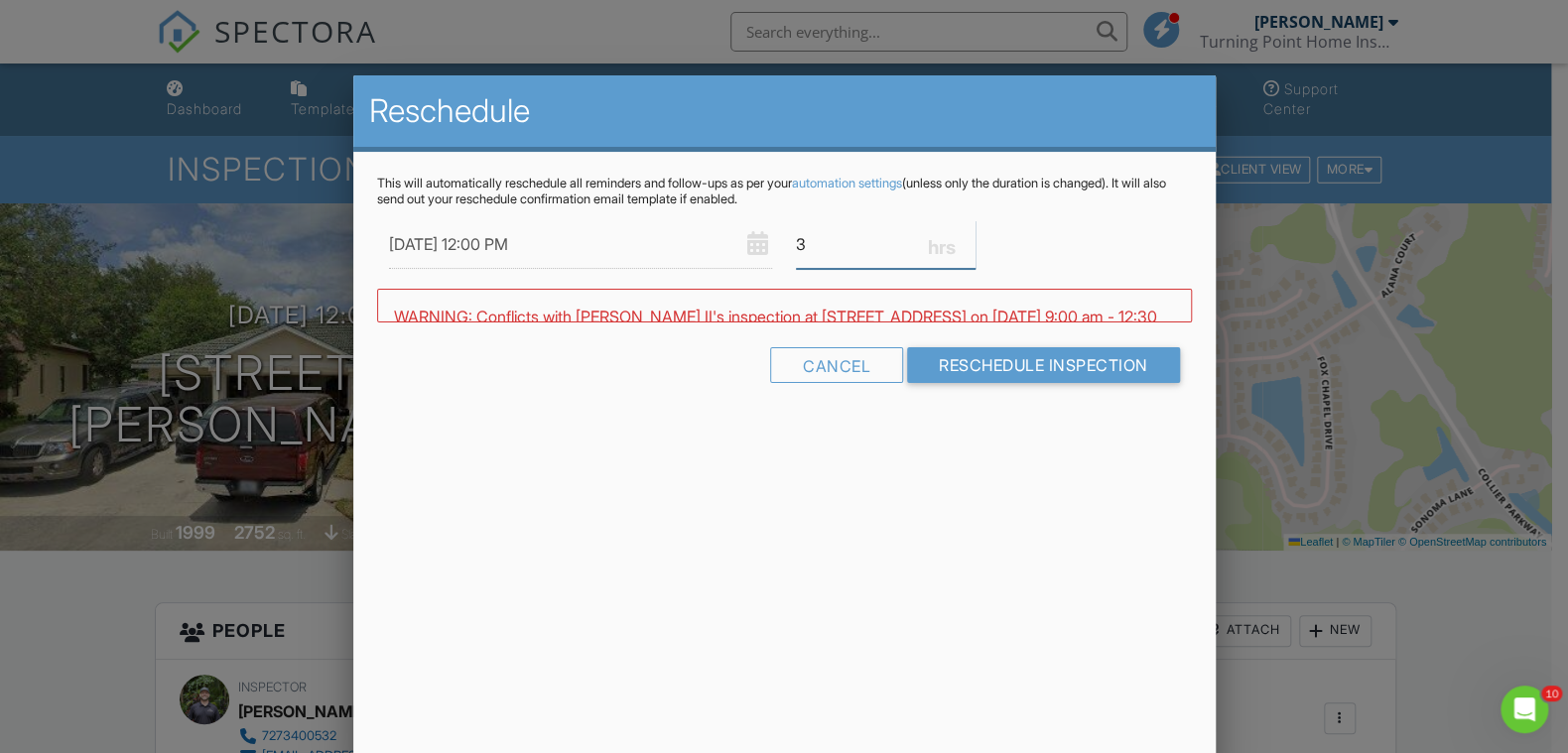 click on "3" at bounding box center (885, 244) 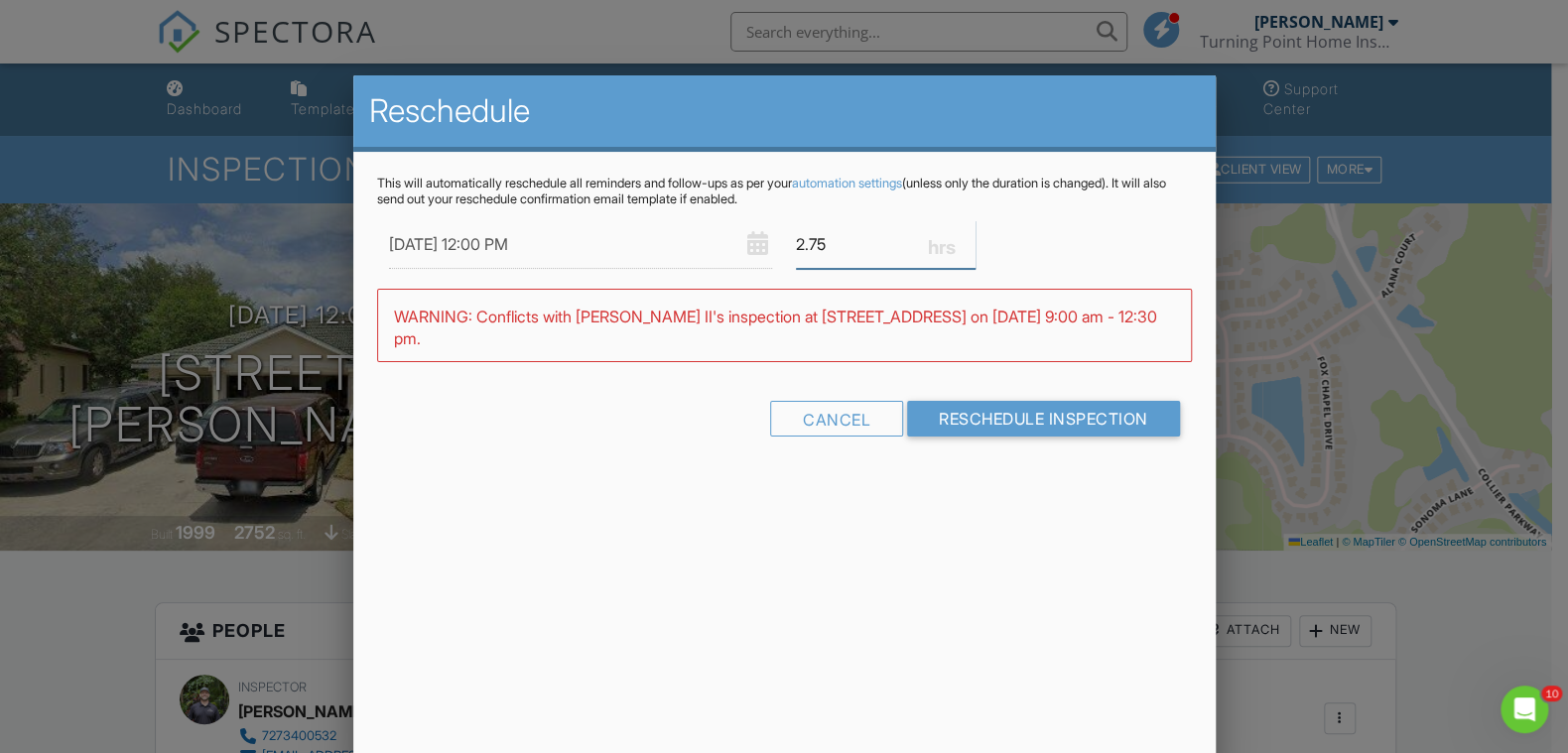 click on "2.75" at bounding box center (885, 244) 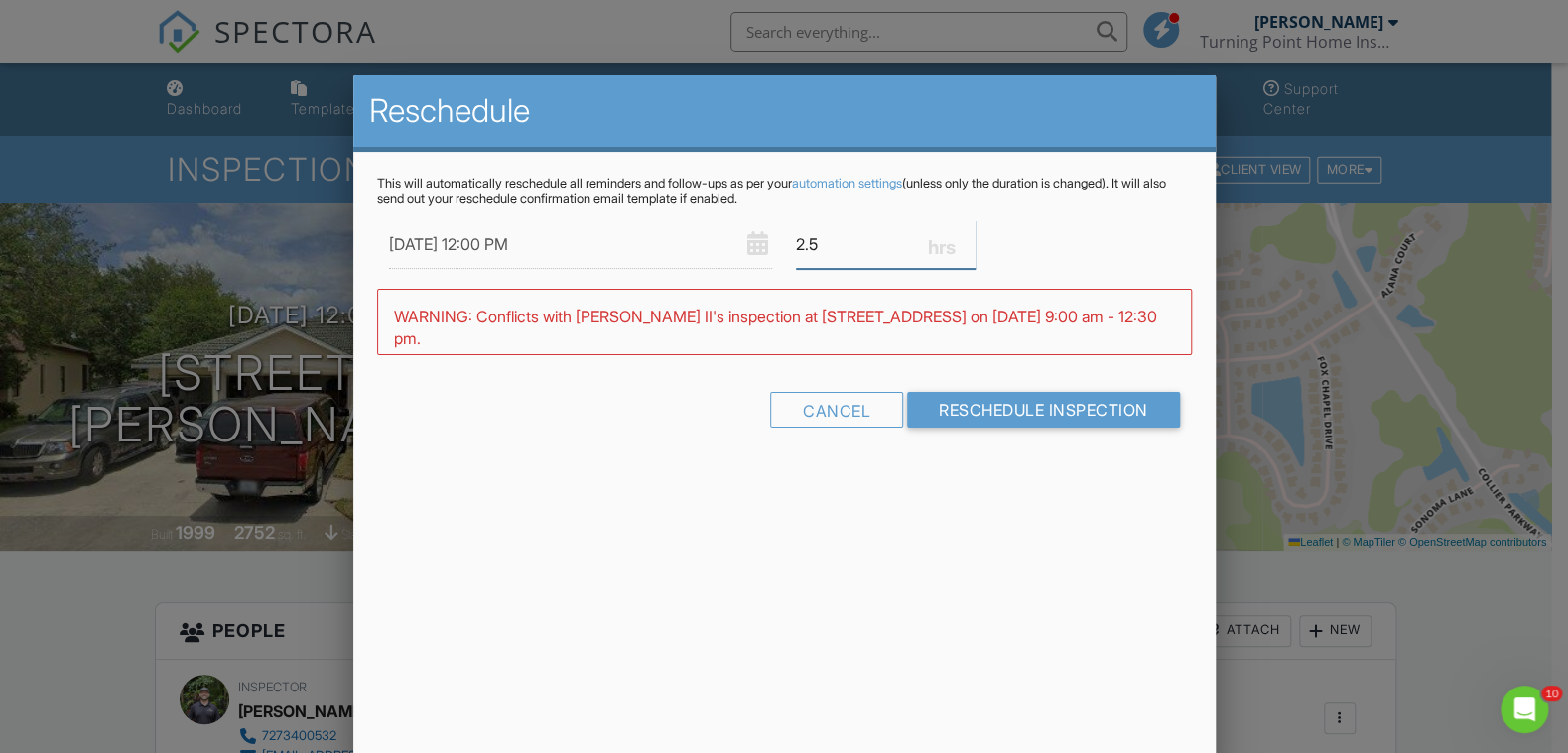 click on "2.5" at bounding box center [885, 244] 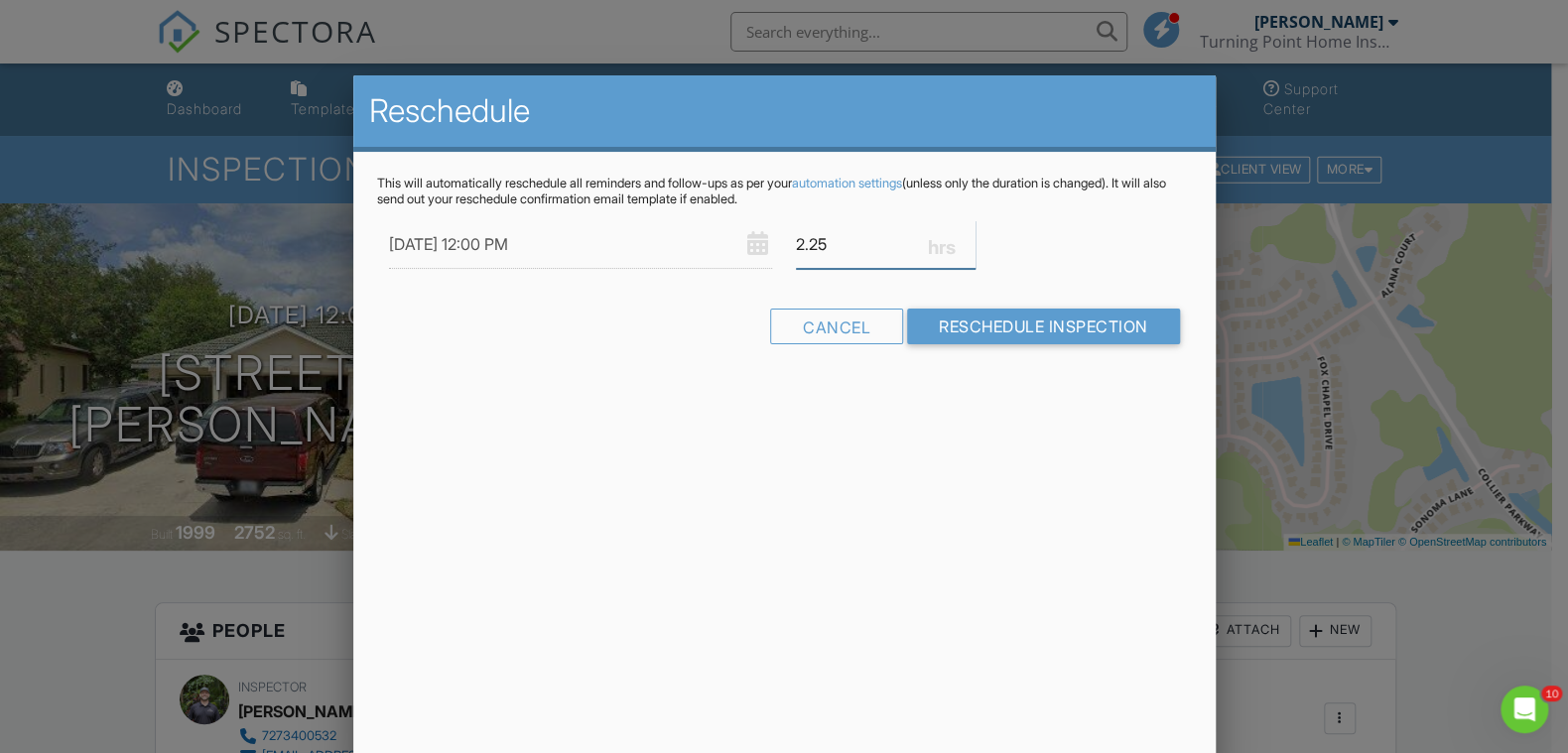 click on "2.25" at bounding box center [885, 244] 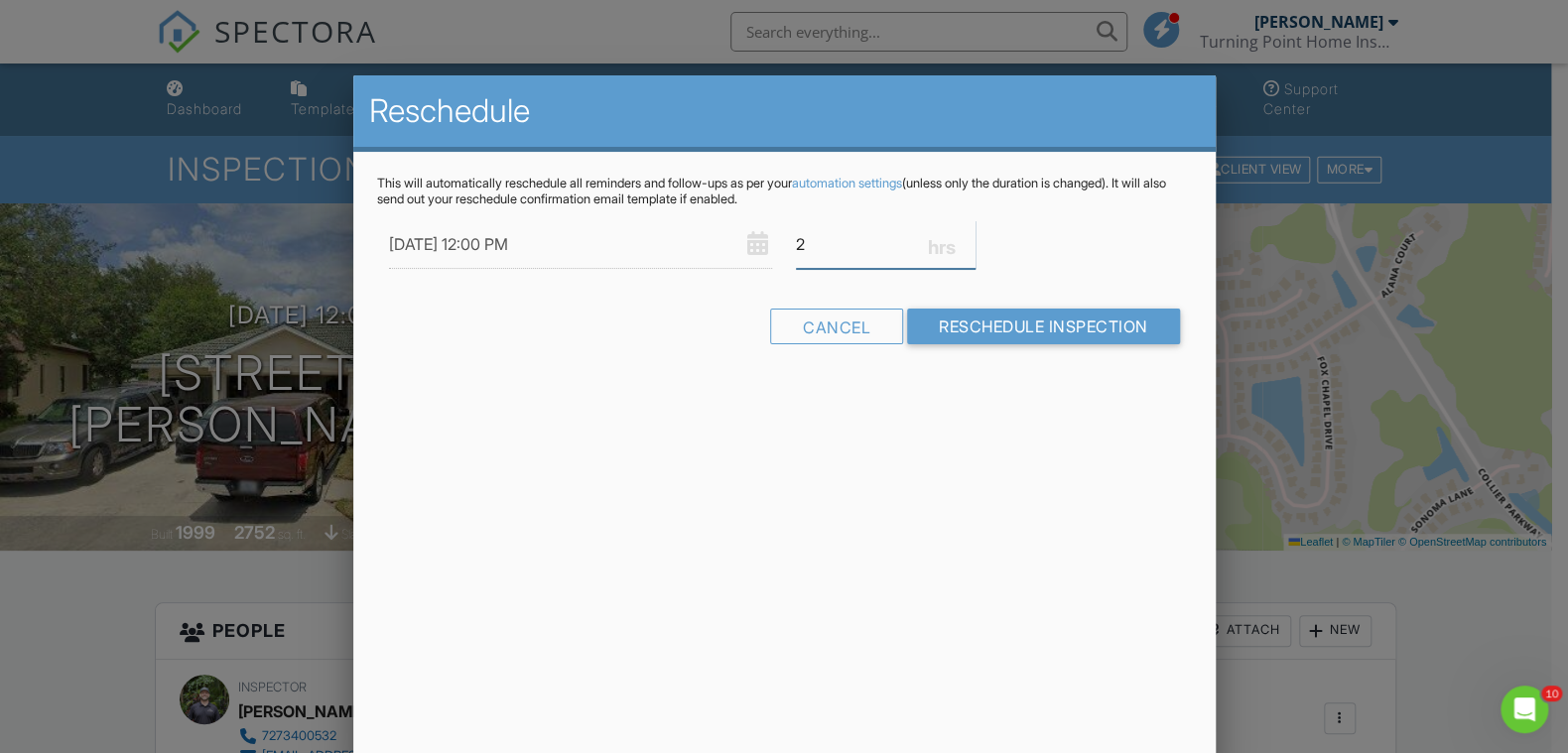 type on "2" 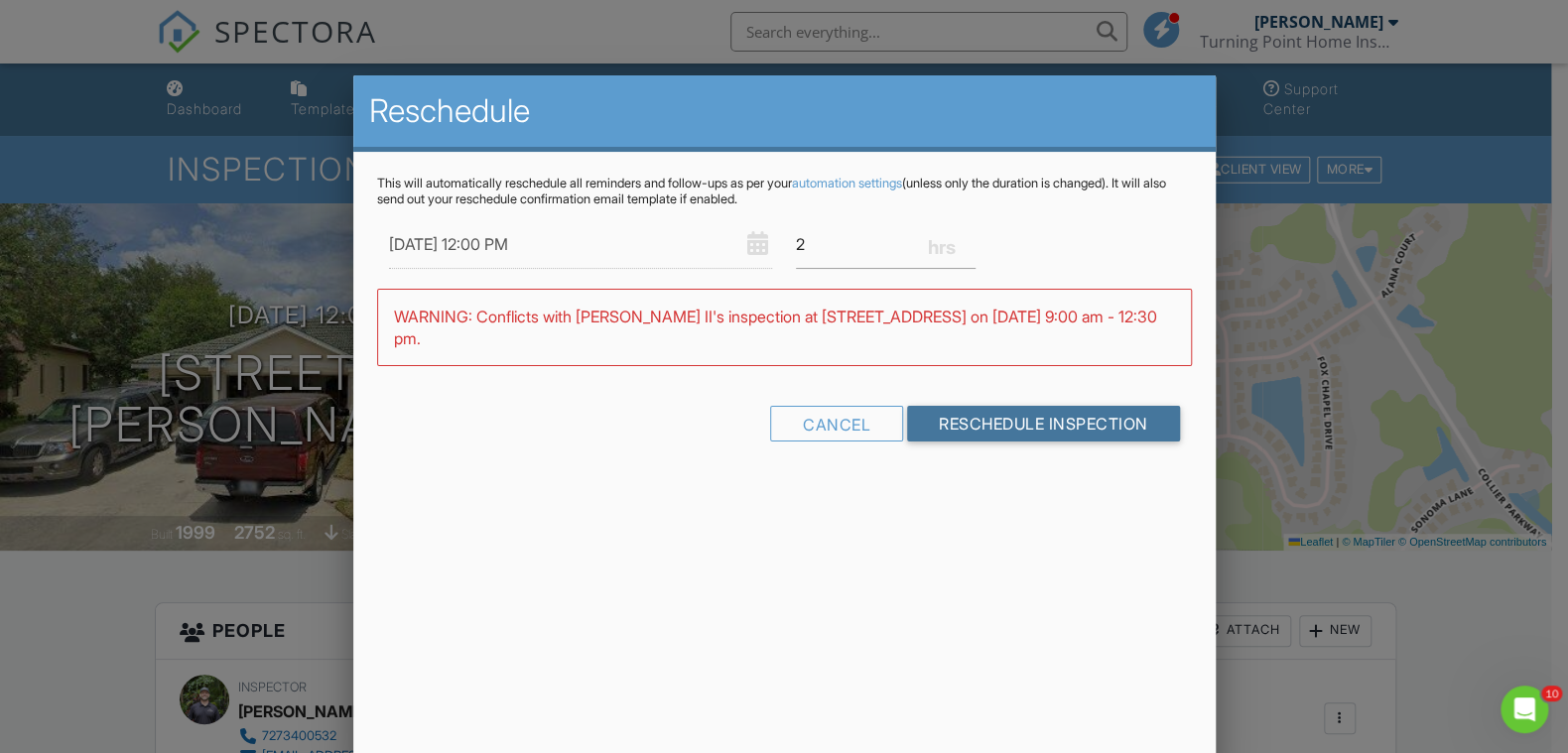 click on "Reschedule Inspection" at bounding box center (1043, 424) 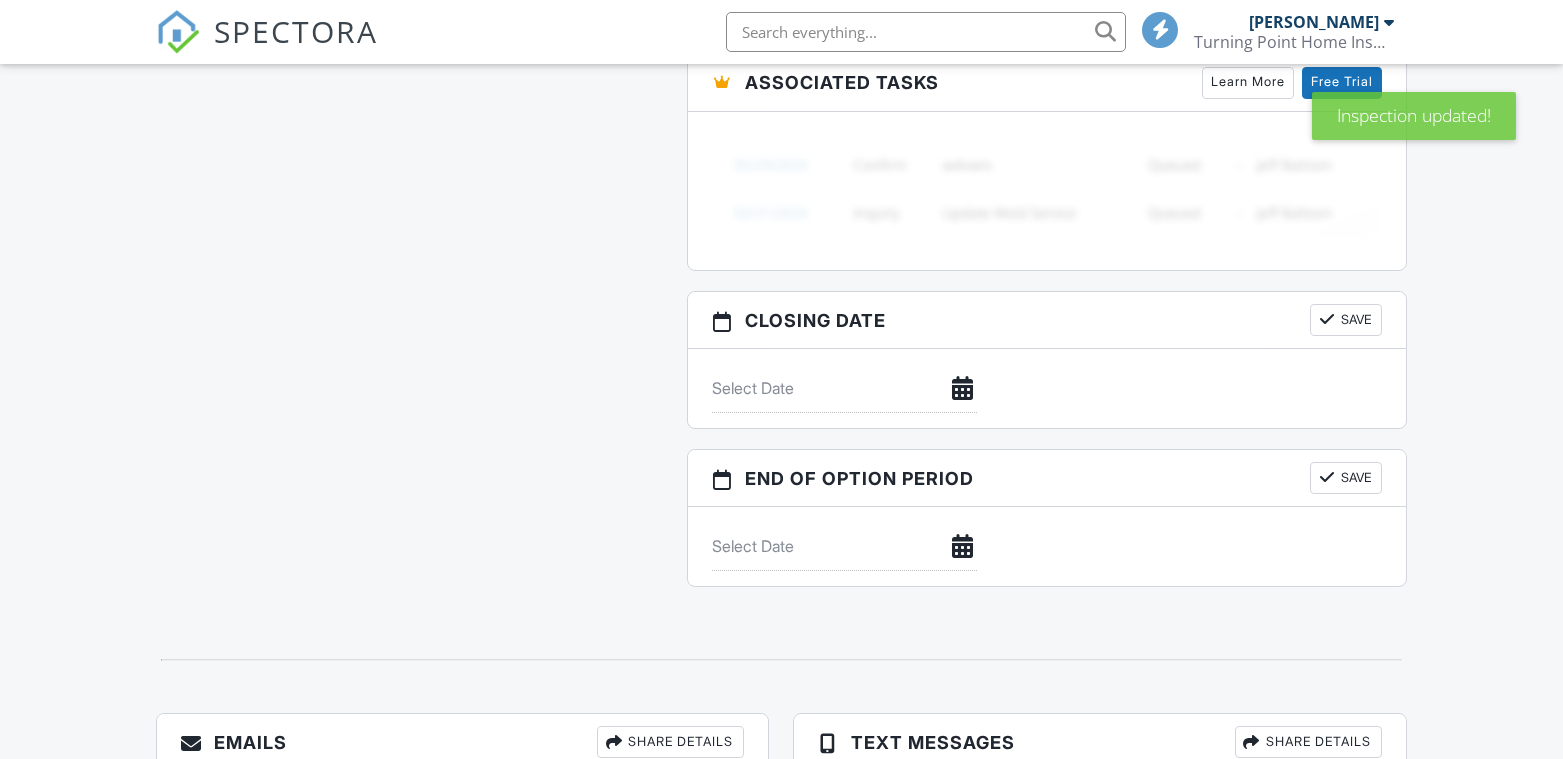 scroll, scrollTop: 2260, scrollLeft: 0, axis: vertical 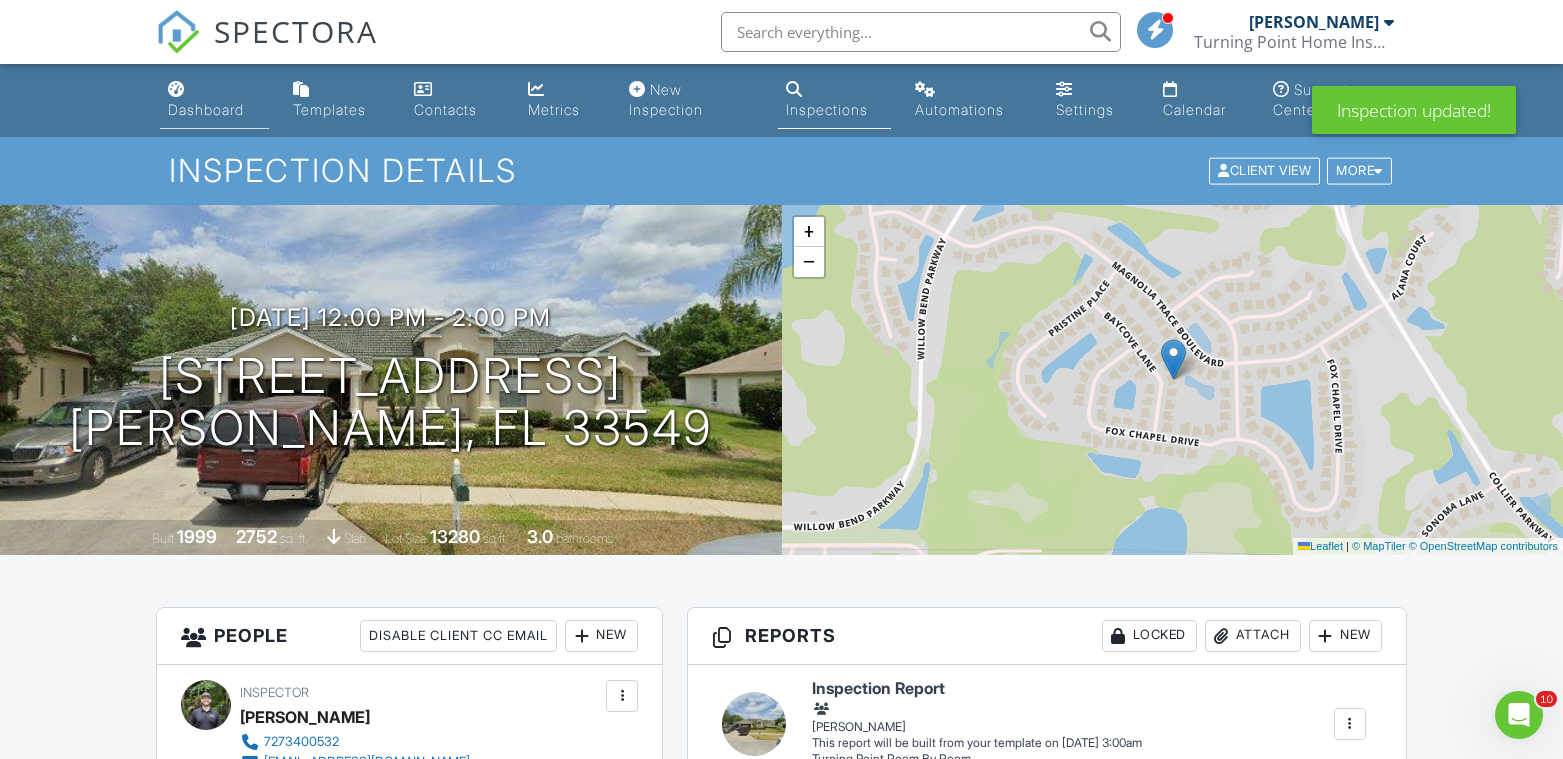 click on "Dashboard" at bounding box center [206, 109] 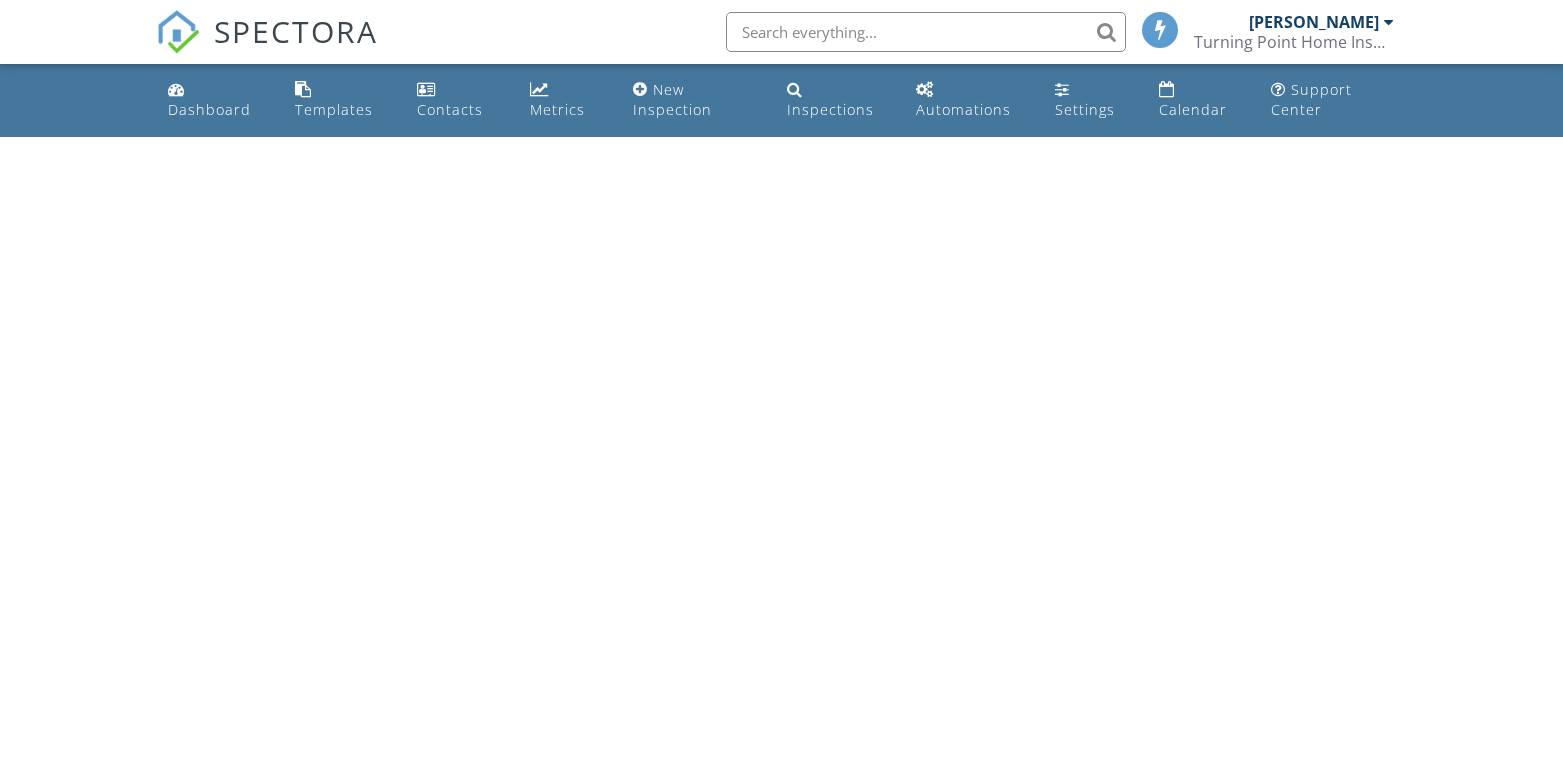 scroll, scrollTop: 0, scrollLeft: 0, axis: both 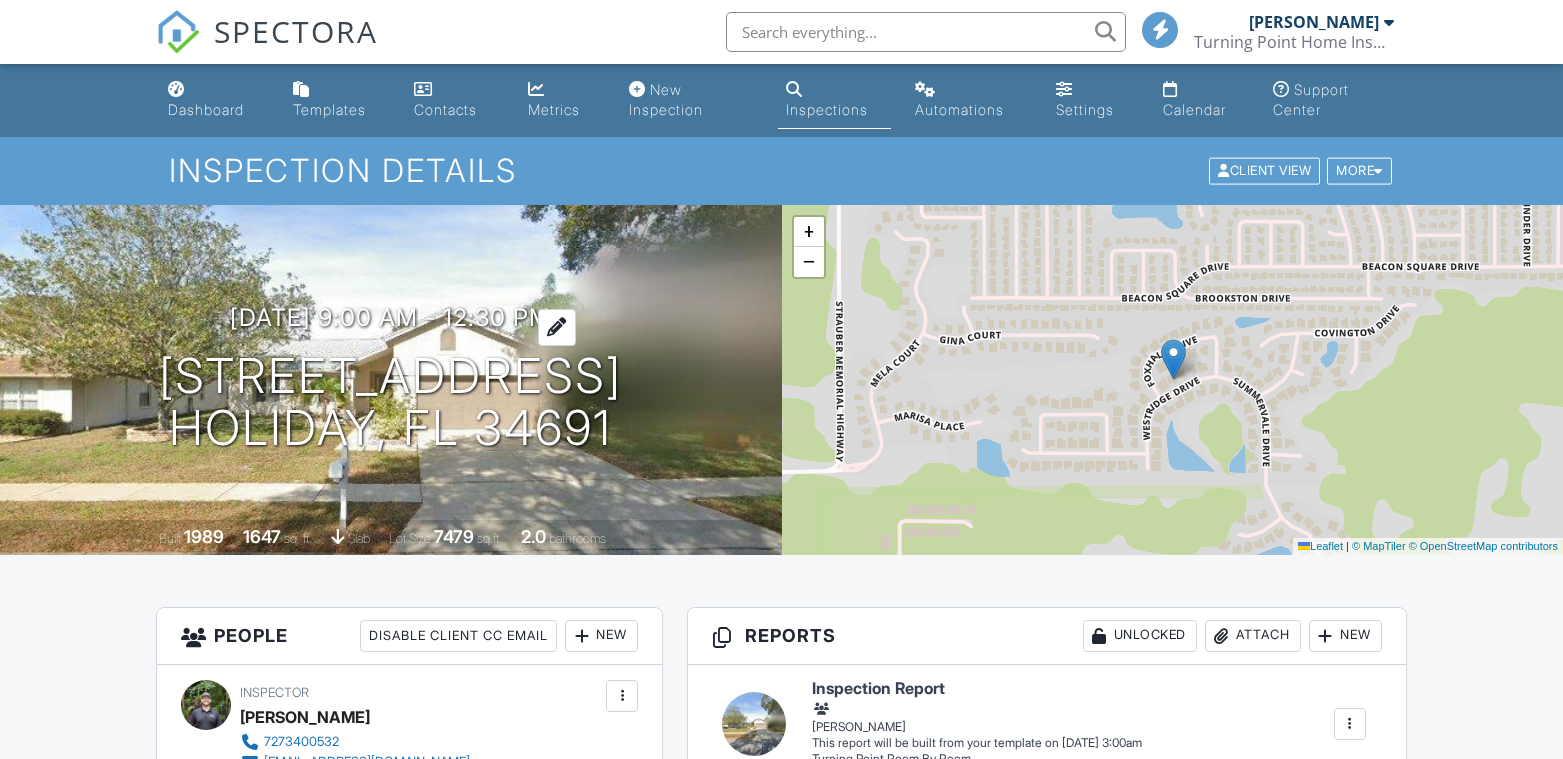 click on "07/14/2025  9:00 am
- 12:30 pm" at bounding box center (390, 317) 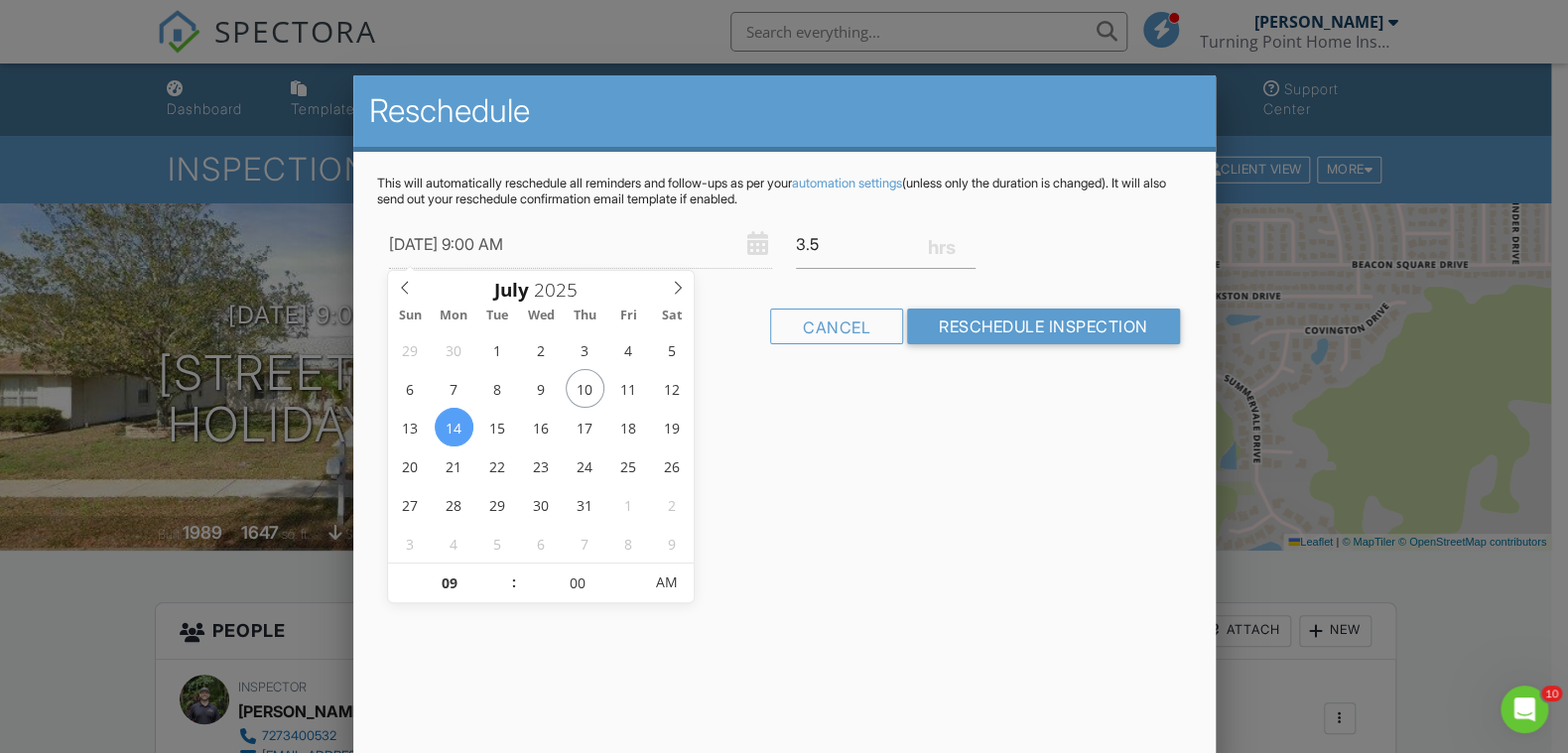 scroll, scrollTop: 0, scrollLeft: 0, axis: both 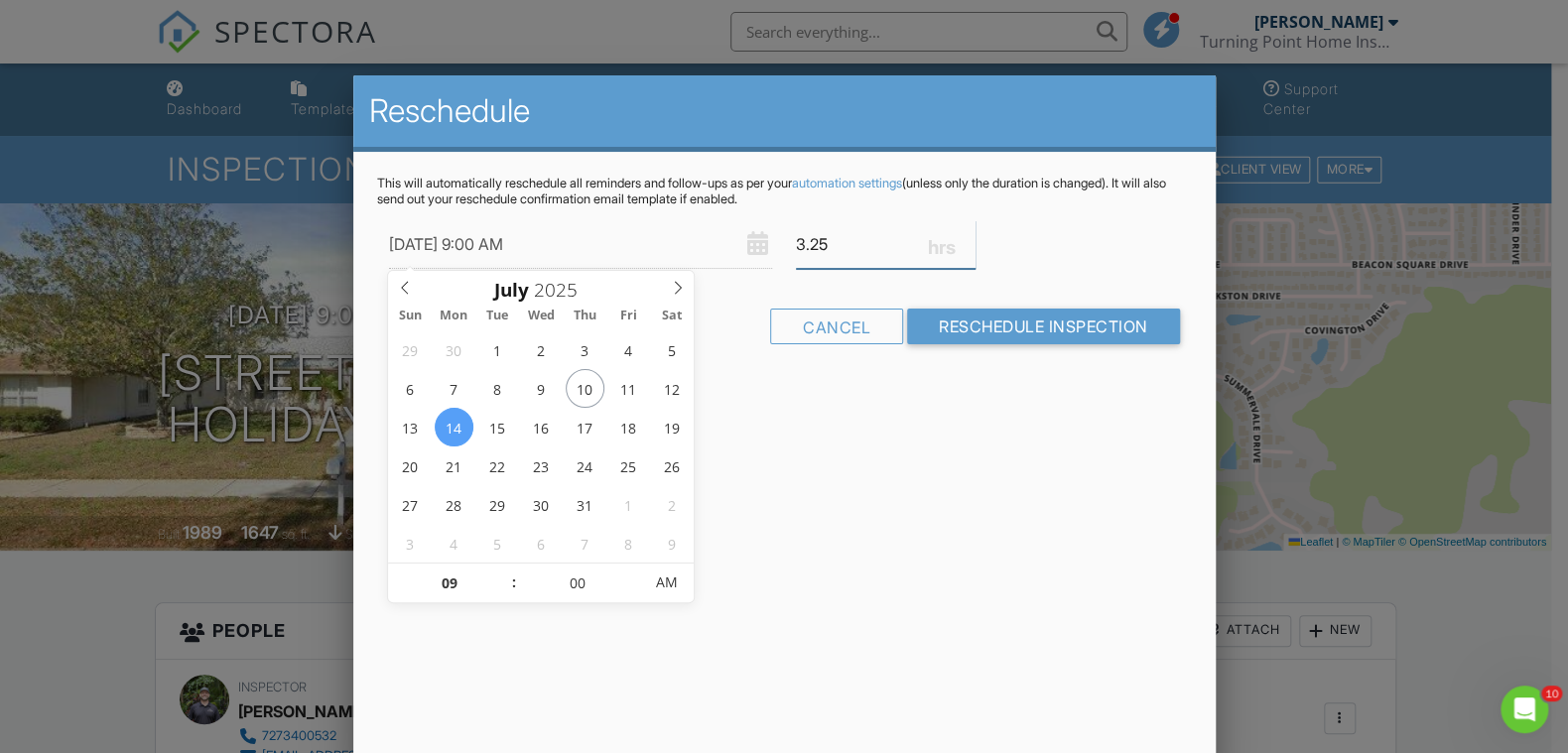 click on "3.25" at bounding box center [885, 244] 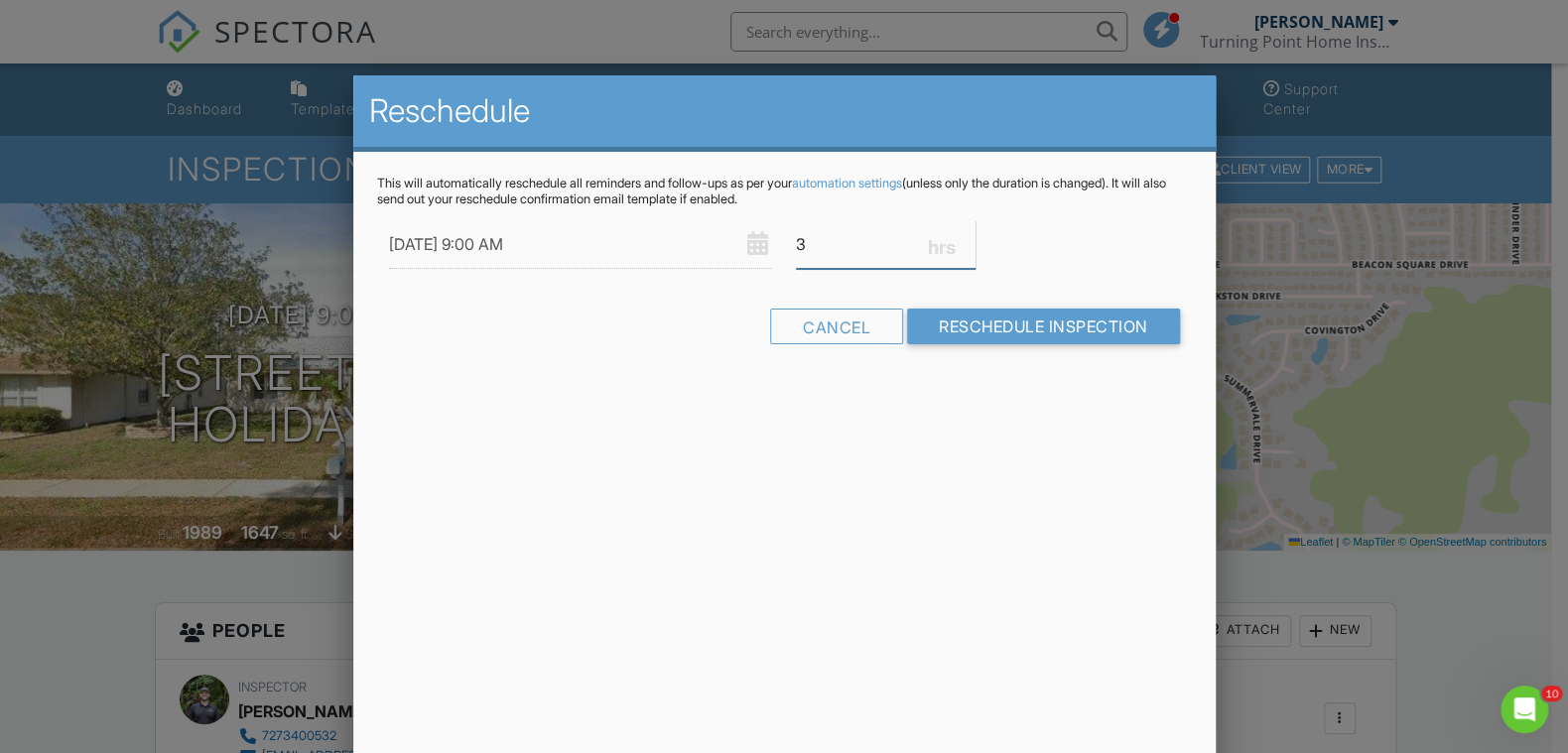 click on "3" at bounding box center (885, 244) 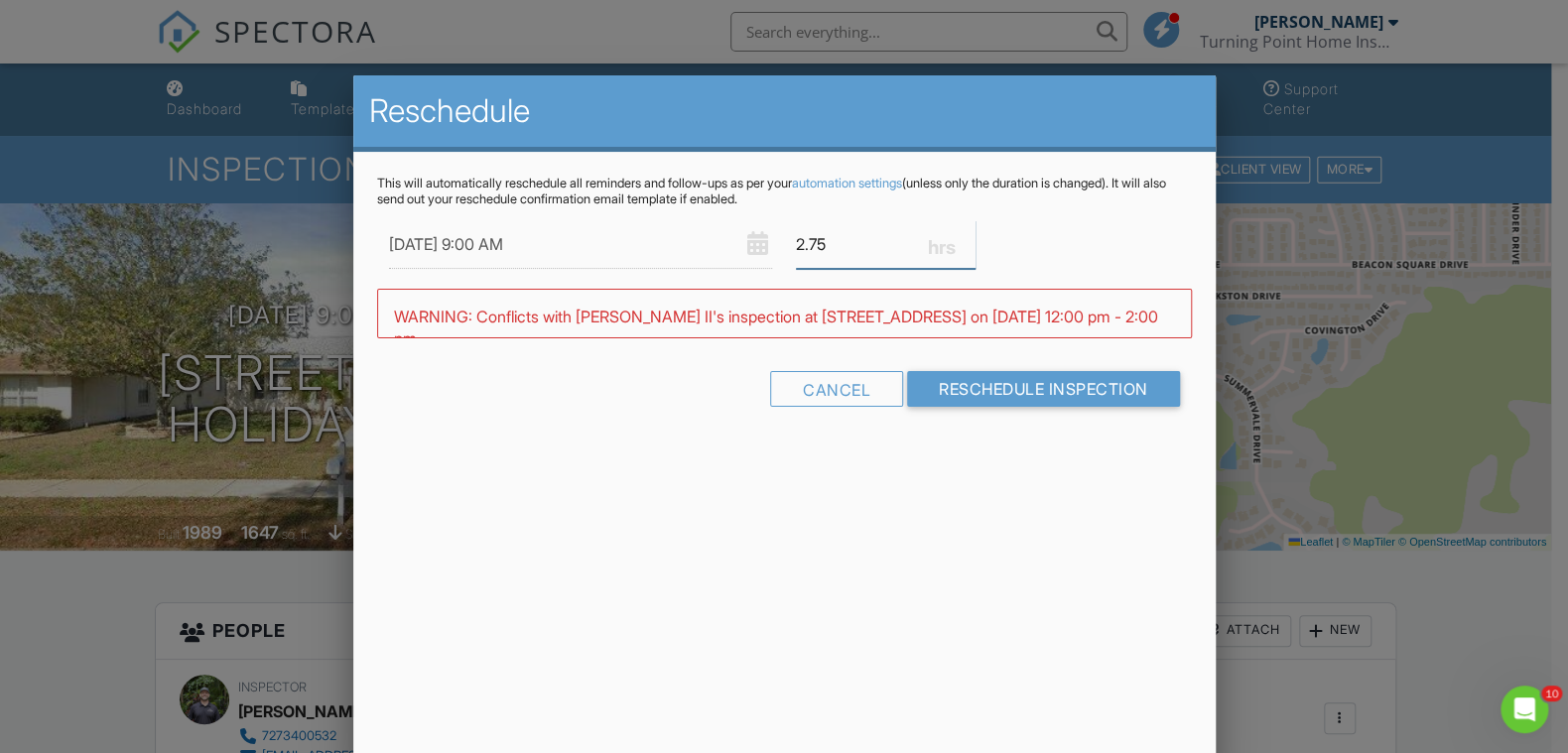 click on "2.75" at bounding box center [885, 244] 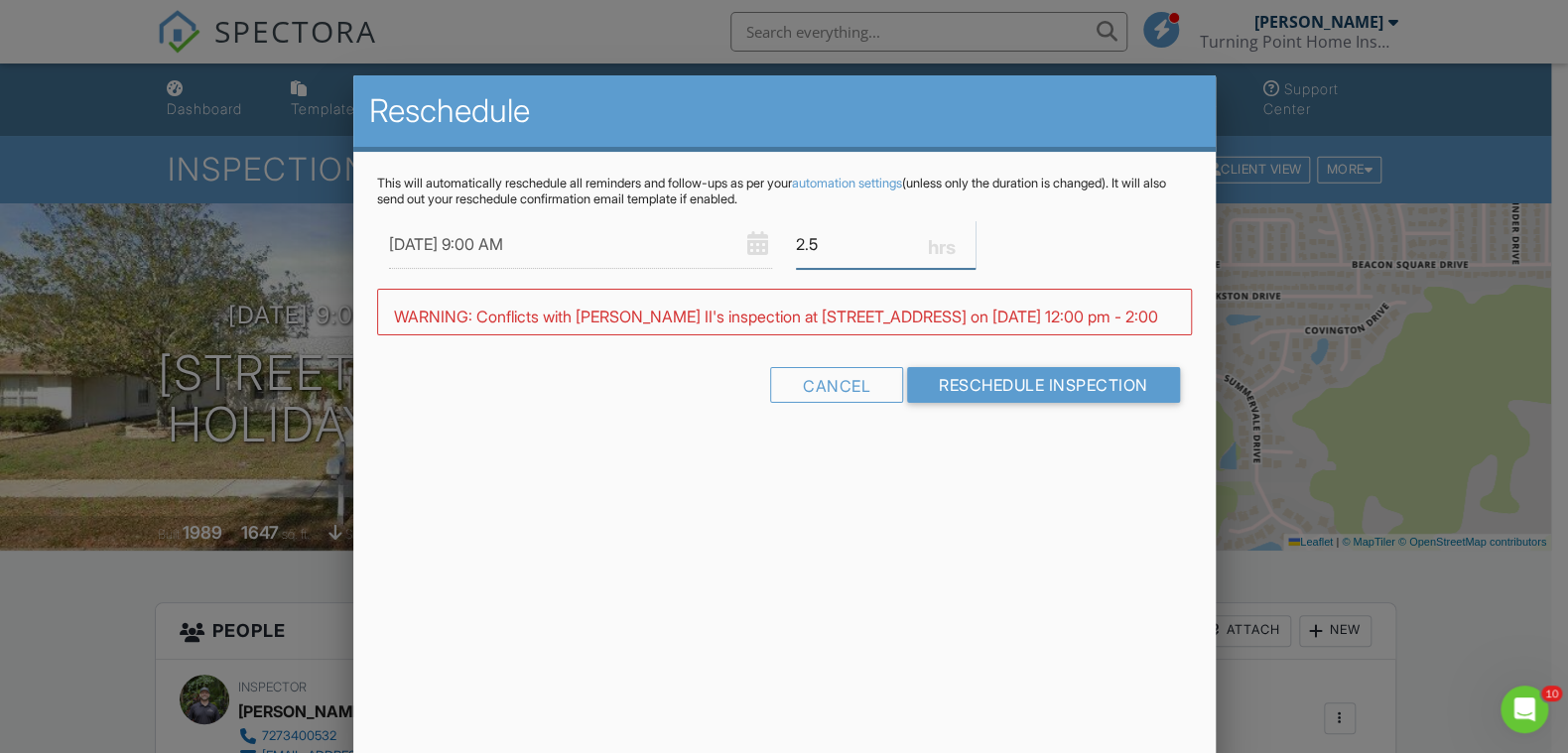 click on "2.5" at bounding box center (885, 244) 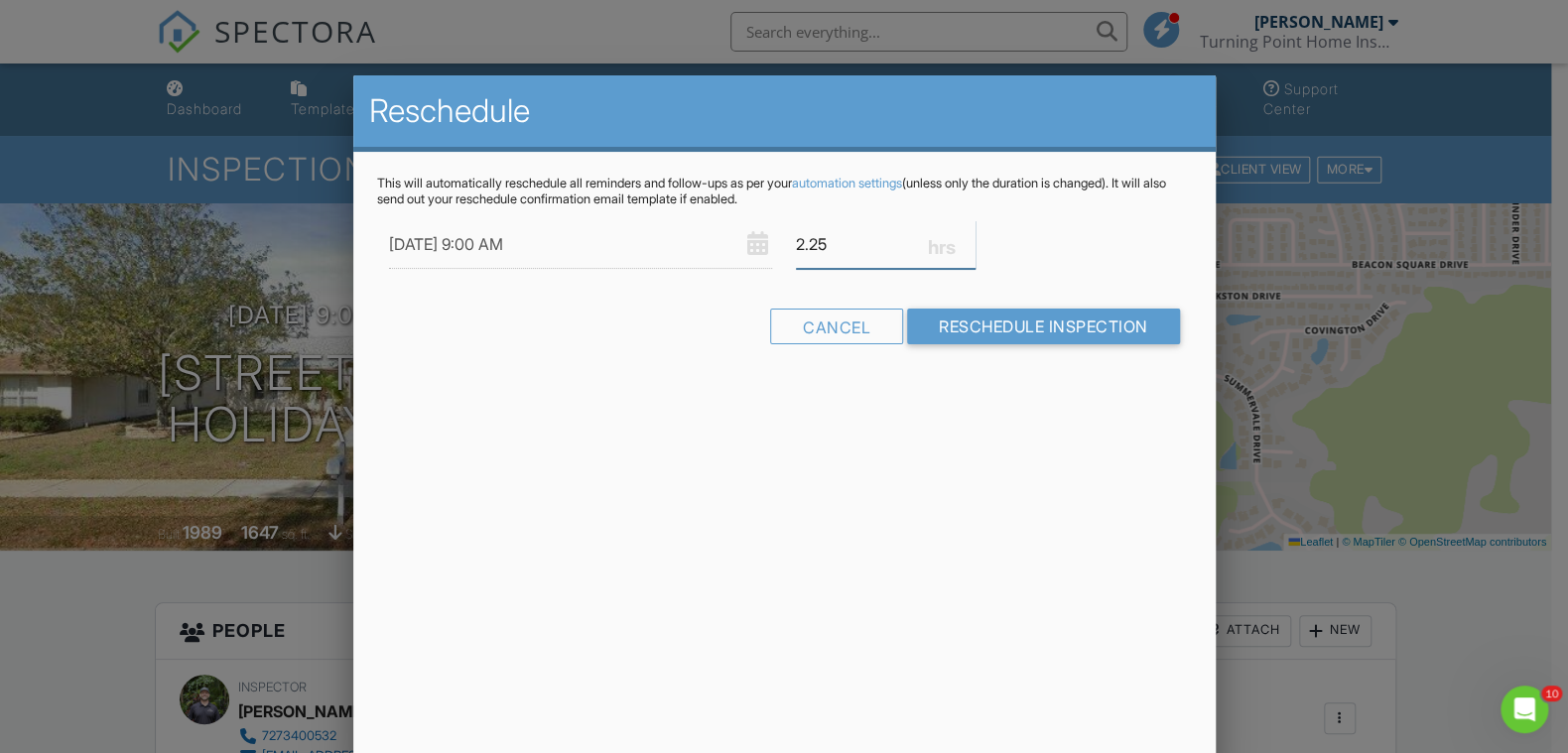 click on "2.25" at bounding box center (885, 244) 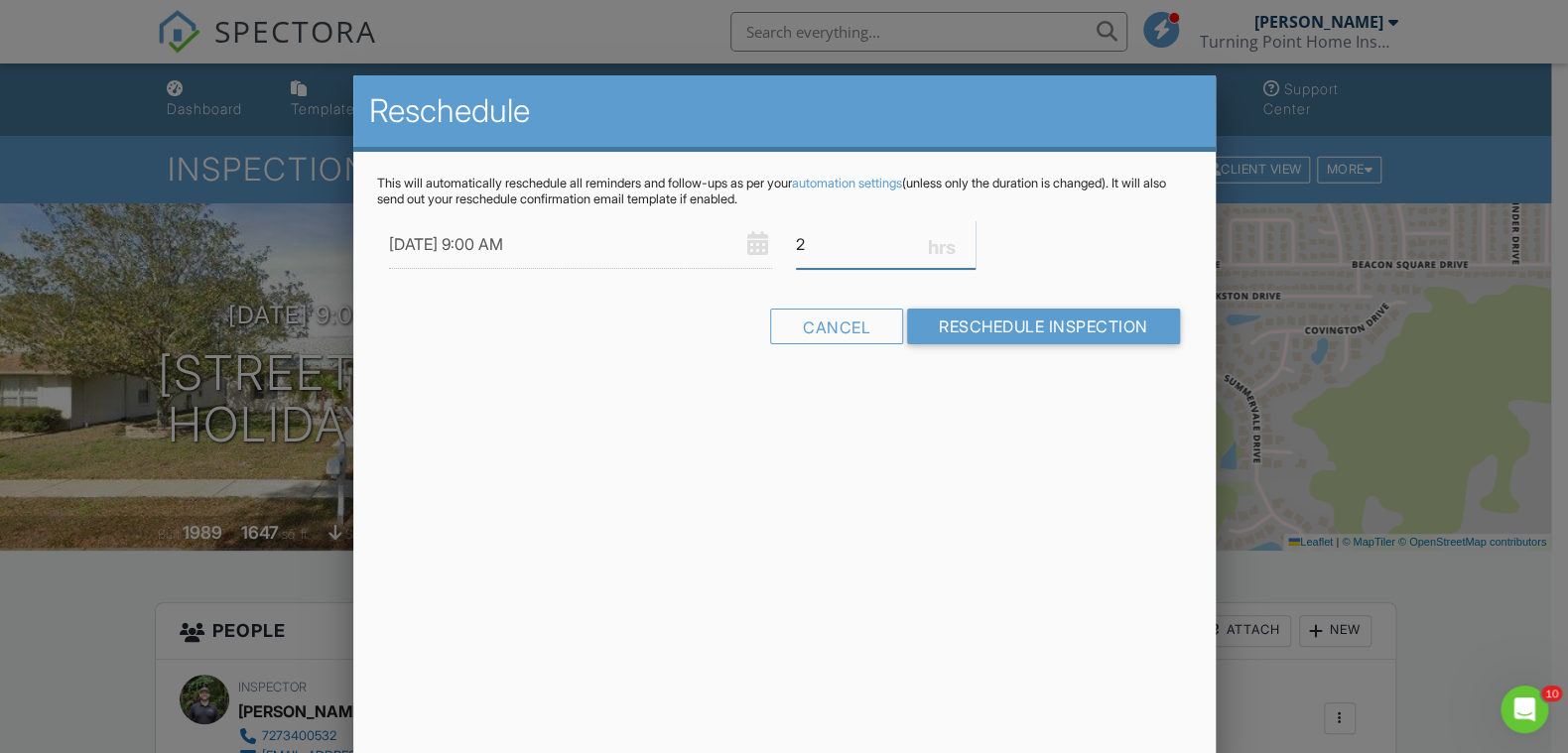 type on "2" 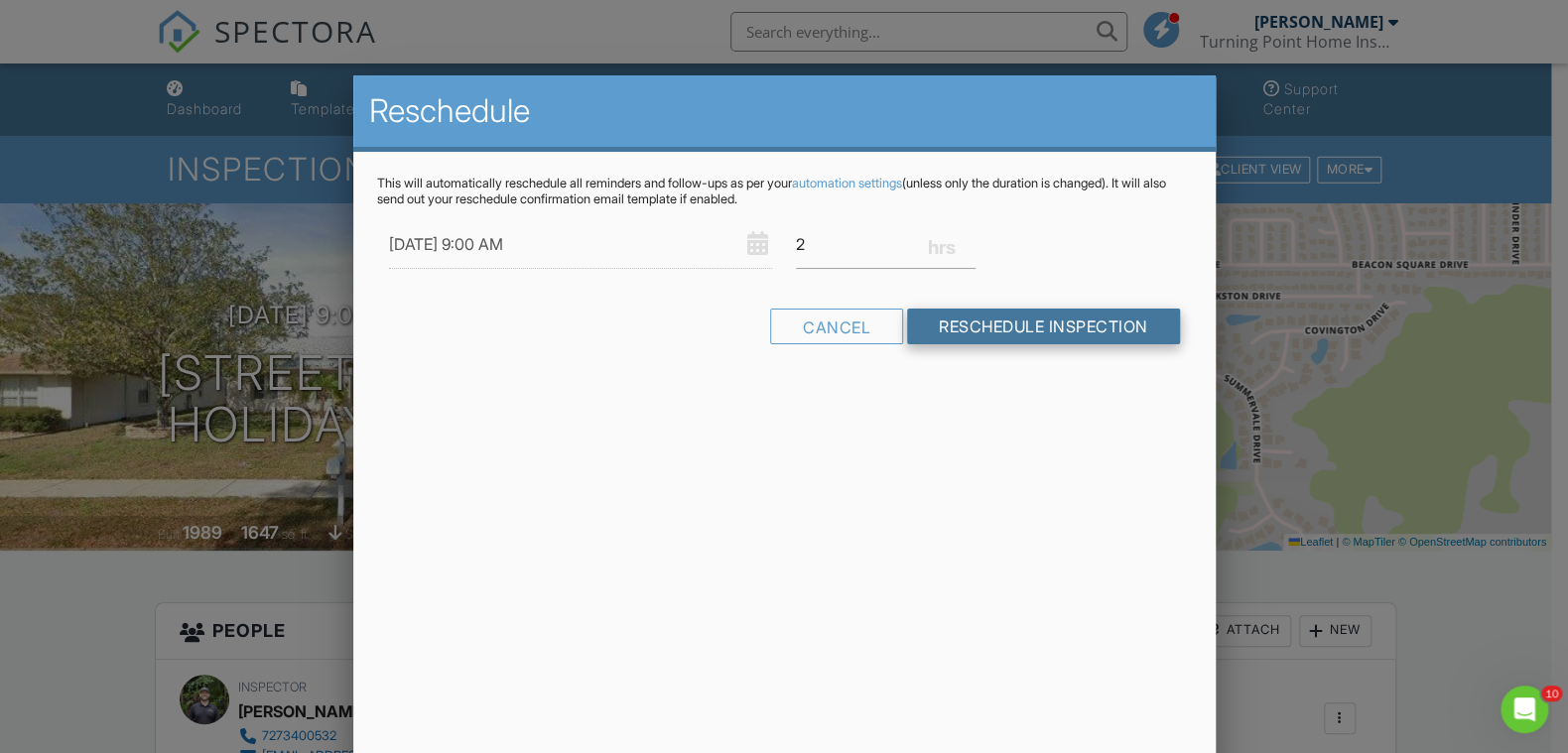 click on "Reschedule Inspection" at bounding box center (1043, 326) 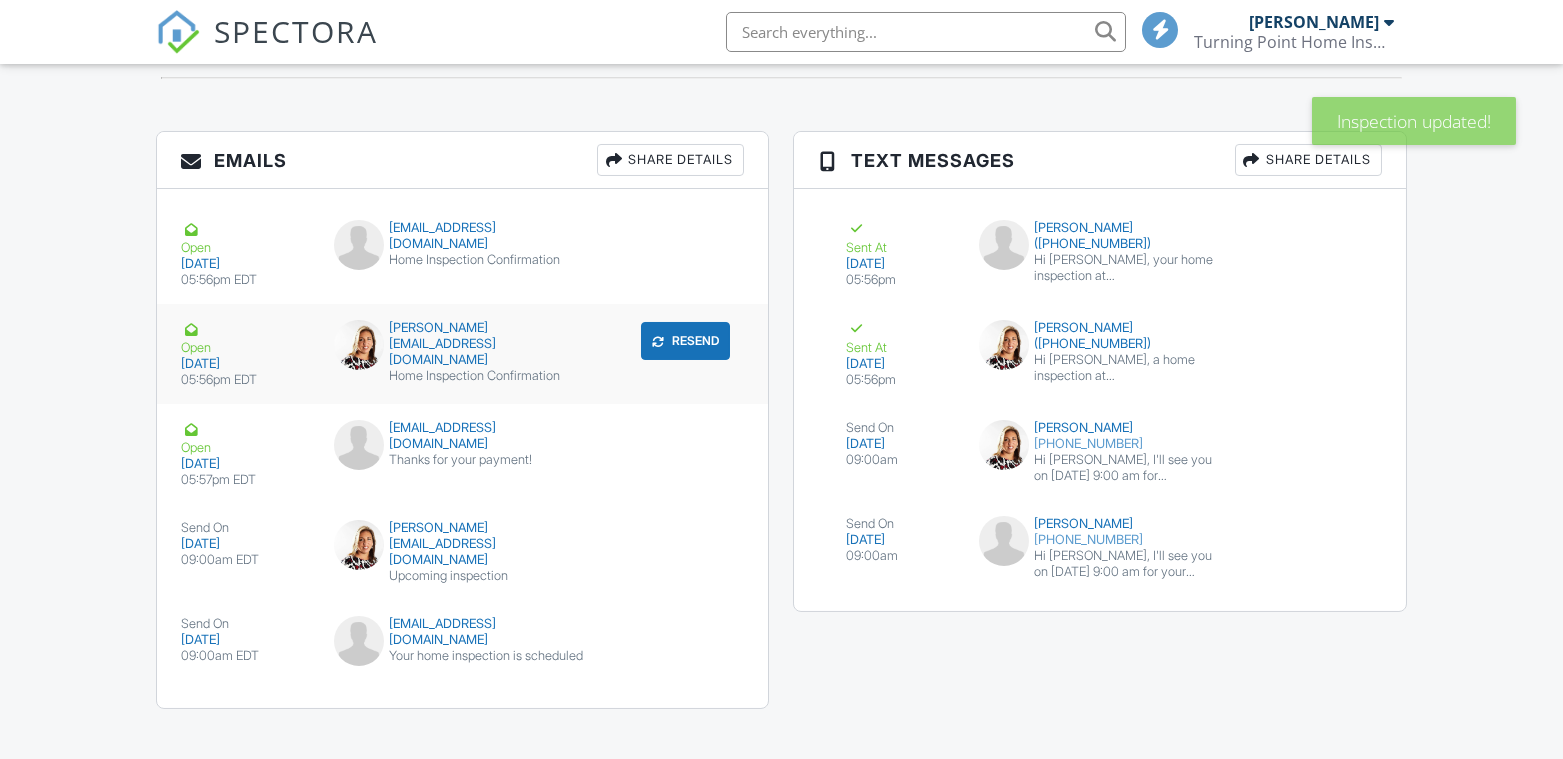 scroll, scrollTop: 2354, scrollLeft: 0, axis: vertical 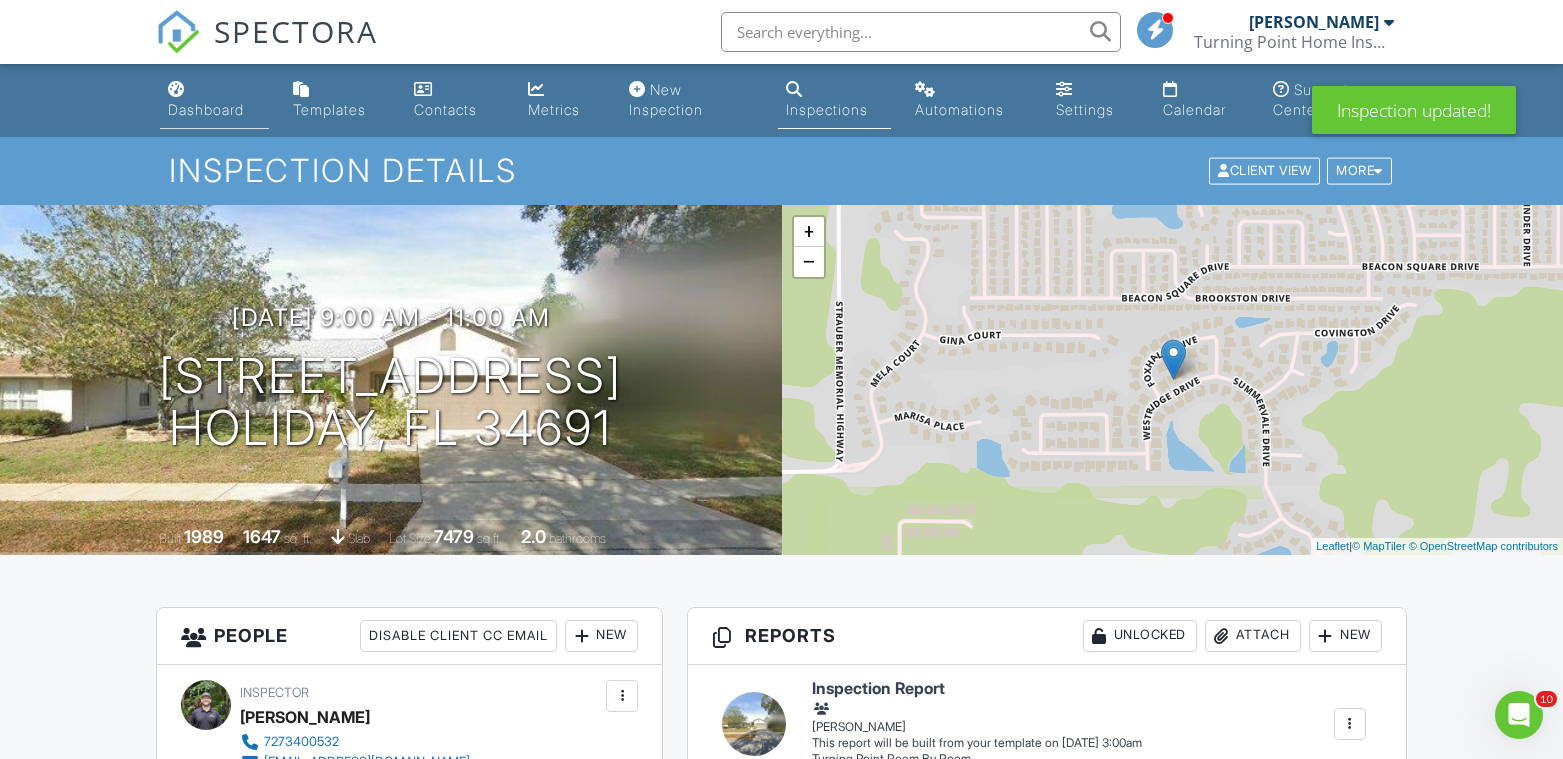 click on "Dashboard" at bounding box center (206, 109) 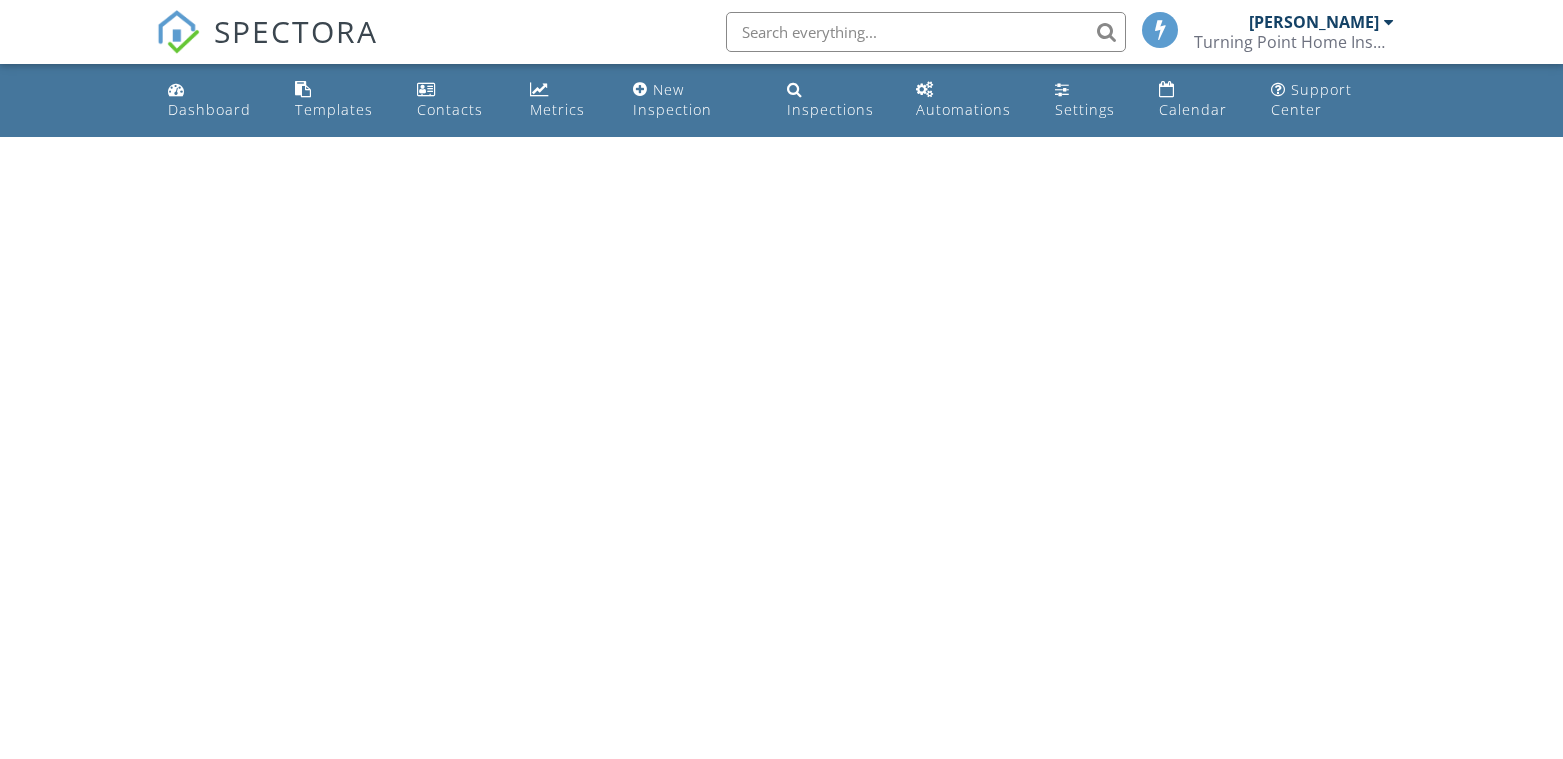 scroll, scrollTop: 0, scrollLeft: 0, axis: both 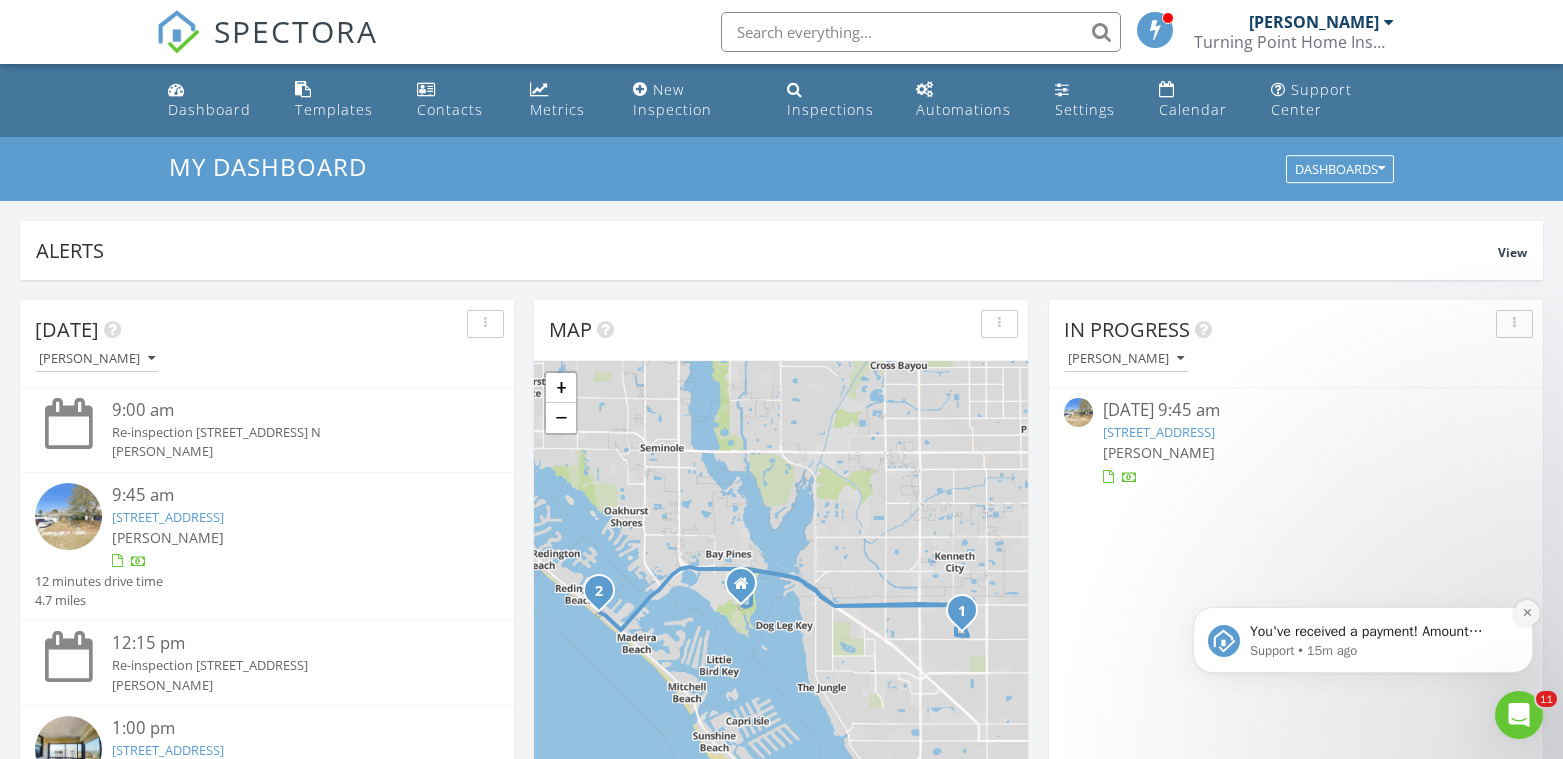 click 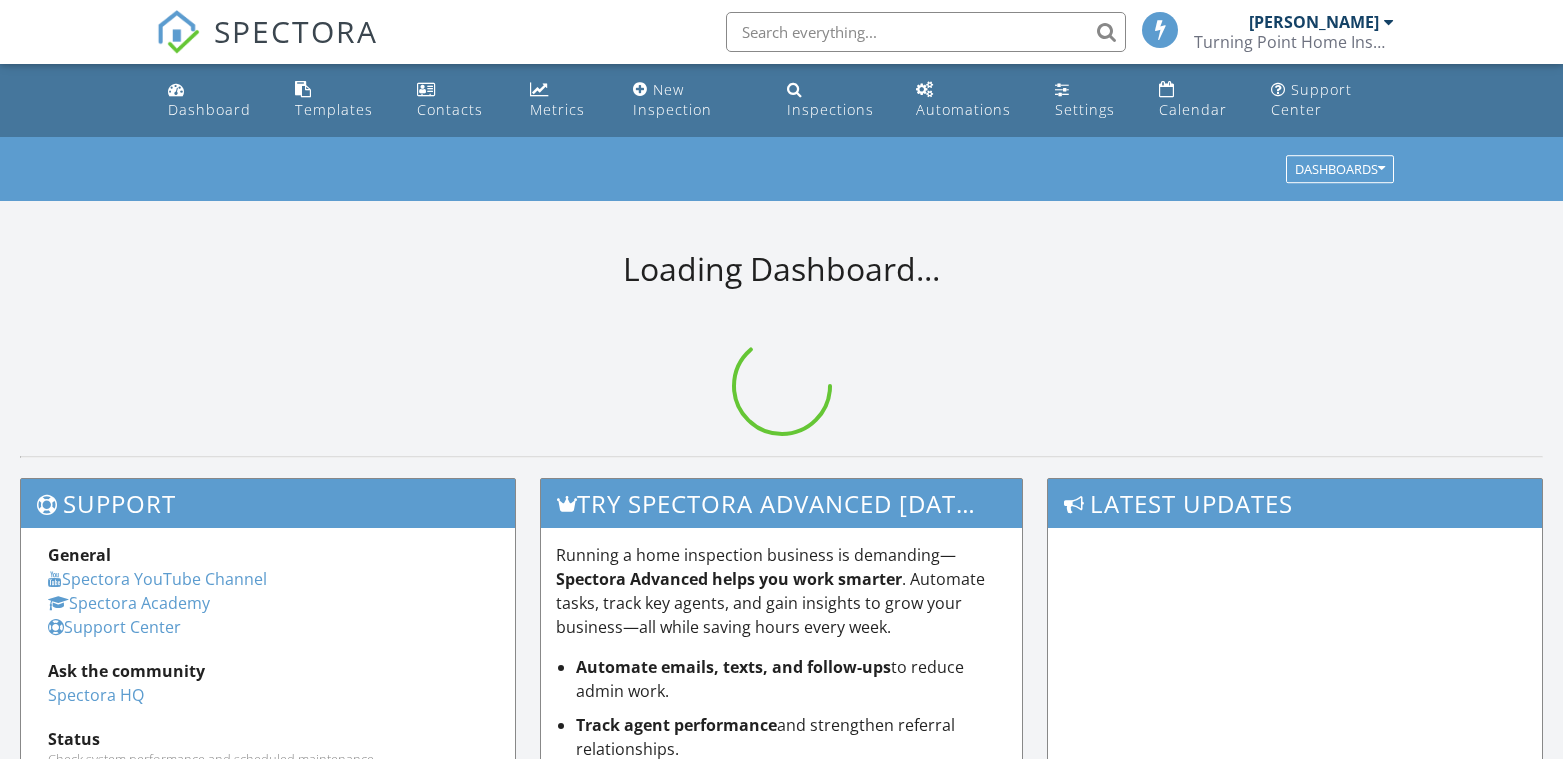 scroll, scrollTop: 0, scrollLeft: 0, axis: both 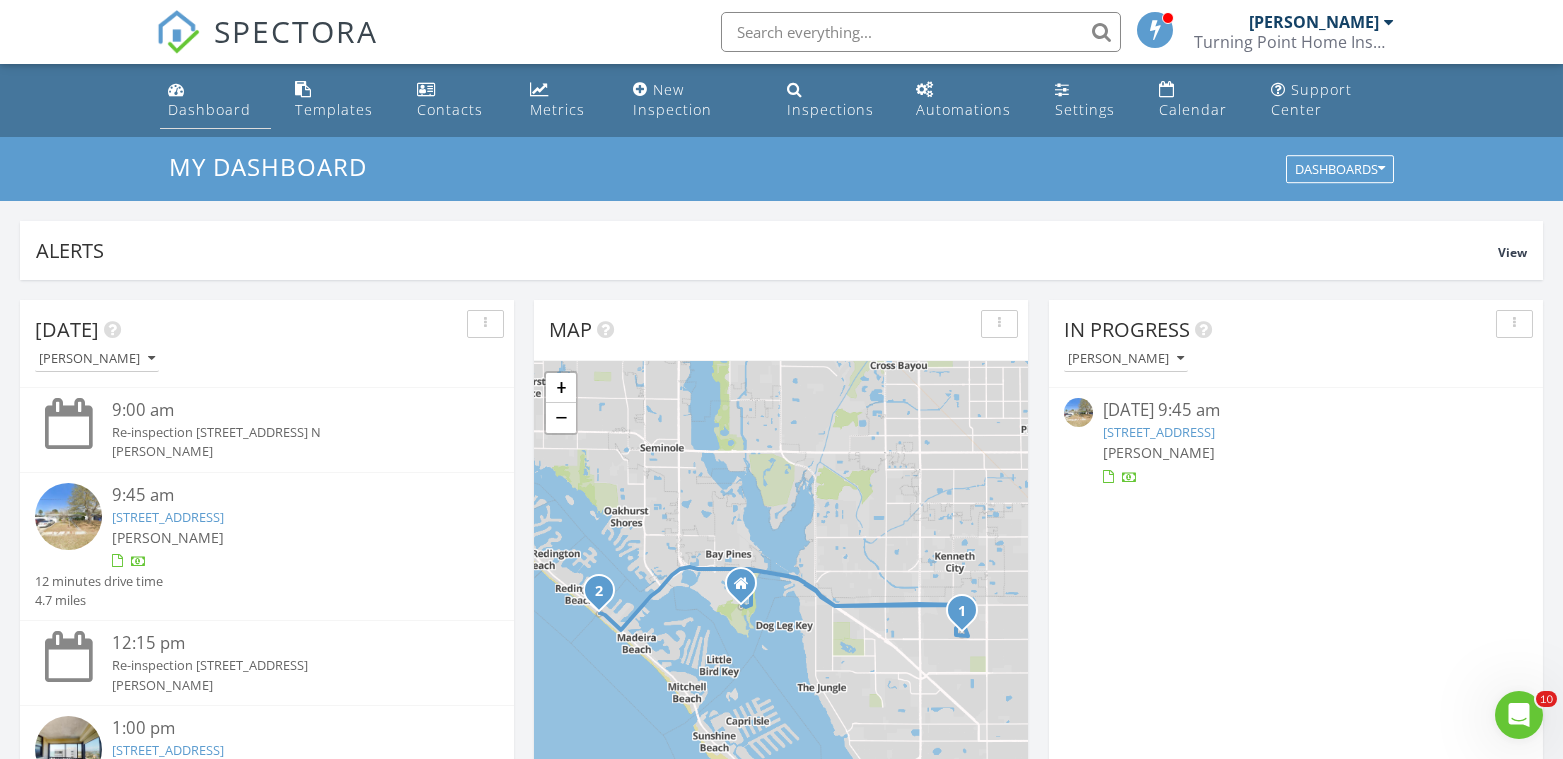 click on "Dashboard" at bounding box center [209, 109] 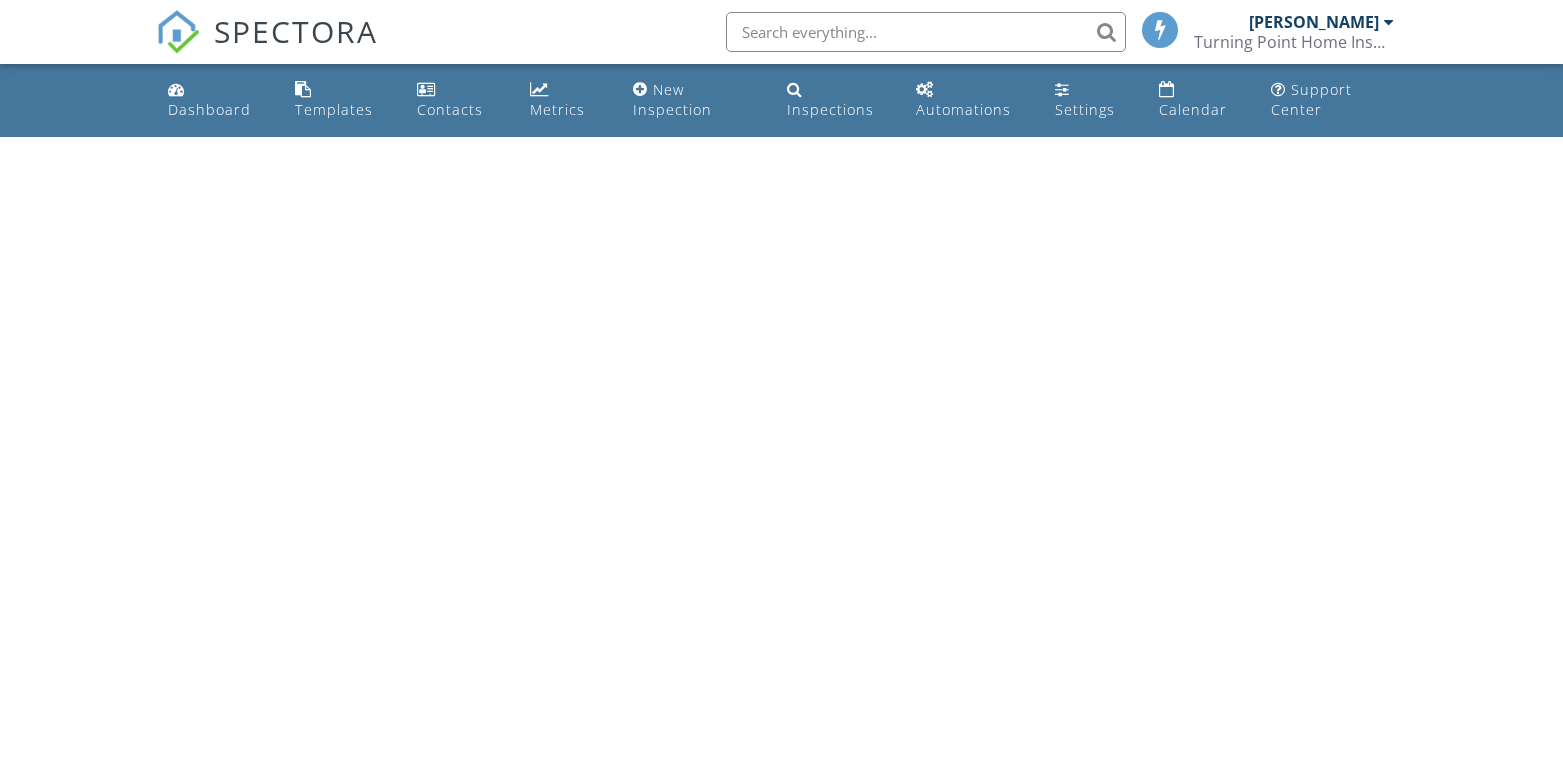 scroll, scrollTop: 0, scrollLeft: 0, axis: both 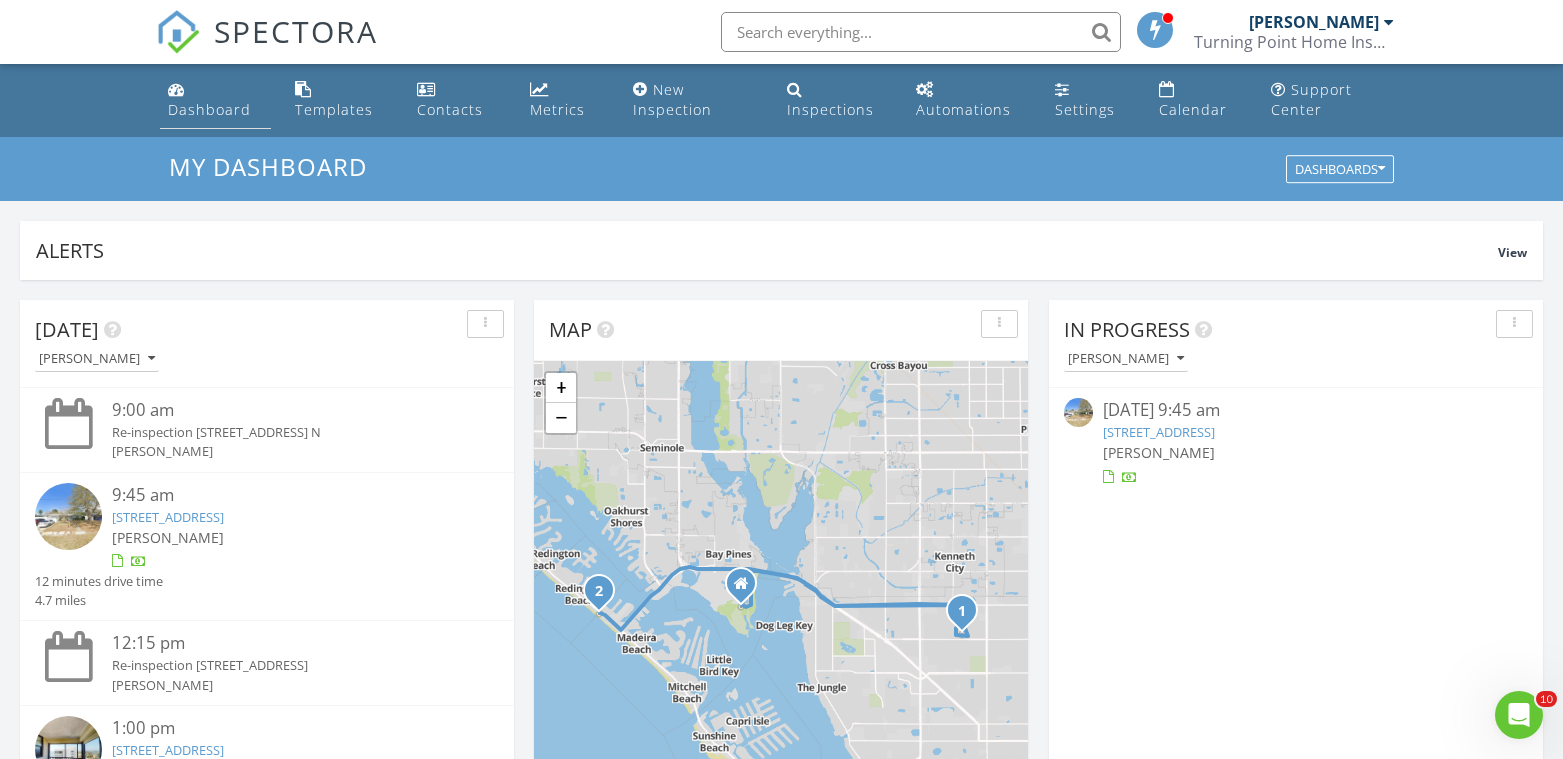 click on "Dashboard" at bounding box center [209, 109] 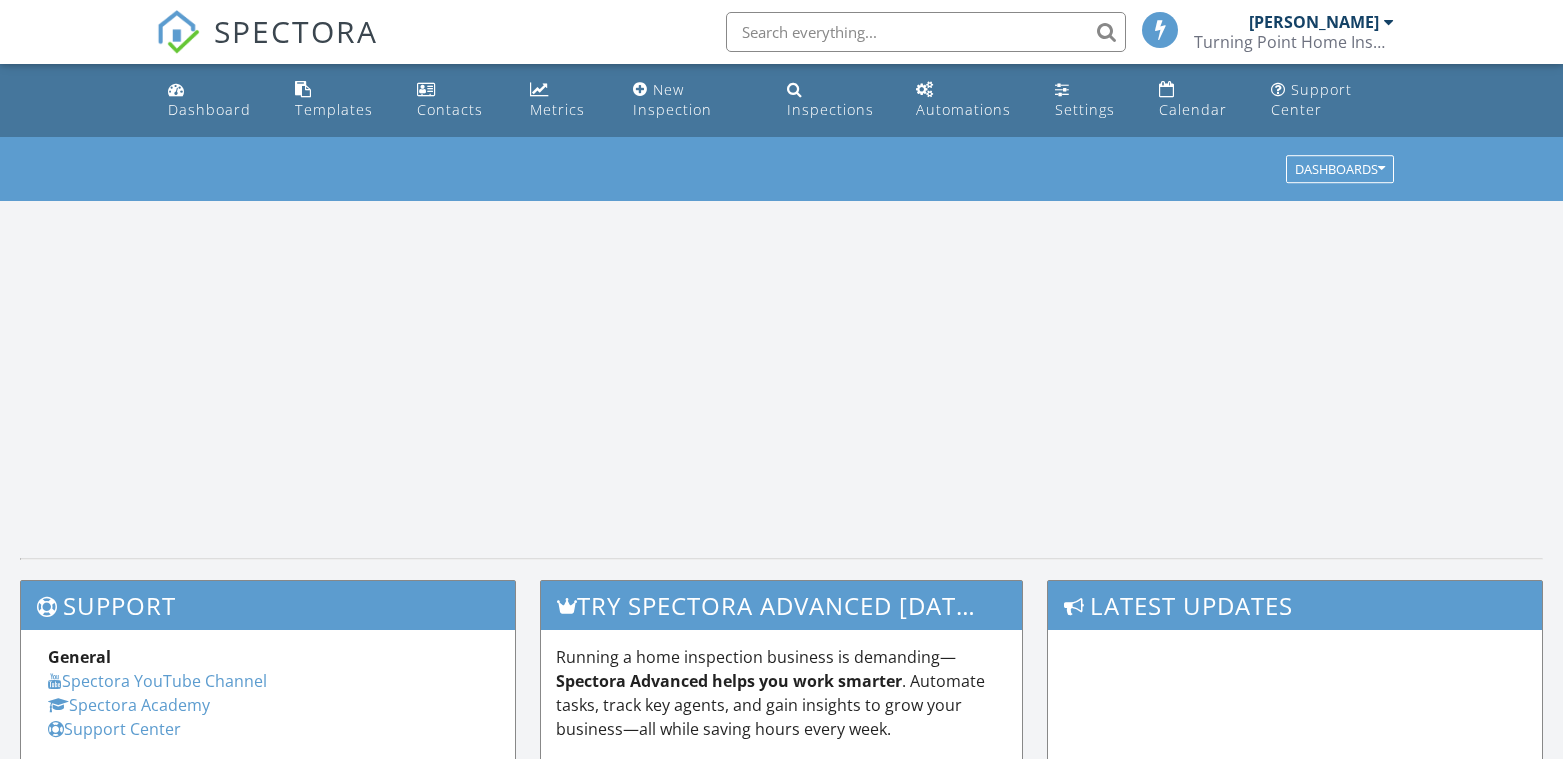 scroll, scrollTop: 0, scrollLeft: 0, axis: both 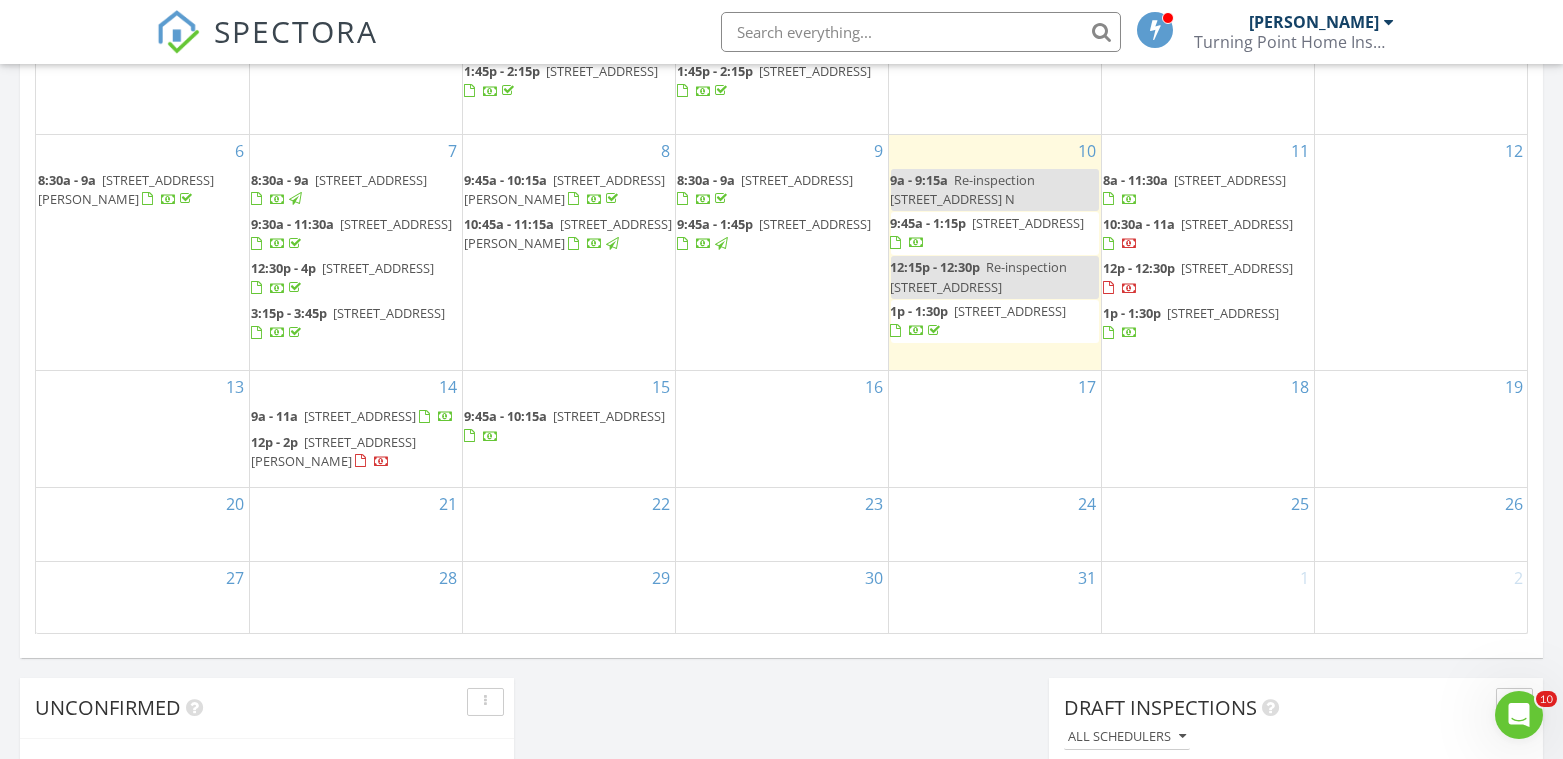click on "15
9:45a - 10:15a
[STREET_ADDRESS]" at bounding box center [569, 429] 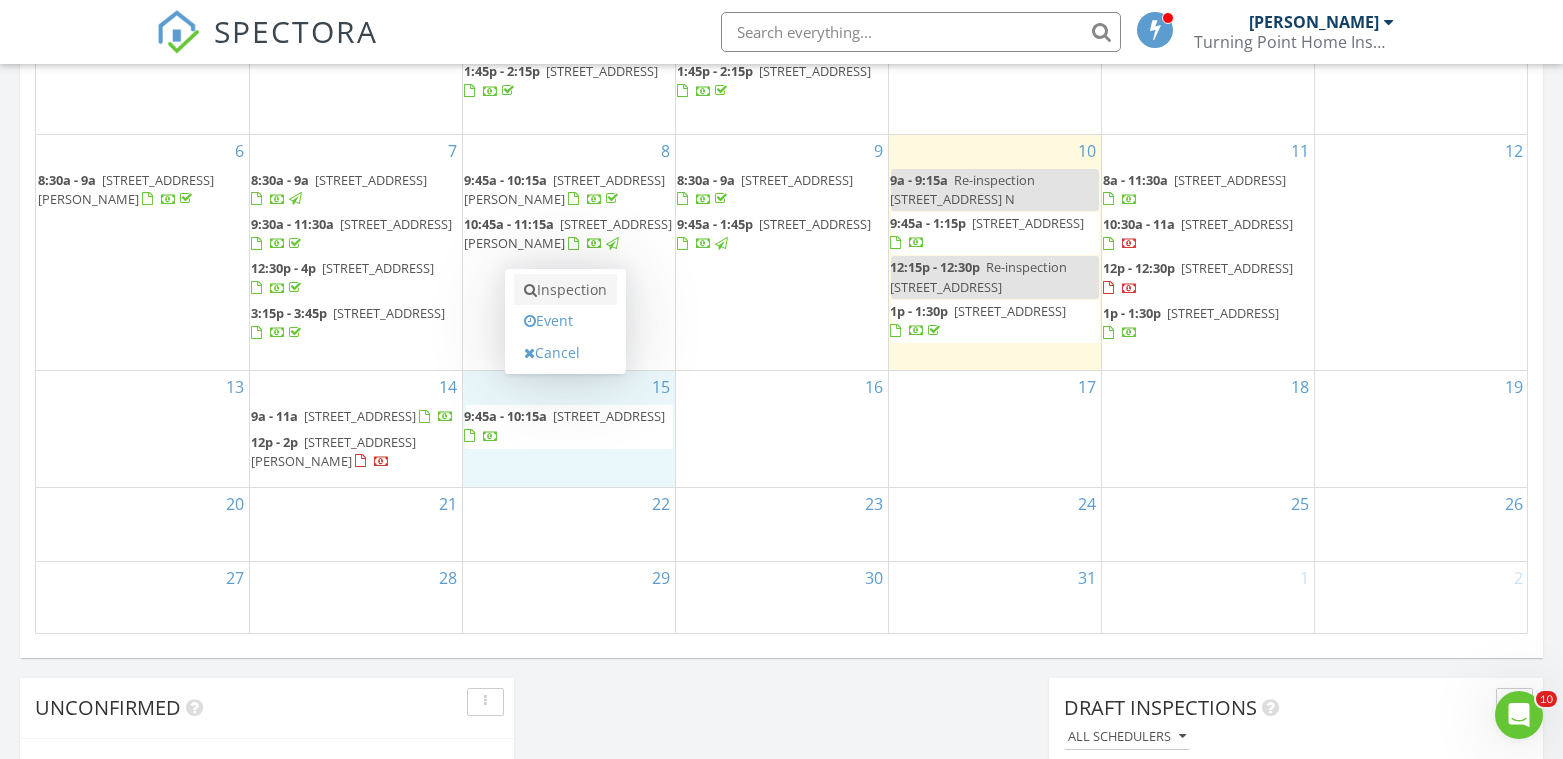 click on "Inspection" at bounding box center (565, 290) 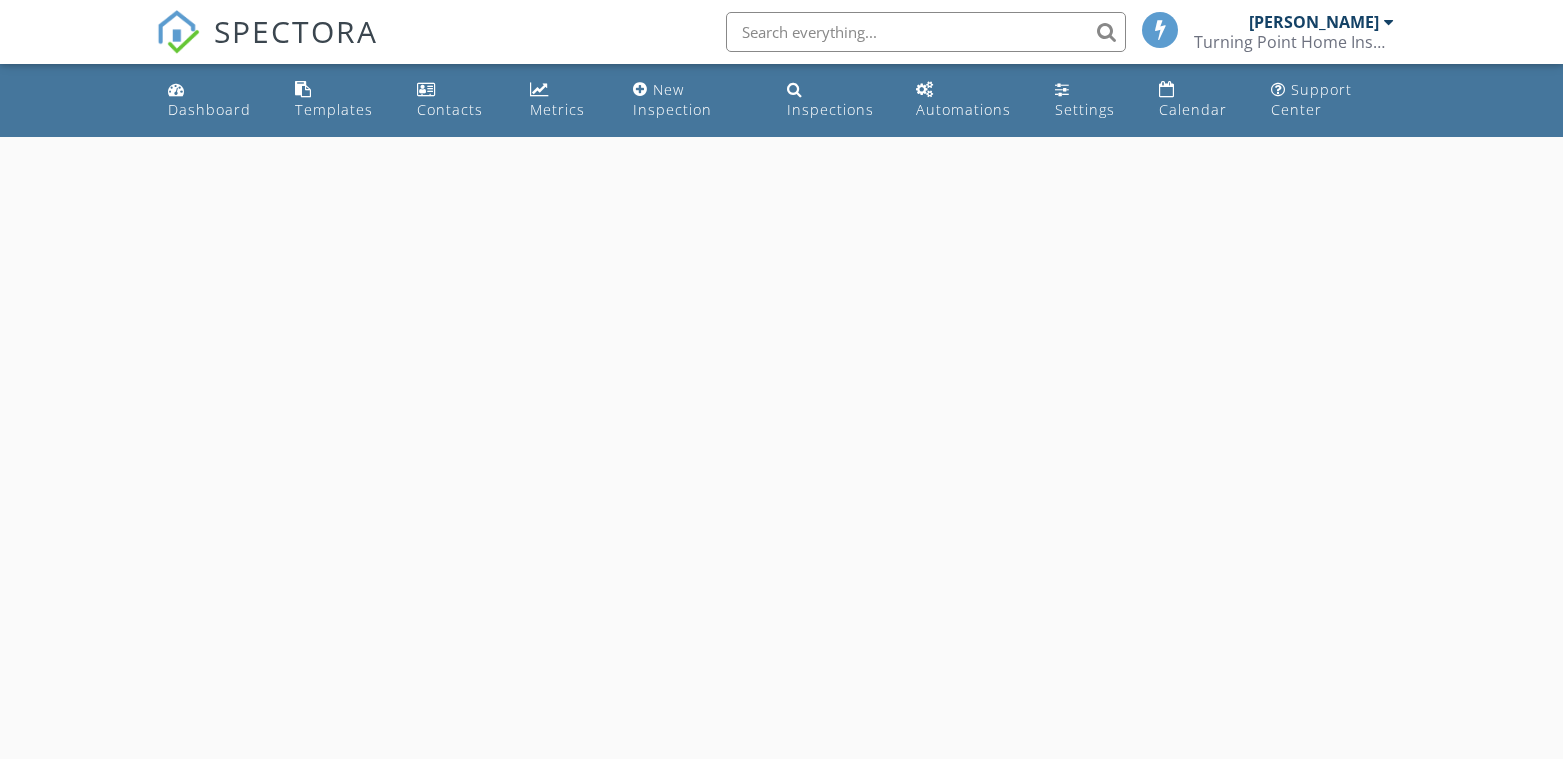 scroll, scrollTop: 0, scrollLeft: 0, axis: both 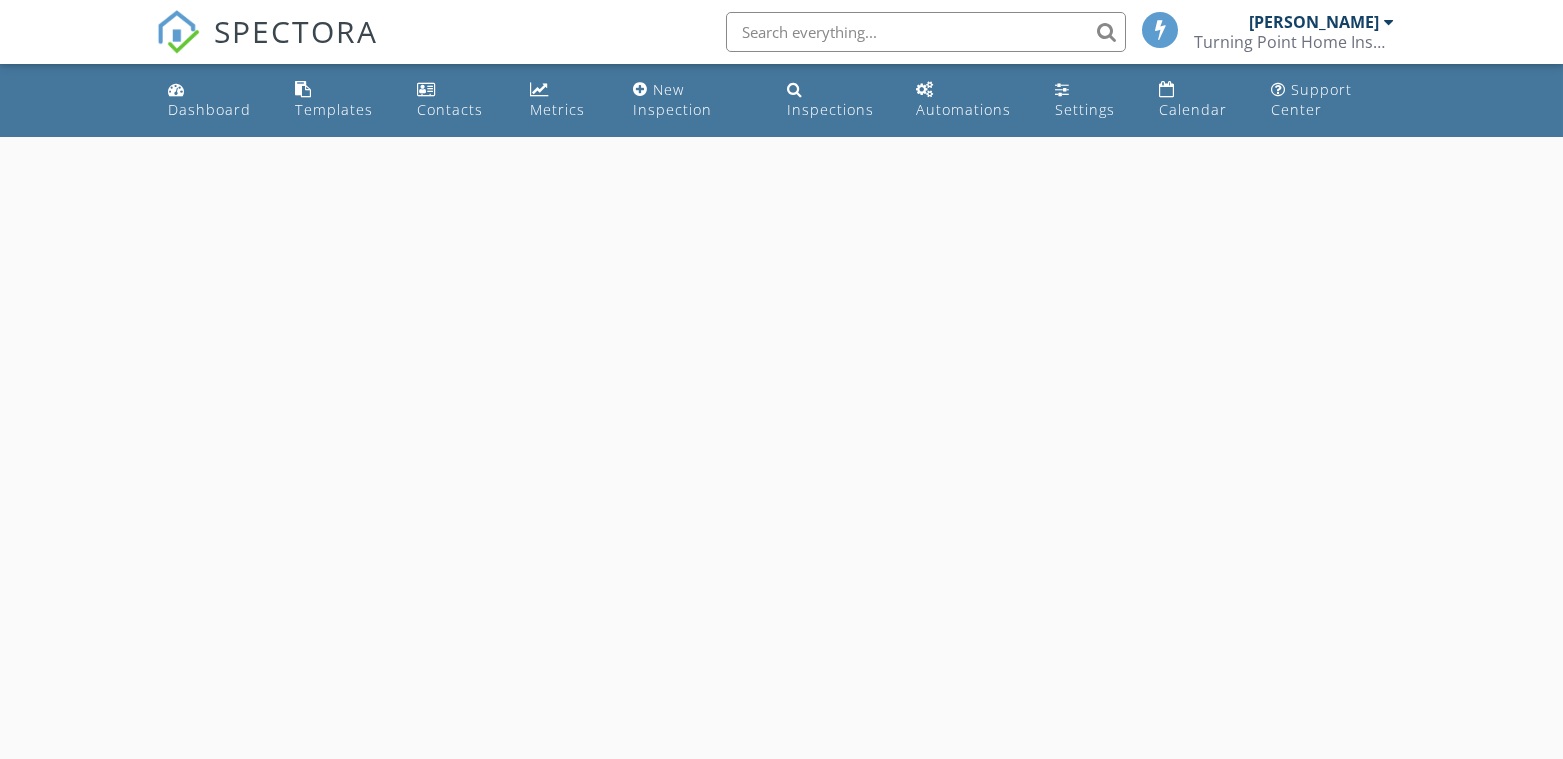select on "6" 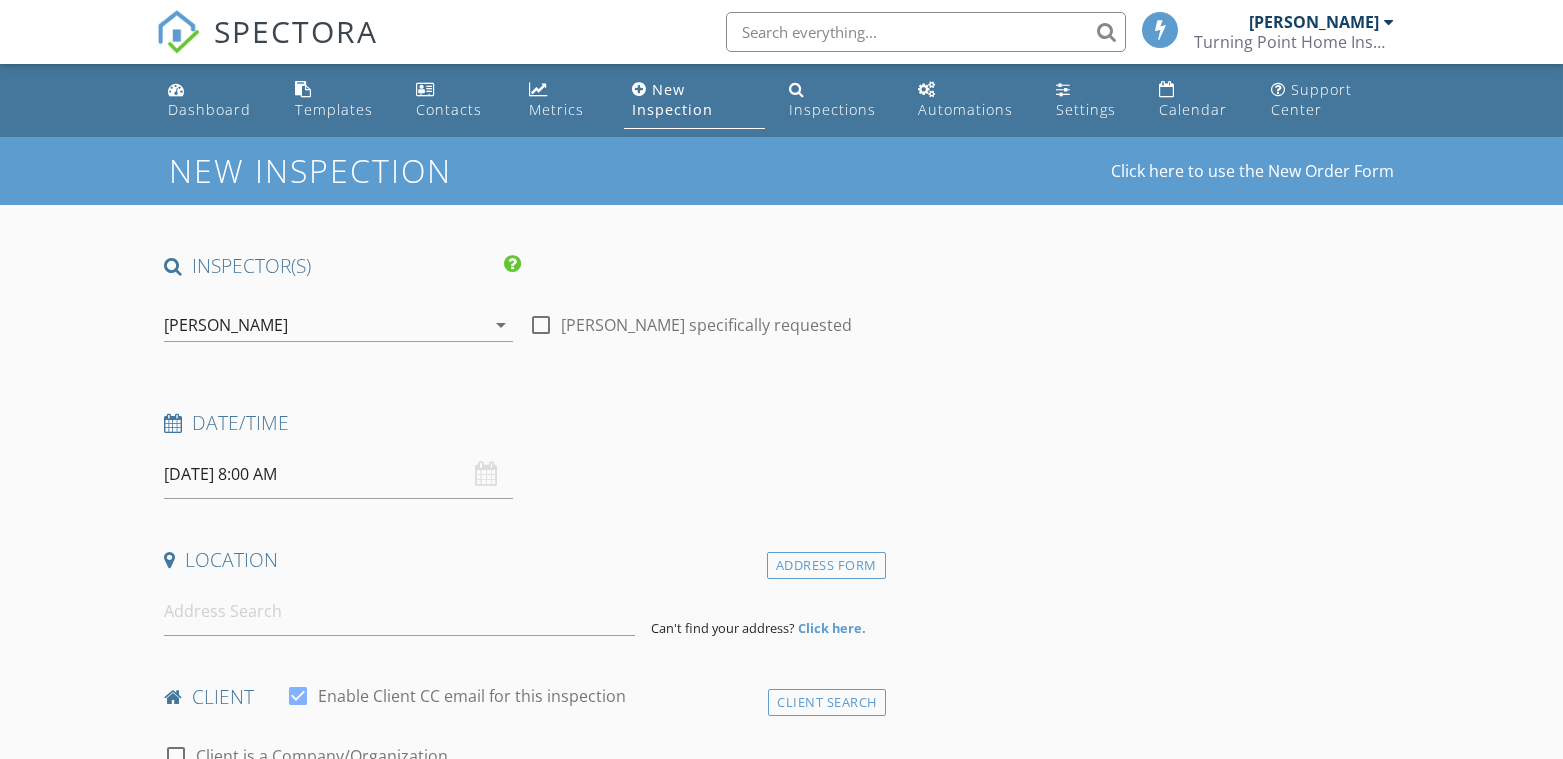 scroll, scrollTop: 0, scrollLeft: 0, axis: both 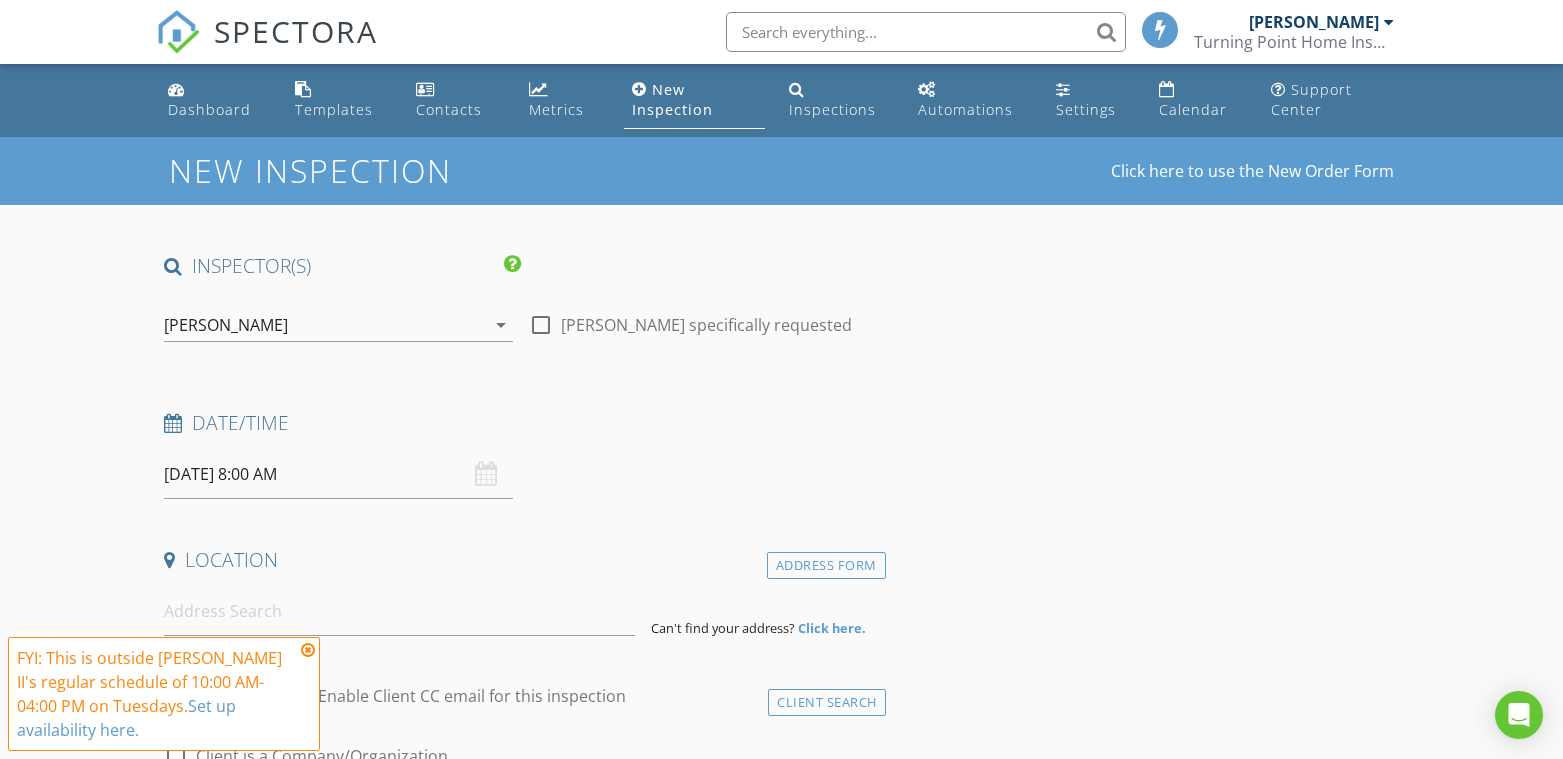 click on "[DATE] 8:00 AM" at bounding box center [338, 474] 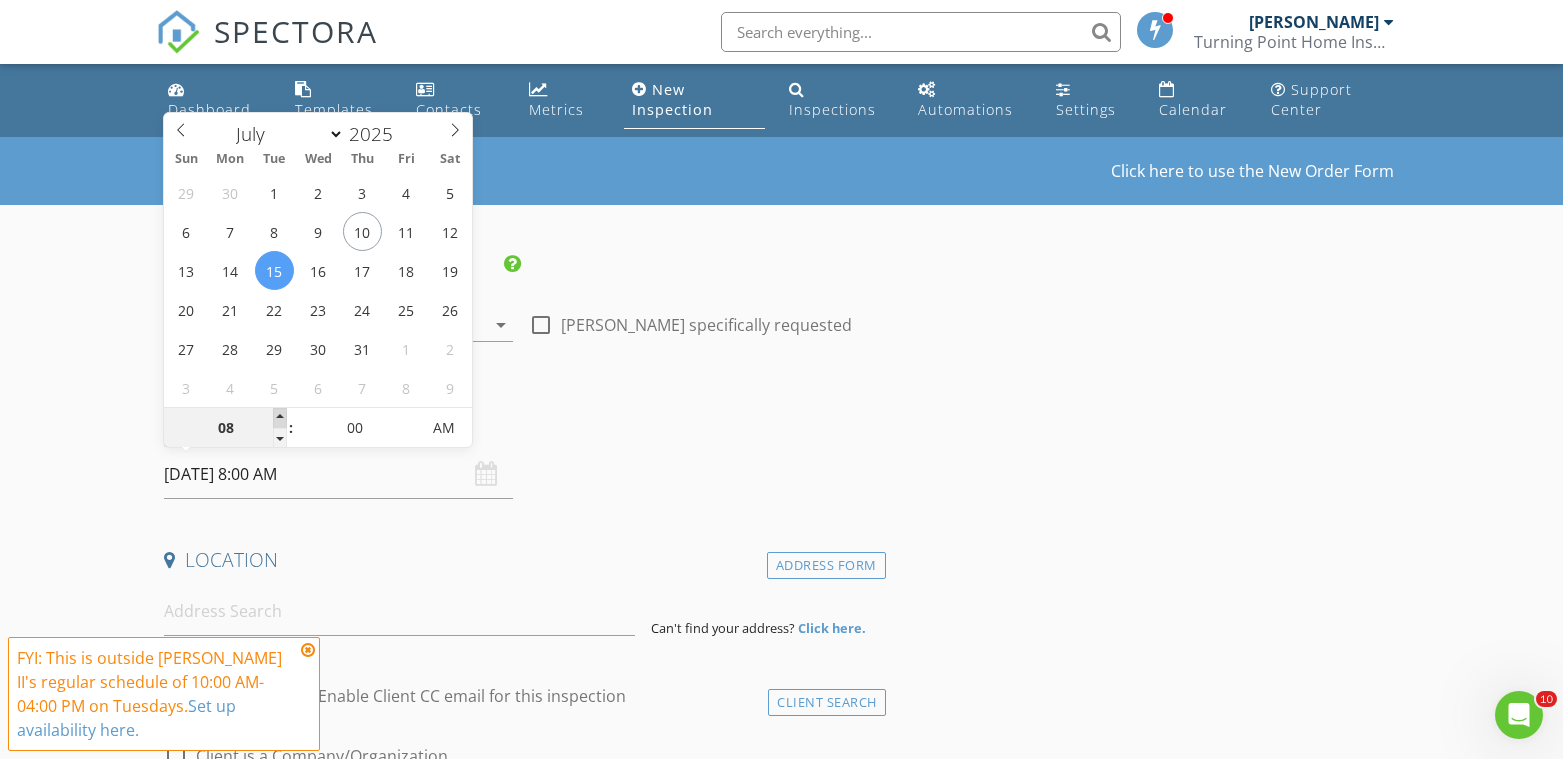 scroll, scrollTop: 0, scrollLeft: 0, axis: both 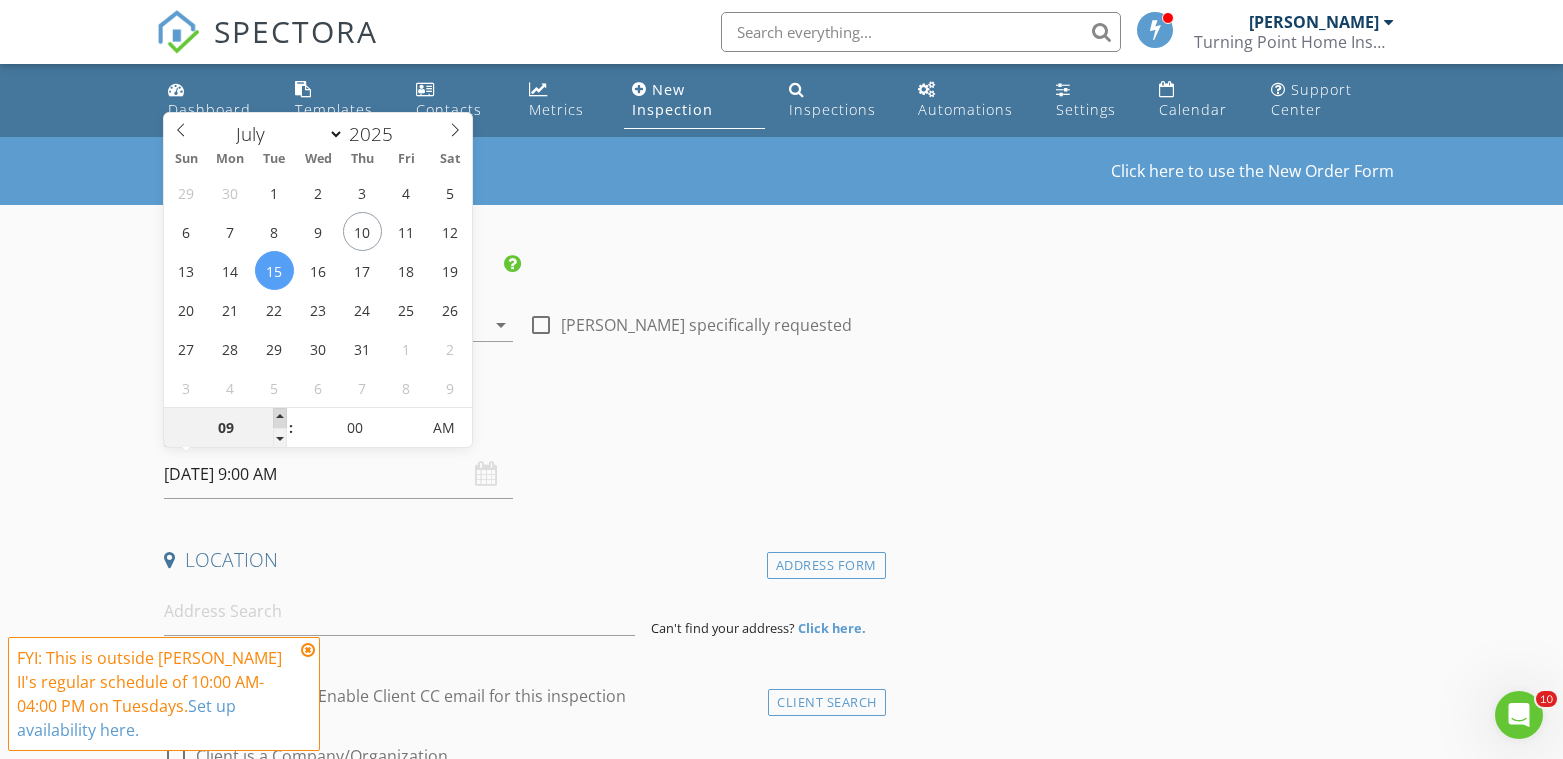 click at bounding box center [280, 418] 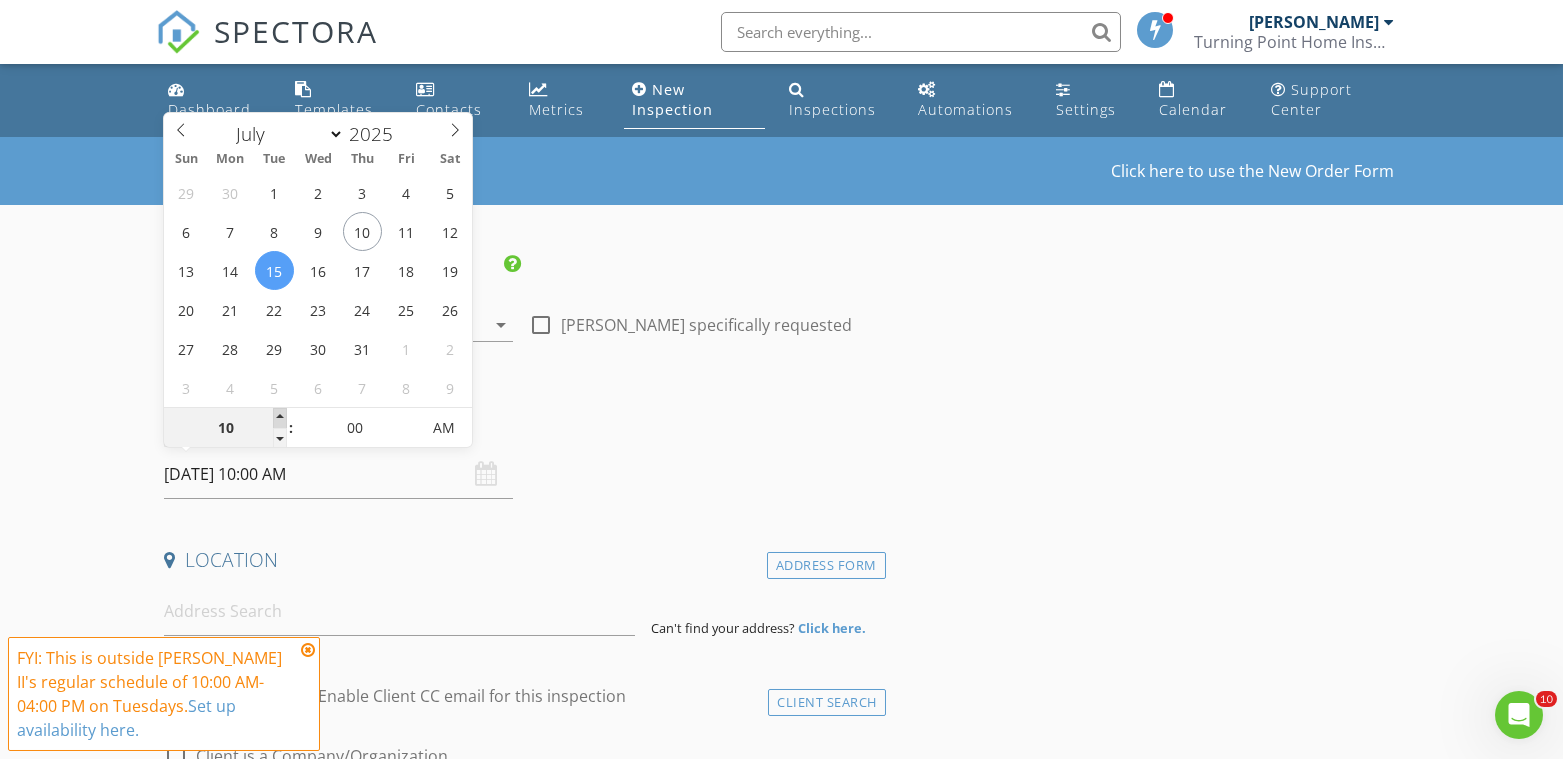 click at bounding box center [280, 418] 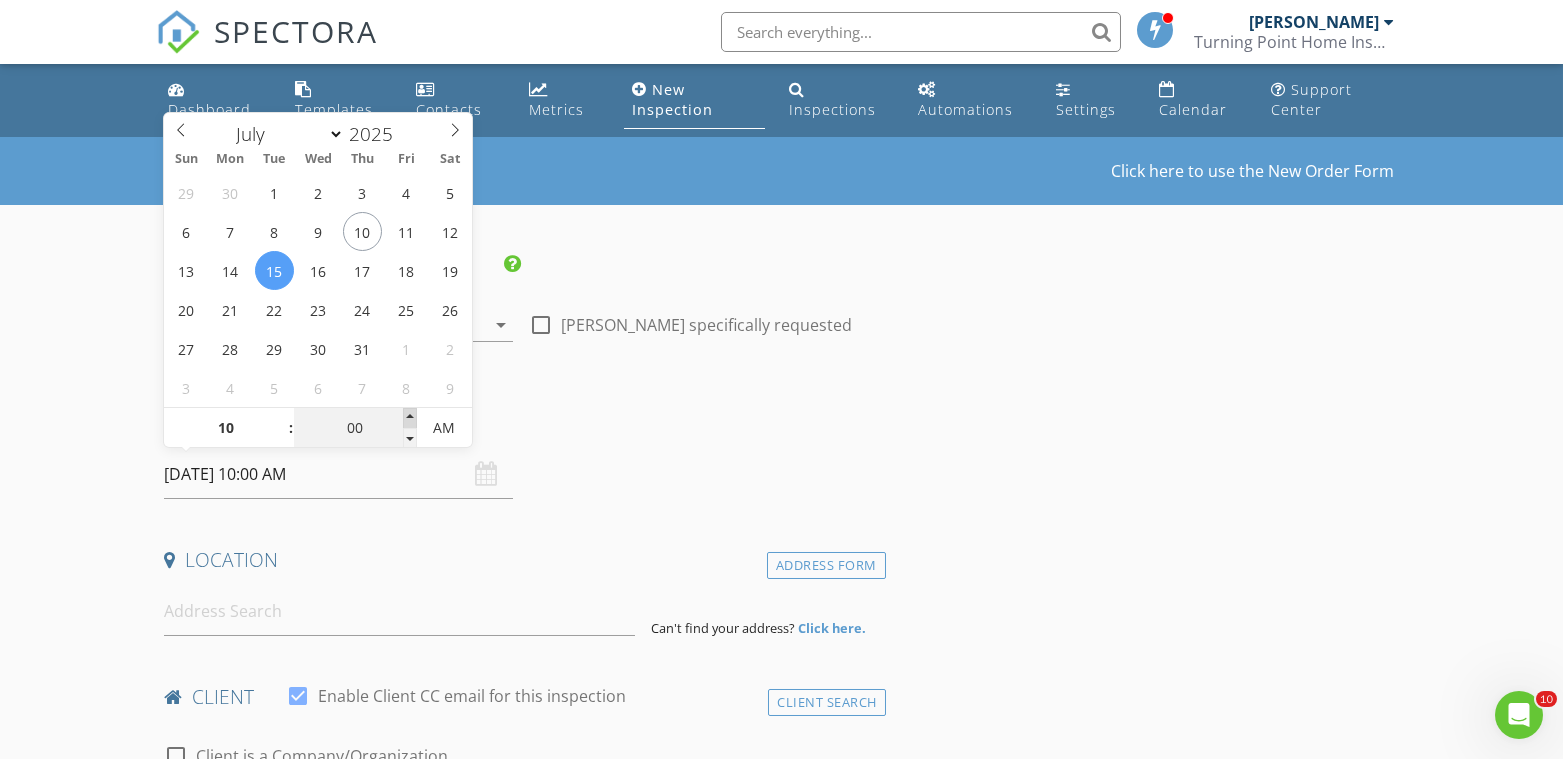 type on "05" 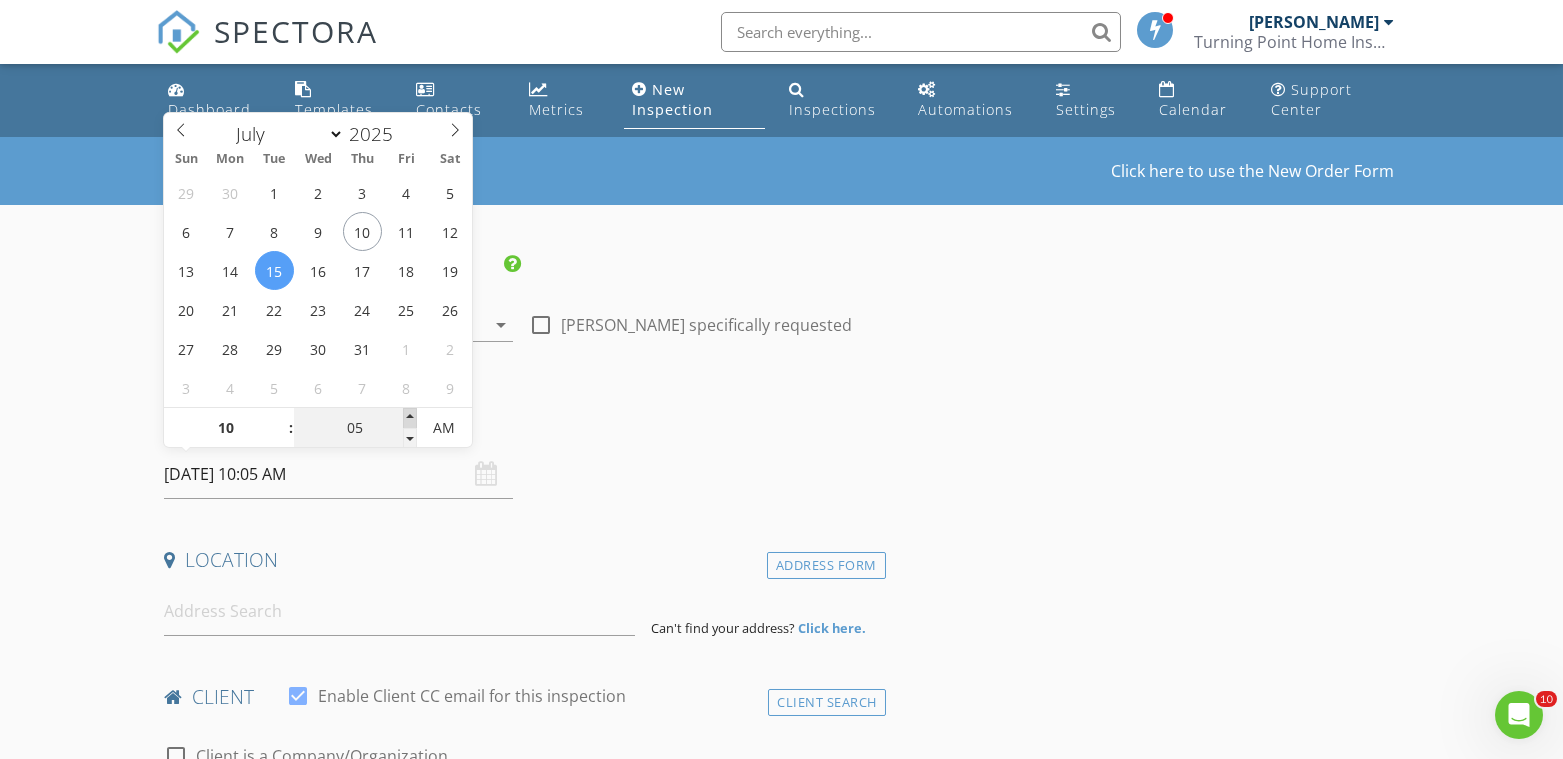 click at bounding box center (410, 418) 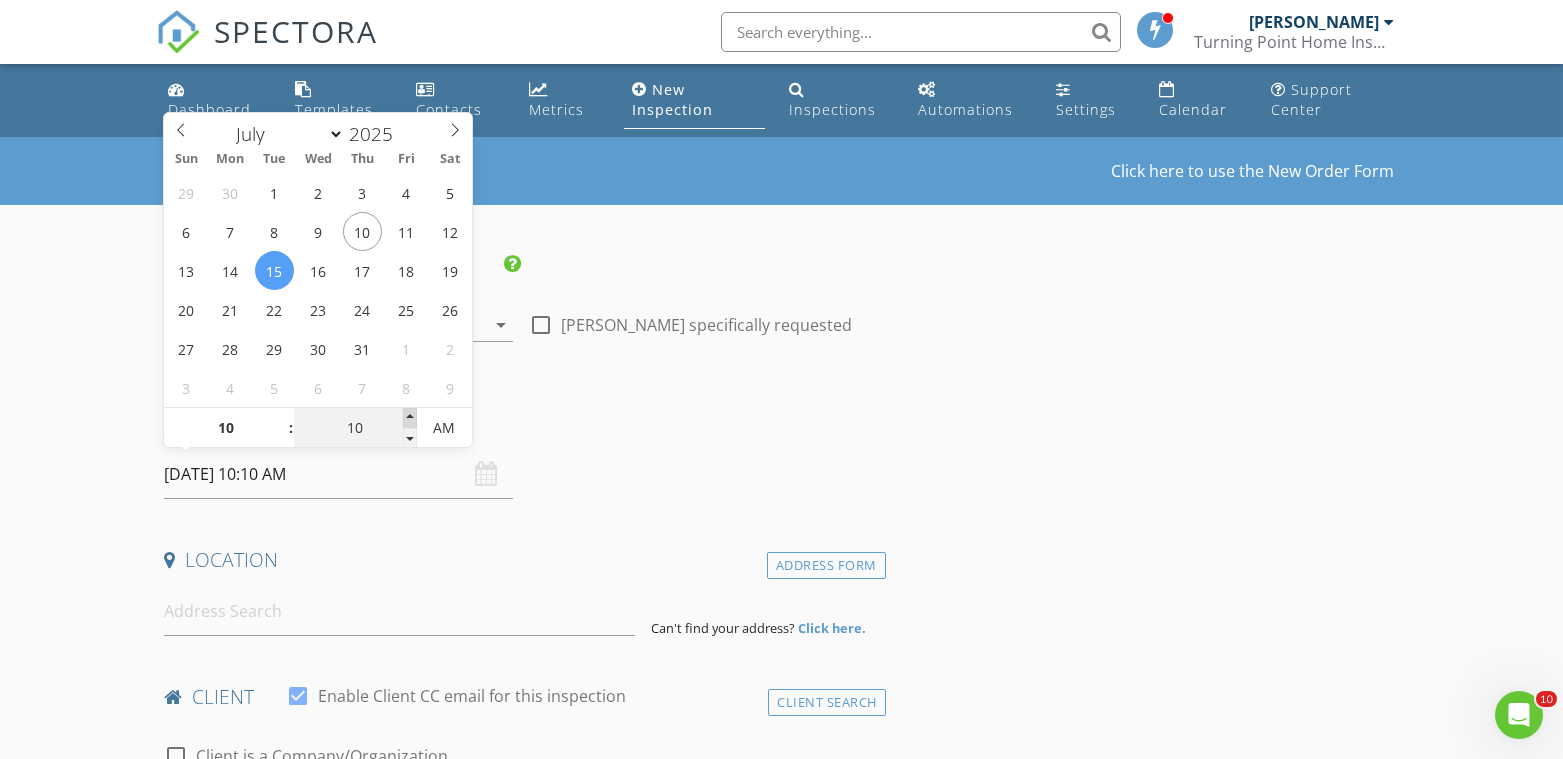 click at bounding box center [410, 418] 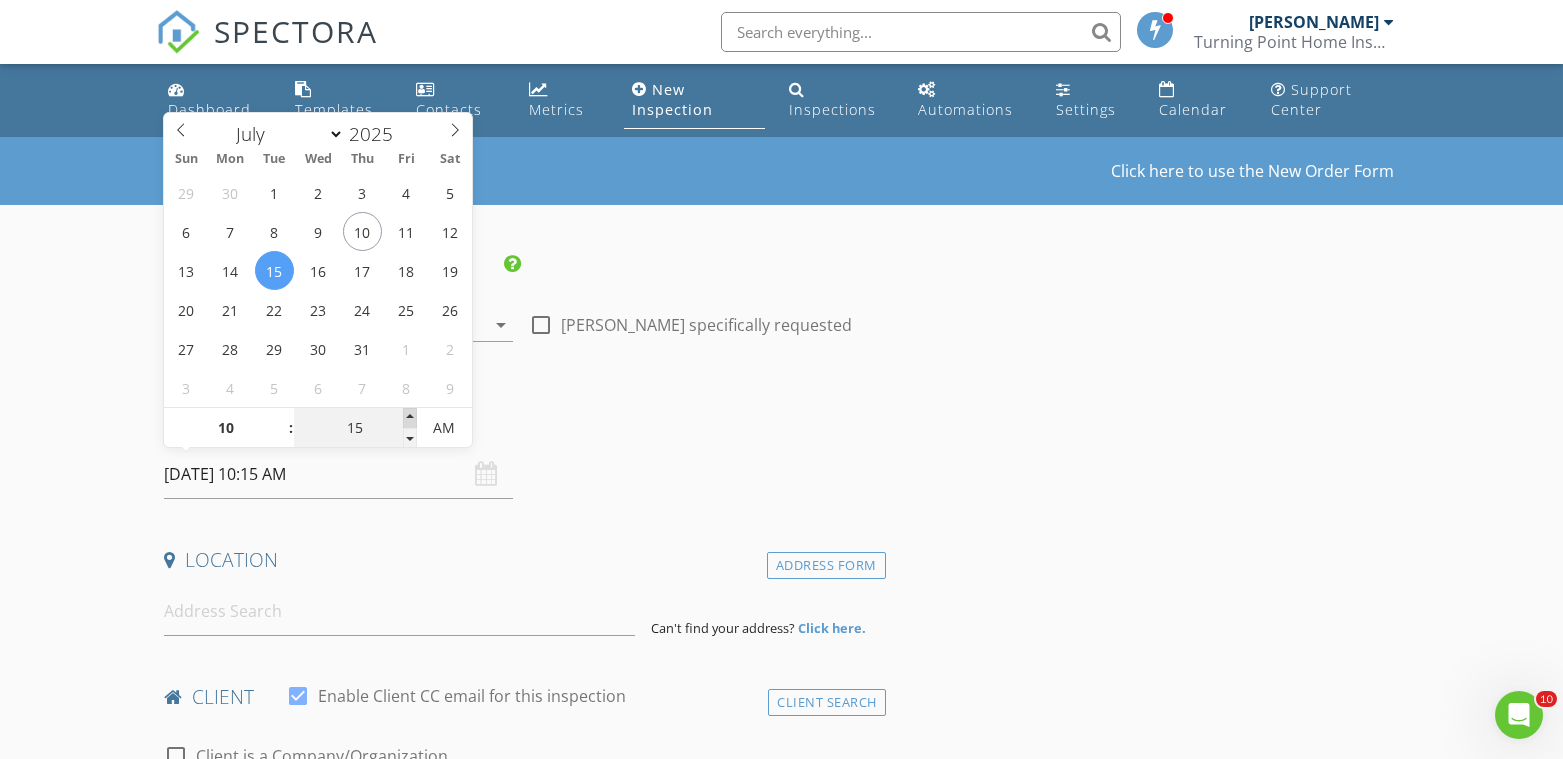 click at bounding box center [410, 418] 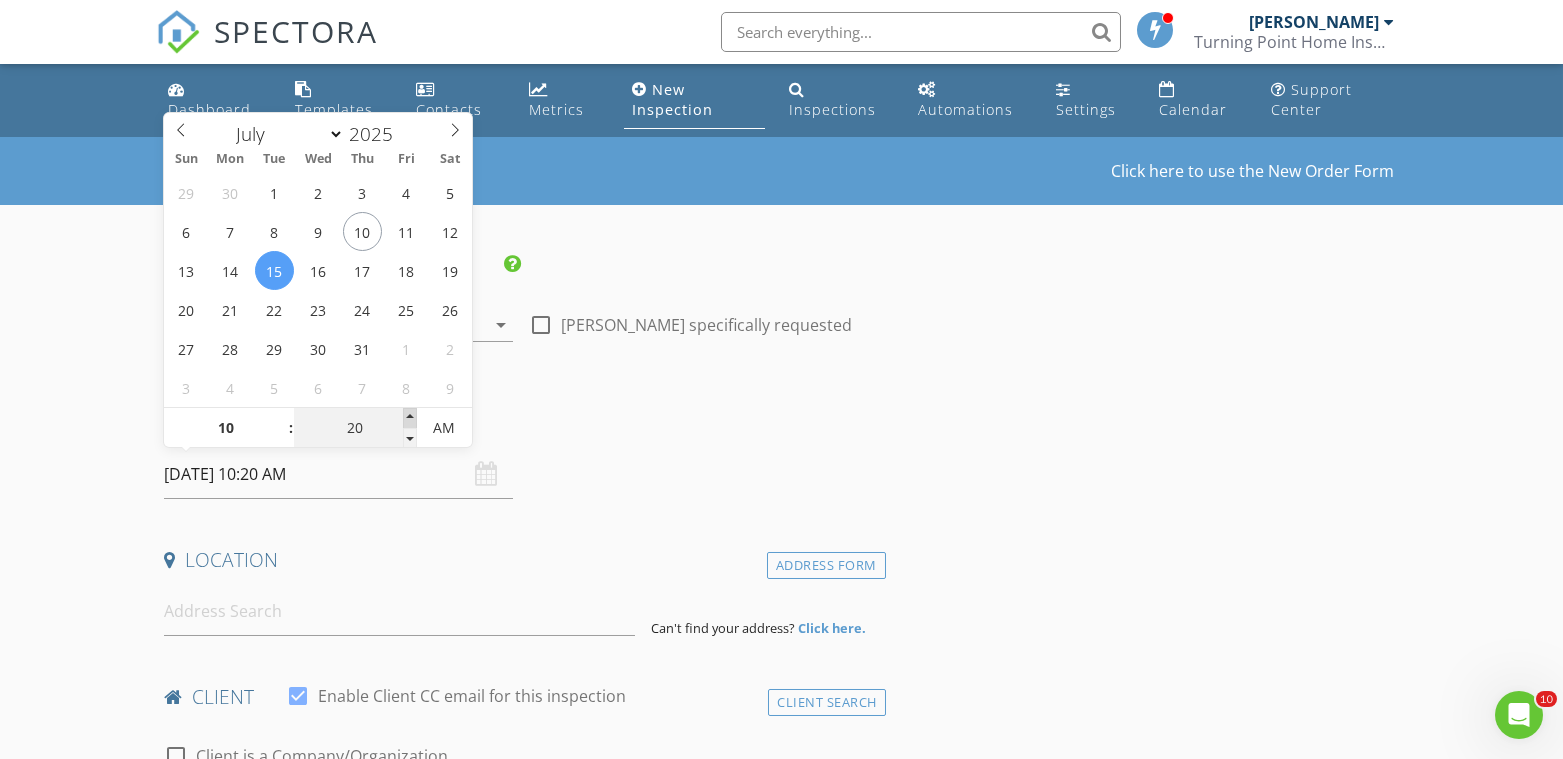 click at bounding box center (410, 418) 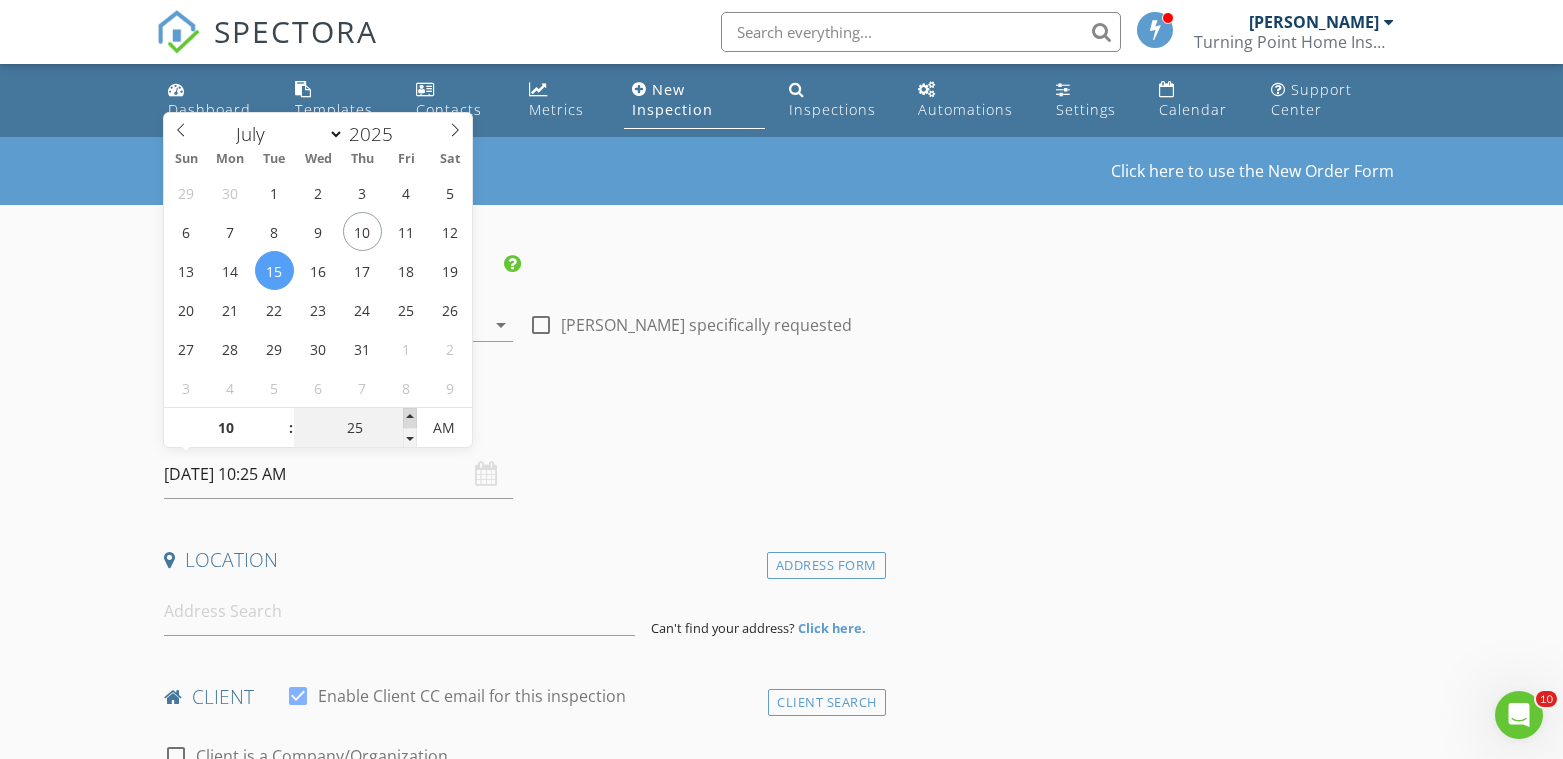 click at bounding box center [410, 418] 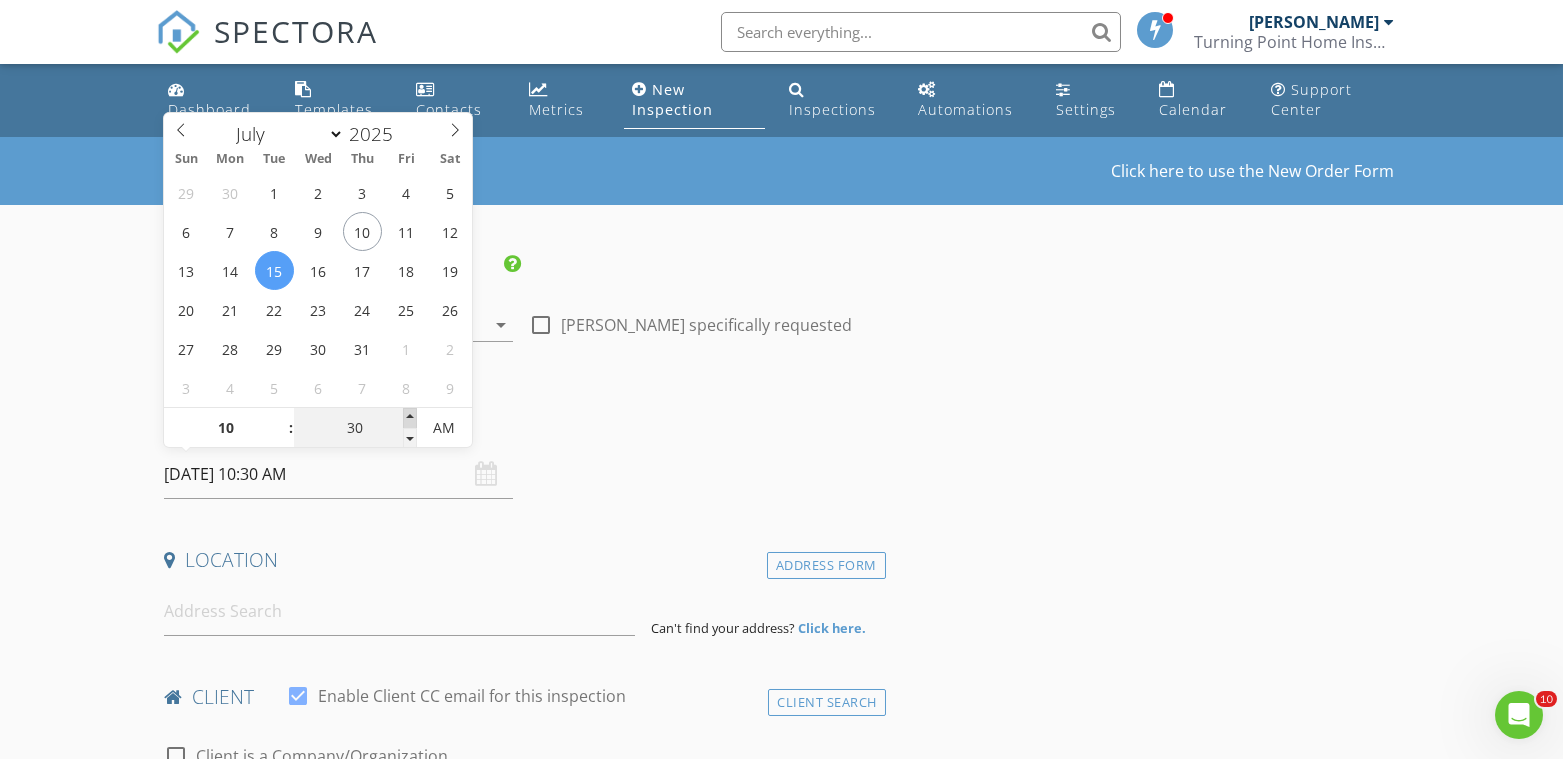 click at bounding box center [410, 418] 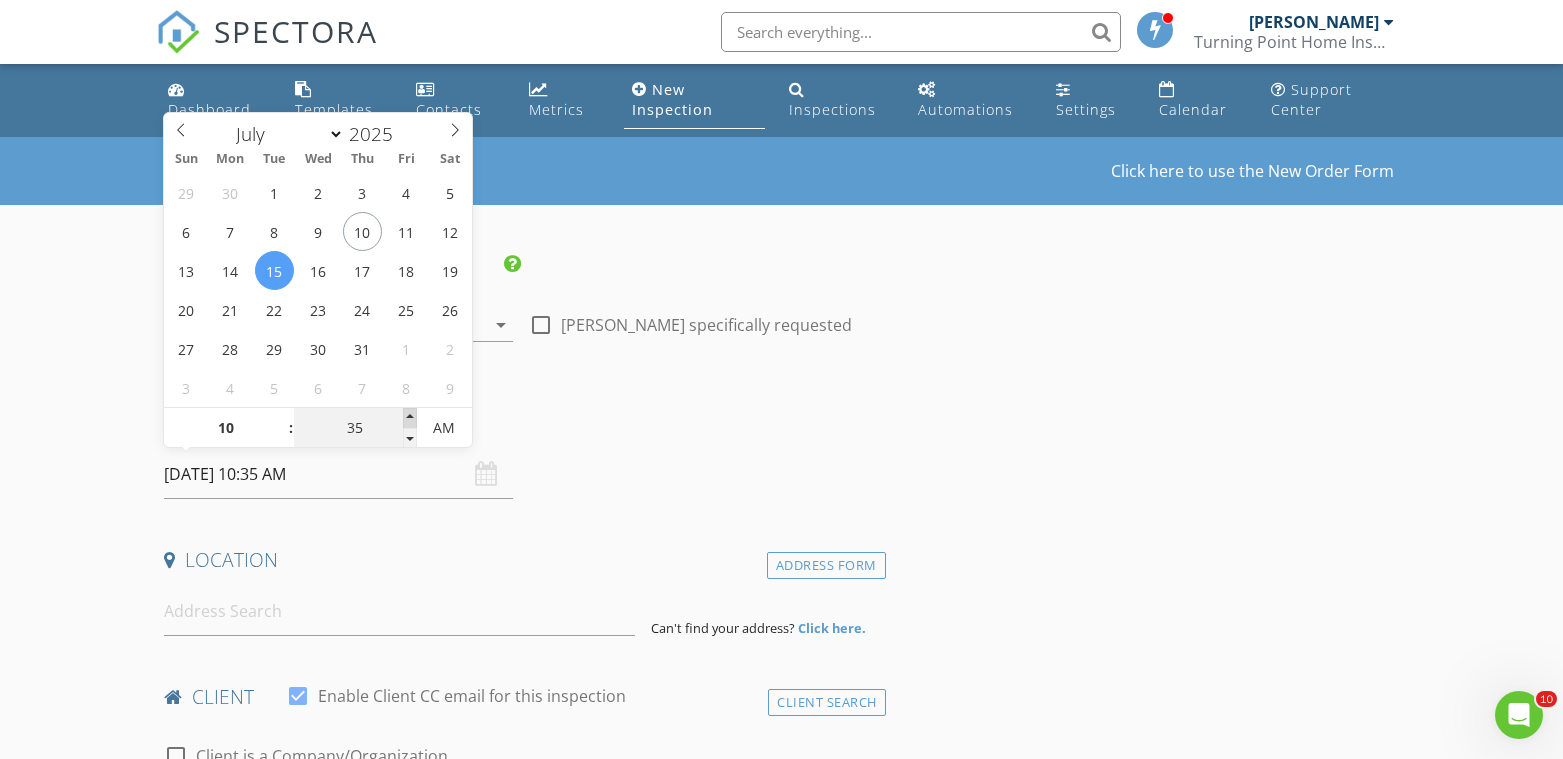 click at bounding box center (410, 418) 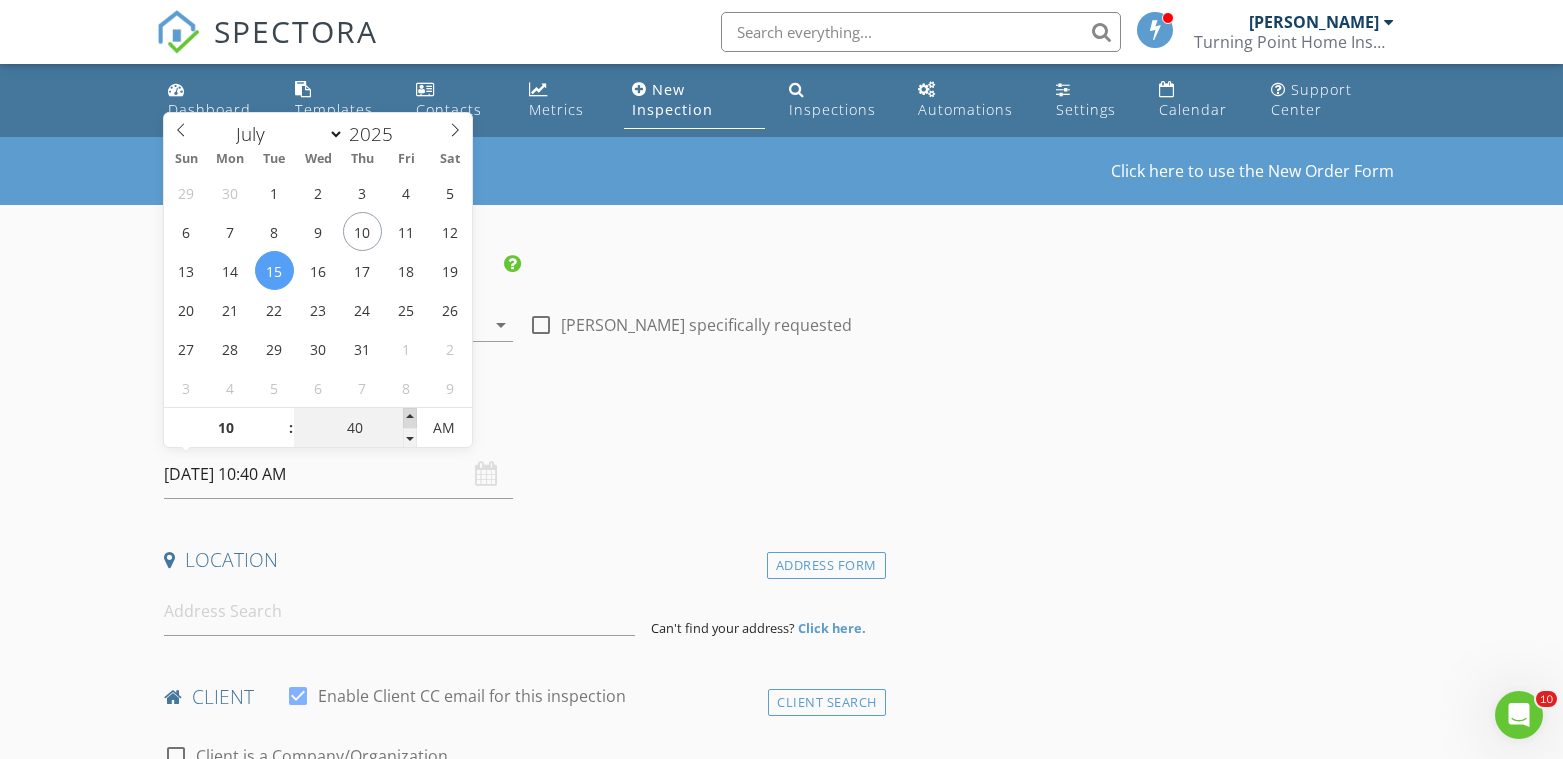 click at bounding box center [410, 418] 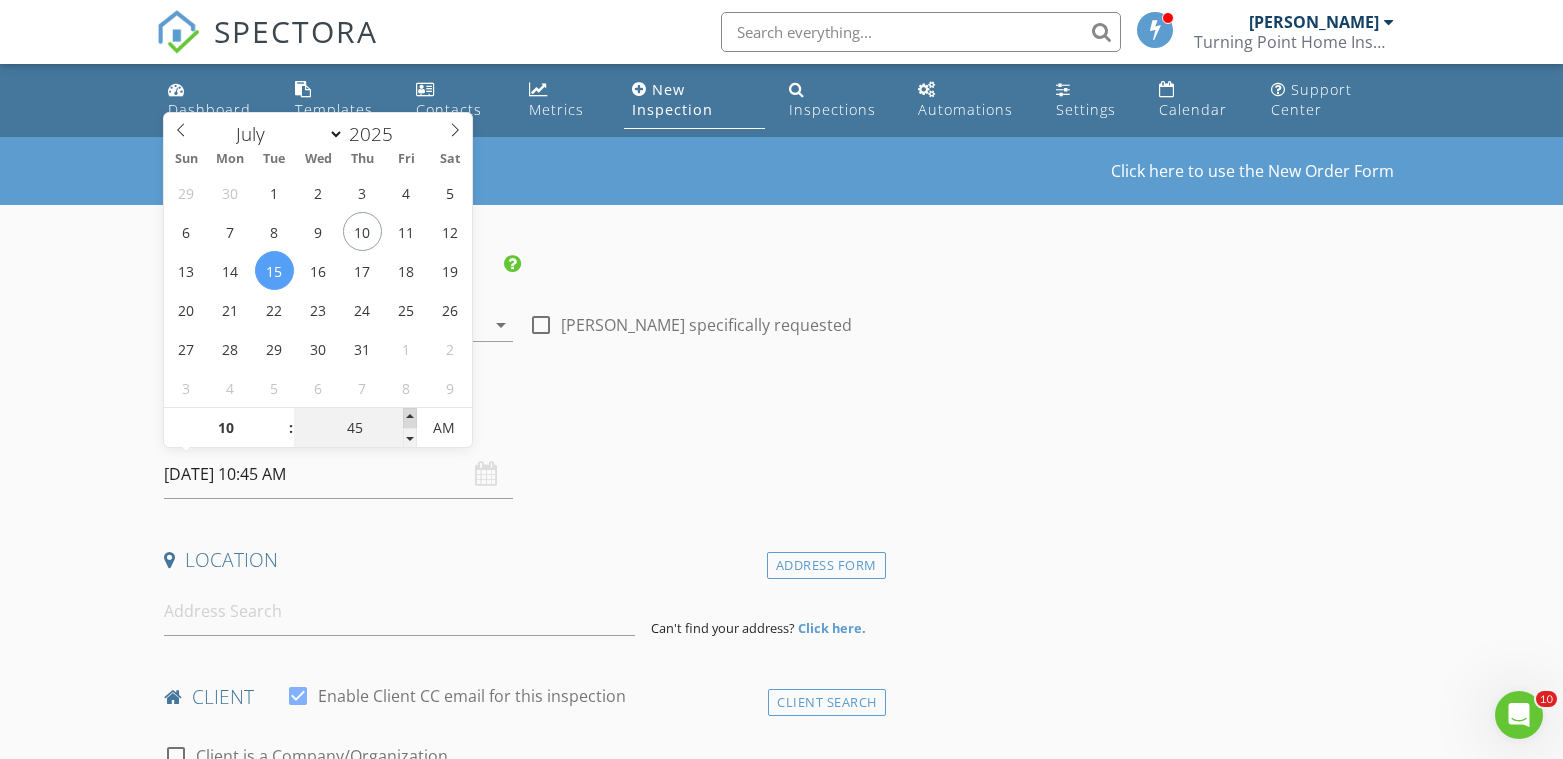 click at bounding box center [410, 418] 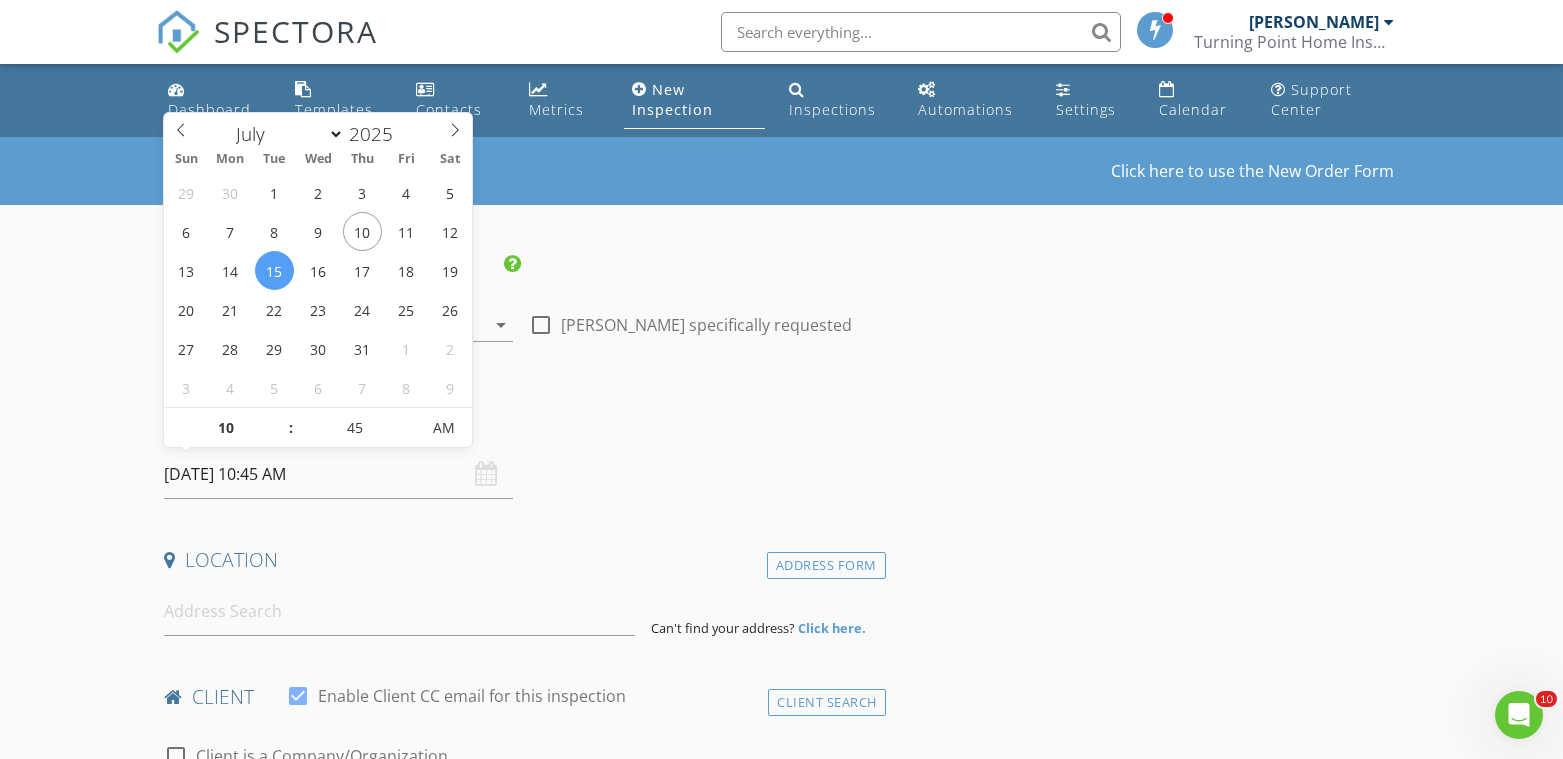 click on "New Inspection
Click here to use the New Order Form
INSPECTOR(S)
check_box   Cliff Turner II   PRIMARY   Cliff Turner II arrow_drop_down   check_box_outline_blank Cliff Turner II specifically requested
Date/Time
07/15/2025 10:45 AM
Location
Address Form       Can't find your address?   Click here.
client
check_box Enable Client CC email for this inspection   Client Search     check_box_outline_blank Client is a Company/Organization     First Name   Last Name   Email   CC Email   Phone   Address   City   State   Zip       Notes   Private Notes
ADD ADDITIONAL client
SERVICES
check_box_outline_blank   4 Point Inspection   check_box_outline_blank   Wind Mitigation   check_box_outline_blank   Roof Cert   check_box_outline_blank   Re-Inspection     Hurricane Ian" at bounding box center [781, 1679] 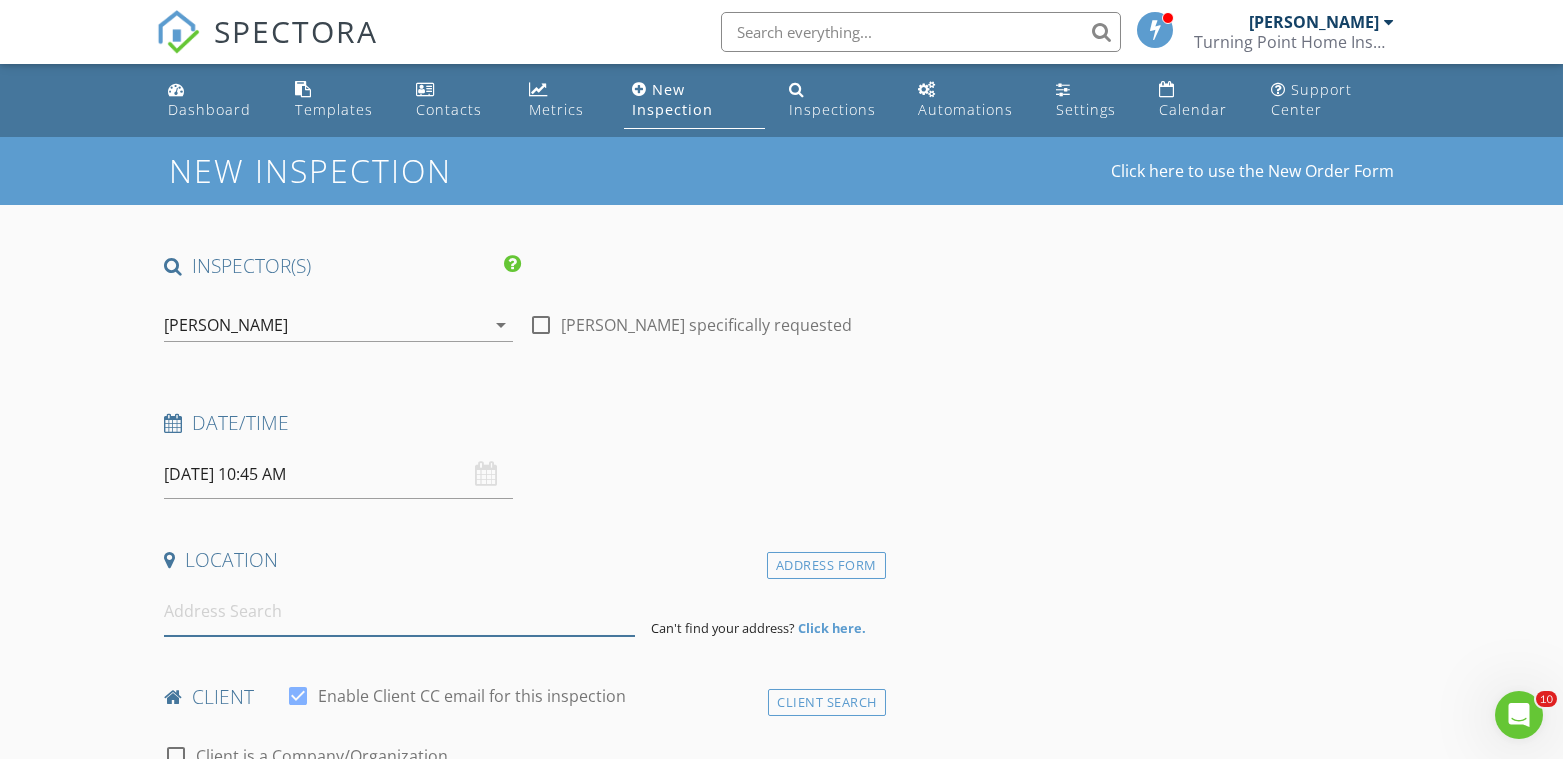 click at bounding box center (399, 611) 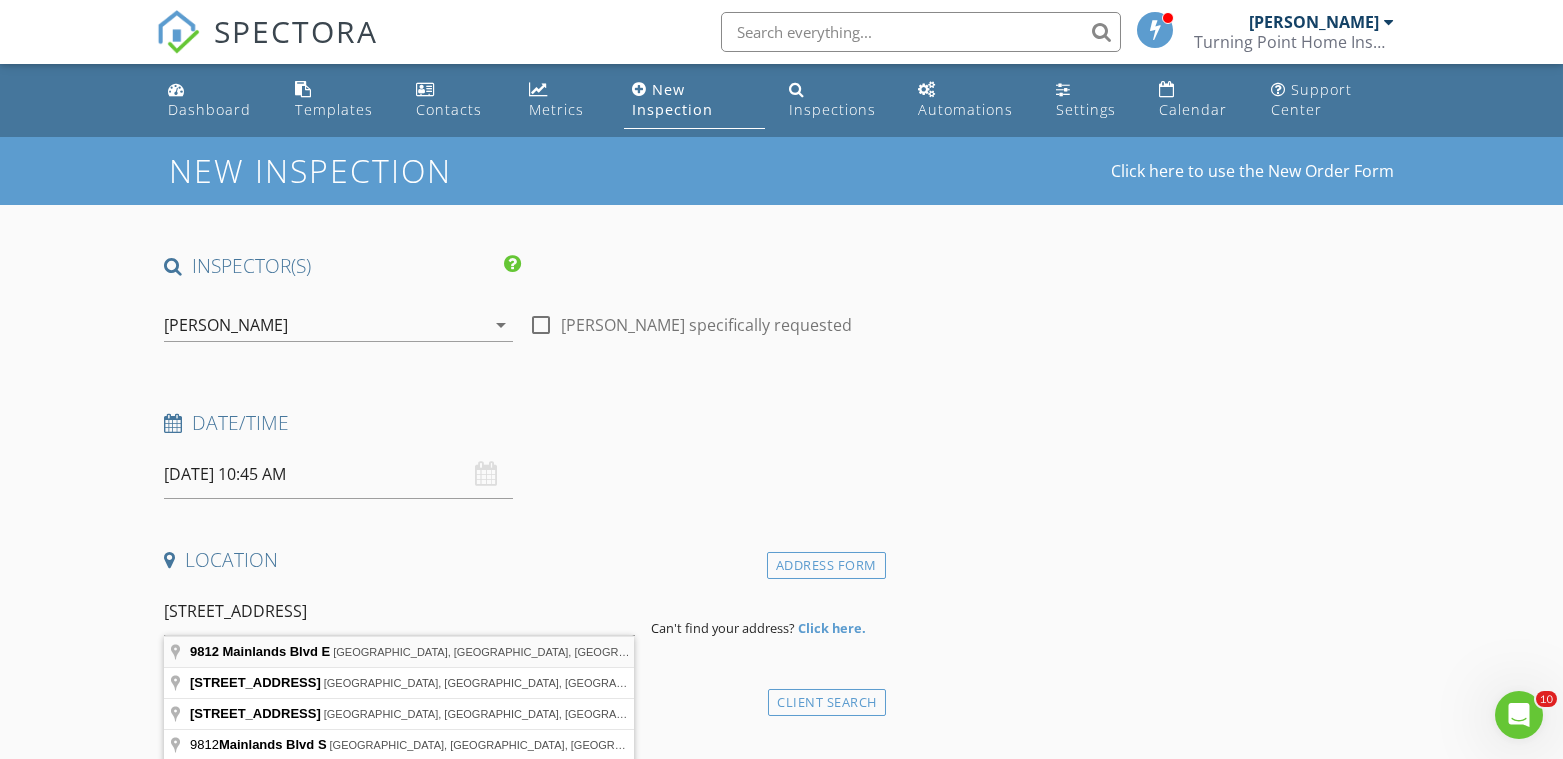type on "9812 Mainlands Blvd E, Pinellas Park, FL, USA" 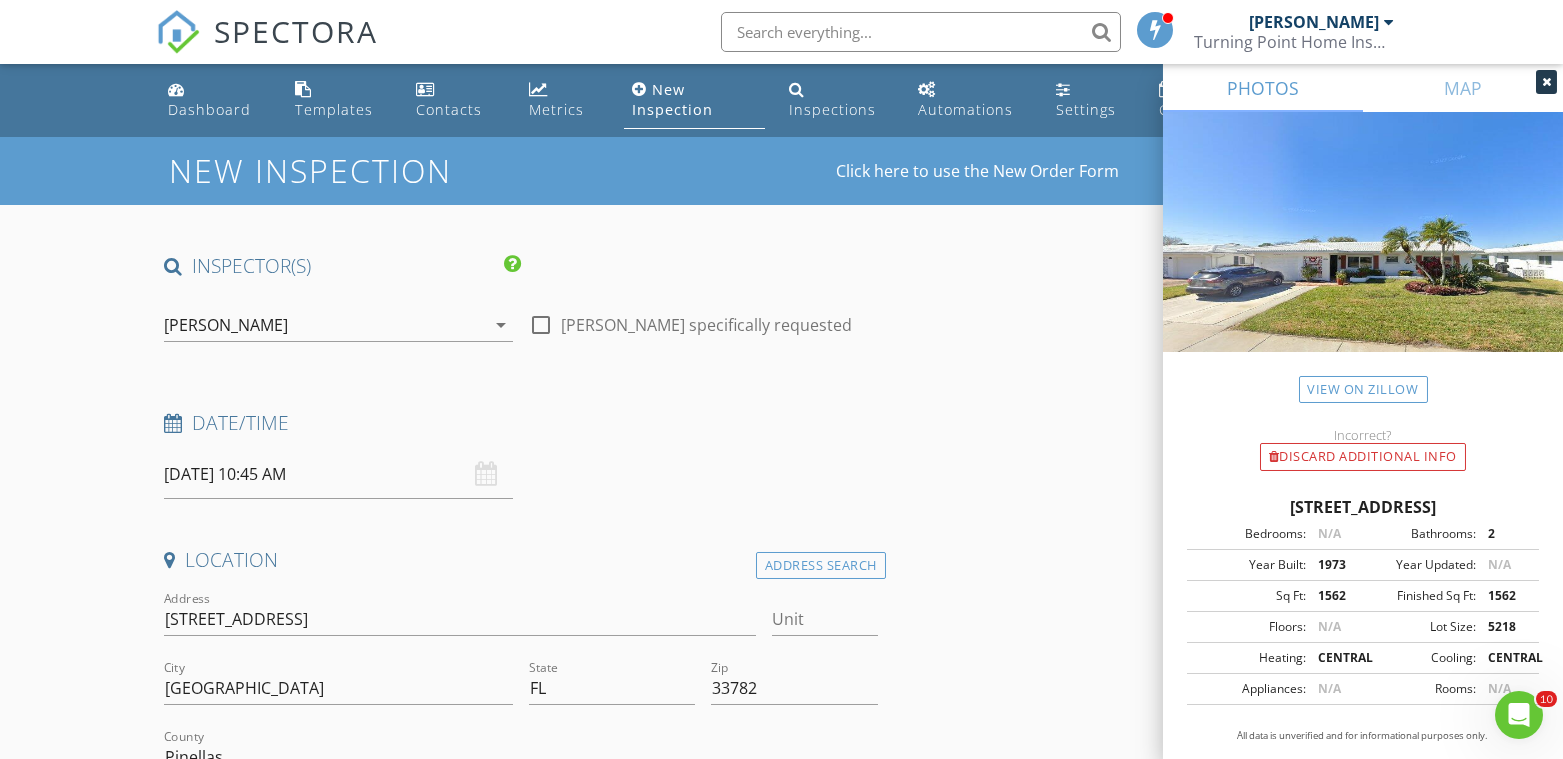 scroll, scrollTop: 333, scrollLeft: 0, axis: vertical 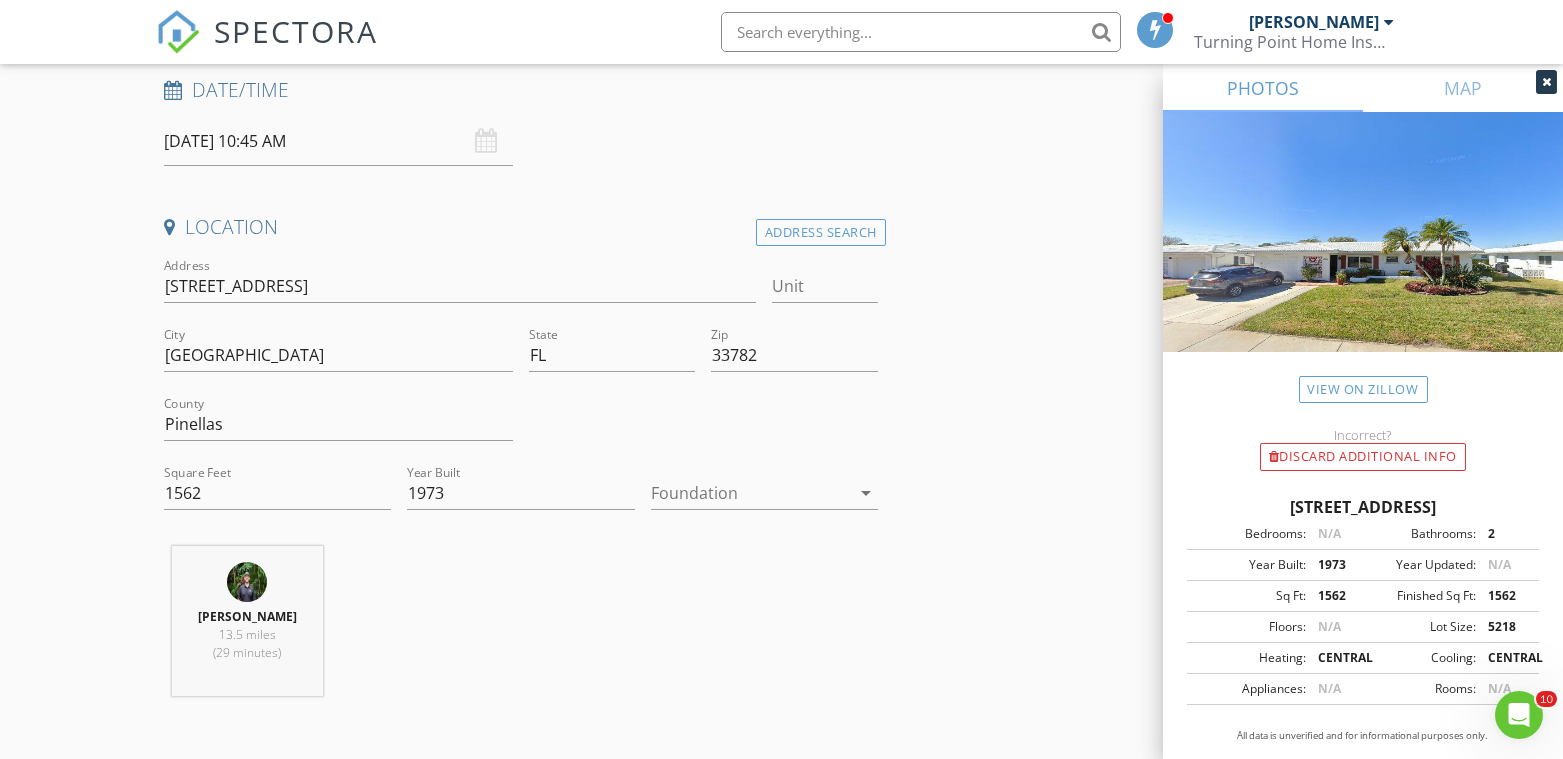 click at bounding box center [750, 493] 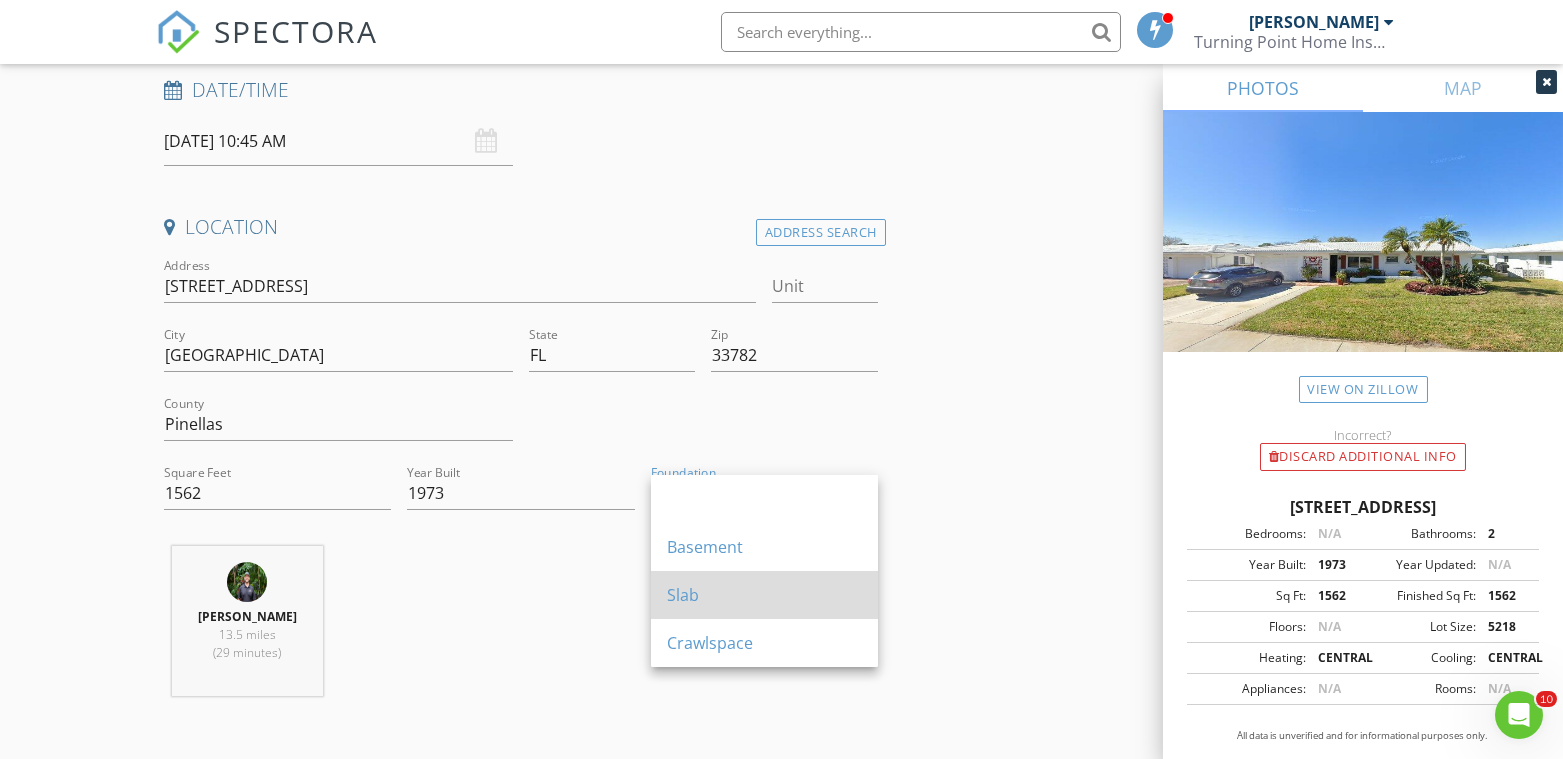 click on "Slab" at bounding box center (764, 595) 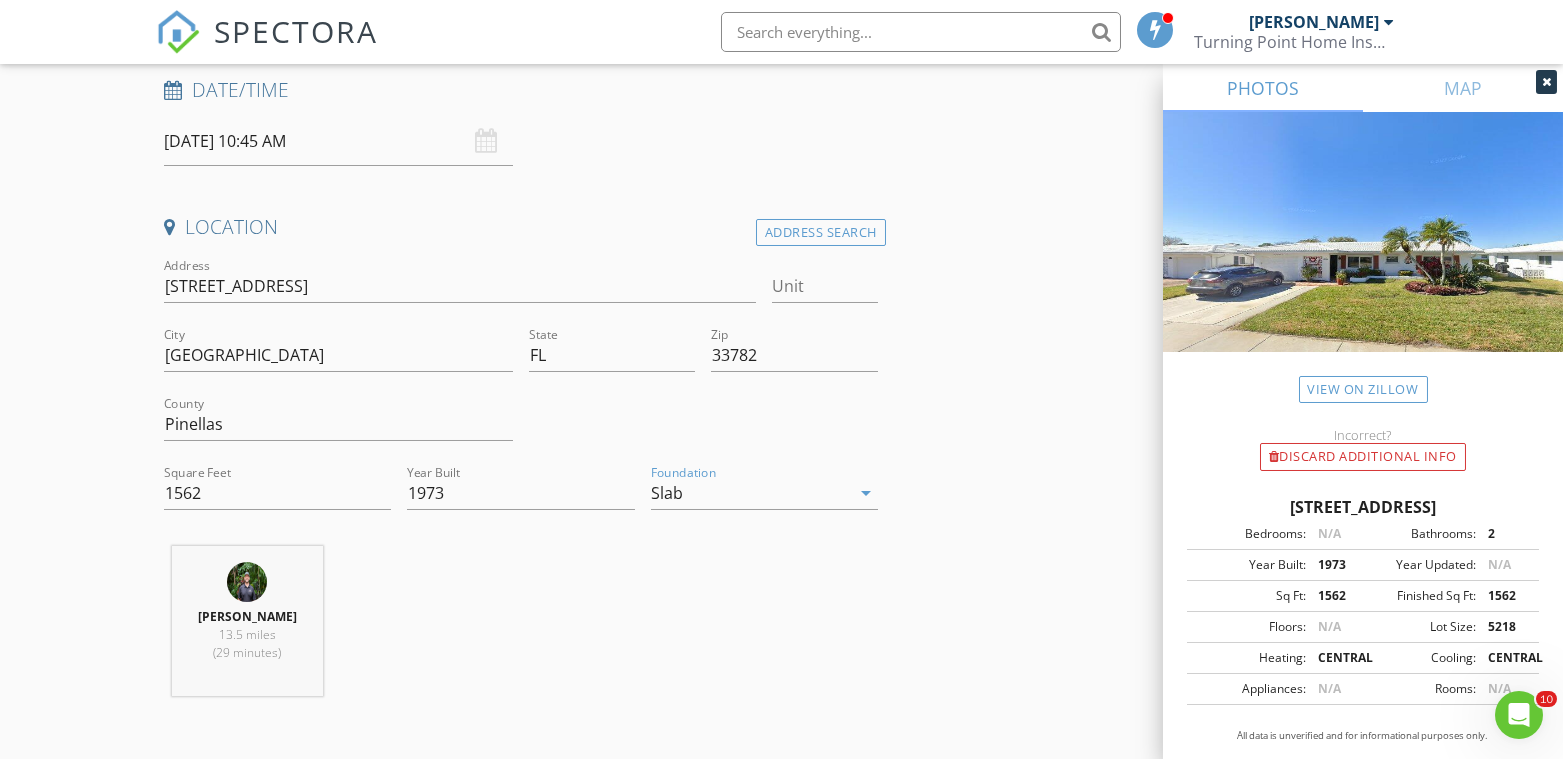click on "New Inspection
Click here to use the New Order Form
INSPECTOR(S)
check_box   Cliff Turner II   PRIMARY   Cliff Turner II arrow_drop_down   check_box_outline_blank Cliff Turner II specifically requested
Date/Time
07/15/2025 10:45 AM
Location
Address Search       Address 9812 Mainlands Blvd E   Unit   City Pinellas Park   State FL   Zip 33782   County Pinellas     Square Feet 1562   Year Built 1973   Foundation Slab arrow_drop_down     Cliff Turner II     13.5 miles     (29 minutes)
client
check_box Enable Client CC email for this inspection   Client Search     check_box_outline_blank Client is a Company/Organization     First Name   Last Name   Email   CC Email   Phone   Address   City   State   Zip       Notes   Private Notes
ADD ADDITIONAL client
SERVICES" at bounding box center [781, 1550] 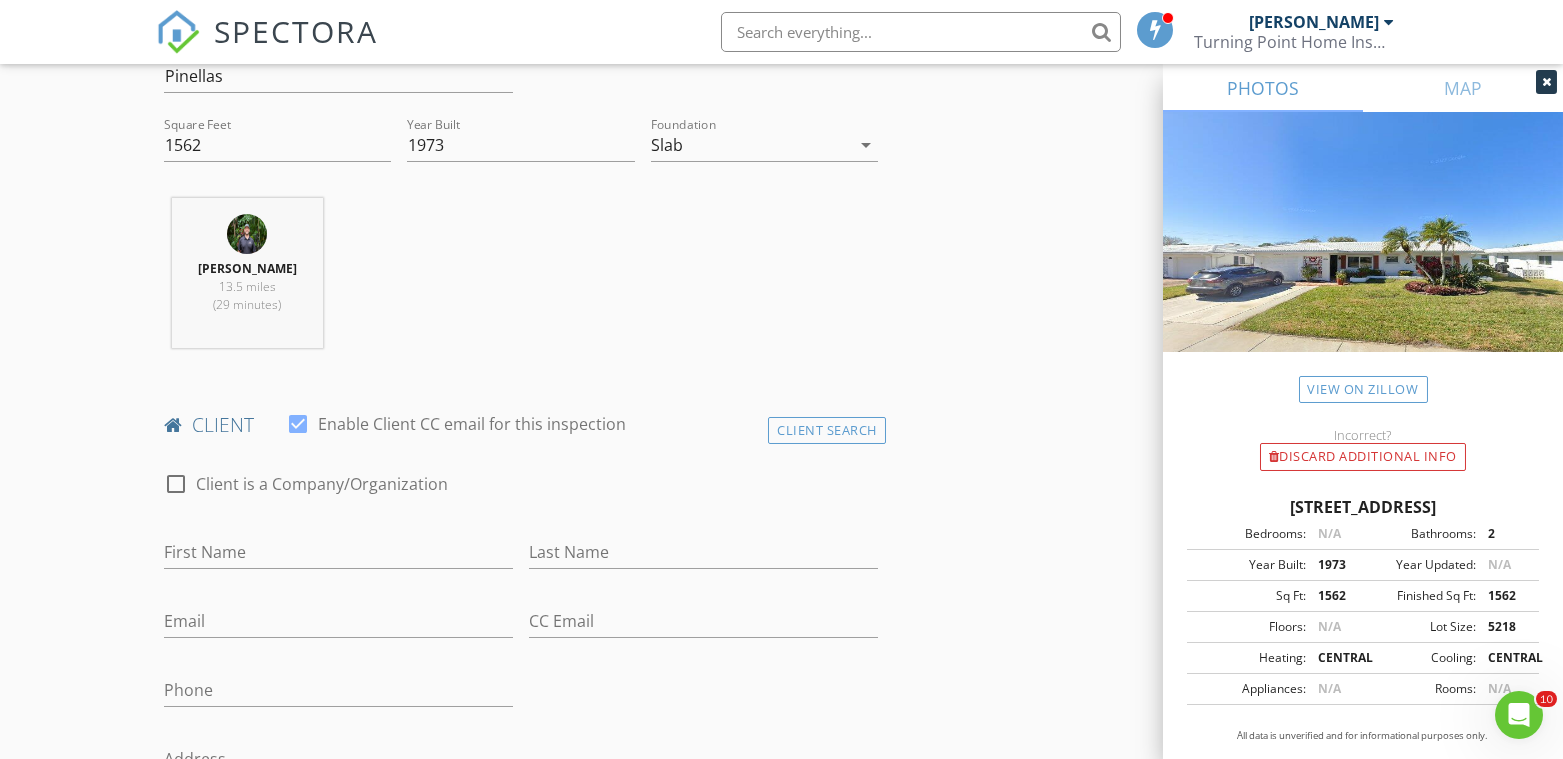 scroll, scrollTop: 777, scrollLeft: 0, axis: vertical 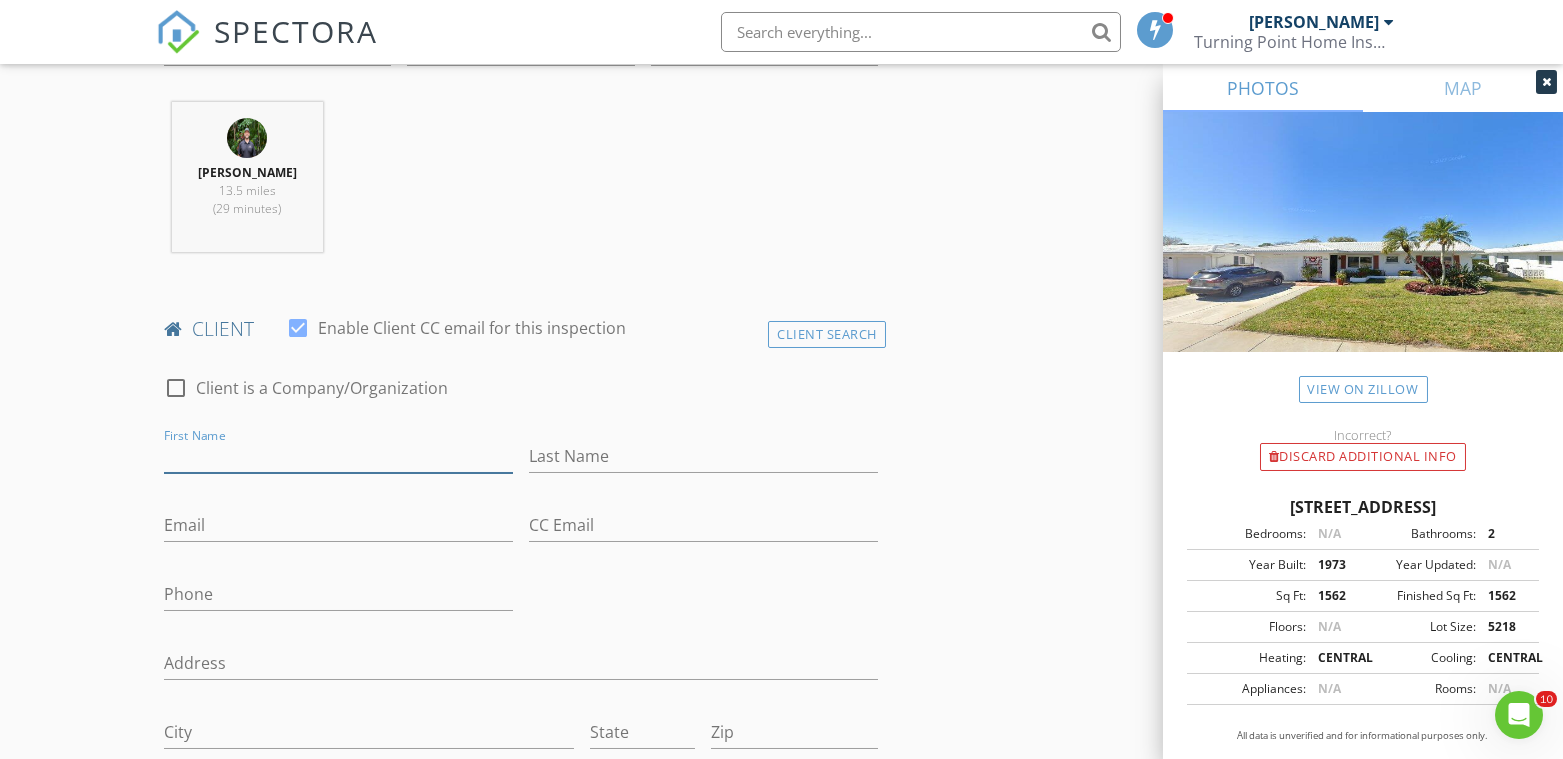 click on "First Name" at bounding box center (338, 456) 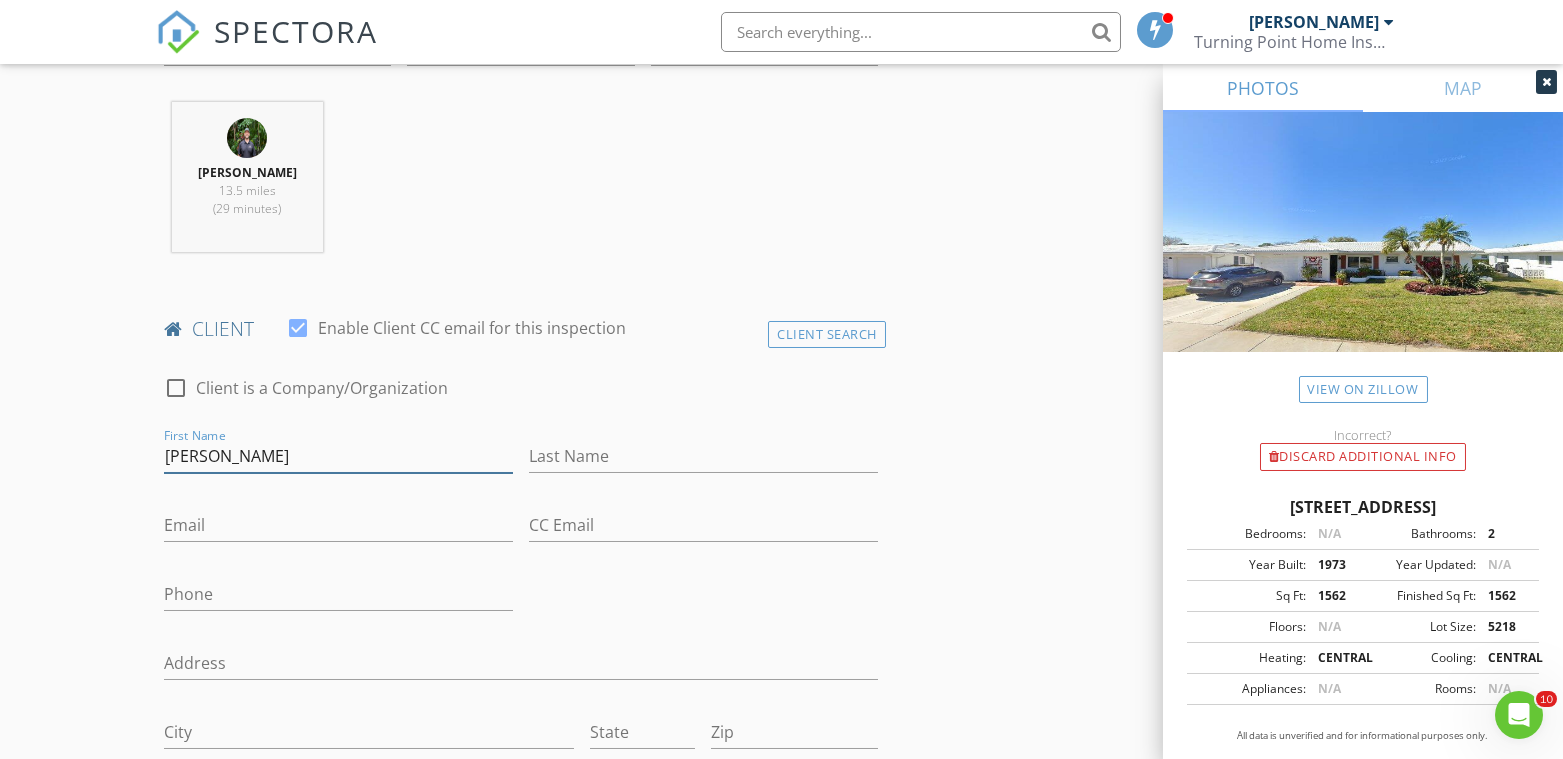 type on "Stephen Shippee" 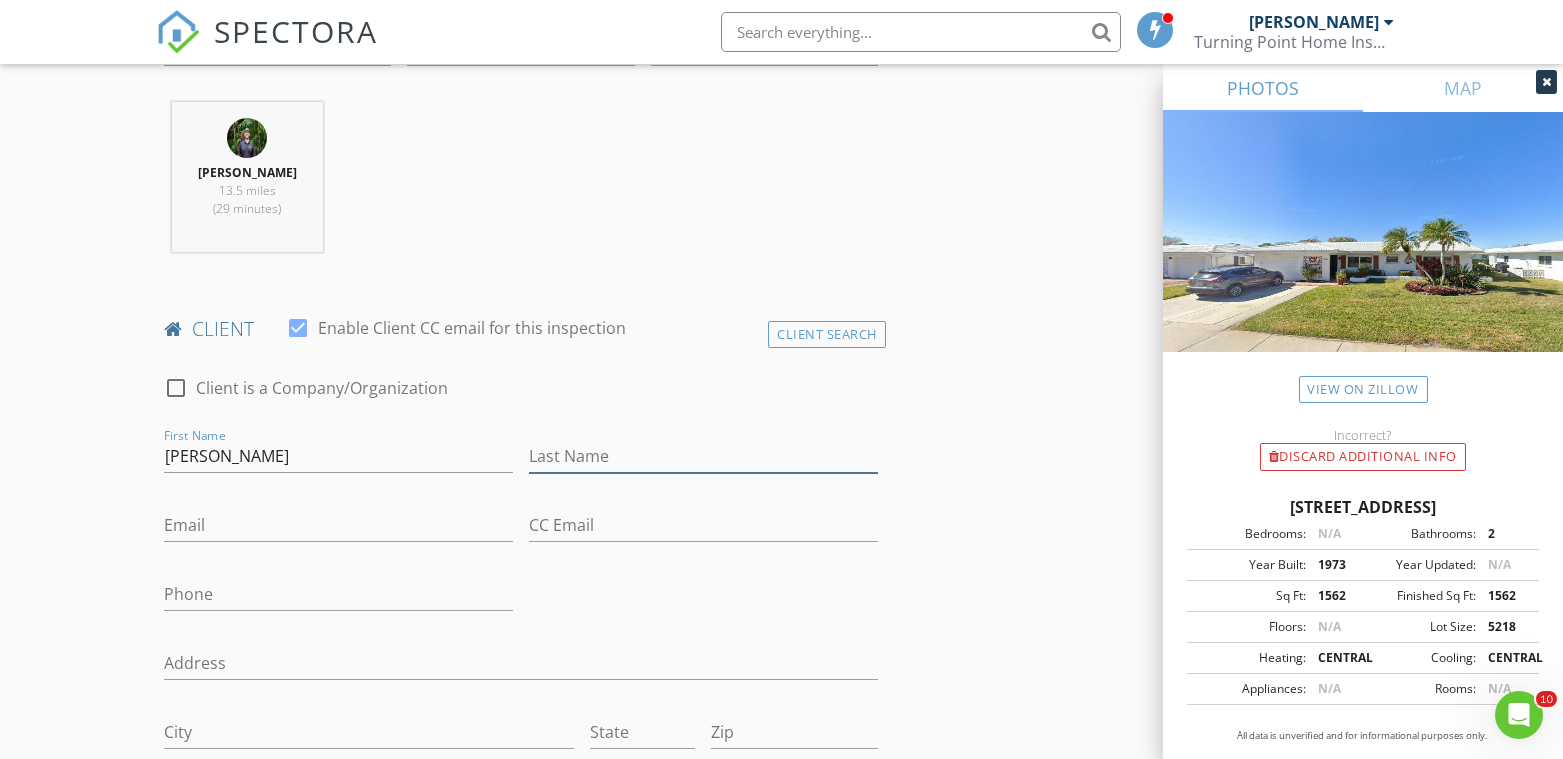 click on "Last Name" at bounding box center [703, 456] 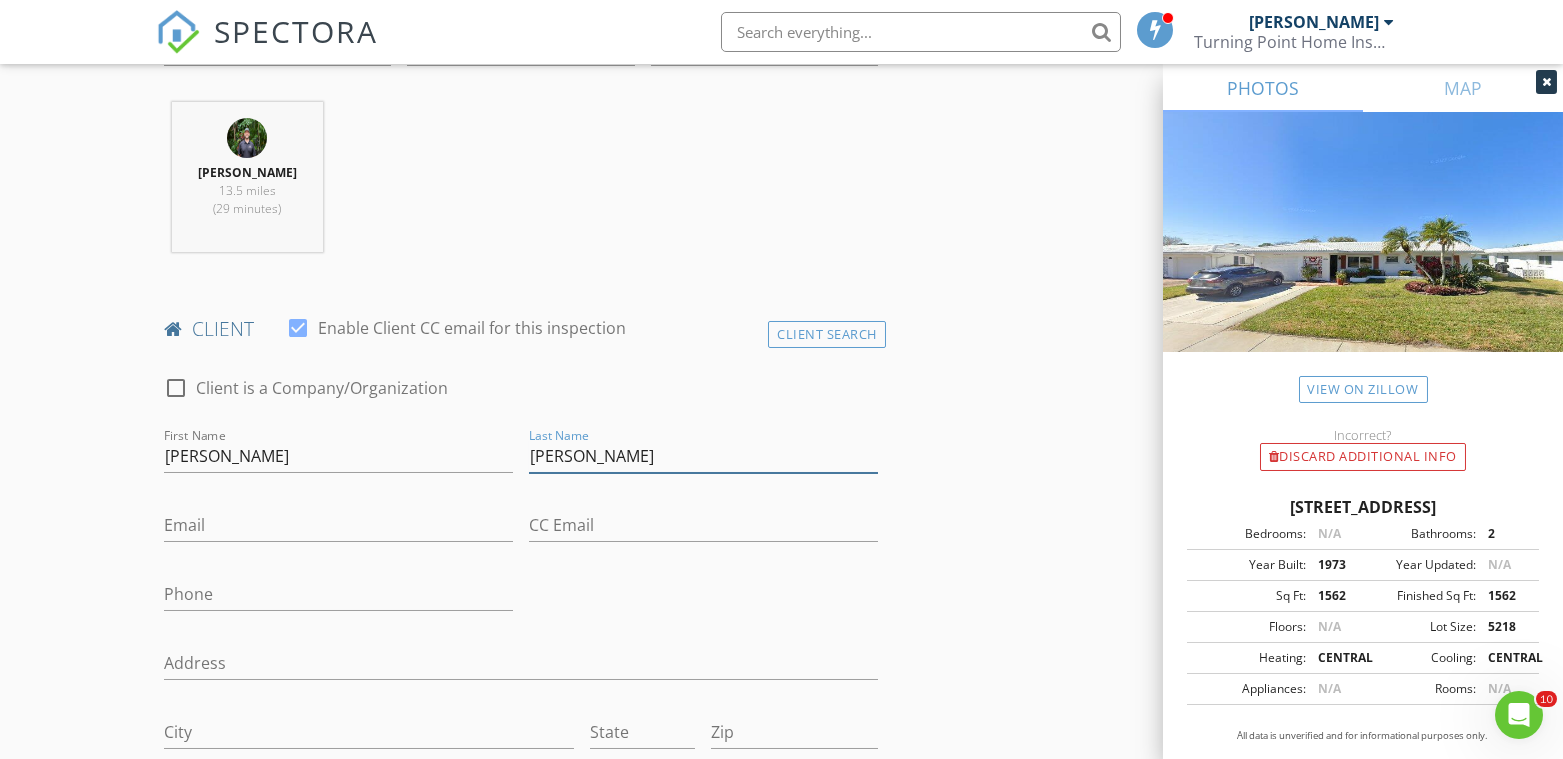 drag, startPoint x: 593, startPoint y: 453, endPoint x: 463, endPoint y: 455, distance: 130.01538 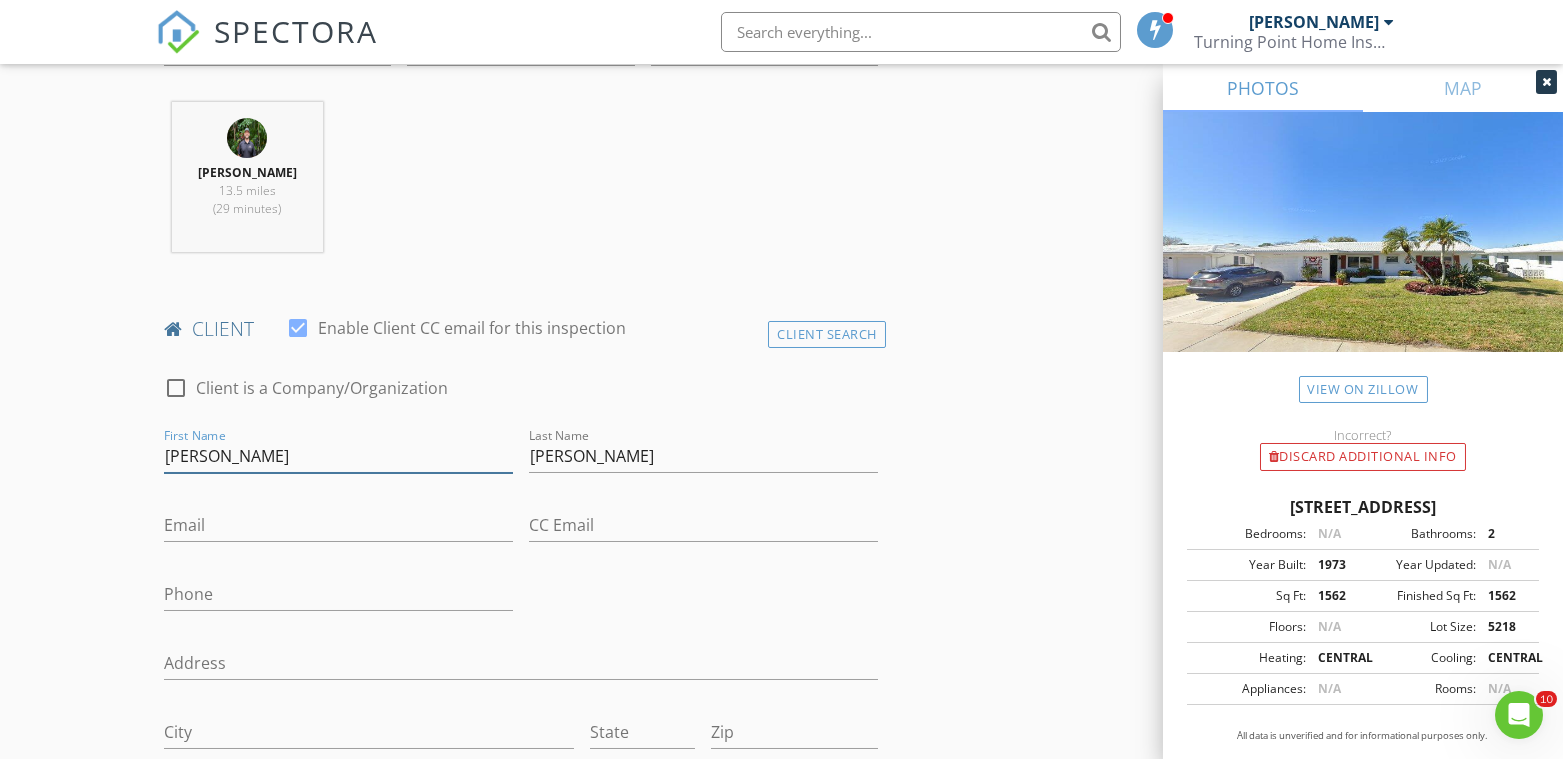 click on "Stephen Shippe" at bounding box center (338, 456) 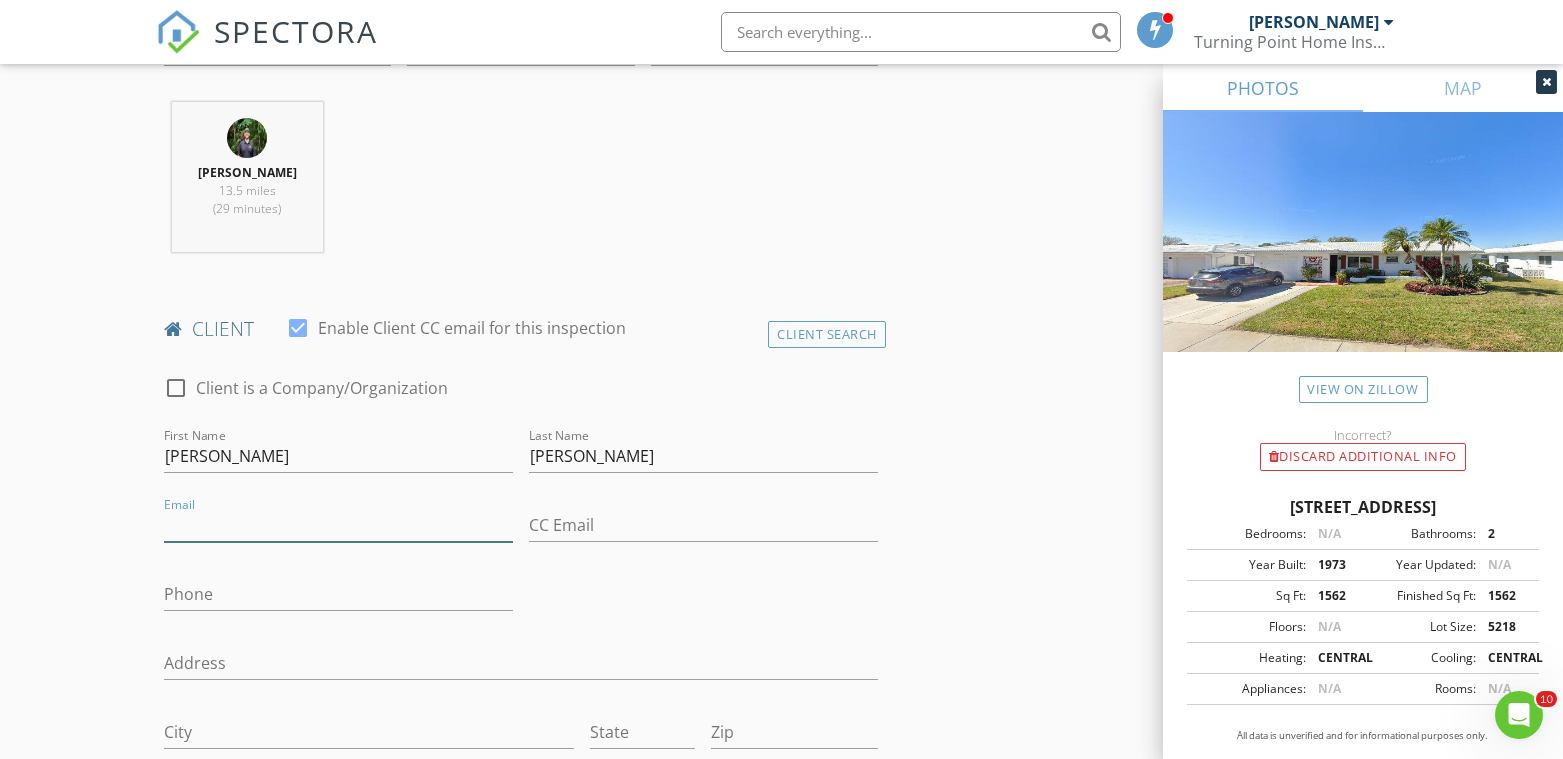 click on "Email" at bounding box center (338, 525) 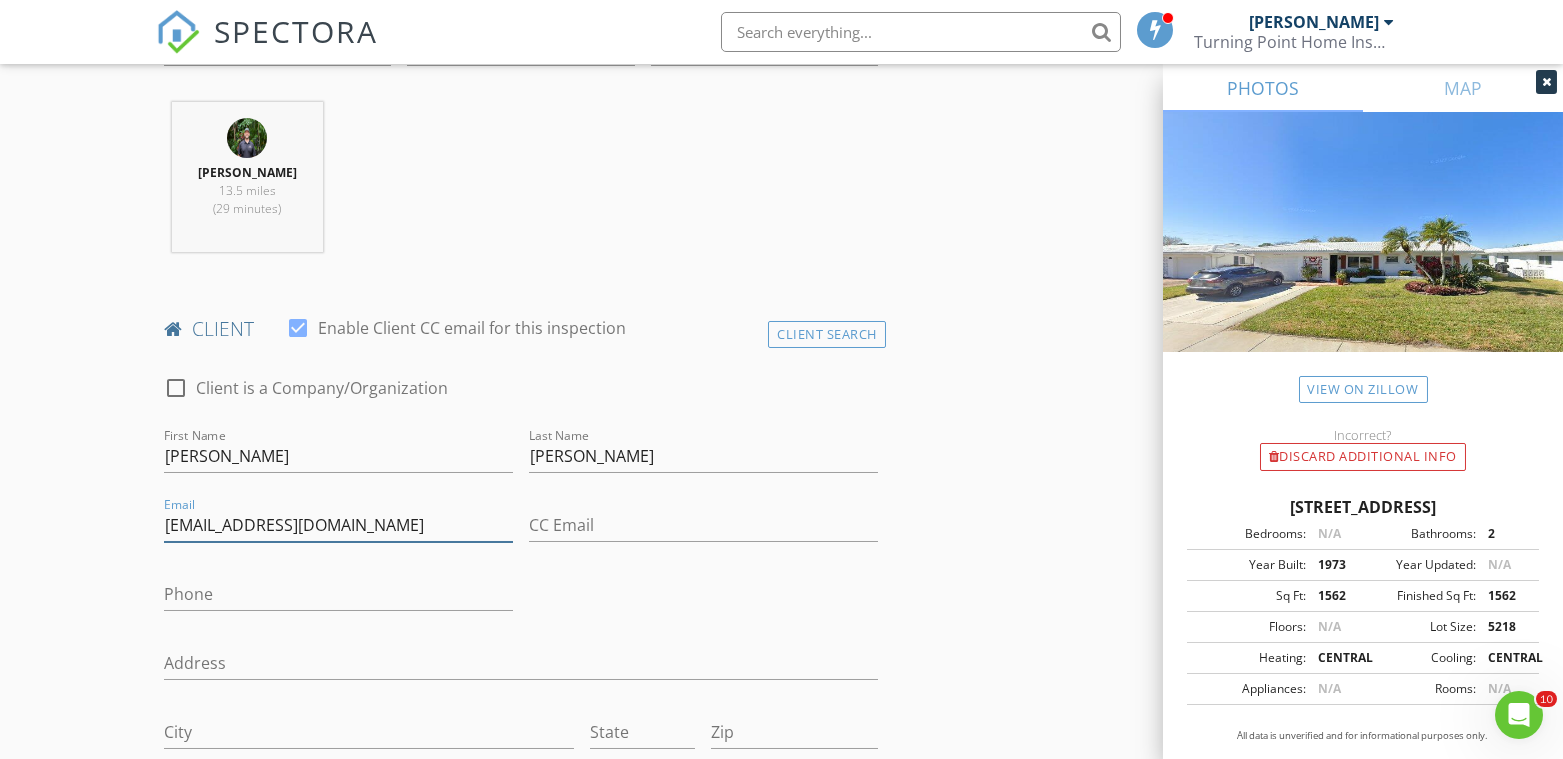 type on "stephen_shippee@yahoo.com" 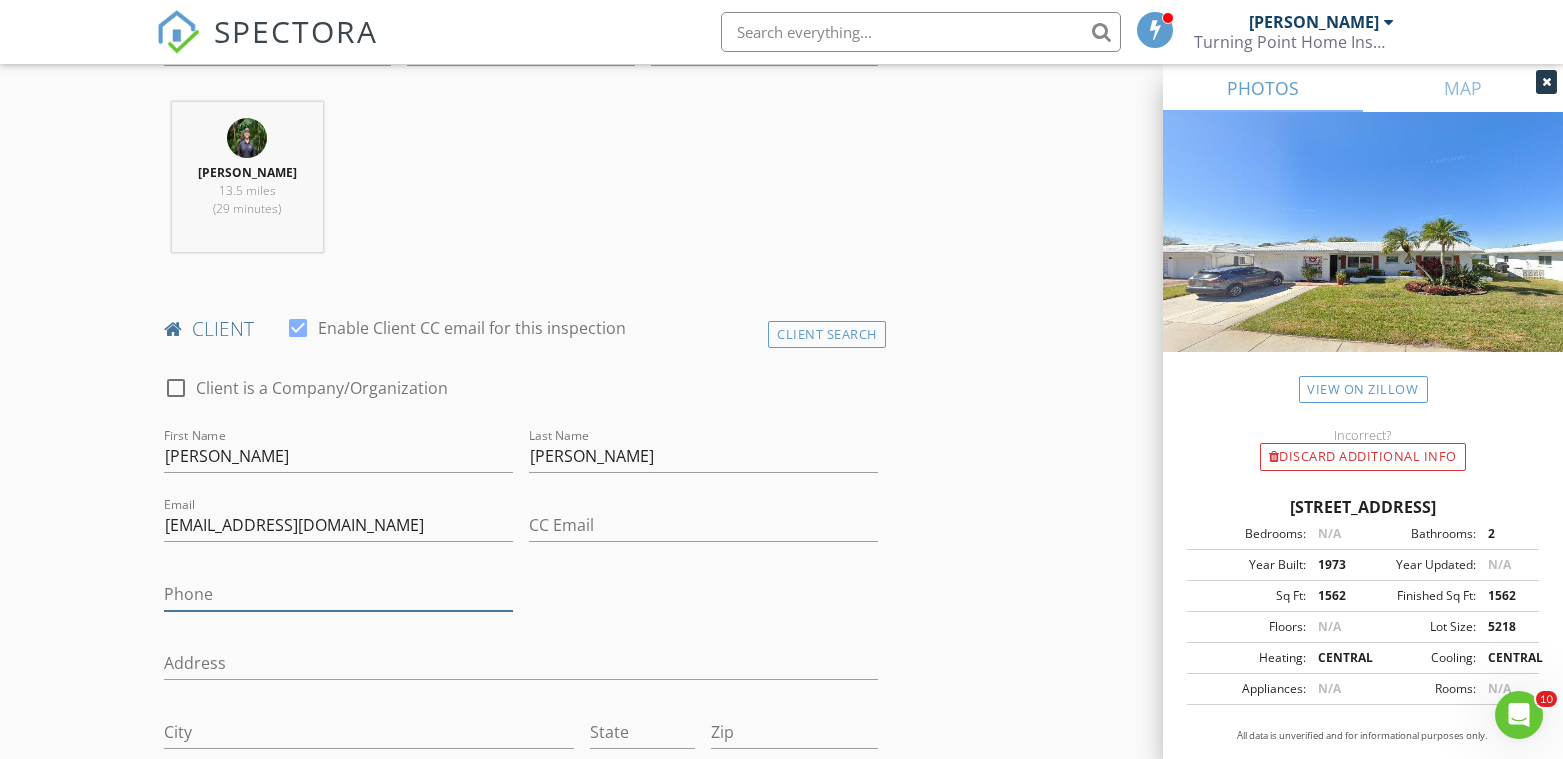 click on "Phone" at bounding box center (338, 594) 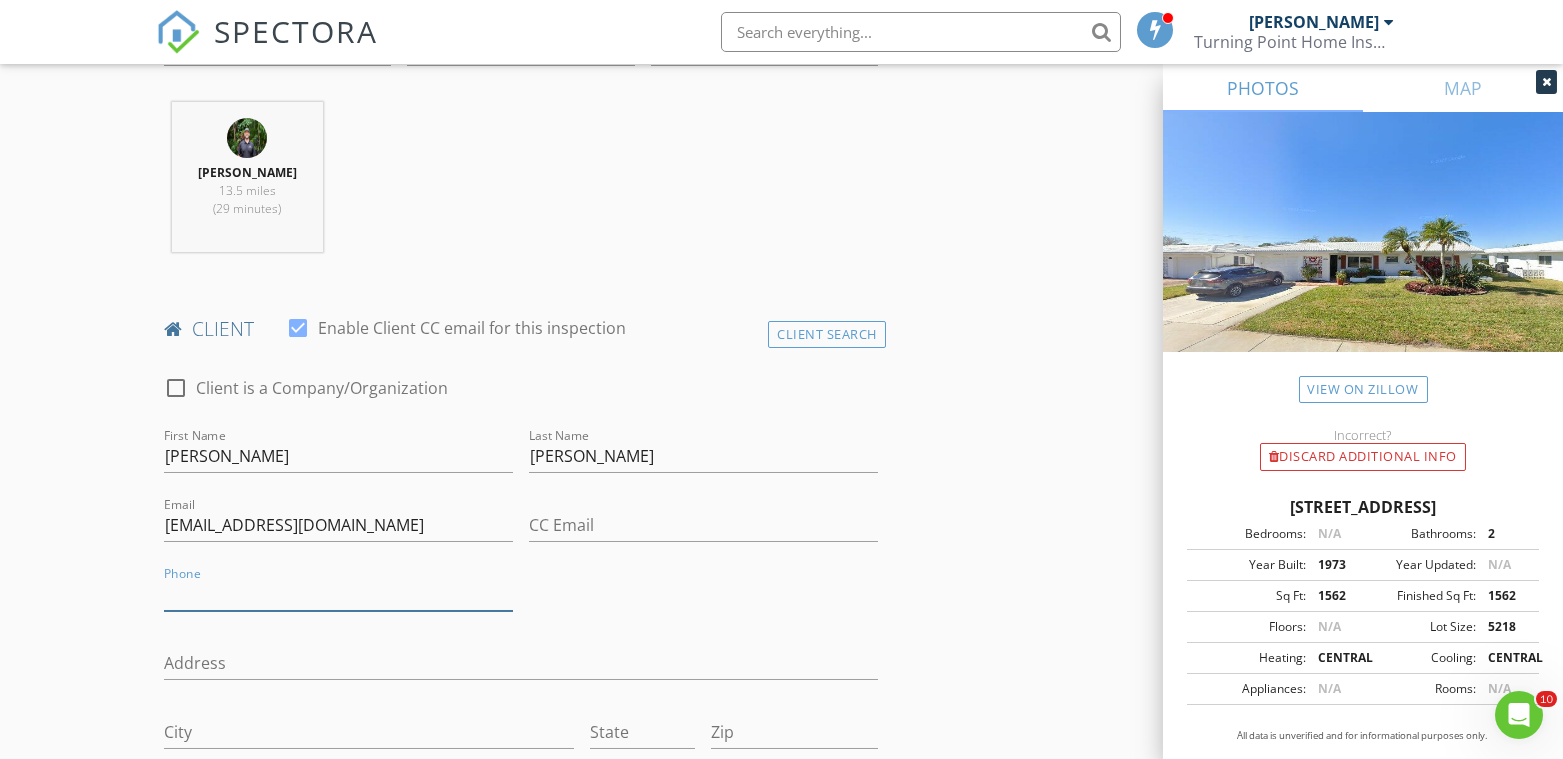 paste on "770-861-7697" 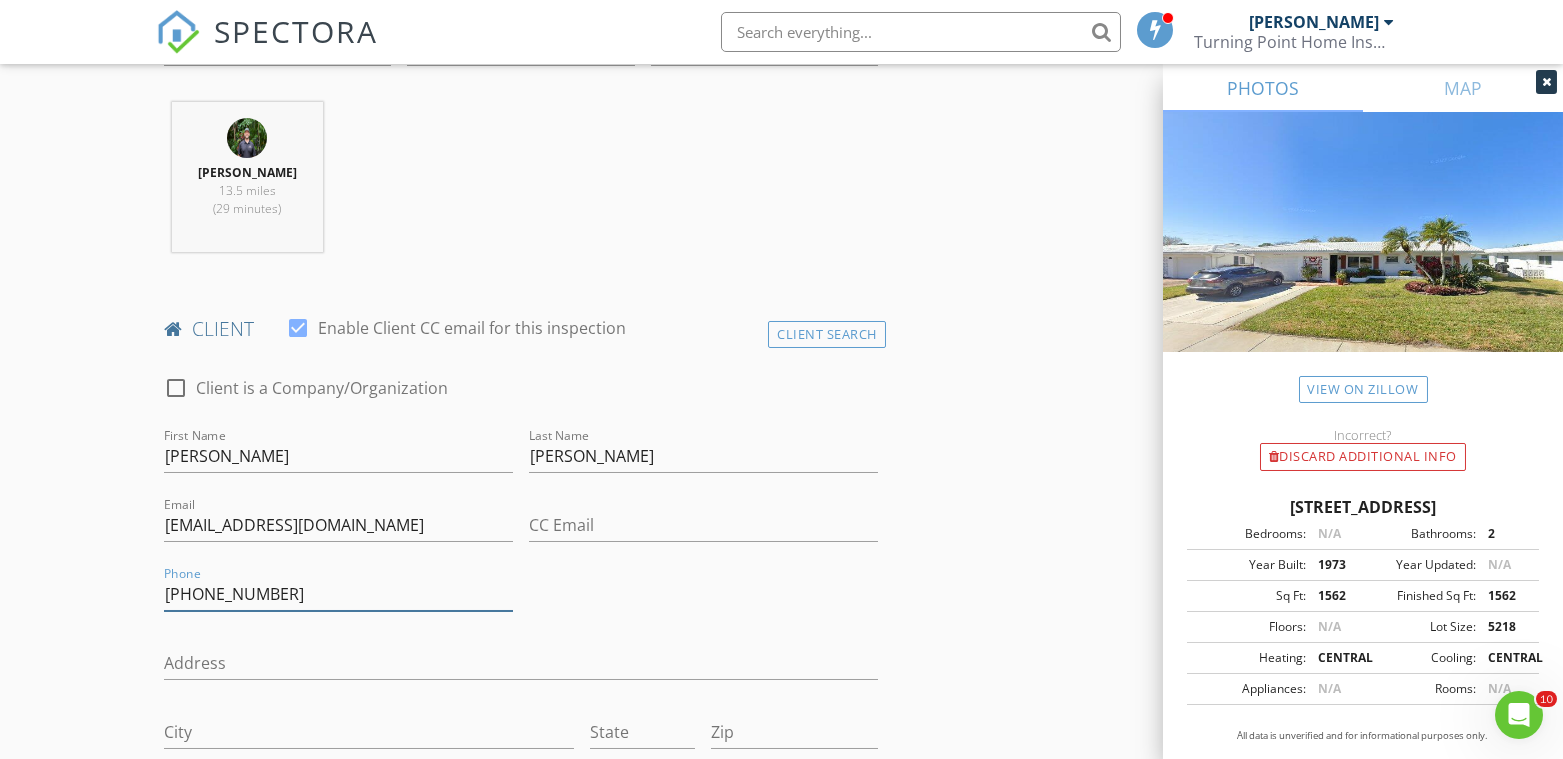 scroll, scrollTop: 222, scrollLeft: 0, axis: vertical 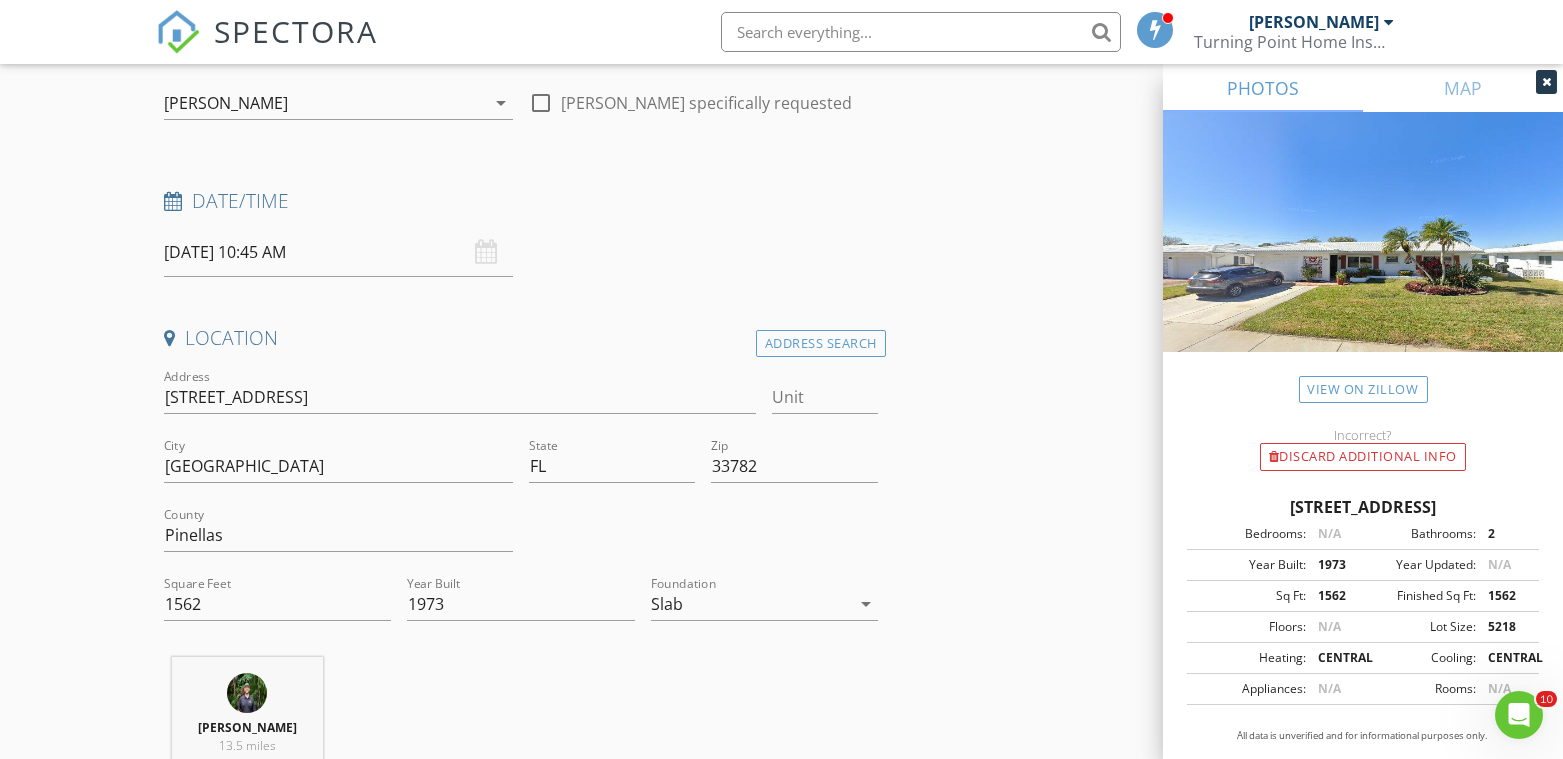 type on "770-861-7697" 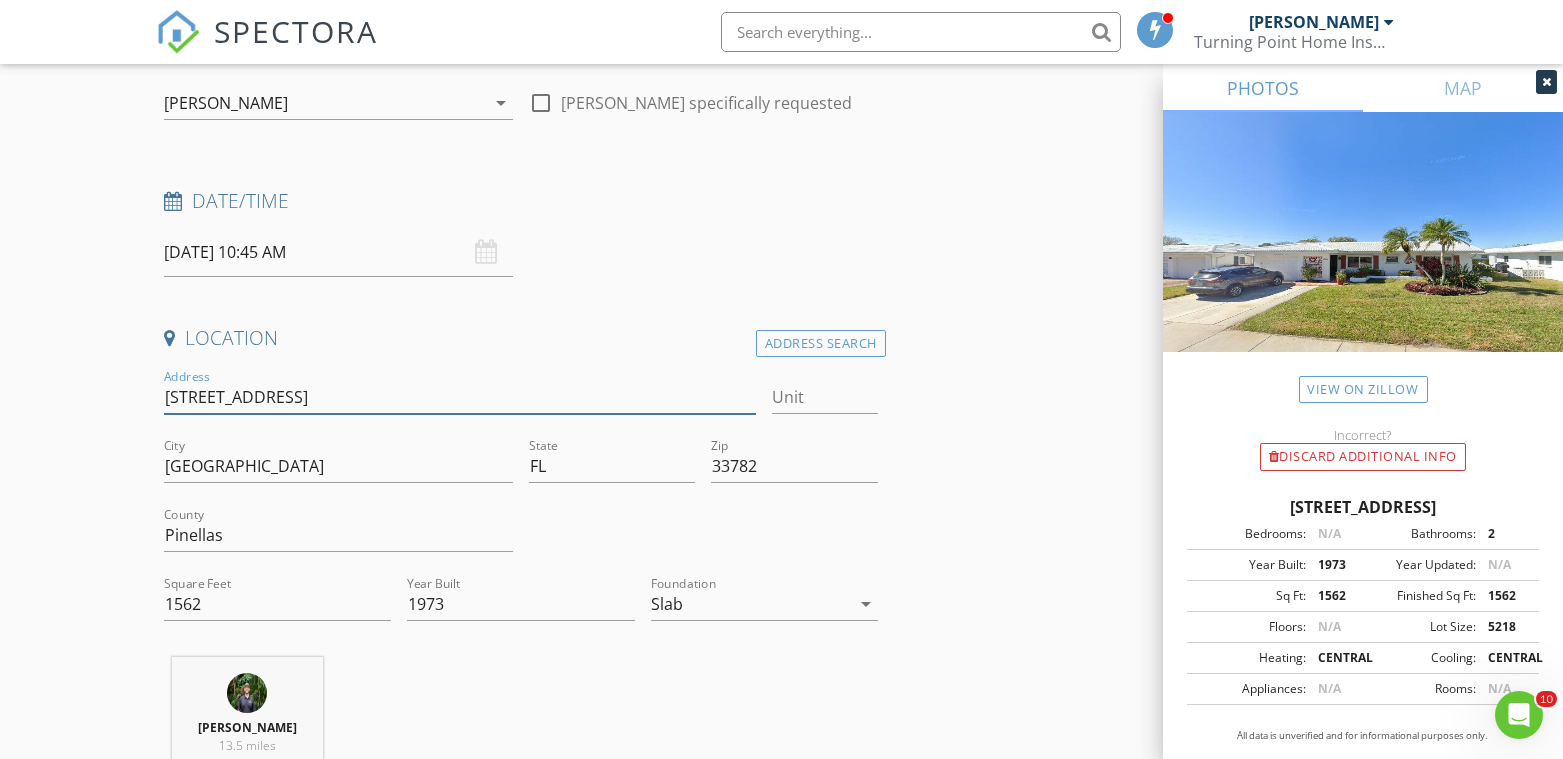 drag, startPoint x: 262, startPoint y: 384, endPoint x: 8, endPoint y: 406, distance: 254.95097 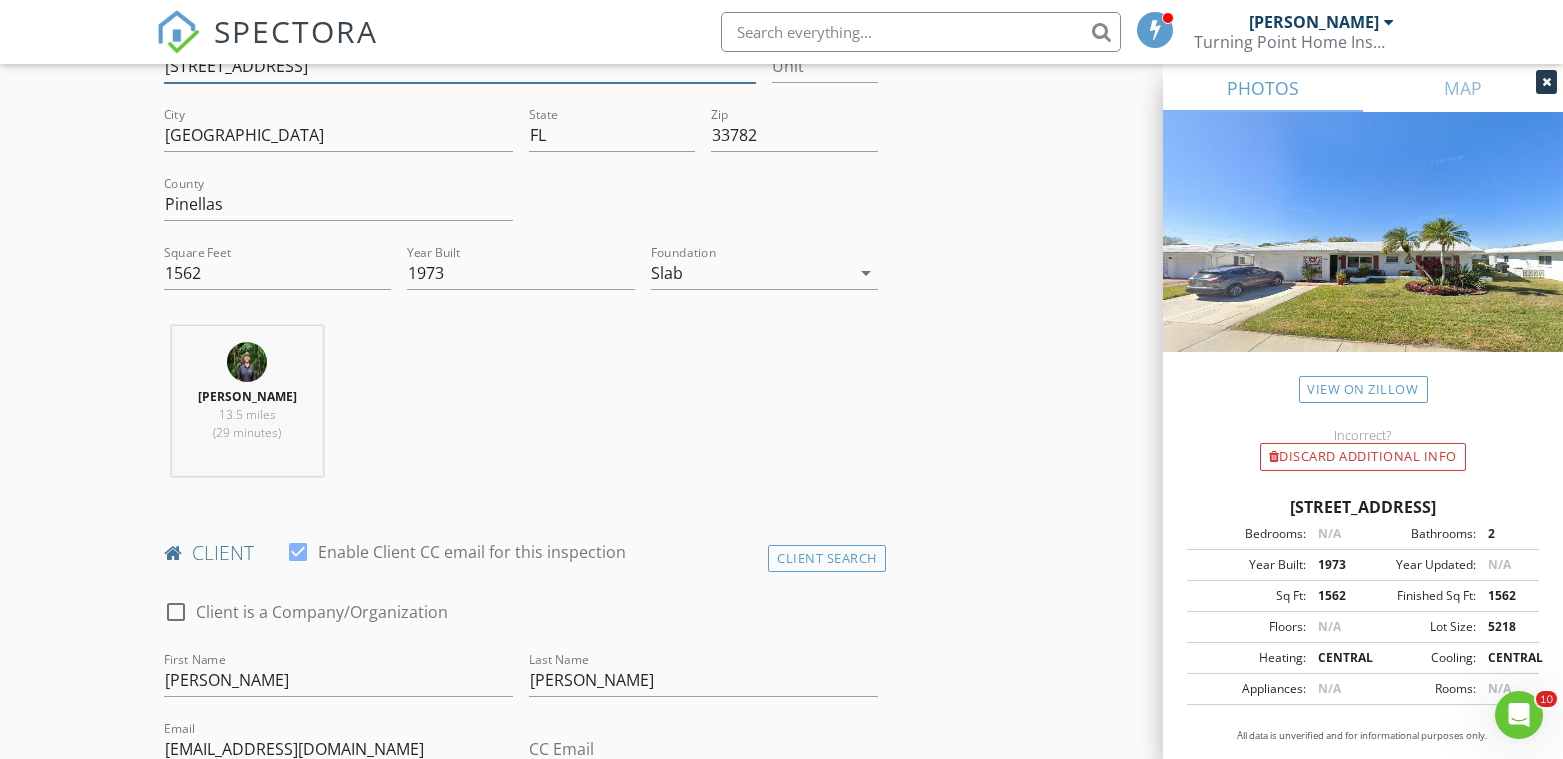 scroll, scrollTop: 888, scrollLeft: 0, axis: vertical 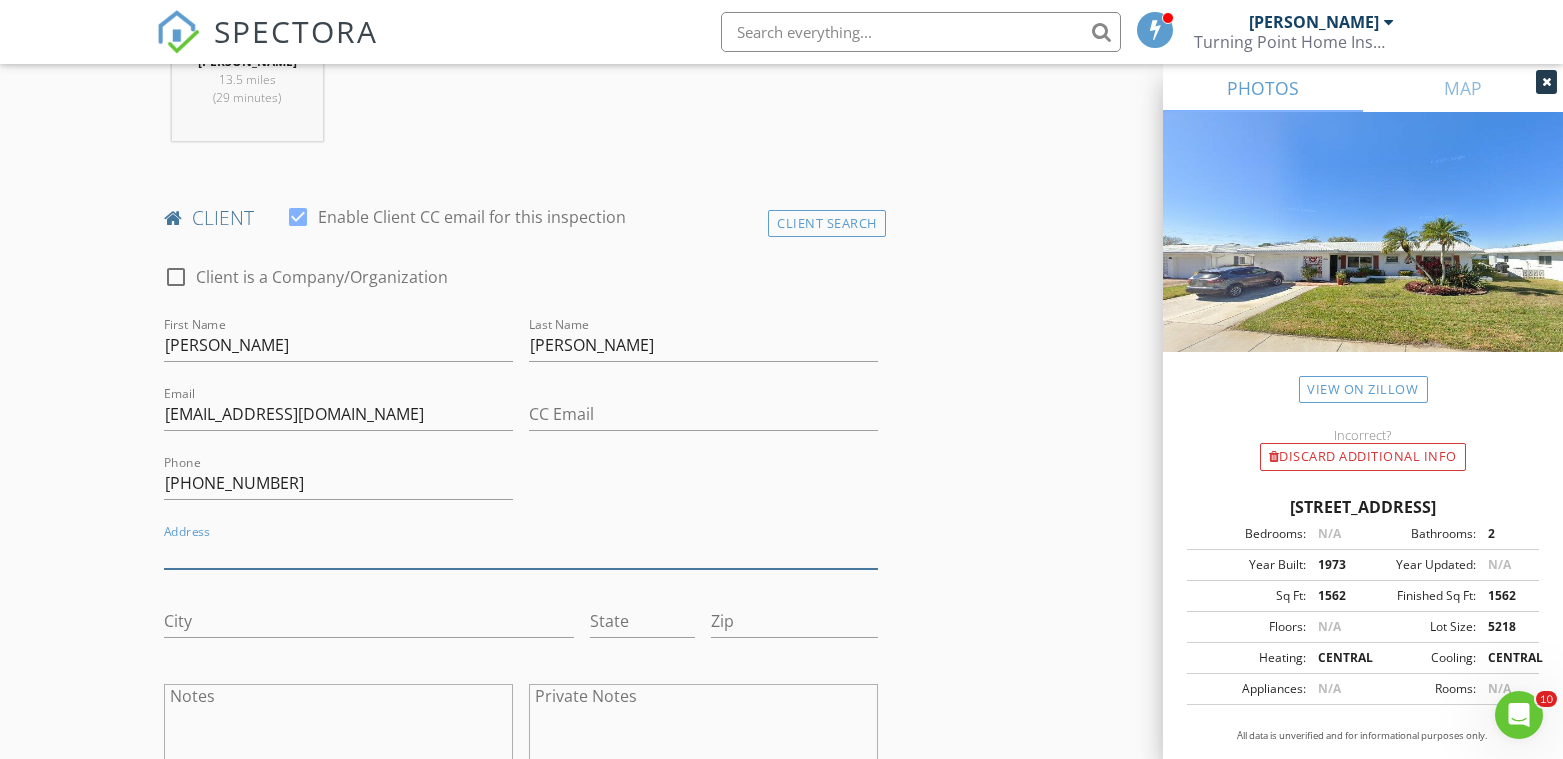 click on "Address" at bounding box center [520, 552] 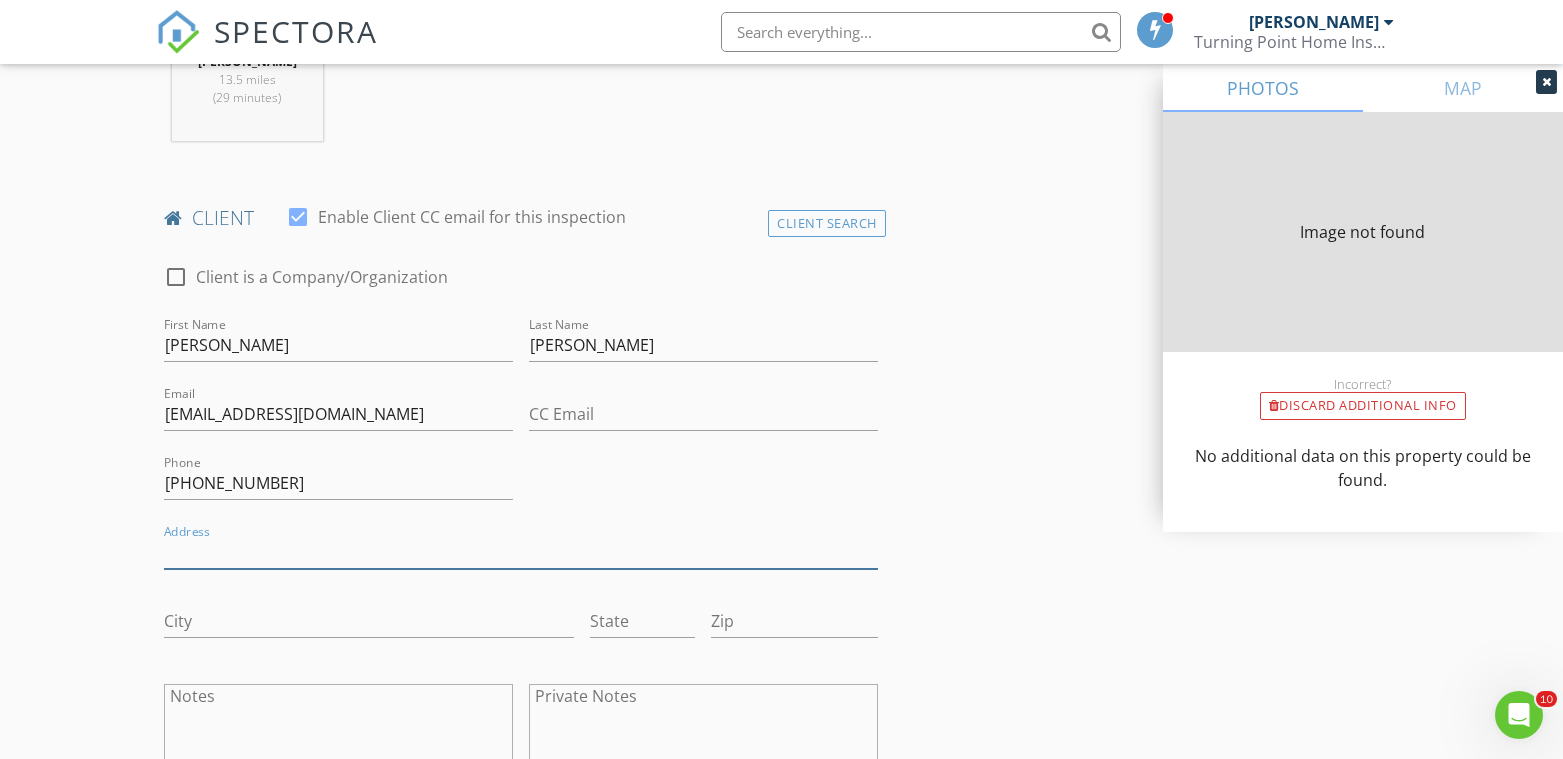 paste on "9812 Mainlands Blvd E" 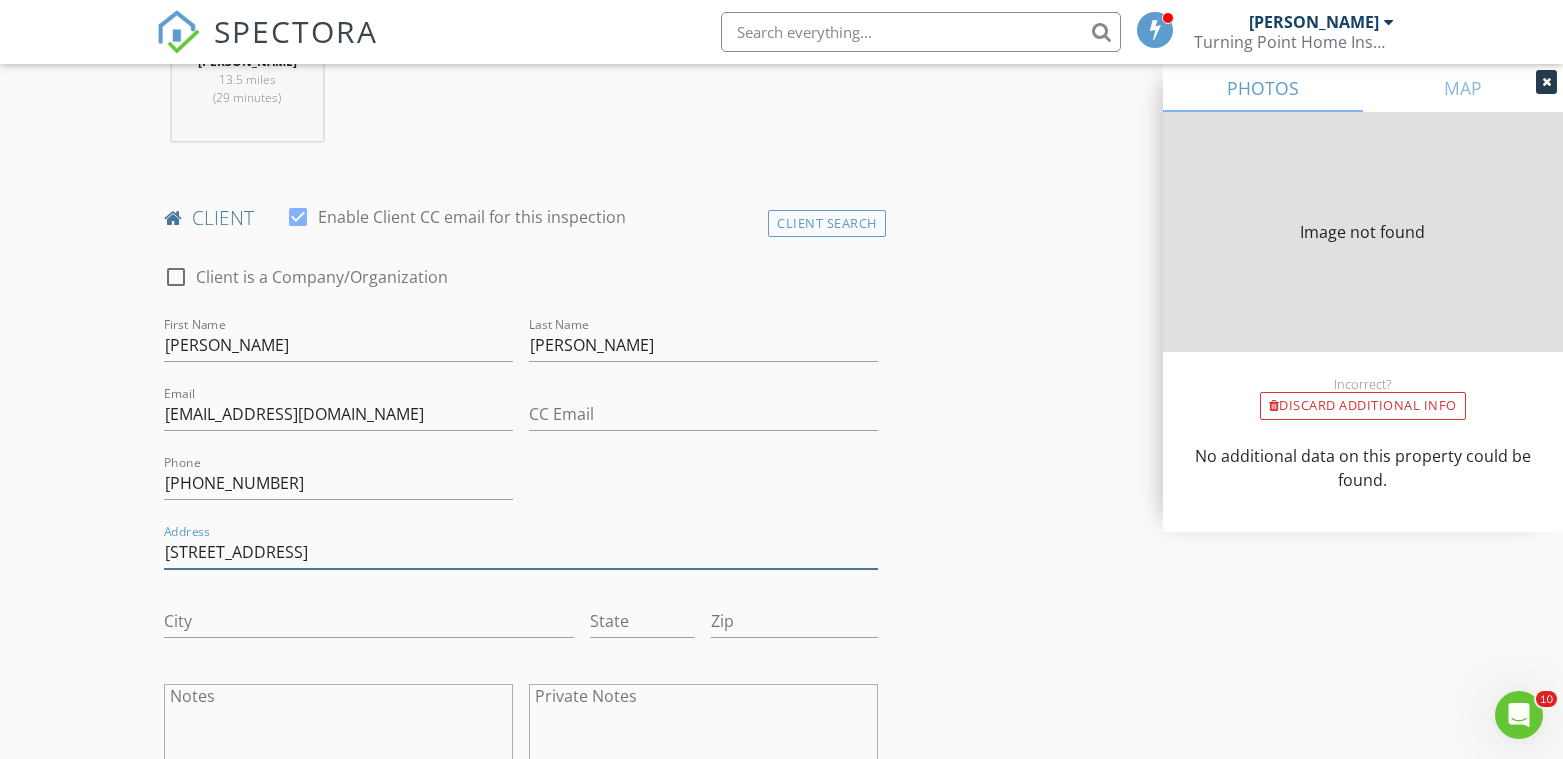 type on "1562" 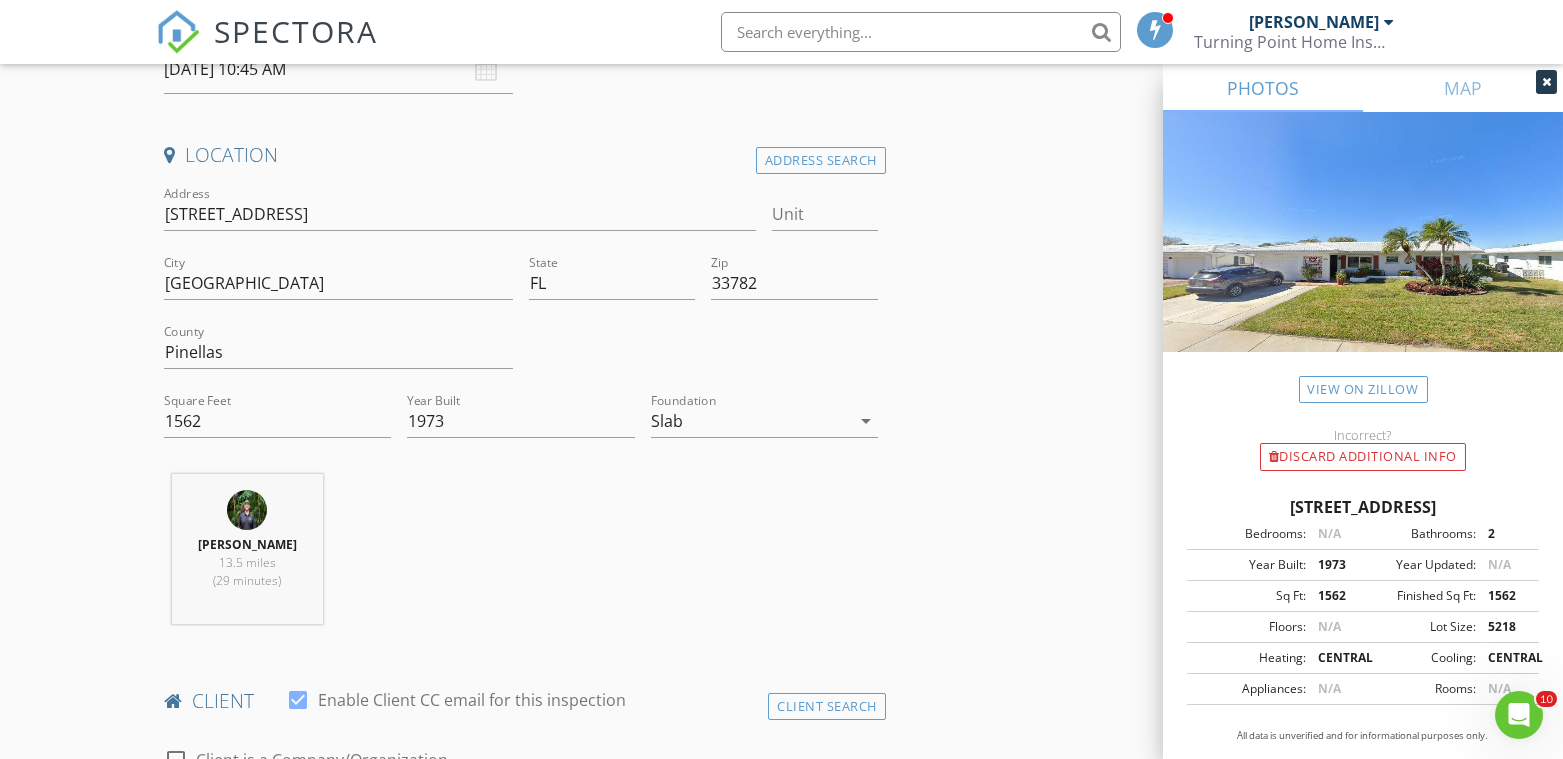 scroll, scrollTop: 222, scrollLeft: 0, axis: vertical 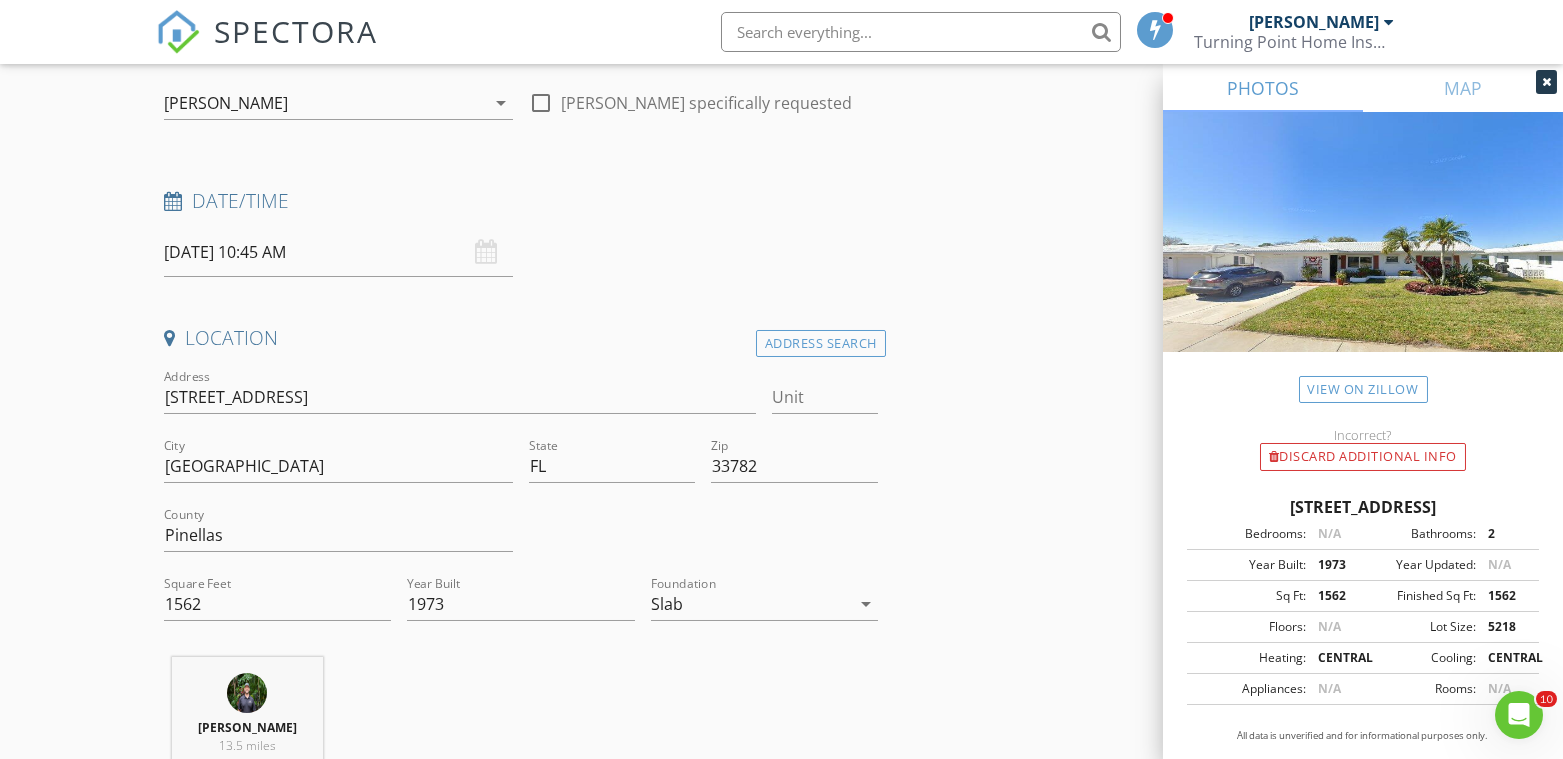 type on "9812 Mainlands Blvd E" 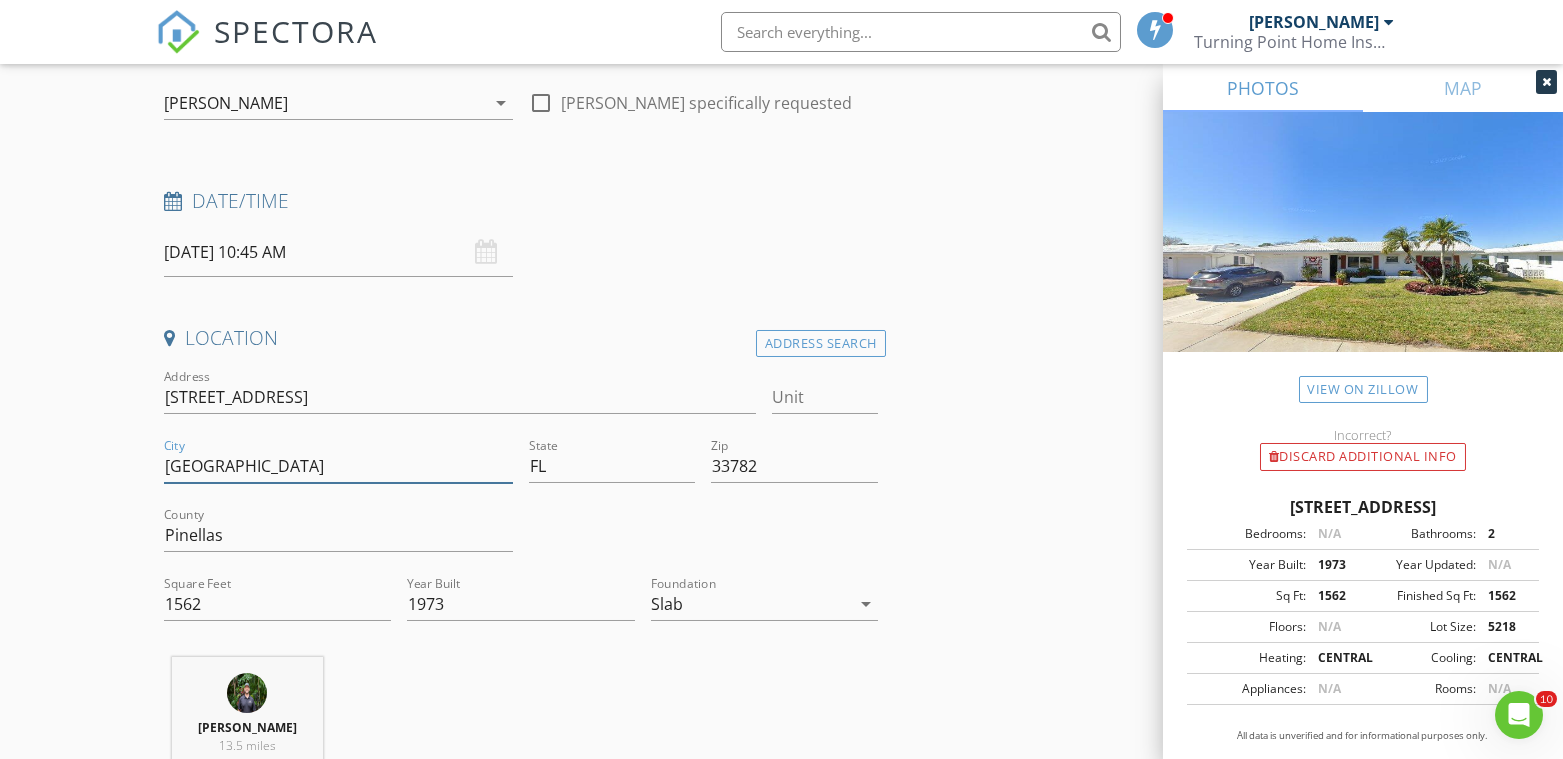 drag, startPoint x: 281, startPoint y: 470, endPoint x: 97, endPoint y: 465, distance: 184.06792 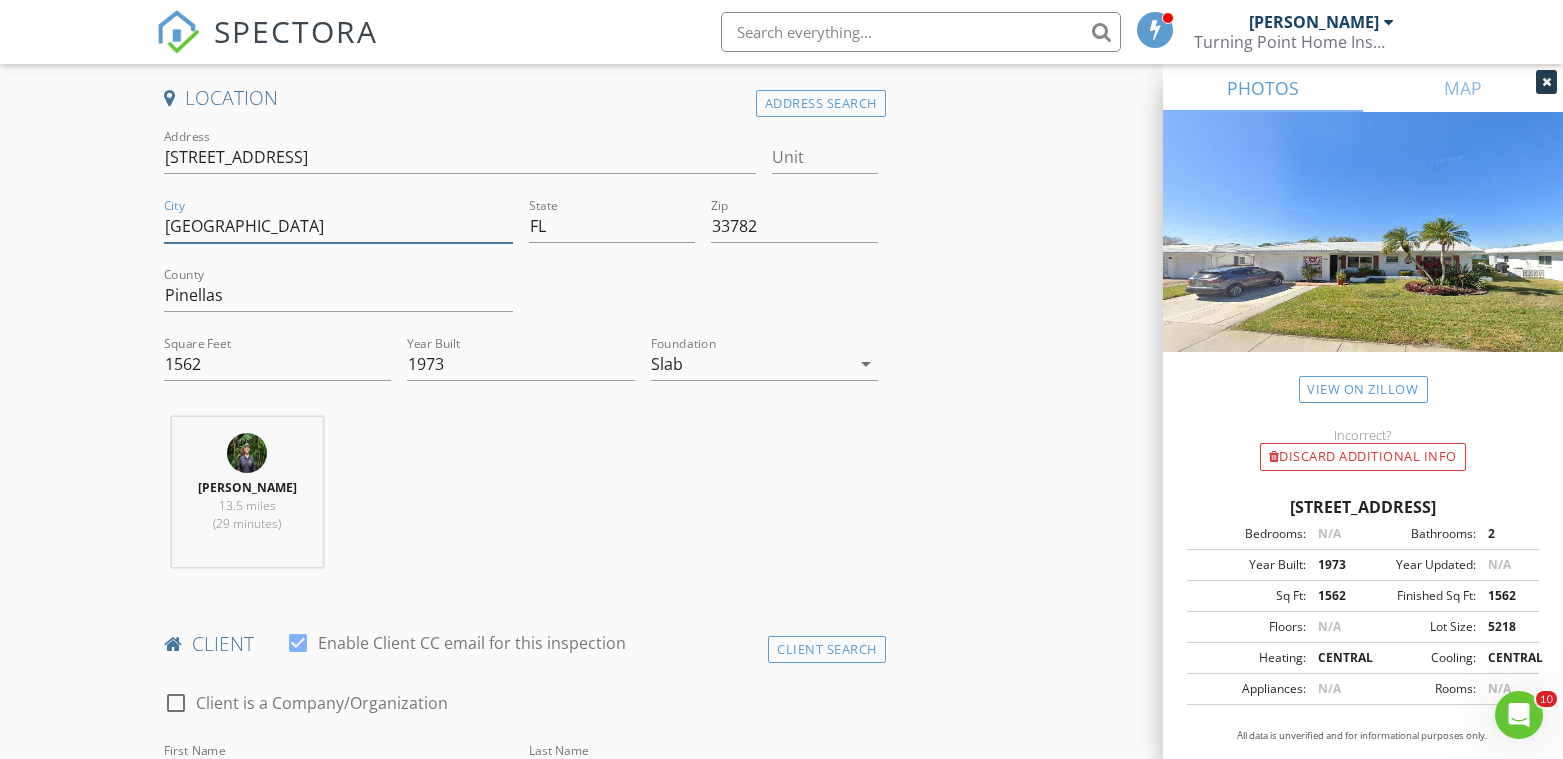 scroll, scrollTop: 1000, scrollLeft: 0, axis: vertical 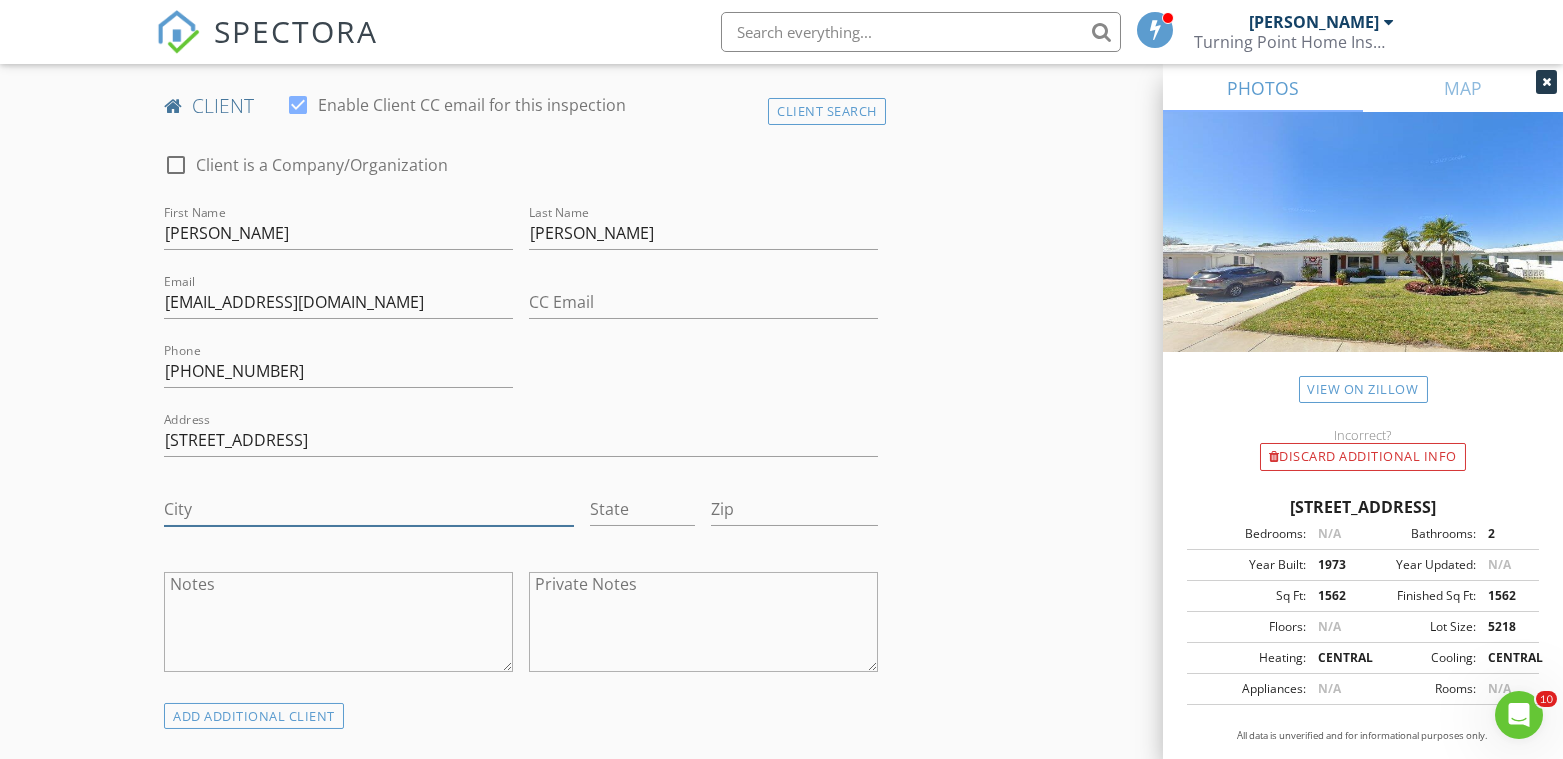 click on "City" at bounding box center (368, 509) 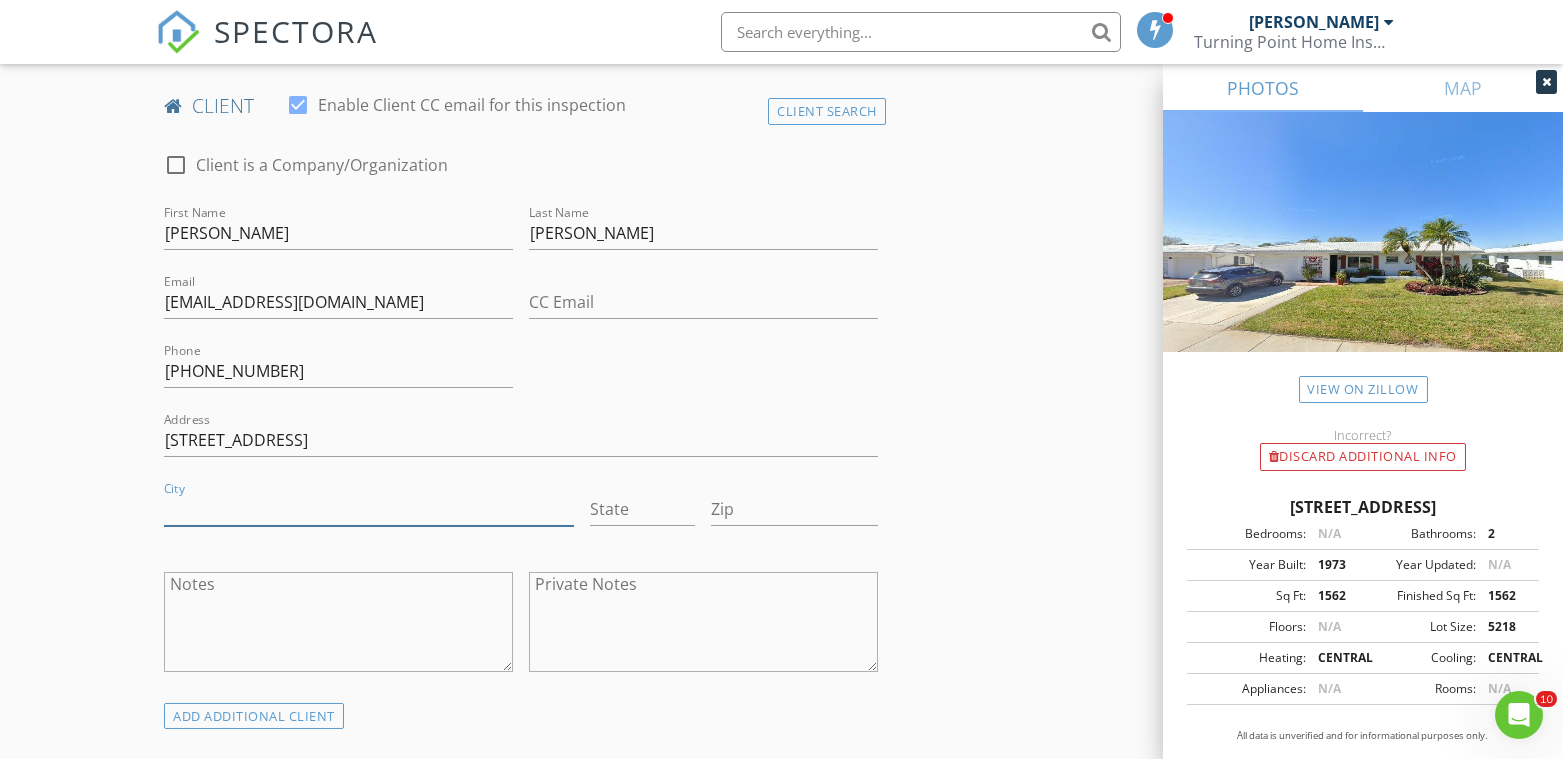 paste on "Pinellas Park" 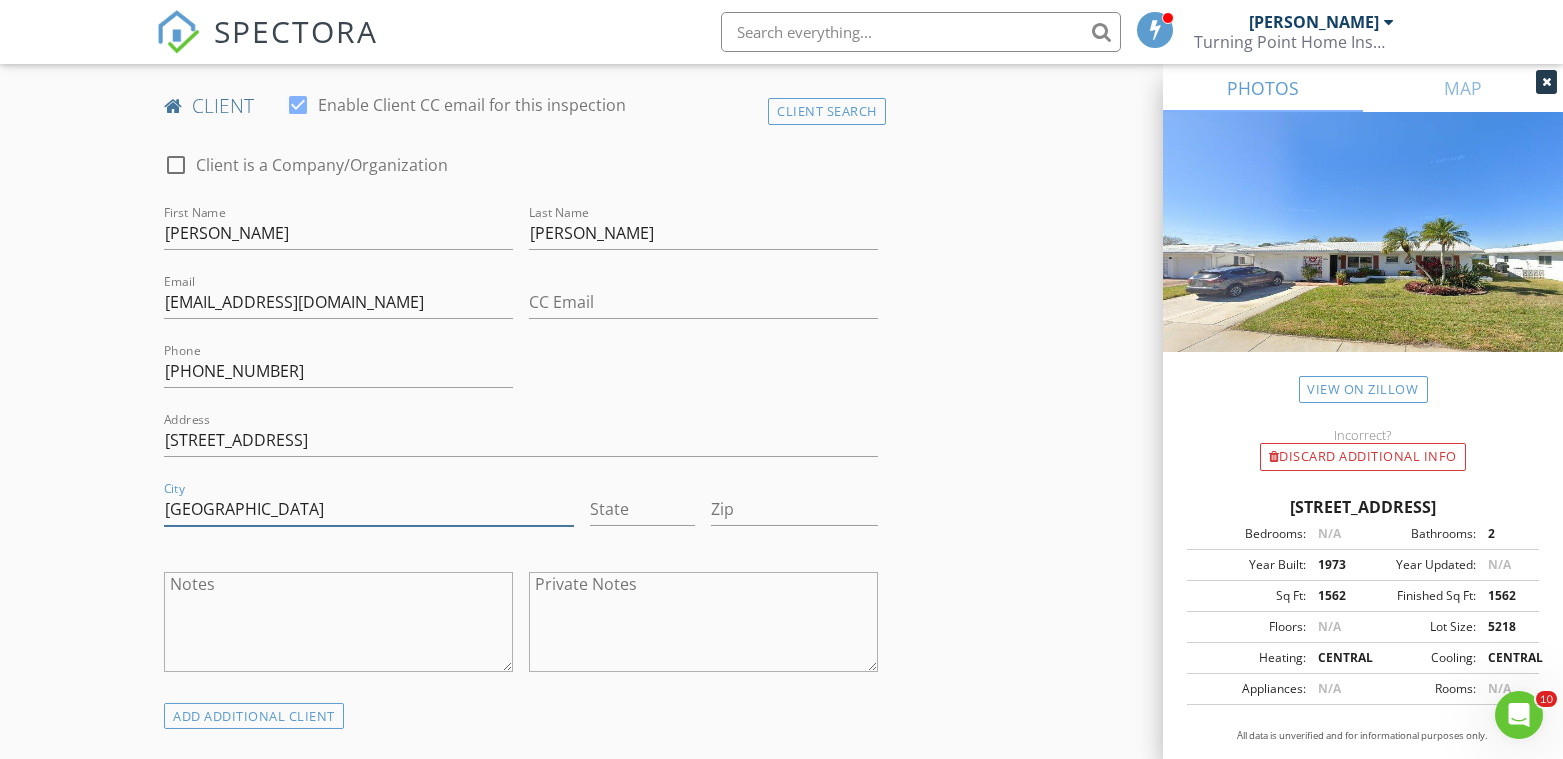 type on "Pinellas Park" 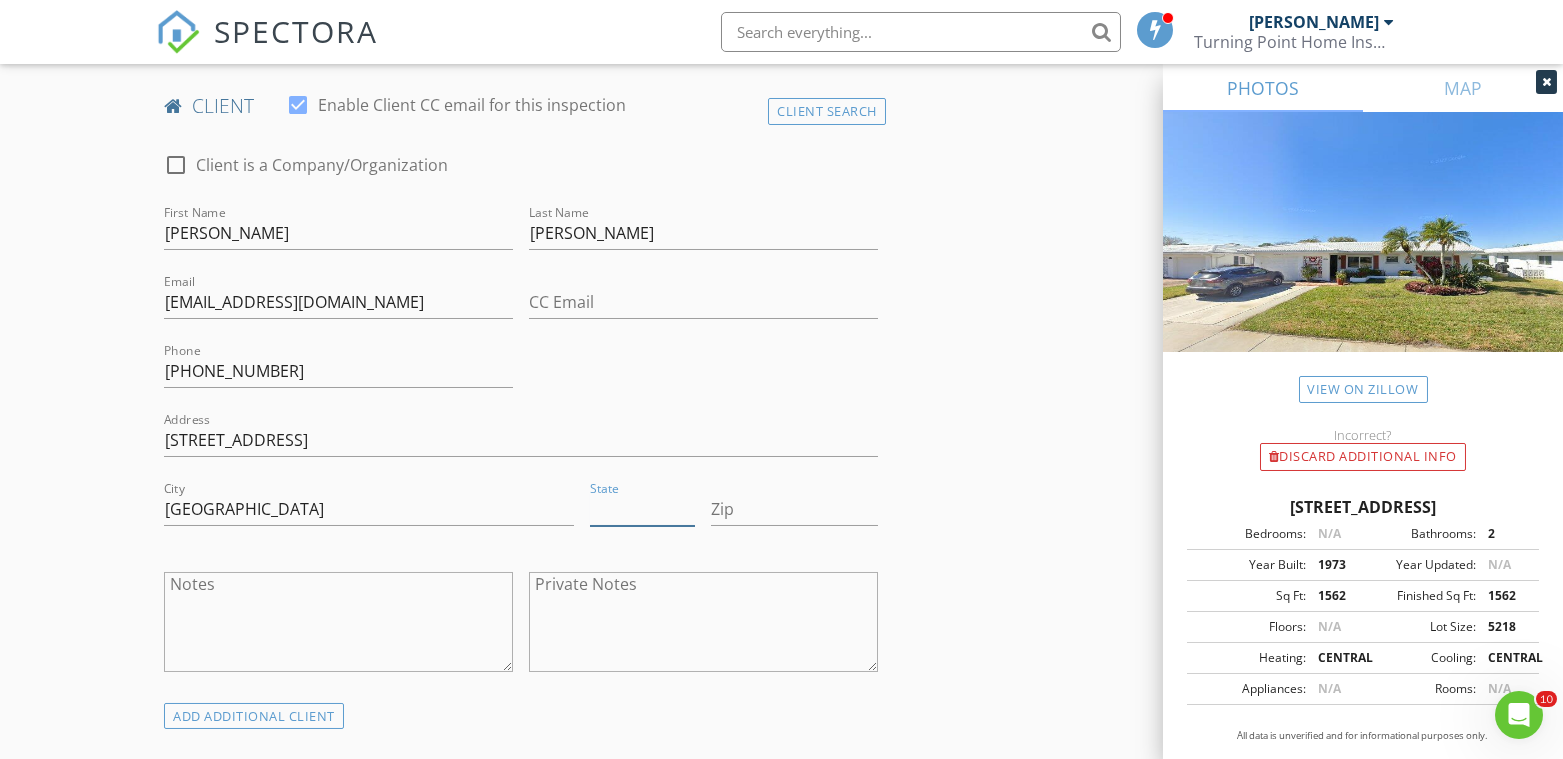 click on "State" at bounding box center (643, 509) 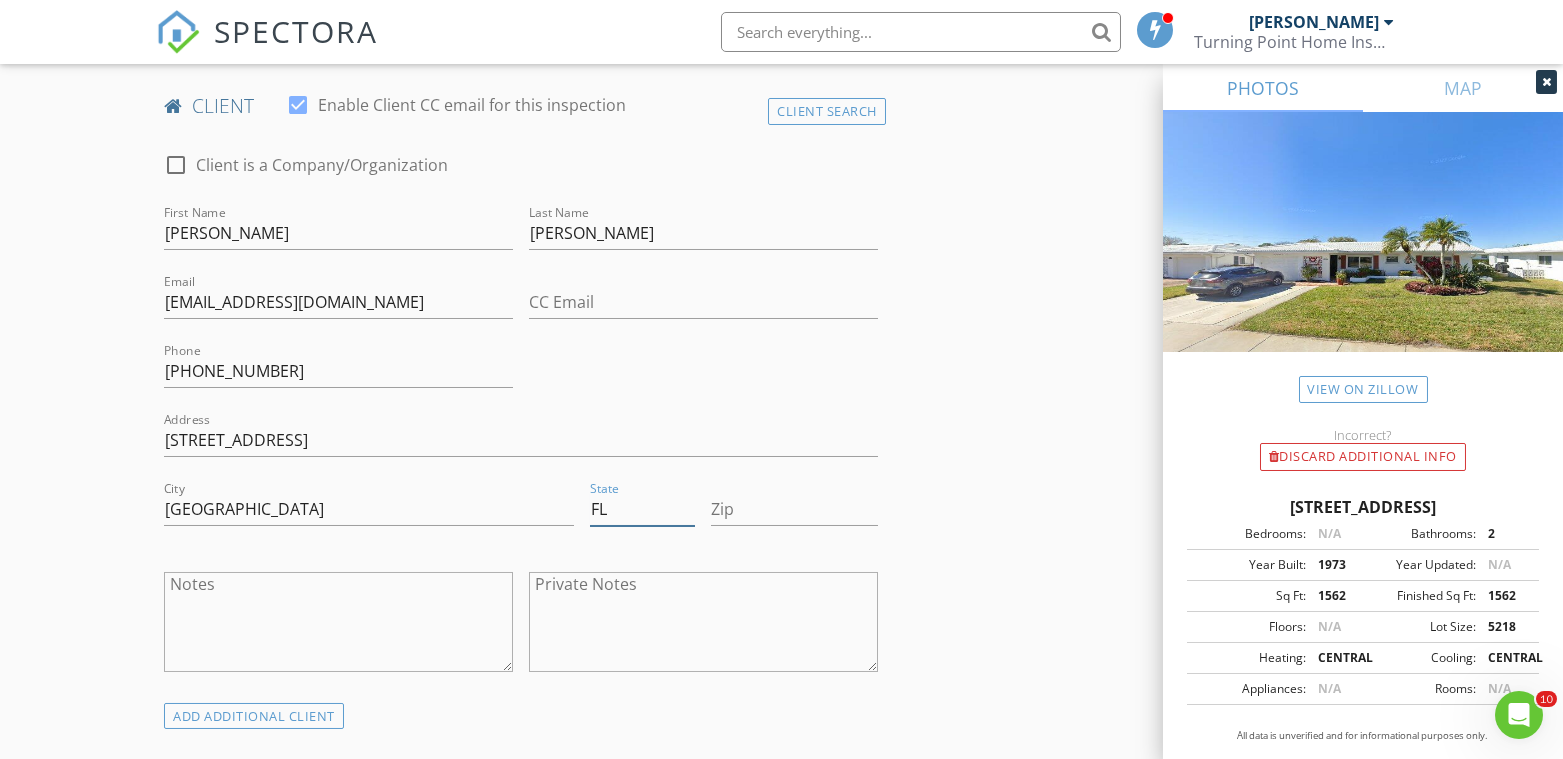 type on "FL" 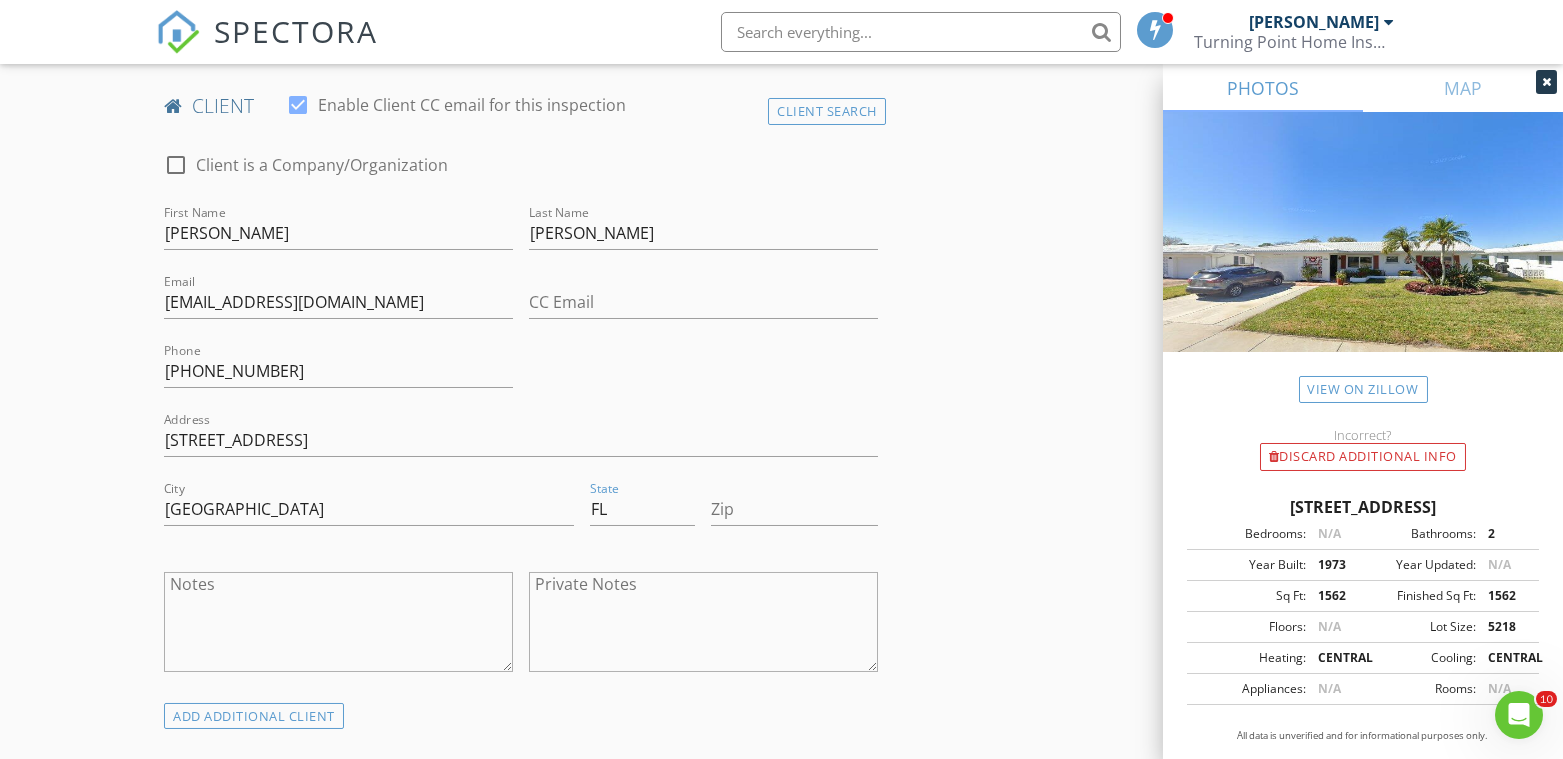 click on "INSPECTOR(S)
check_box   Cliff Turner II   PRIMARY   Cliff Turner II arrow_drop_down   check_box_outline_blank Cliff Turner II specifically requested
Date/Time
07/15/2025 10:45 AM
Location
Address Search       Address 9812 Mainlands Blvd E   Unit   City Pinellas Park   State FL   Zip 33782   County Pinellas     Square Feet 1562   Year Built 1973   Foundation Slab arrow_drop_down     Cliff Turner II     13.5 miles     (29 minutes)
client
check_box Enable Client CC email for this inspection   Client Search     check_box_outline_blank Client is a Company/Organization     First Name Stephen   Last Name Shippee   Email stephen_shippee@yahoo.com   CC Email   Phone 770-861-7697   Address 9812 Mainlands Blvd E   City Pinellas Park   State FL   Zip       Notes   Private Notes
ADD ADDITIONAL client
4 Point Inspection" at bounding box center [781, 917] 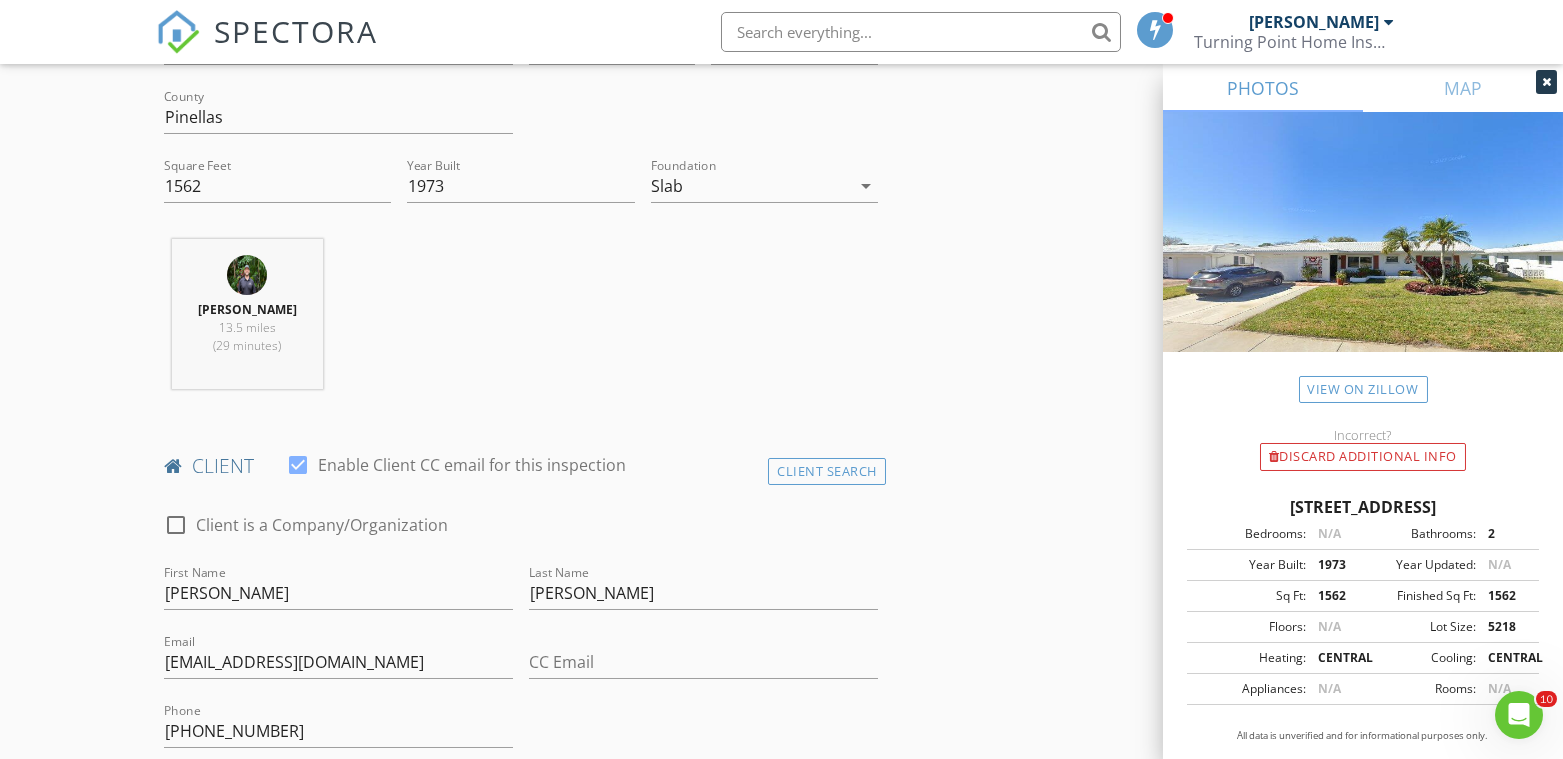 scroll, scrollTop: 444, scrollLeft: 0, axis: vertical 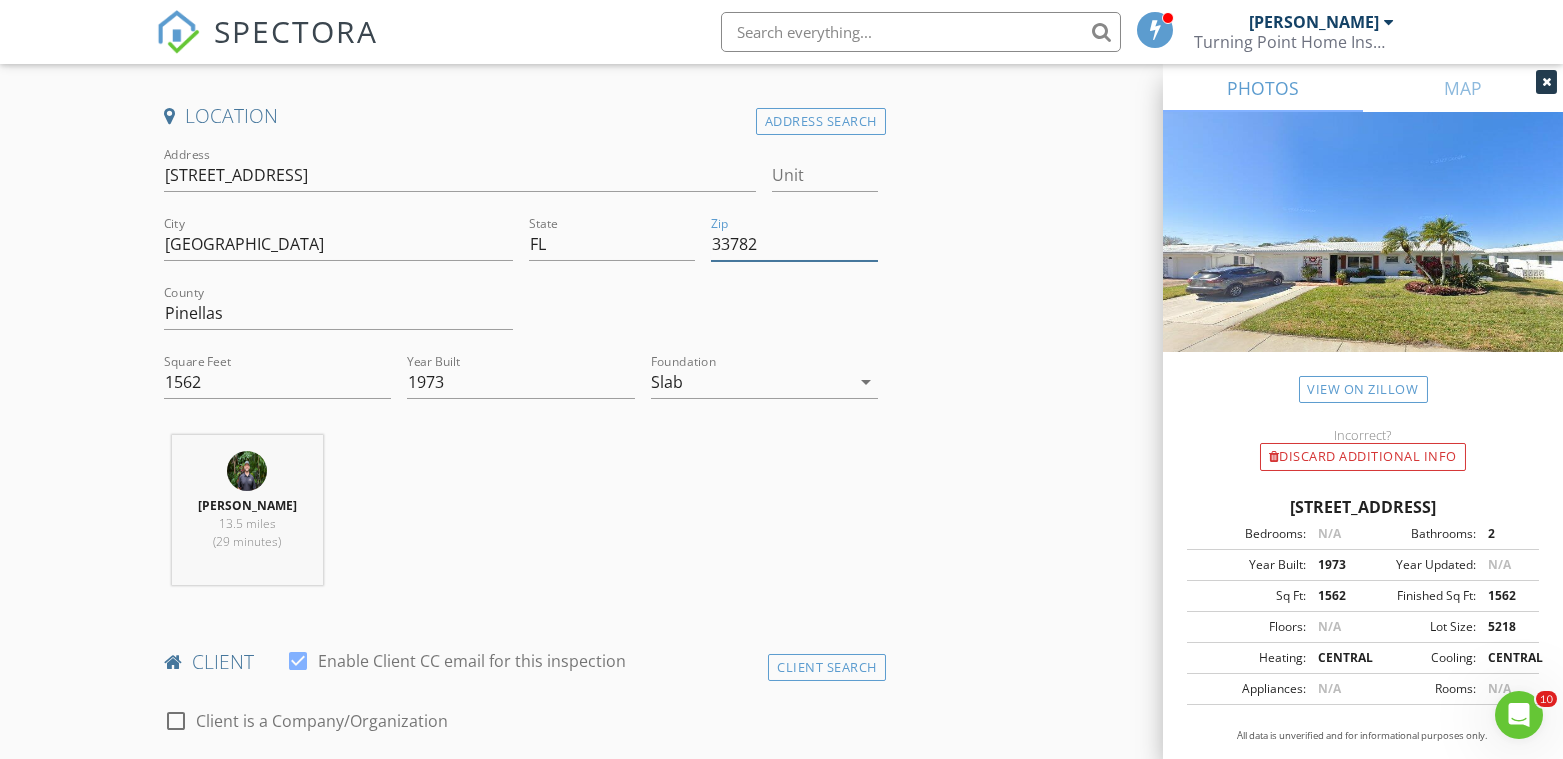 drag, startPoint x: 771, startPoint y: 255, endPoint x: 571, endPoint y: 242, distance: 200.42206 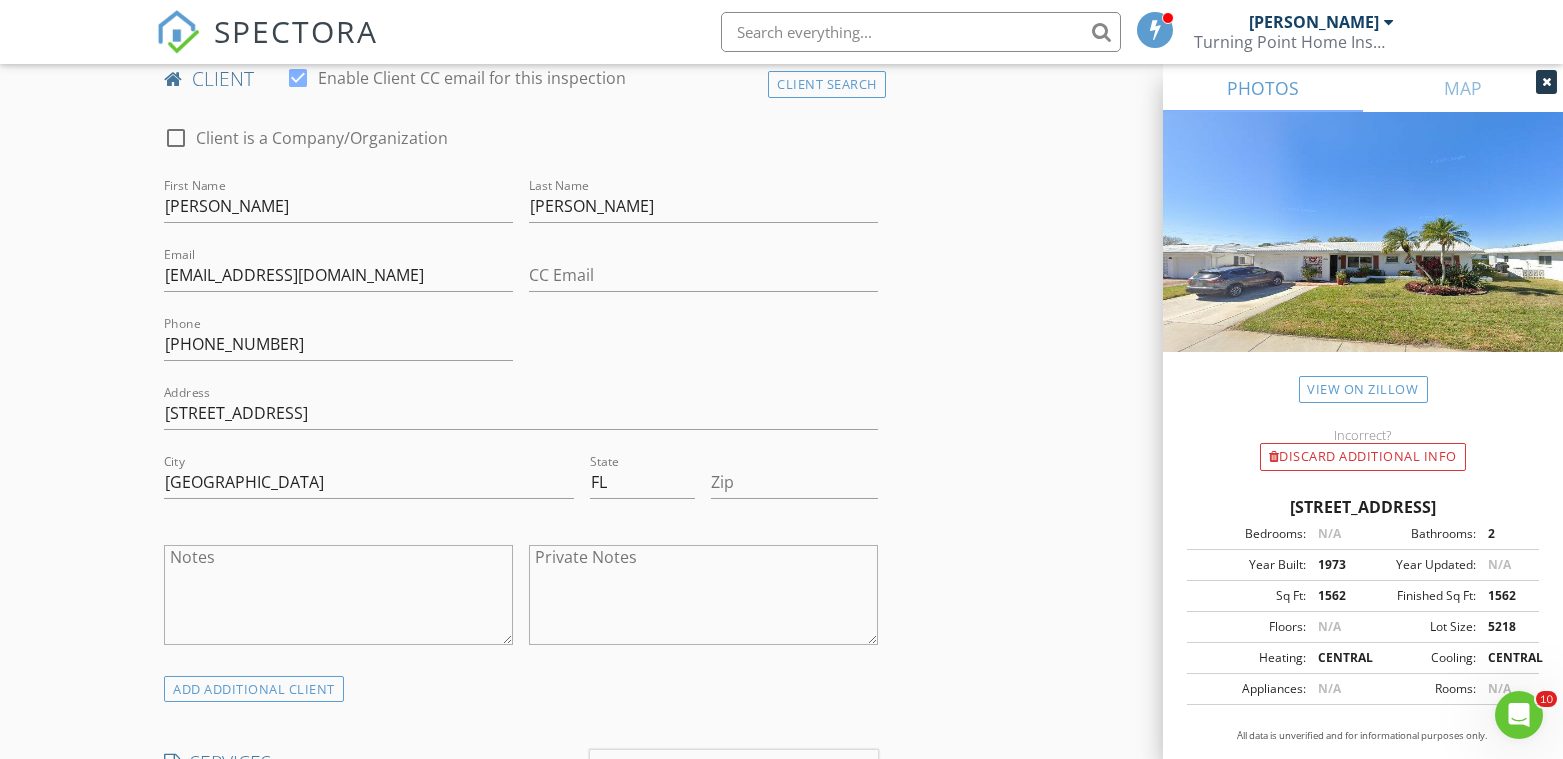 scroll, scrollTop: 1222, scrollLeft: 0, axis: vertical 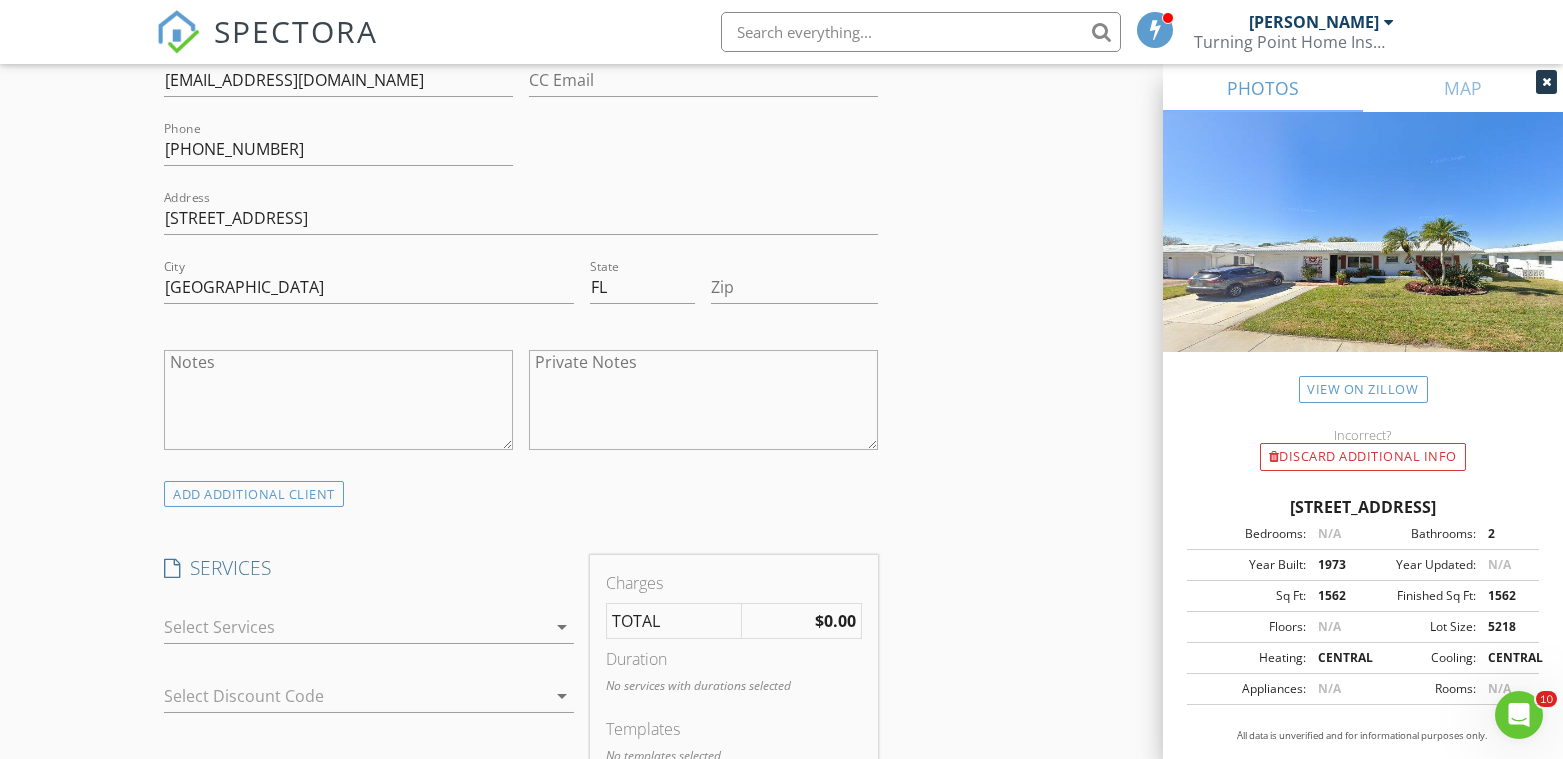 type 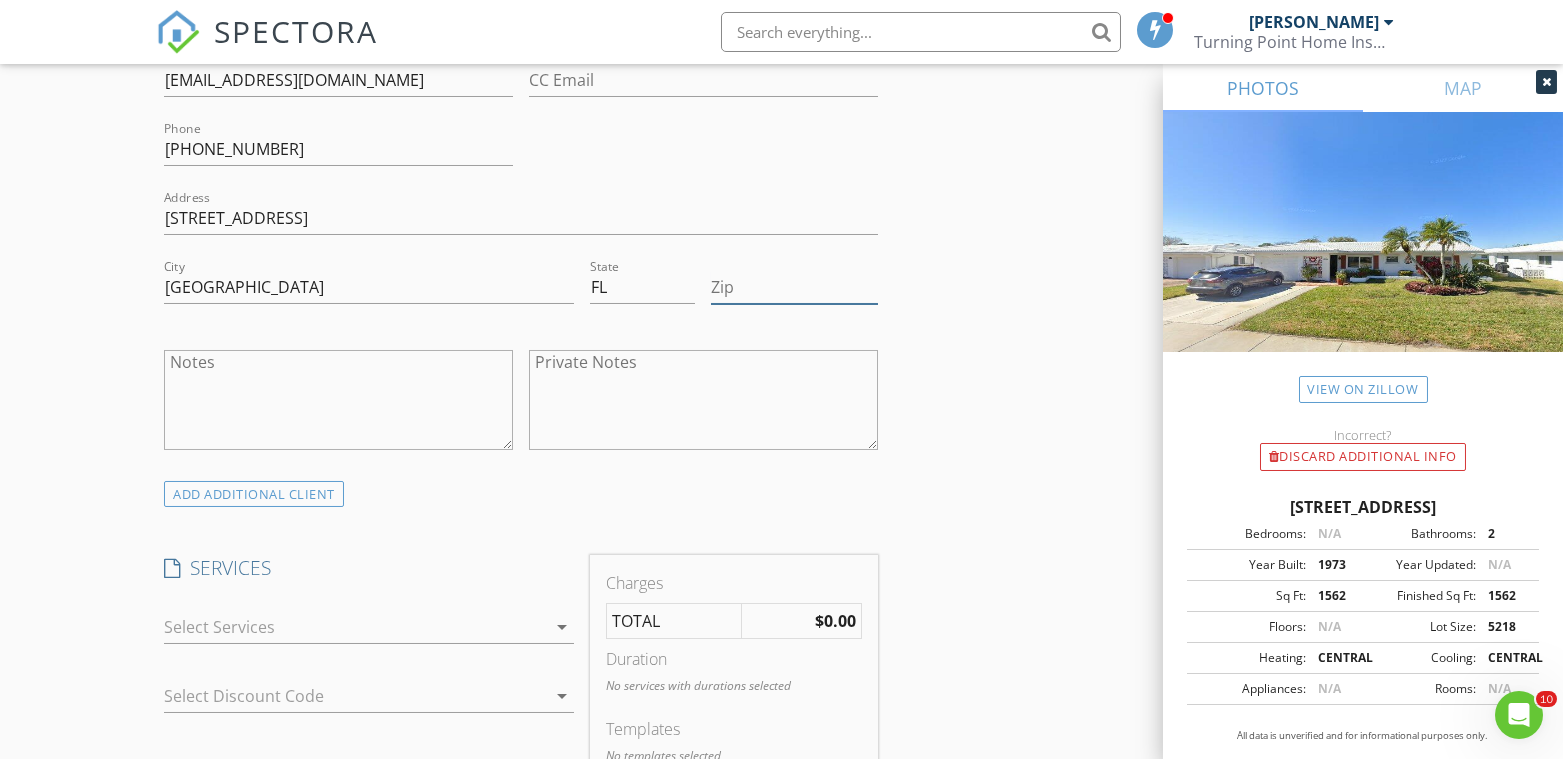 click on "Zip" at bounding box center (794, 287) 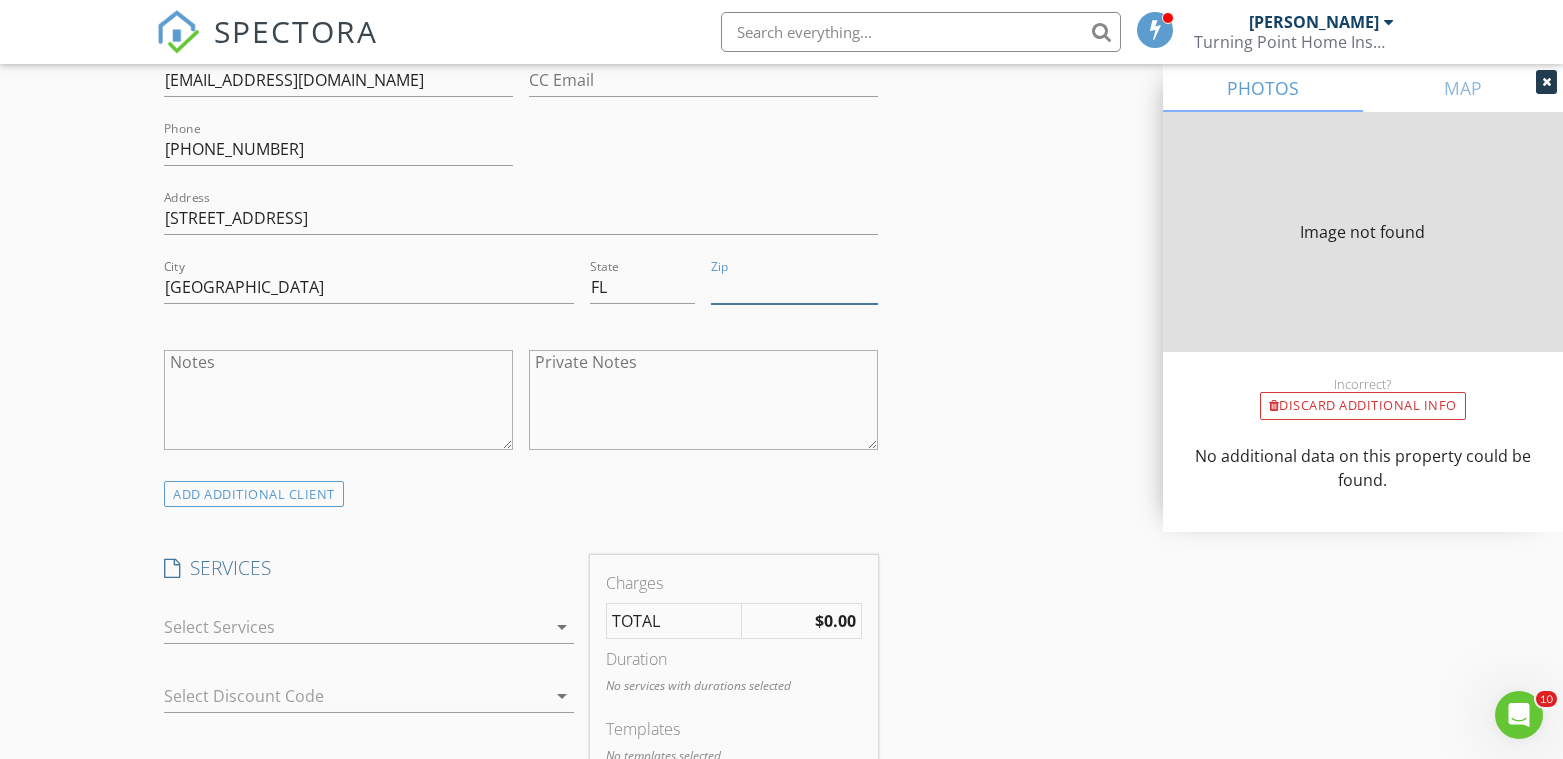type on "1562" 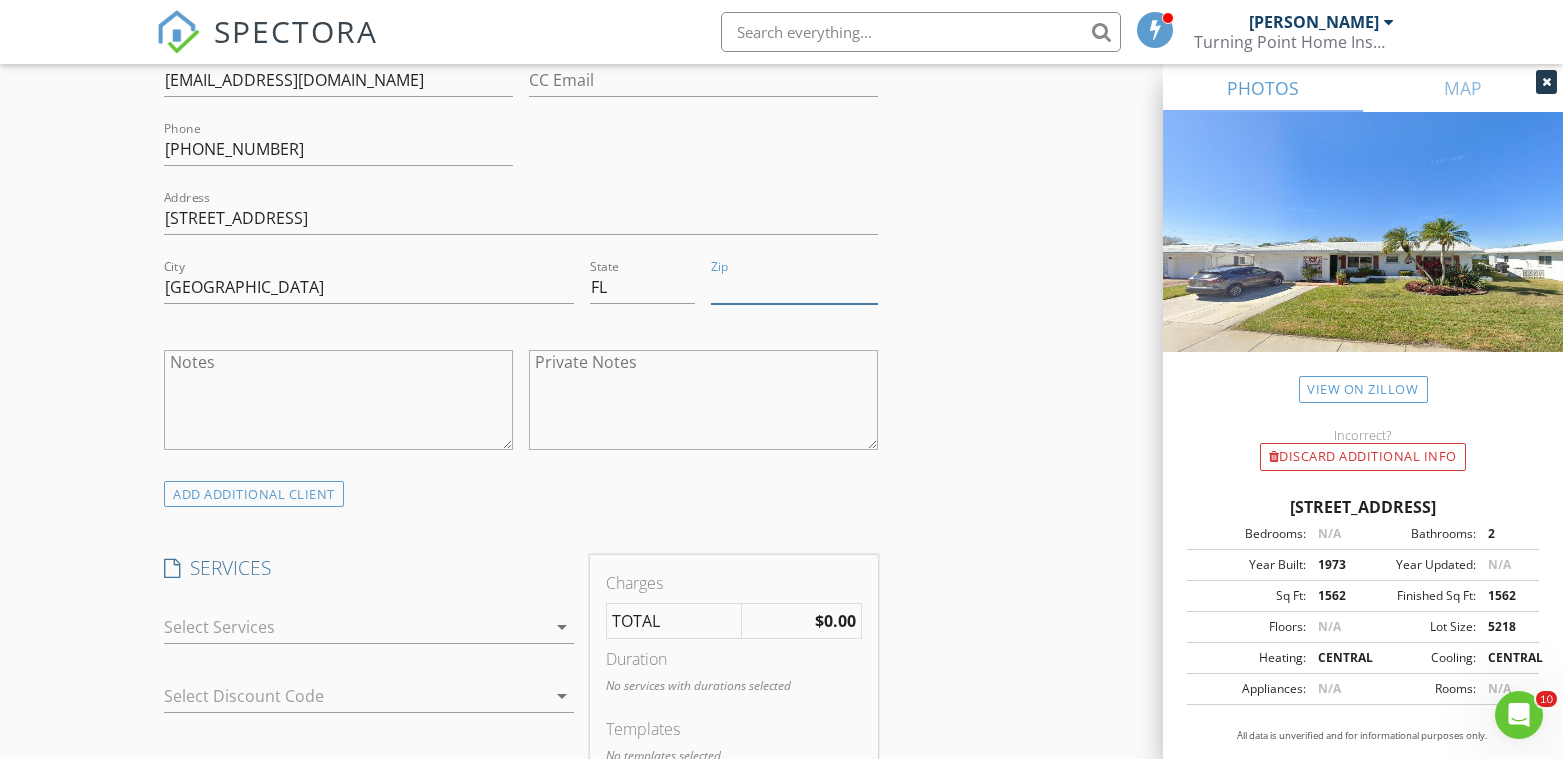 paste on "33782" 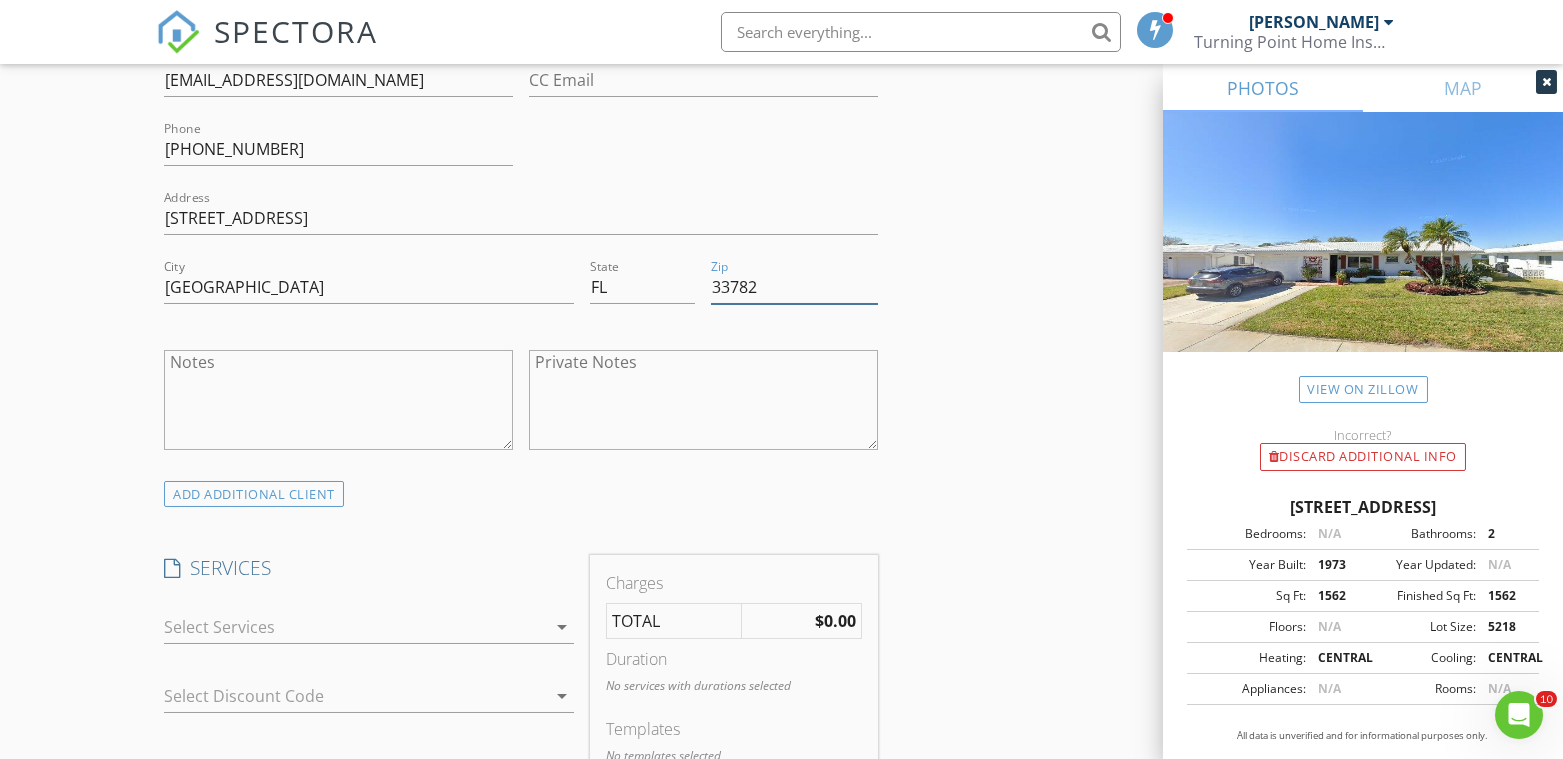 type on "33782" 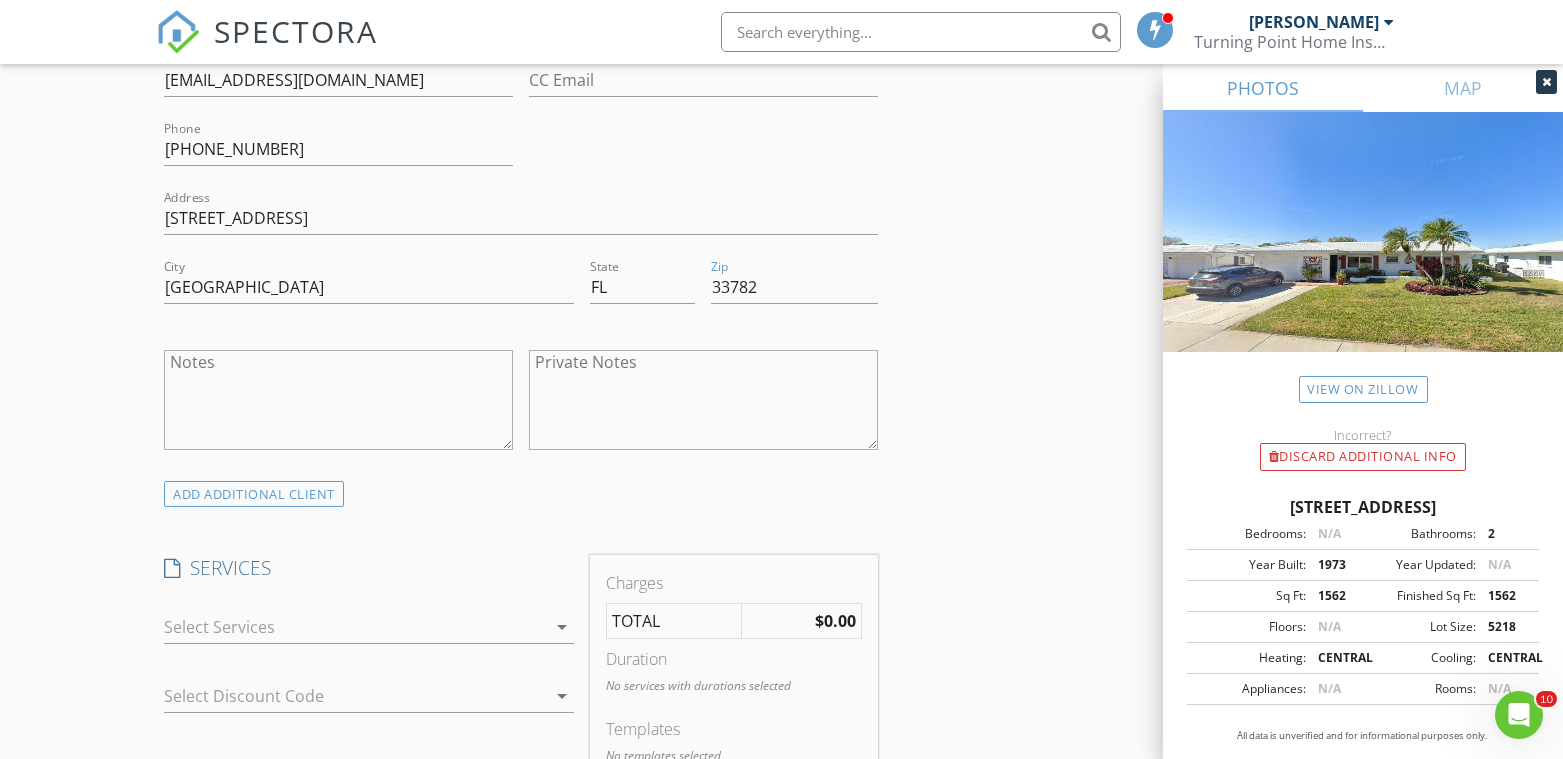 click at bounding box center (354, 627) 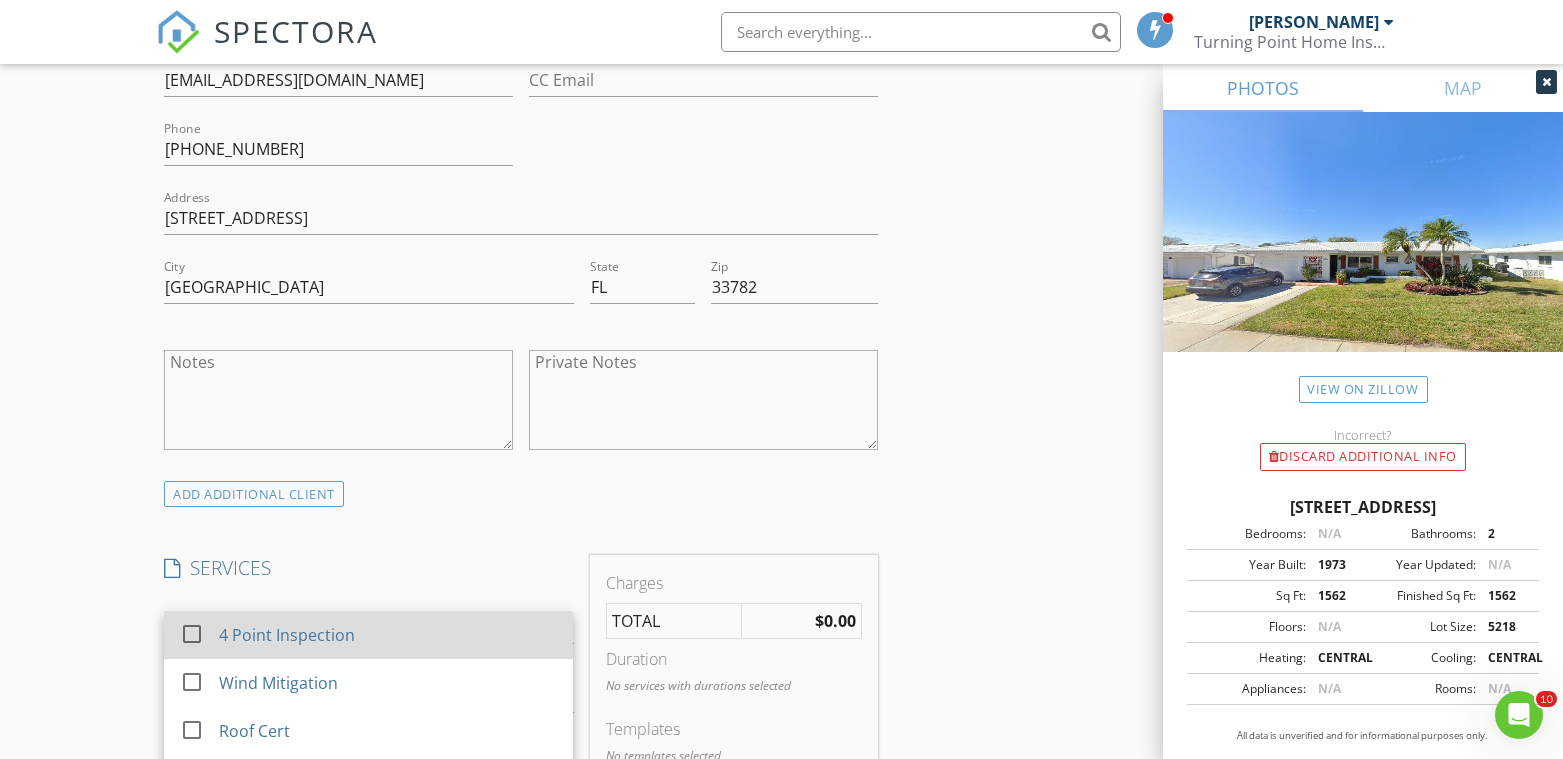 click on "4 Point Inspection" at bounding box center (288, 635) 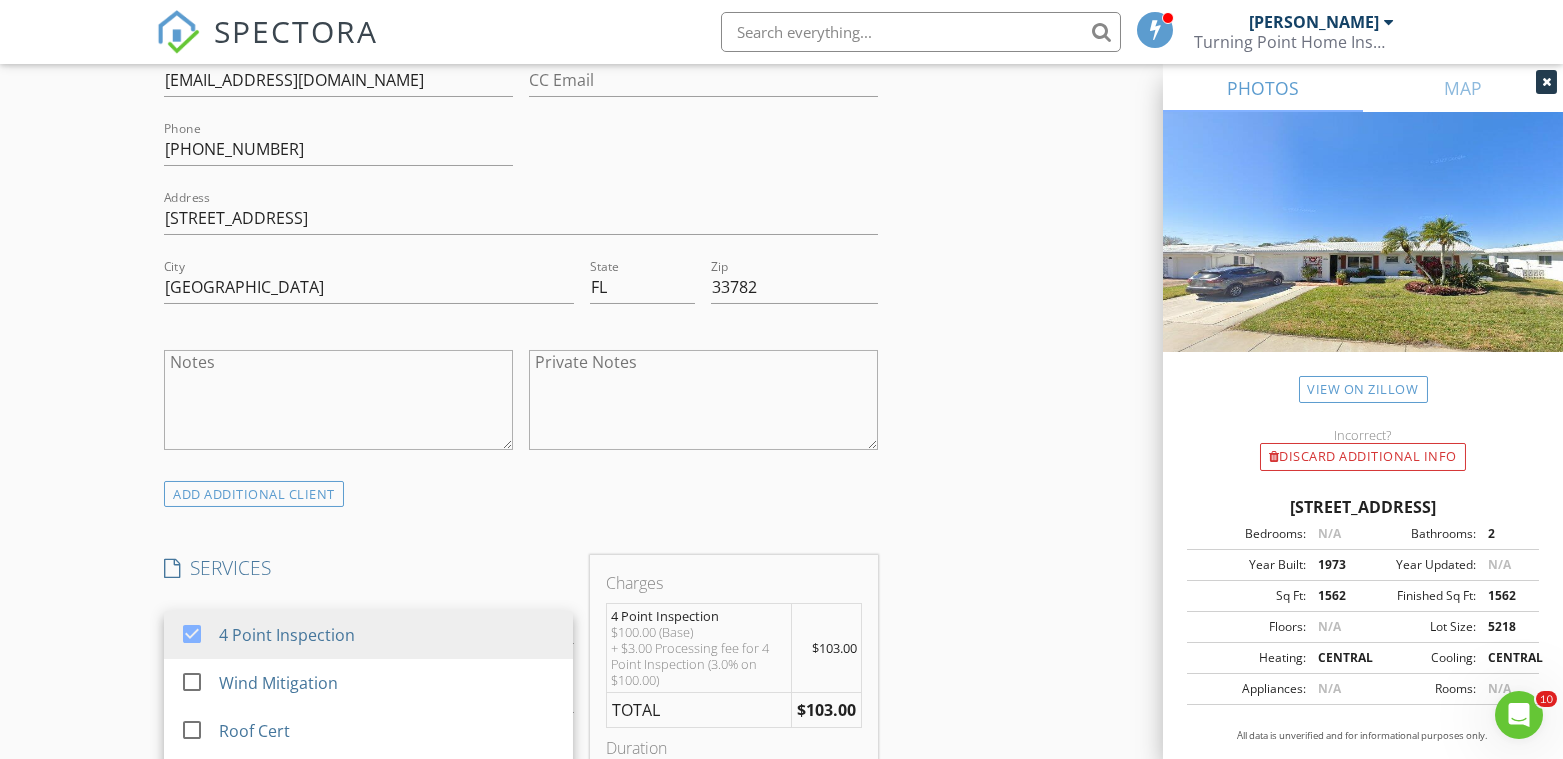click on "New Inspection
Click here to use the New Order Form
INSPECTOR(S)
check_box   Cliff Turner II   PRIMARY   Cliff Turner II arrow_drop_down   check_box_outline_blank Cliff Turner II specifically requested
Date/Time
07/15/2025 10:45 AM
Location
Address Search       Address 9812 Mainlands Blvd E   Unit   City Pinellas Park   State FL   Zip 33782   County Pinellas     Square Feet 1562   Year Built 1973   Foundation Slab arrow_drop_down     Cliff Turner II     13.5 miles     (29 minutes)
client
check_box Enable Client CC email for this inspection   Client Search     check_box_outline_blank Client is a Company/Organization     First Name Stephen   Last Name Shippee   Email stephen_shippee@yahoo.com   CC Email   Phone 770-861-7697   Address 9812 Mainlands Blvd E   City Pinellas Park   State FL   Zip 33782       Notes   Private Notes          check_box" at bounding box center (781, 699) 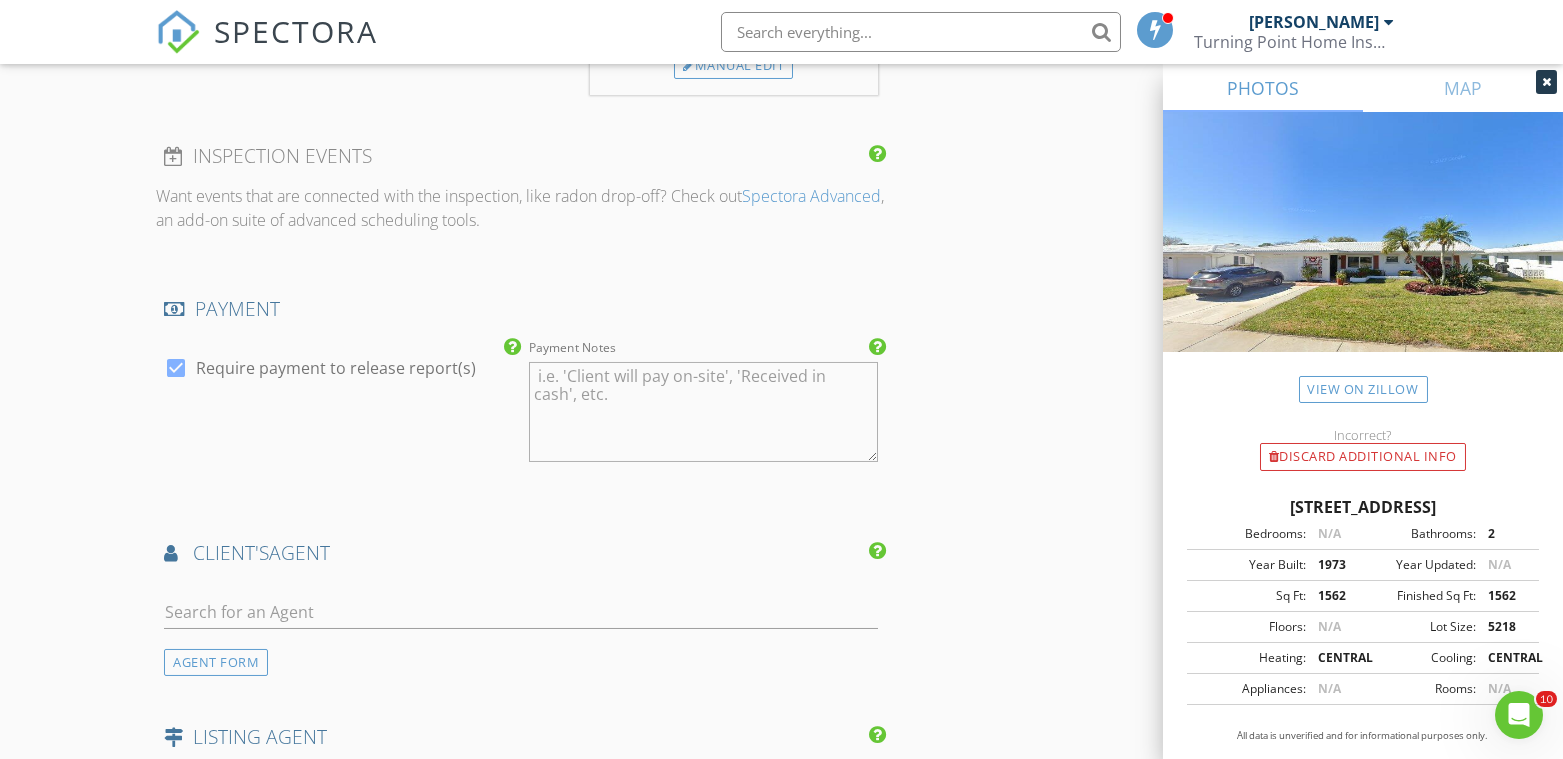 scroll, scrollTop: 2222, scrollLeft: 0, axis: vertical 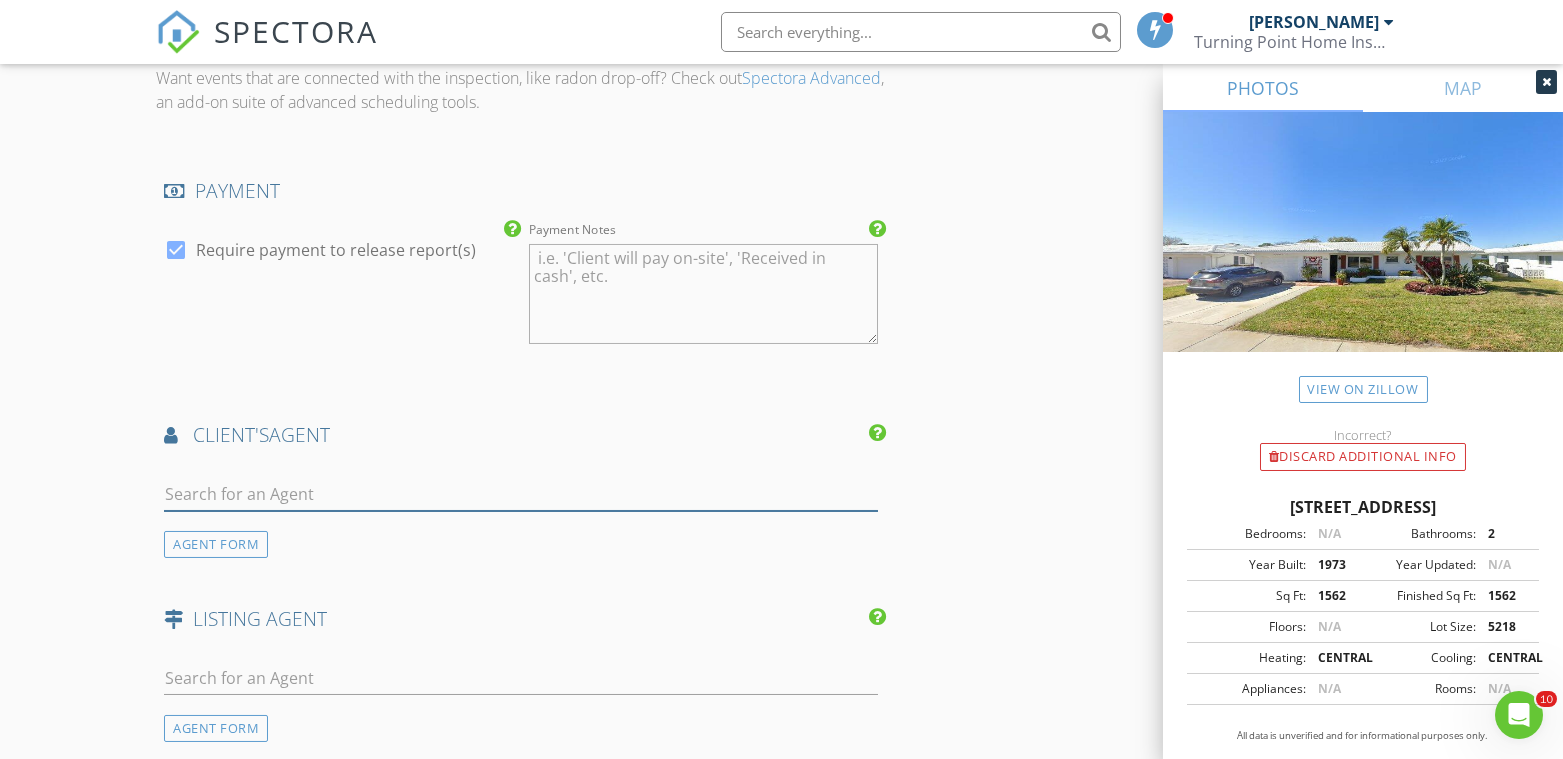 click at bounding box center [520, 494] 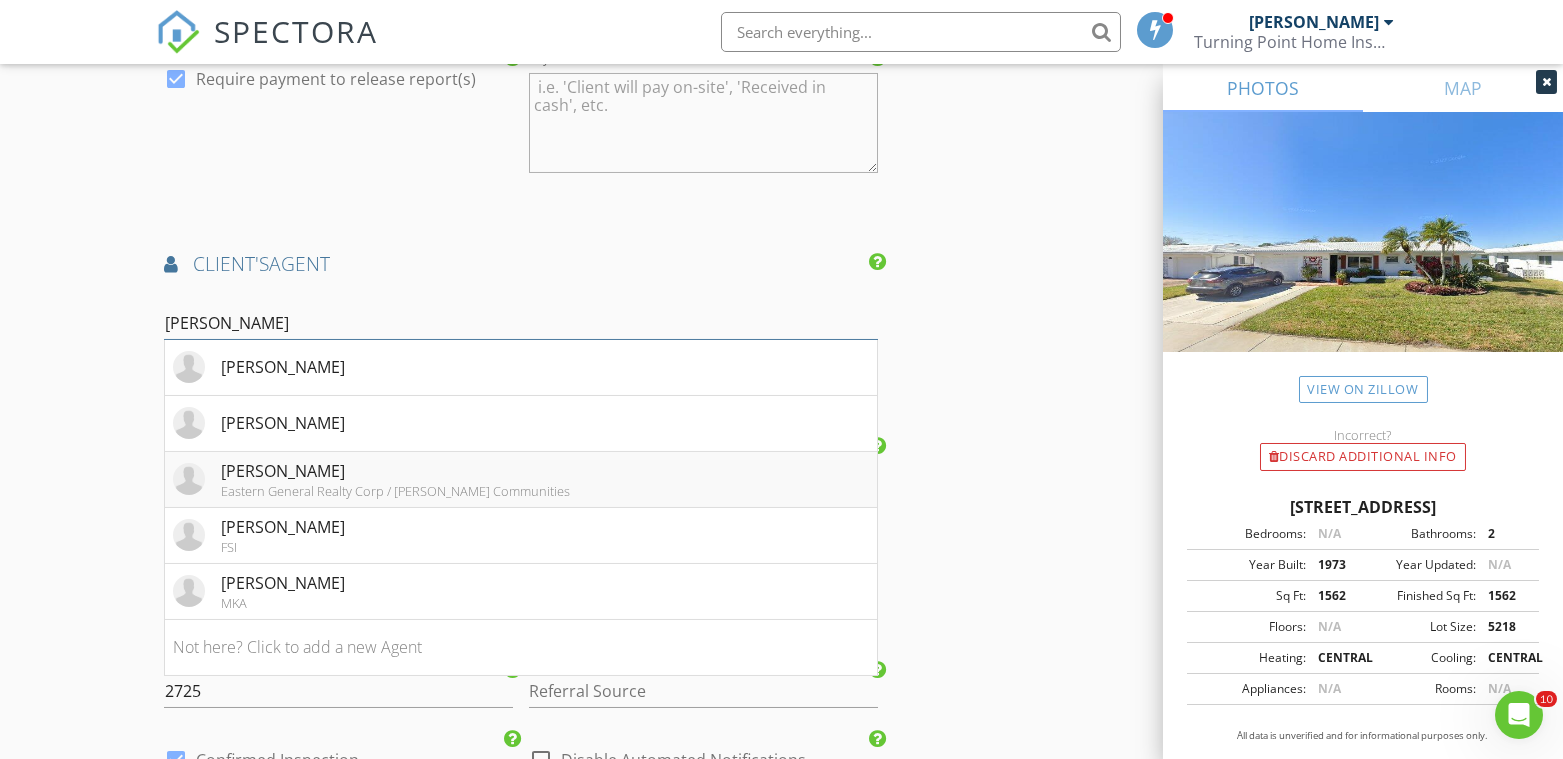 scroll, scrollTop: 2444, scrollLeft: 0, axis: vertical 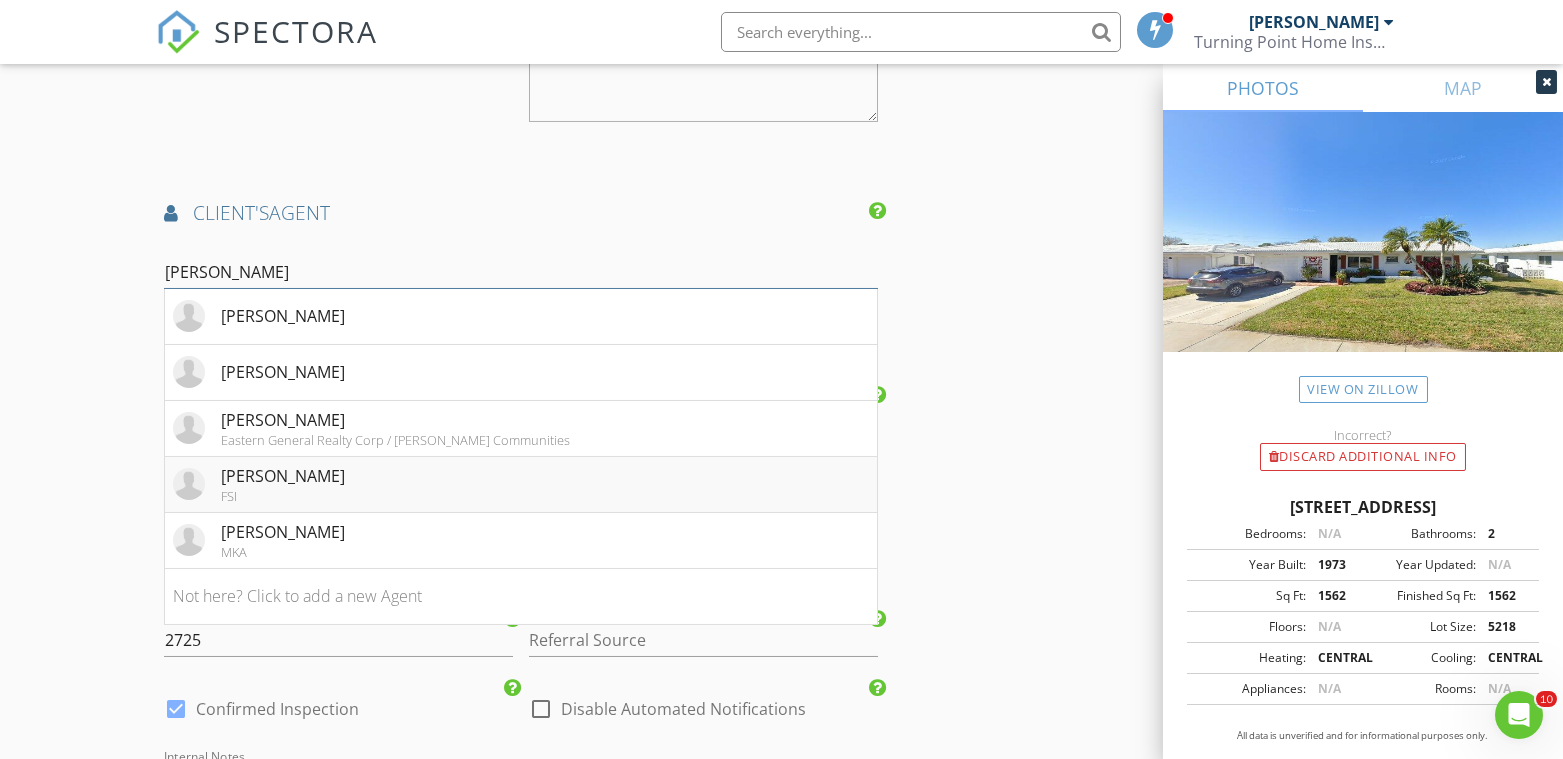 type on "peter" 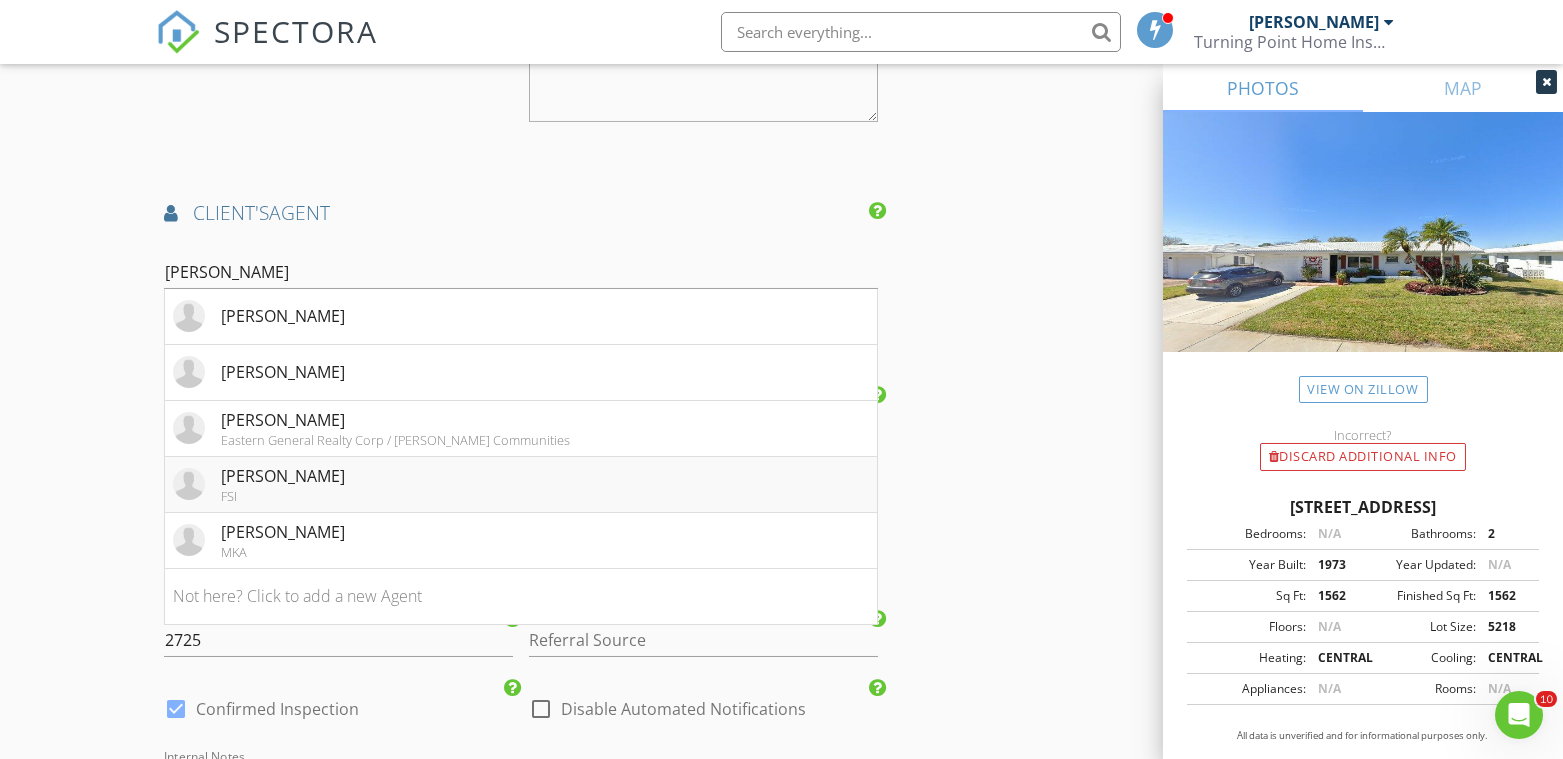 click on "Peter Vasti
FSI" at bounding box center (520, 485) 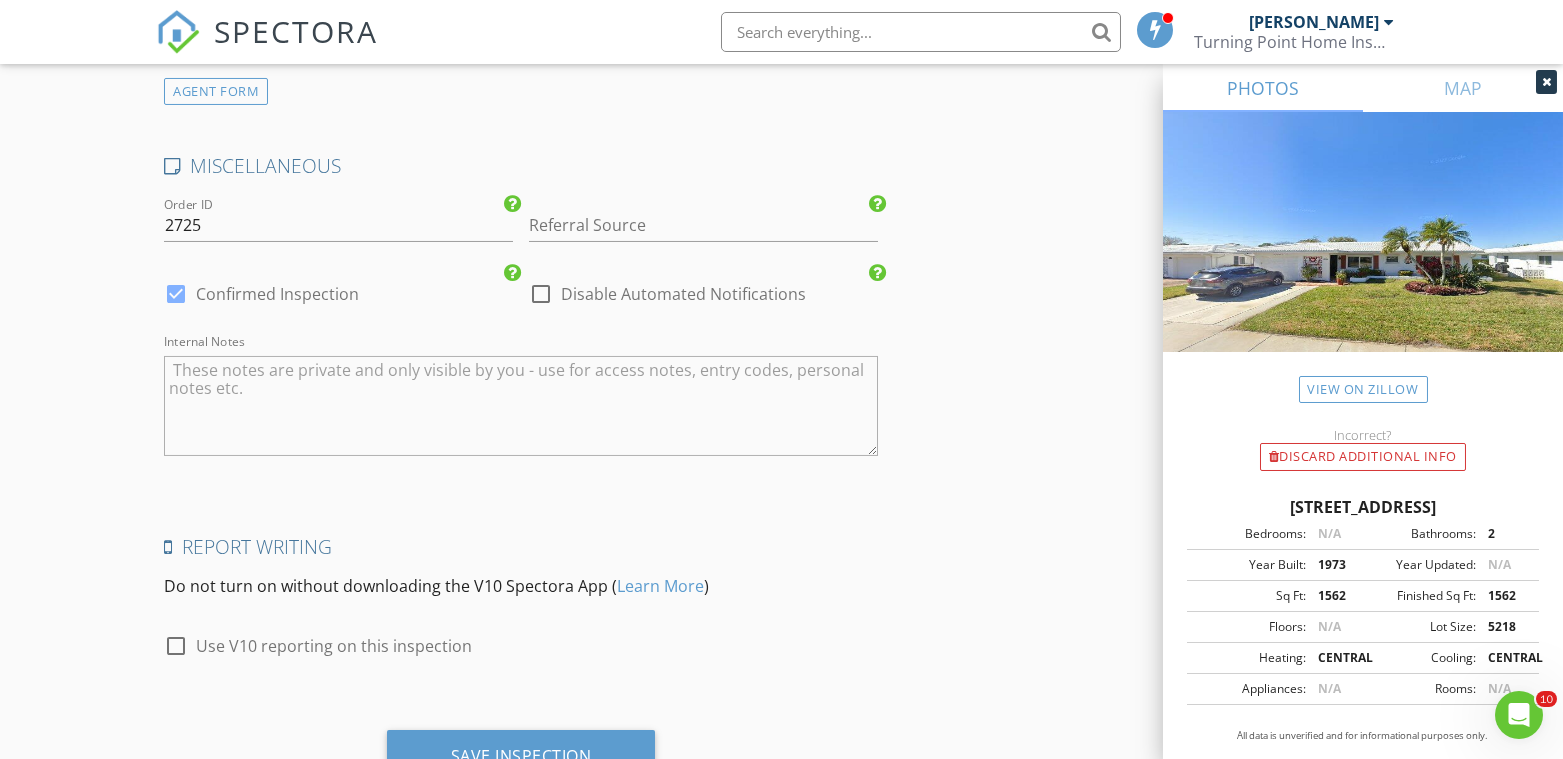 scroll, scrollTop: 3531, scrollLeft: 0, axis: vertical 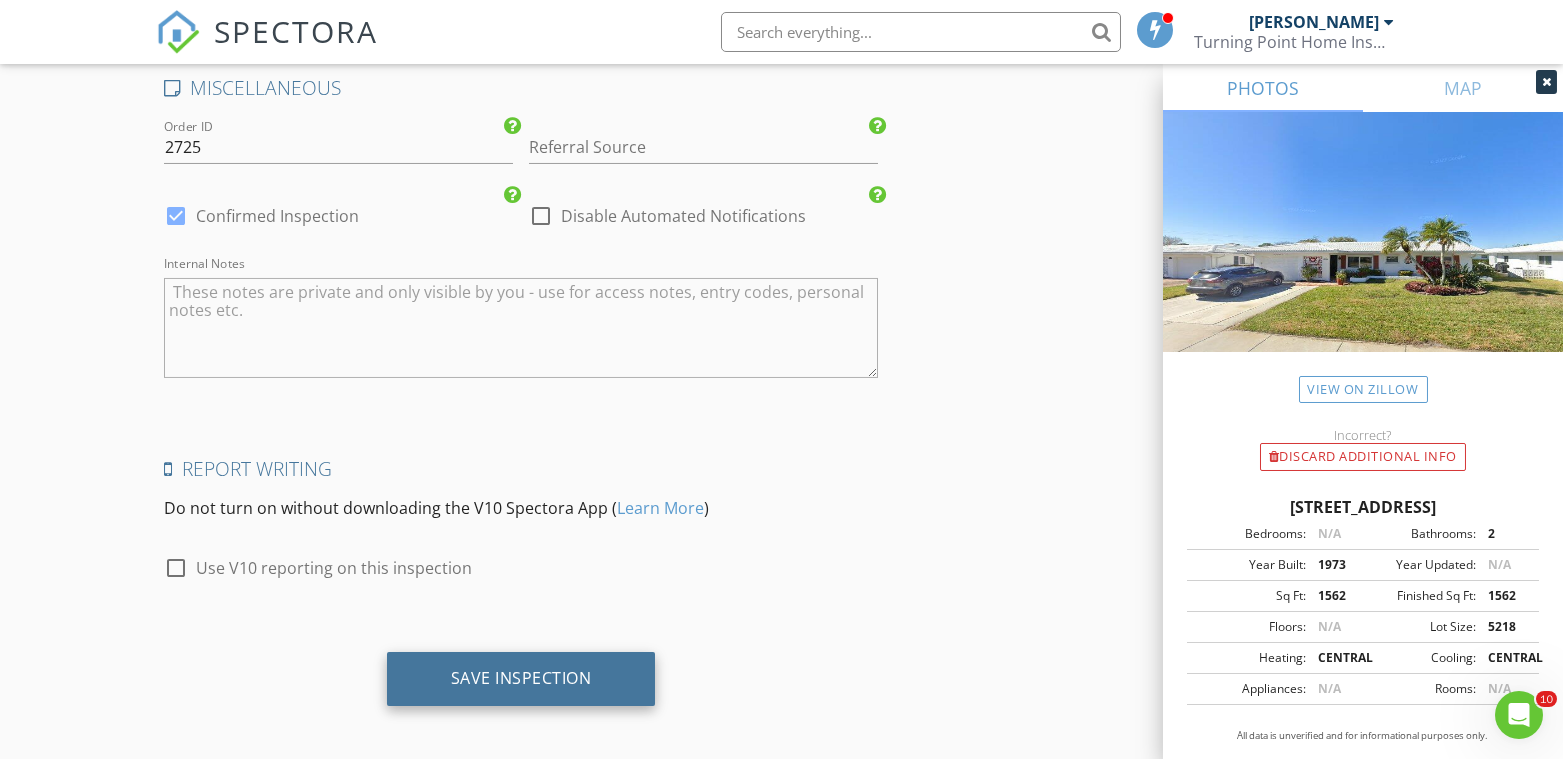 click on "Save Inspection" at bounding box center [521, 678] 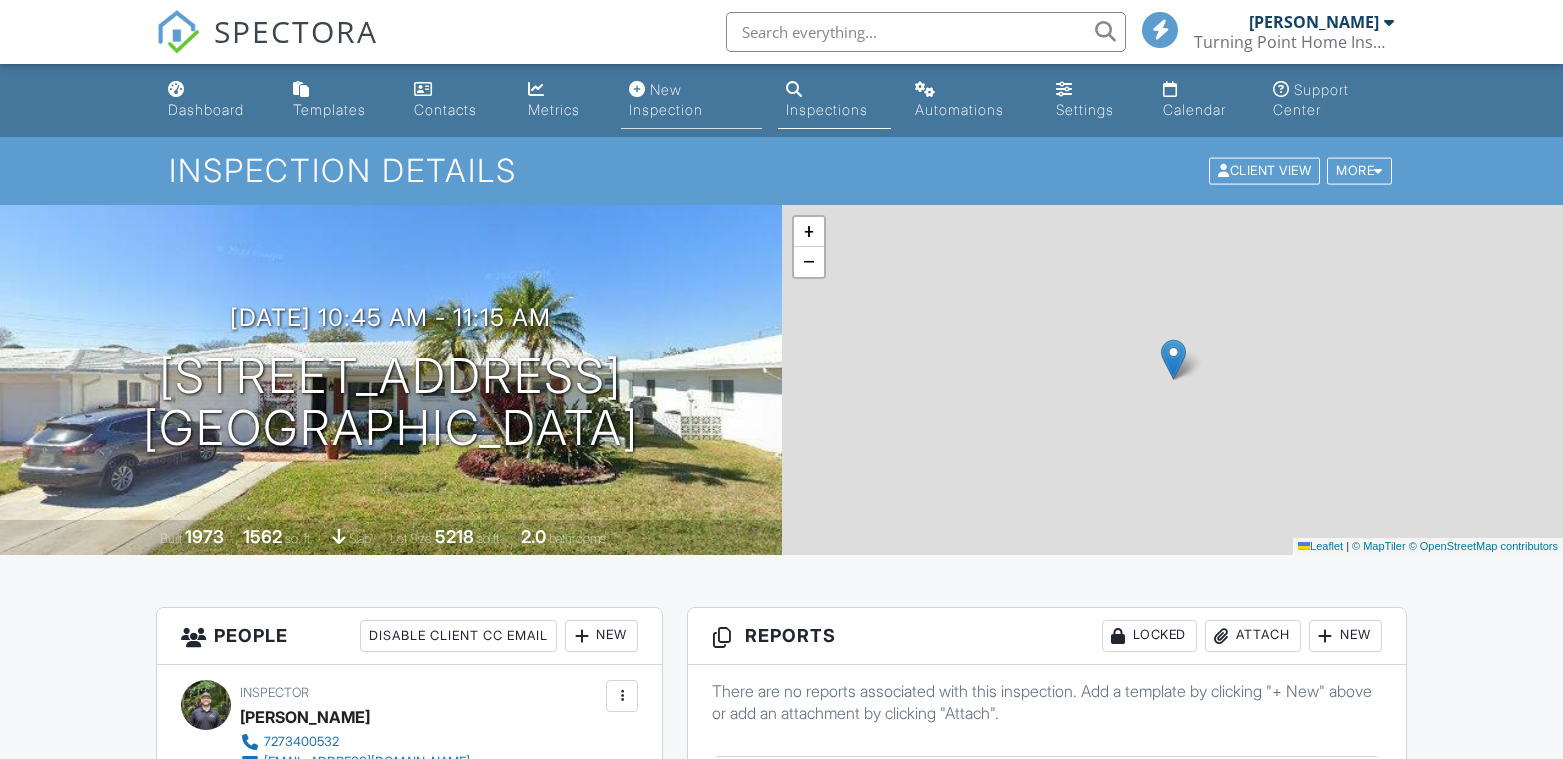 scroll, scrollTop: 0, scrollLeft: 0, axis: both 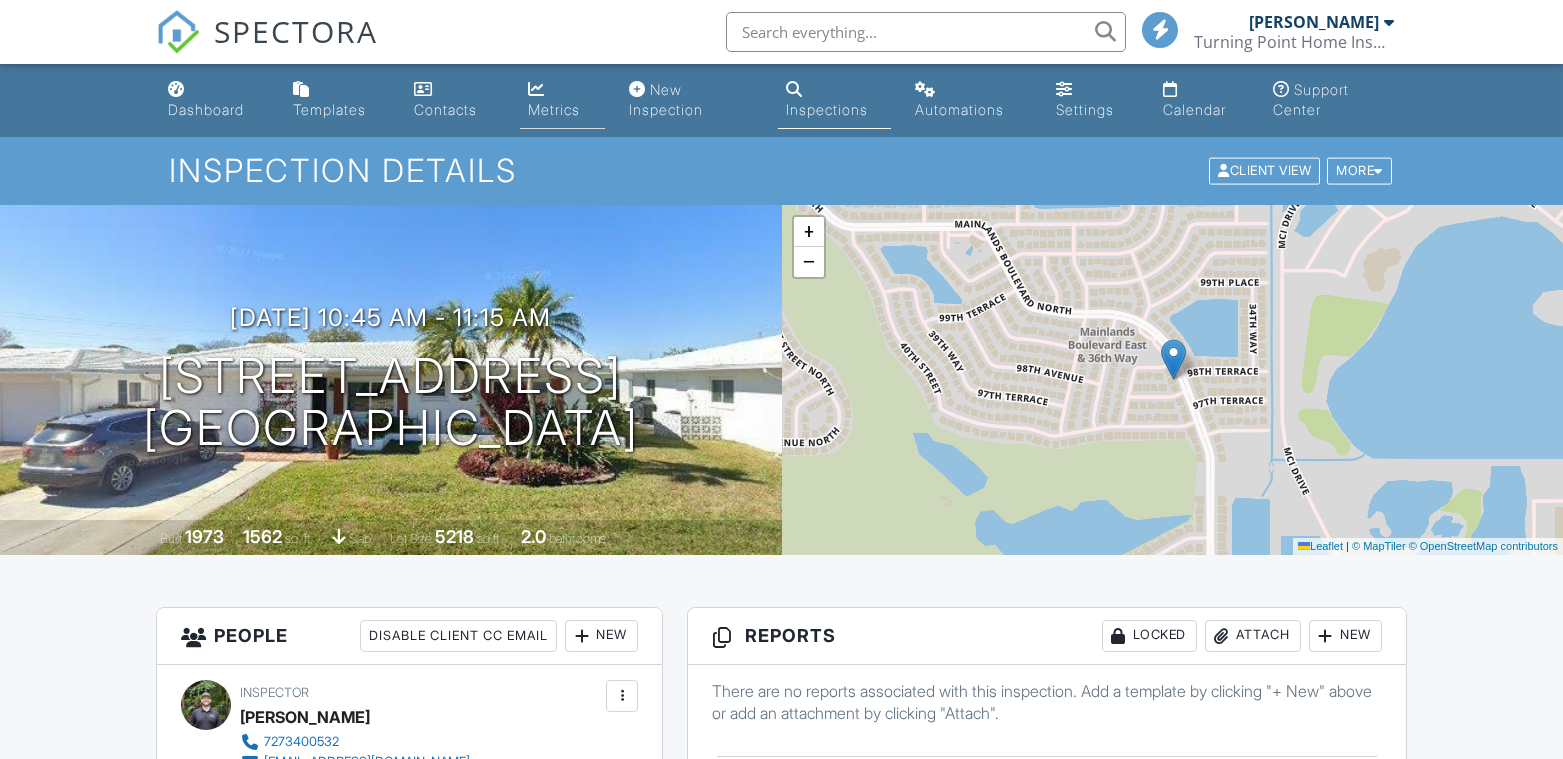 click on "Metrics" at bounding box center [562, 100] 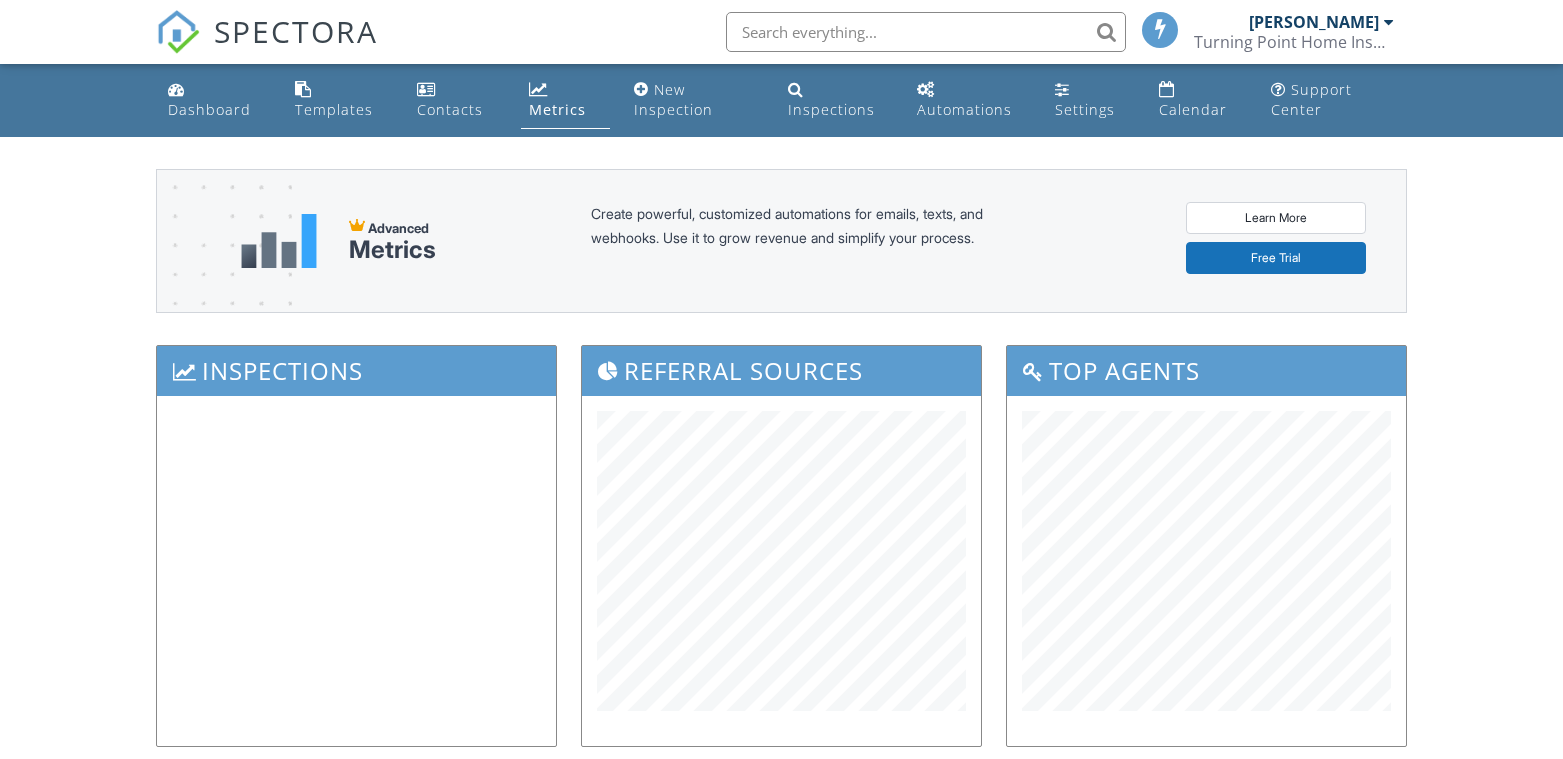 scroll, scrollTop: 0, scrollLeft: 0, axis: both 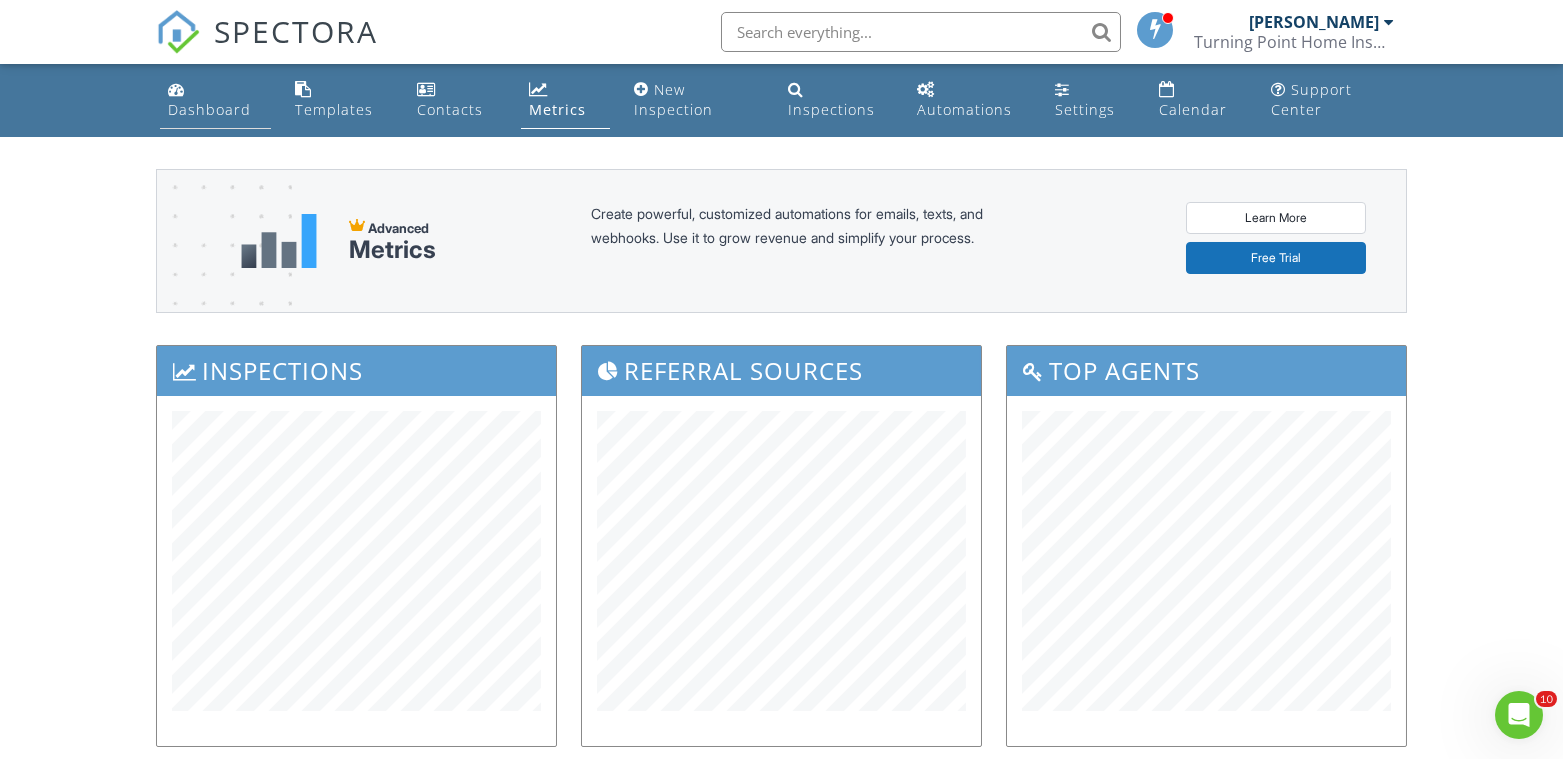 click on "Dashboard" at bounding box center [209, 109] 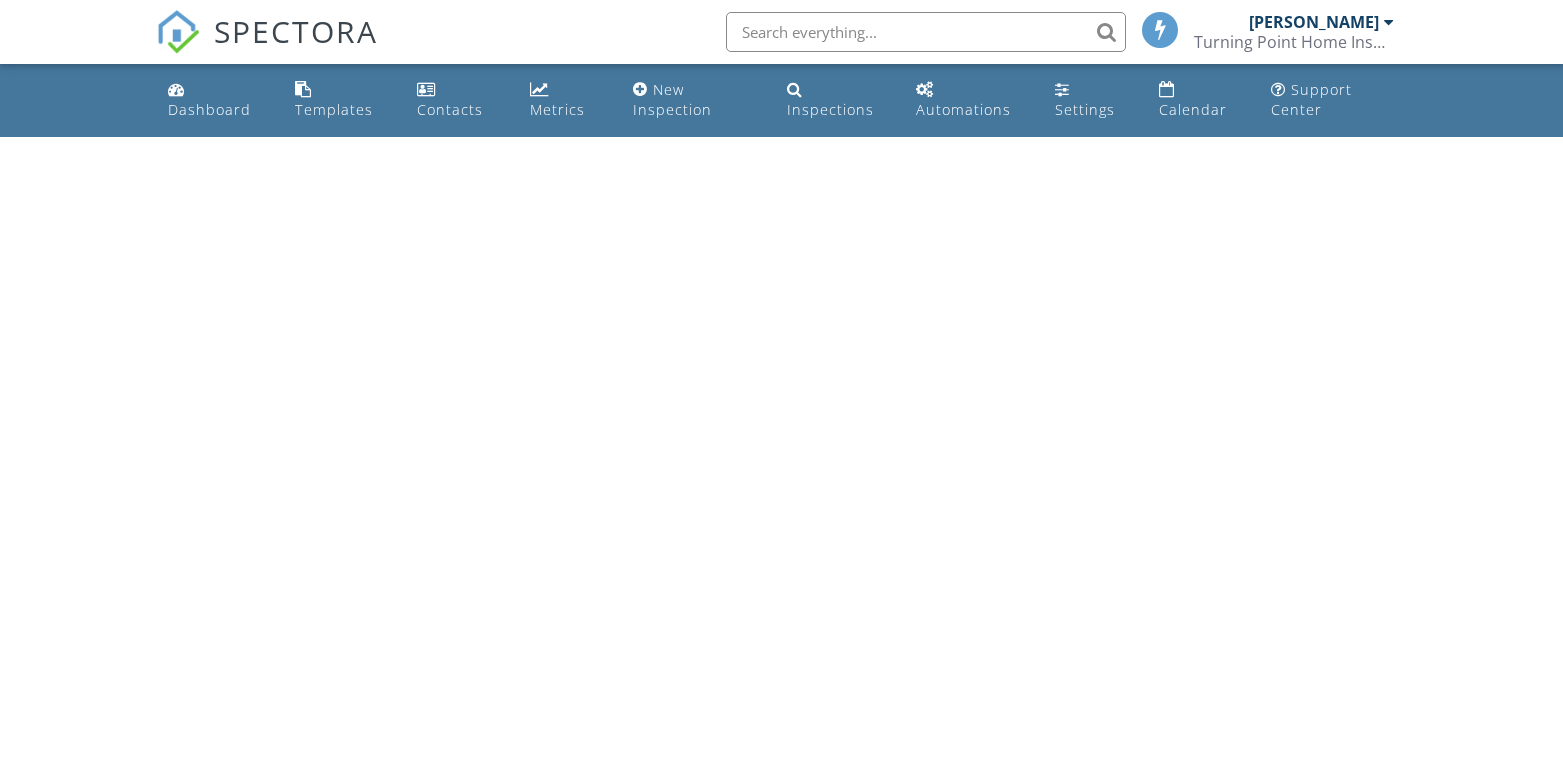 scroll, scrollTop: 0, scrollLeft: 0, axis: both 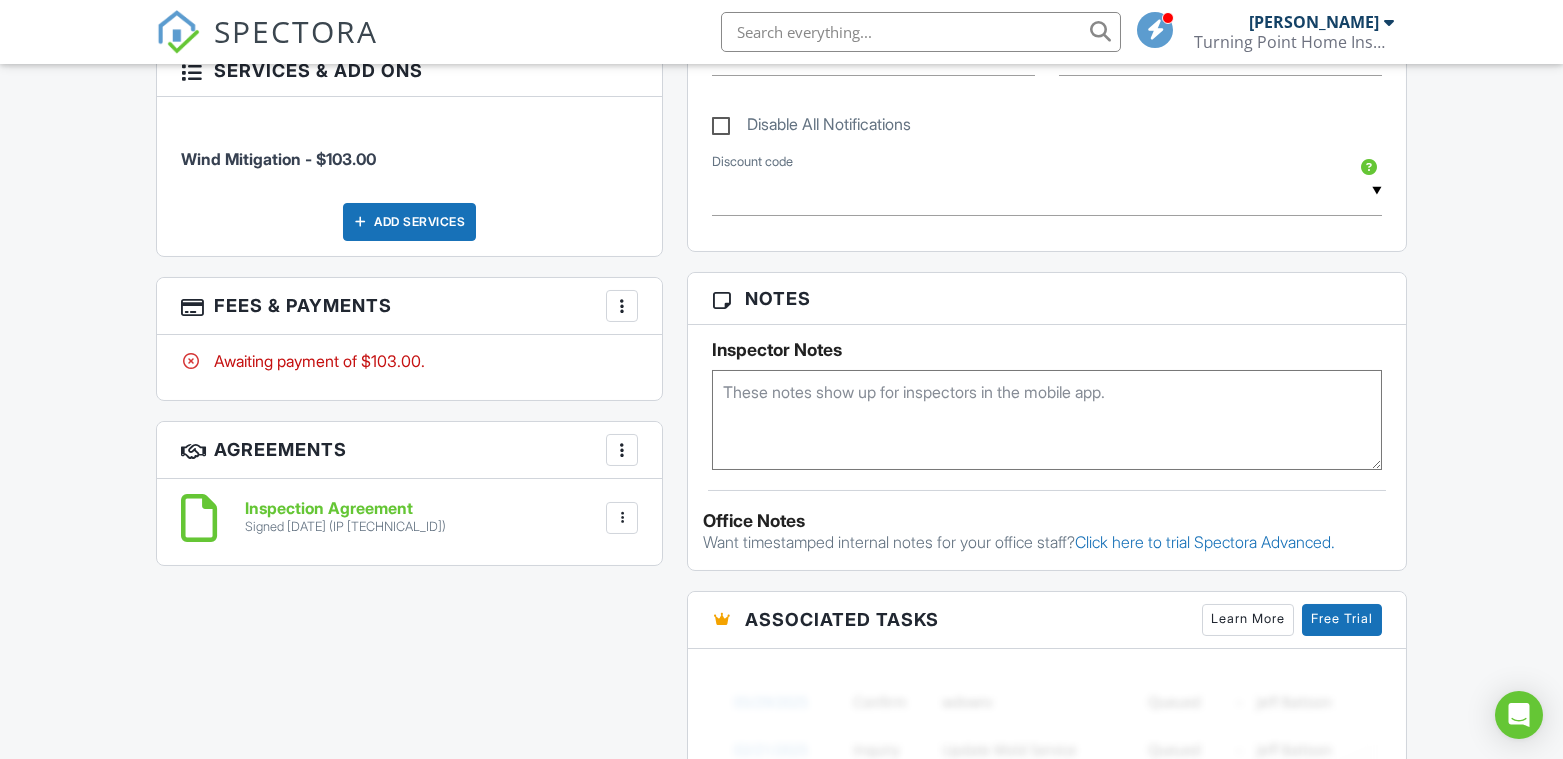 click at bounding box center [622, 306] 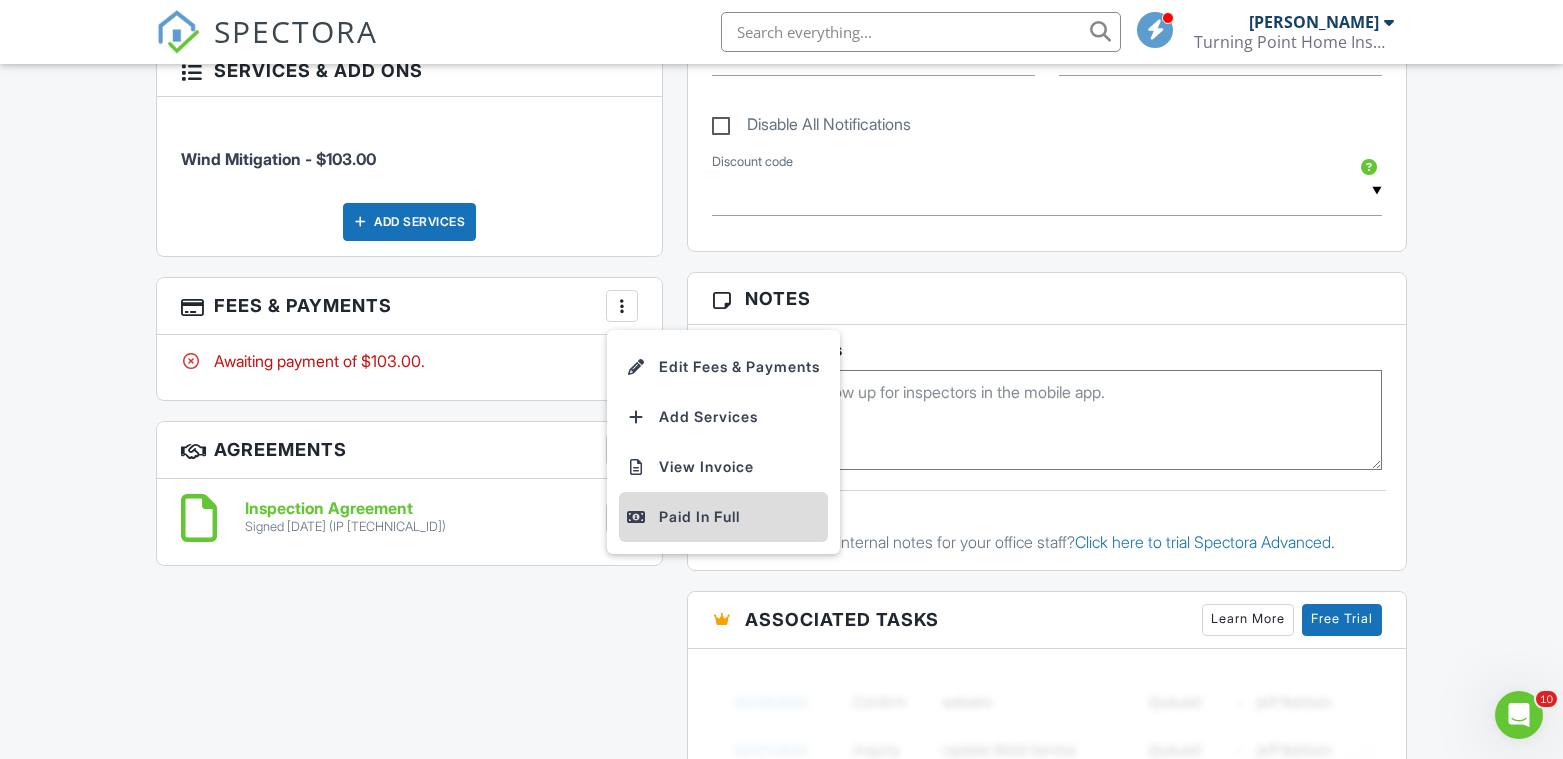 scroll, scrollTop: 0, scrollLeft: 0, axis: both 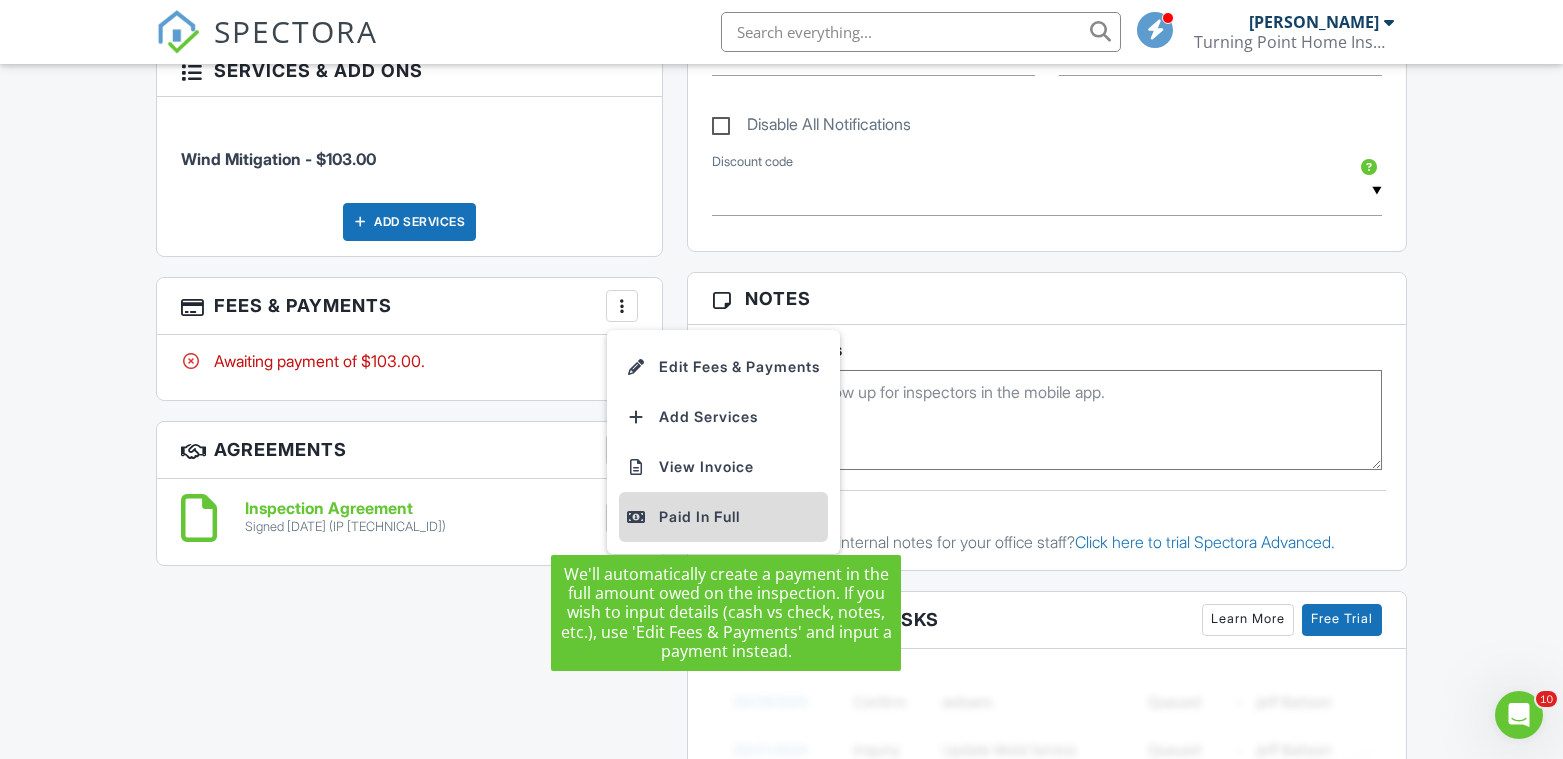 click on "Paid In Full" at bounding box center (723, 517) 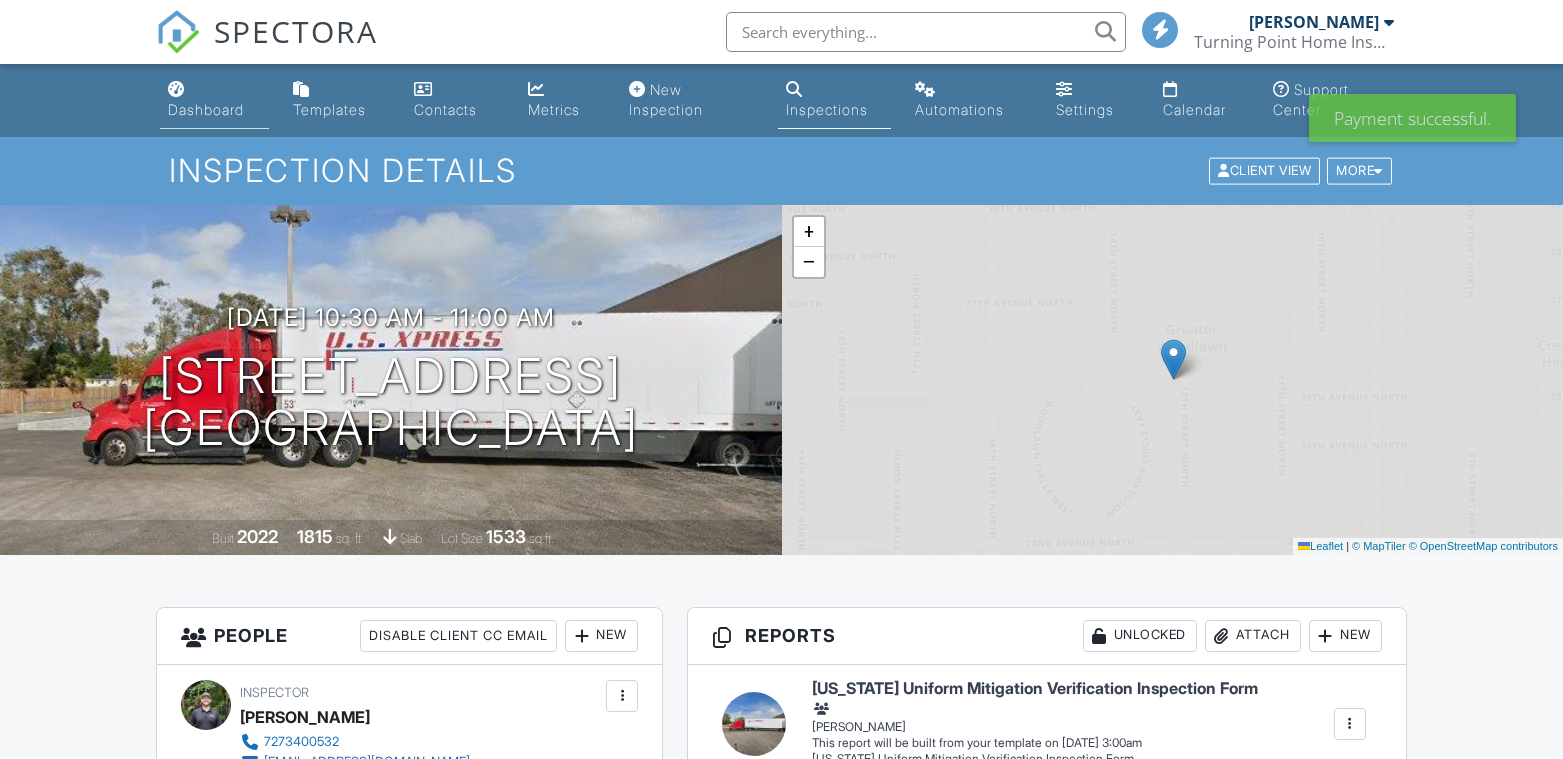 scroll, scrollTop: 0, scrollLeft: 0, axis: both 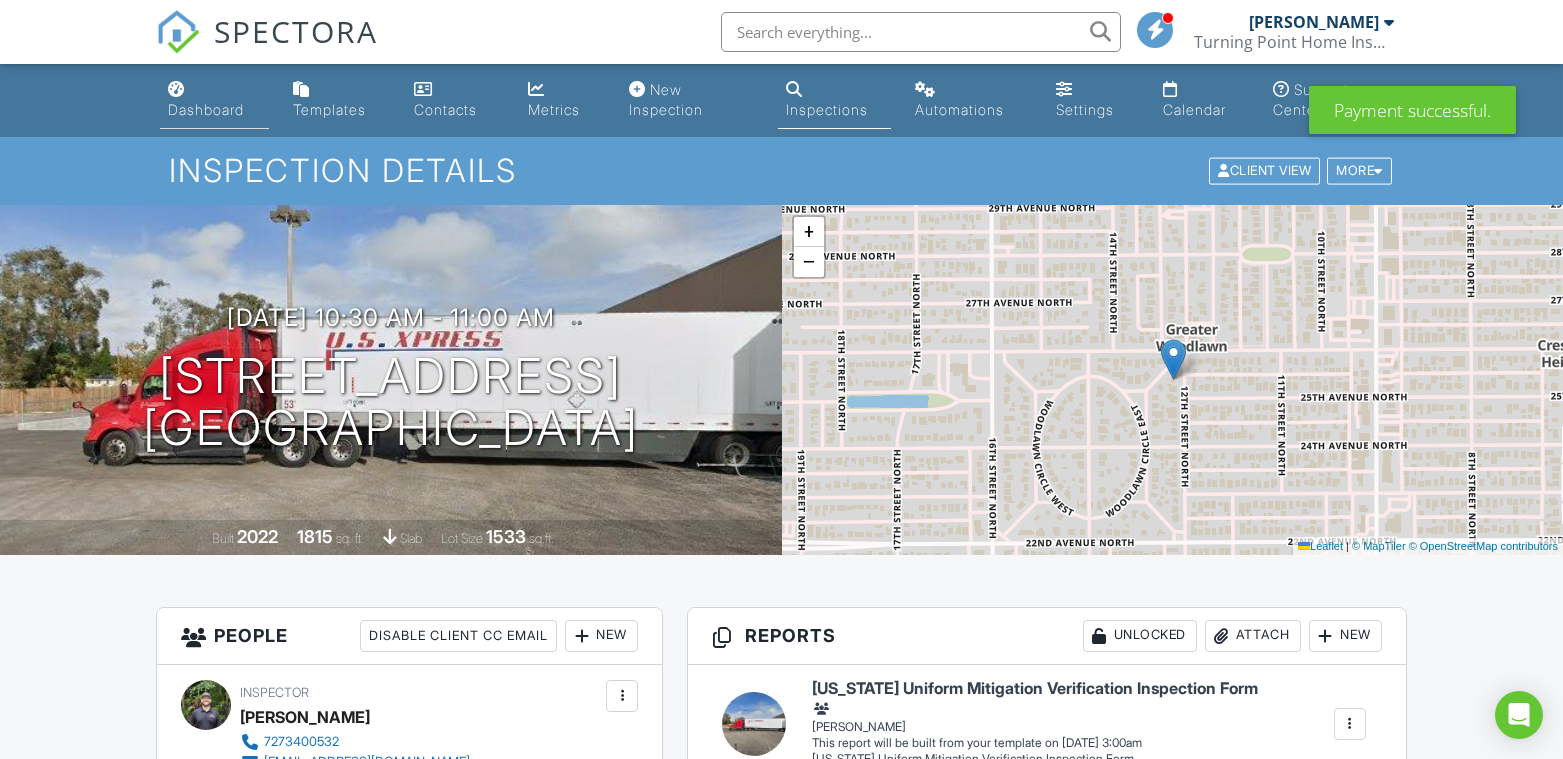 click on "Dashboard" at bounding box center (206, 109) 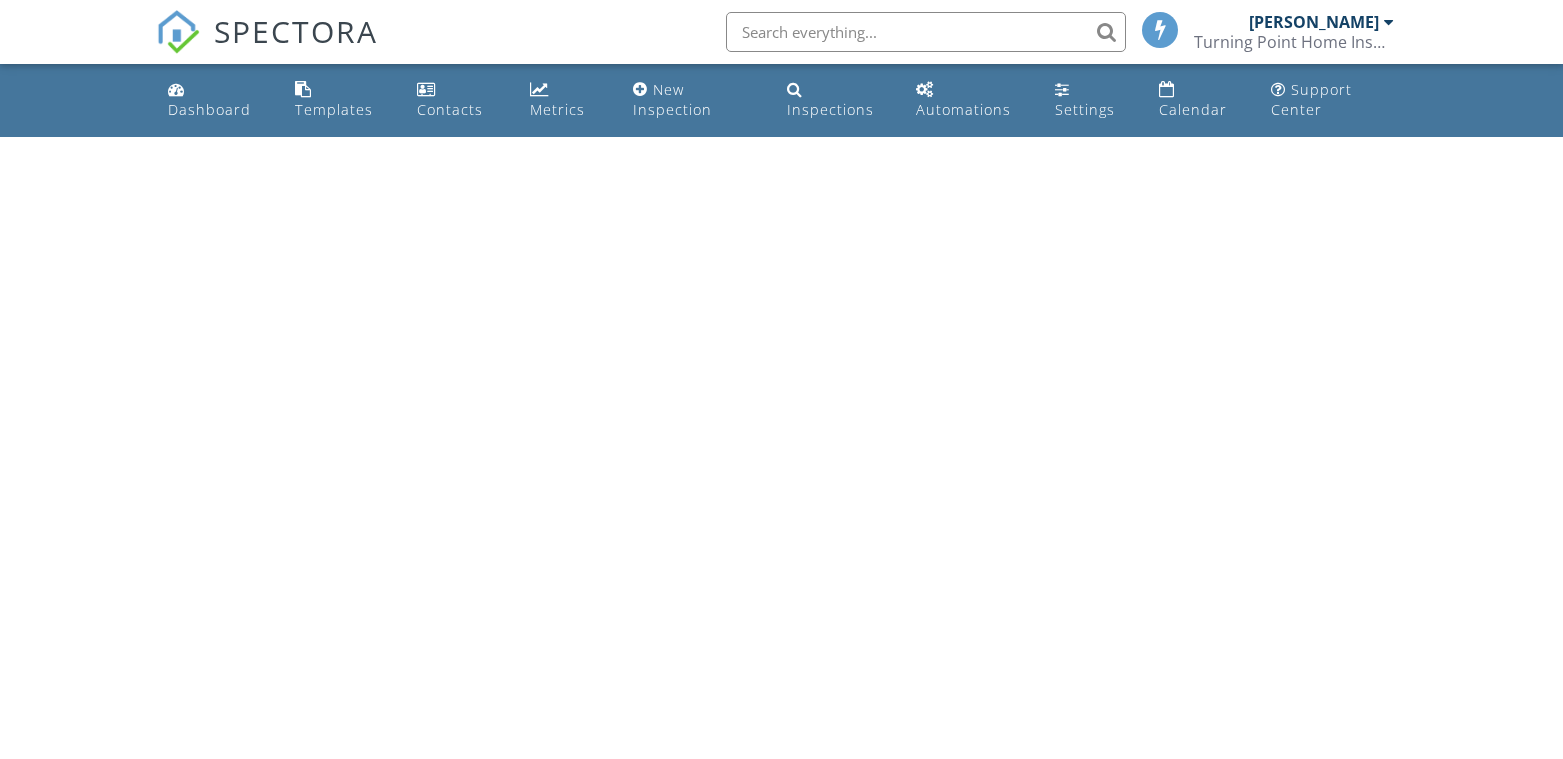 scroll, scrollTop: 0, scrollLeft: 0, axis: both 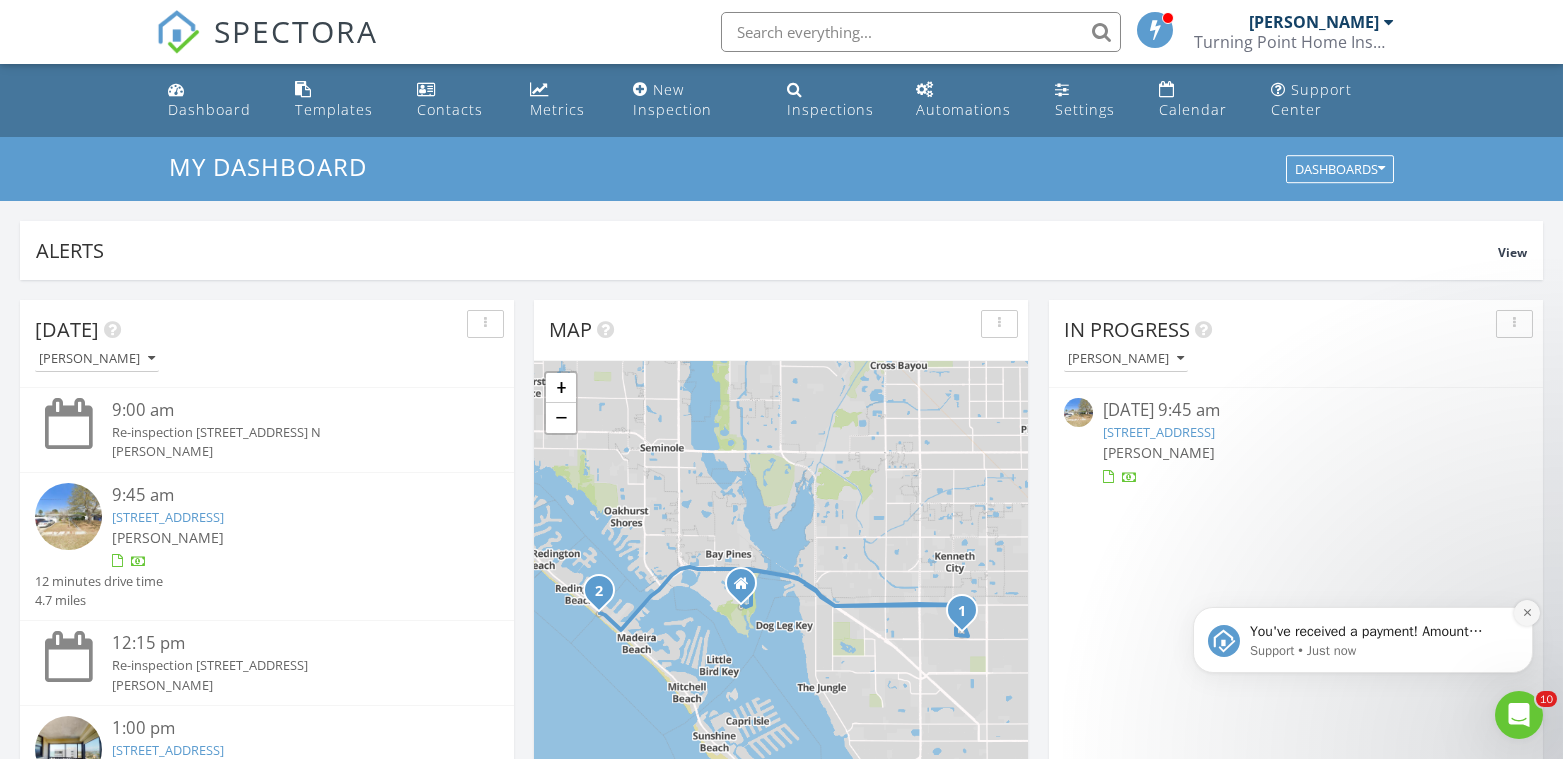 click 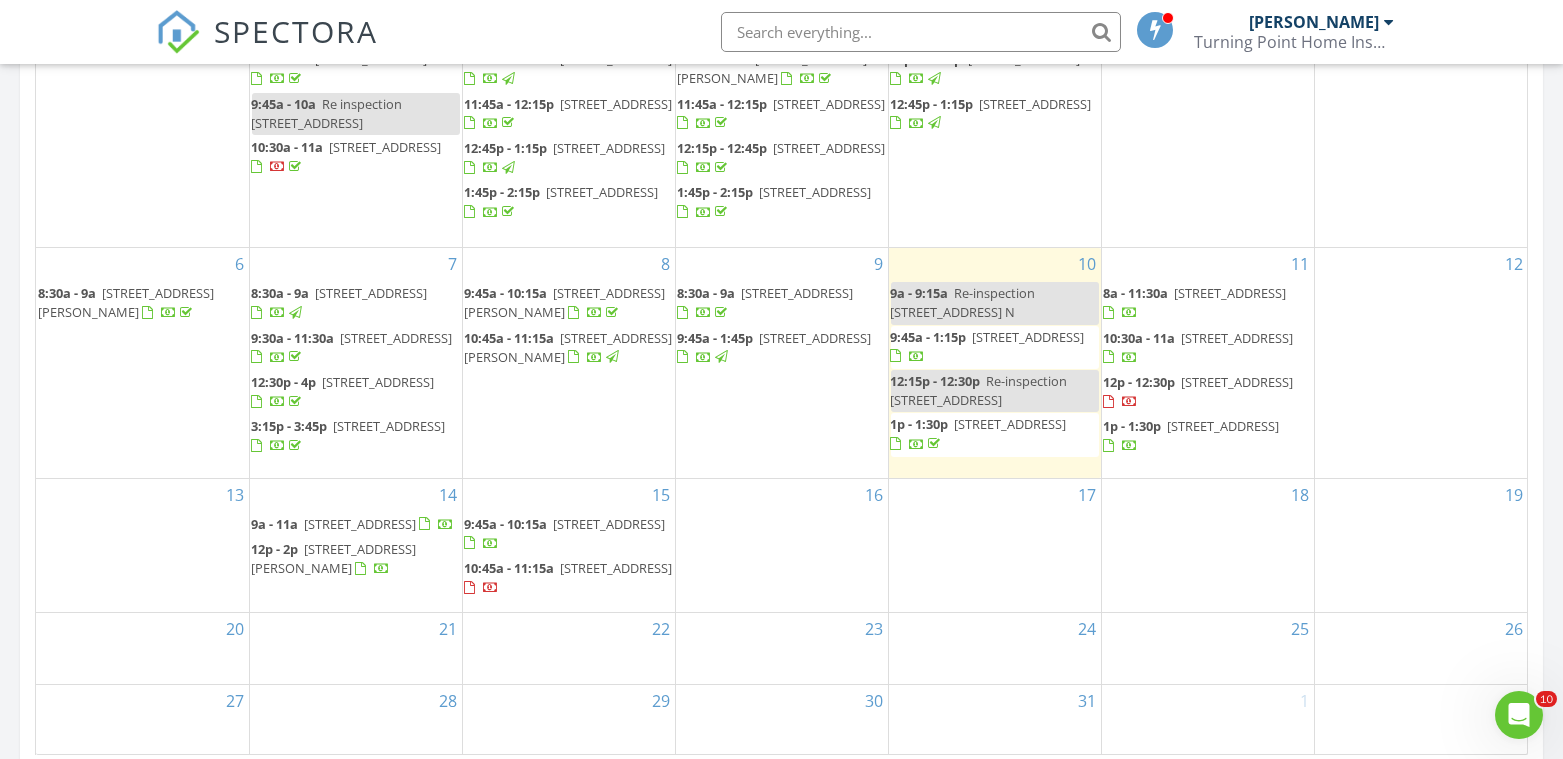 scroll, scrollTop: 1111, scrollLeft: 0, axis: vertical 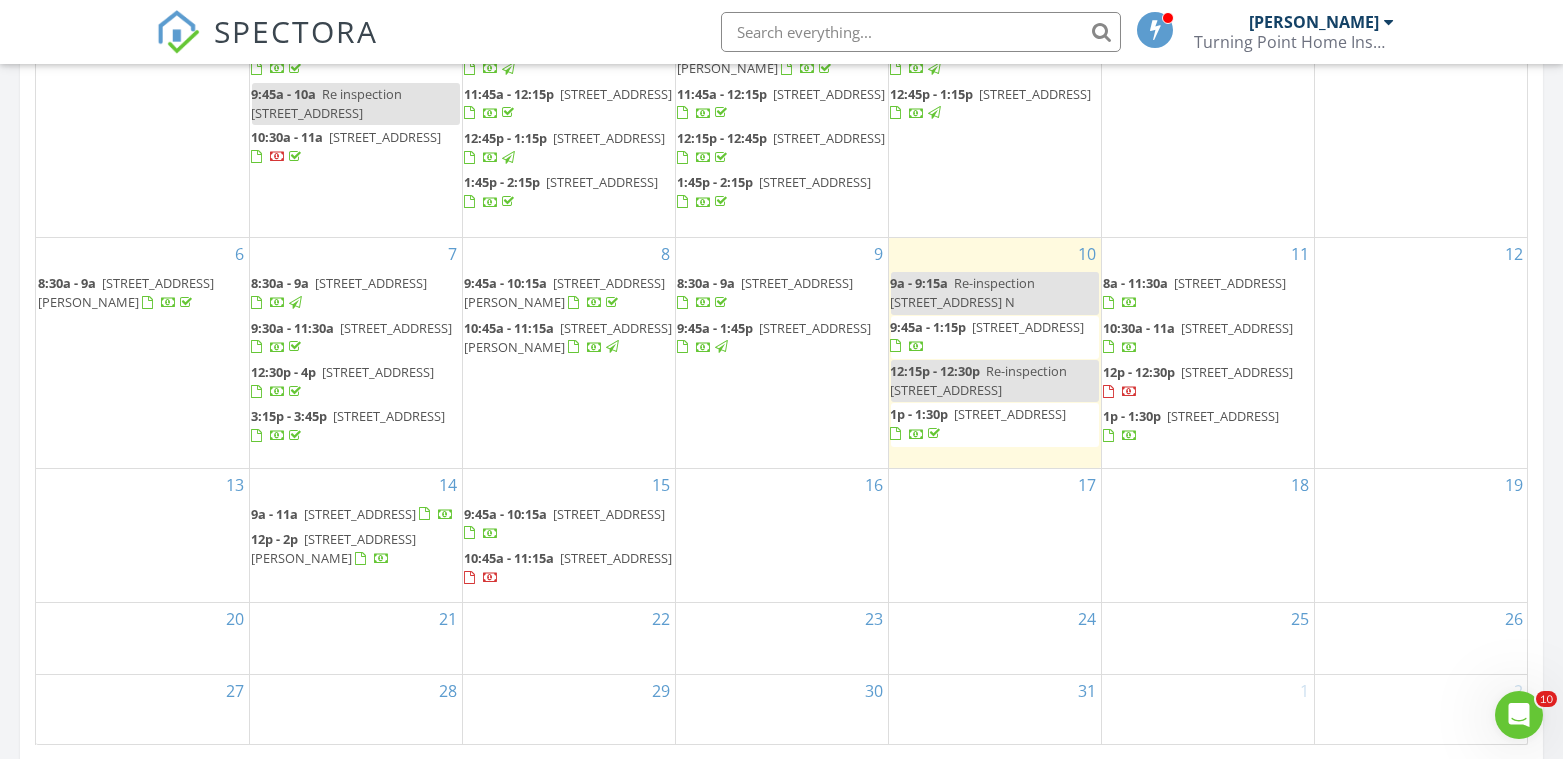 click at bounding box center [921, 32] 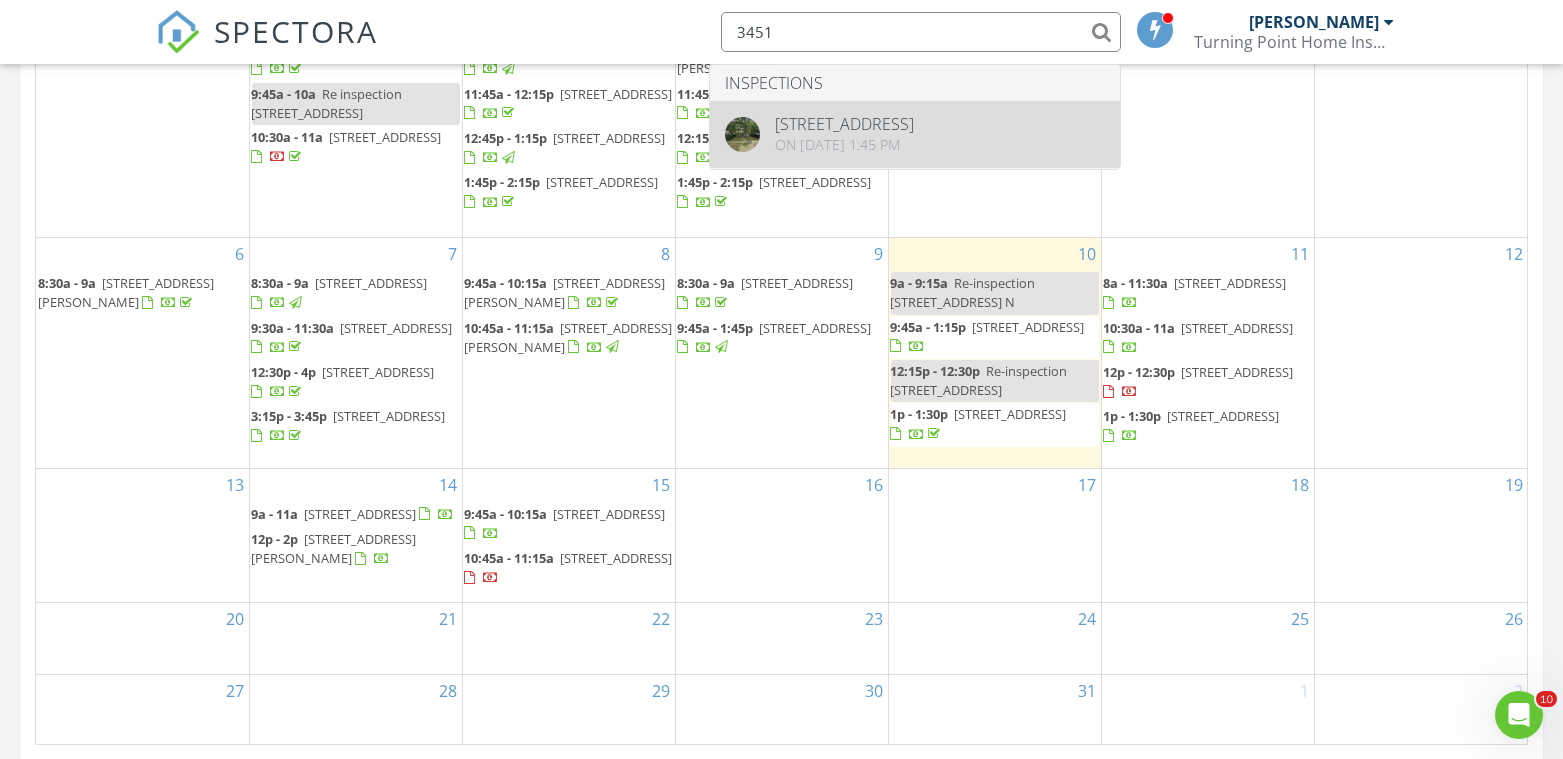 type on "3451" 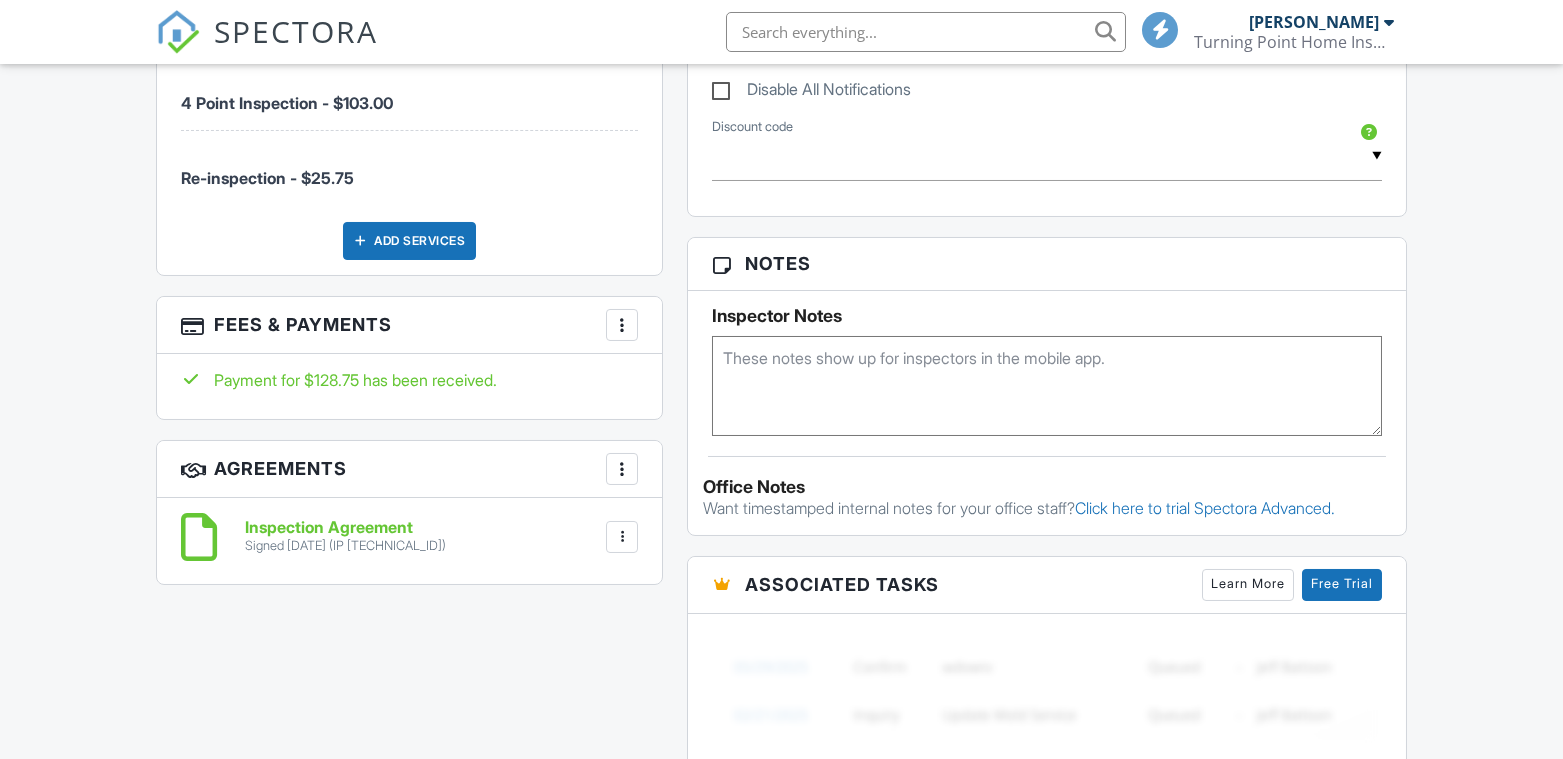 scroll, scrollTop: 0, scrollLeft: 0, axis: both 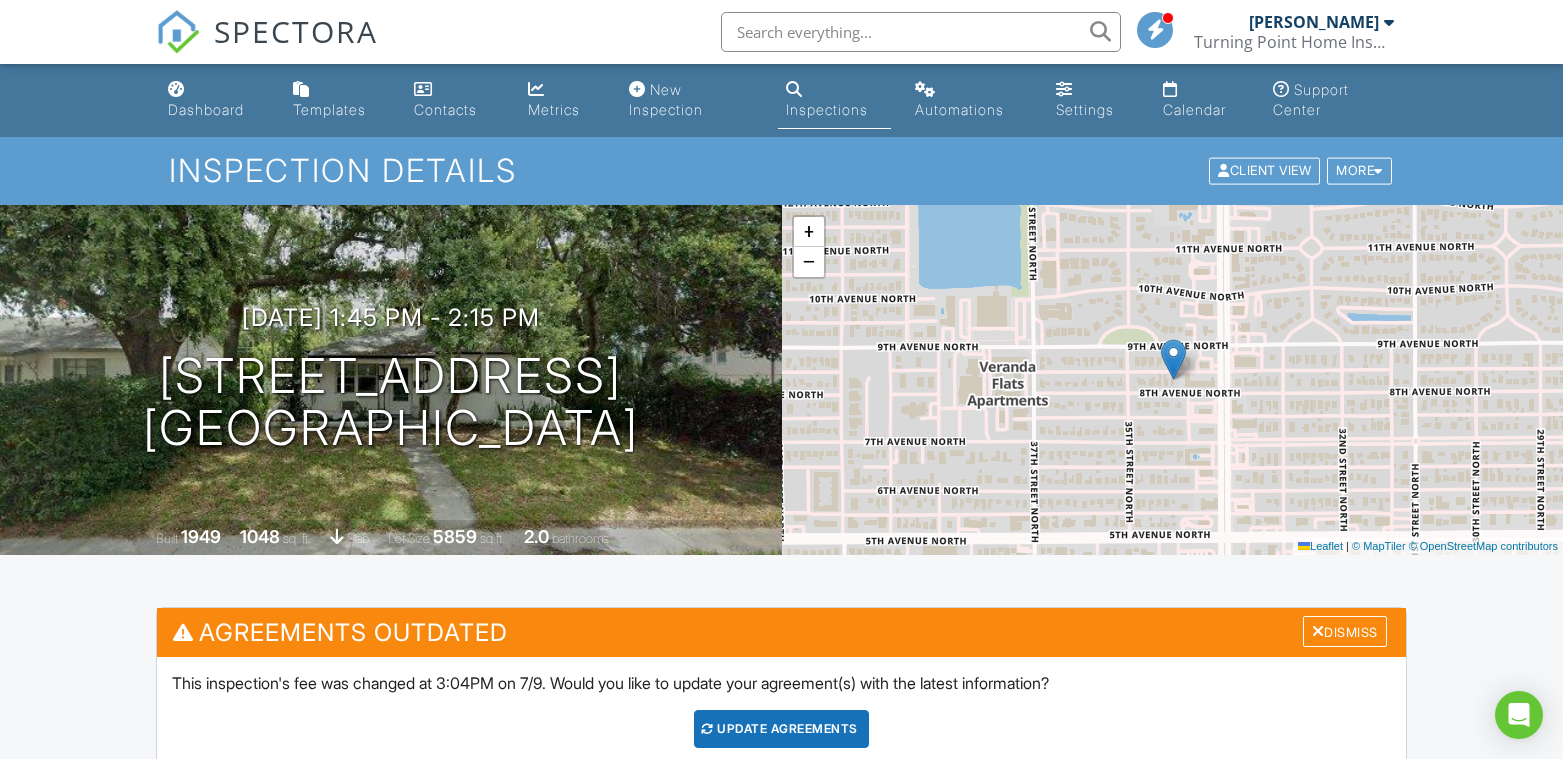 click on "Dashboard" at bounding box center [206, 109] 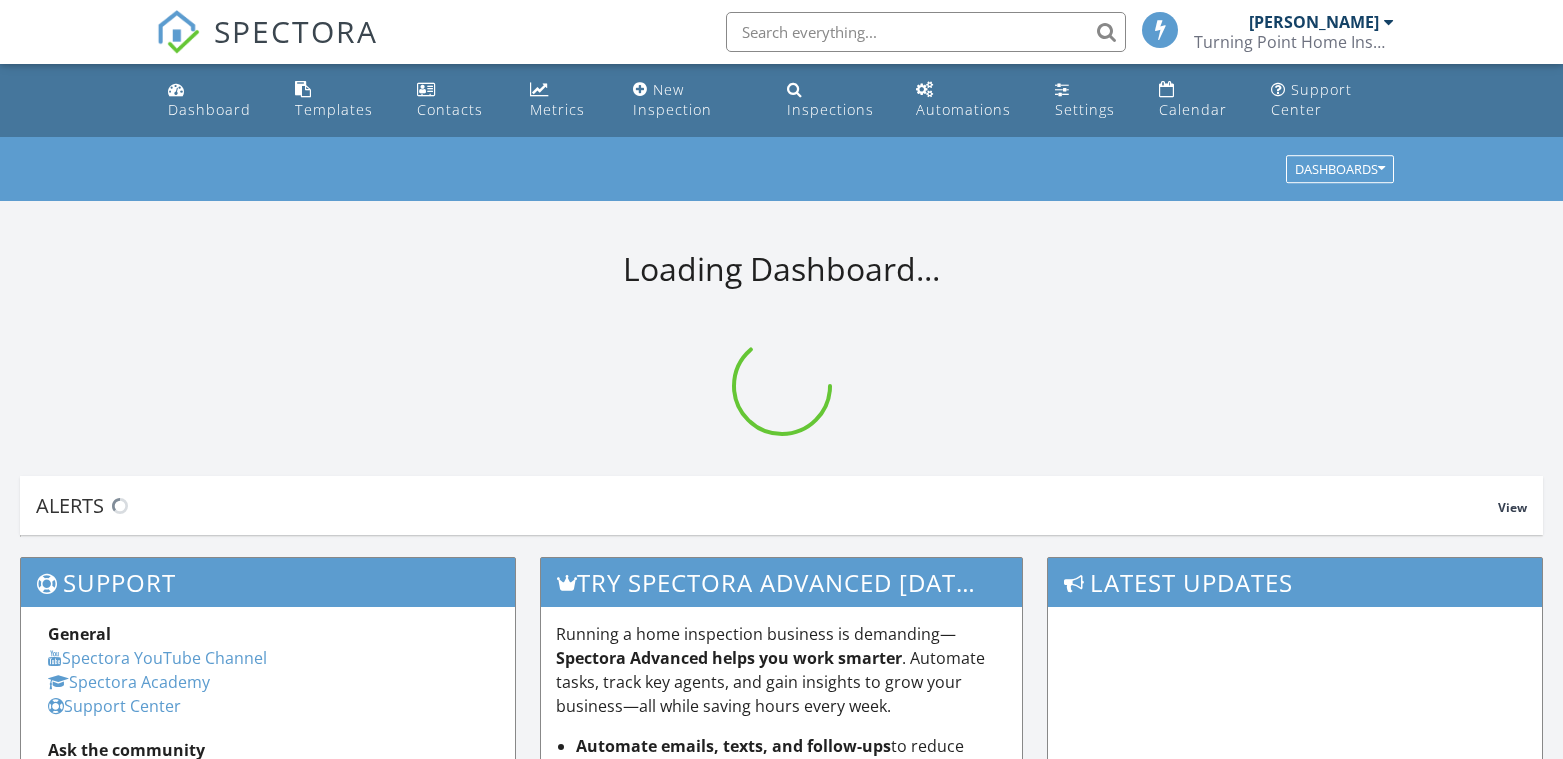 scroll, scrollTop: 0, scrollLeft: 0, axis: both 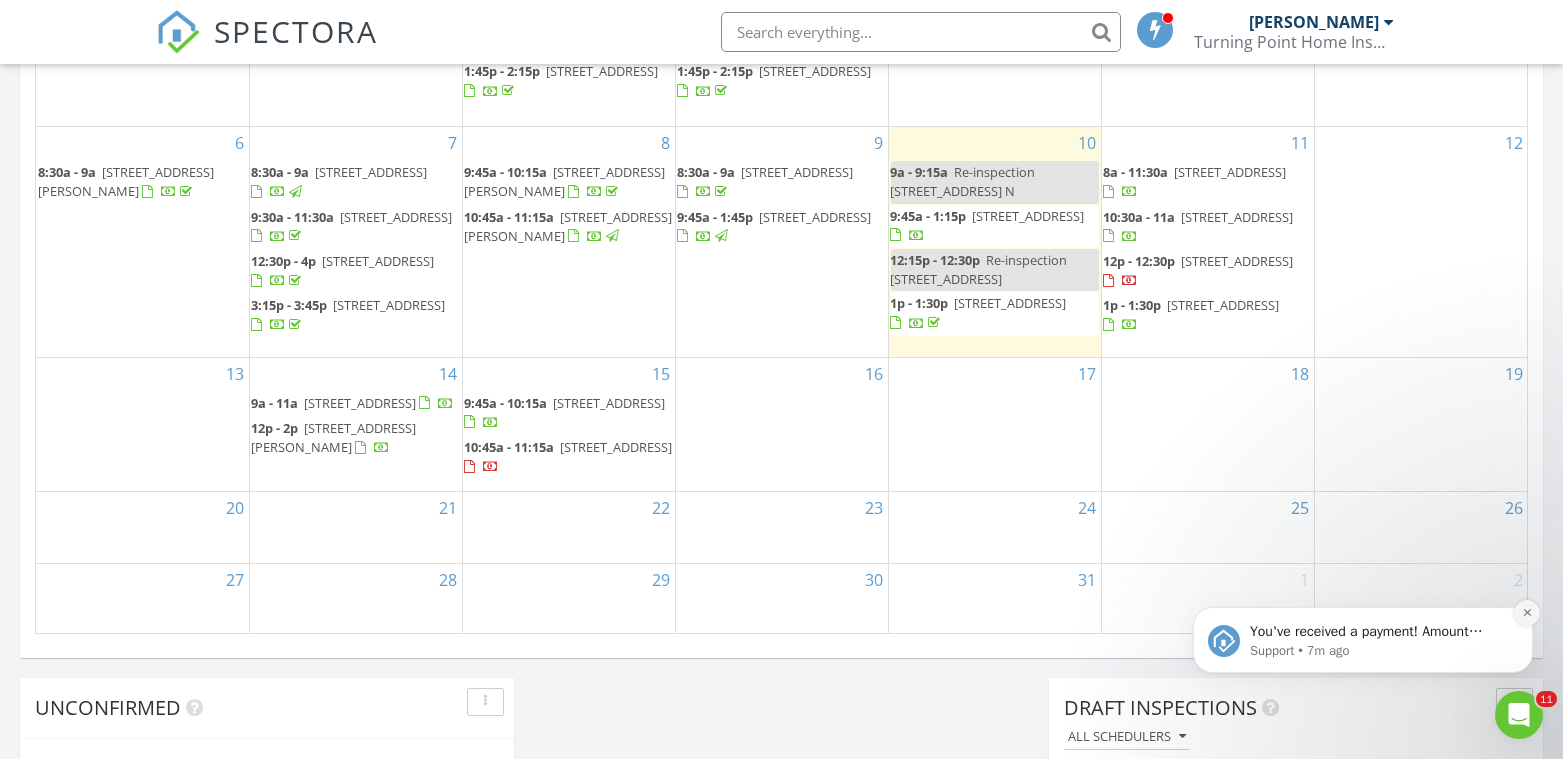 click 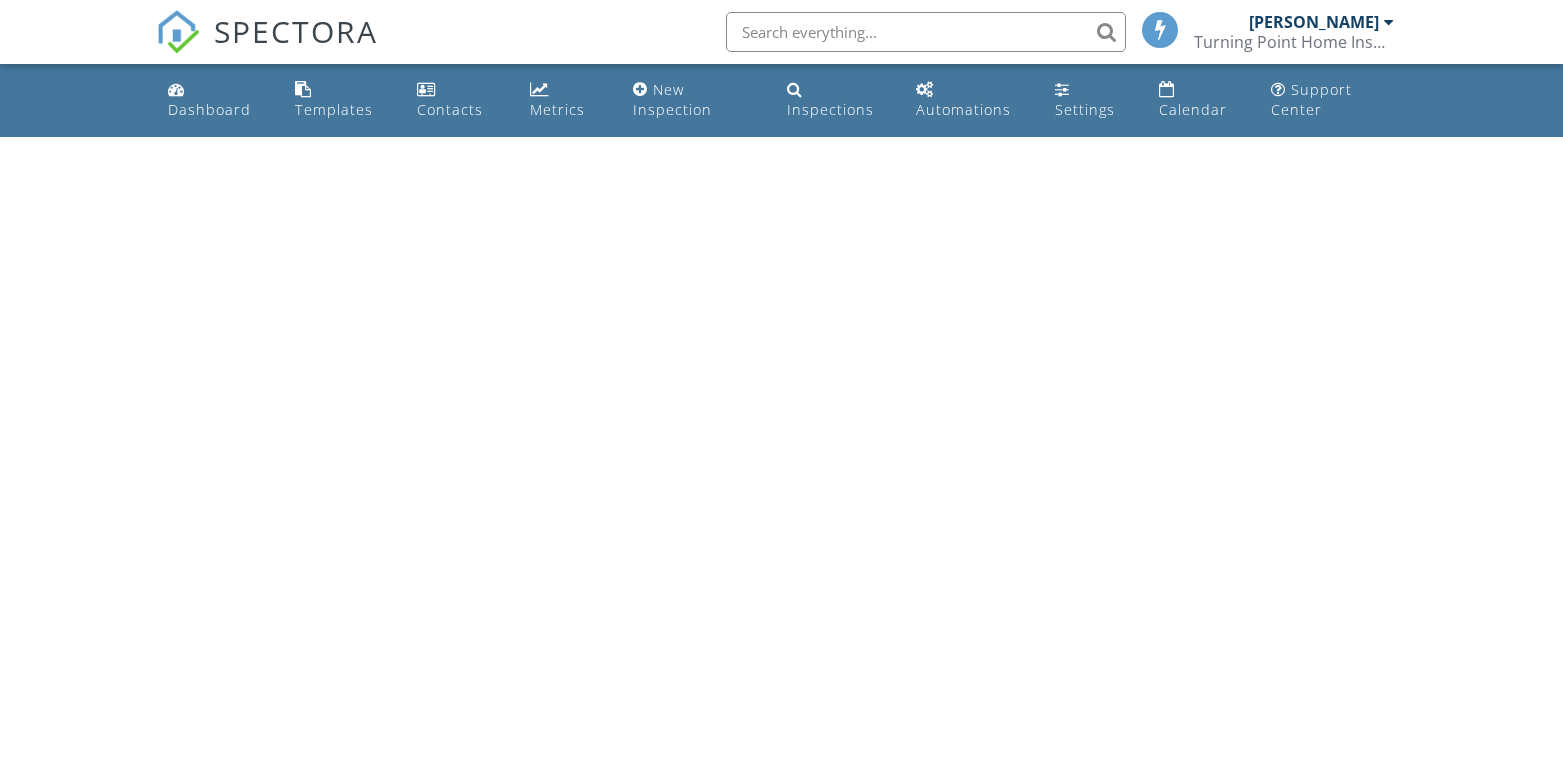 scroll, scrollTop: 0, scrollLeft: 0, axis: both 